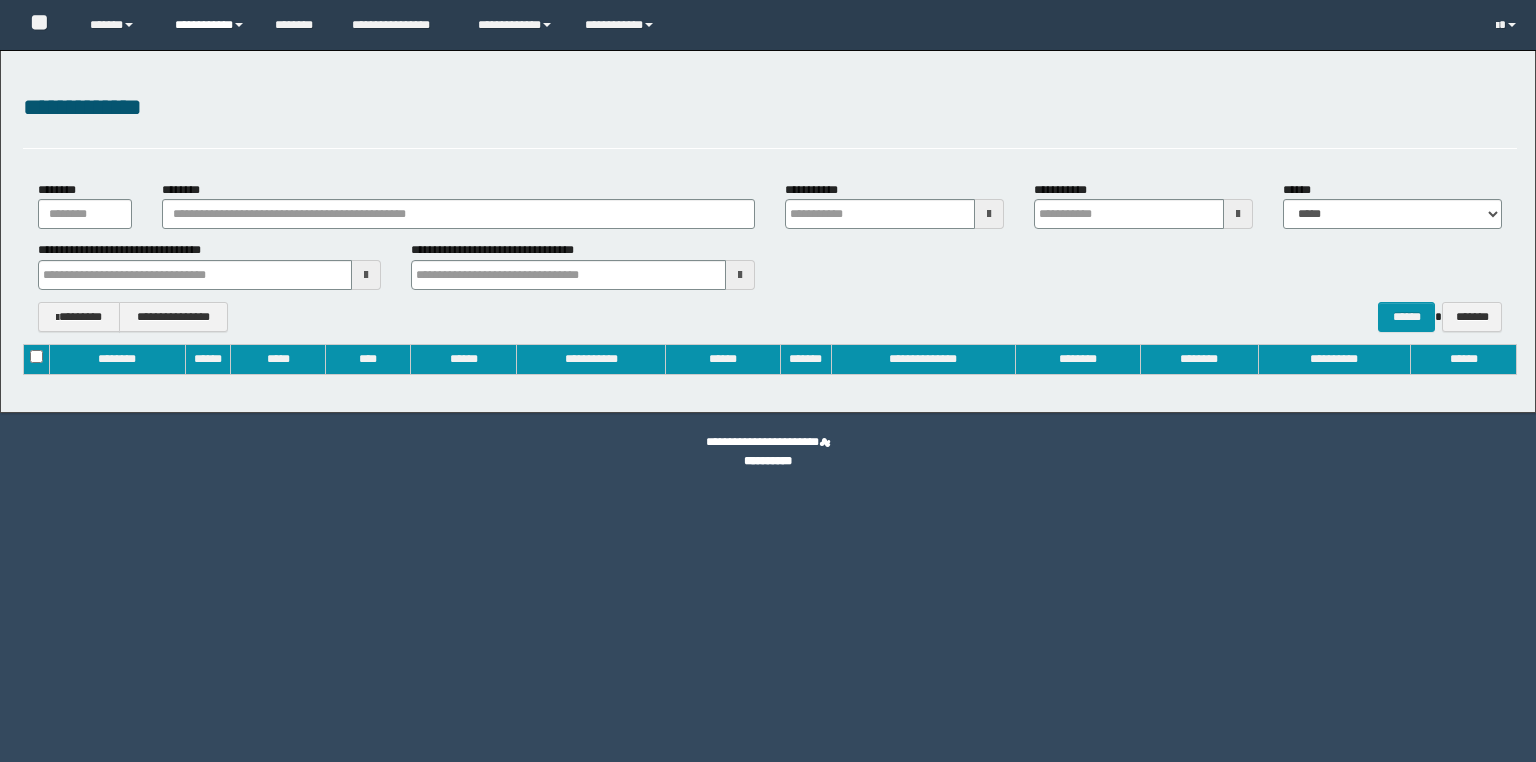 type on "**********" 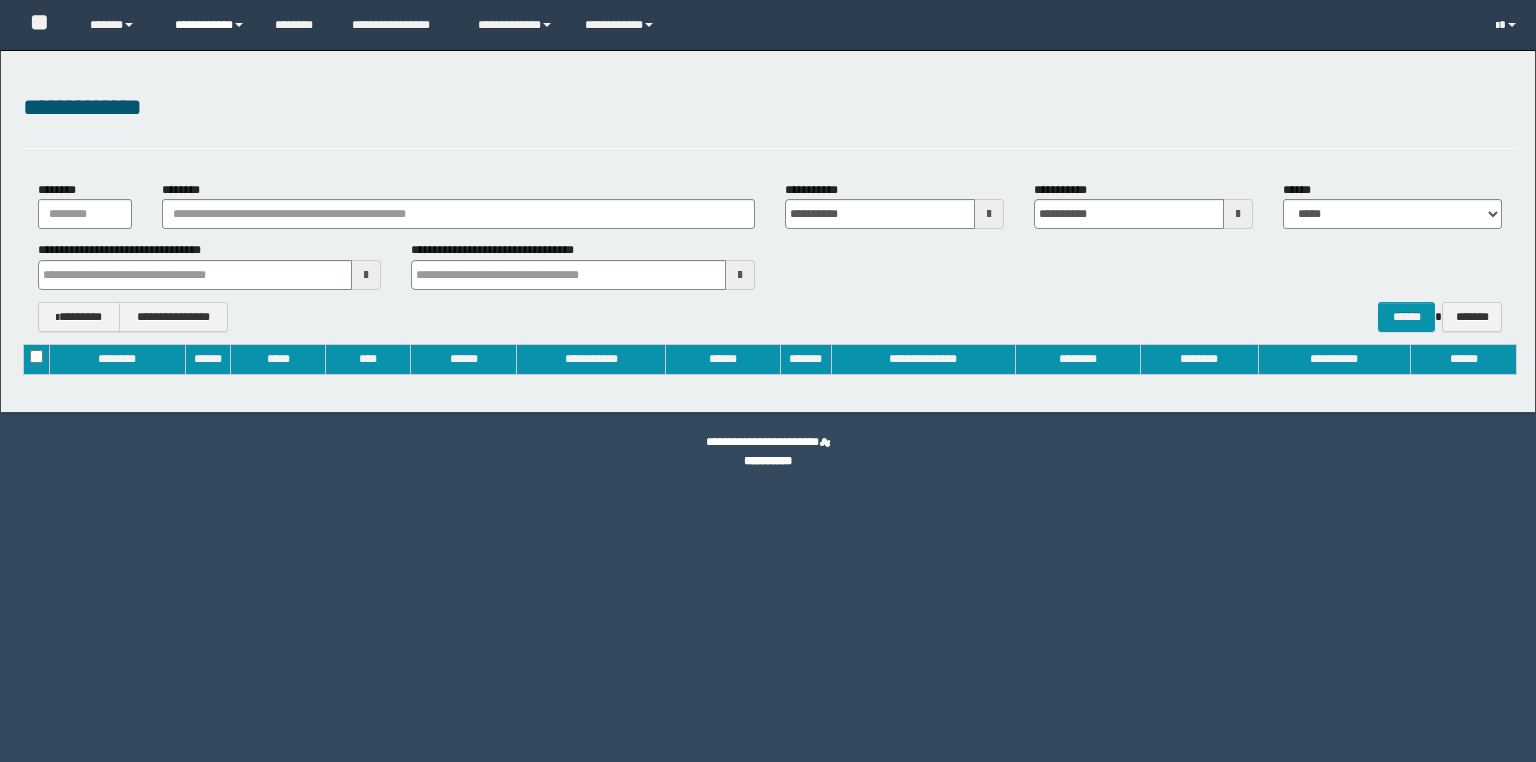 scroll, scrollTop: 0, scrollLeft: 0, axis: both 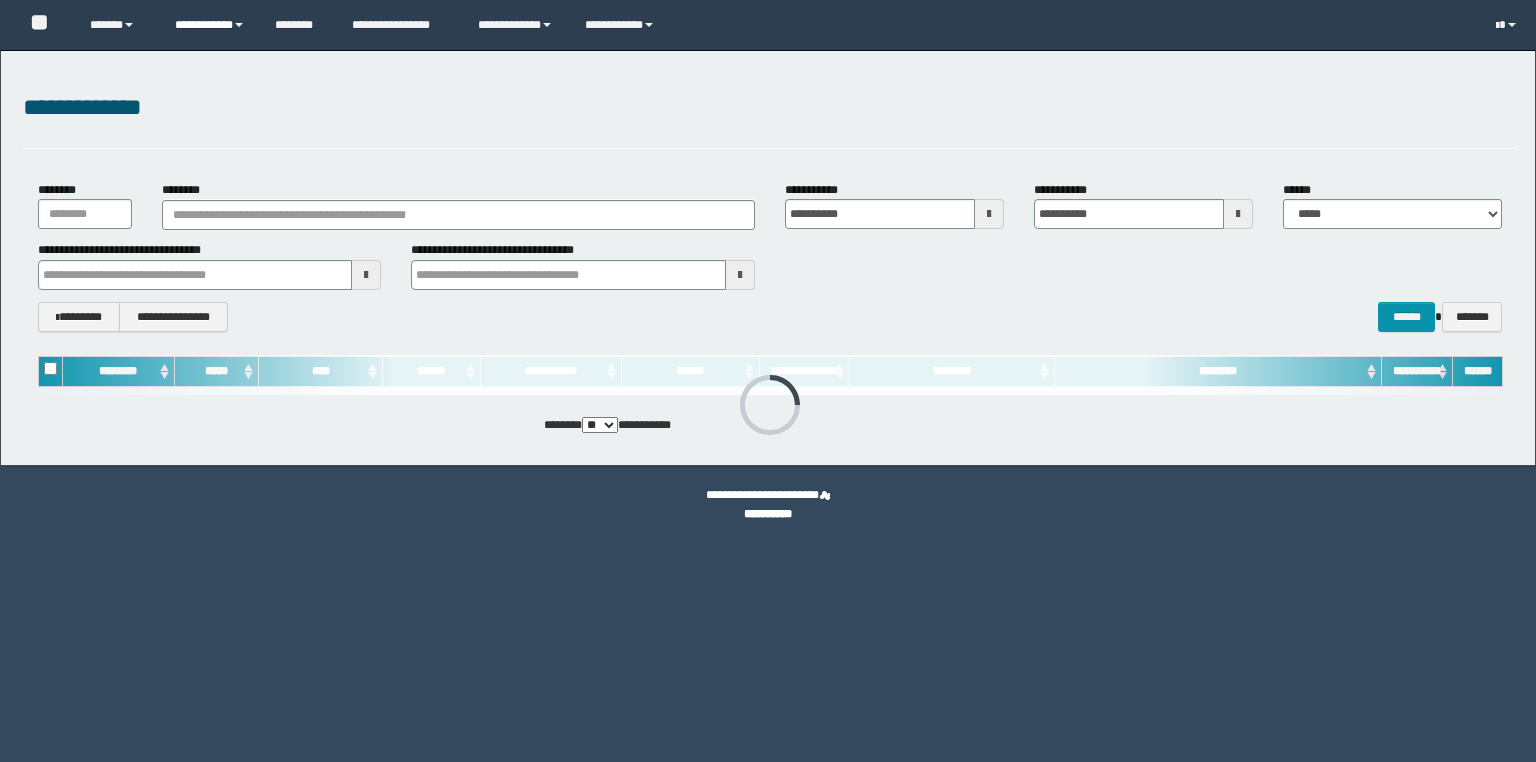 click on "**********" at bounding box center (210, 25) 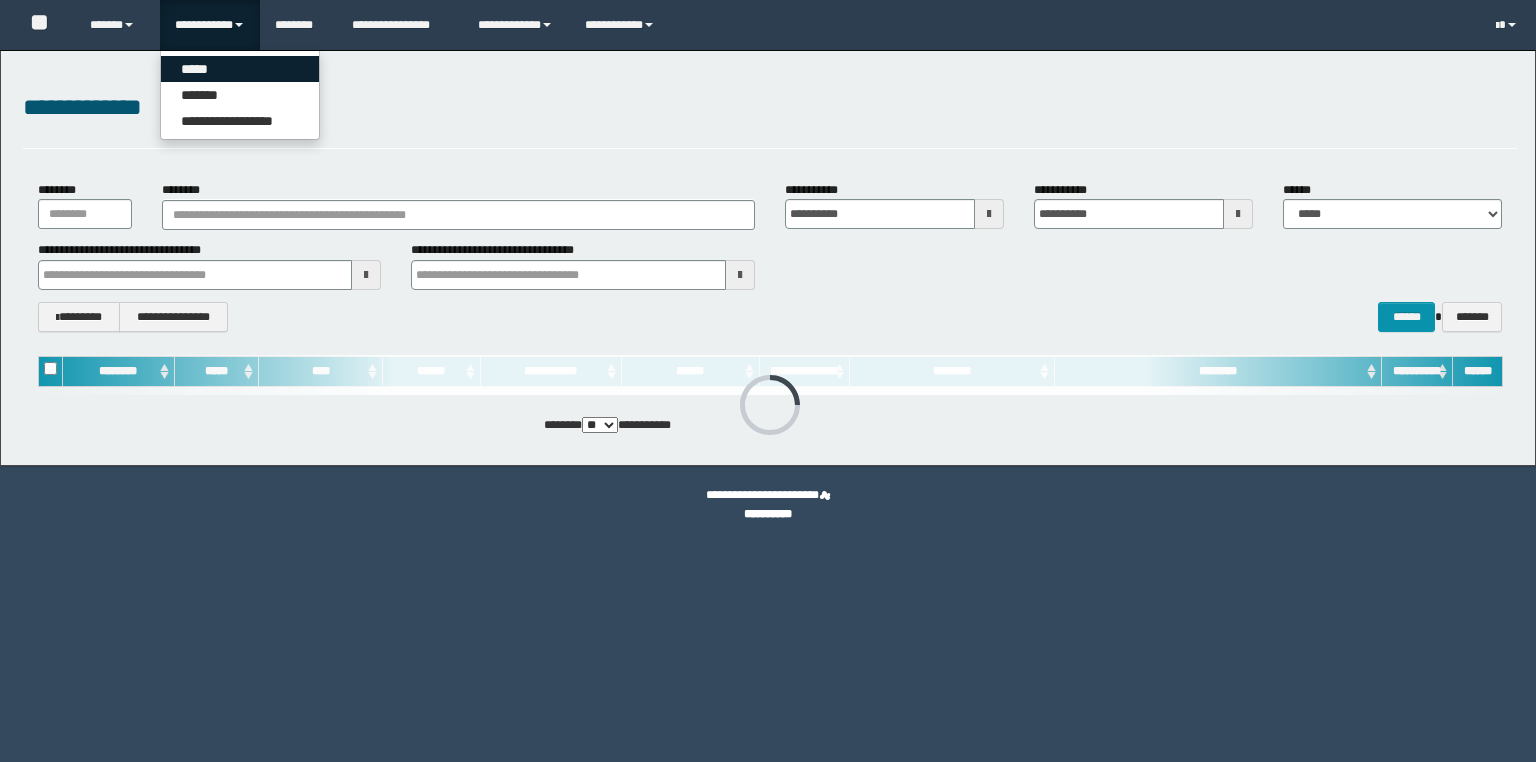 scroll, scrollTop: 0, scrollLeft: 0, axis: both 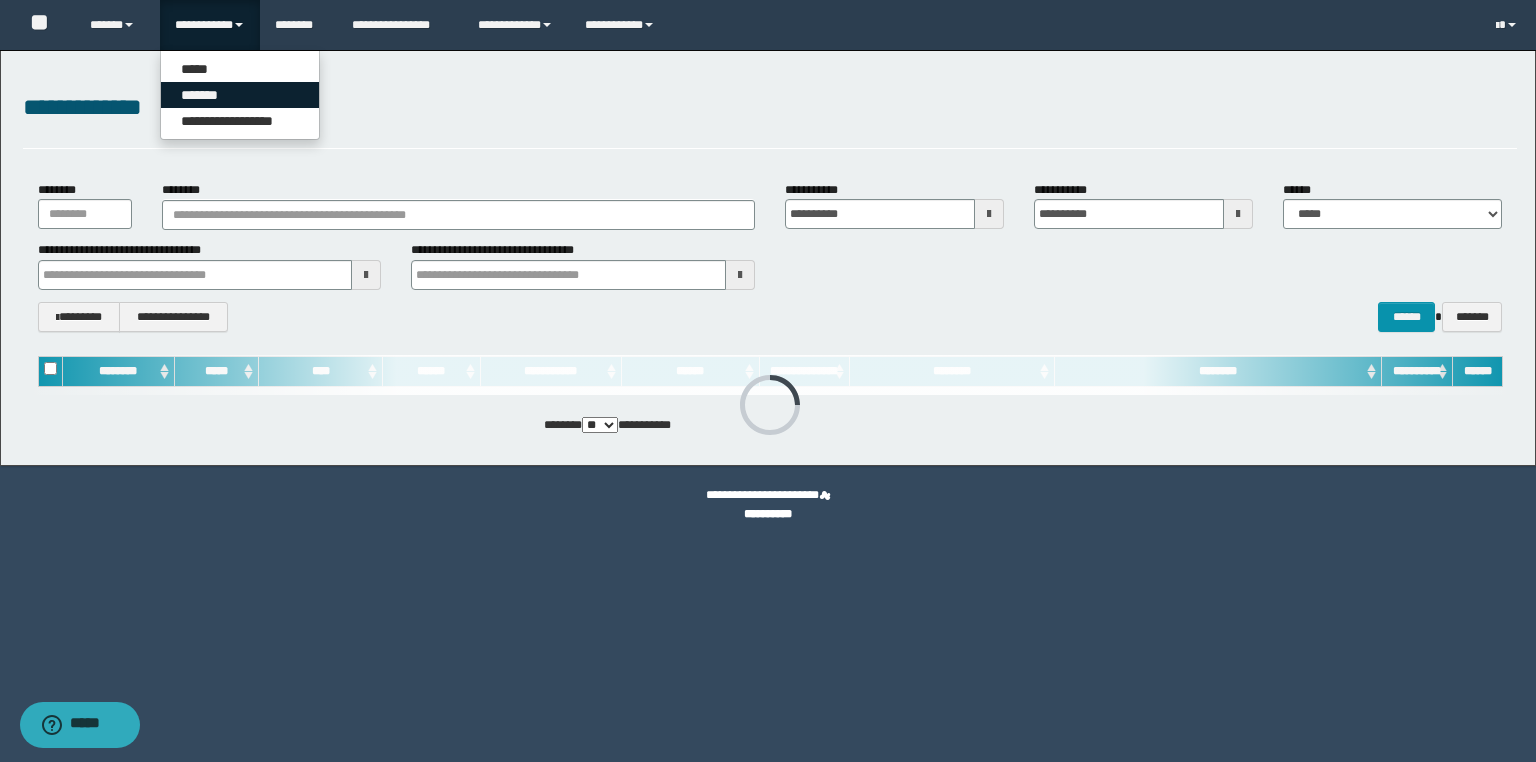 click on "*******" at bounding box center (240, 95) 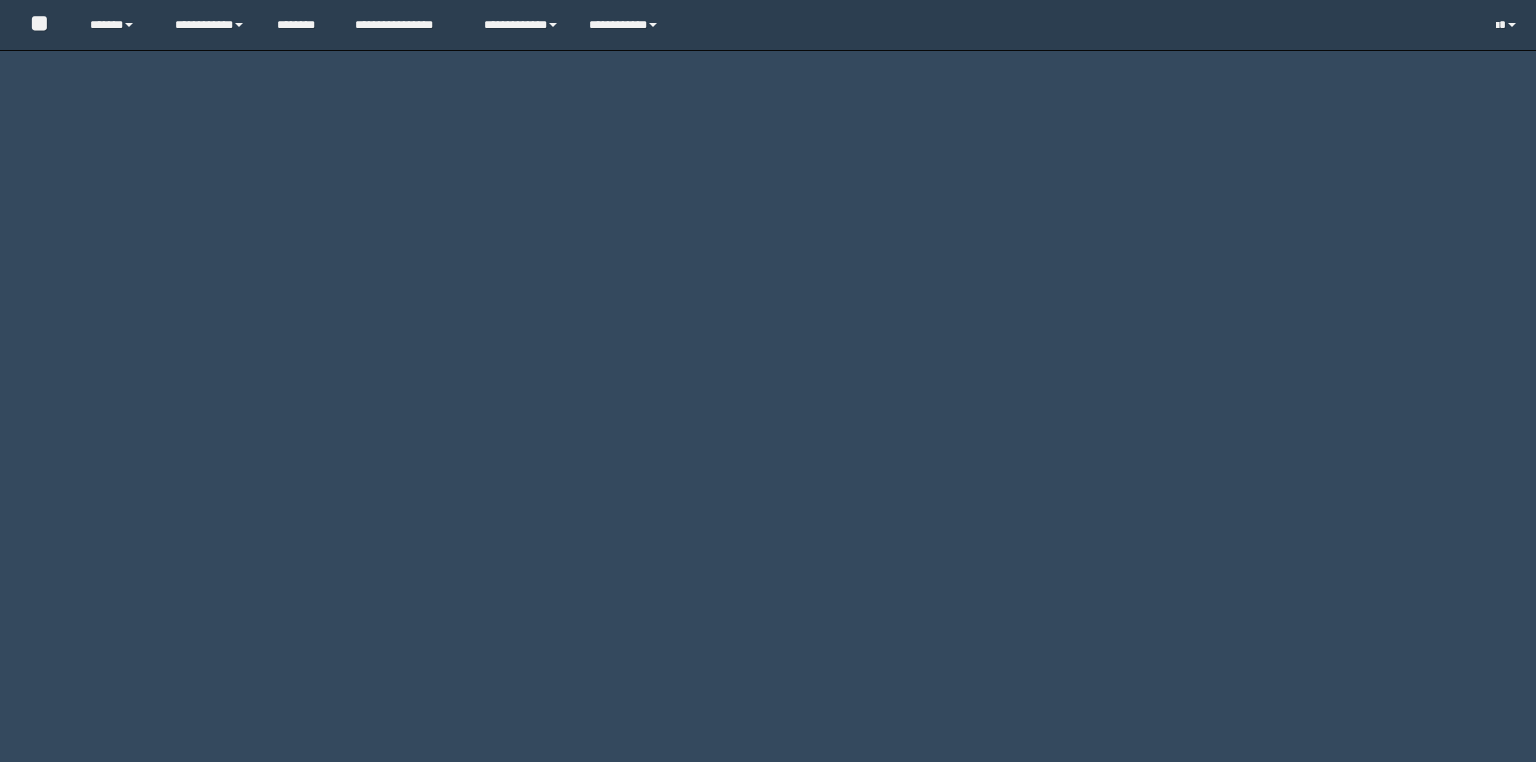 scroll, scrollTop: 0, scrollLeft: 0, axis: both 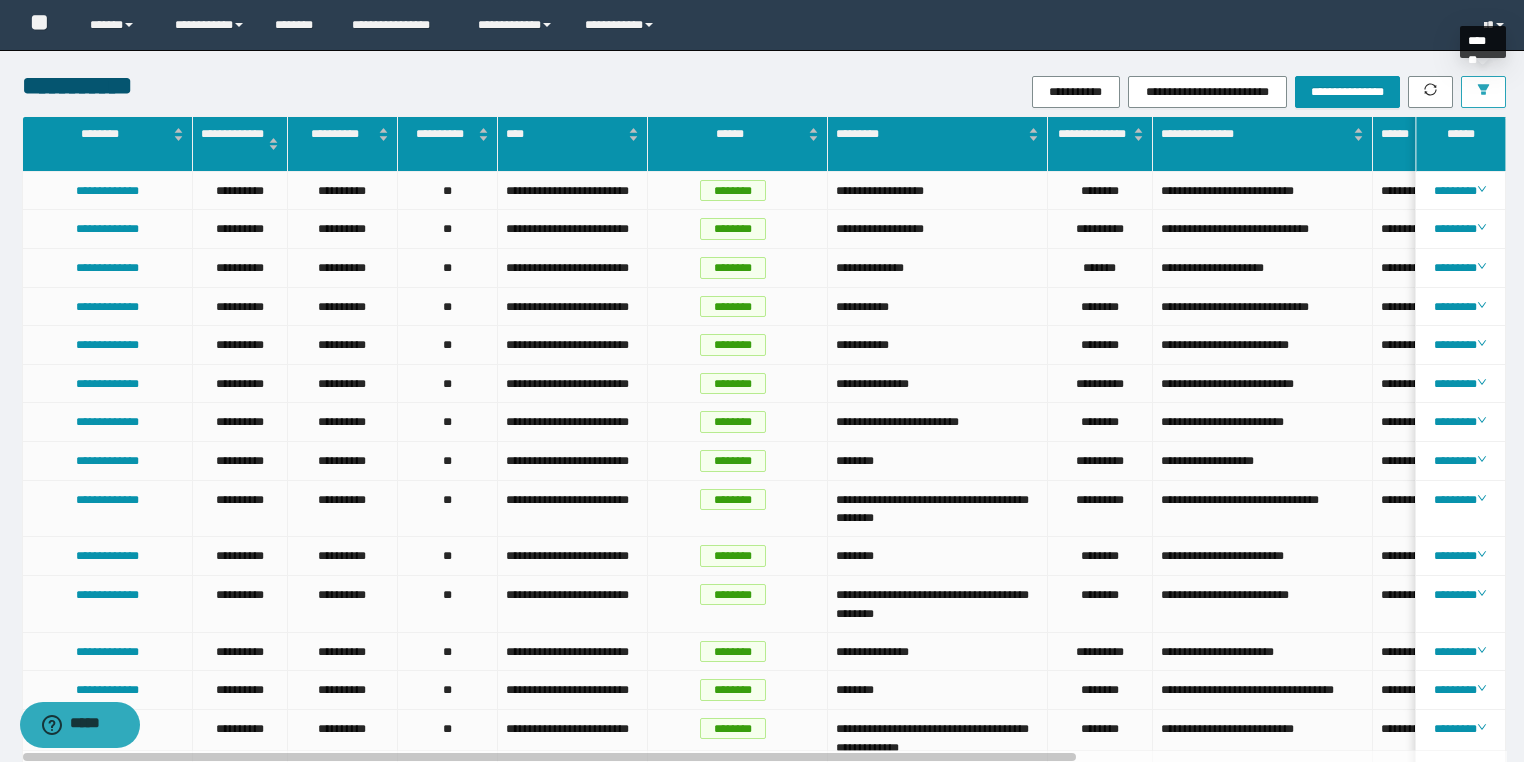 click 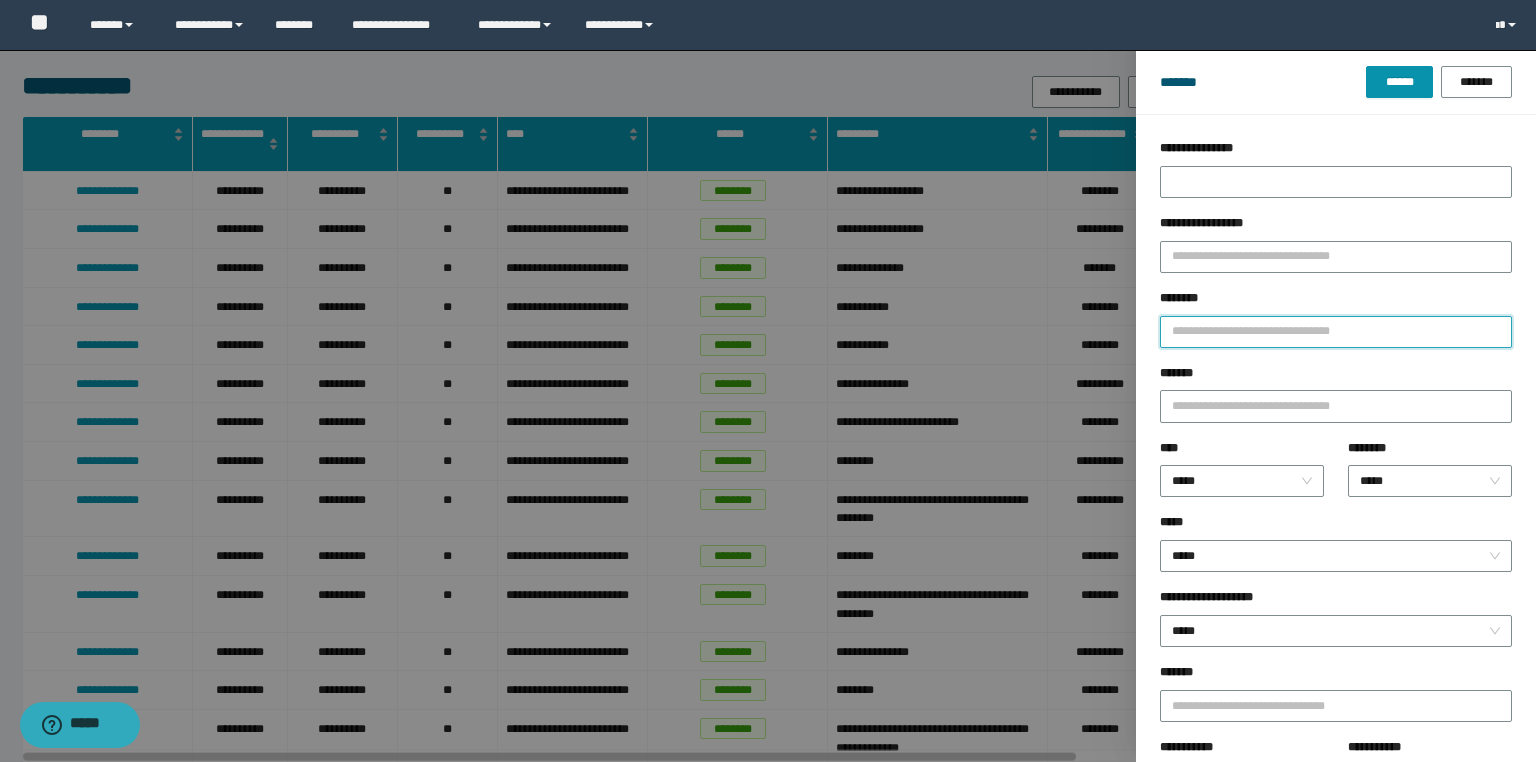 drag, startPoint x: 1227, startPoint y: 340, endPoint x: 866, endPoint y: 341, distance: 361.00137 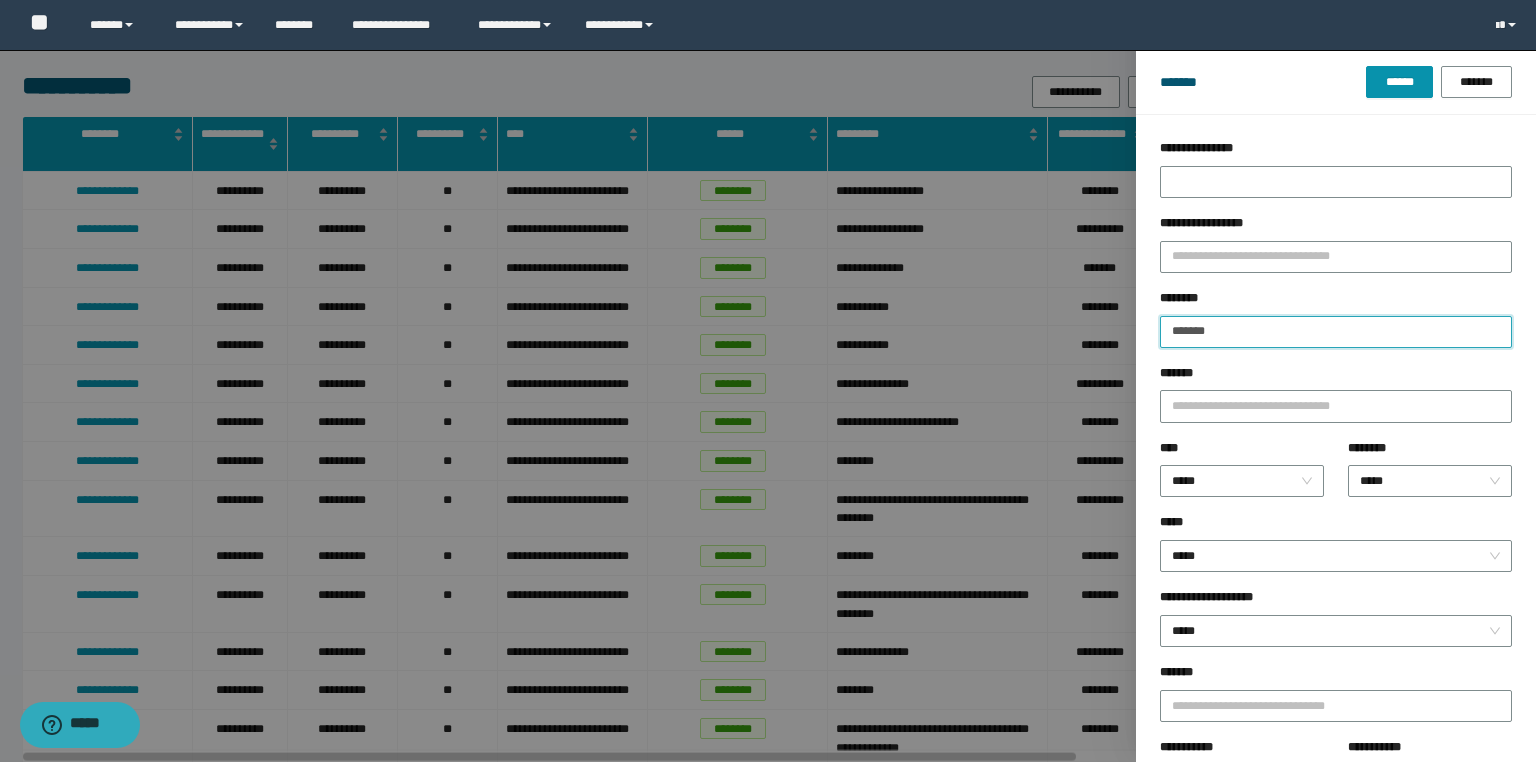 type 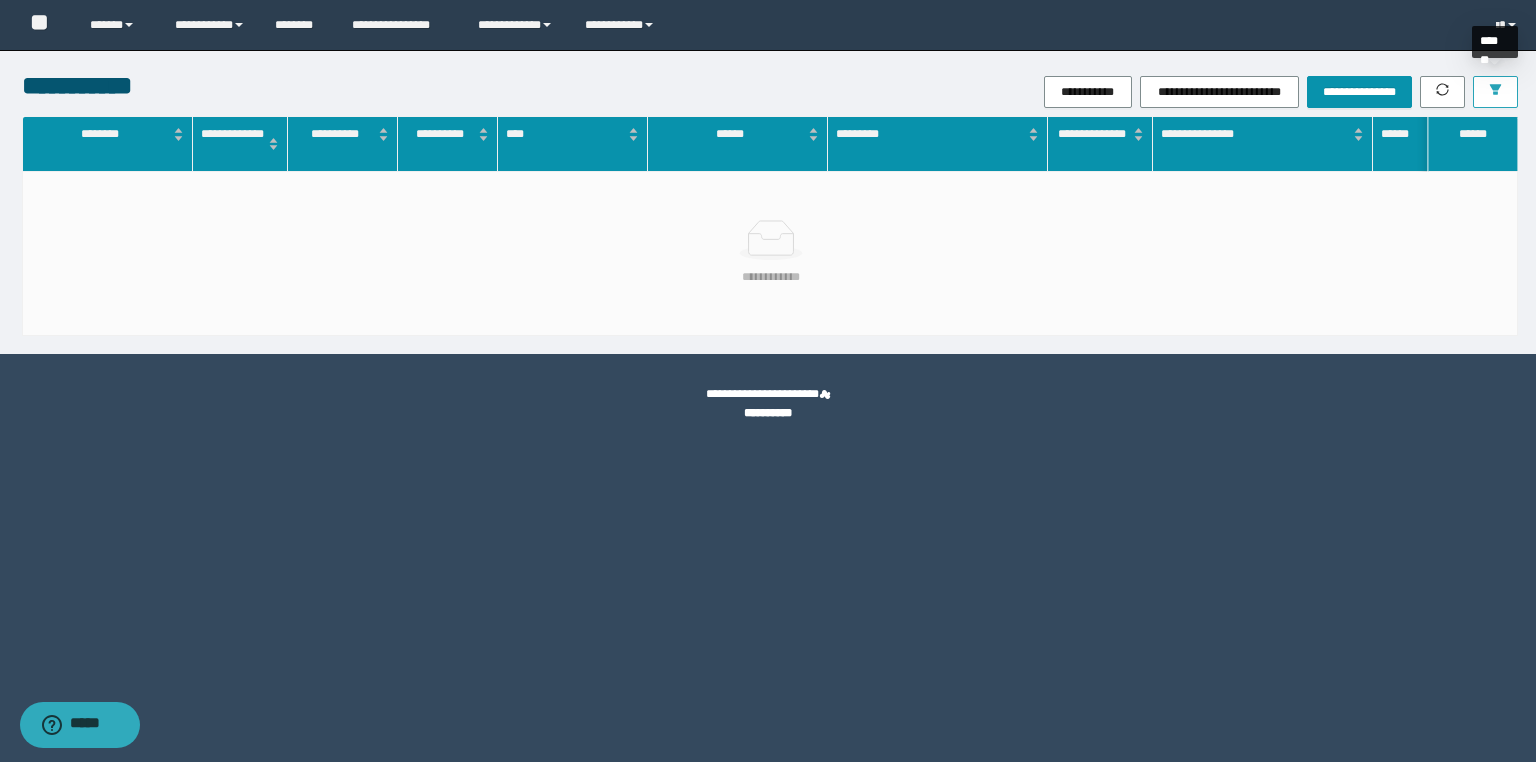 click at bounding box center (1495, 92) 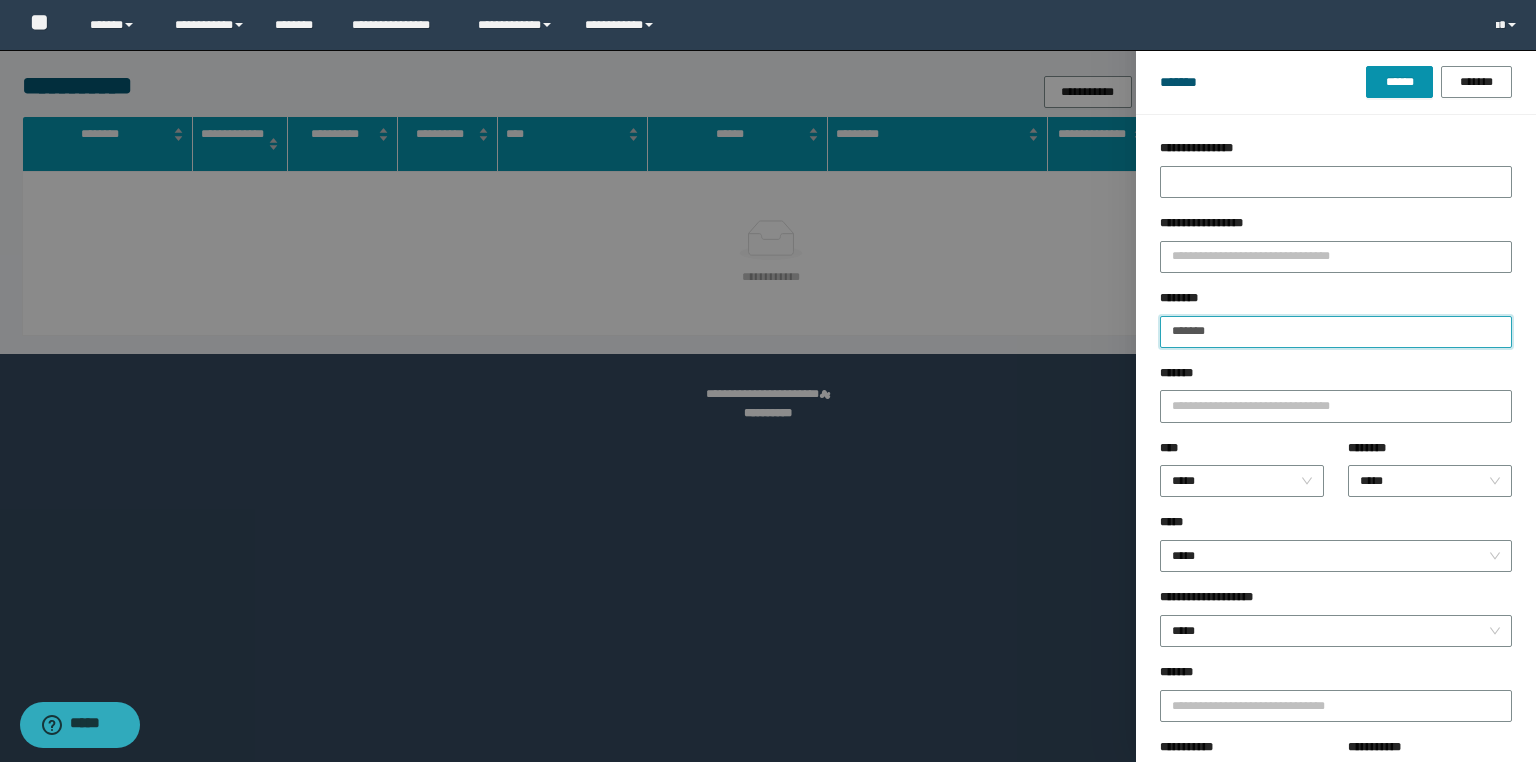 drag, startPoint x: 1245, startPoint y: 325, endPoint x: 963, endPoint y: 294, distance: 283.6988 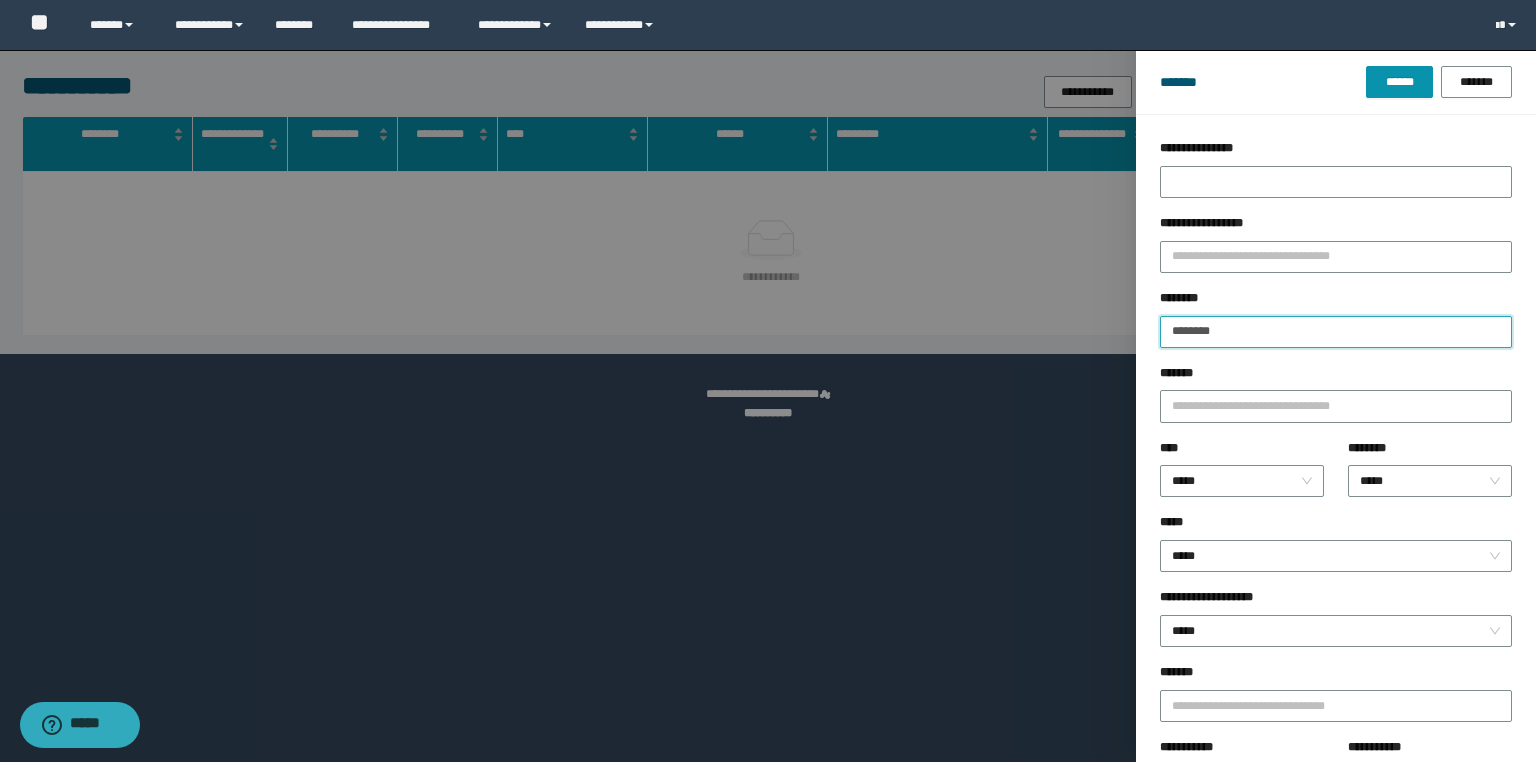 type on "********" 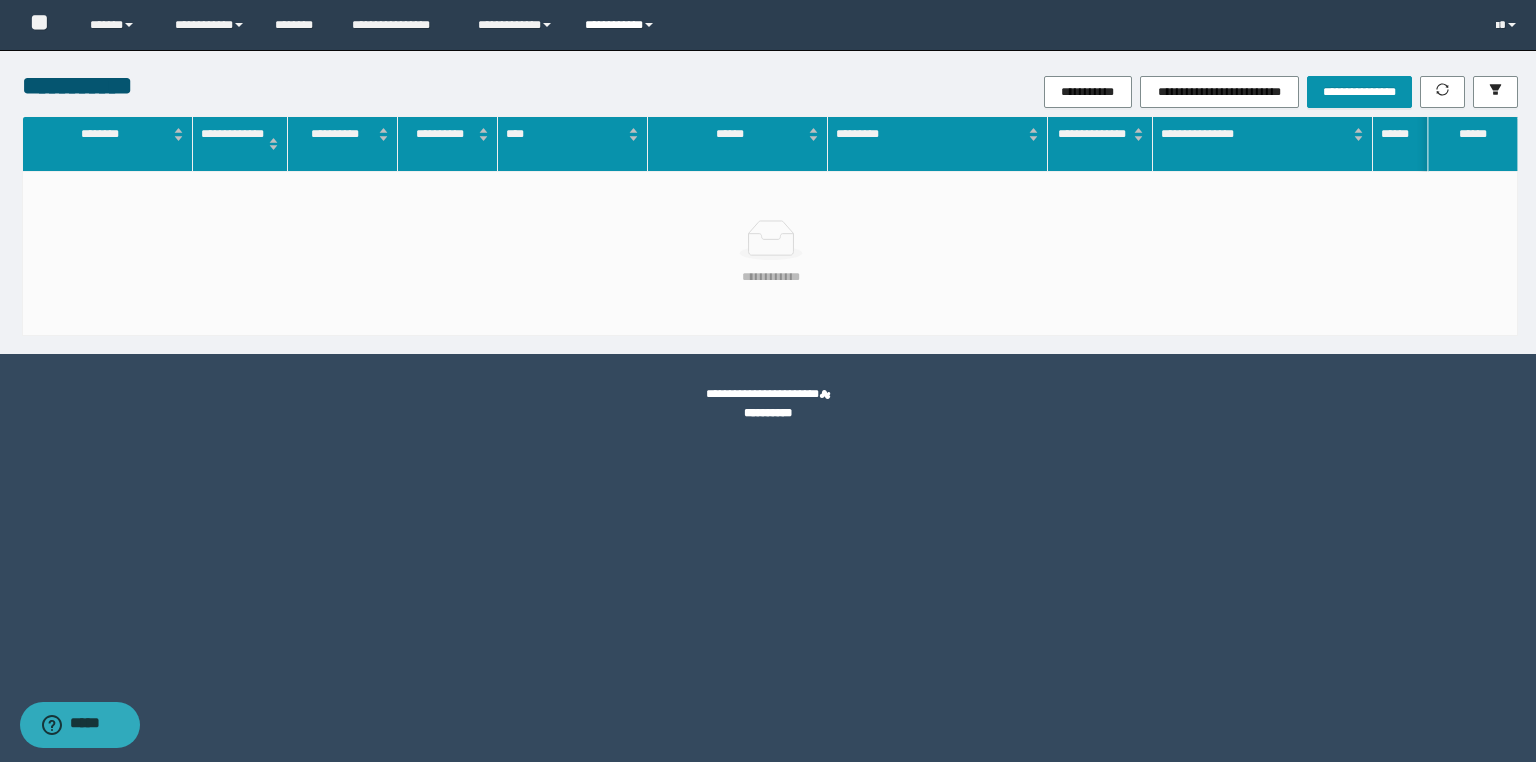 click on "**********" at bounding box center (622, 25) 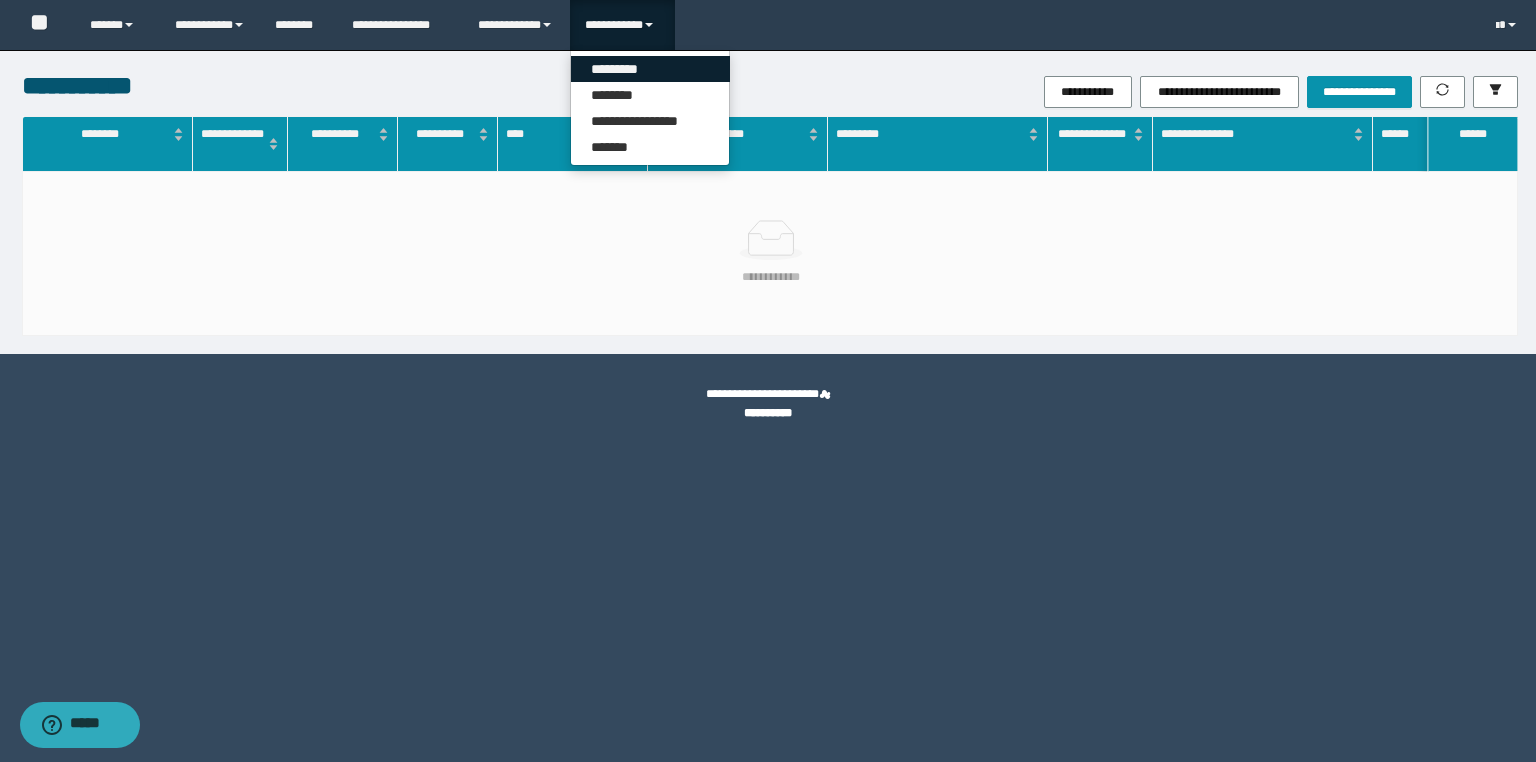 click on "*********" at bounding box center [650, 69] 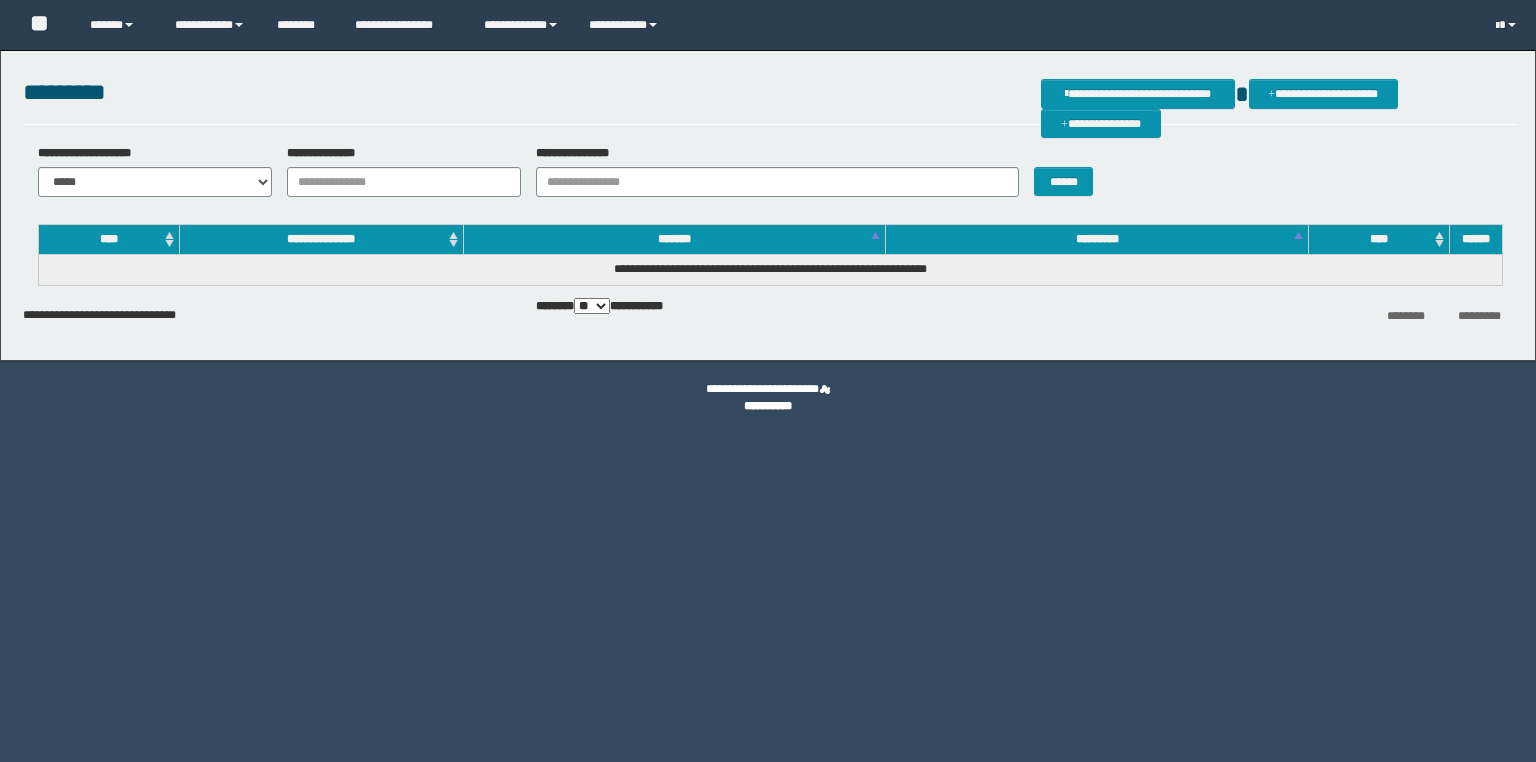 scroll, scrollTop: 0, scrollLeft: 0, axis: both 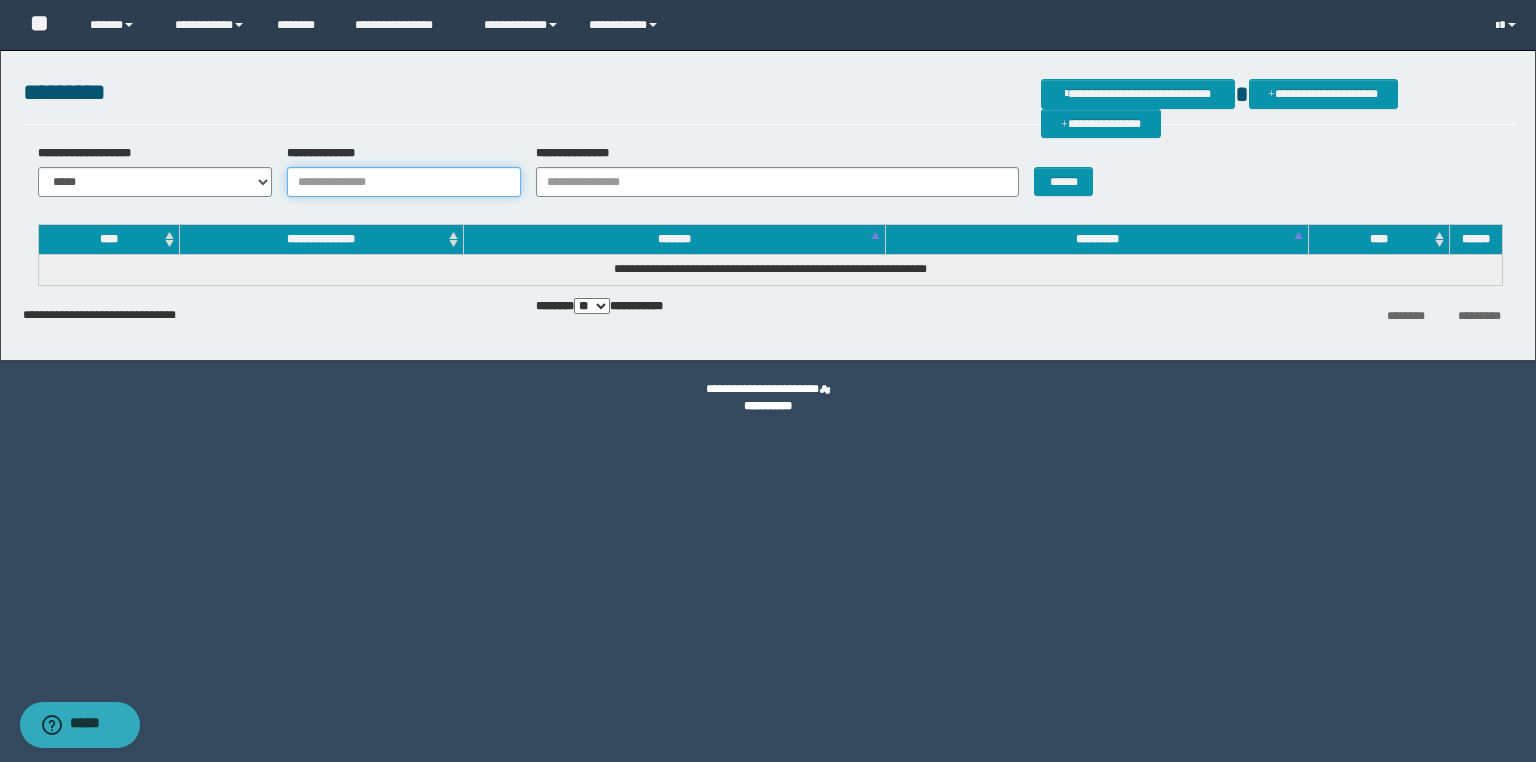 click on "**********" at bounding box center (404, 182) 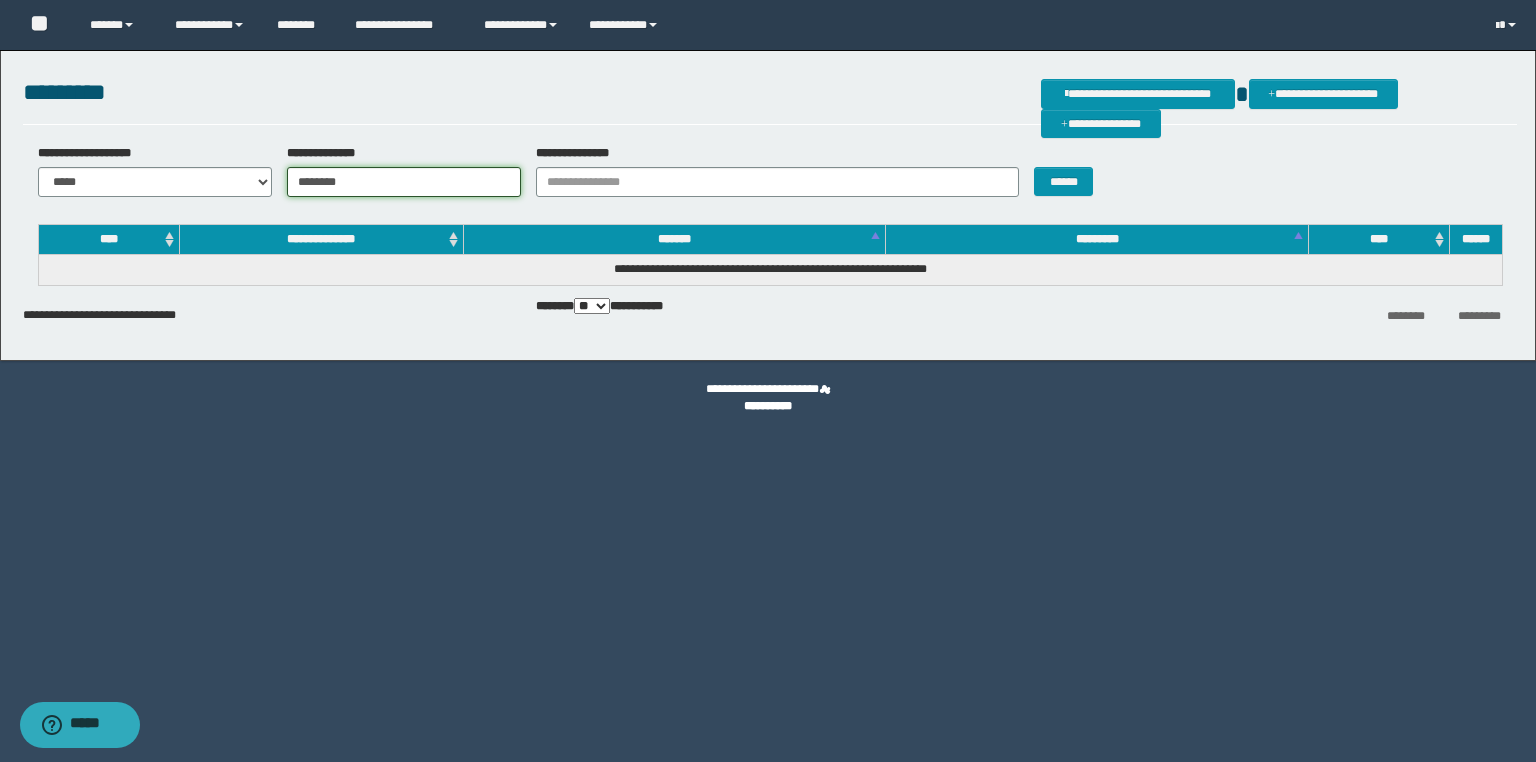 type on "********" 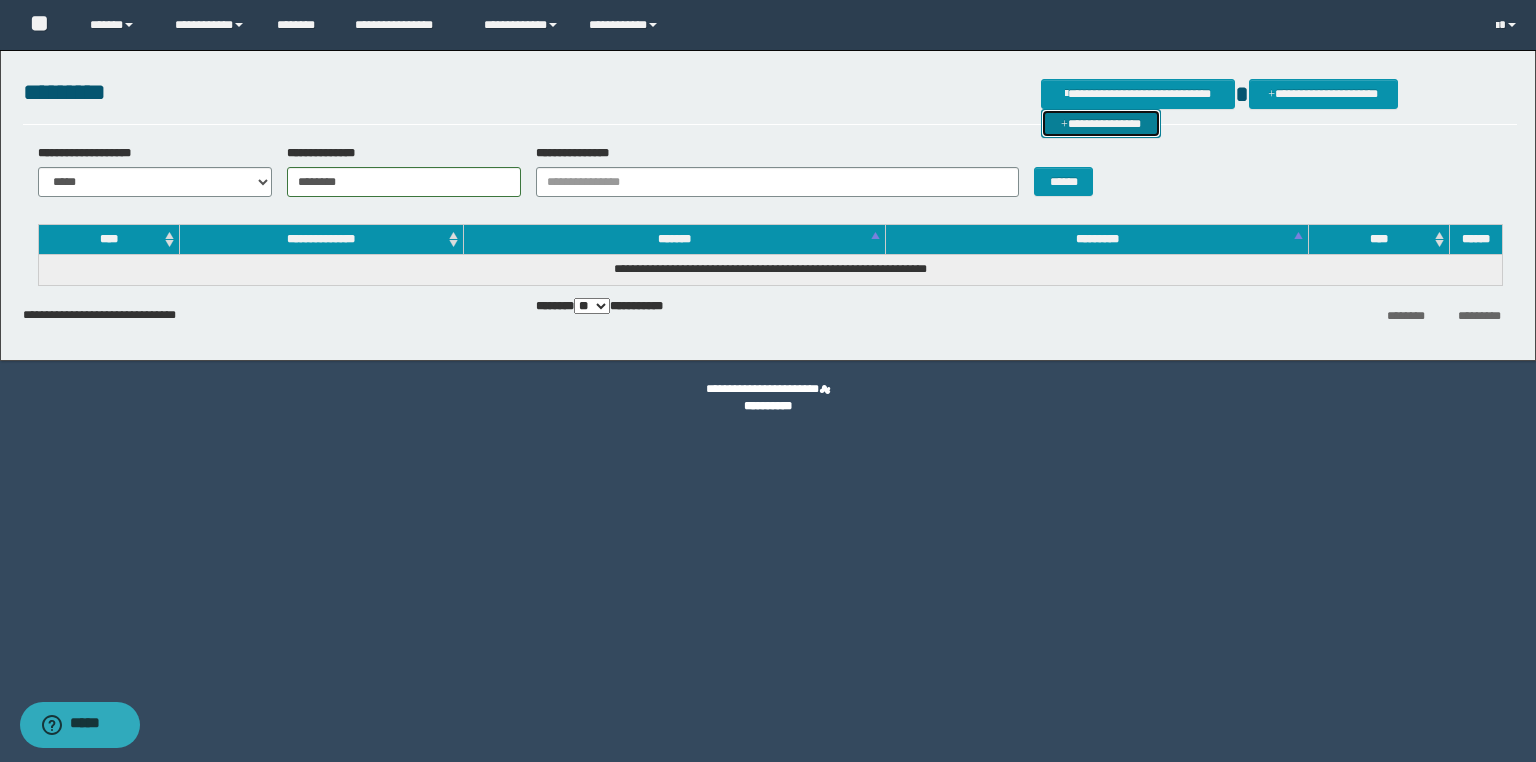 drag, startPoint x: 1451, startPoint y: 85, endPoint x: 1240, endPoint y: 100, distance: 211.5325 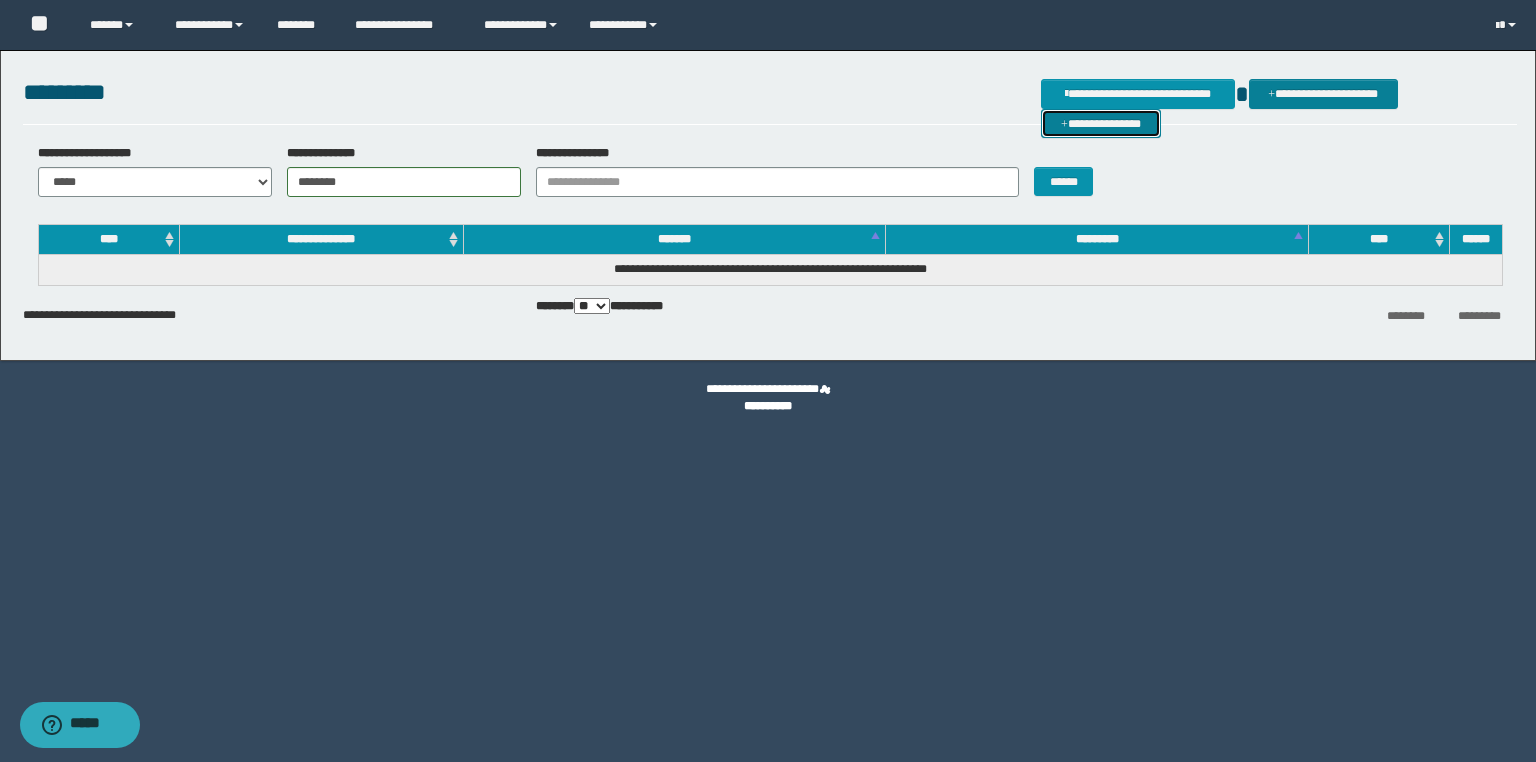 click on "**********" at bounding box center [1101, 124] 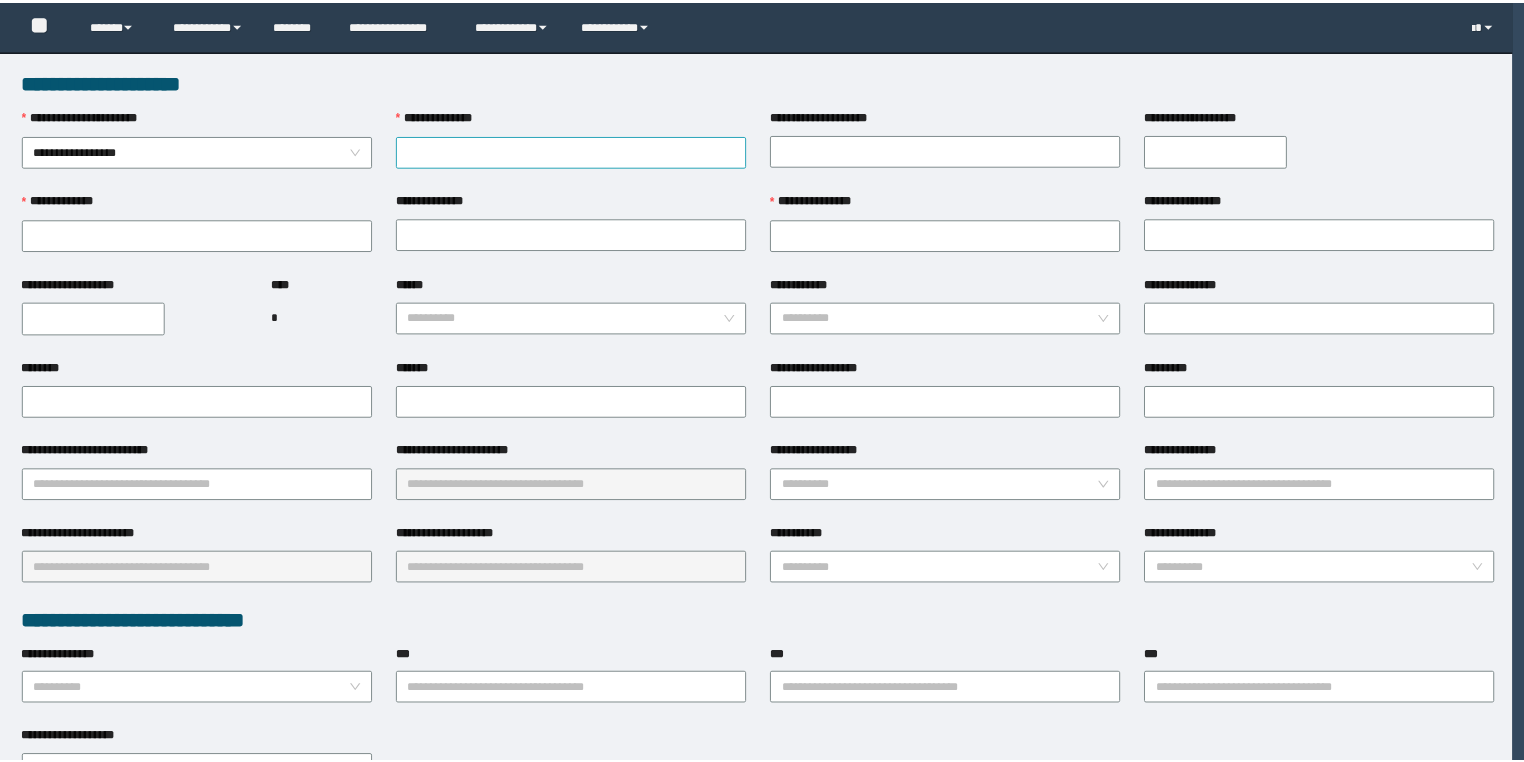 scroll, scrollTop: 0, scrollLeft: 0, axis: both 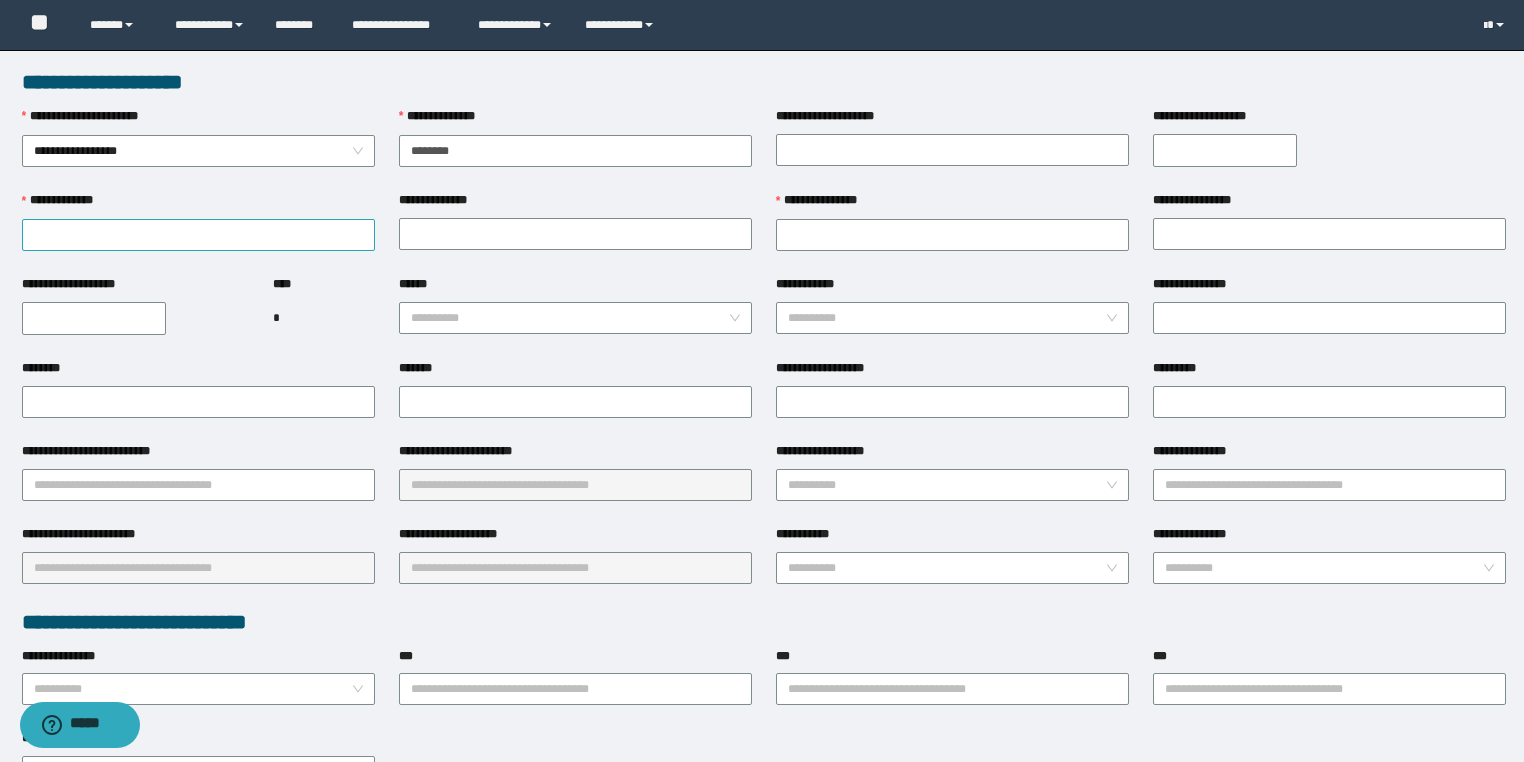 type on "********" 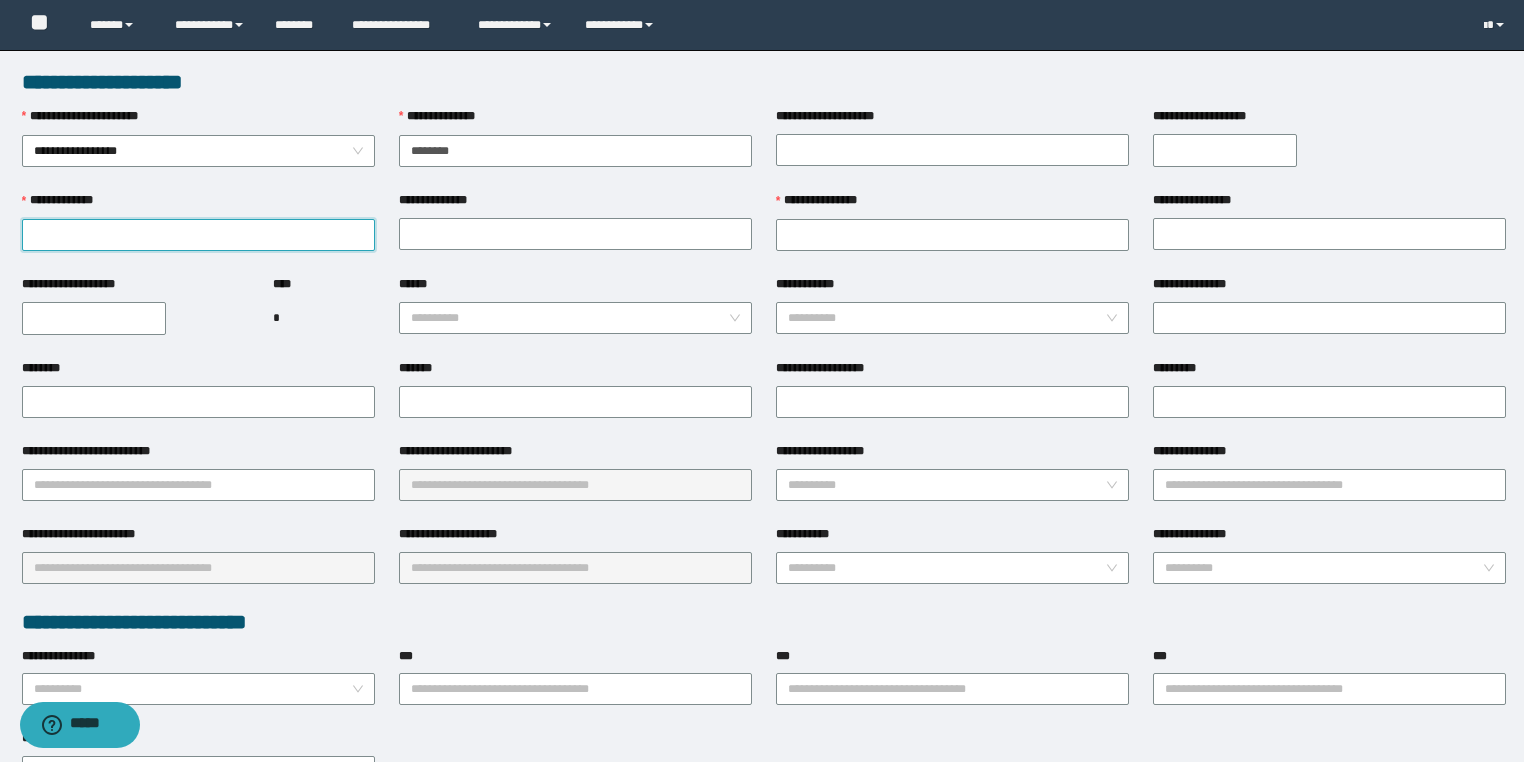 click on "**********" at bounding box center [198, 235] 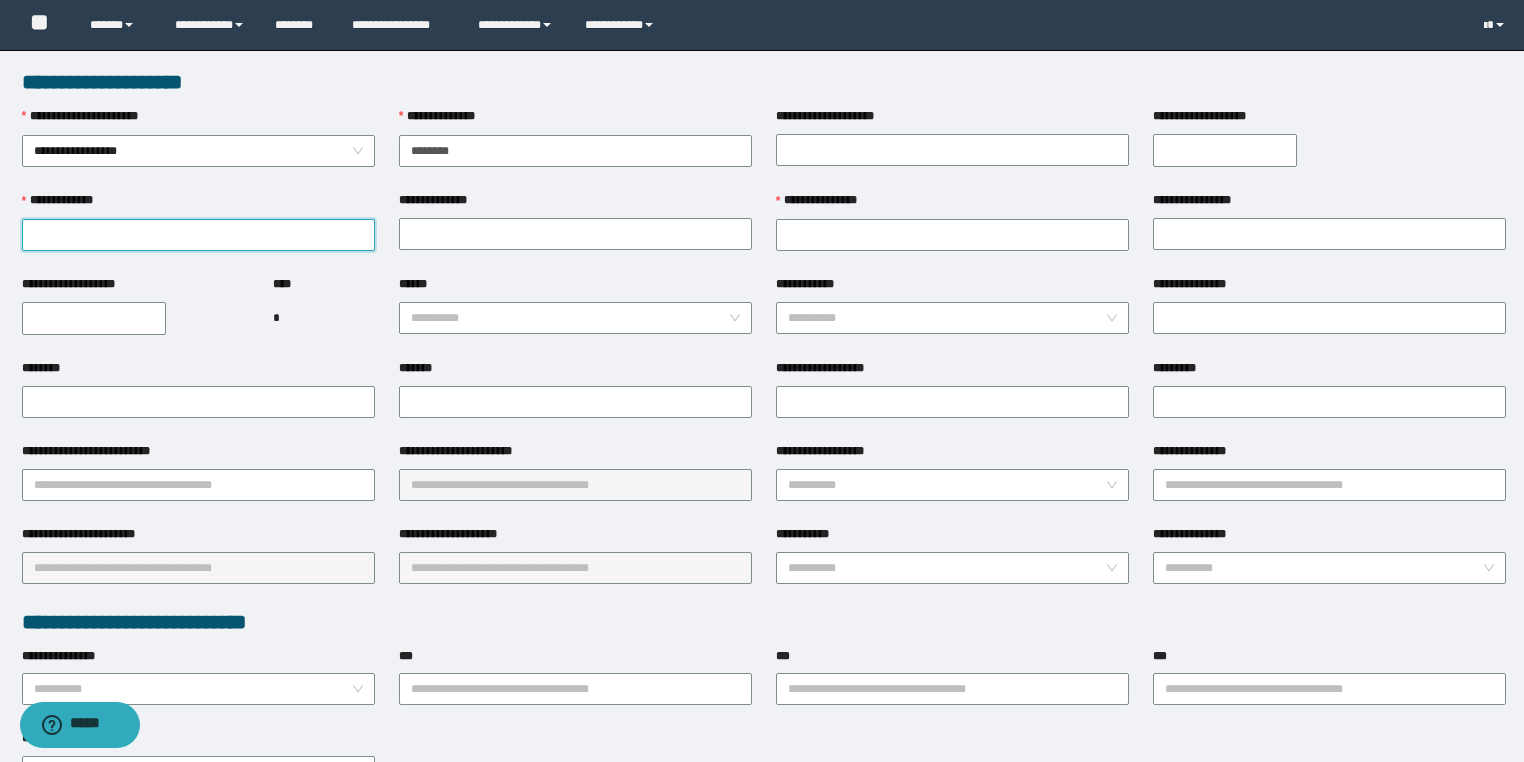 paste on "**********" 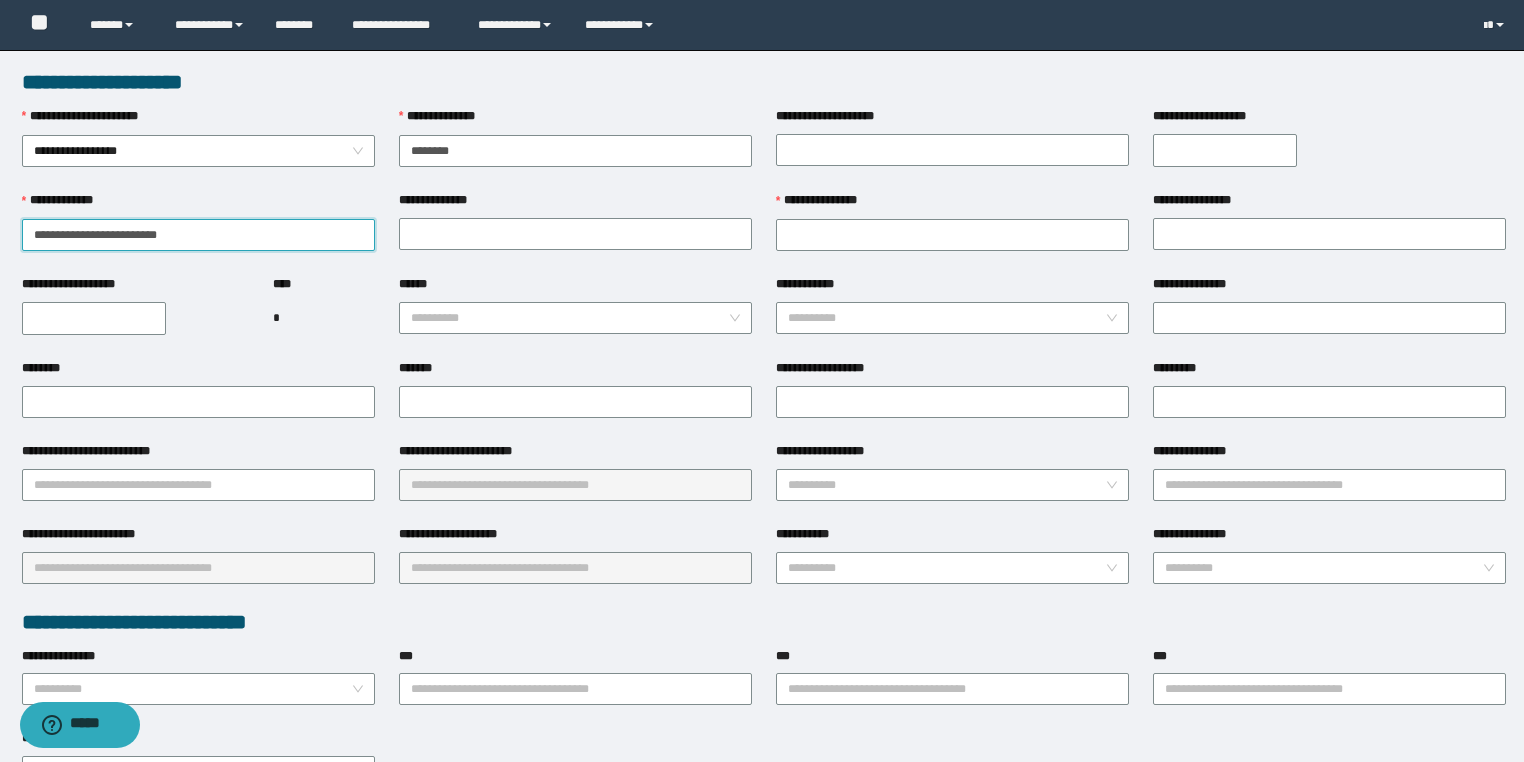 drag, startPoint x: 132, startPoint y: 233, endPoint x: 191, endPoint y: 230, distance: 59.07622 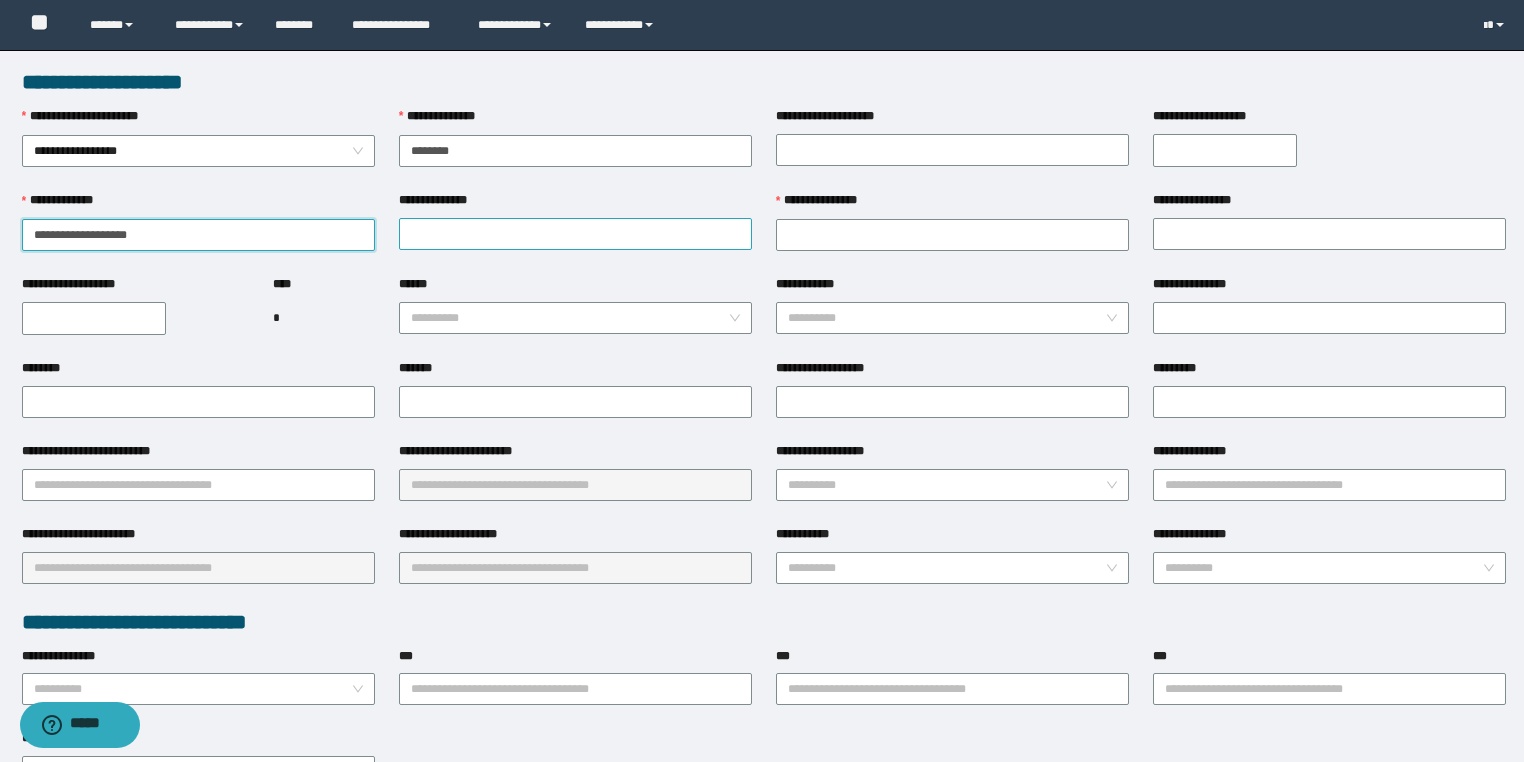 type on "**********" 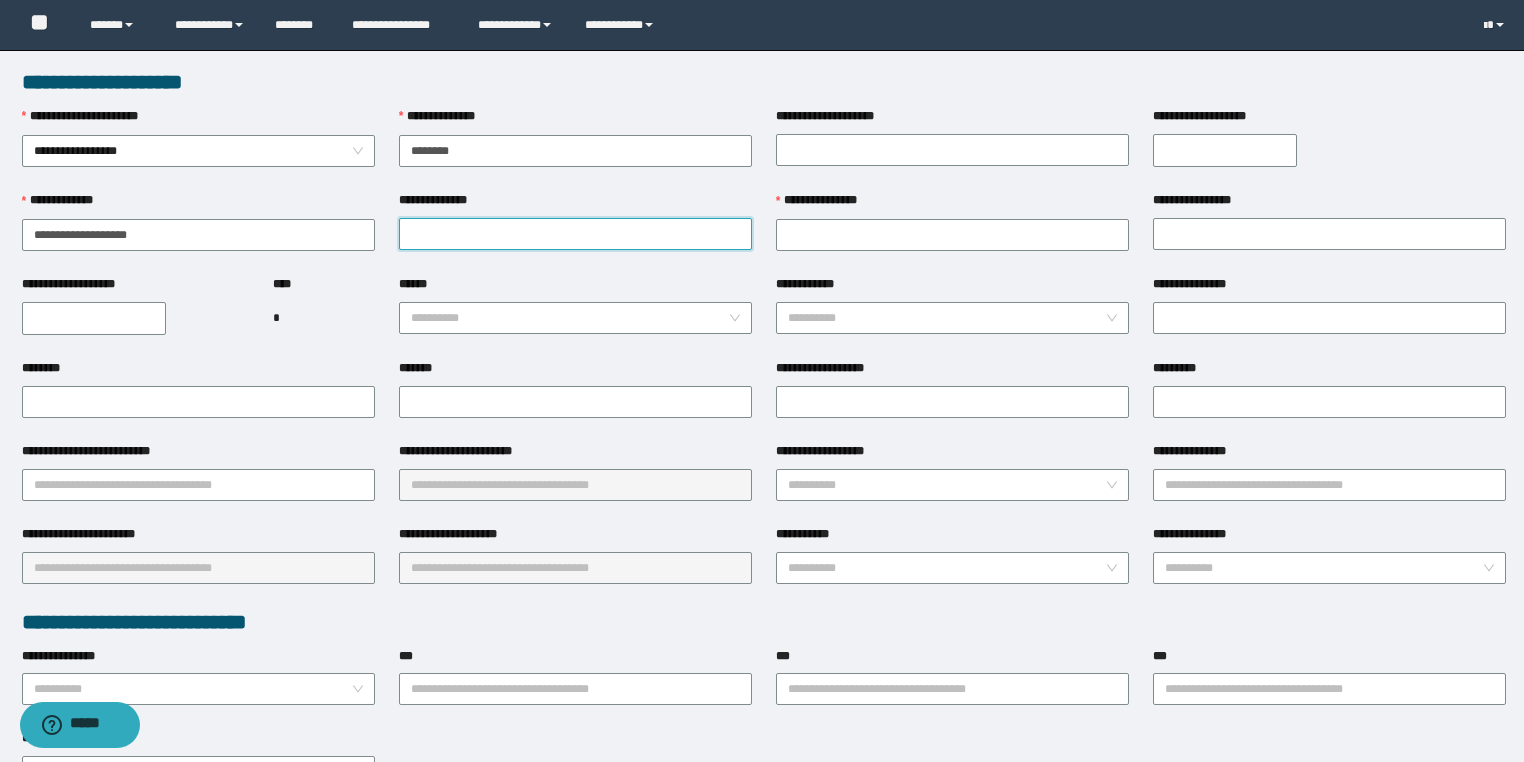 click on "**********" at bounding box center (575, 234) 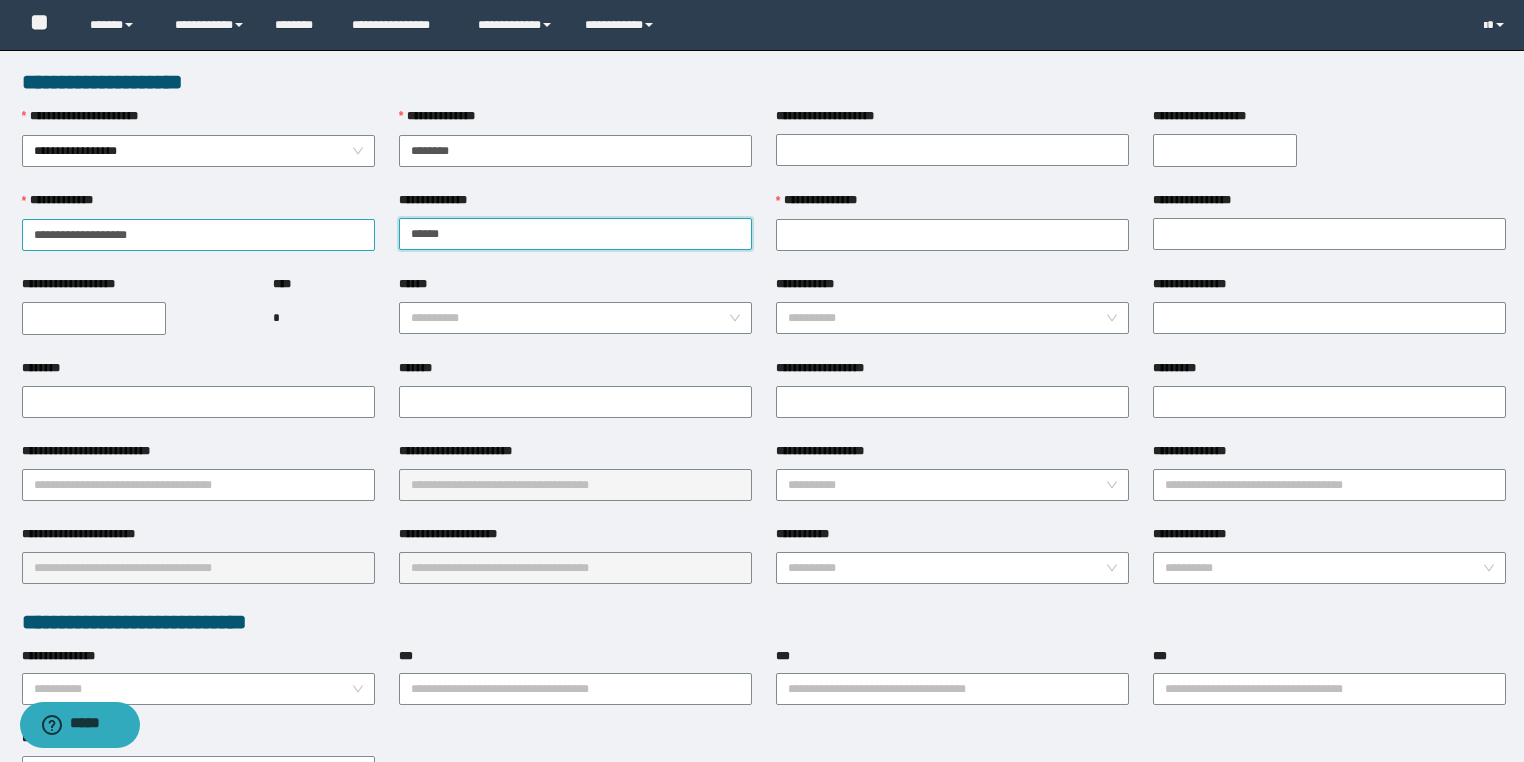 type on "******" 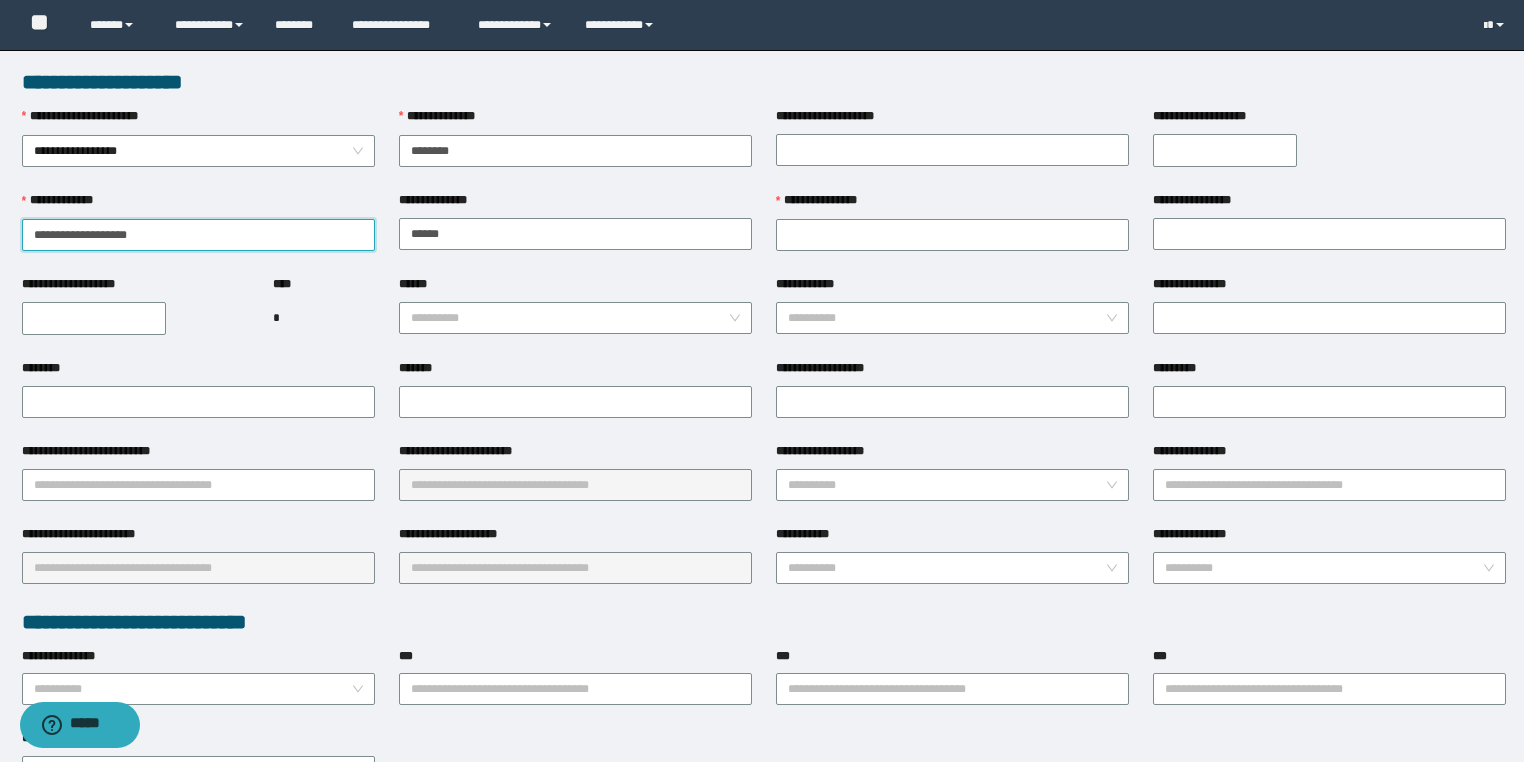 drag, startPoint x: 100, startPoint y: 232, endPoint x: 2, endPoint y: 220, distance: 98.731964 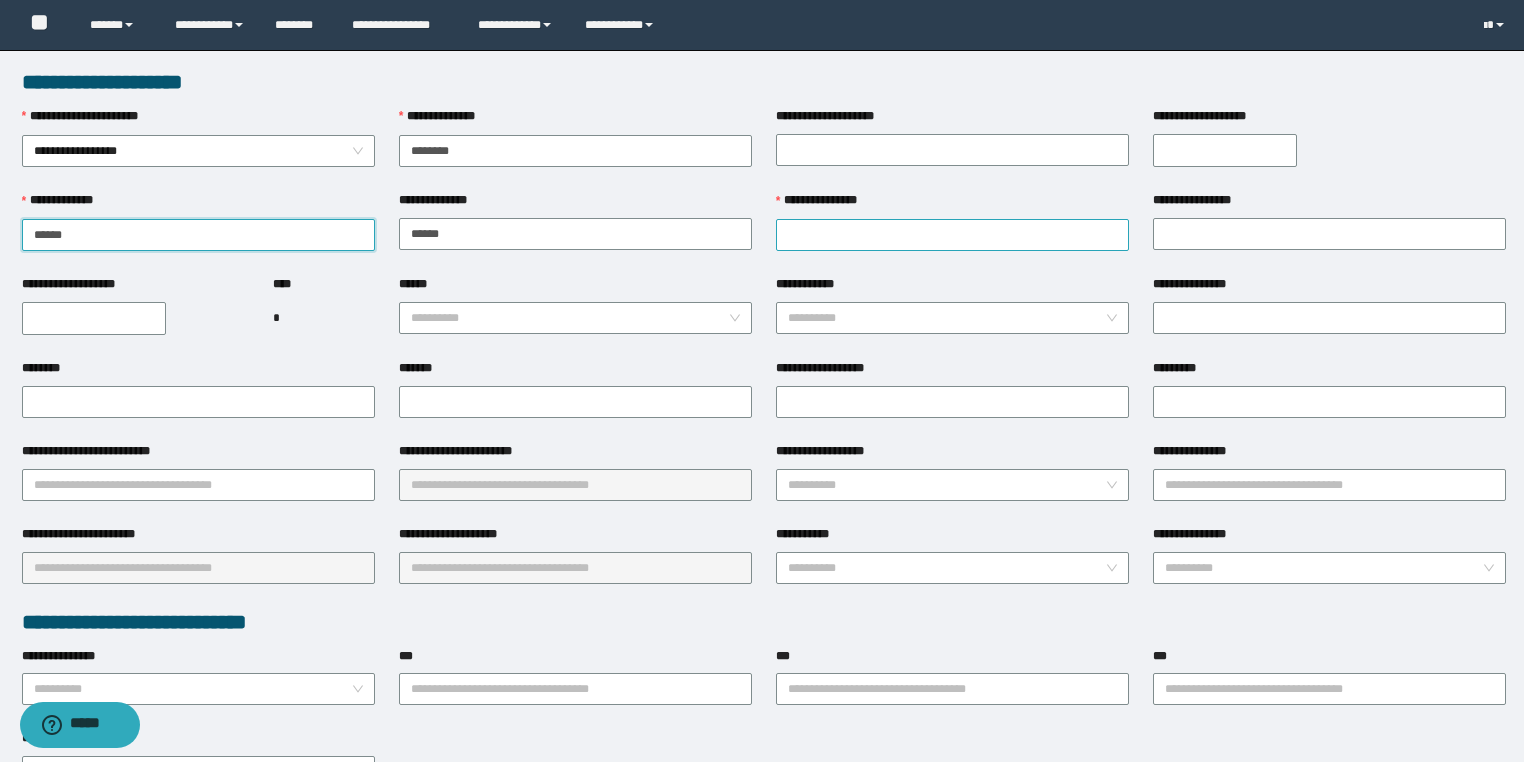 type on "****" 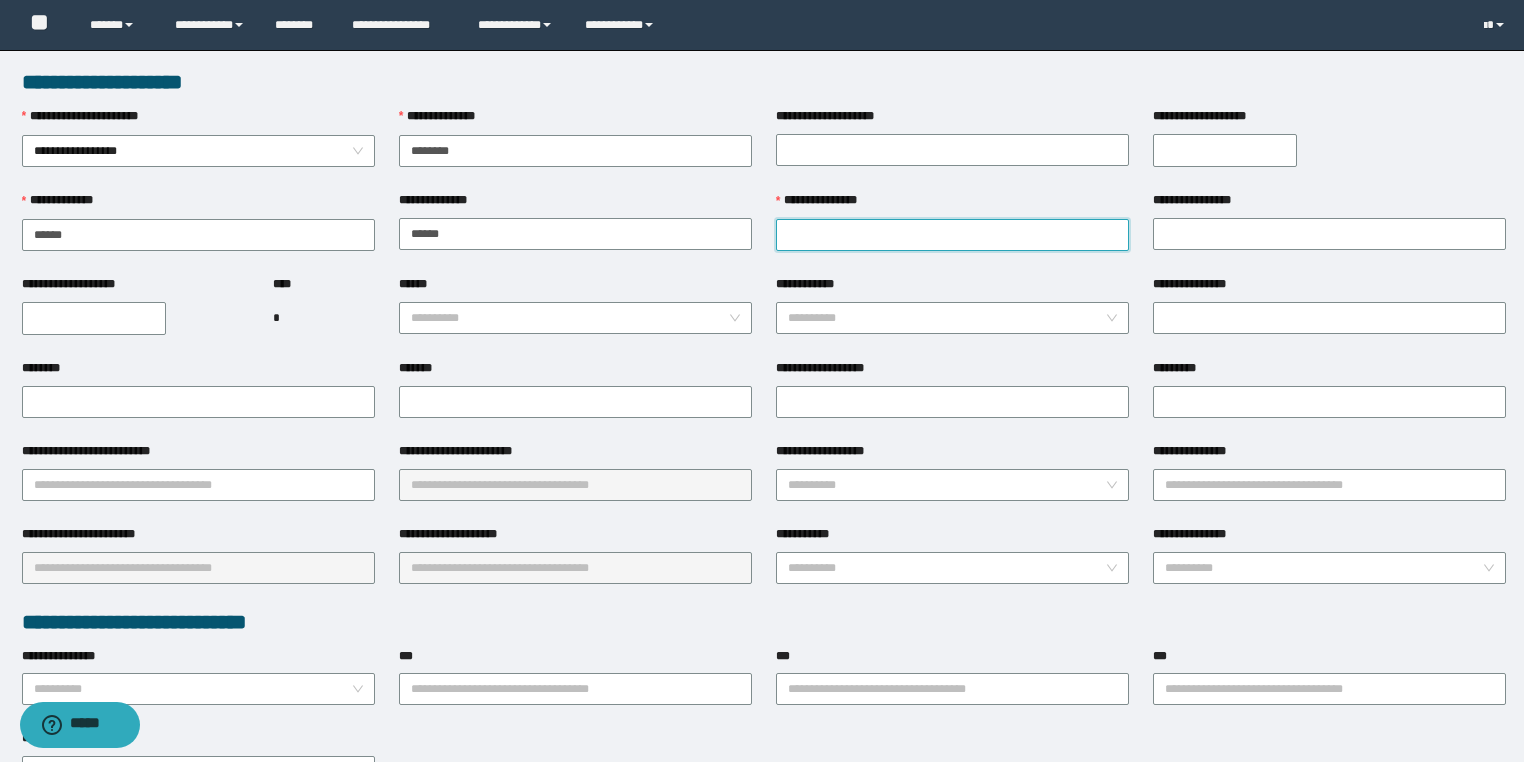 click on "**********" at bounding box center (952, 235) 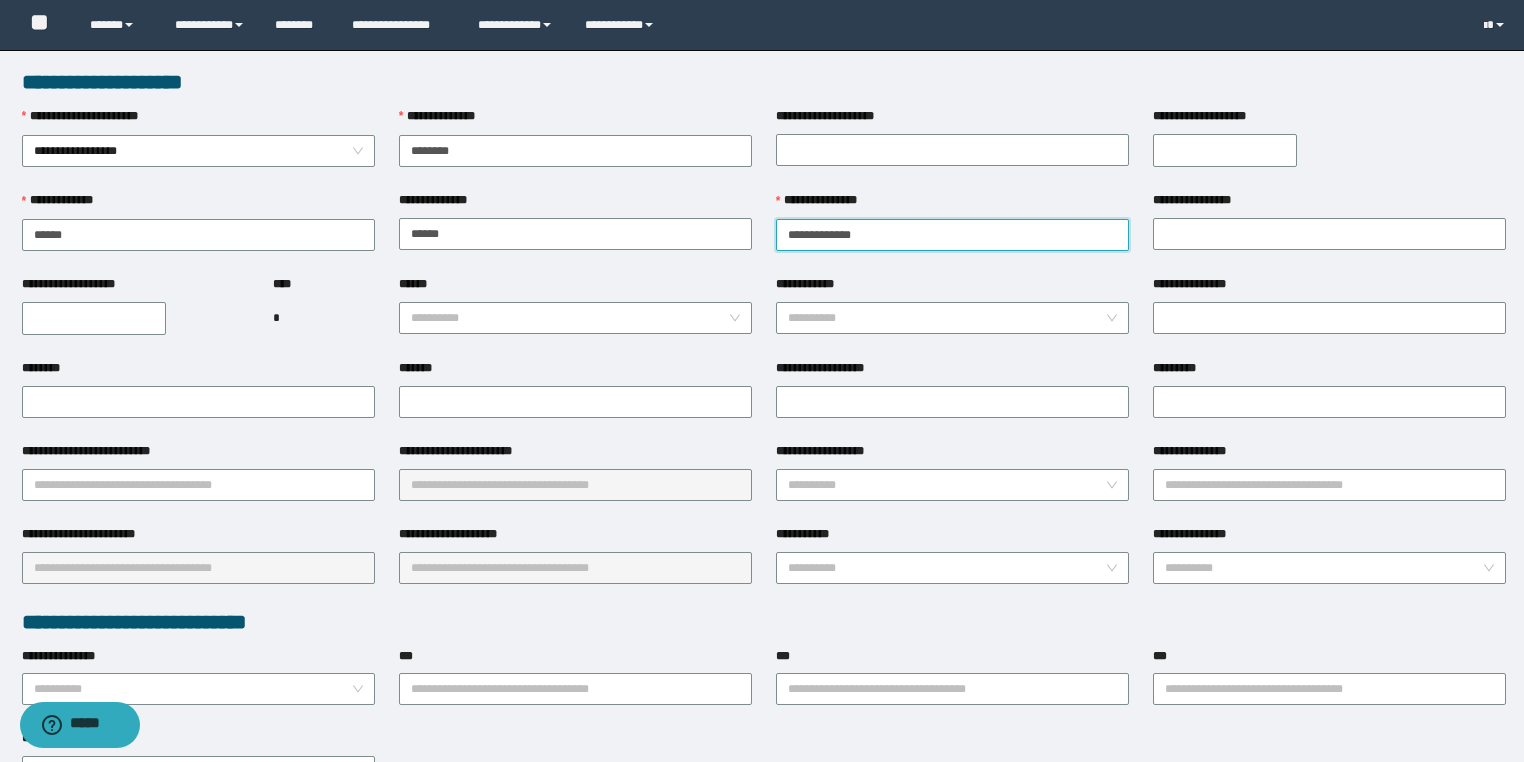 drag, startPoint x: 882, startPoint y: 227, endPoint x: 824, endPoint y: 227, distance: 58 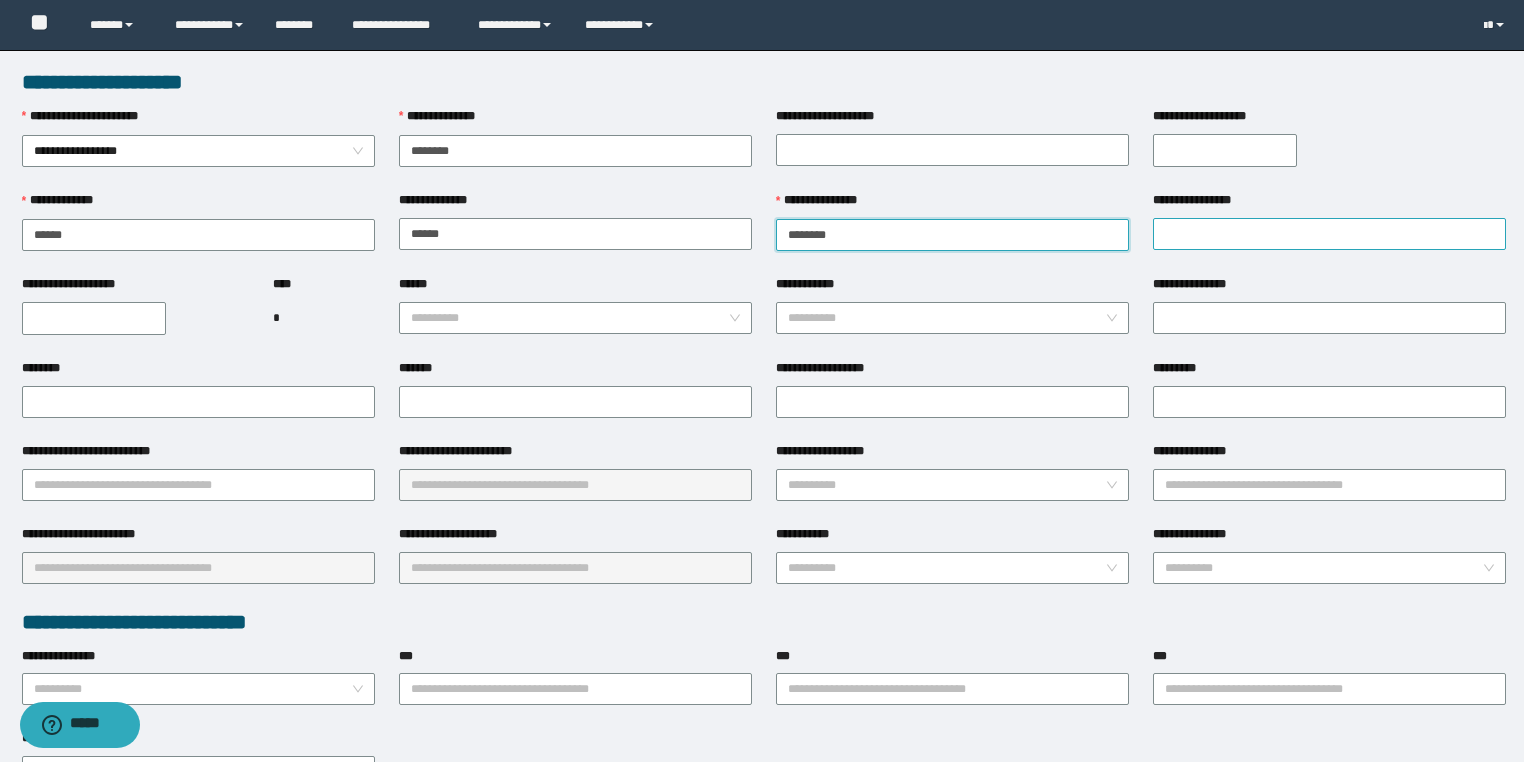 type on "*******" 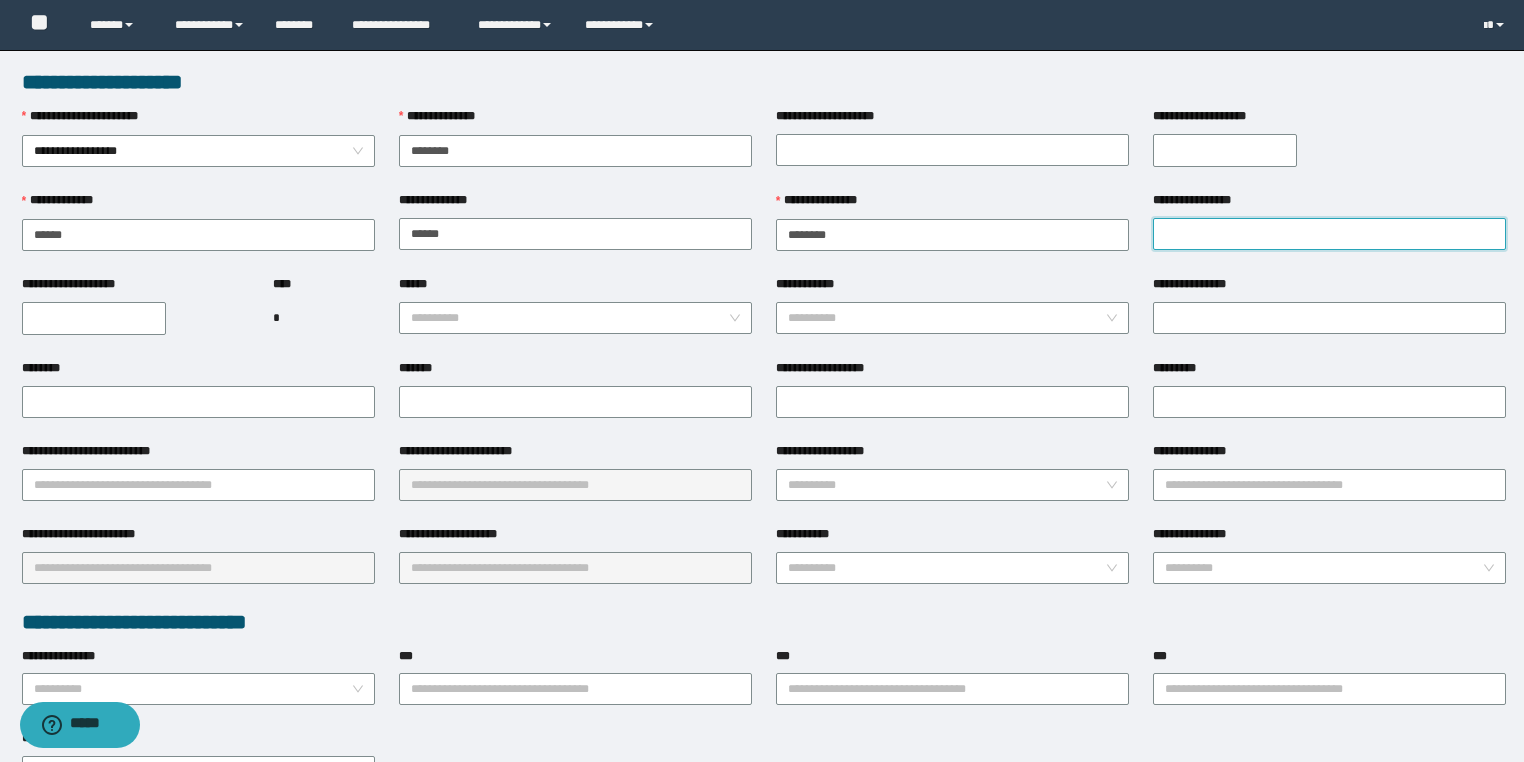 click on "**********" at bounding box center [1329, 234] 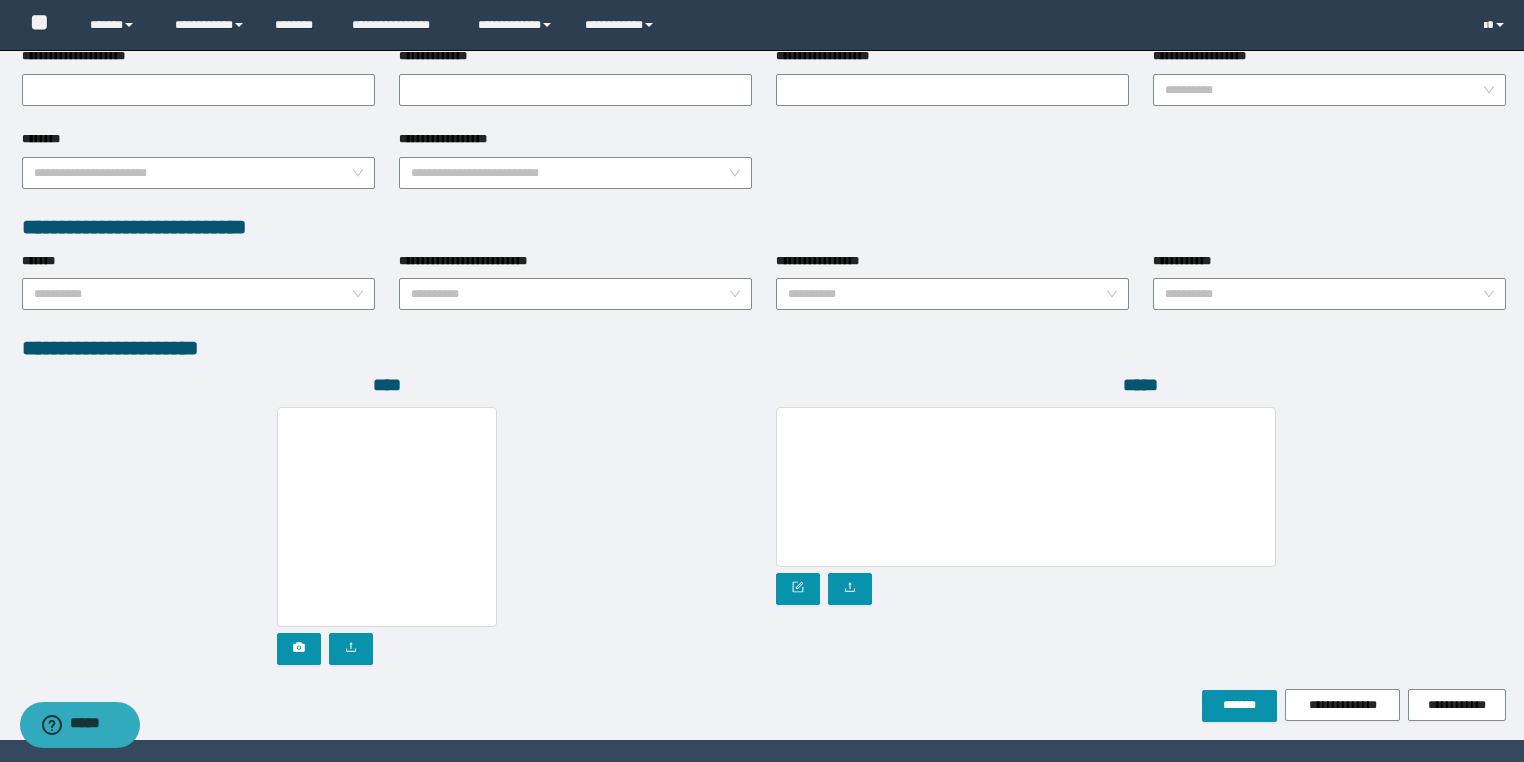 scroll, scrollTop: 939, scrollLeft: 0, axis: vertical 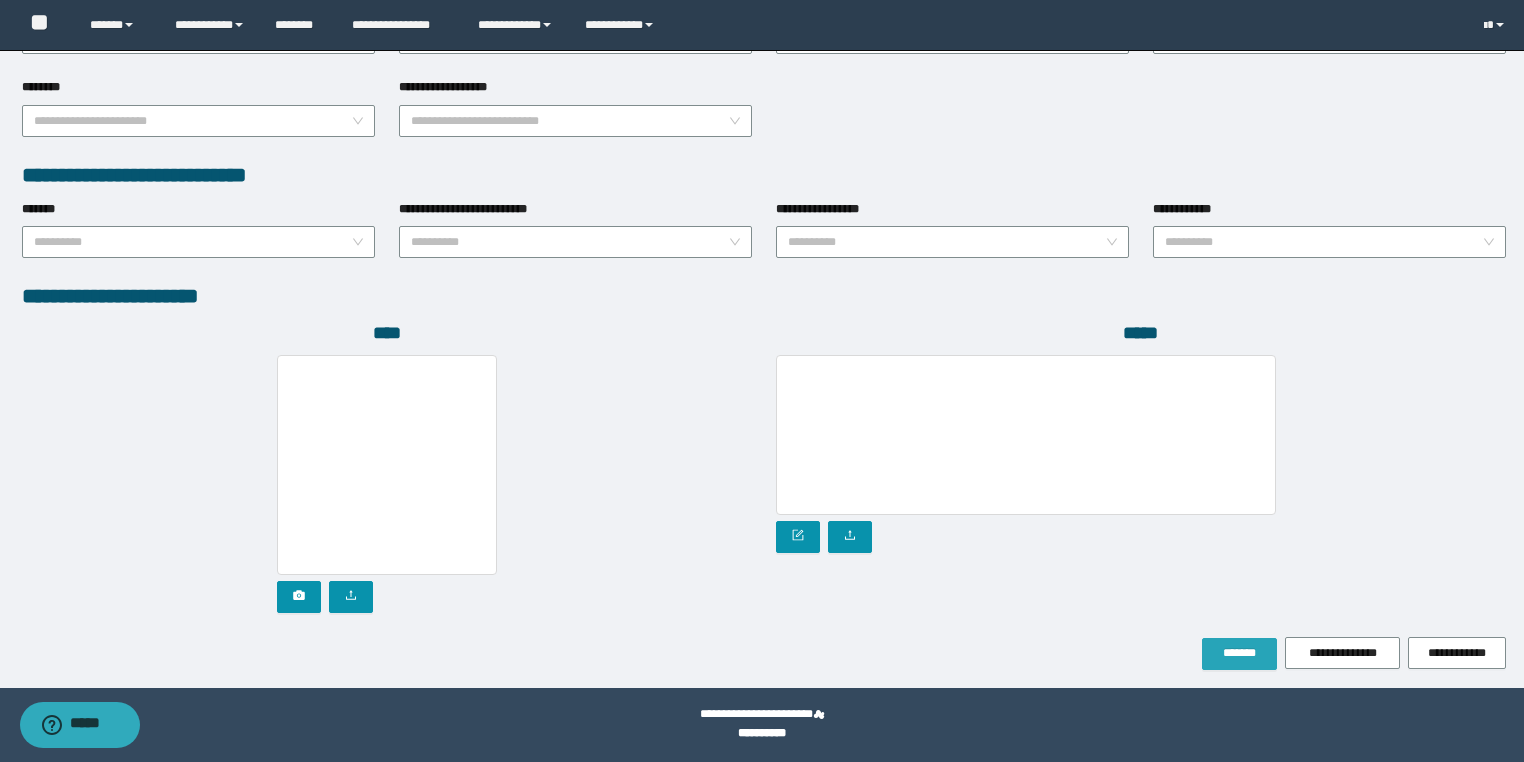 type on "*****" 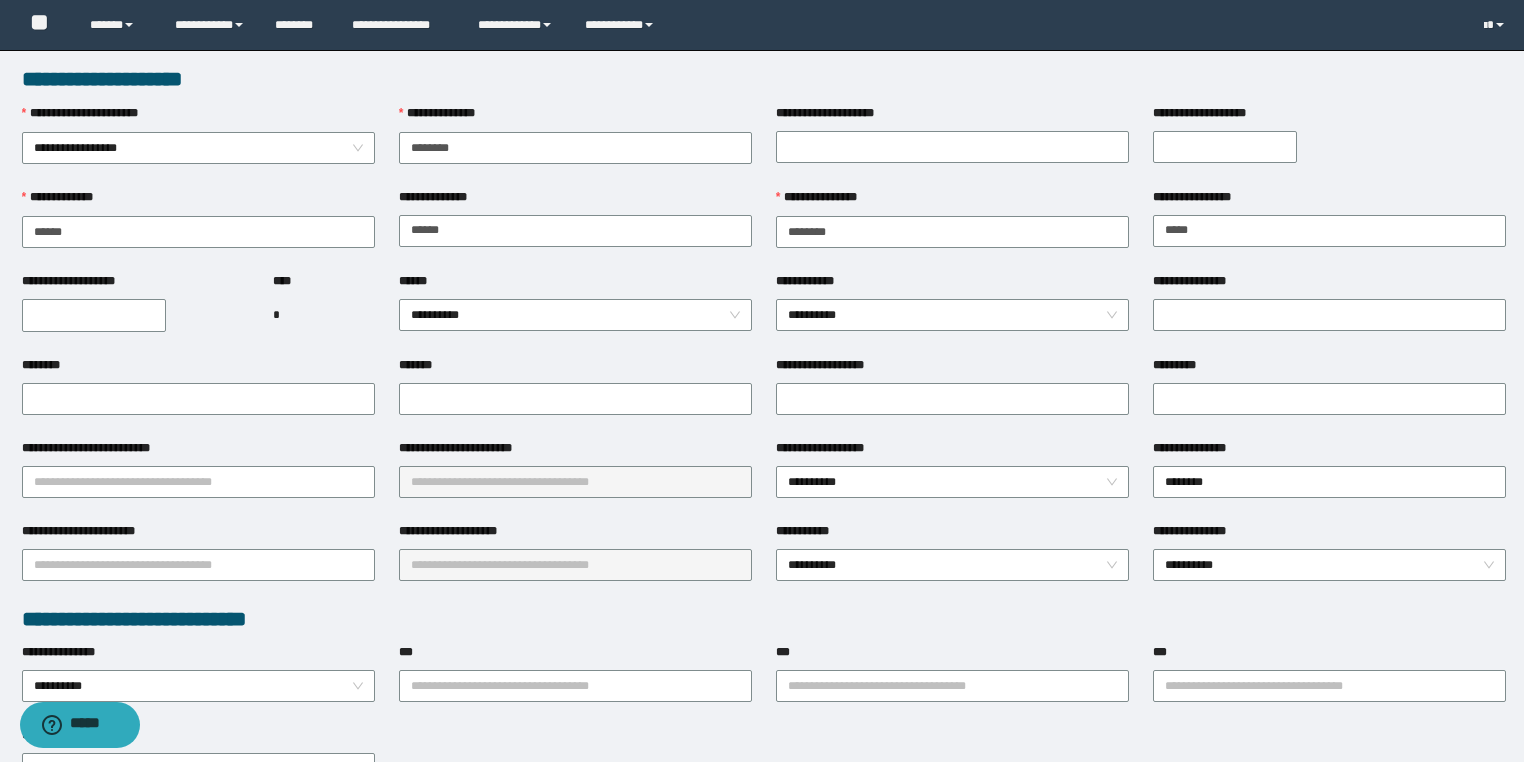 scroll, scrollTop: 0, scrollLeft: 0, axis: both 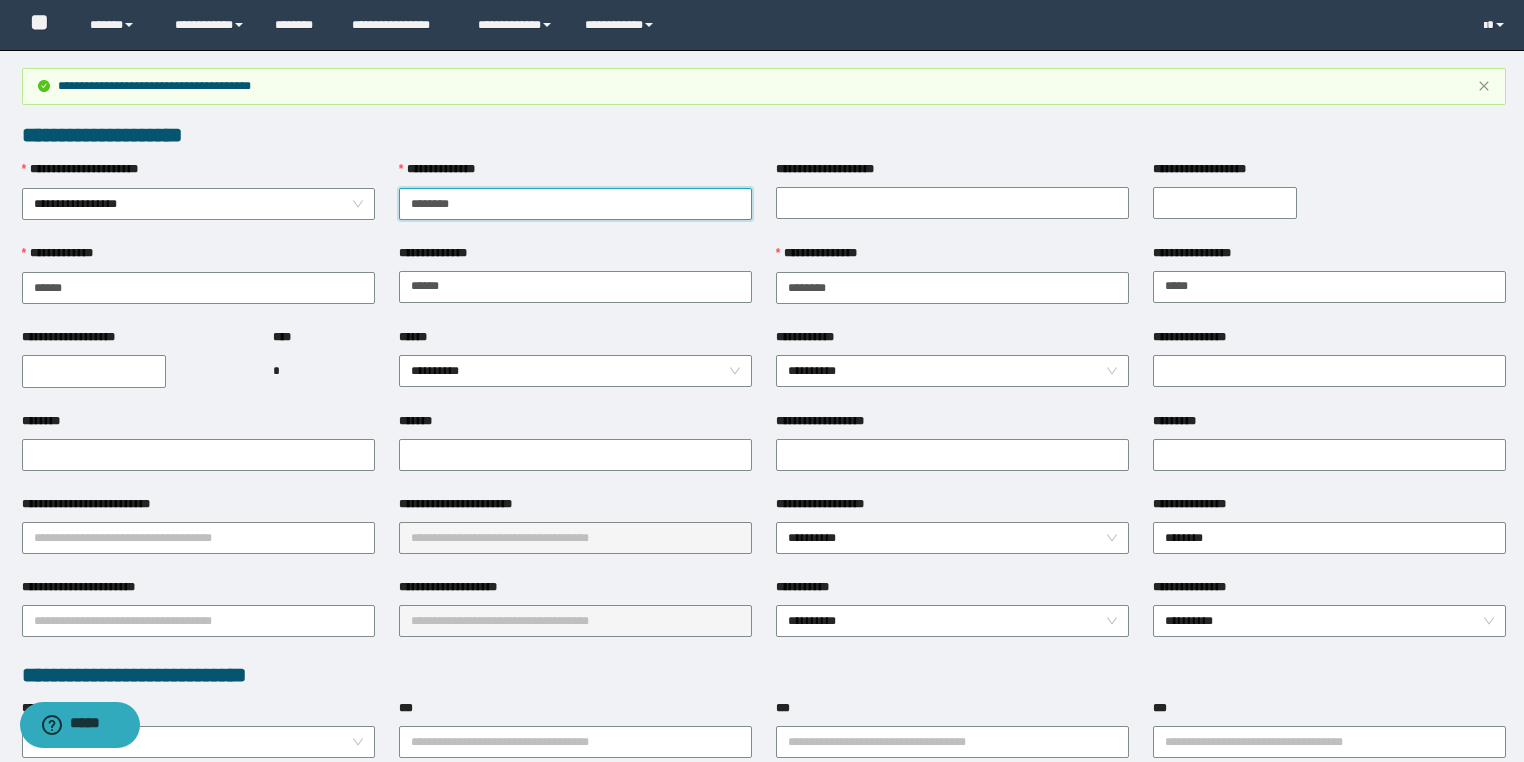 drag, startPoint x: 484, startPoint y: 202, endPoint x: 322, endPoint y: 181, distance: 163.35544 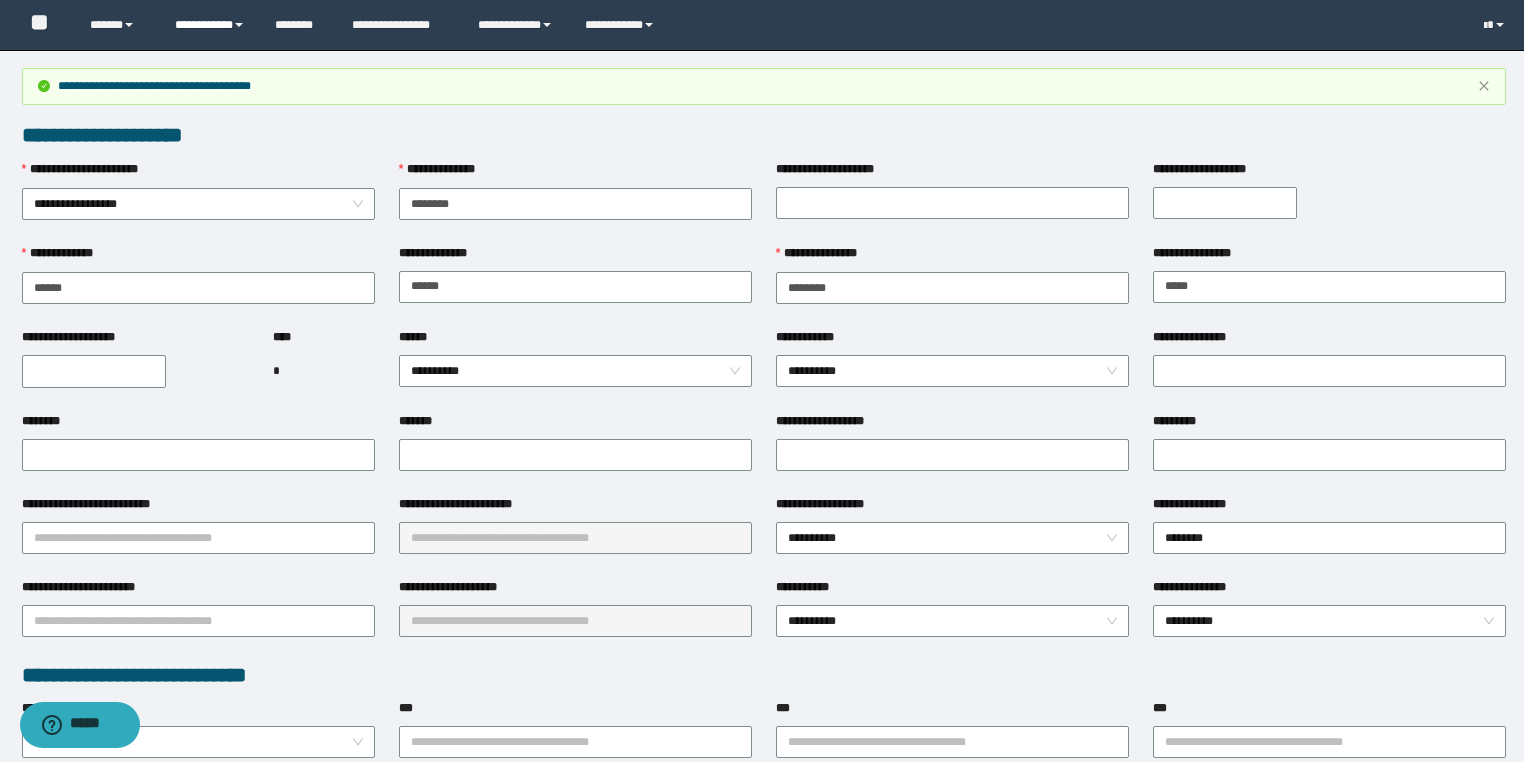 click on "**********" at bounding box center [210, 25] 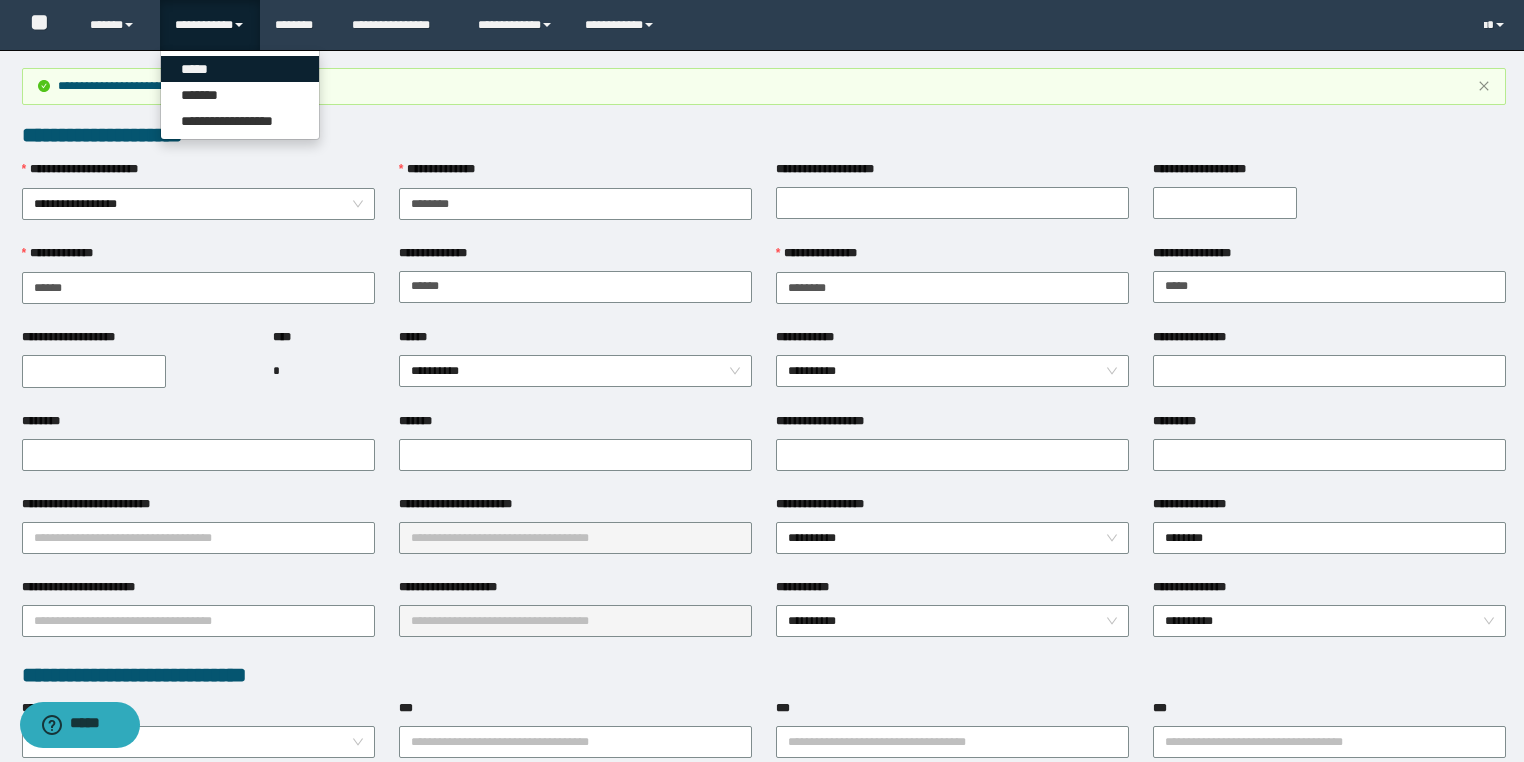 click on "*****" at bounding box center (240, 69) 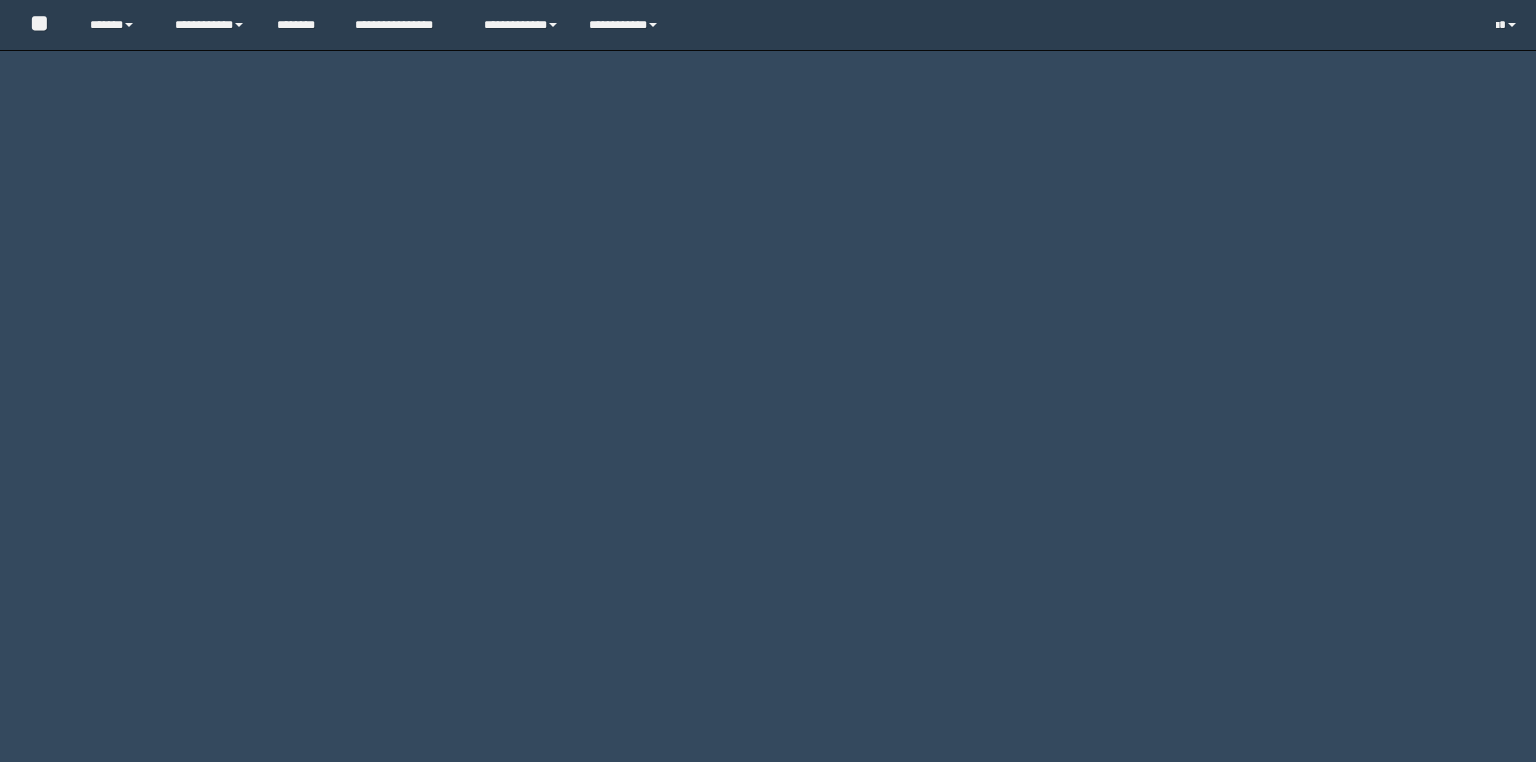 scroll, scrollTop: 0, scrollLeft: 0, axis: both 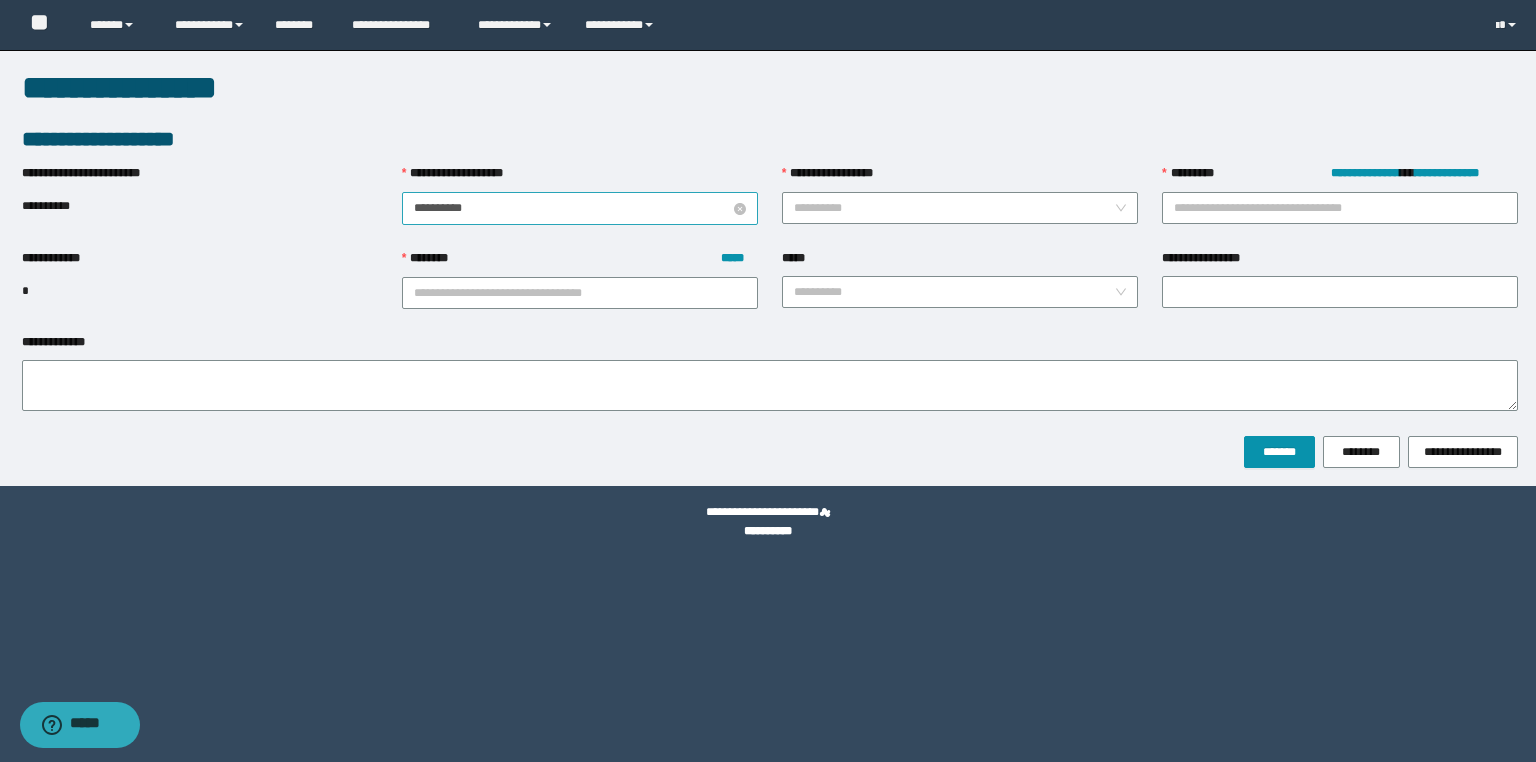 click on "**********" at bounding box center [572, 208] 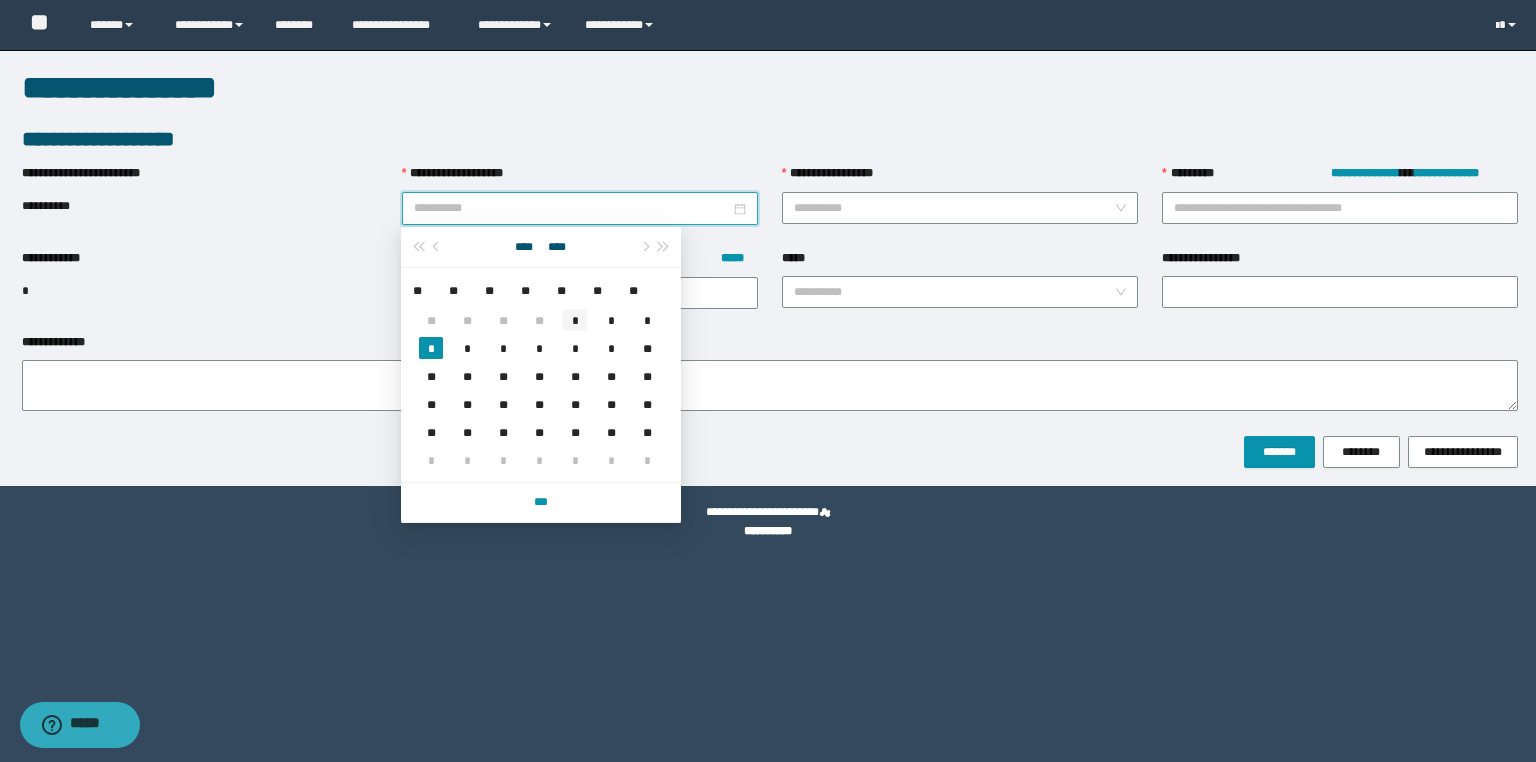 type on "**********" 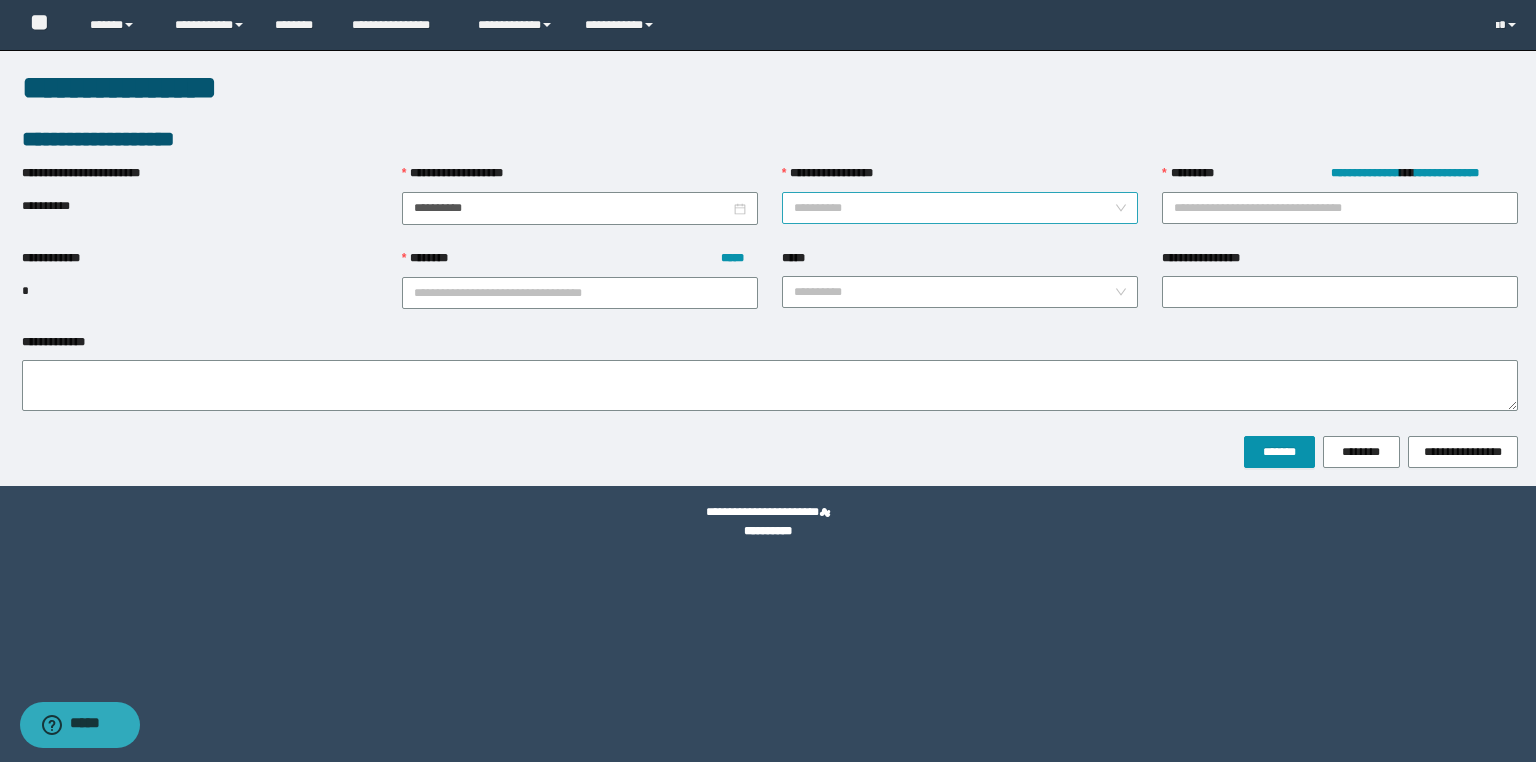 click on "**********" at bounding box center [954, 208] 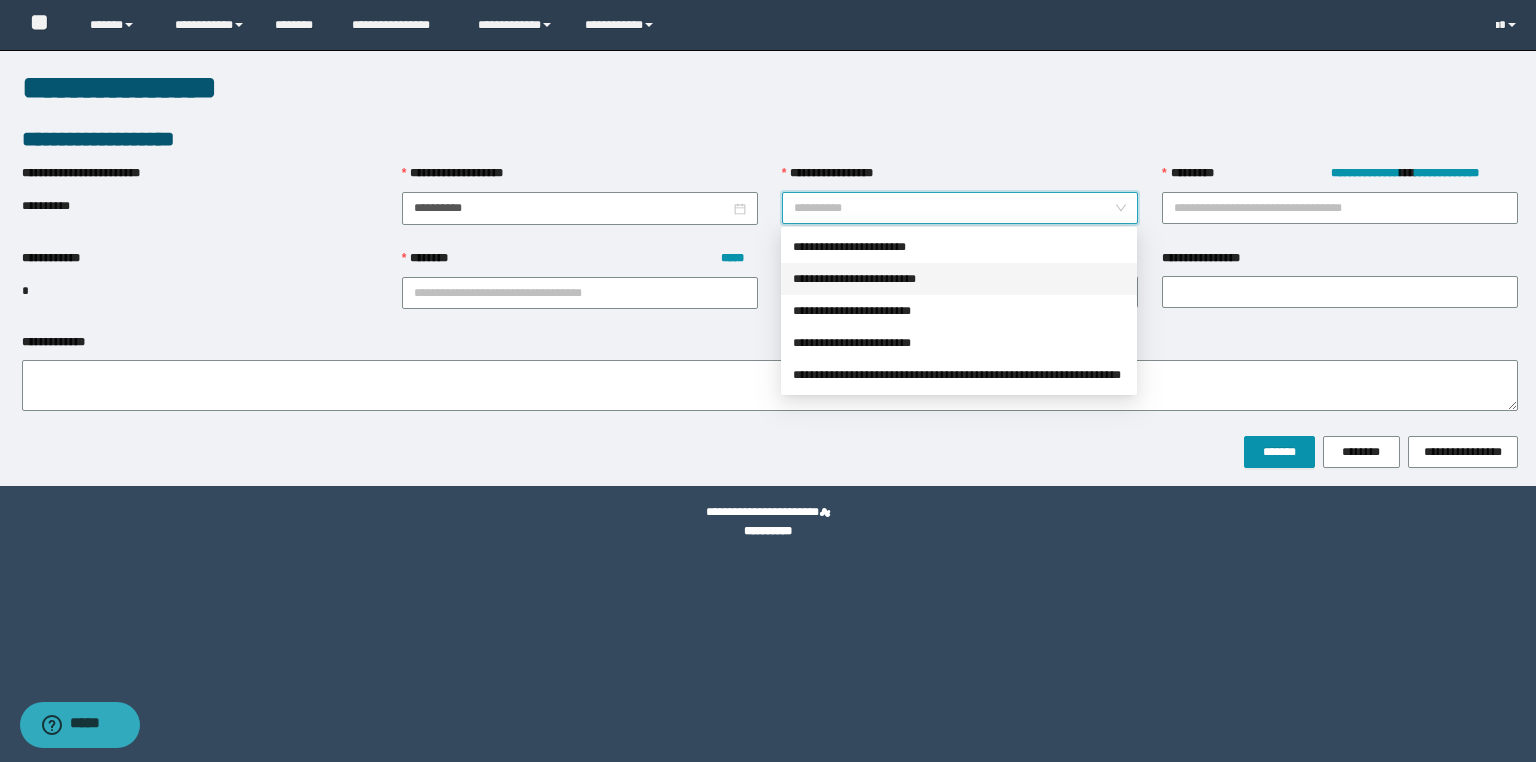 click on "**********" at bounding box center [959, 279] 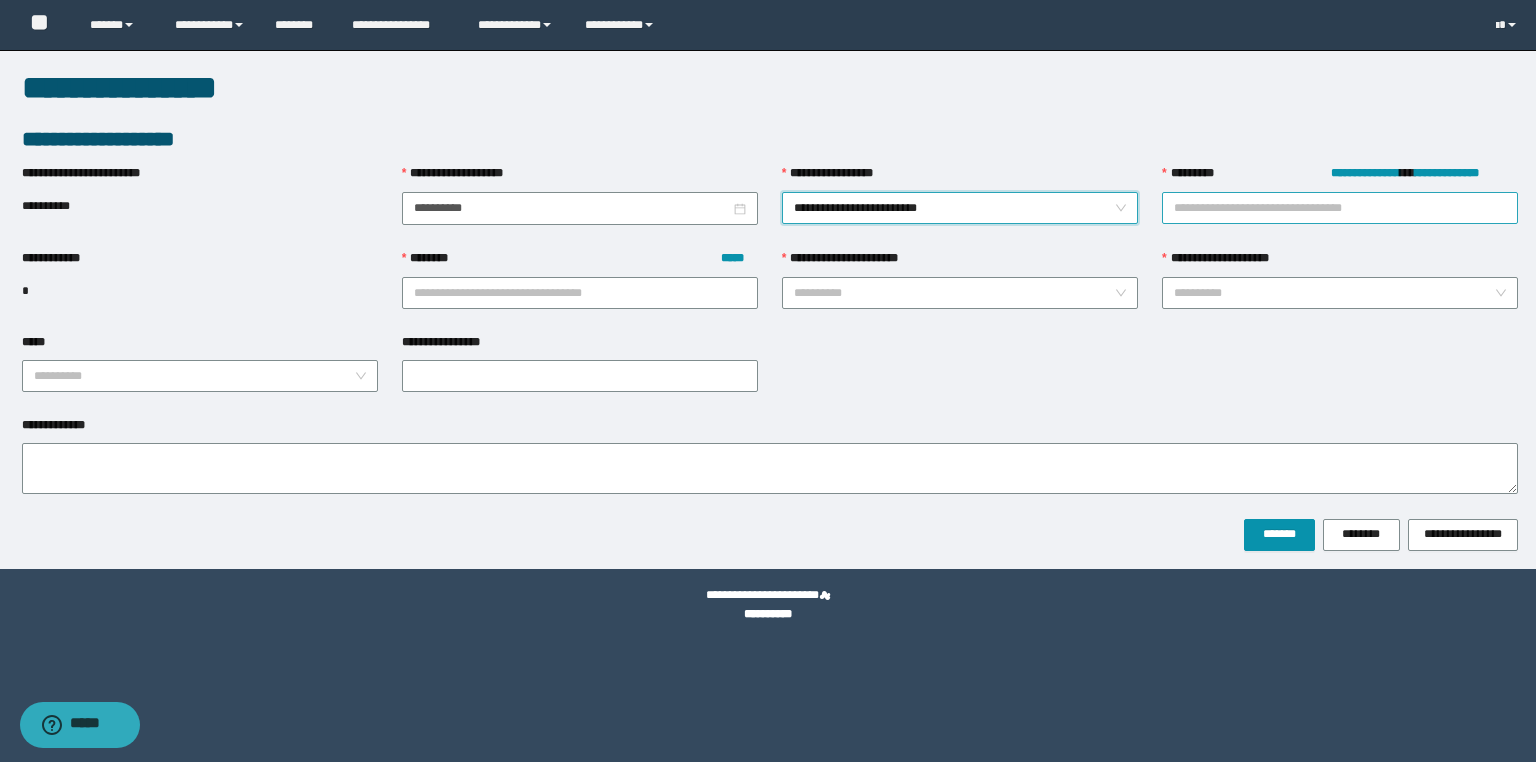 click on "**********" at bounding box center (1340, 208) 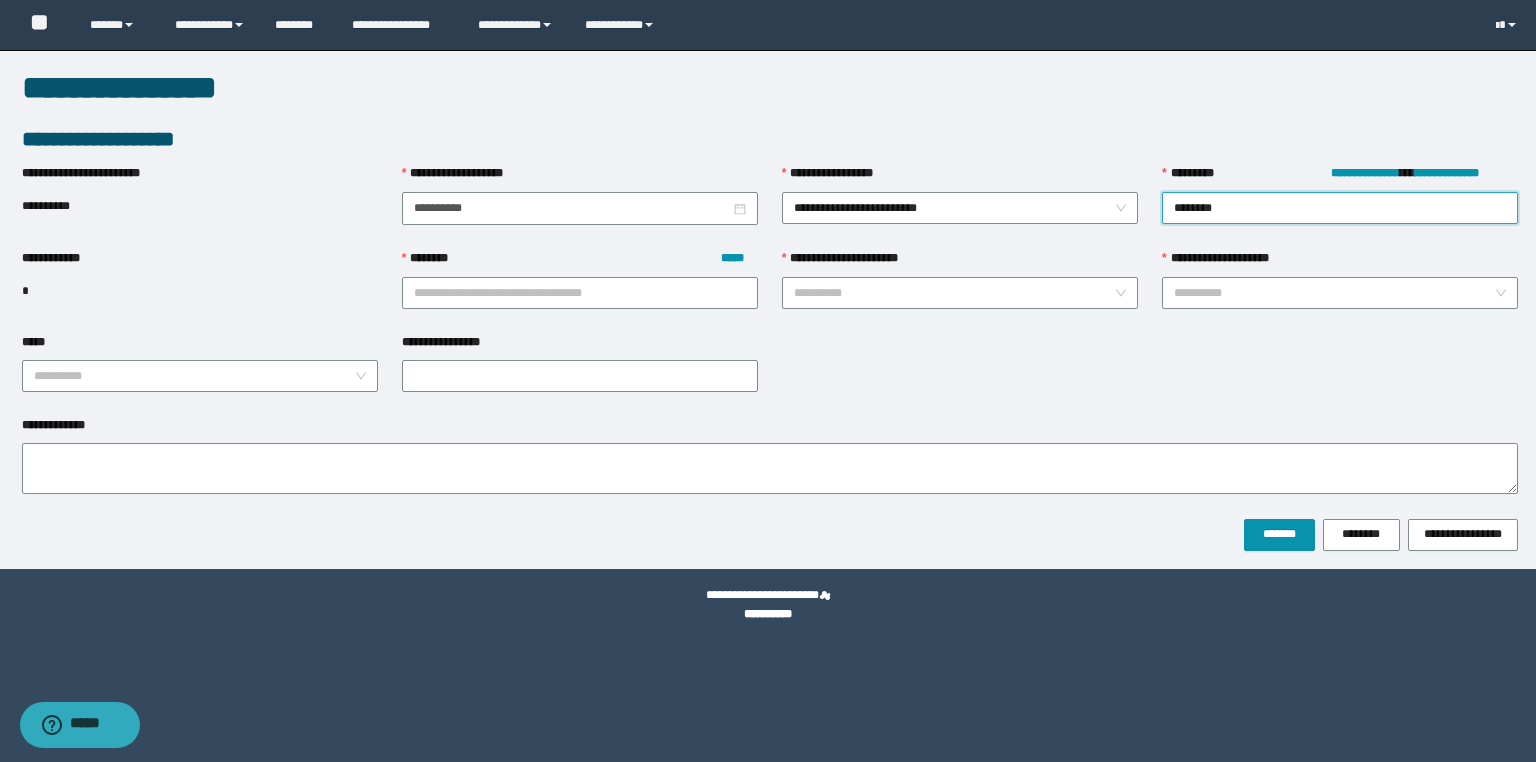 type on "*********" 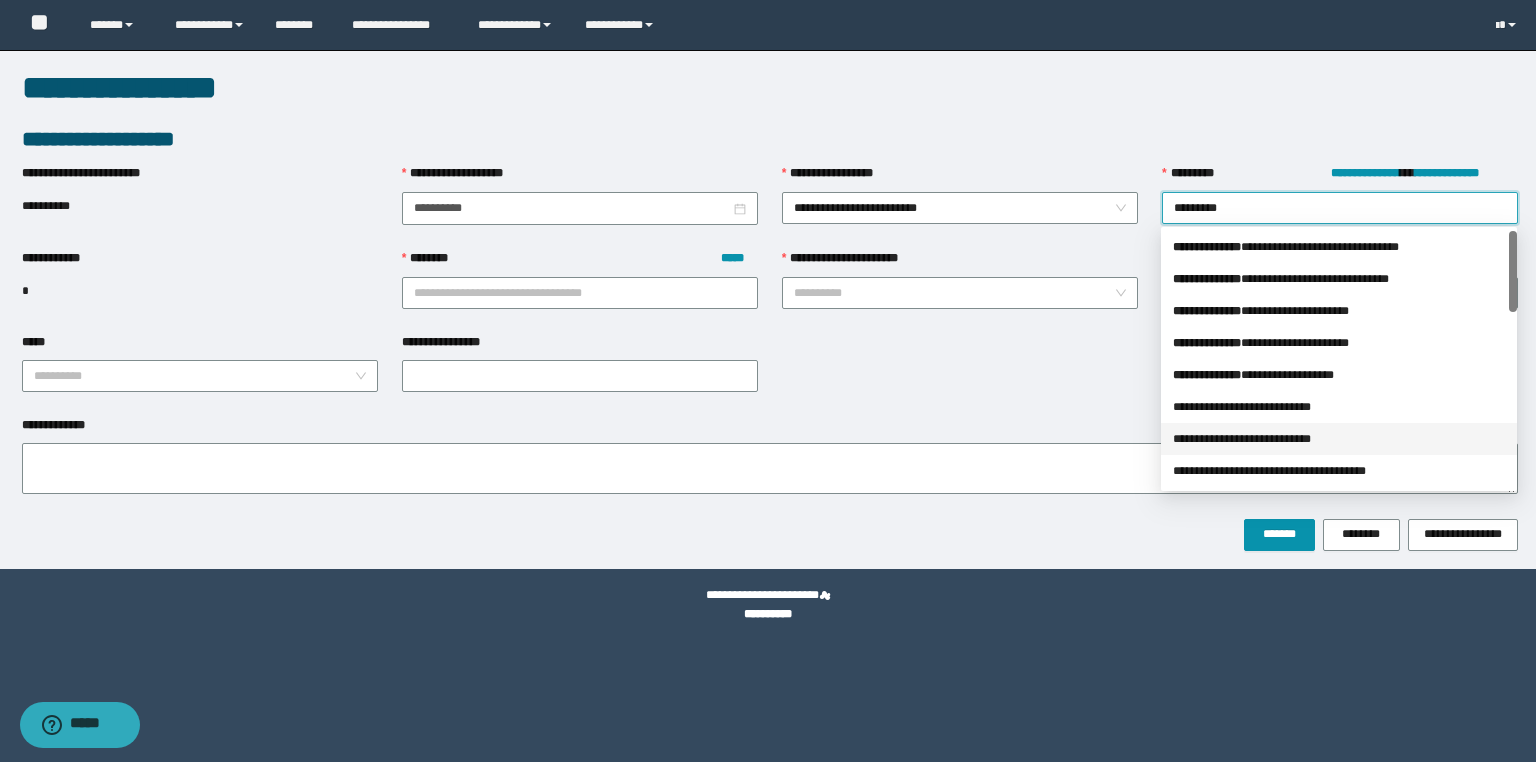 click on "**********" at bounding box center (1339, 439) 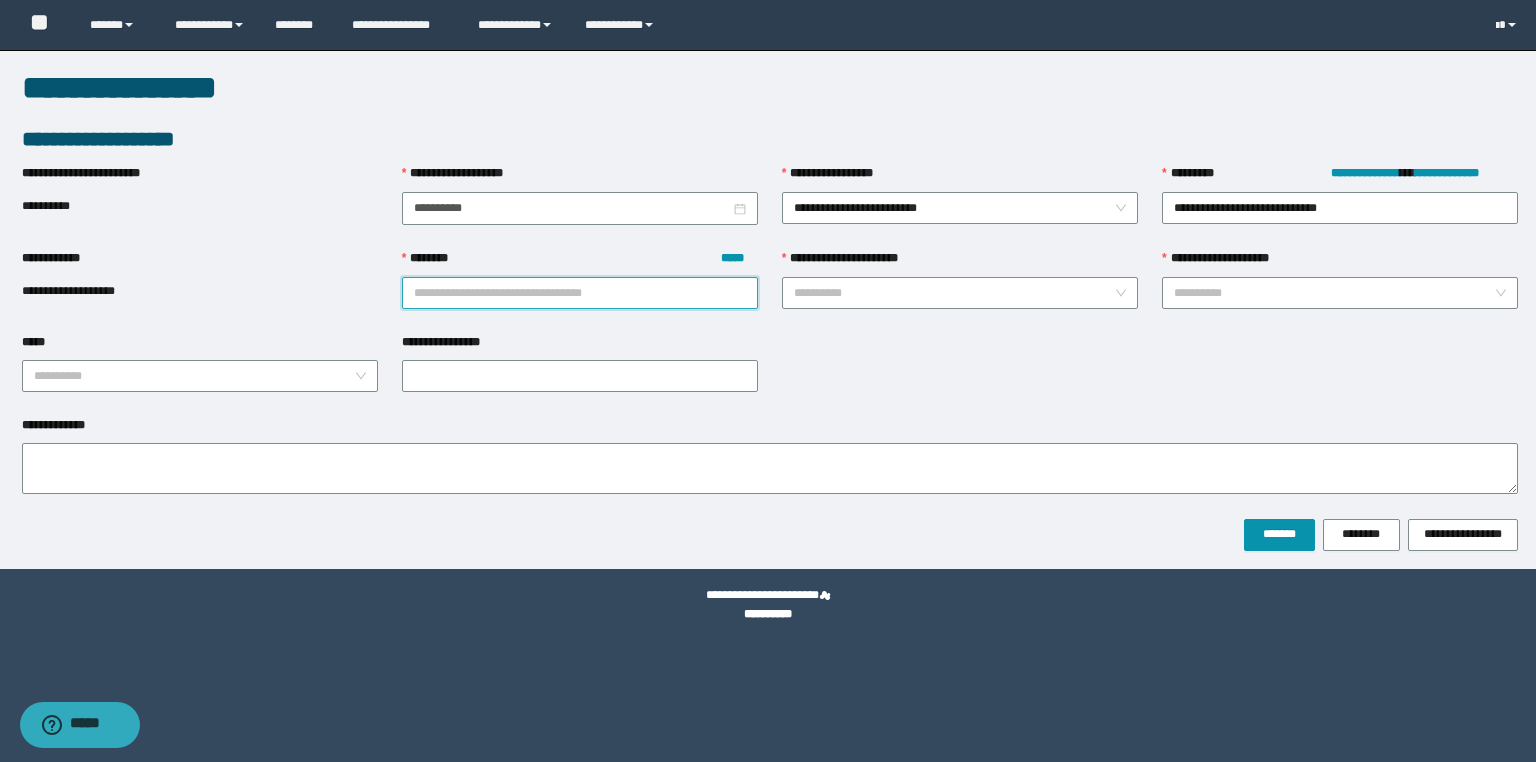 click on "******** *****" at bounding box center [580, 293] 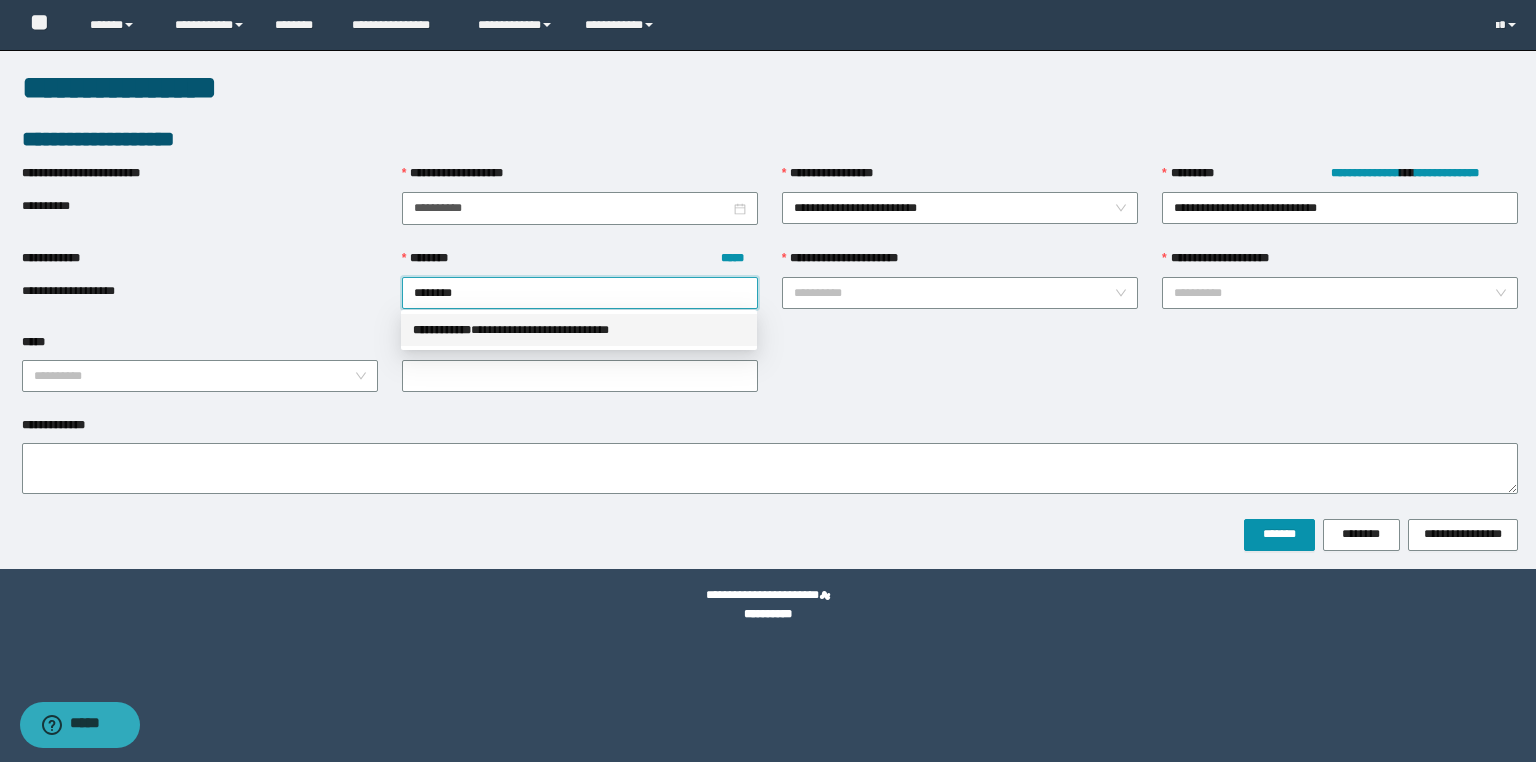 drag, startPoint x: 517, startPoint y: 329, endPoint x: 616, endPoint y: 312, distance: 100.44899 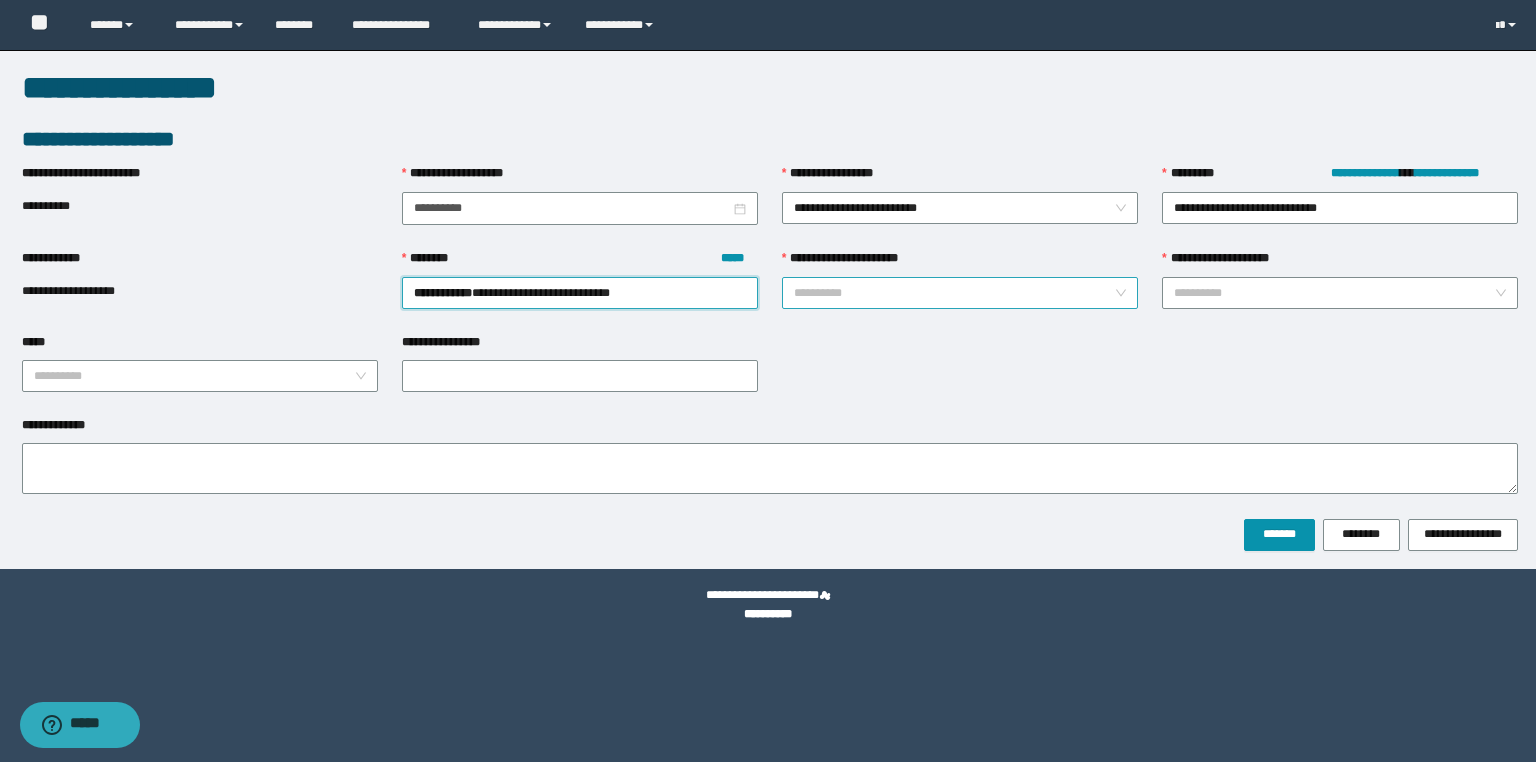 click on "**********" at bounding box center (954, 293) 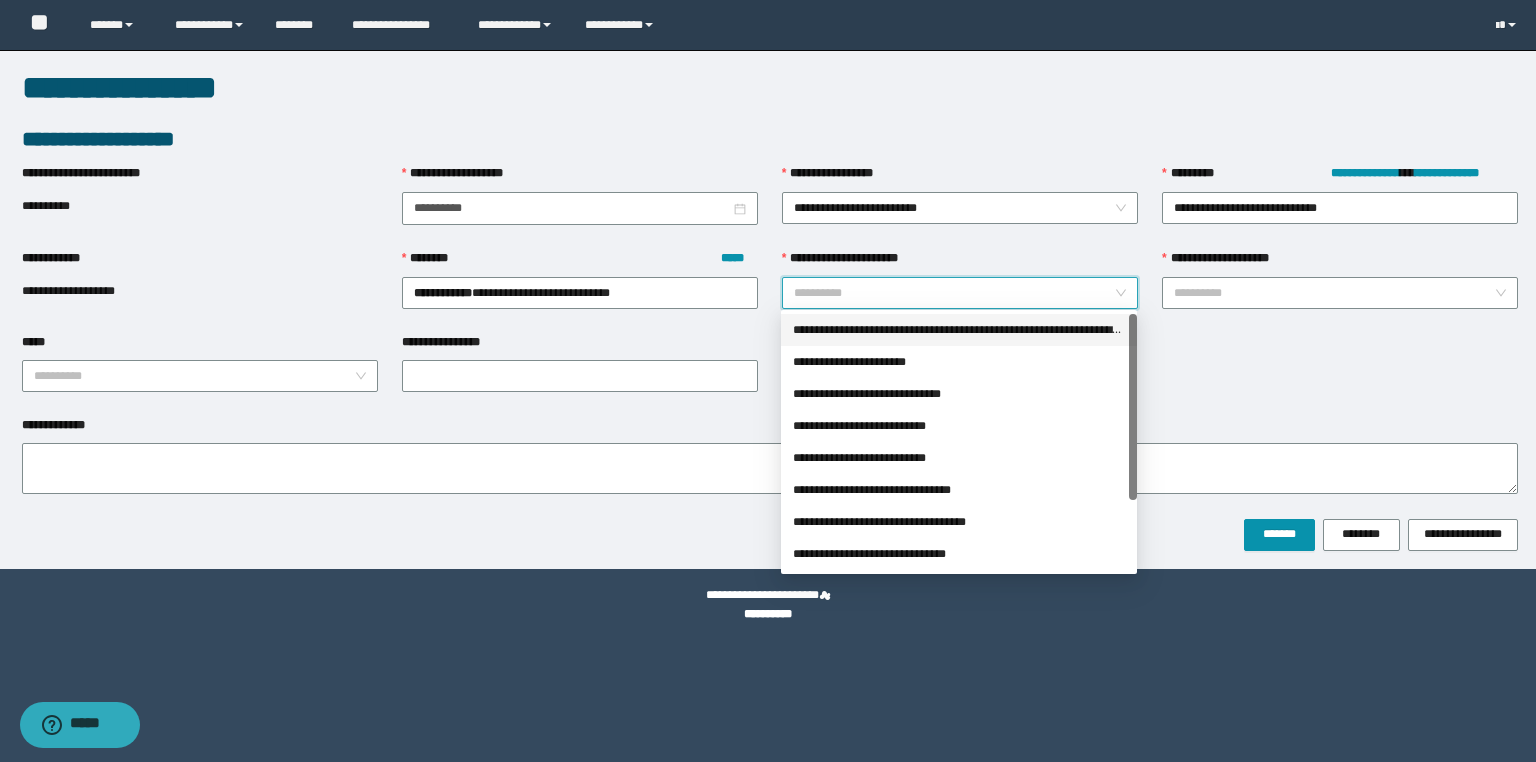 drag, startPoint x: 956, startPoint y: 320, endPoint x: 984, endPoint y: 308, distance: 30.463093 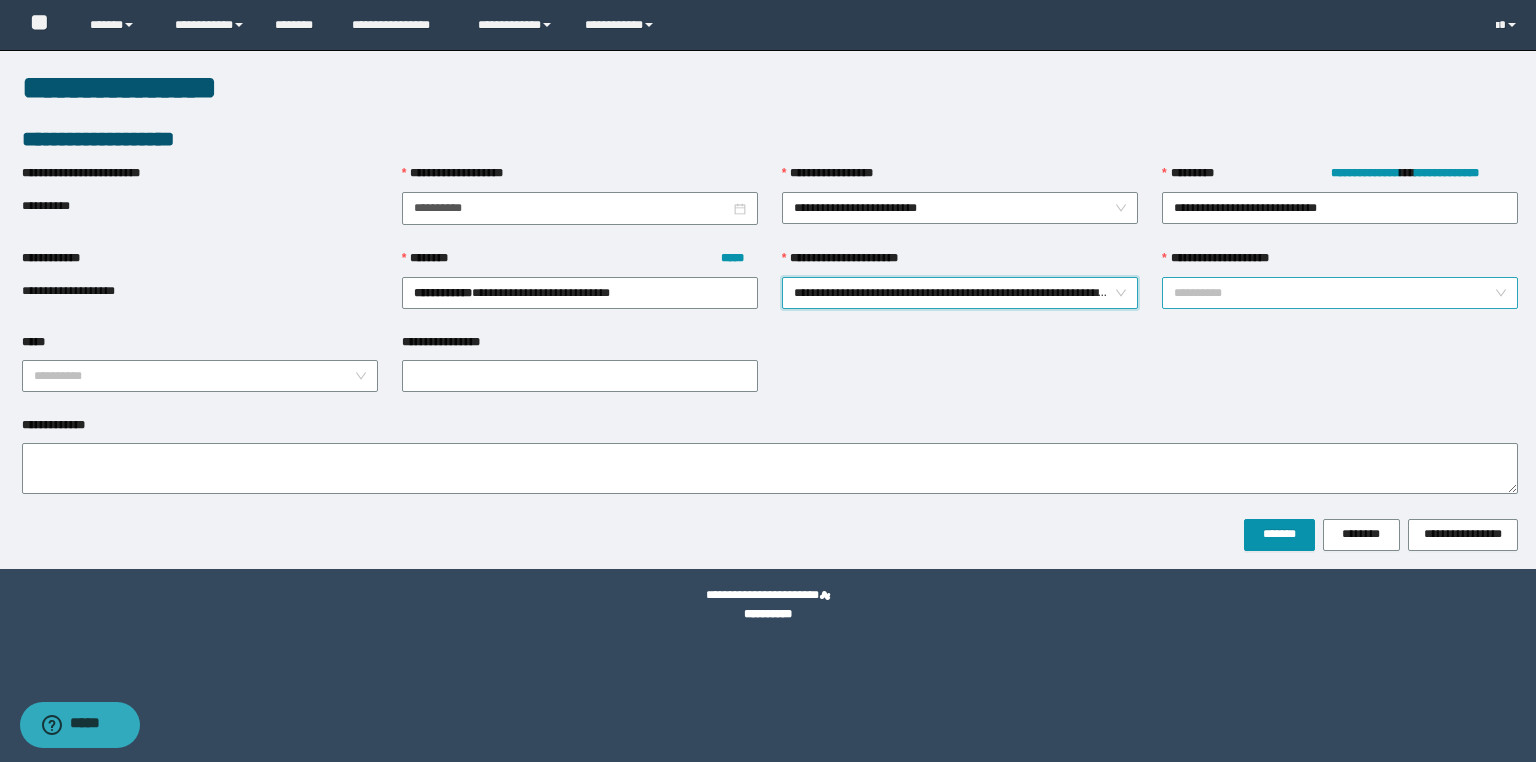 click on "**********" at bounding box center [1334, 293] 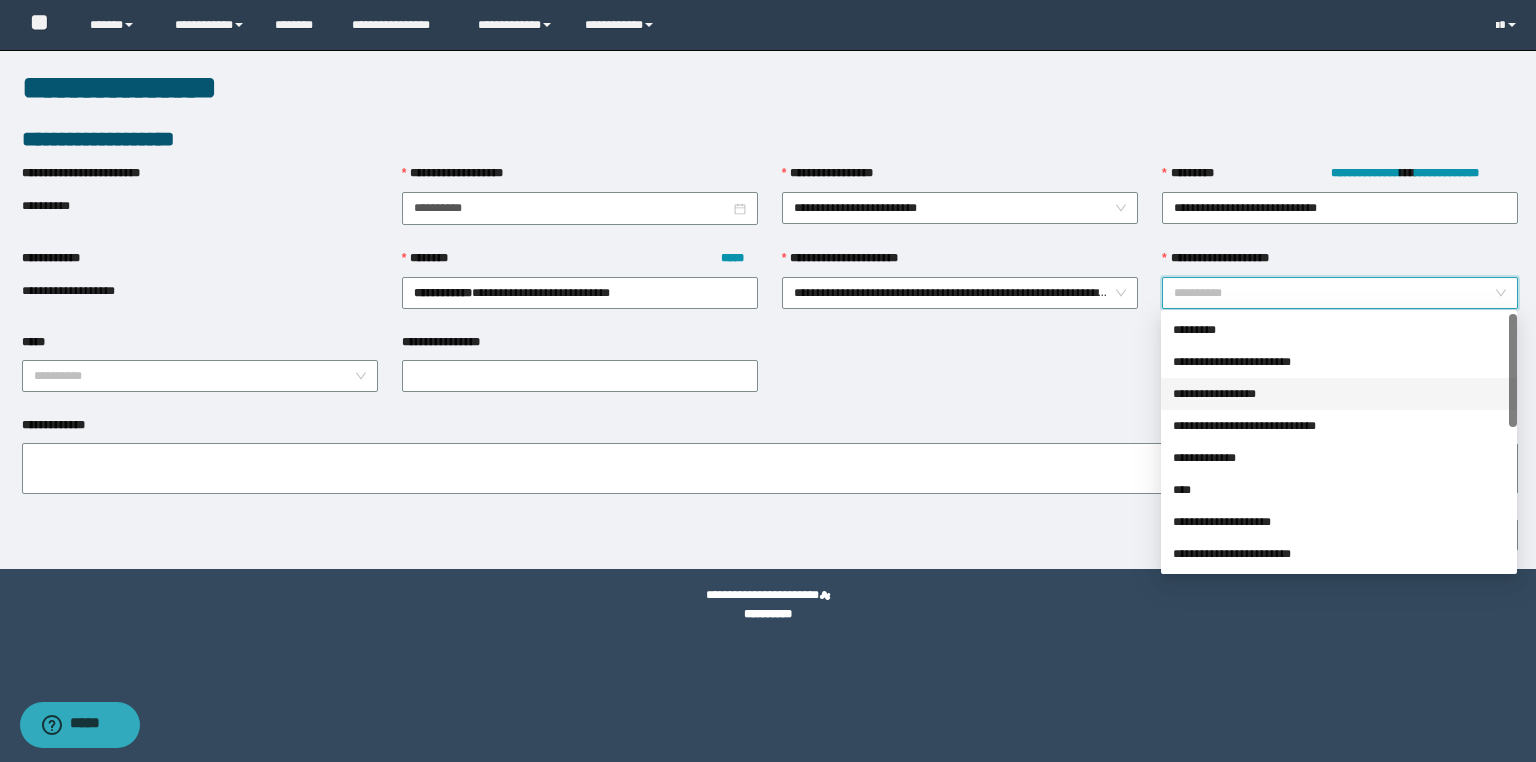 drag, startPoint x: 1232, startPoint y: 403, endPoint x: 1217, endPoint y: 403, distance: 15 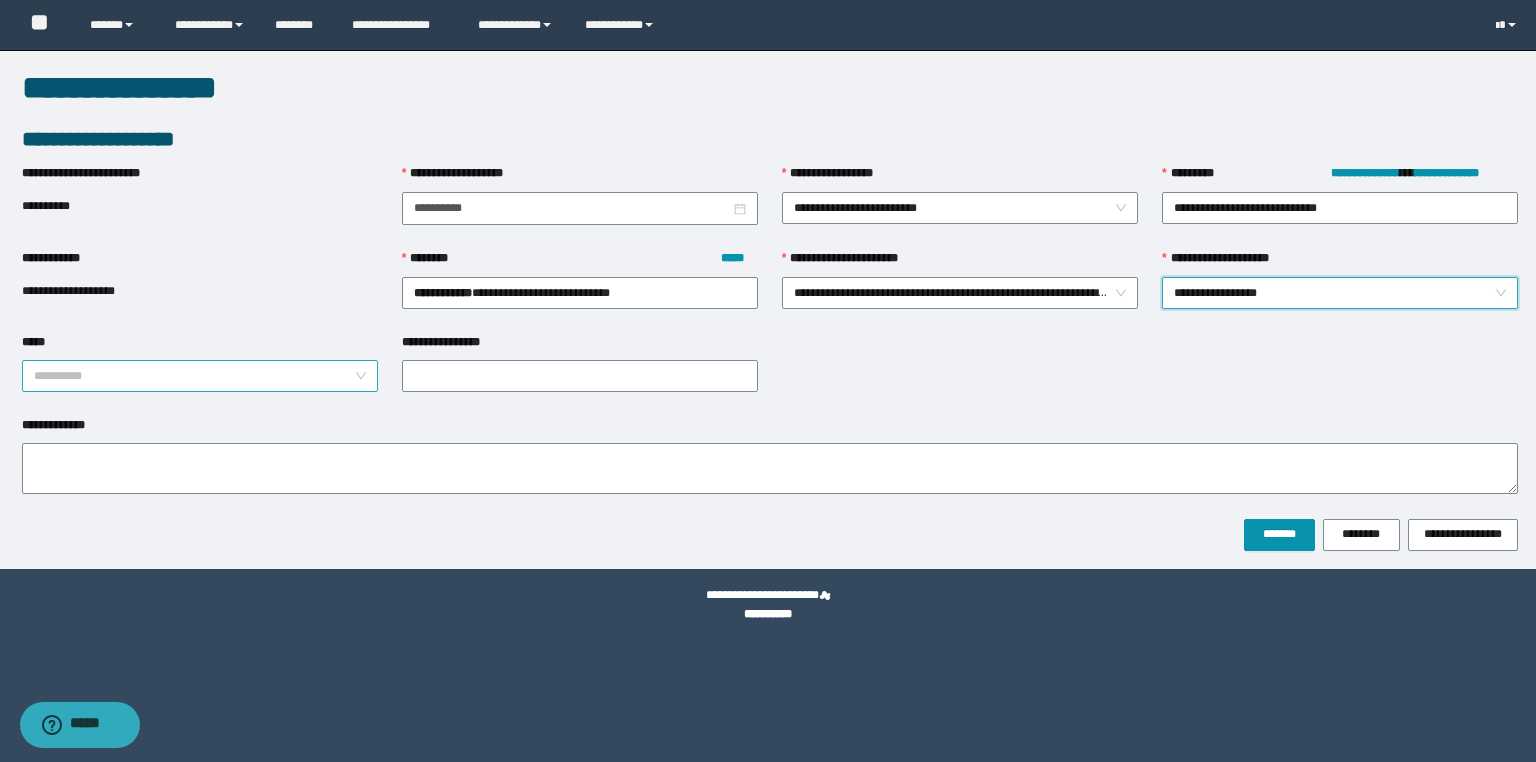 click on "*****" at bounding box center (194, 376) 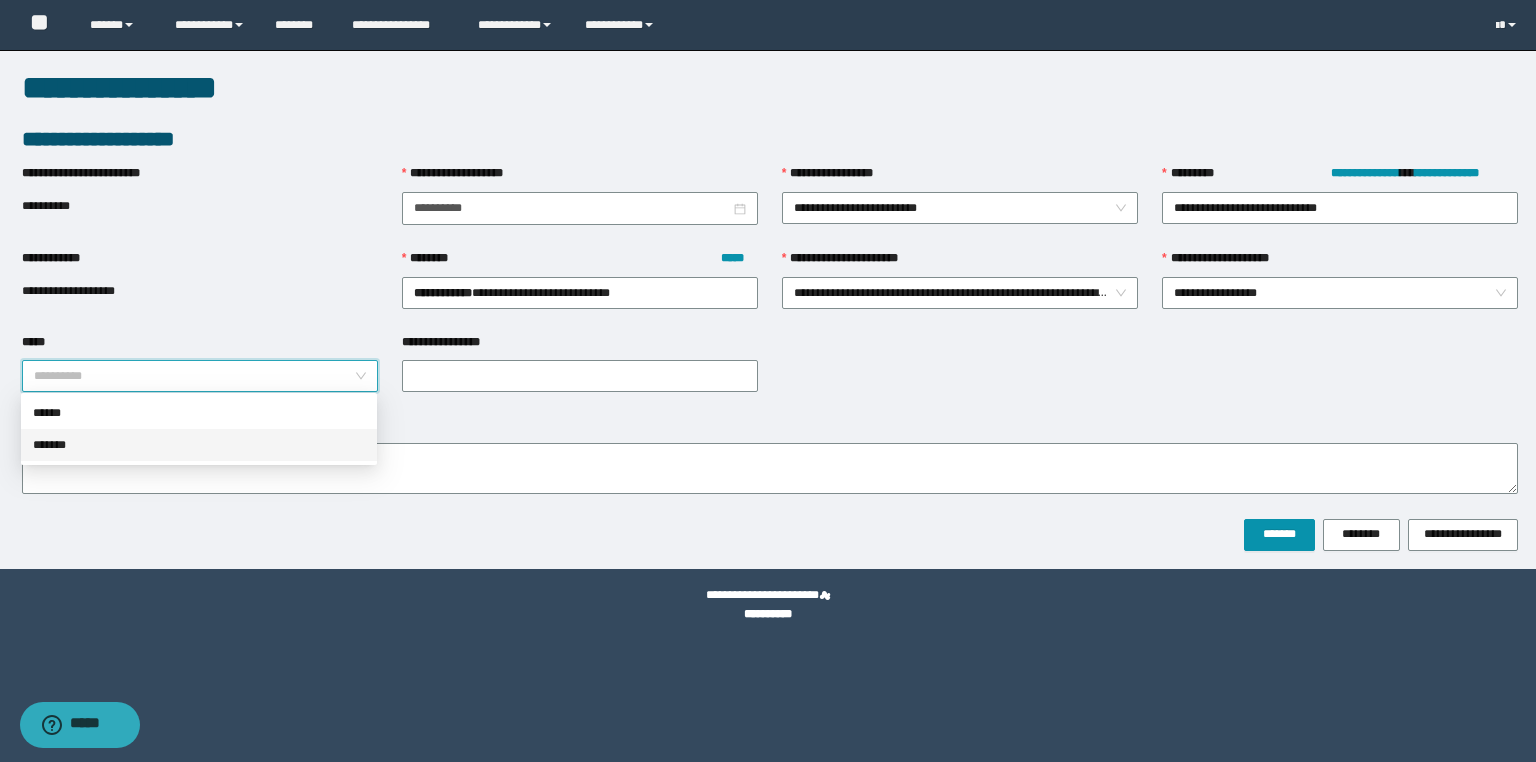 click on "*******" at bounding box center [199, 445] 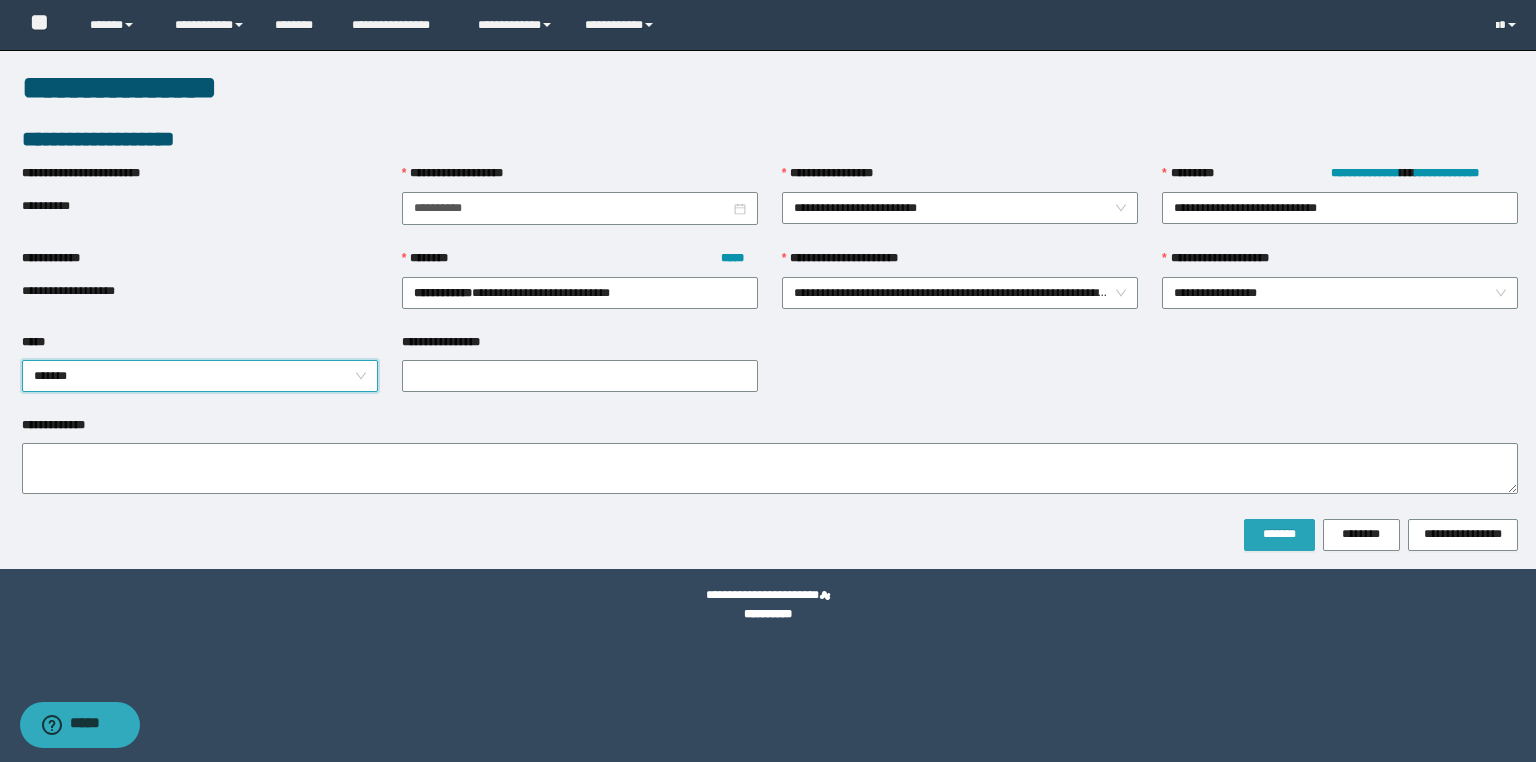 click on "*******" at bounding box center [1279, 534] 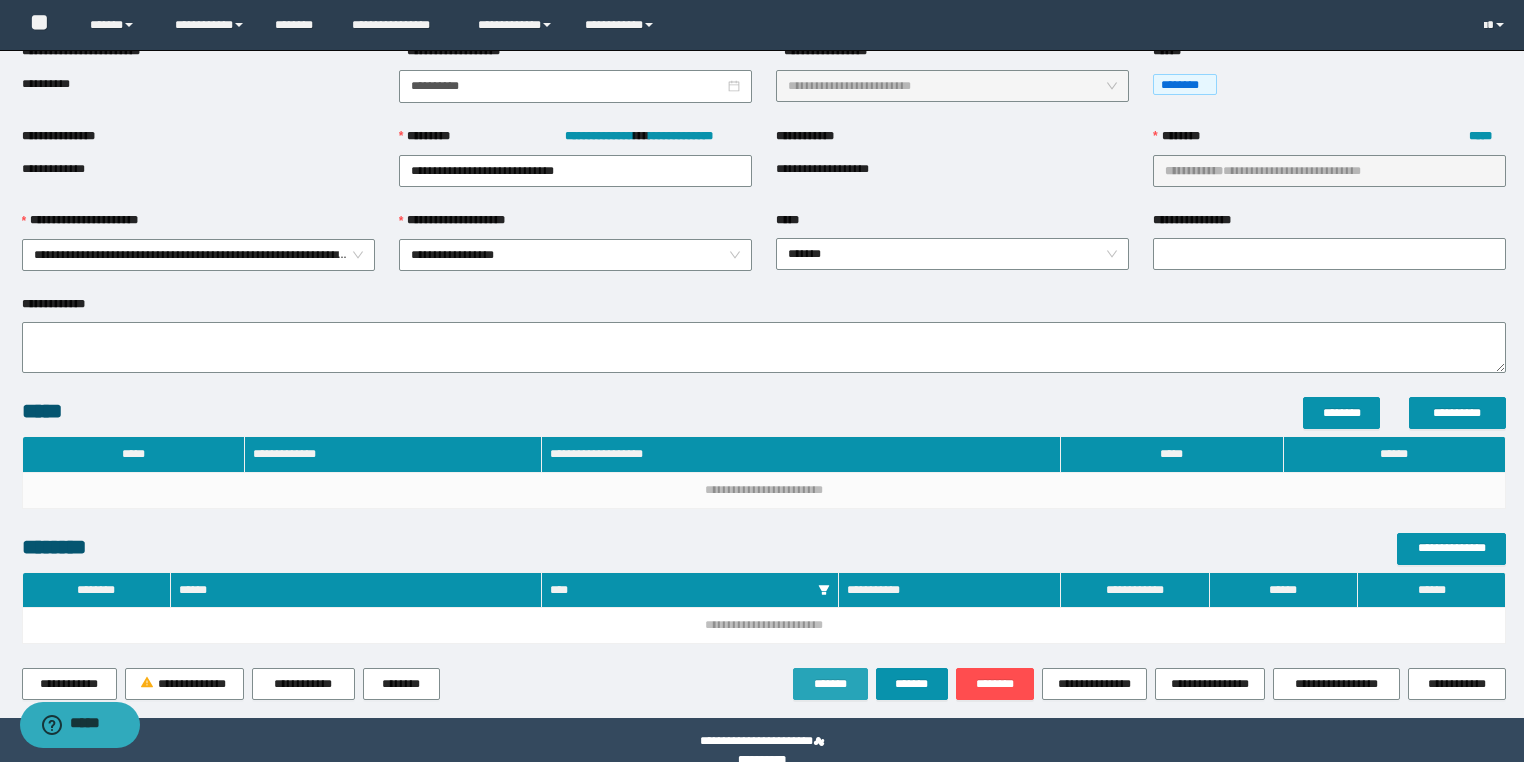 scroll, scrollTop: 202, scrollLeft: 0, axis: vertical 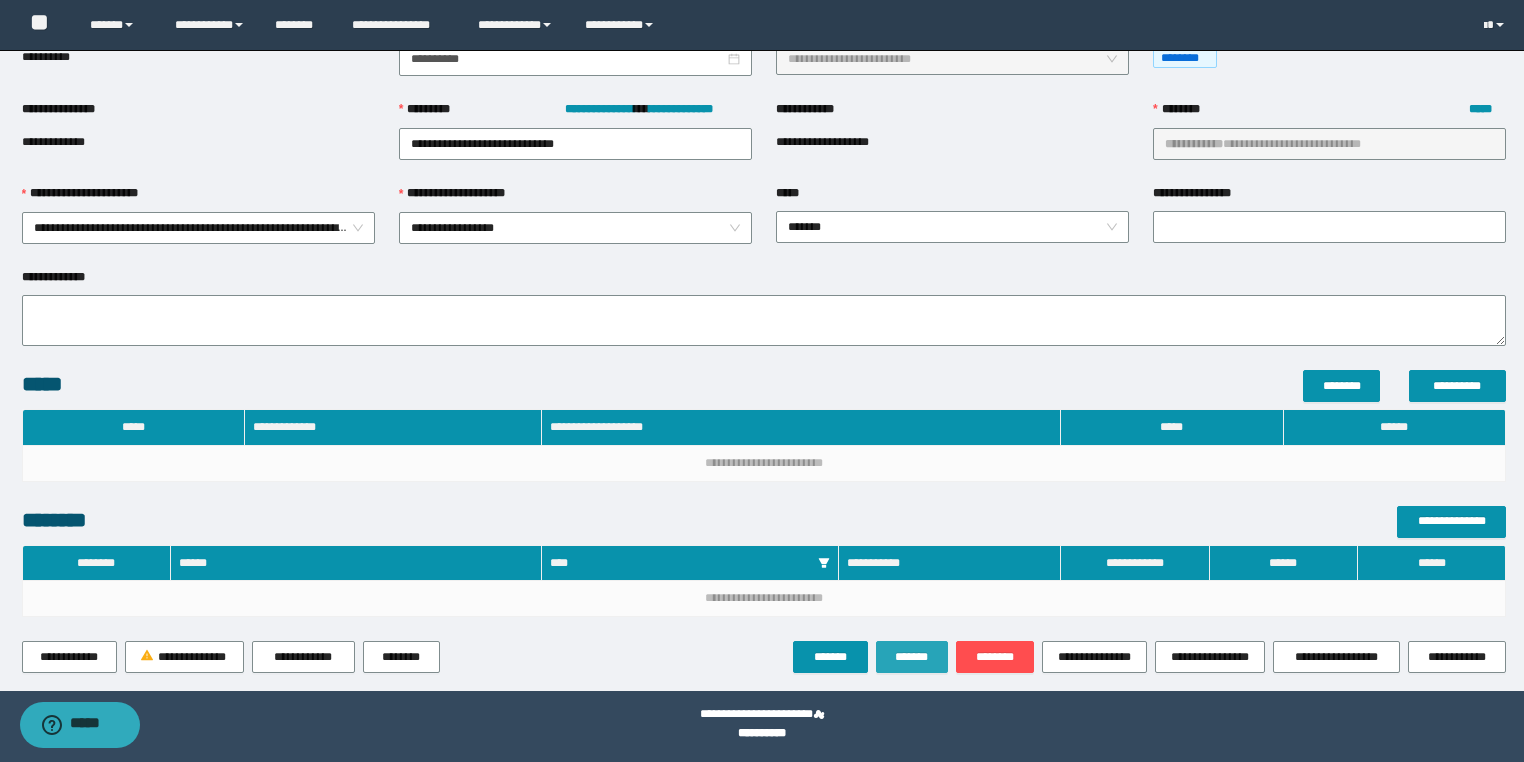 click on "*******" at bounding box center (912, 657) 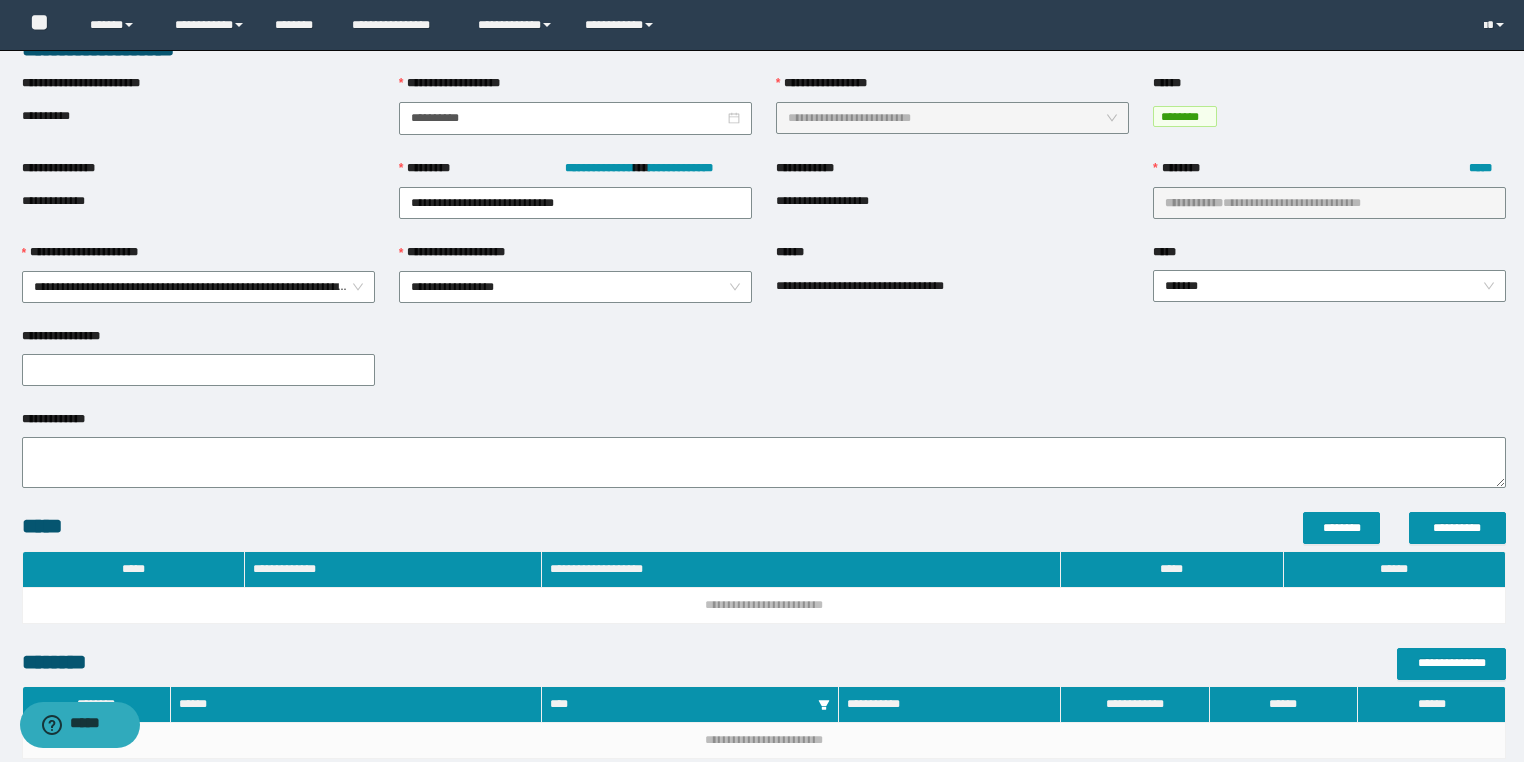 scroll, scrollTop: 0, scrollLeft: 0, axis: both 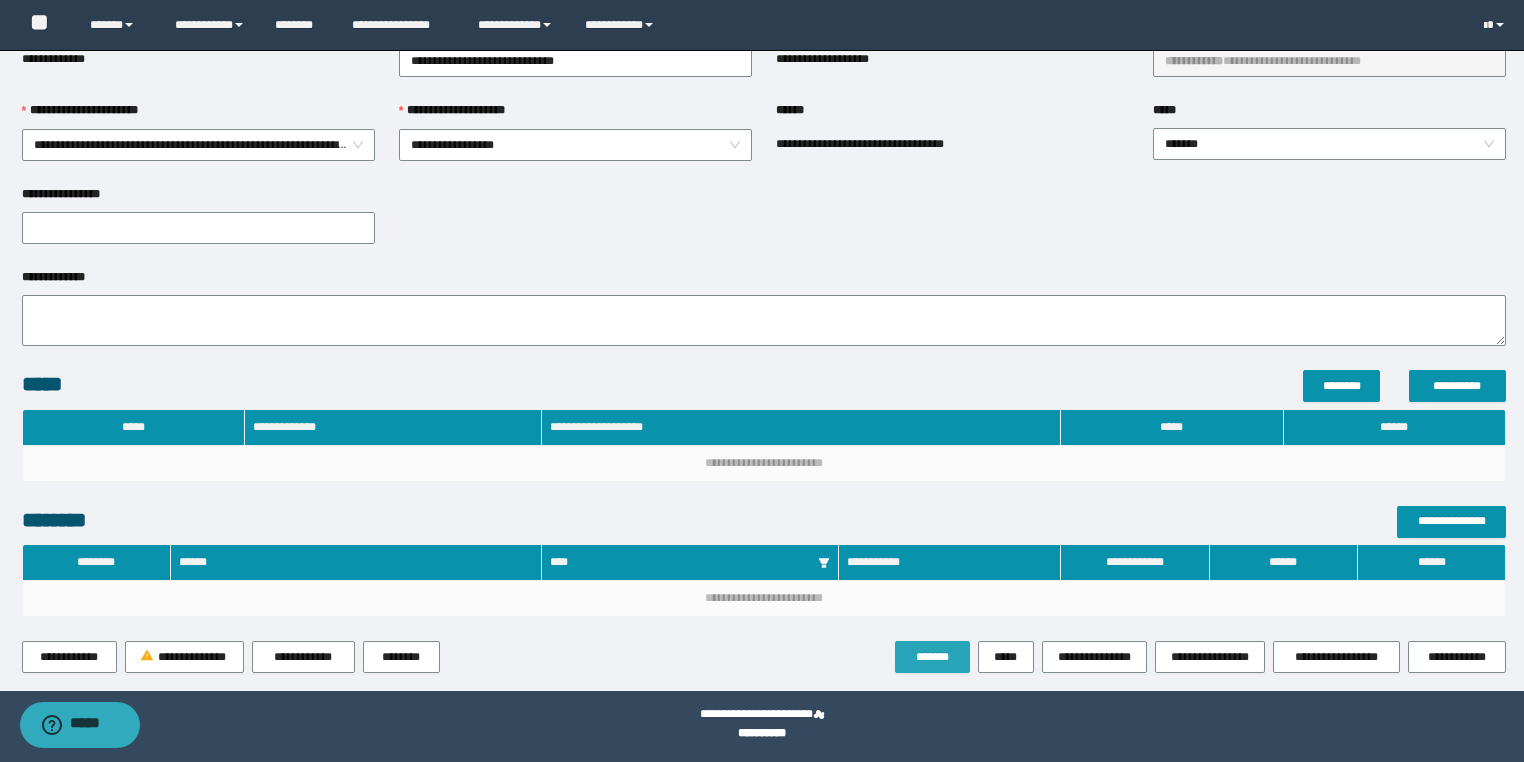drag, startPoint x: 940, startPoint y: 645, endPoint x: 908, endPoint y: 658, distance: 34.539833 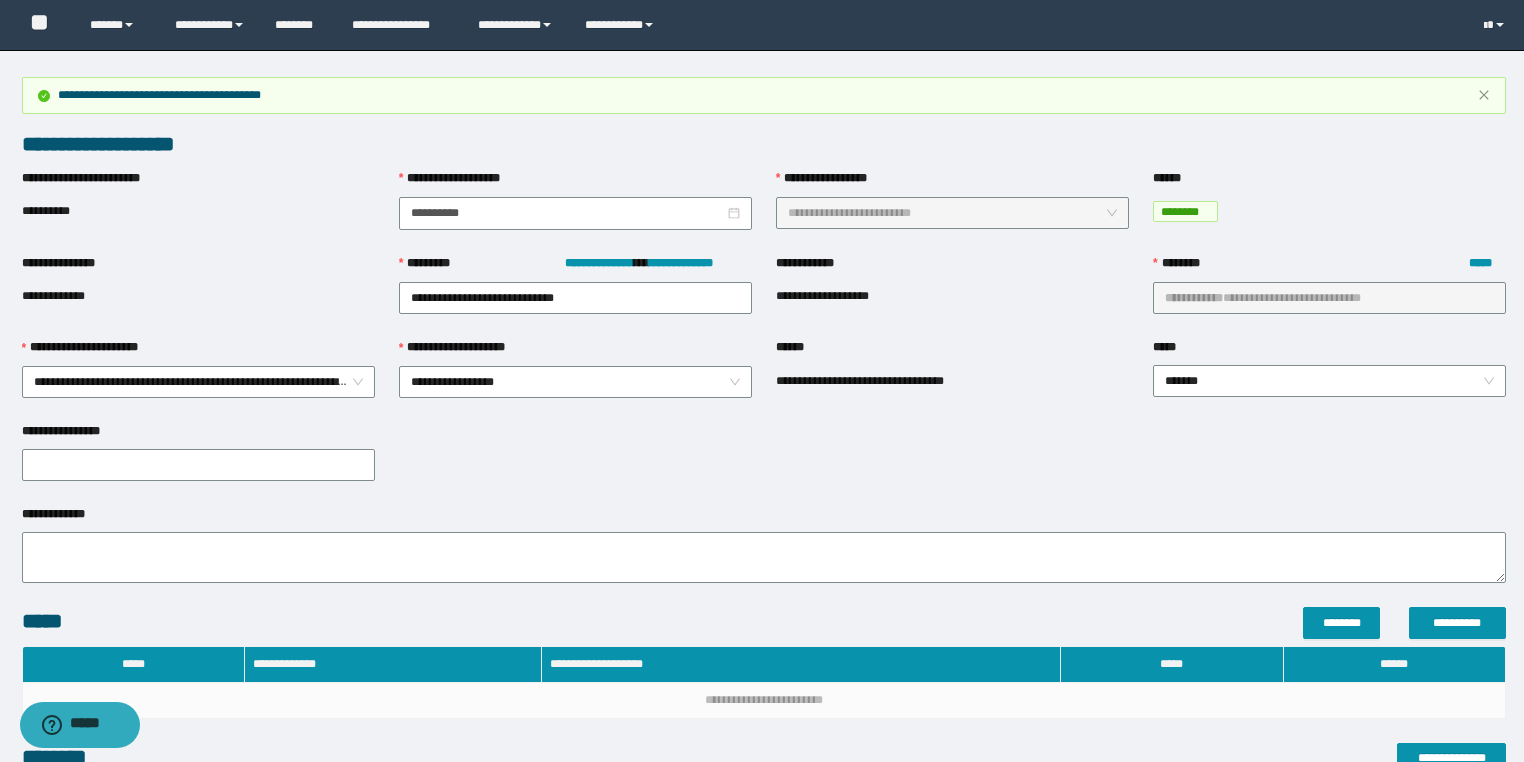 scroll, scrollTop: 0, scrollLeft: 0, axis: both 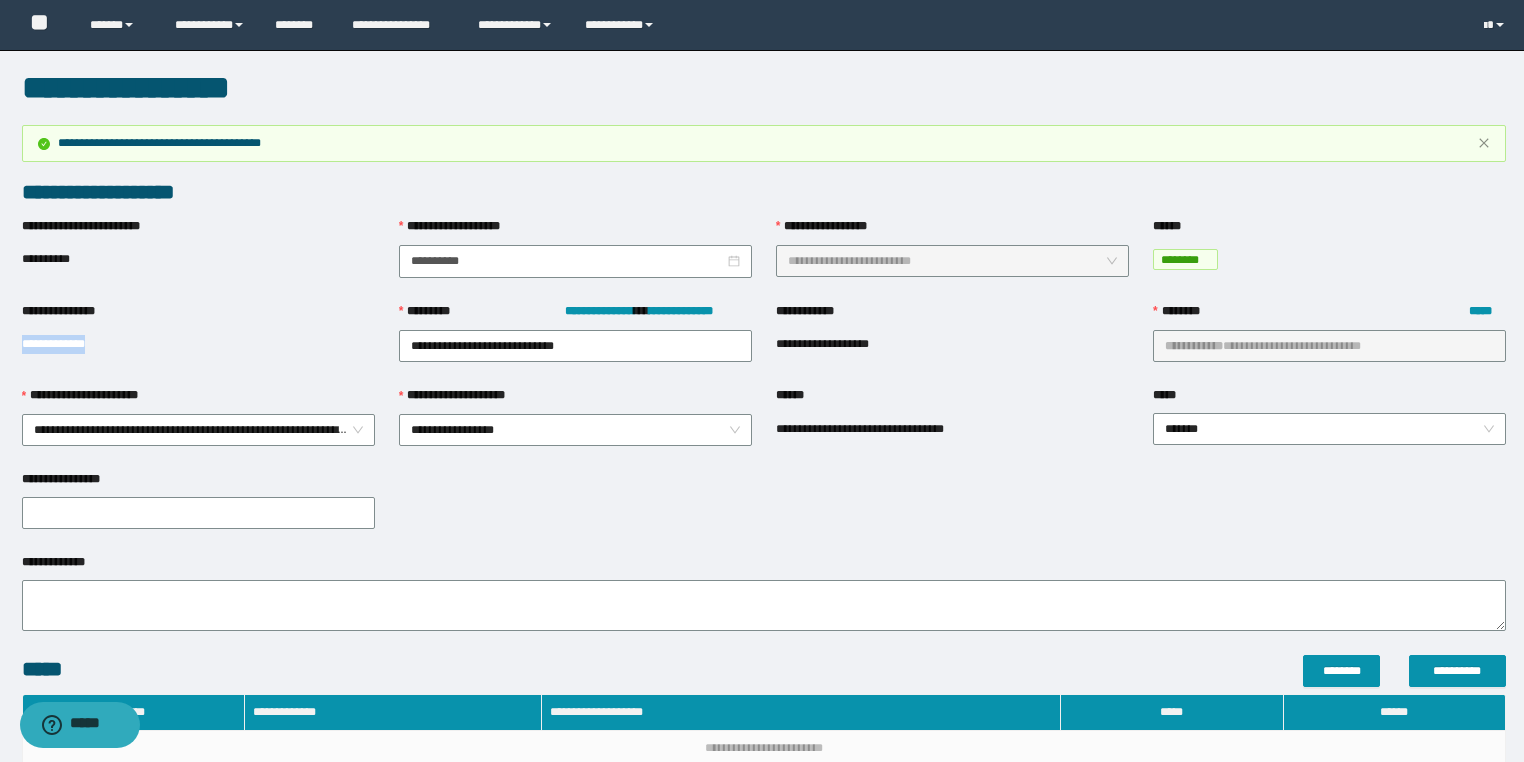 drag, startPoint x: 156, startPoint y: 339, endPoint x: 0, endPoint y: 351, distance: 156.46086 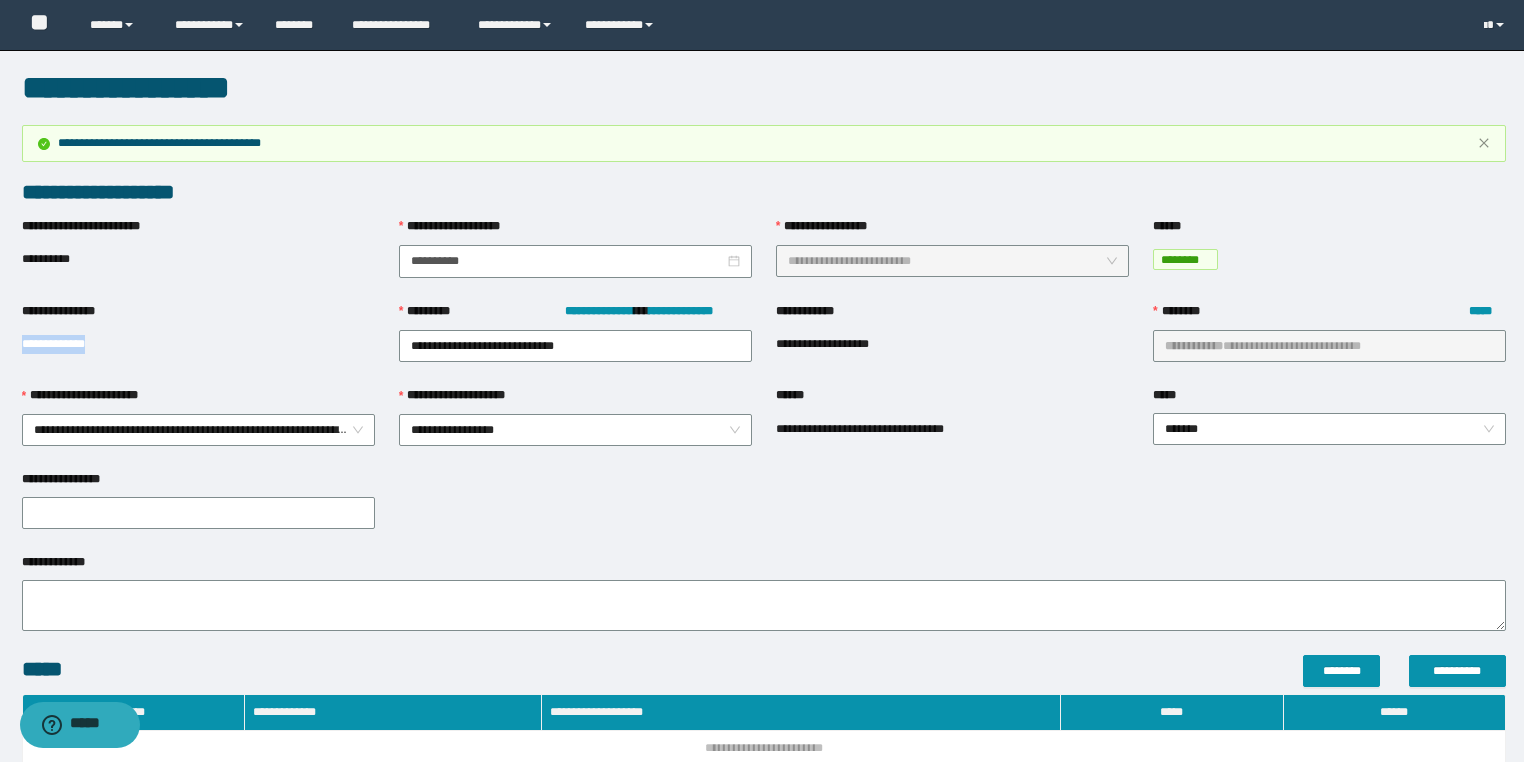 copy on "**********" 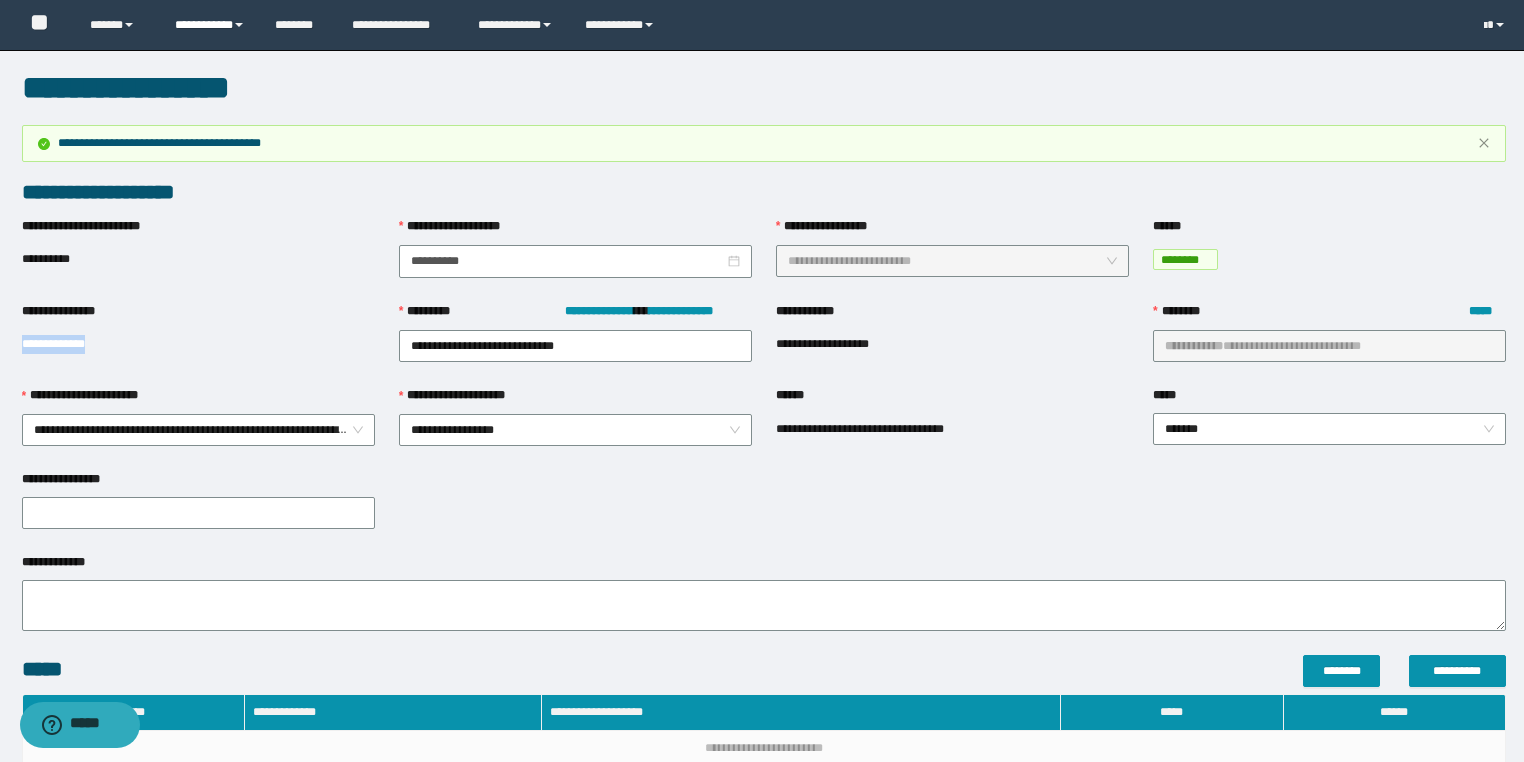 click on "**********" at bounding box center (210, 25) 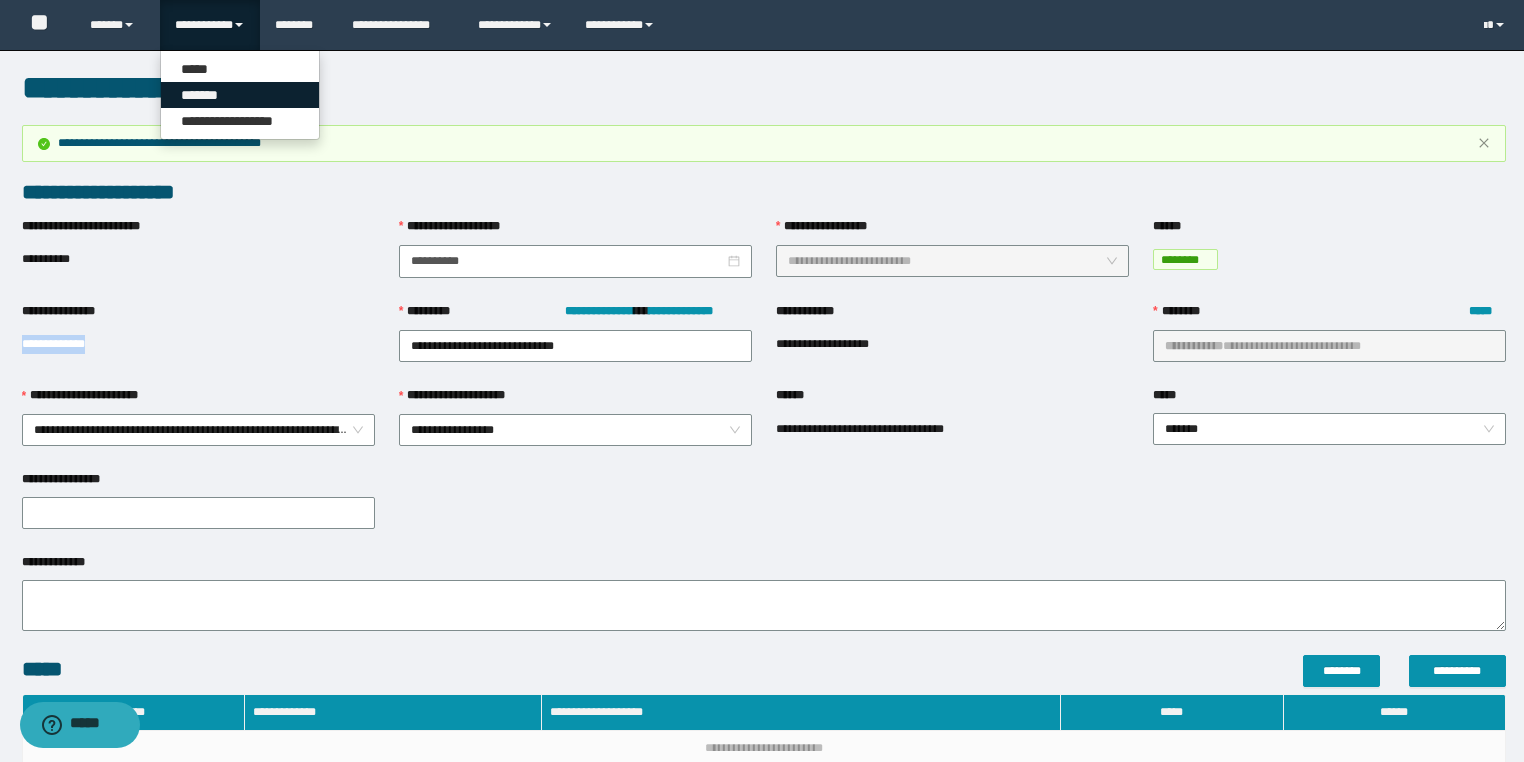 click on "*******" at bounding box center (240, 95) 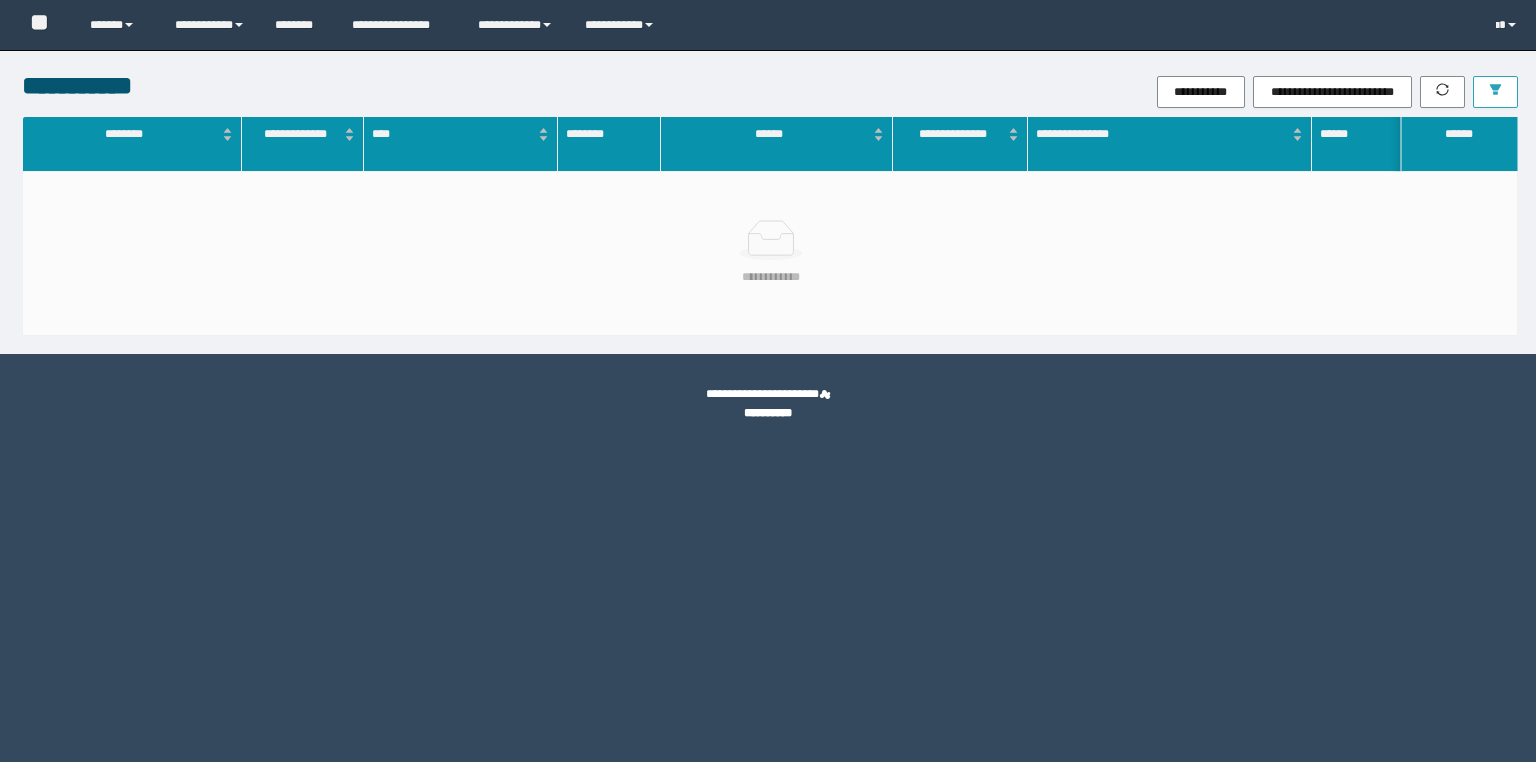 scroll, scrollTop: 0, scrollLeft: 0, axis: both 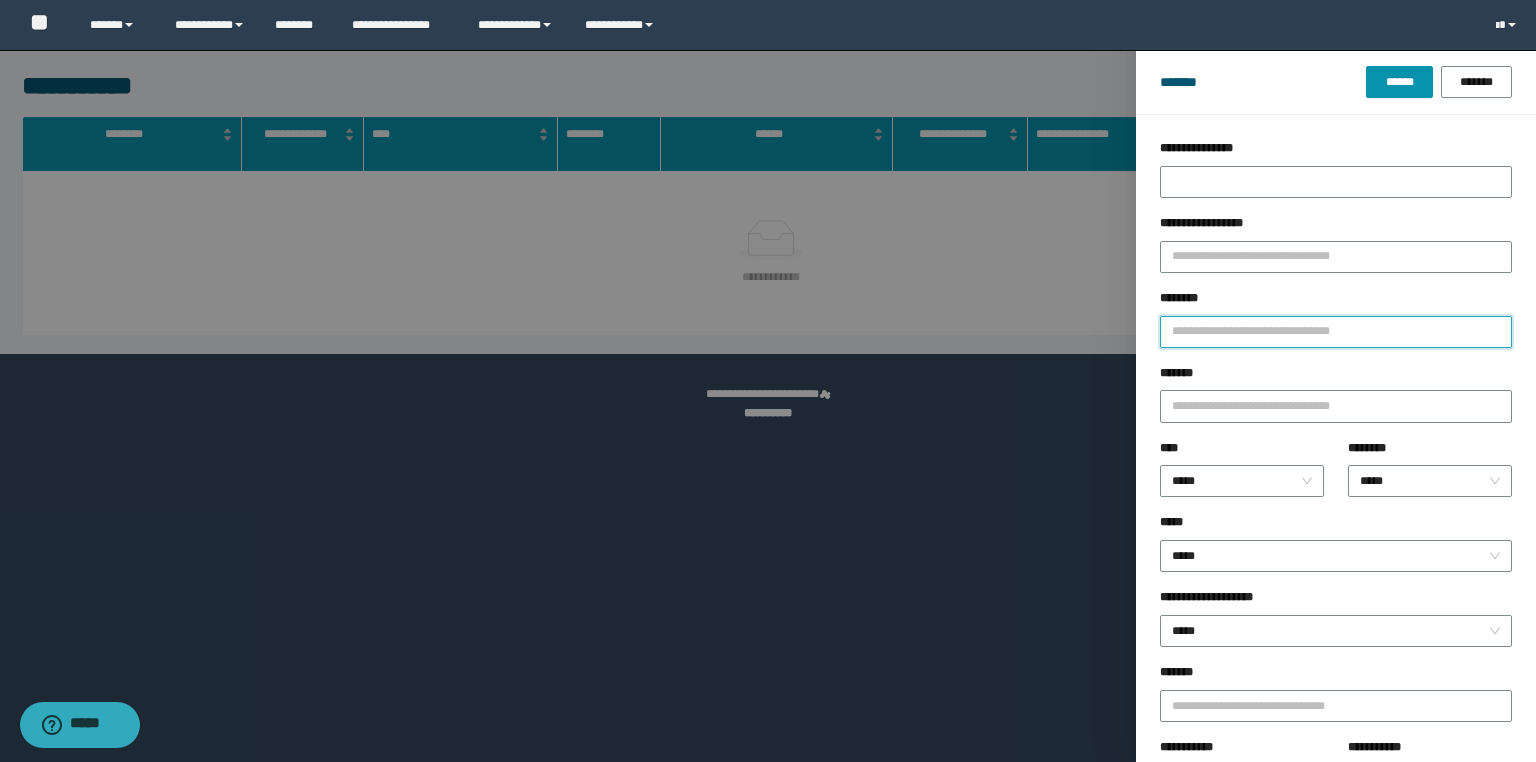 click on "********" at bounding box center [1336, 332] 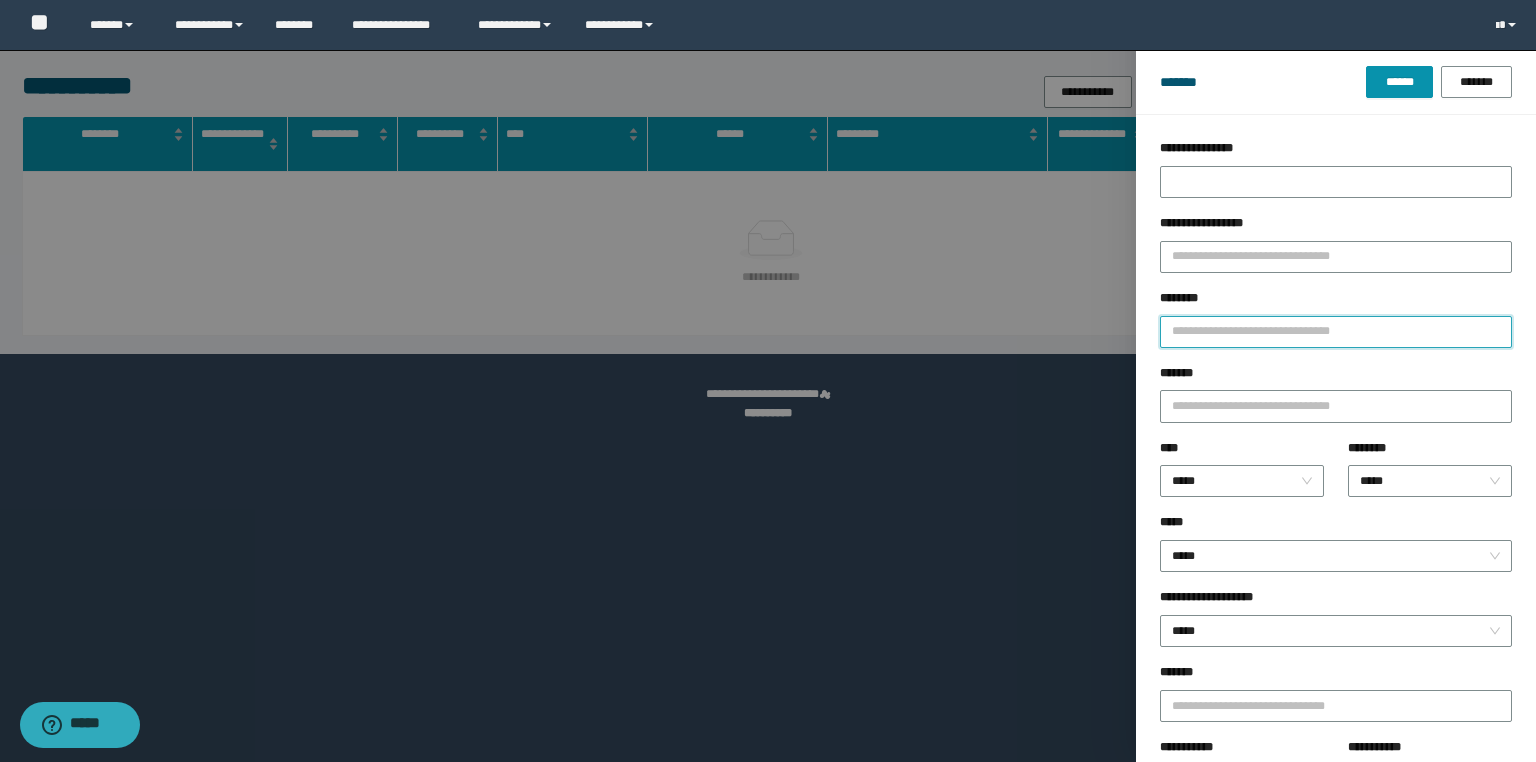 paste on "*******" 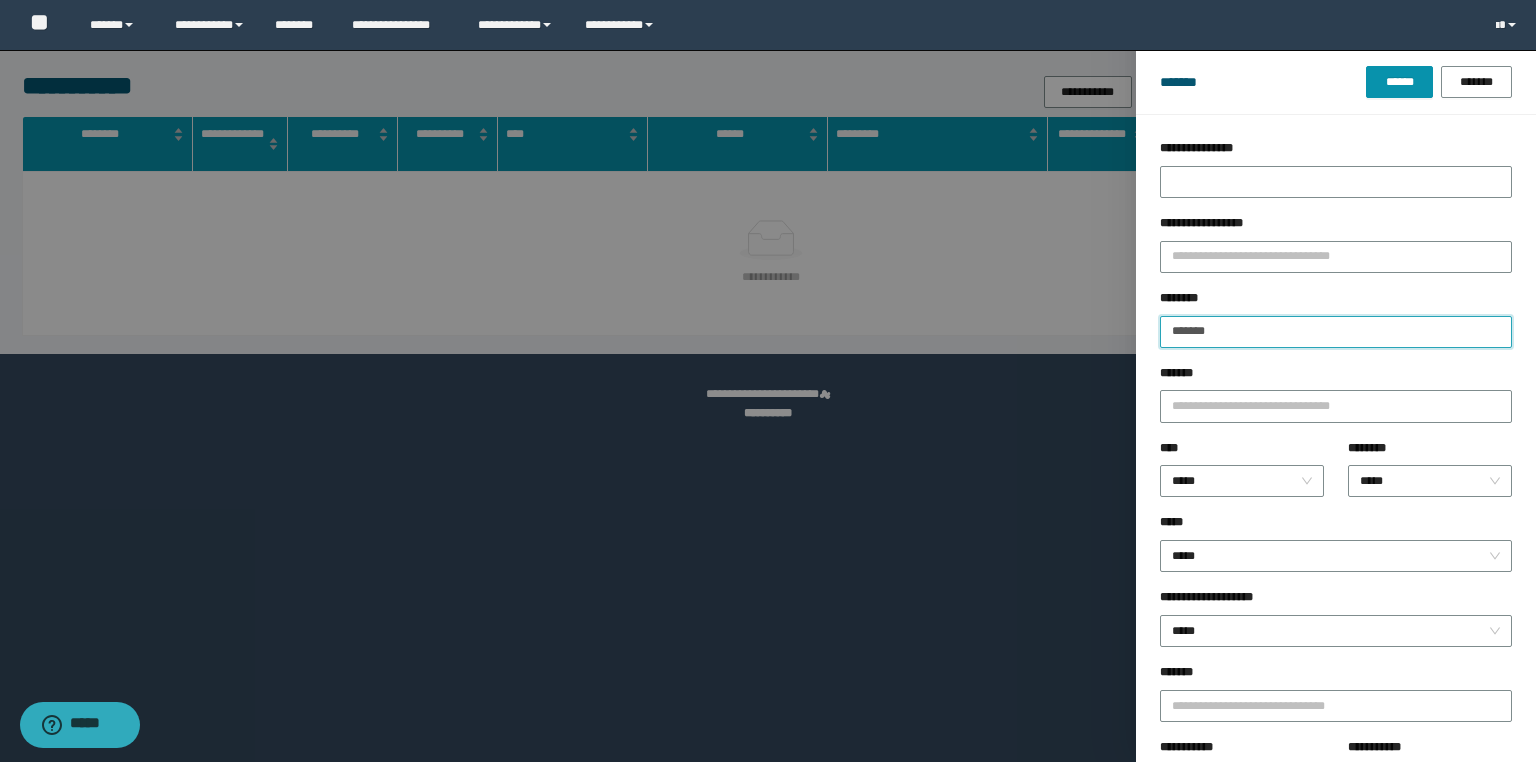 type on "*******" 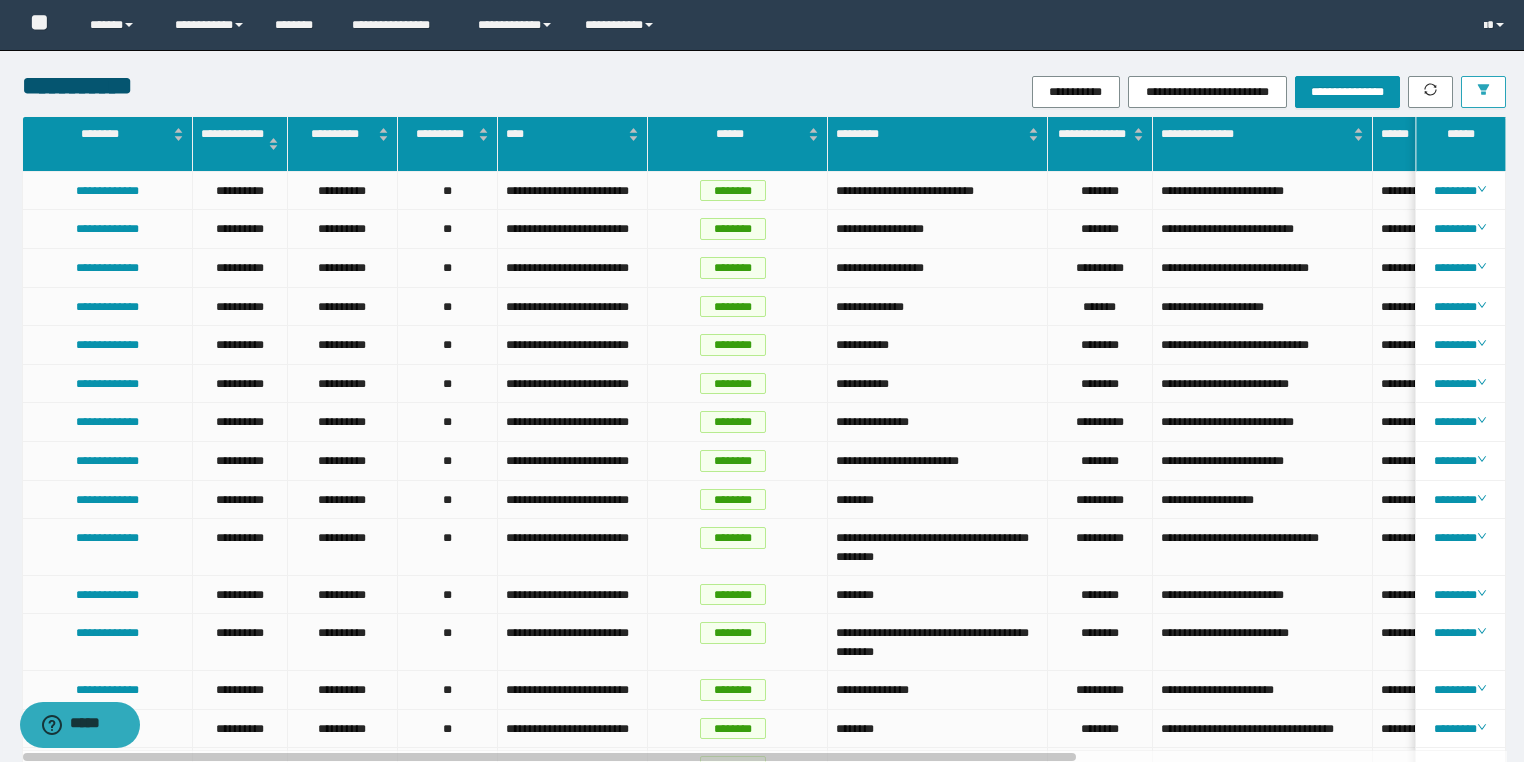 click at bounding box center [1483, 92] 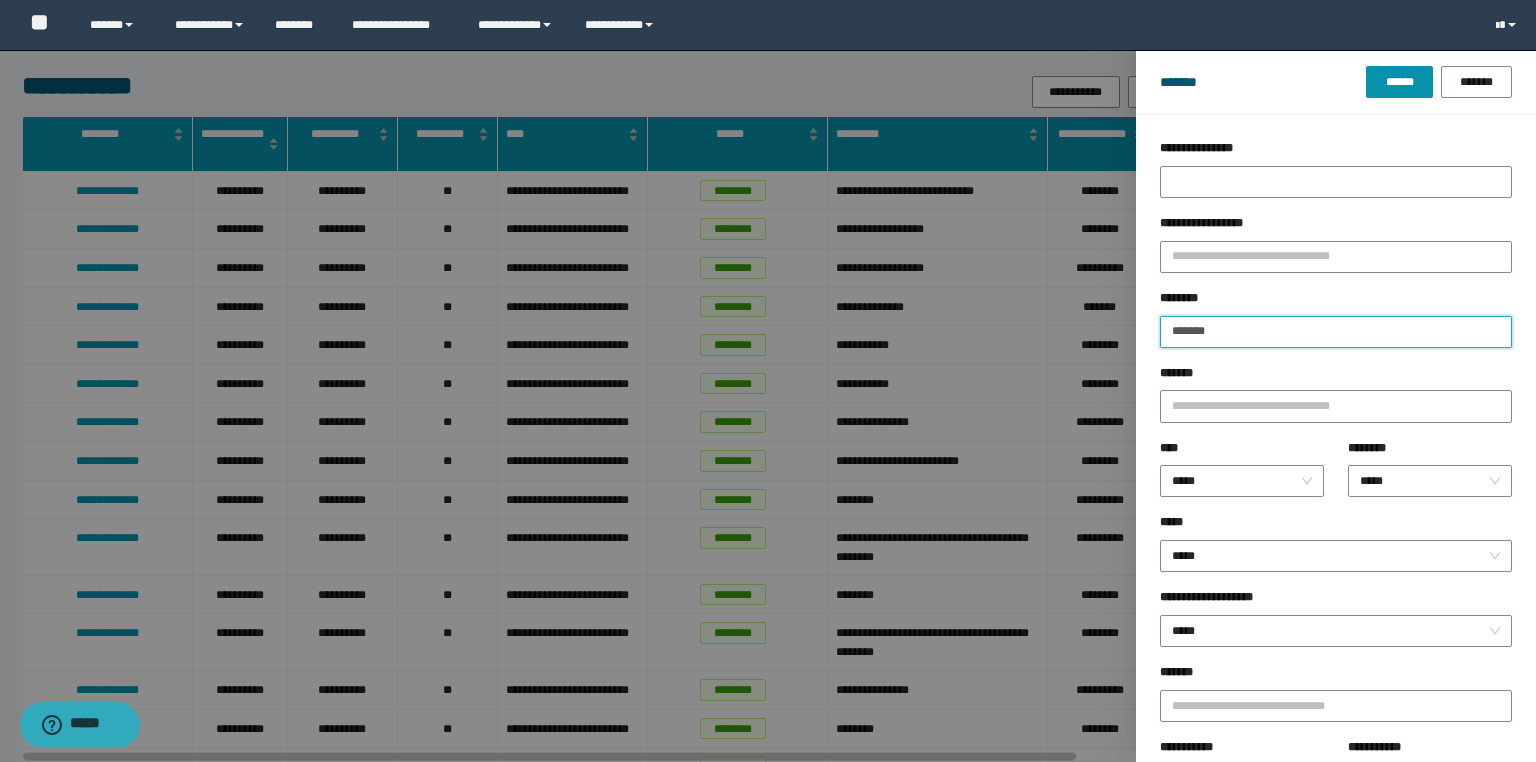 drag, startPoint x: 1252, startPoint y: 336, endPoint x: 743, endPoint y: 314, distance: 509.47522 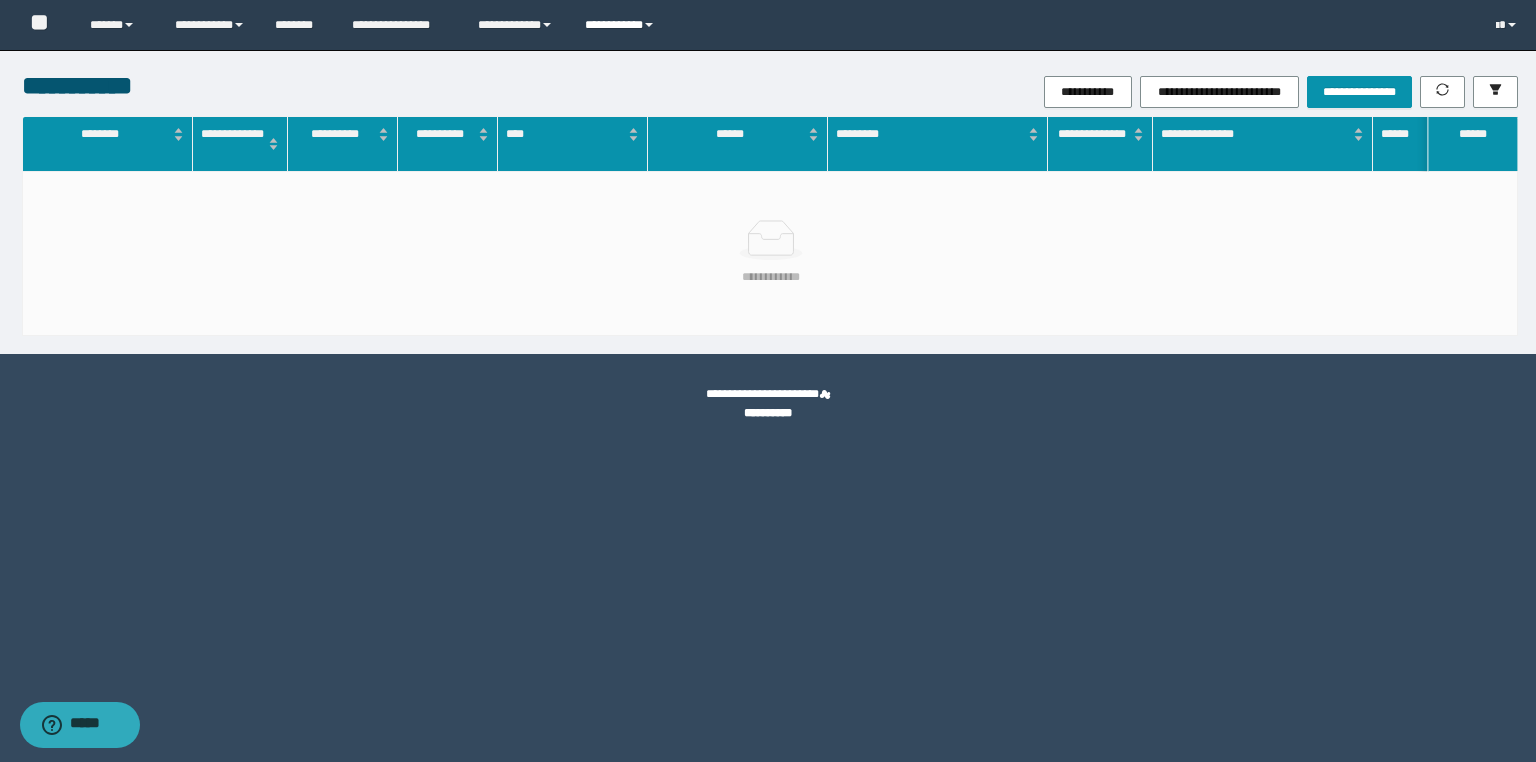 click on "**********" at bounding box center (622, 25) 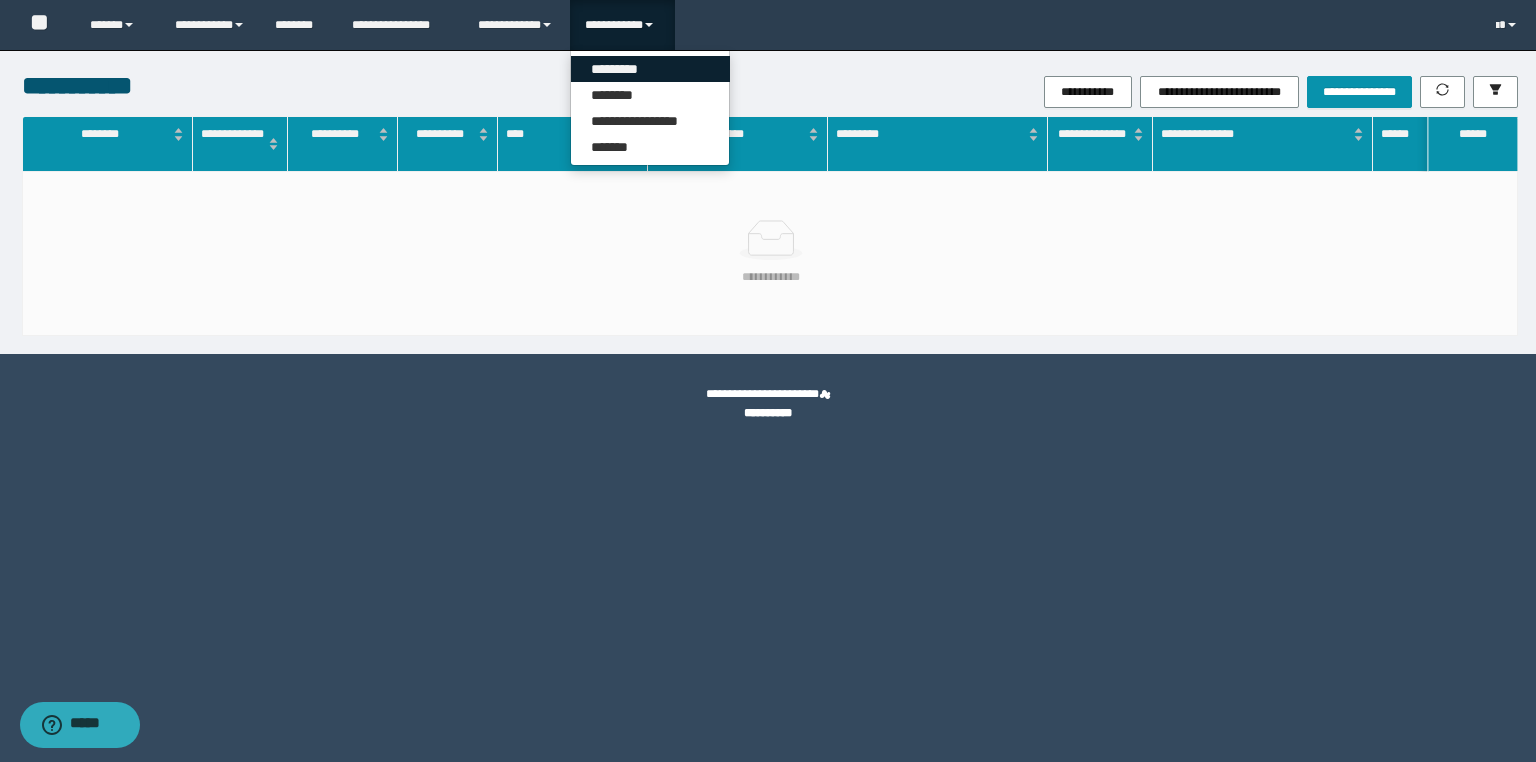 click on "*********" at bounding box center (650, 69) 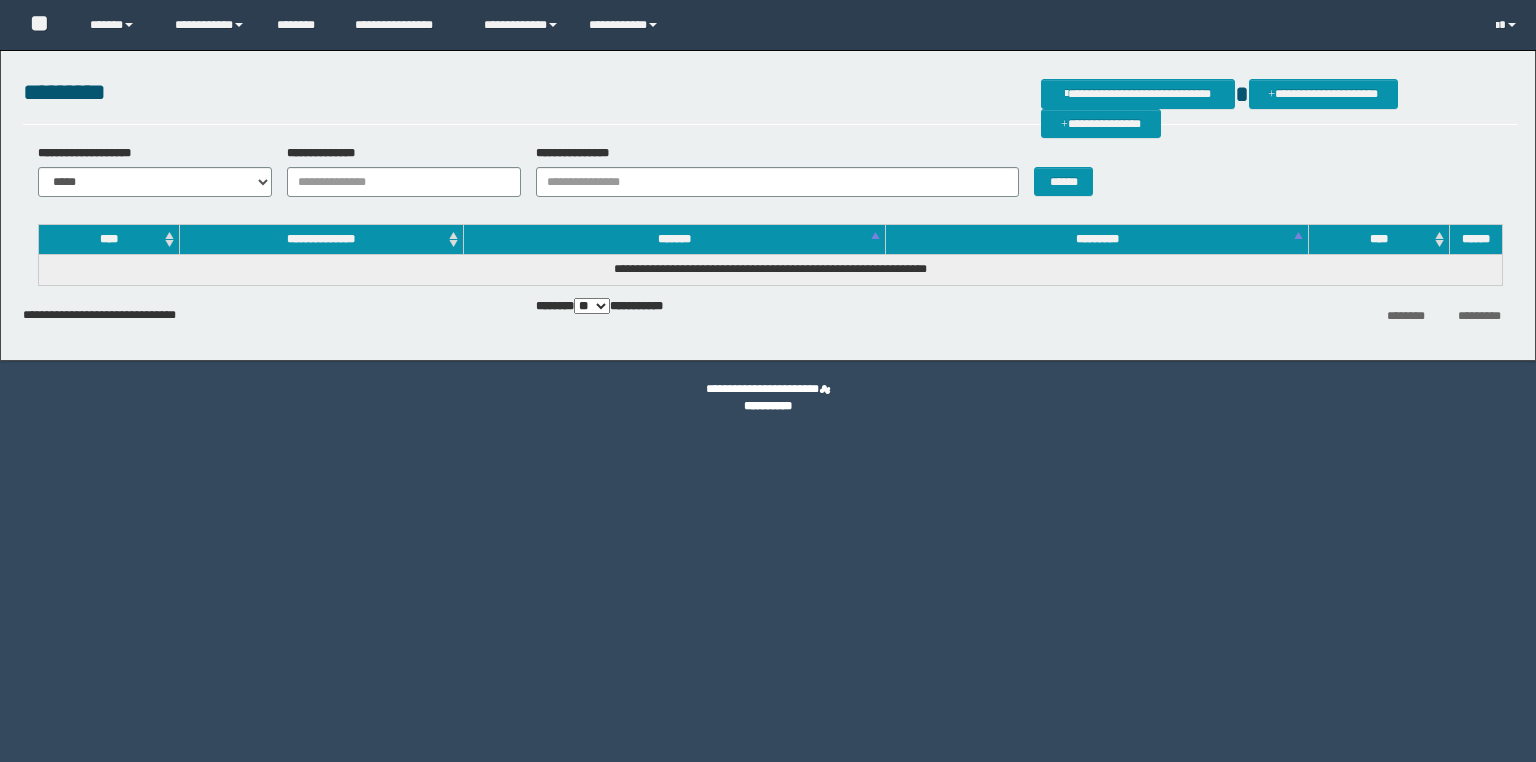 scroll, scrollTop: 0, scrollLeft: 0, axis: both 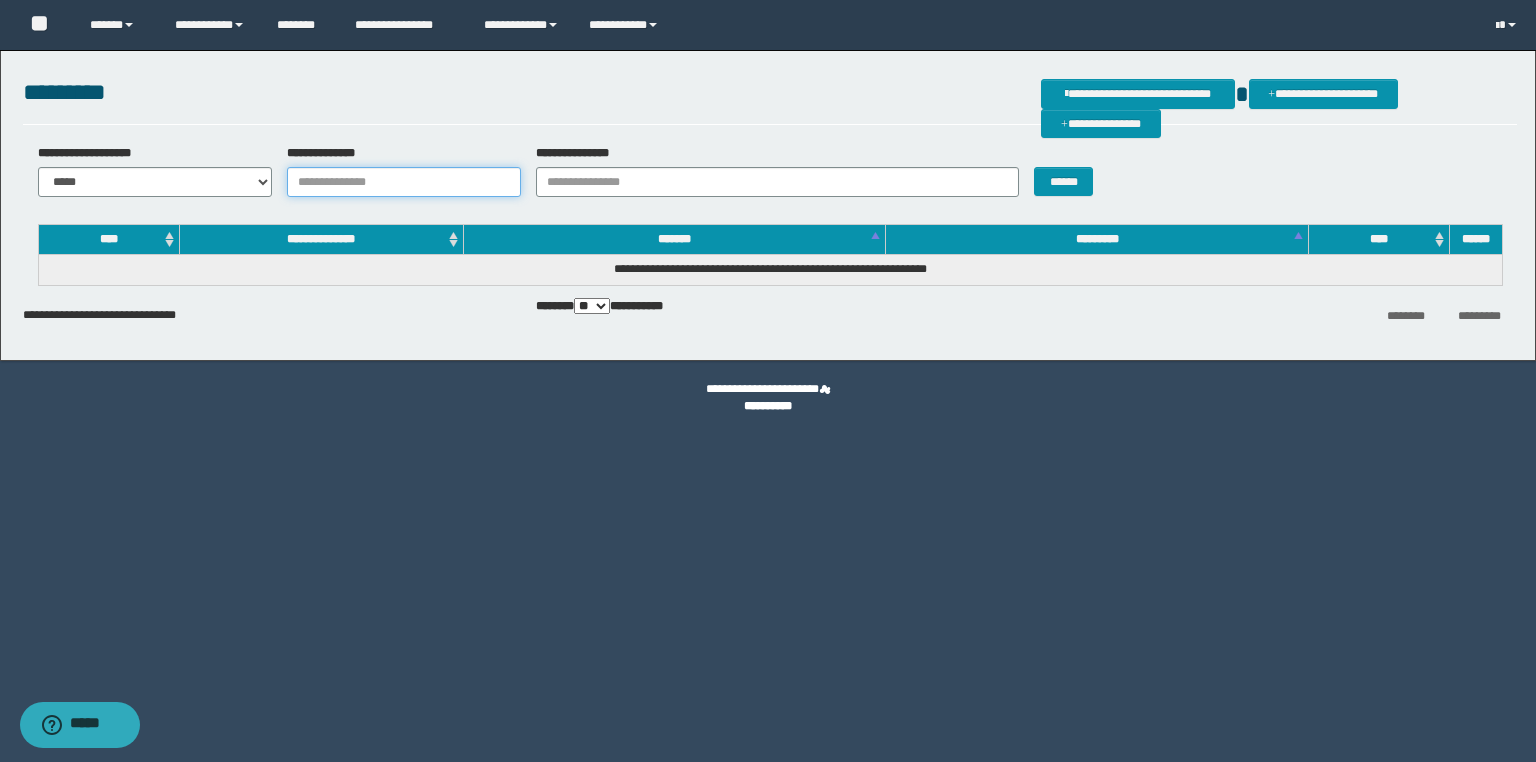 click on "**********" at bounding box center (404, 182) 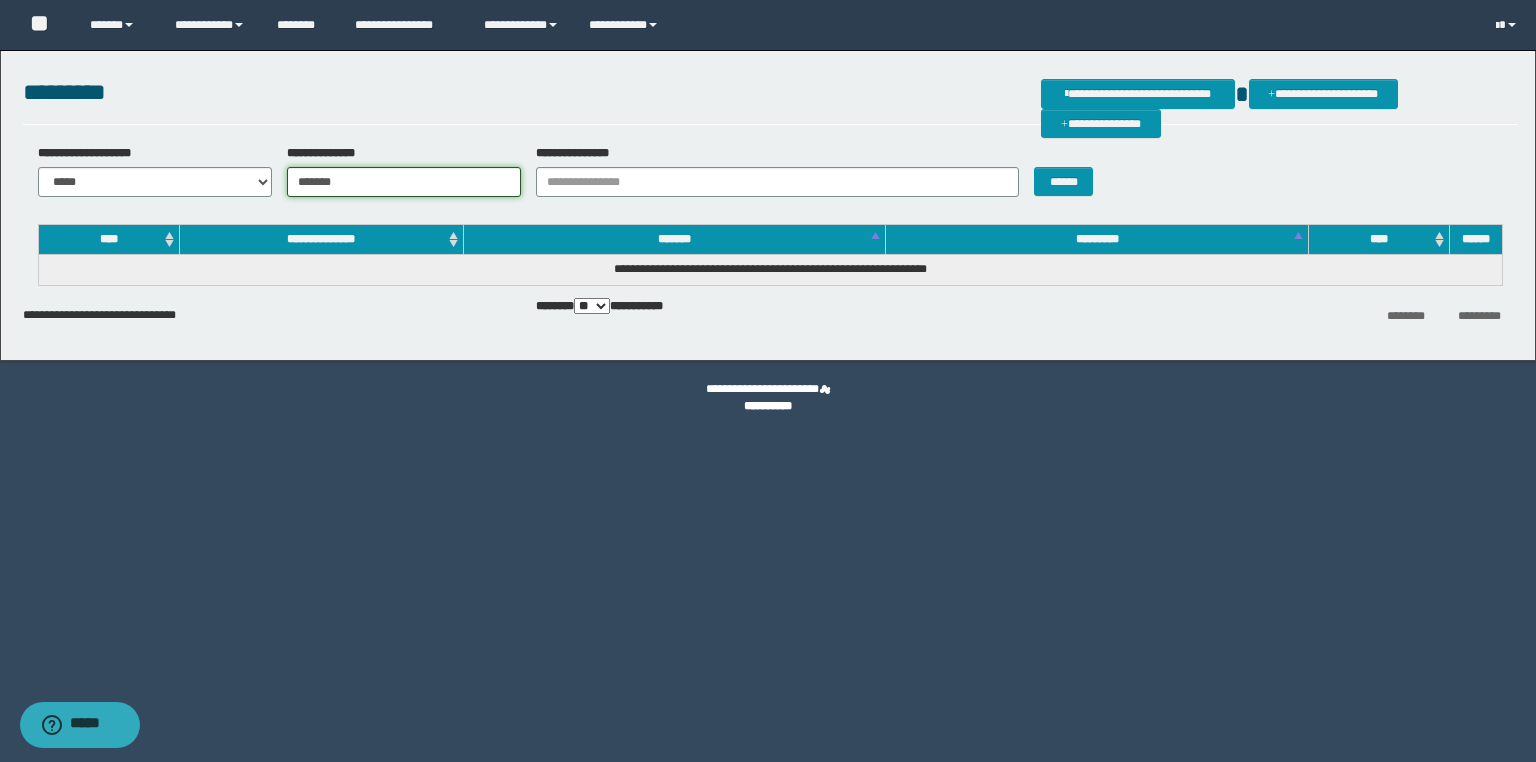 type on "*******" 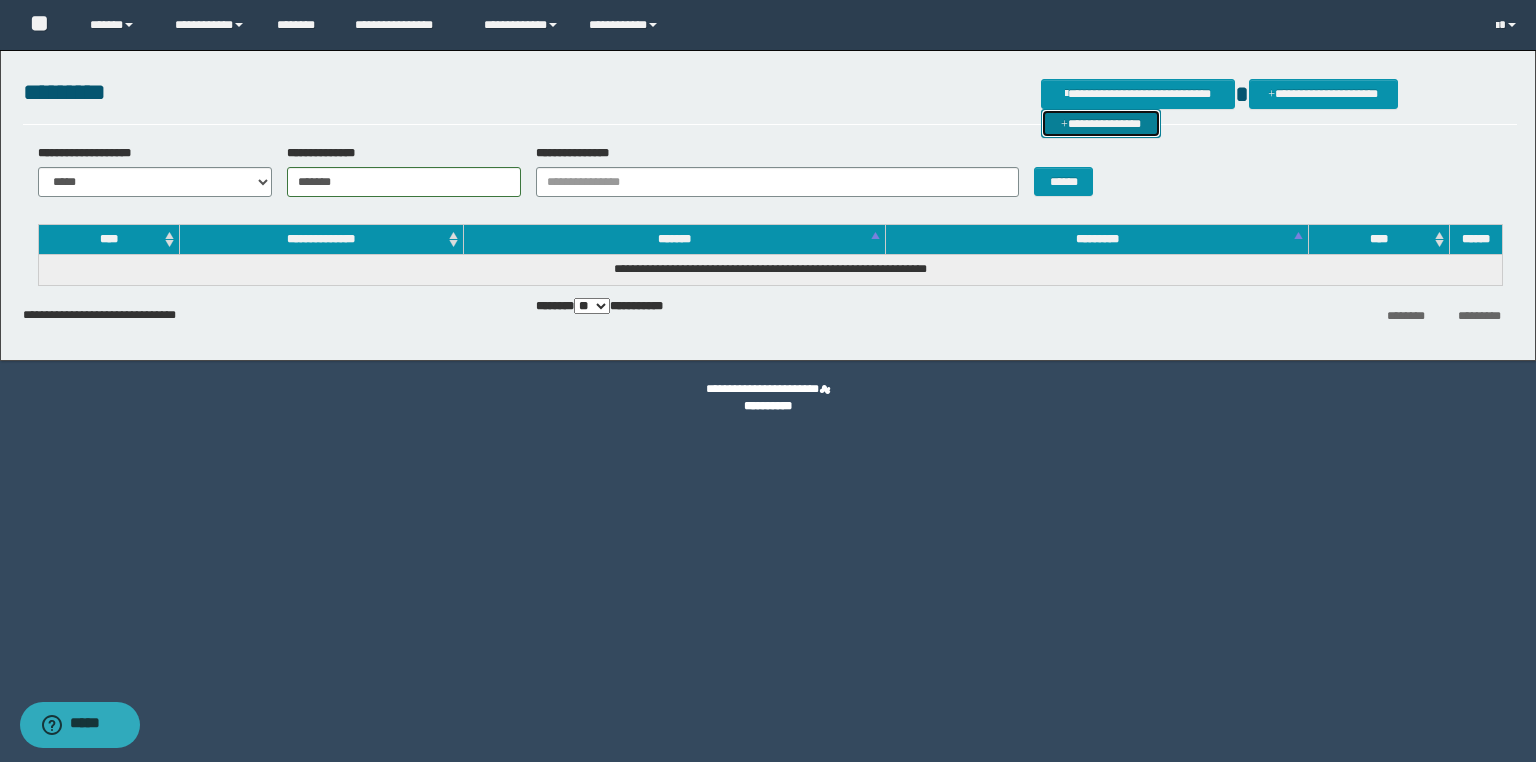 click on "**********" at bounding box center (1101, 124) 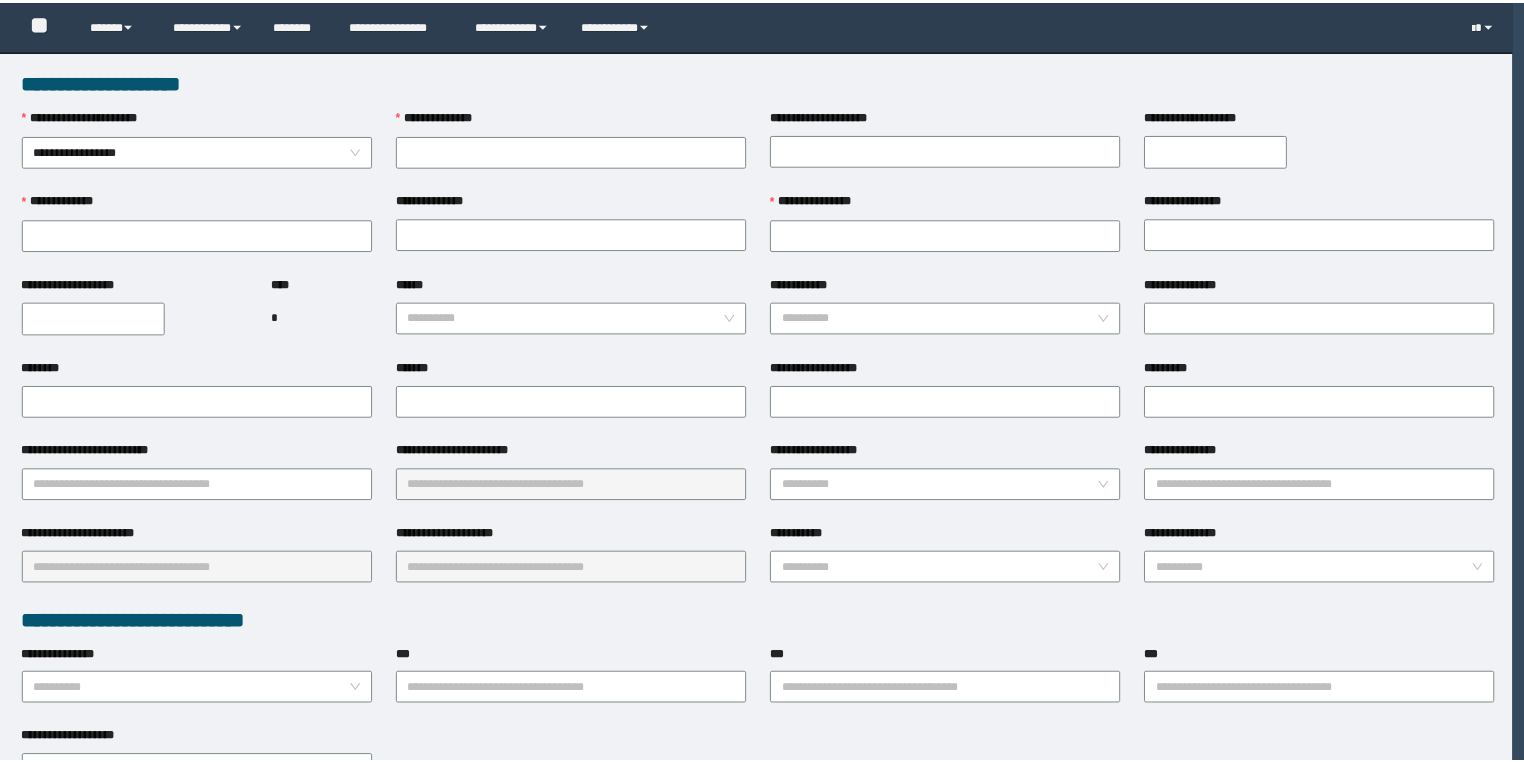 scroll, scrollTop: 0, scrollLeft: 0, axis: both 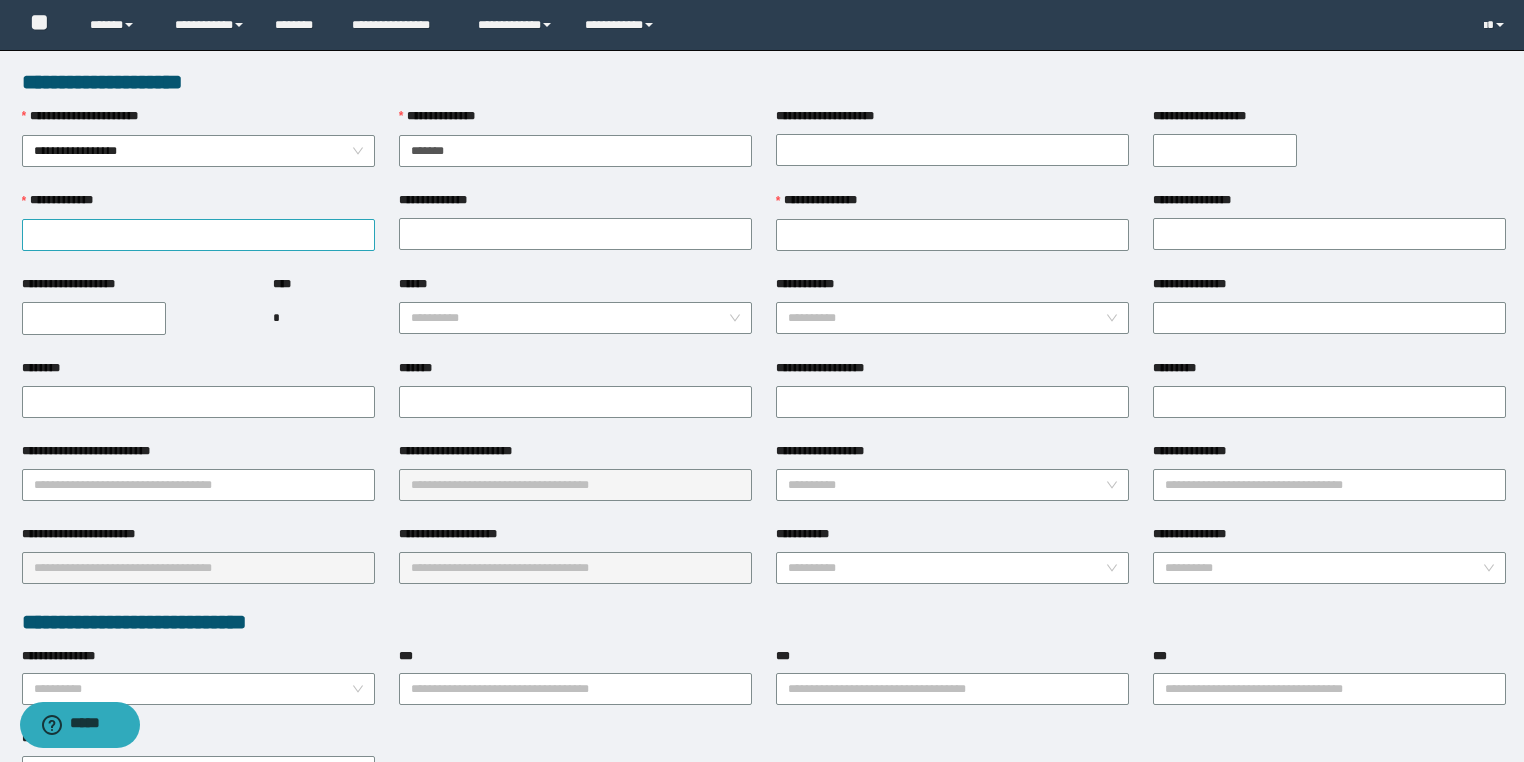 type on "*******" 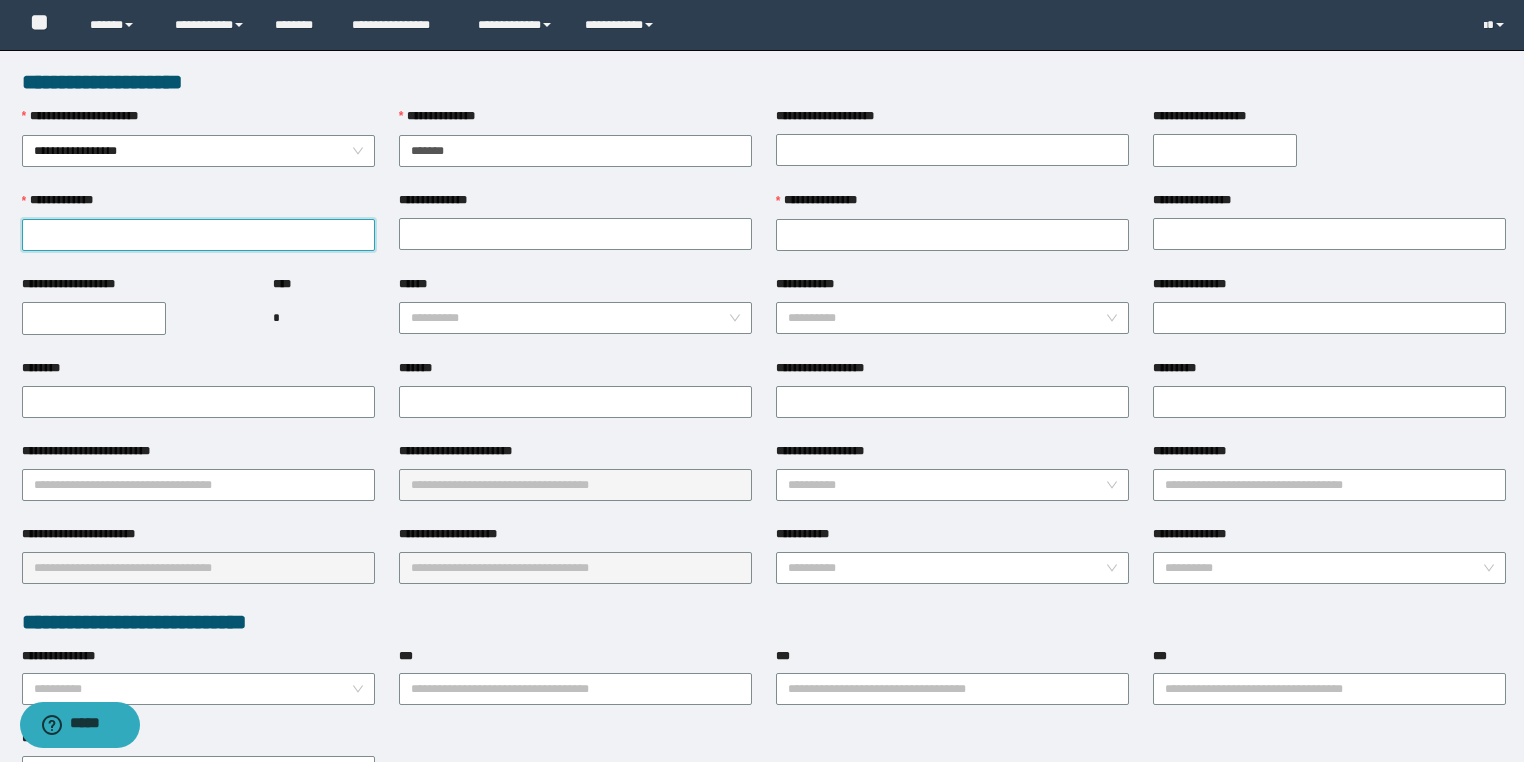 click on "**********" at bounding box center (198, 235) 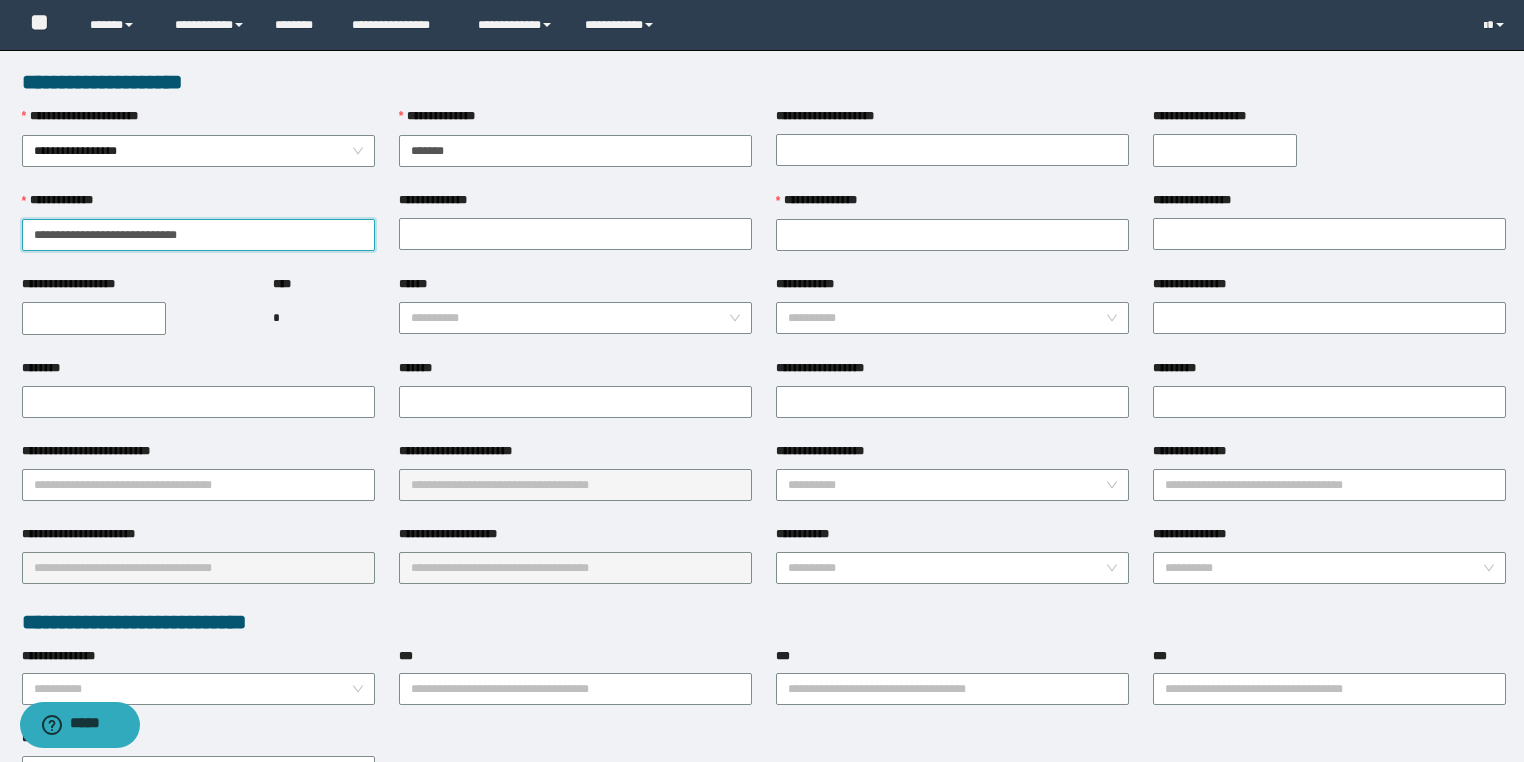 drag, startPoint x: 140, startPoint y: 233, endPoint x: 227, endPoint y: 235, distance: 87.02299 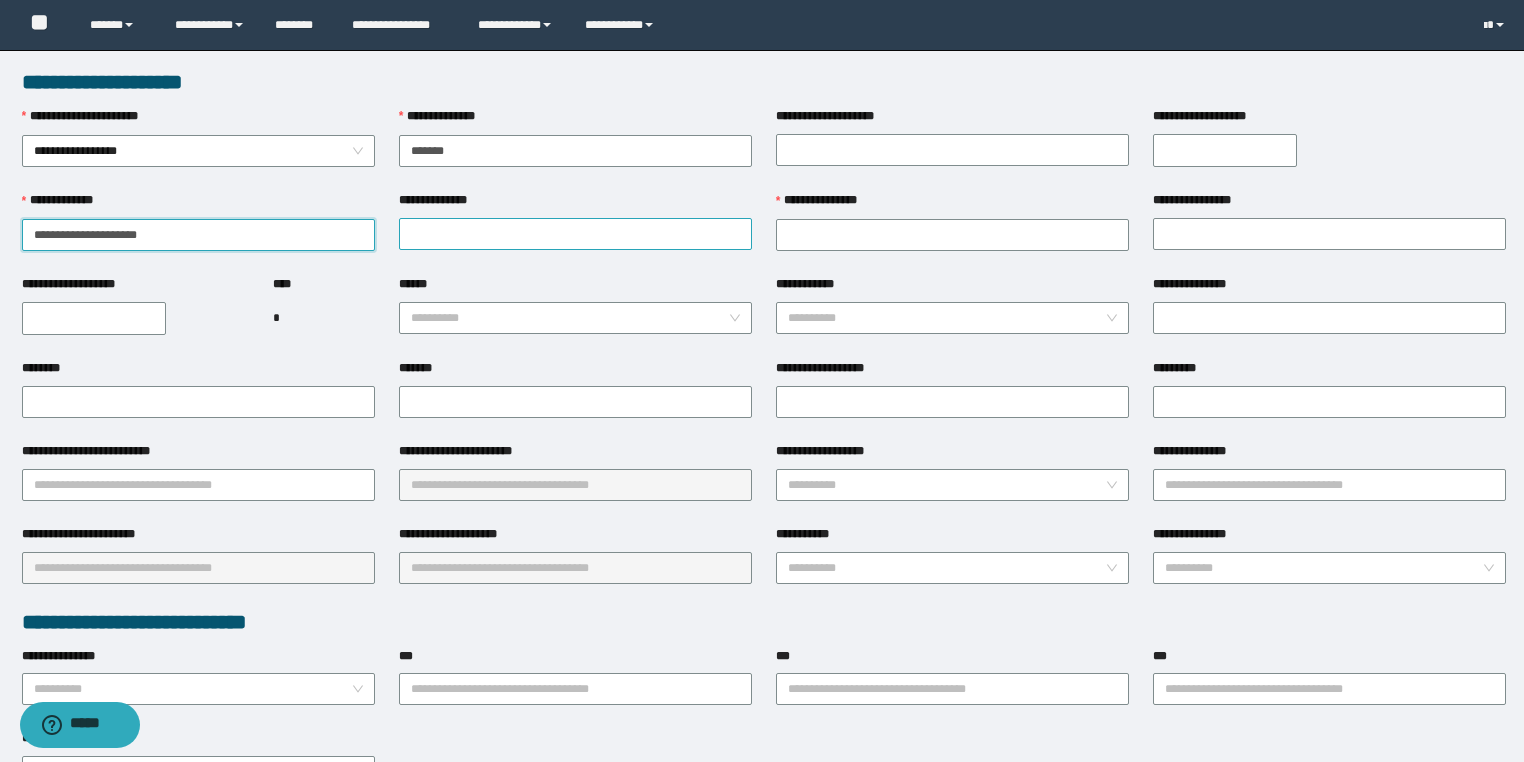 type on "**********" 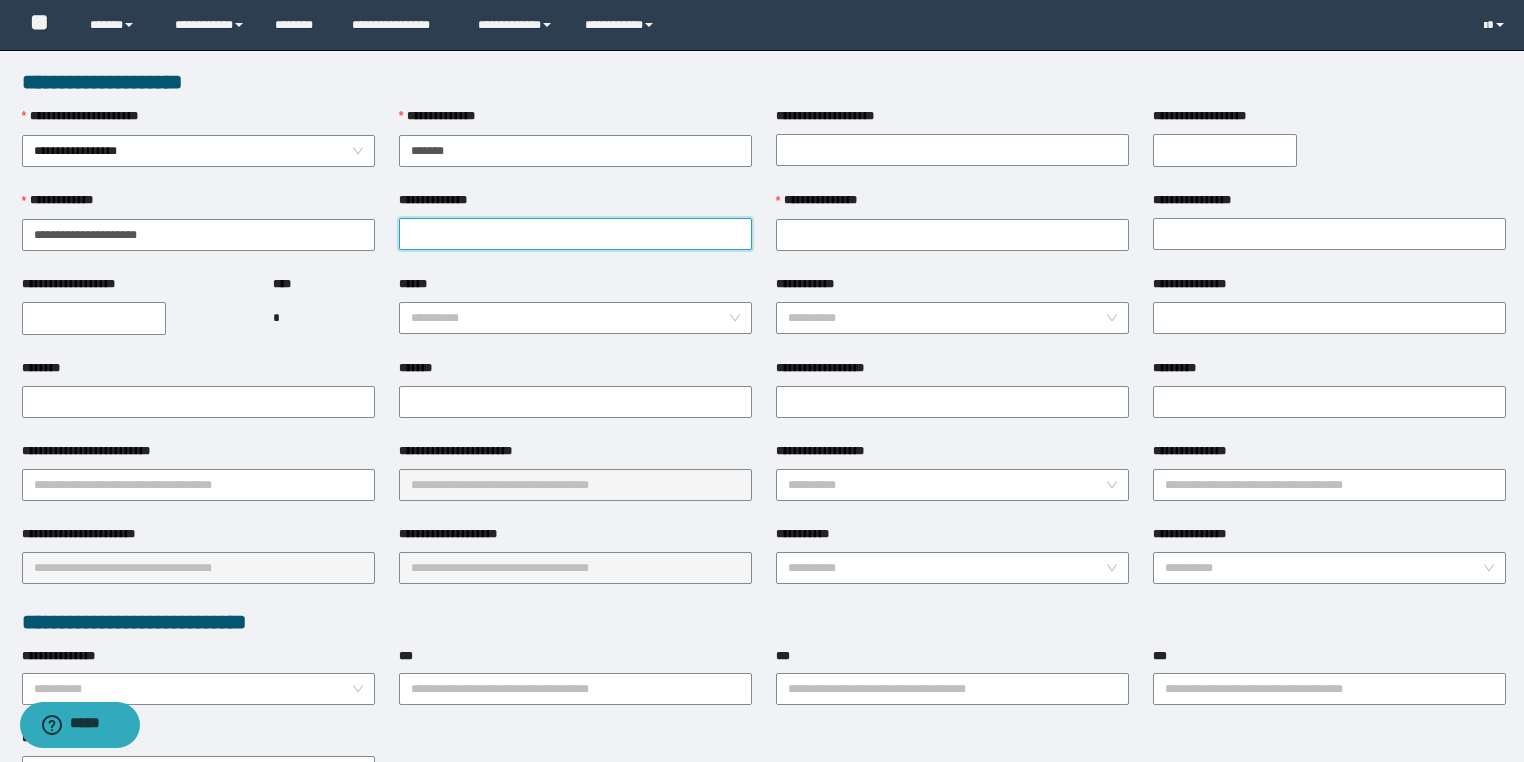 click on "**********" at bounding box center (575, 234) 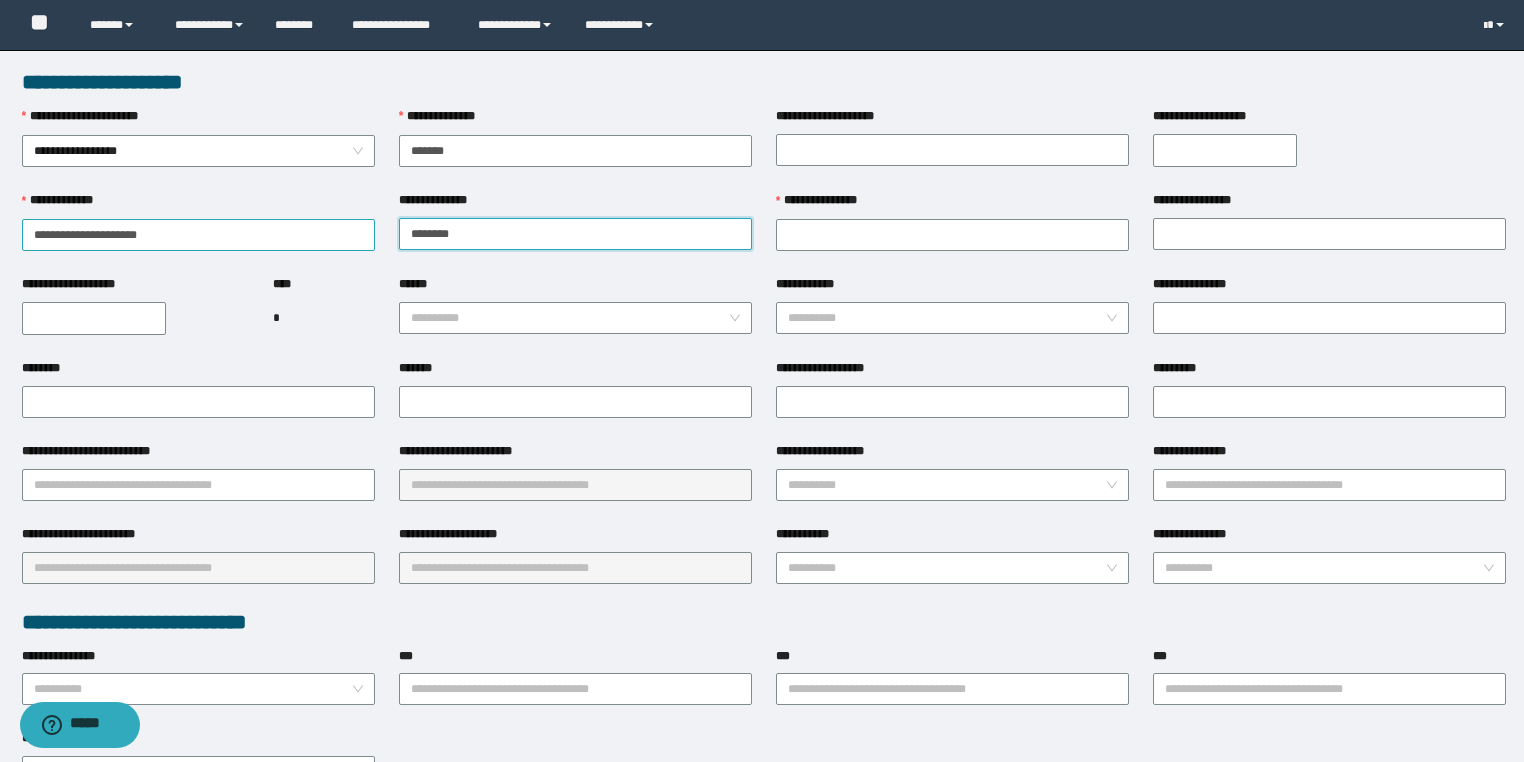 type on "*******" 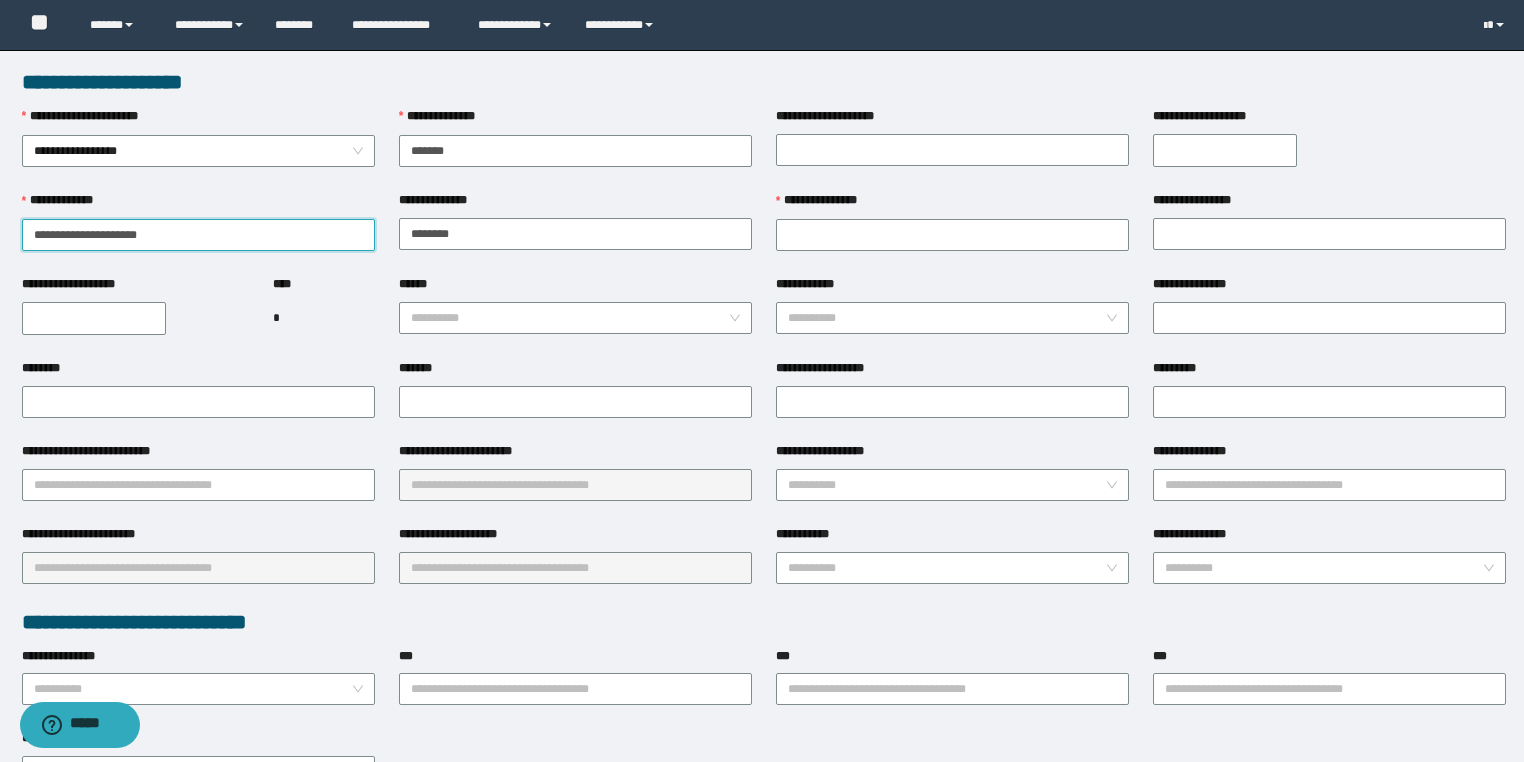 drag, startPoint x: 109, startPoint y: 234, endPoint x: 15, endPoint y: 228, distance: 94.19129 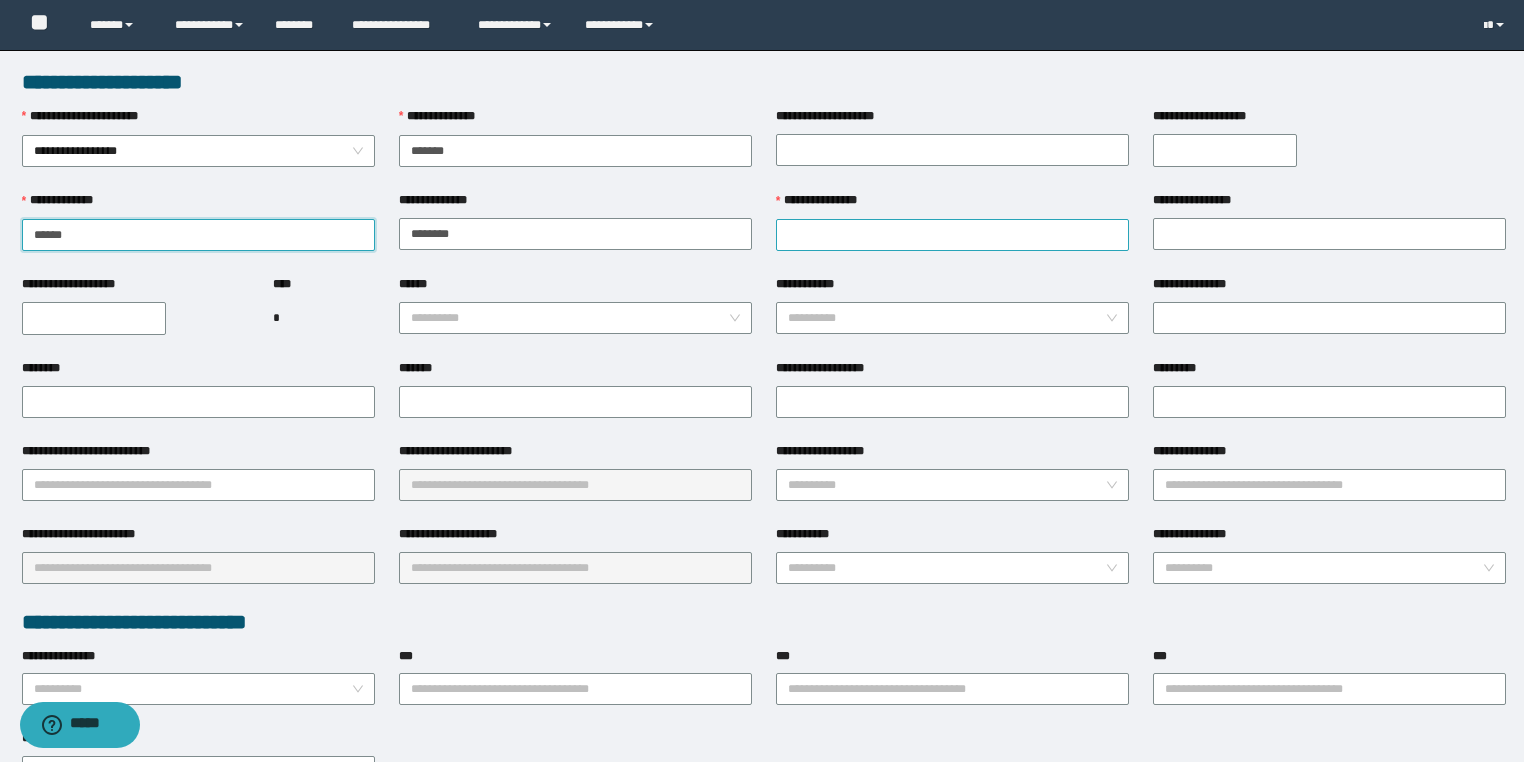 type on "*****" 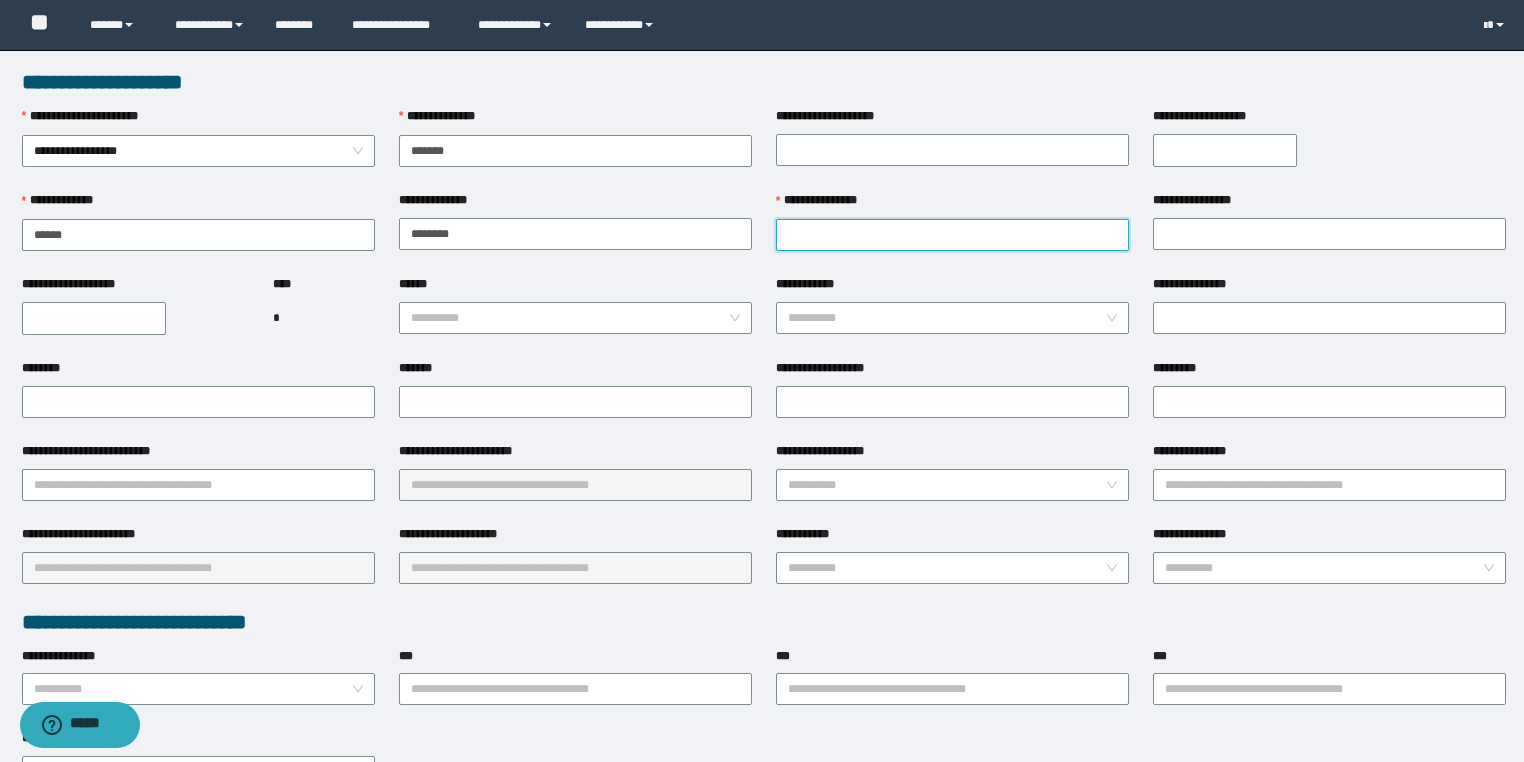 click on "**********" at bounding box center [952, 235] 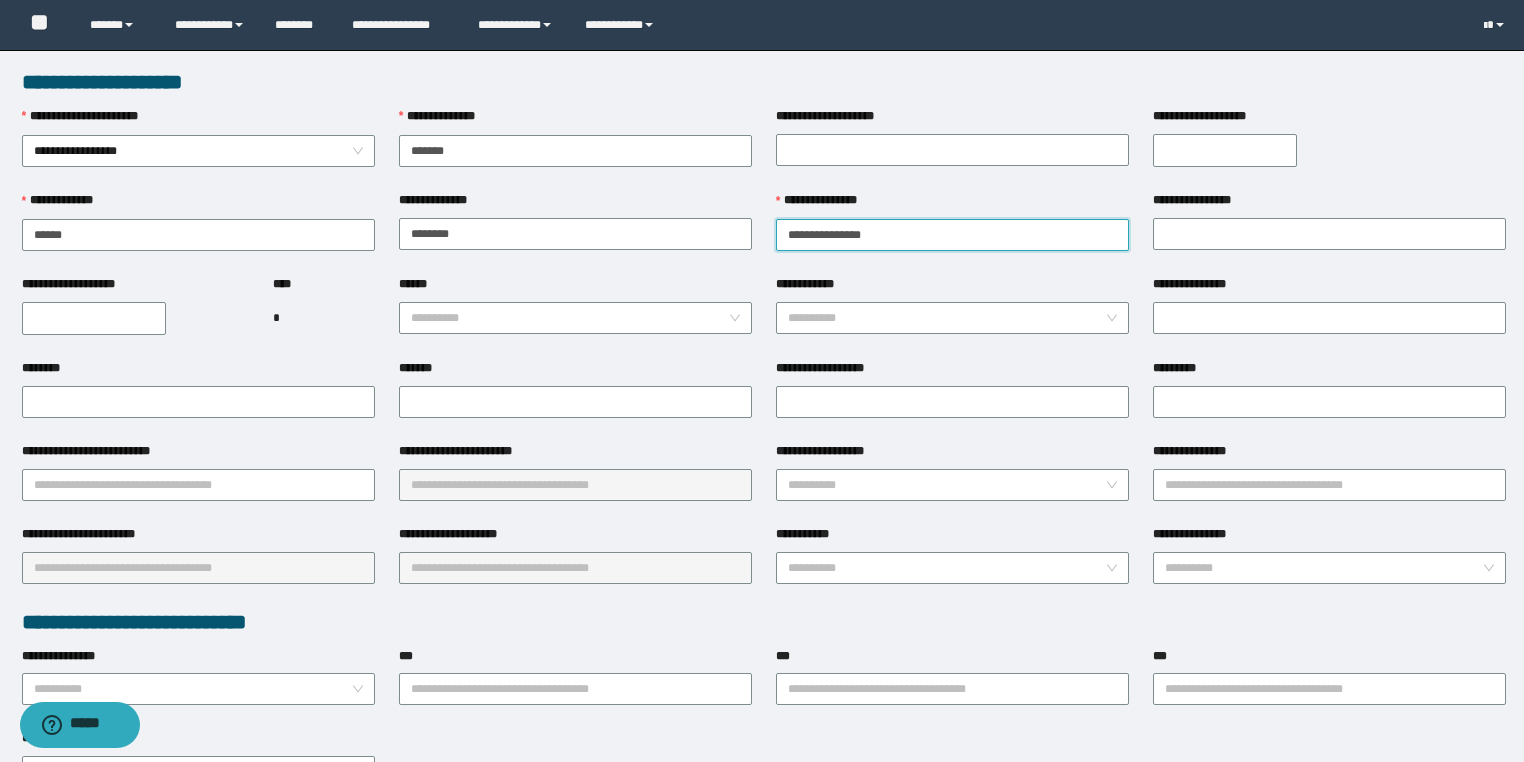 drag, startPoint x: 871, startPoint y: 226, endPoint x: 830, endPoint y: 229, distance: 41.109608 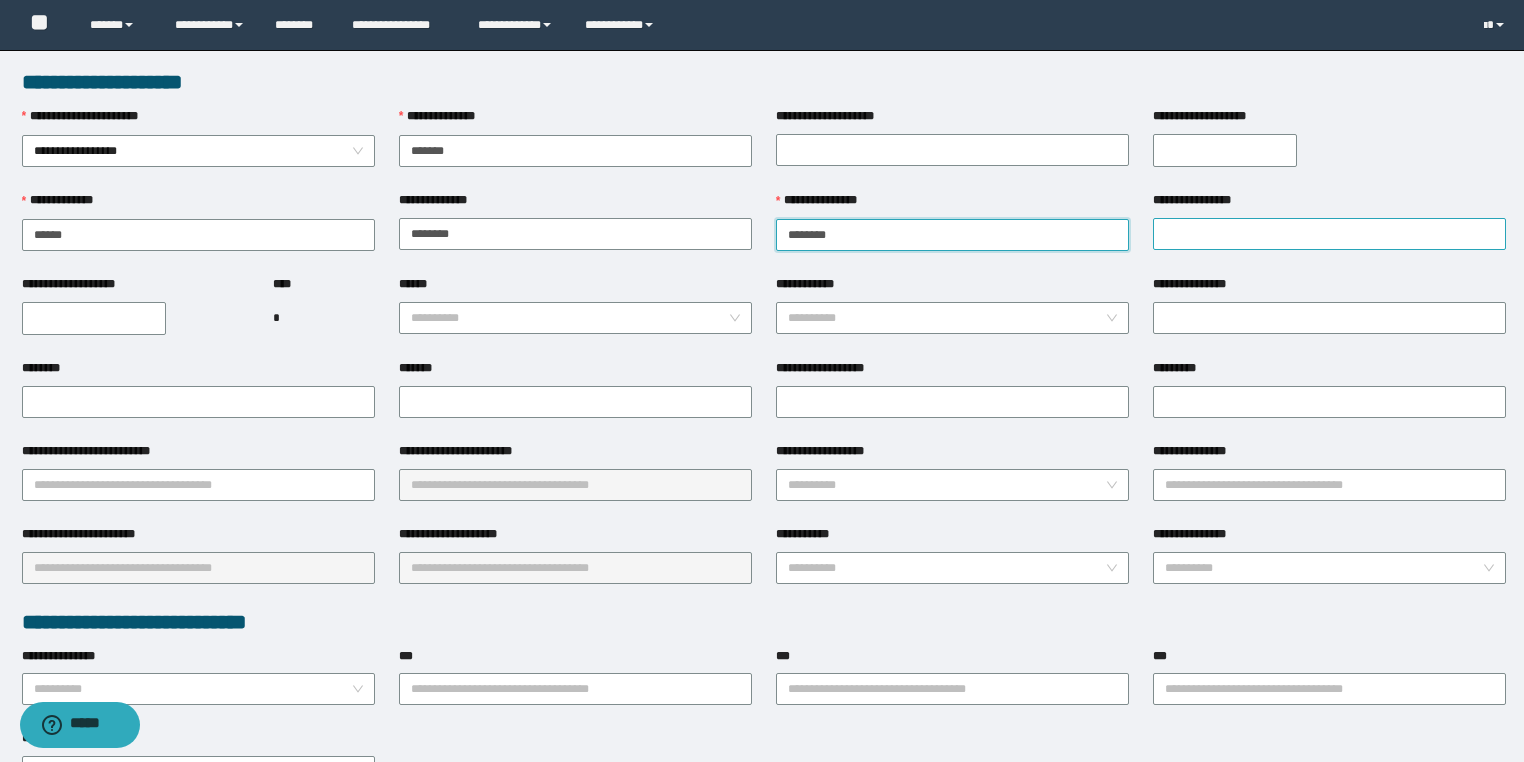 type on "*******" 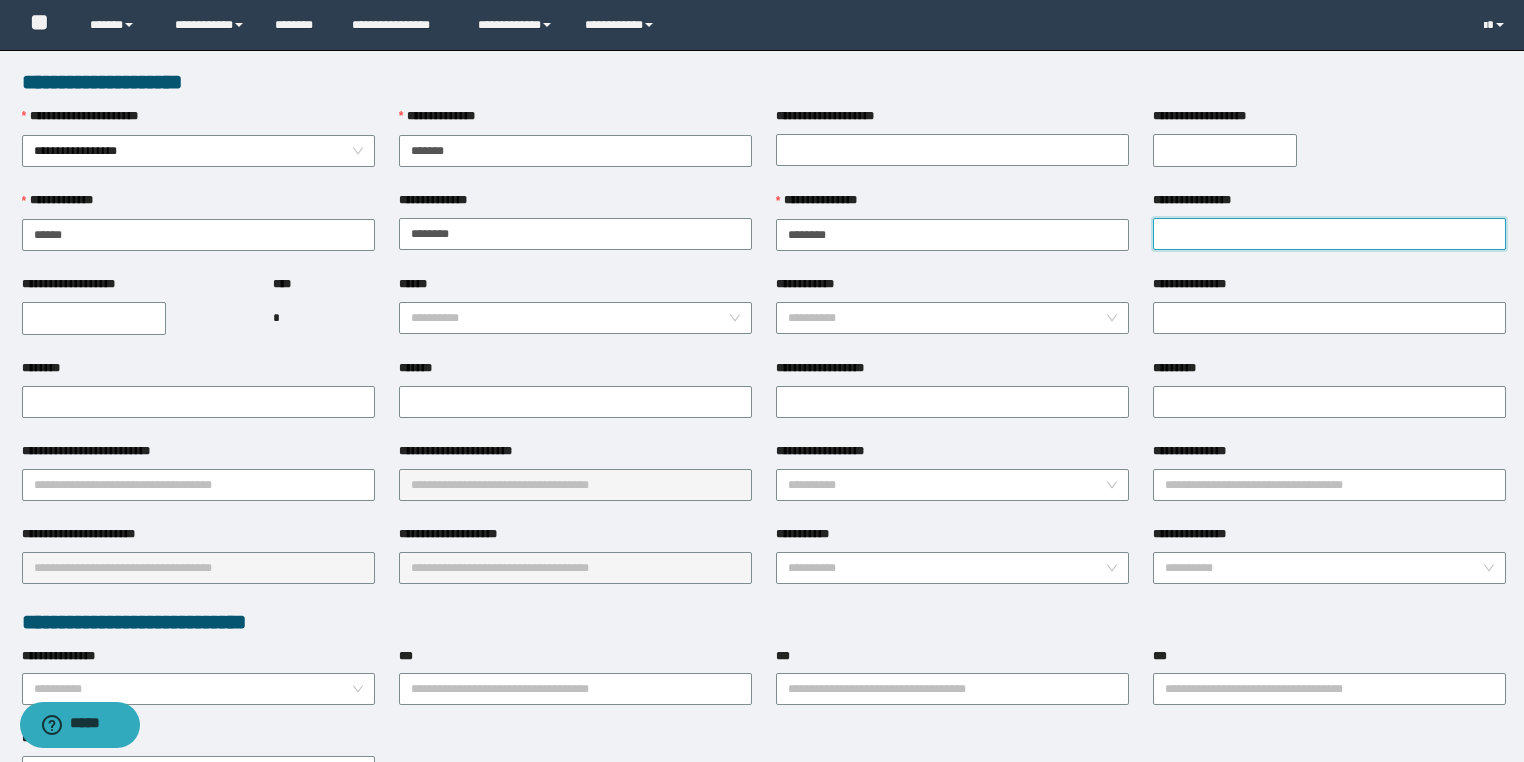 click on "**********" at bounding box center (1329, 234) 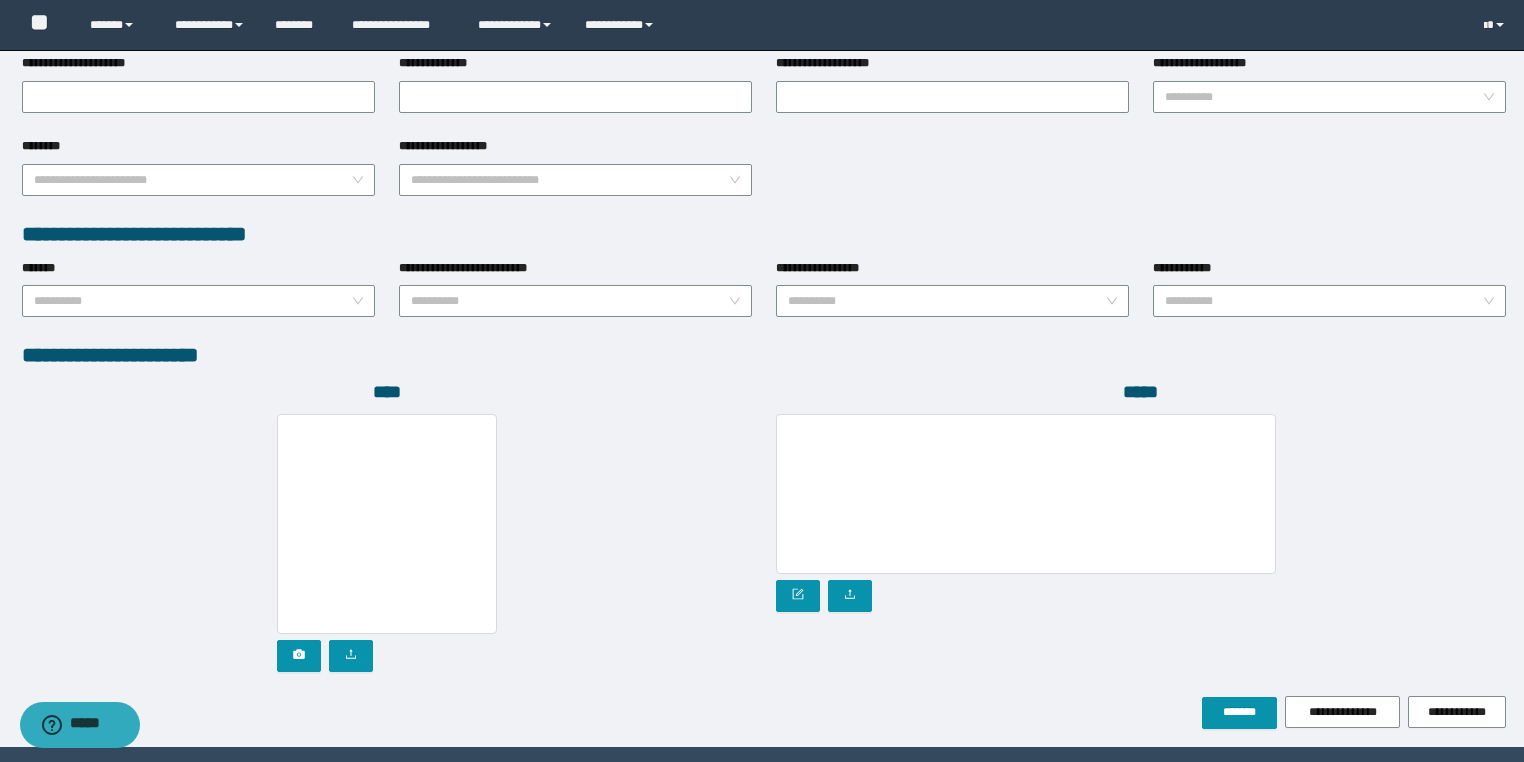 scroll, scrollTop: 939, scrollLeft: 0, axis: vertical 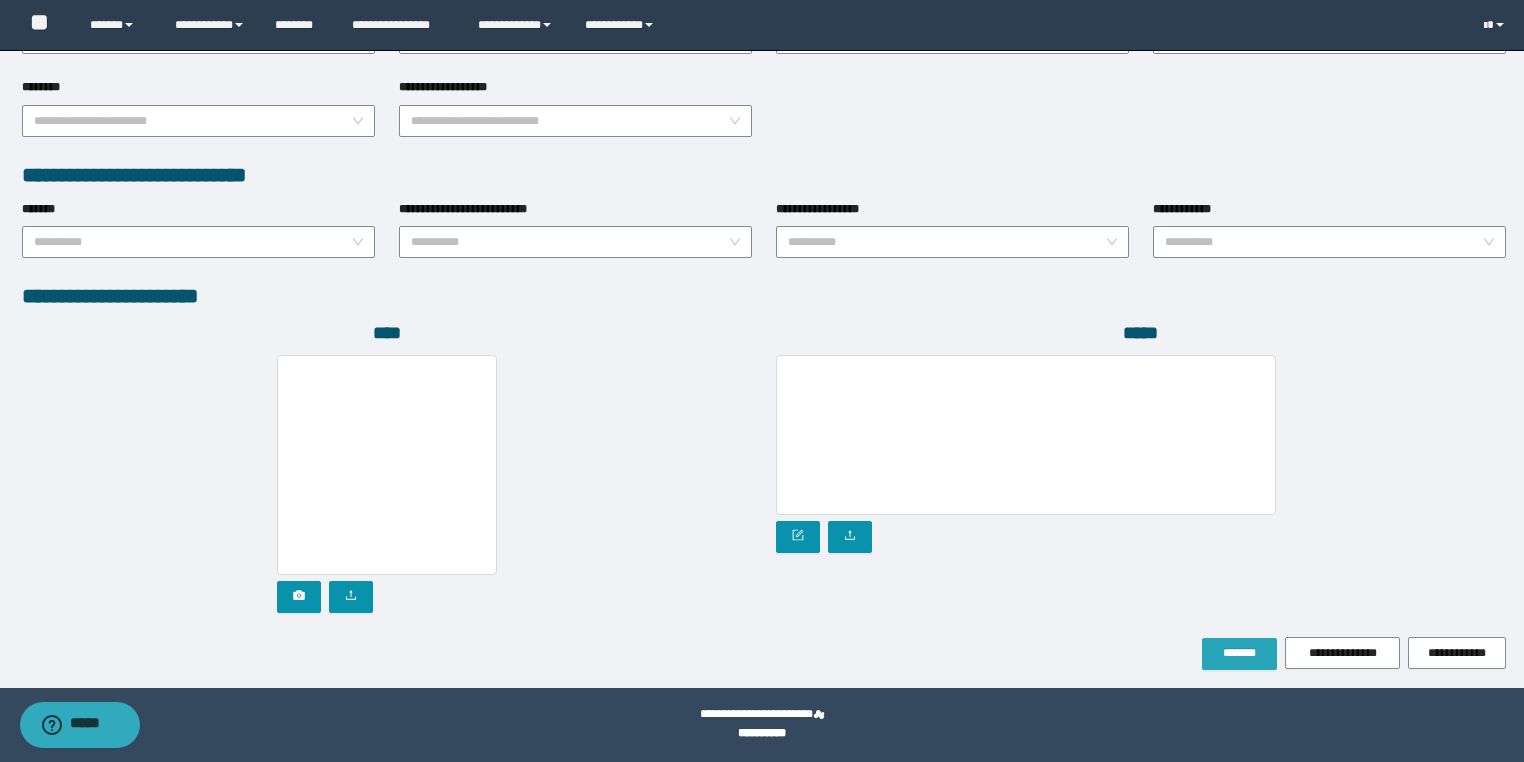 type on "*******" 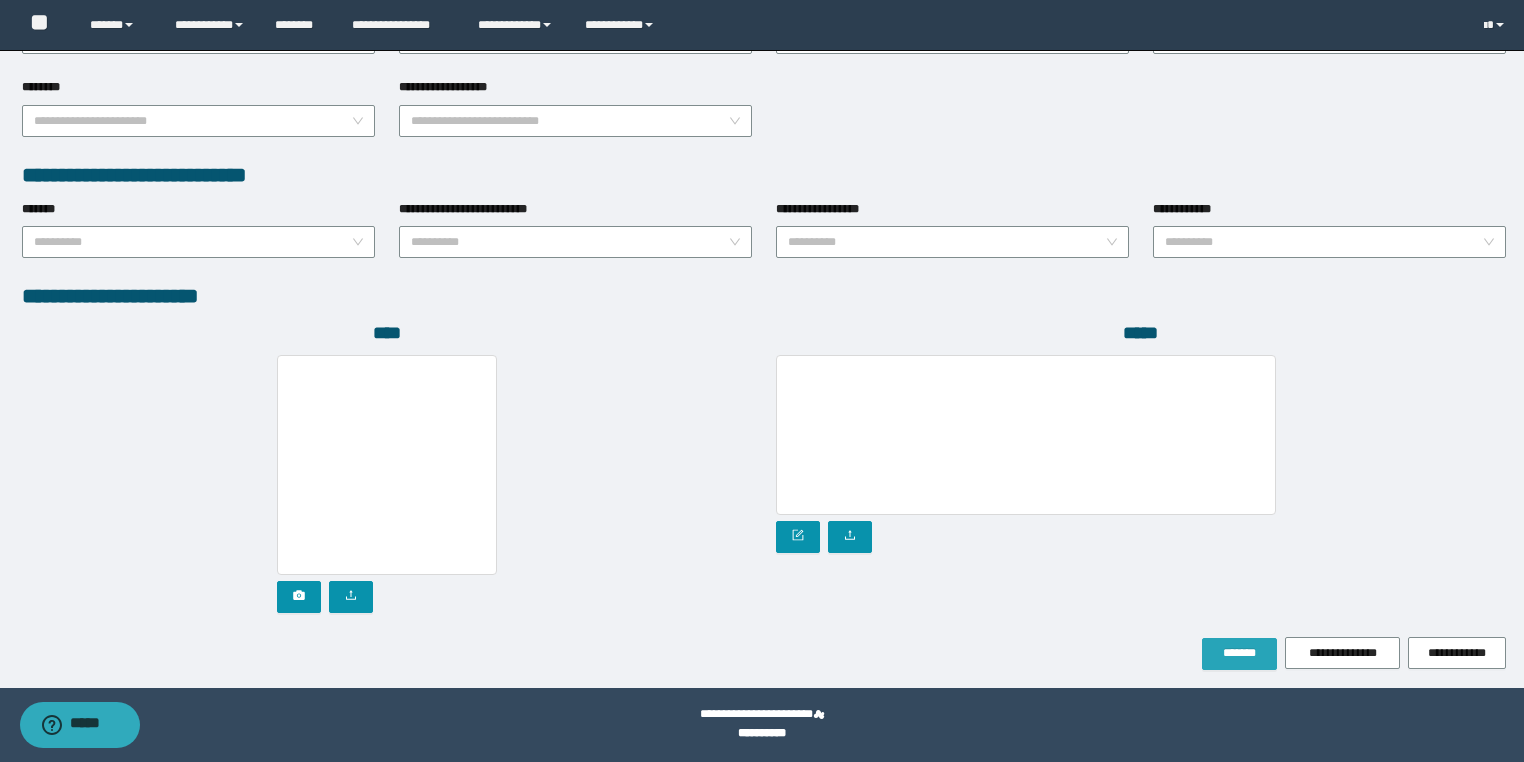 click on "*******" at bounding box center [1239, 653] 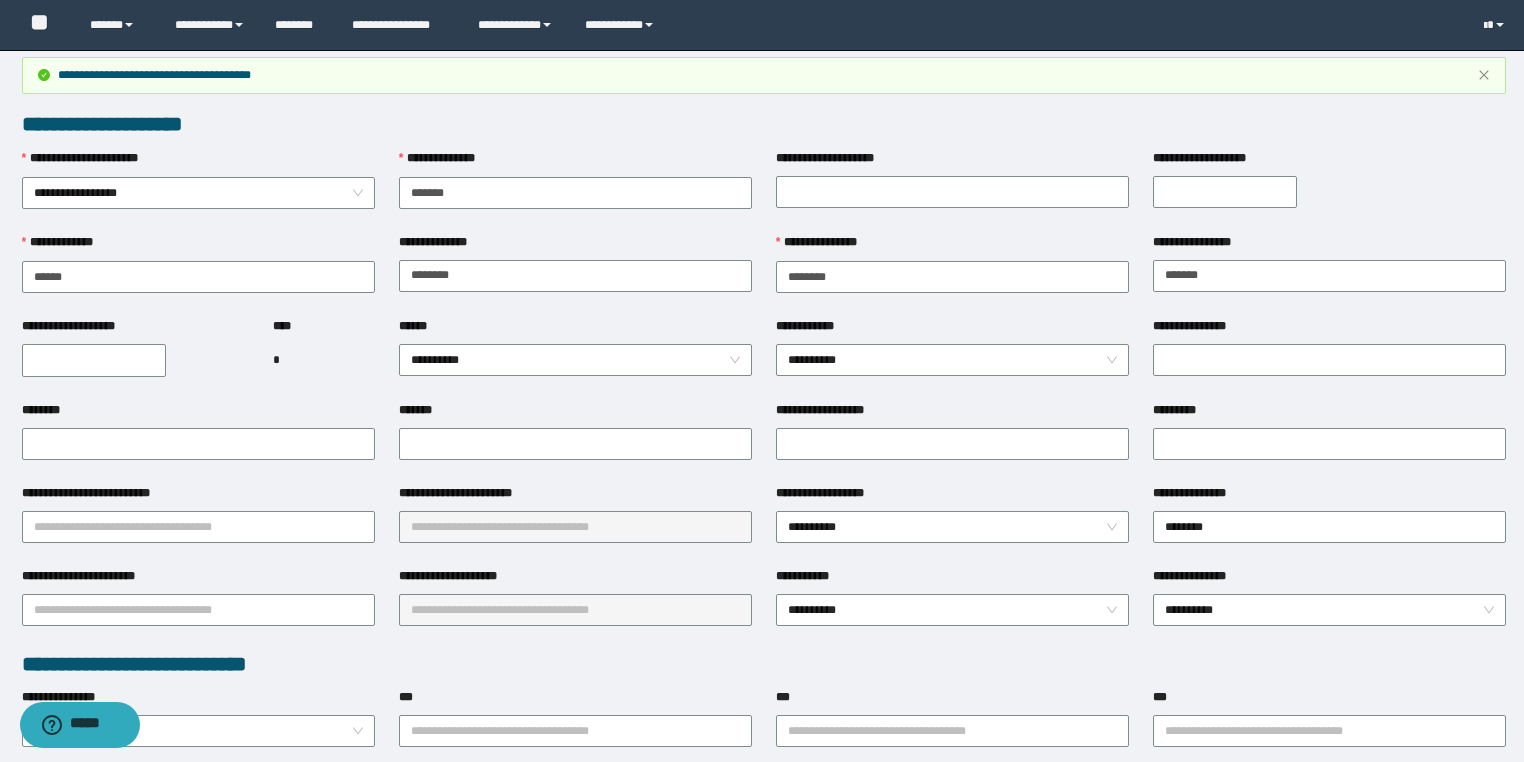 scroll, scrollTop: 0, scrollLeft: 0, axis: both 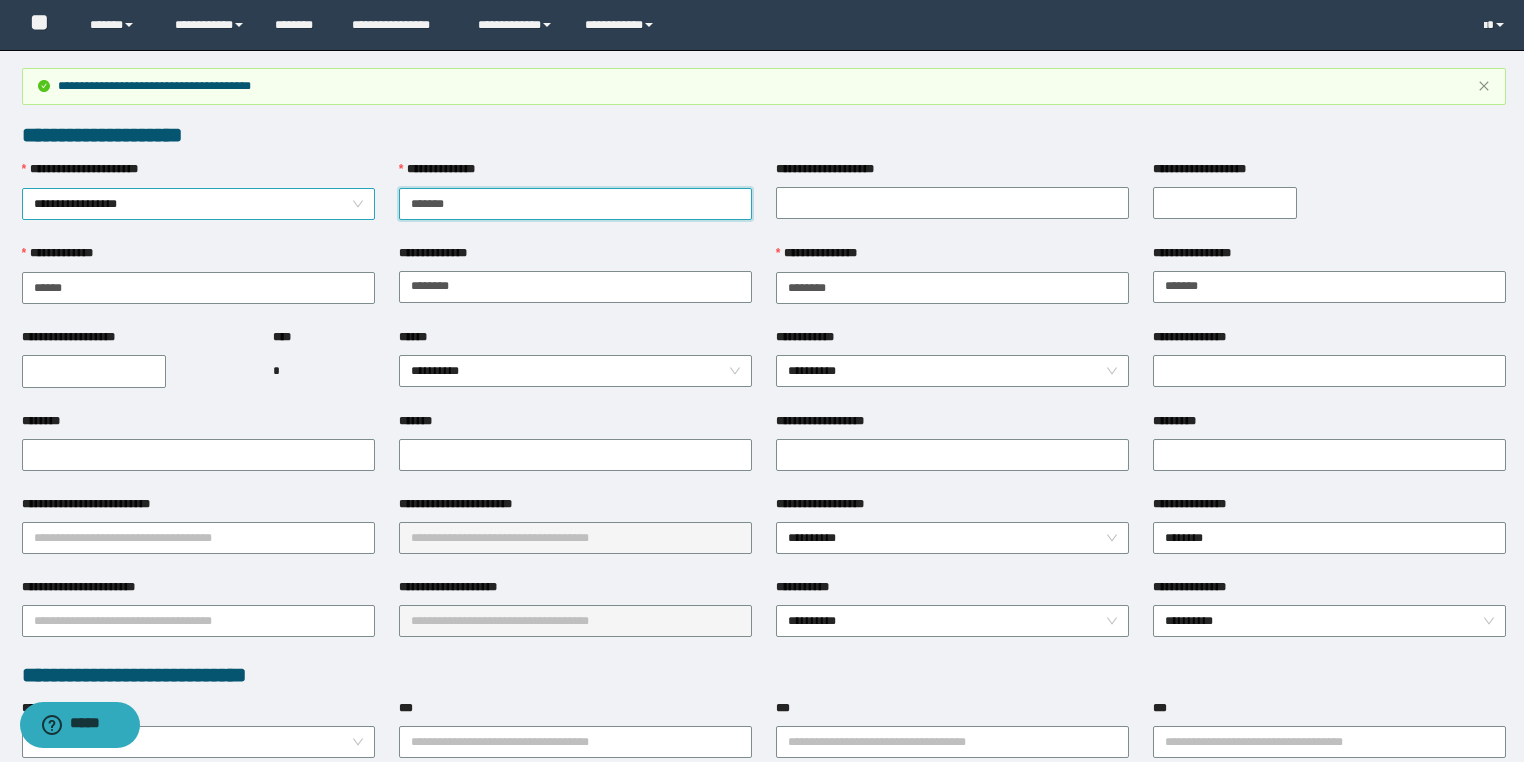 drag, startPoint x: 485, startPoint y: 204, endPoint x: 321, endPoint y: 205, distance: 164.00305 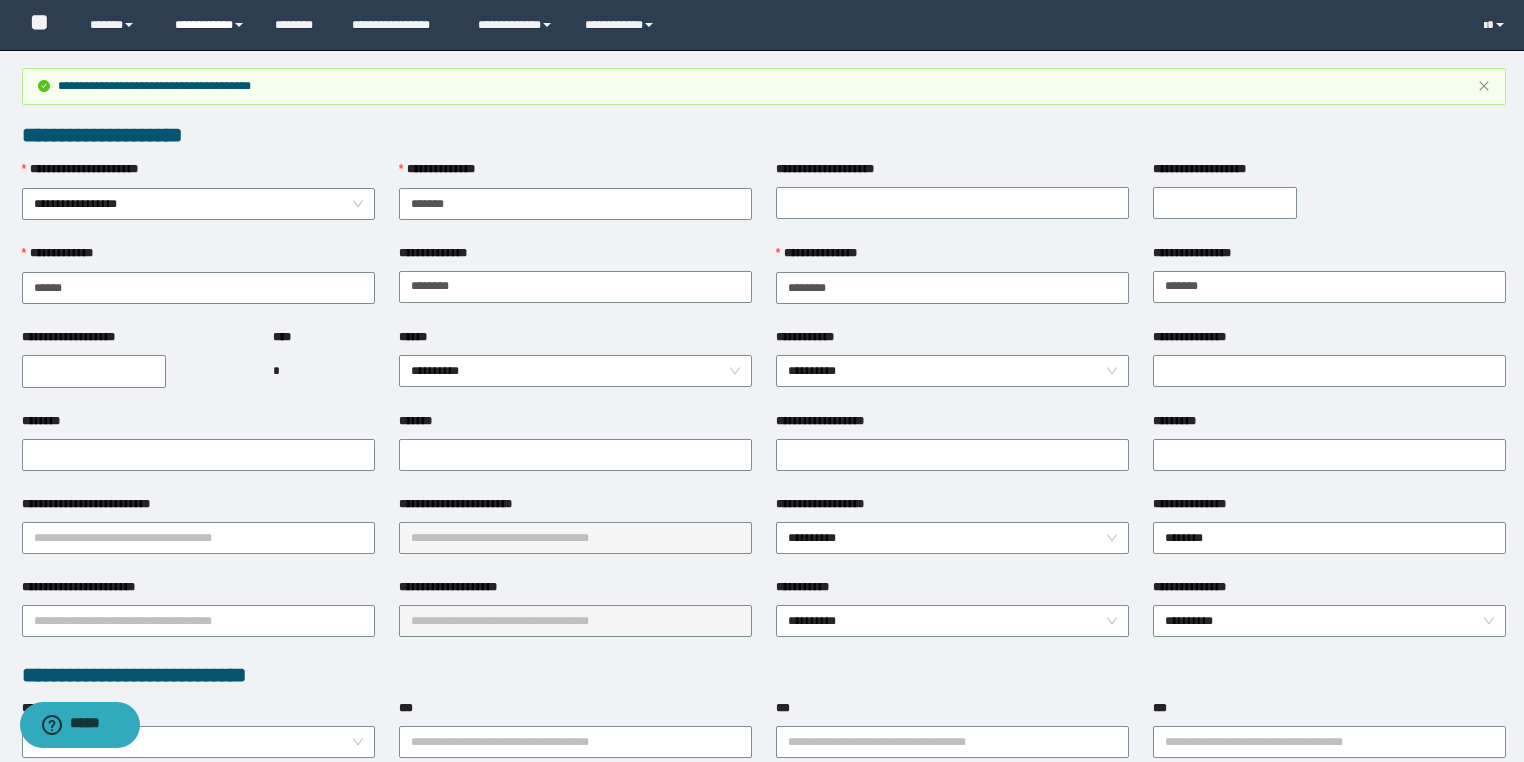 click on "**********" at bounding box center (210, 25) 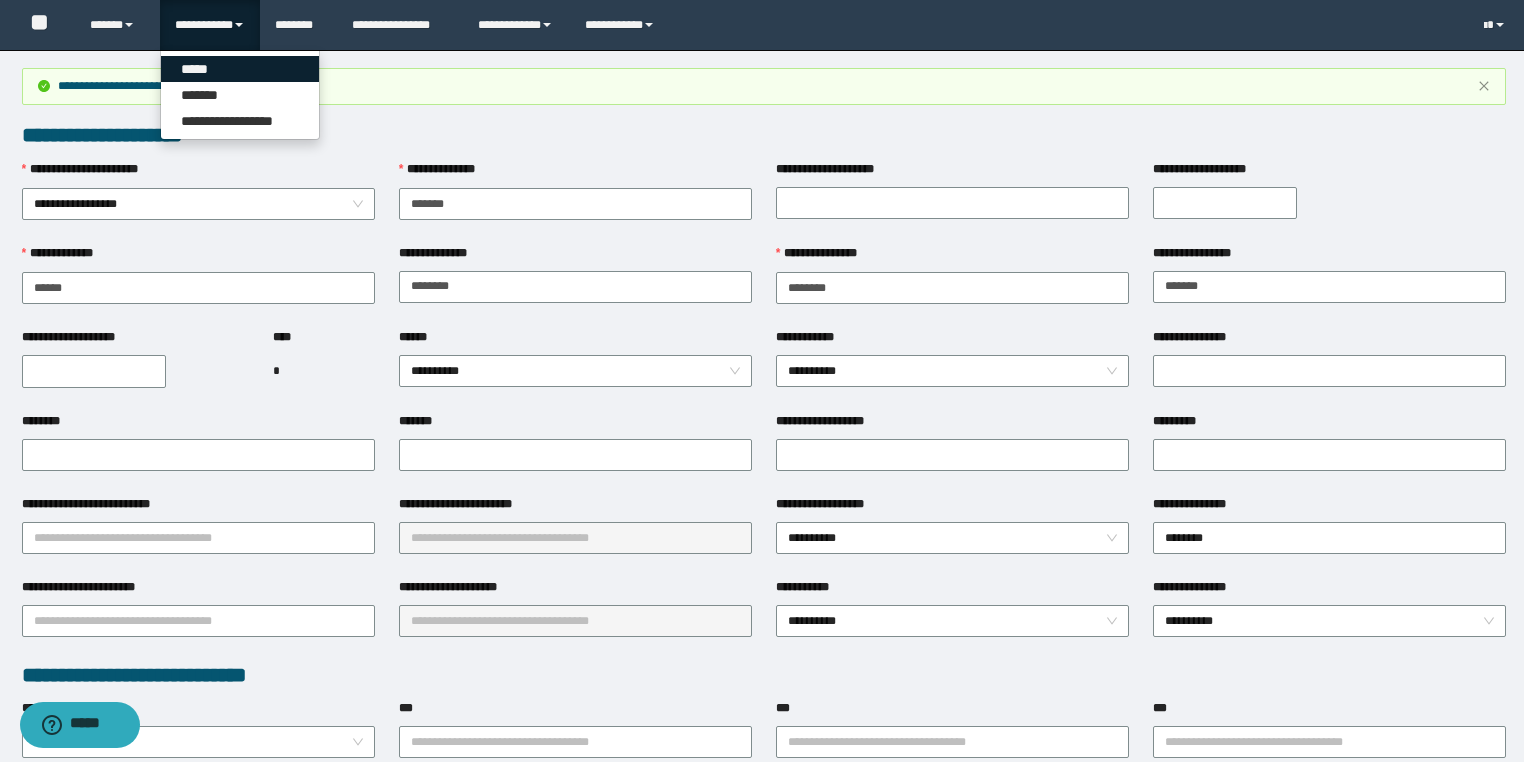 click on "*****" at bounding box center [240, 69] 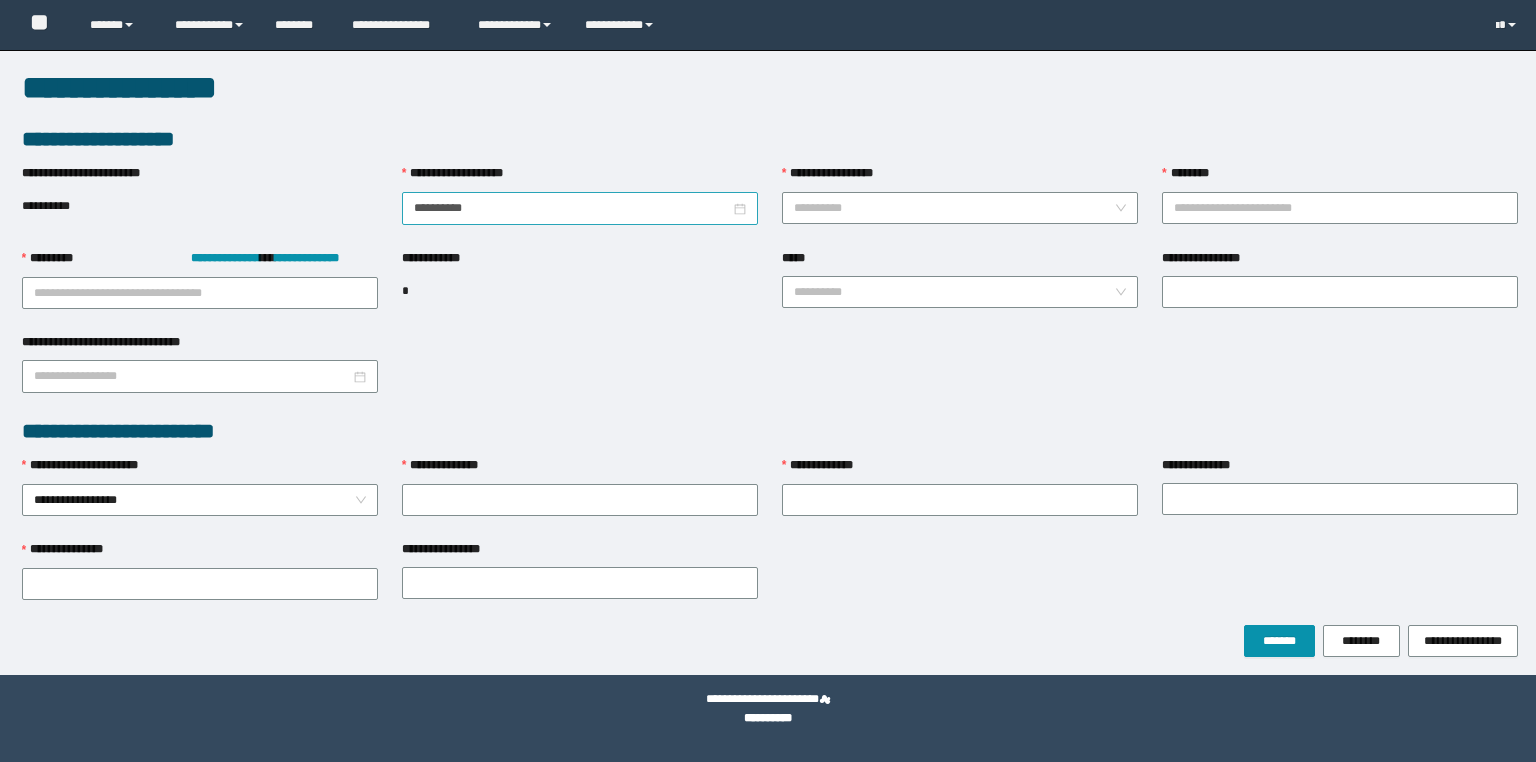 scroll, scrollTop: 0, scrollLeft: 0, axis: both 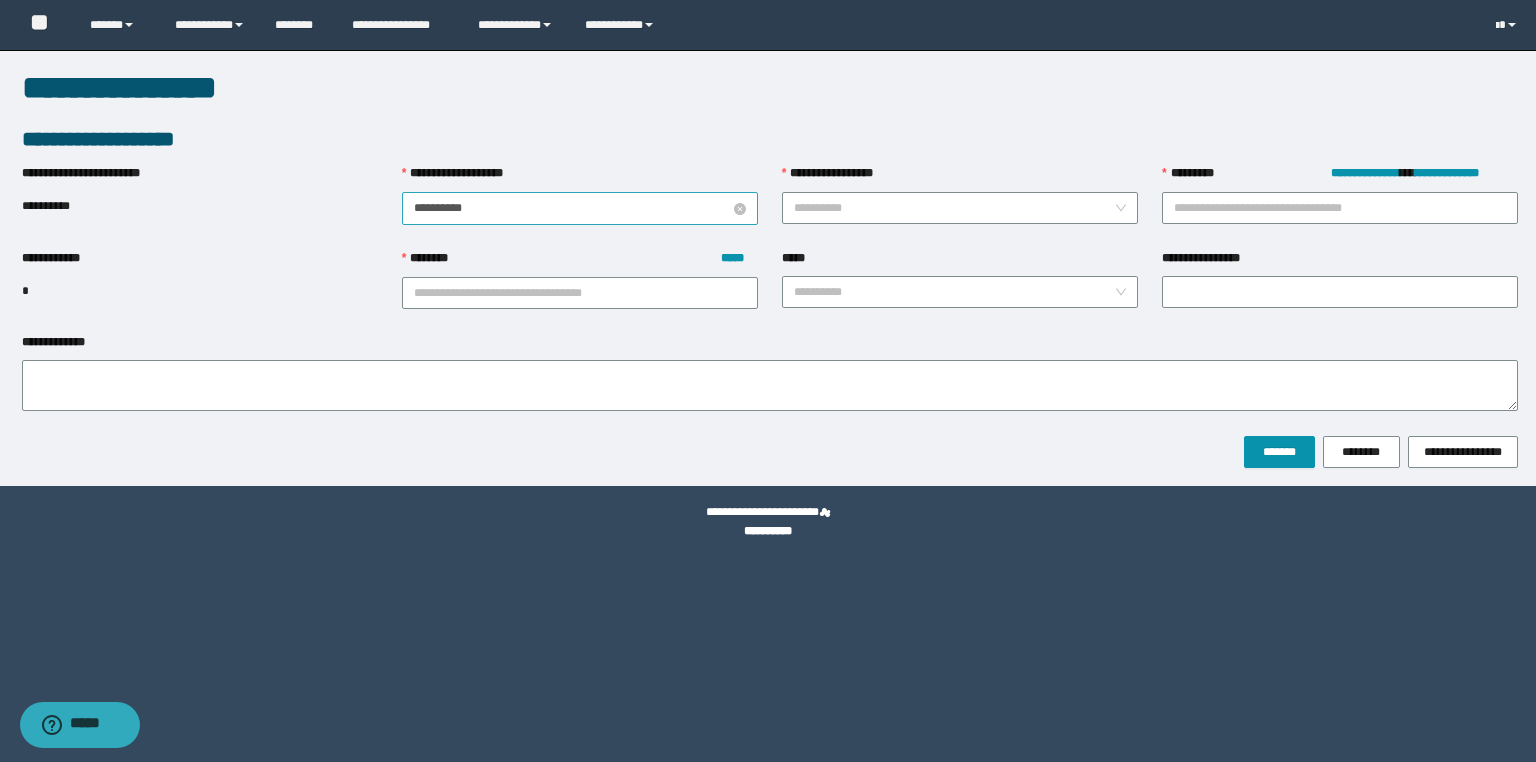 click on "**********" at bounding box center [572, 208] 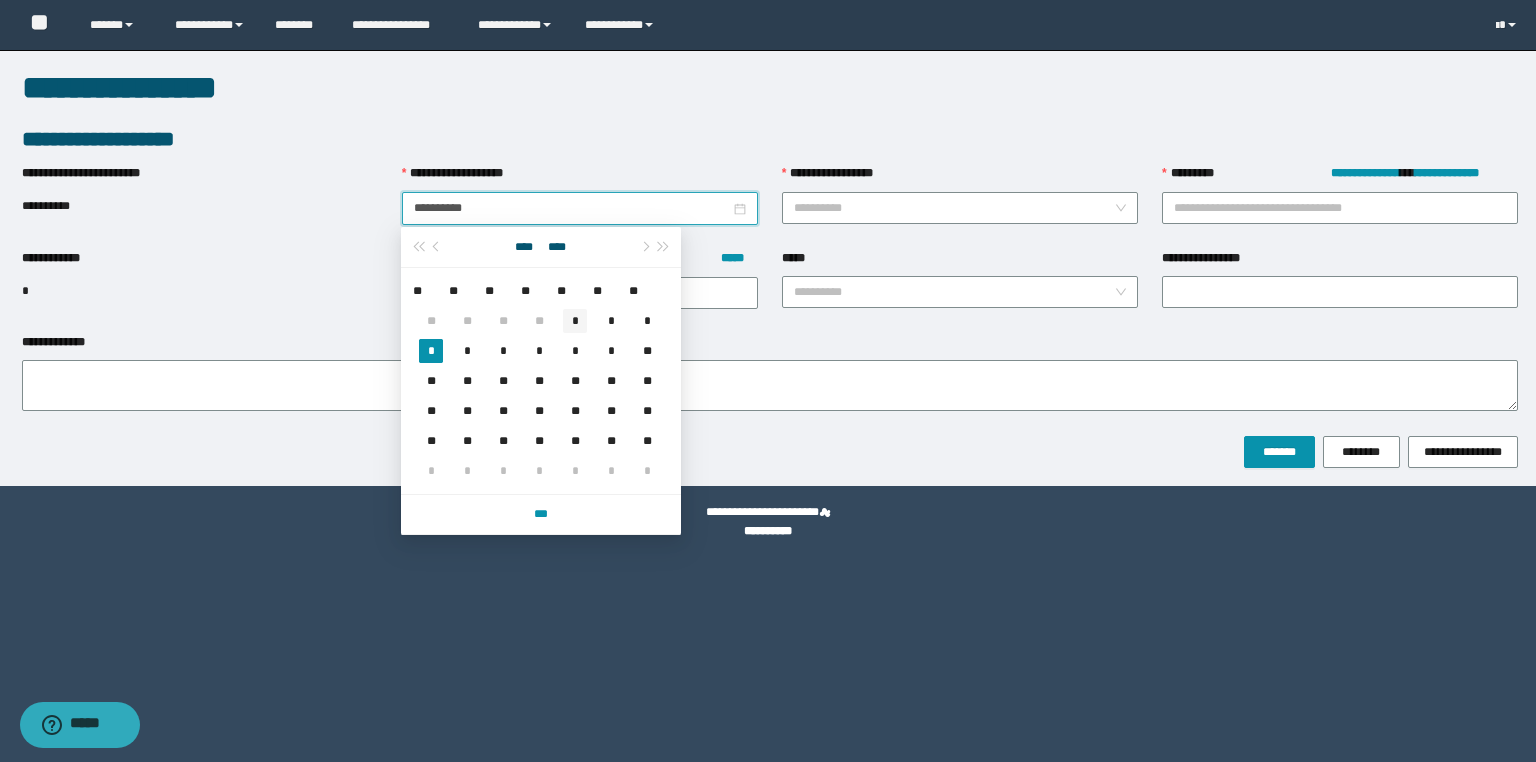 type on "**********" 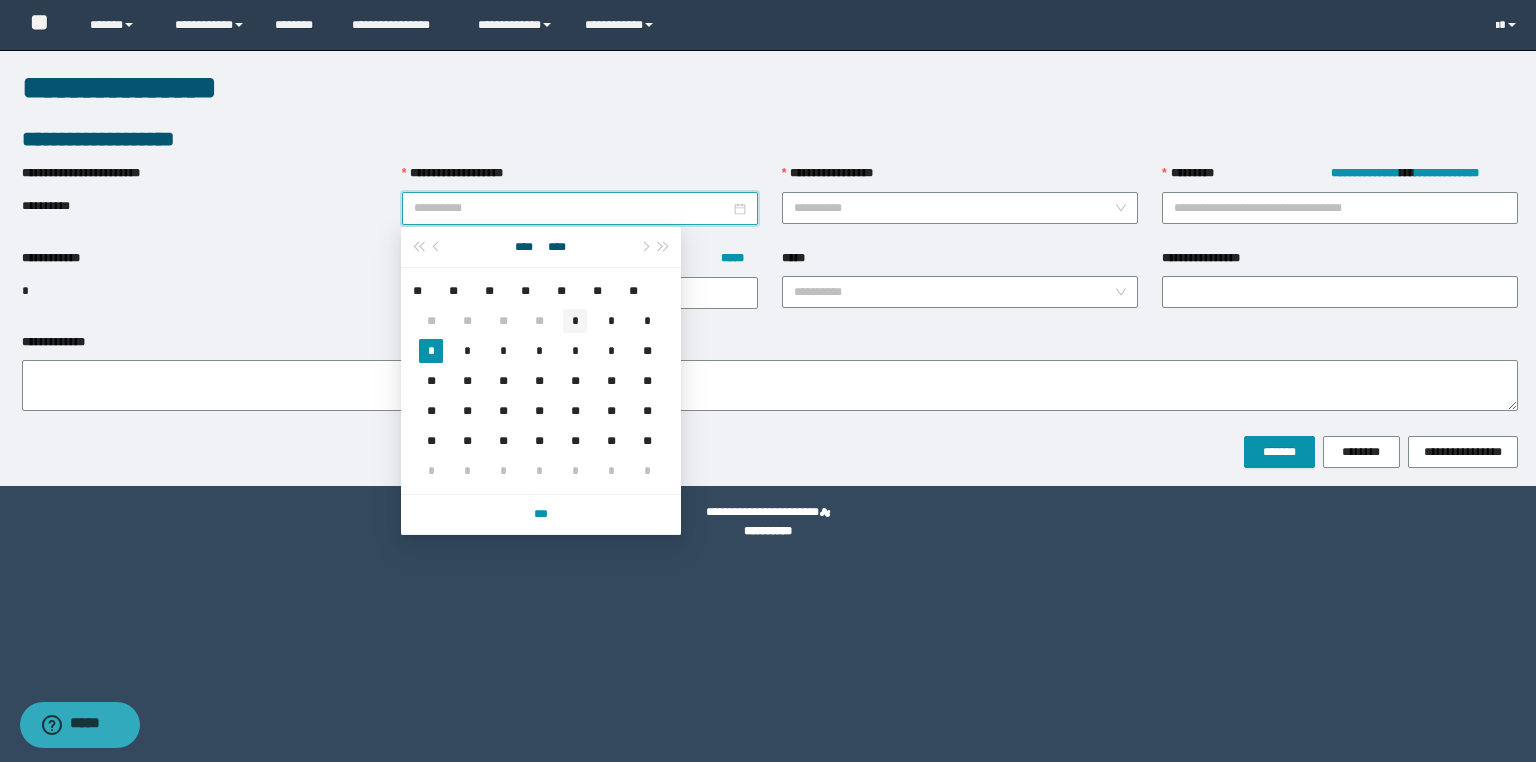 click on "*" at bounding box center [575, 321] 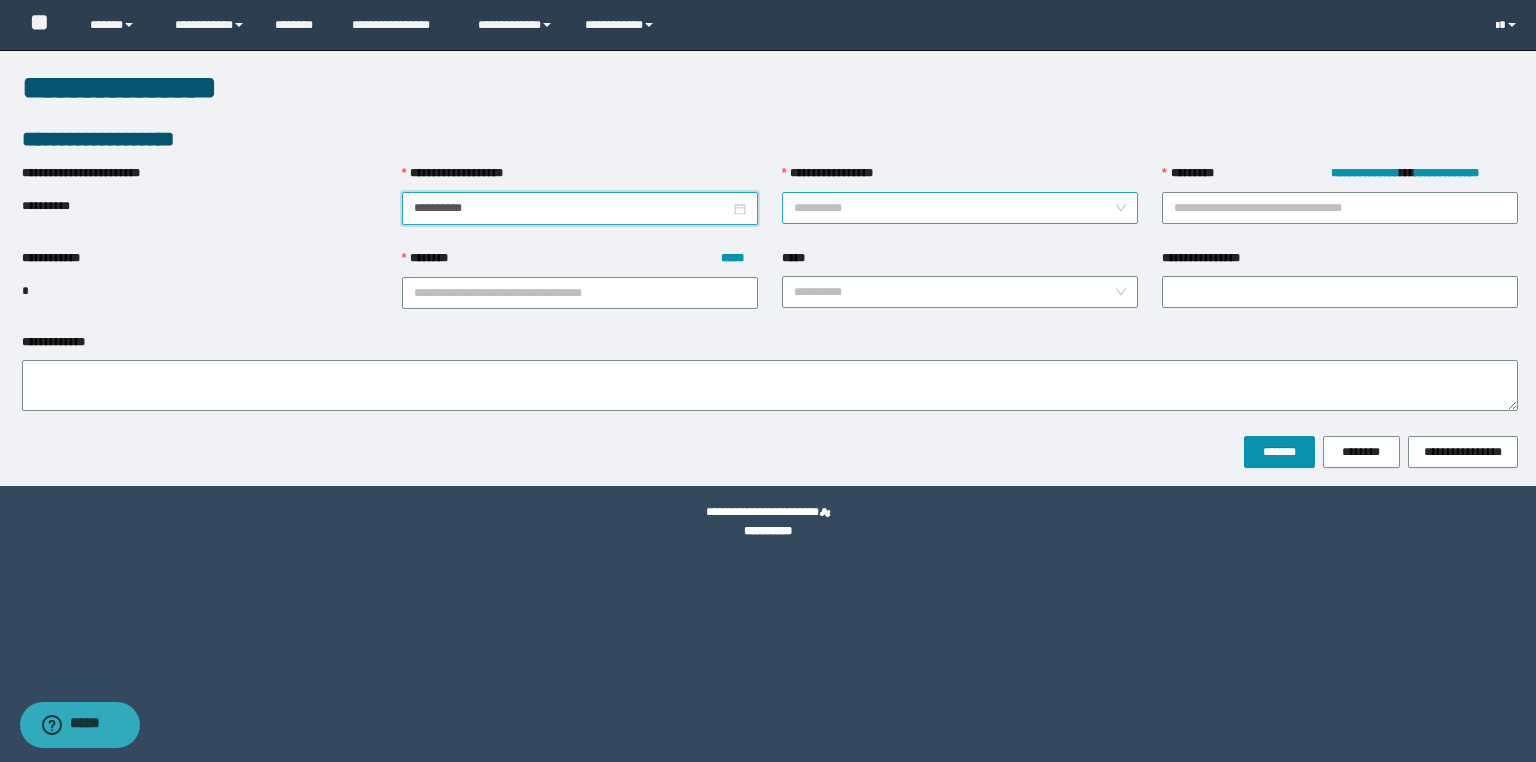 click on "**********" at bounding box center [954, 208] 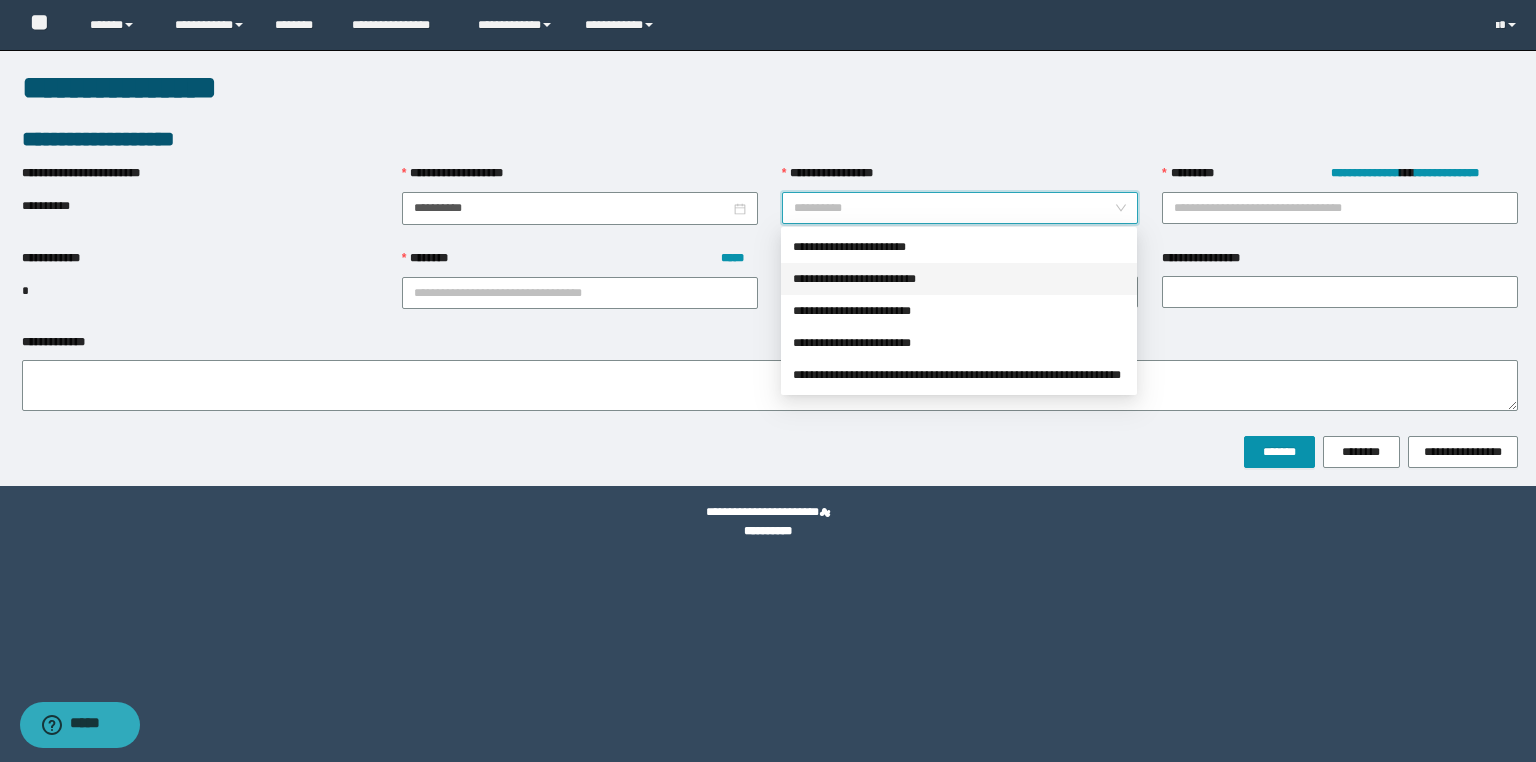 click on "**********" at bounding box center (959, 279) 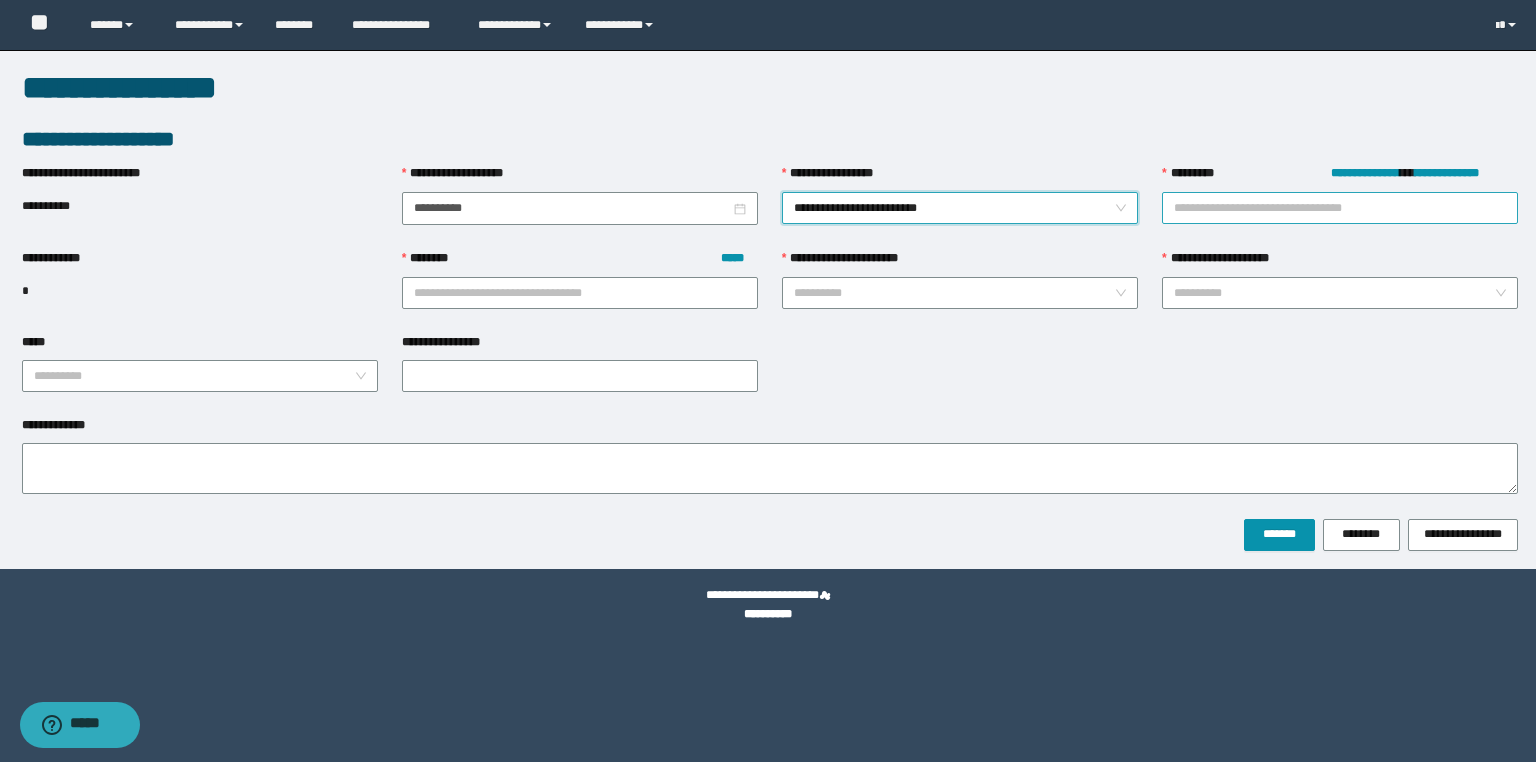 click on "**********" at bounding box center [1340, 208] 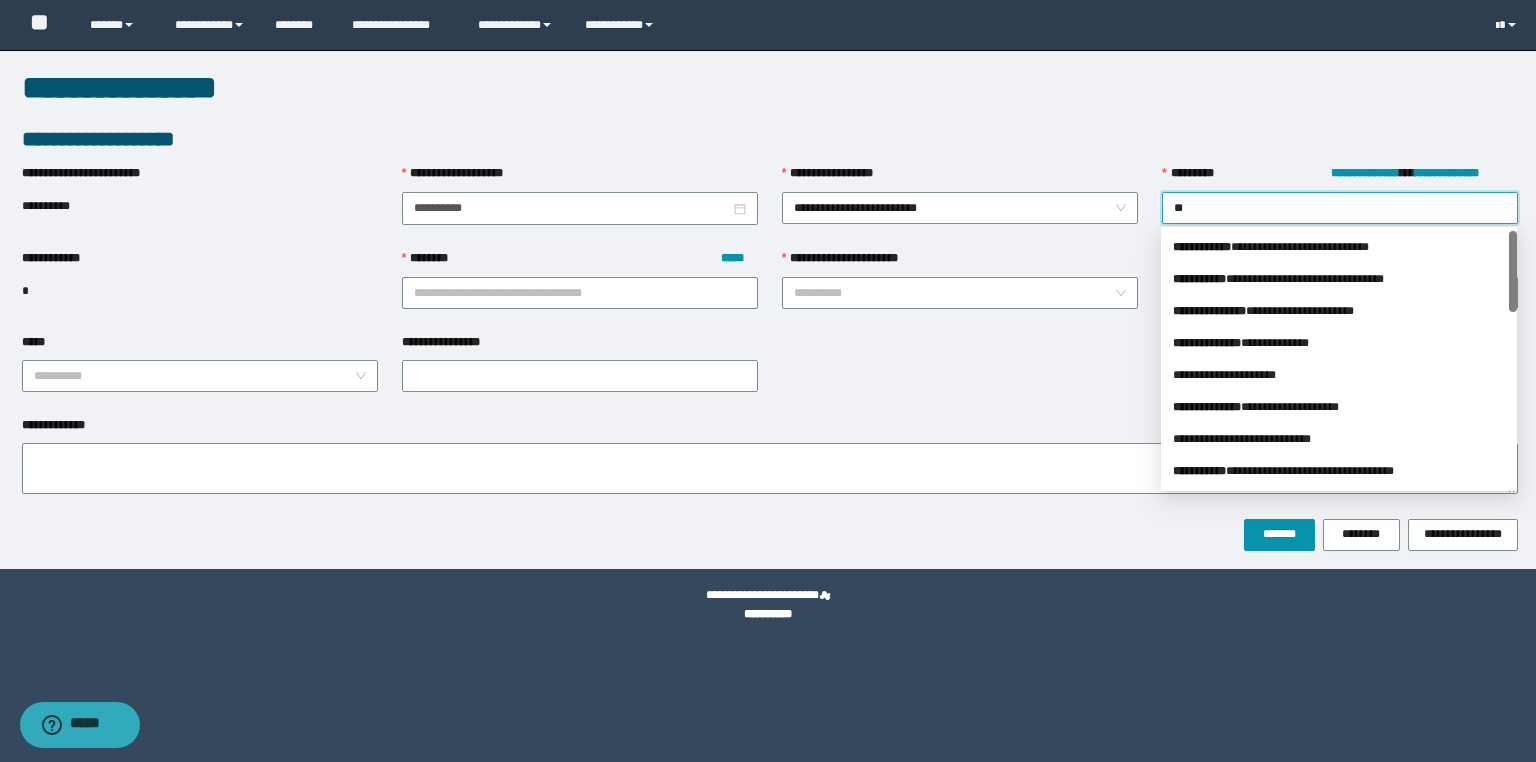 type on "***" 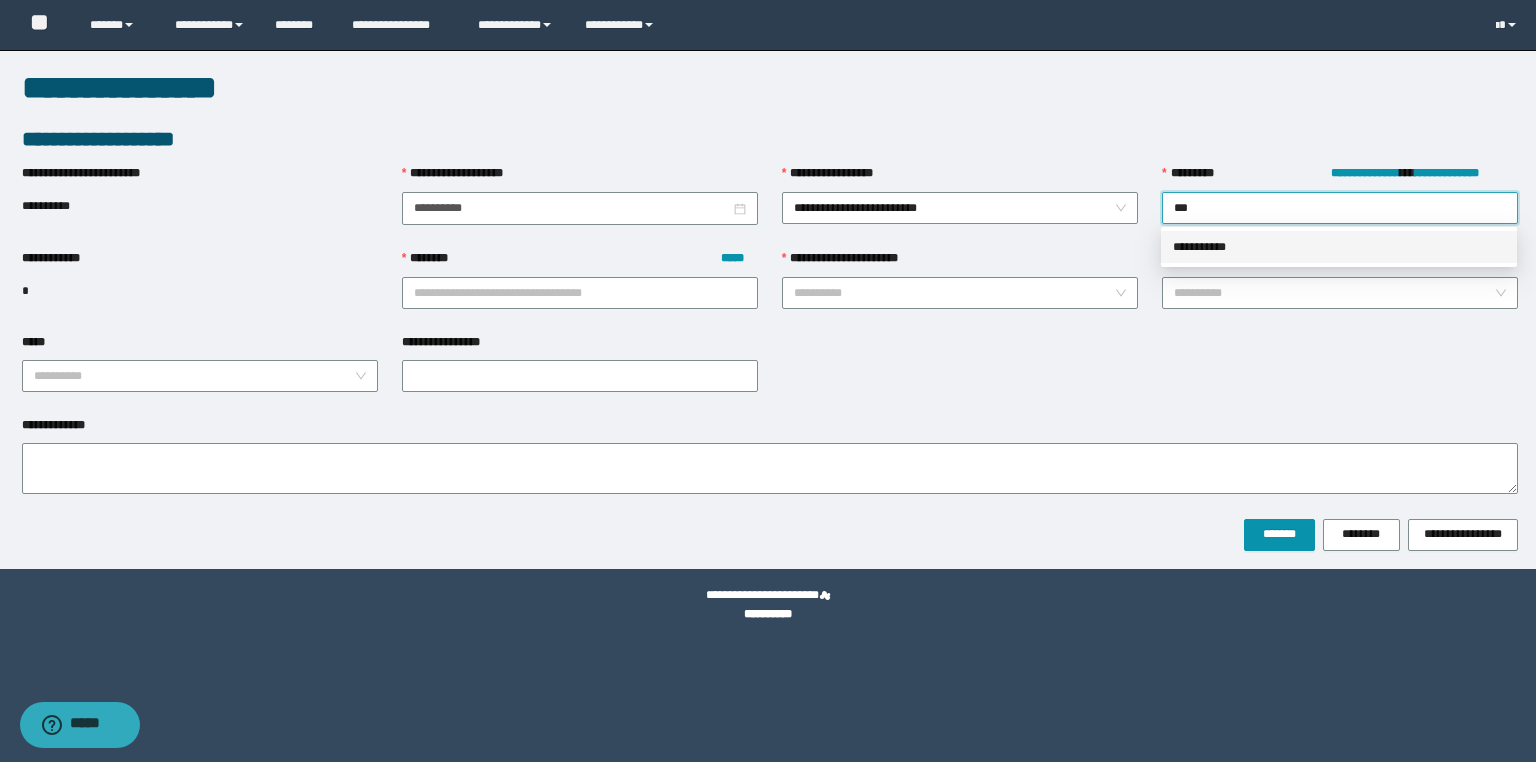 click on "**********" at bounding box center [1339, 247] 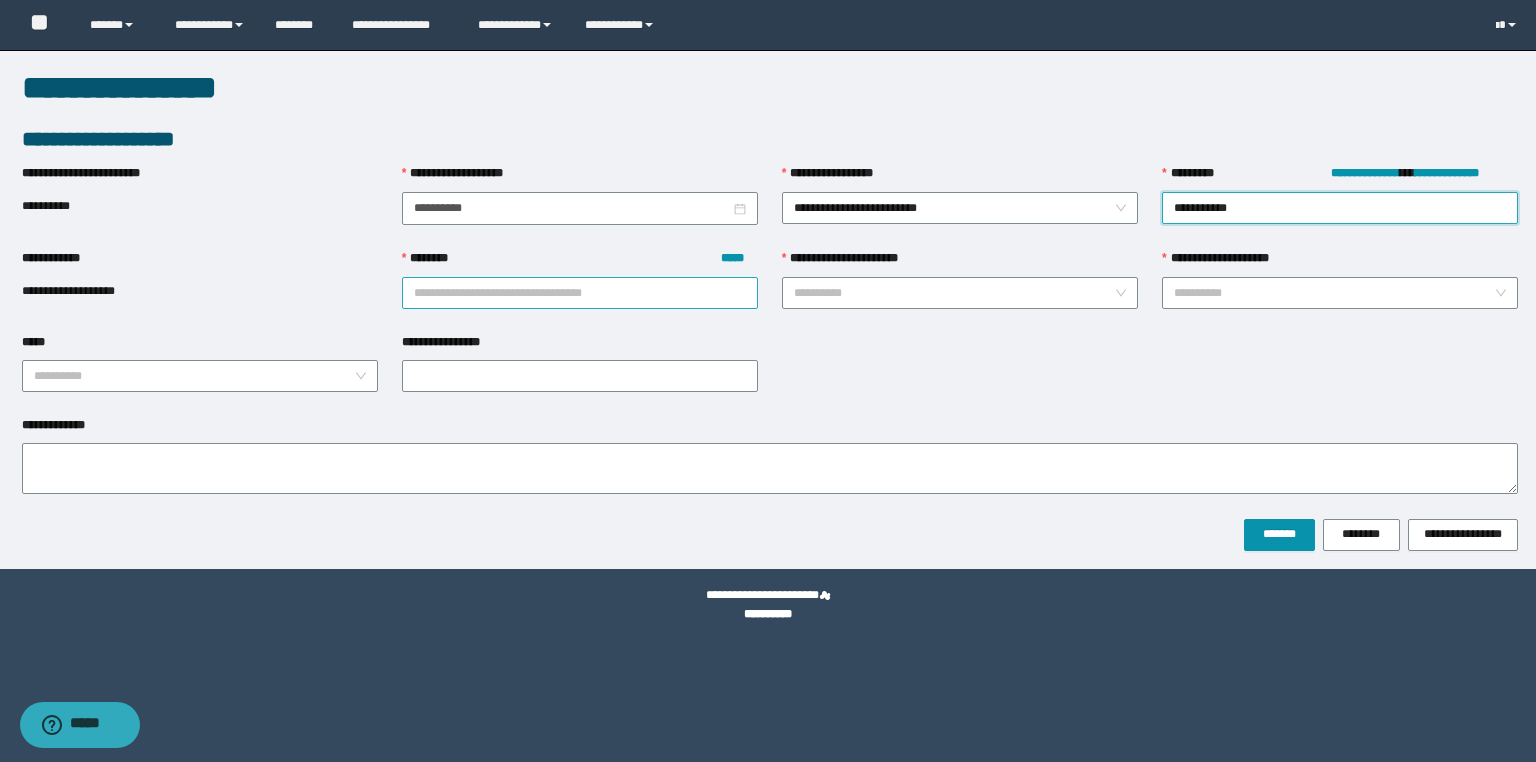 click on "******** *****" at bounding box center [580, 293] 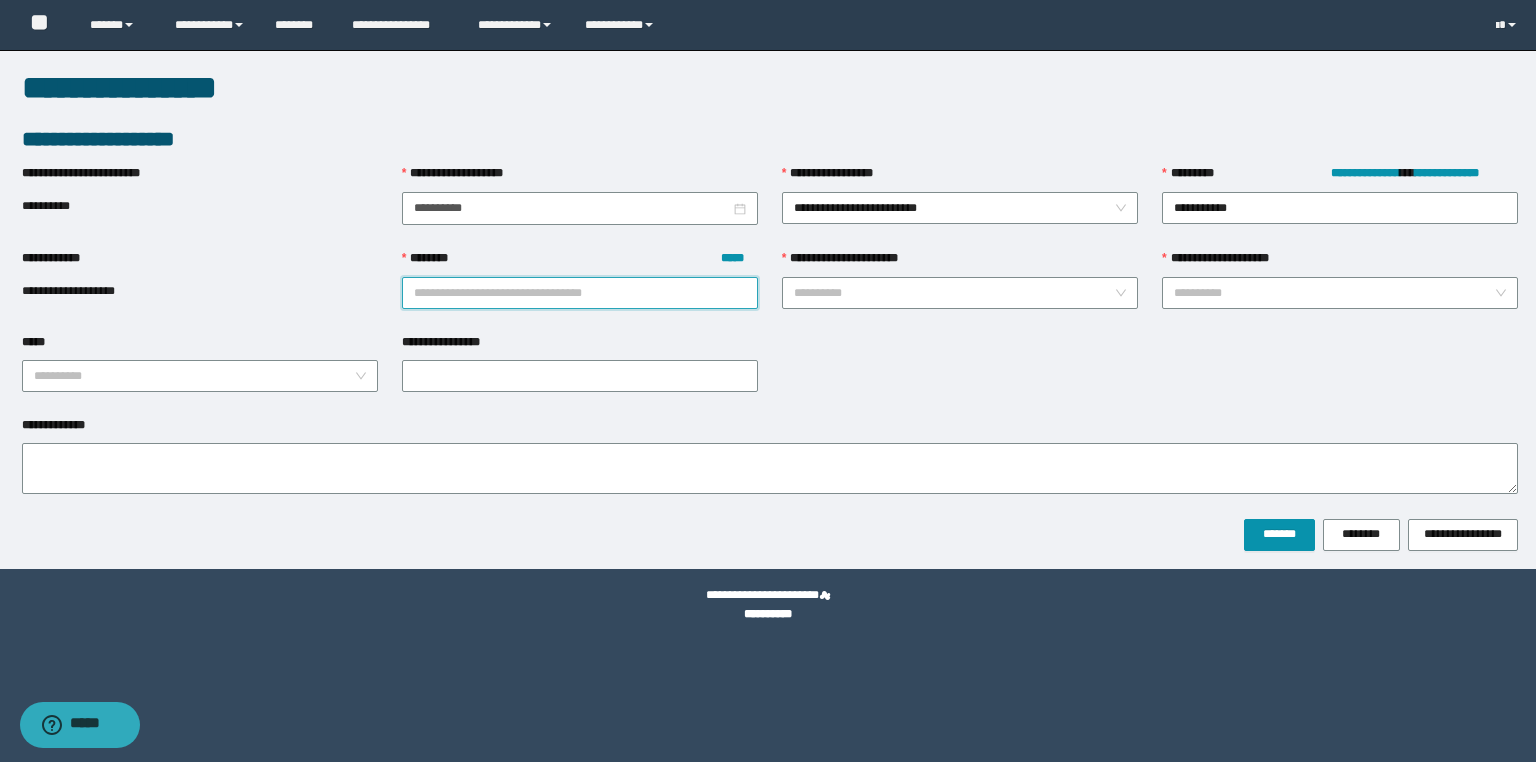 paste on "*******" 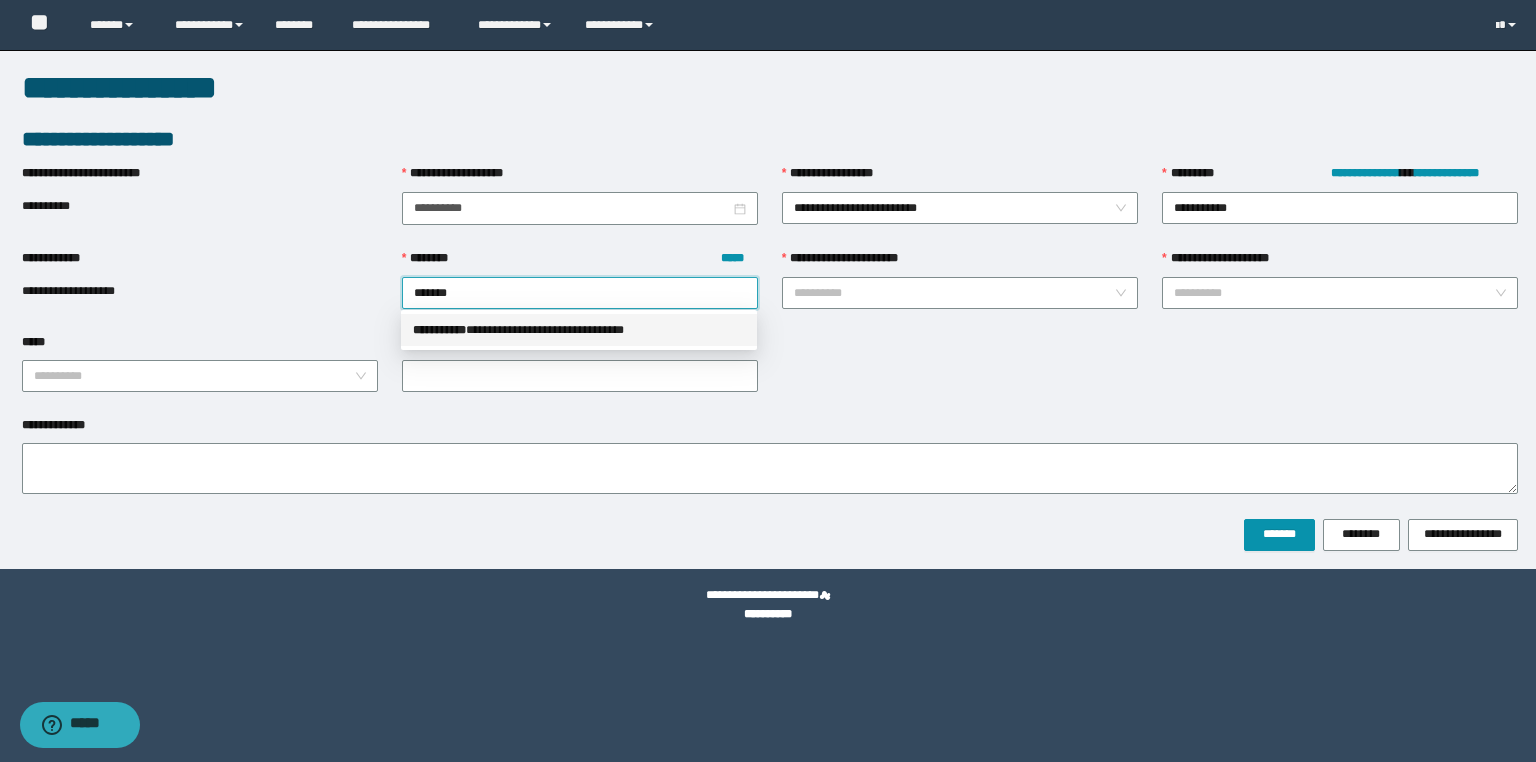 click on "**********" at bounding box center [579, 330] 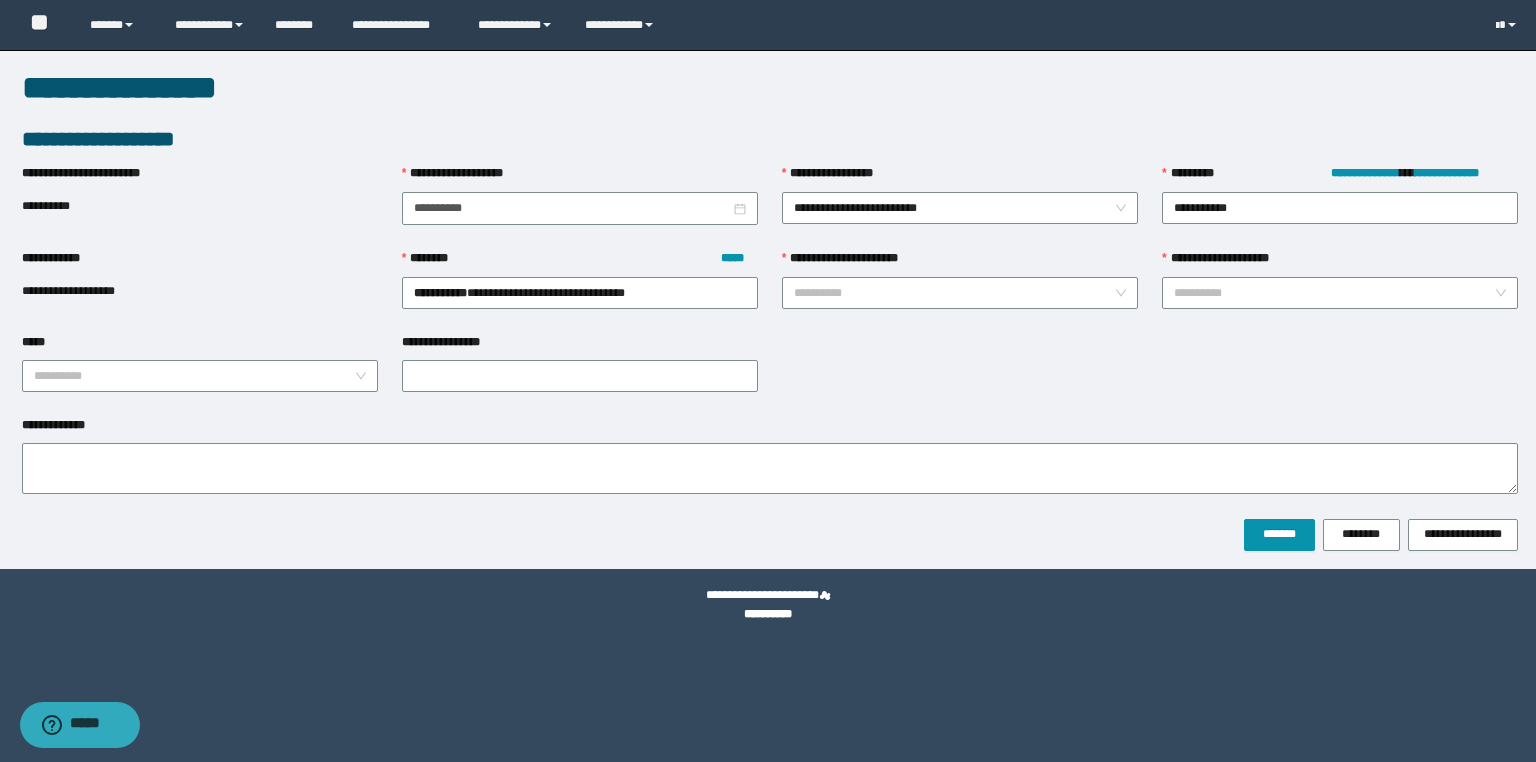 drag, startPoint x: 863, startPoint y: 262, endPoint x: 860, endPoint y: 272, distance: 10.440307 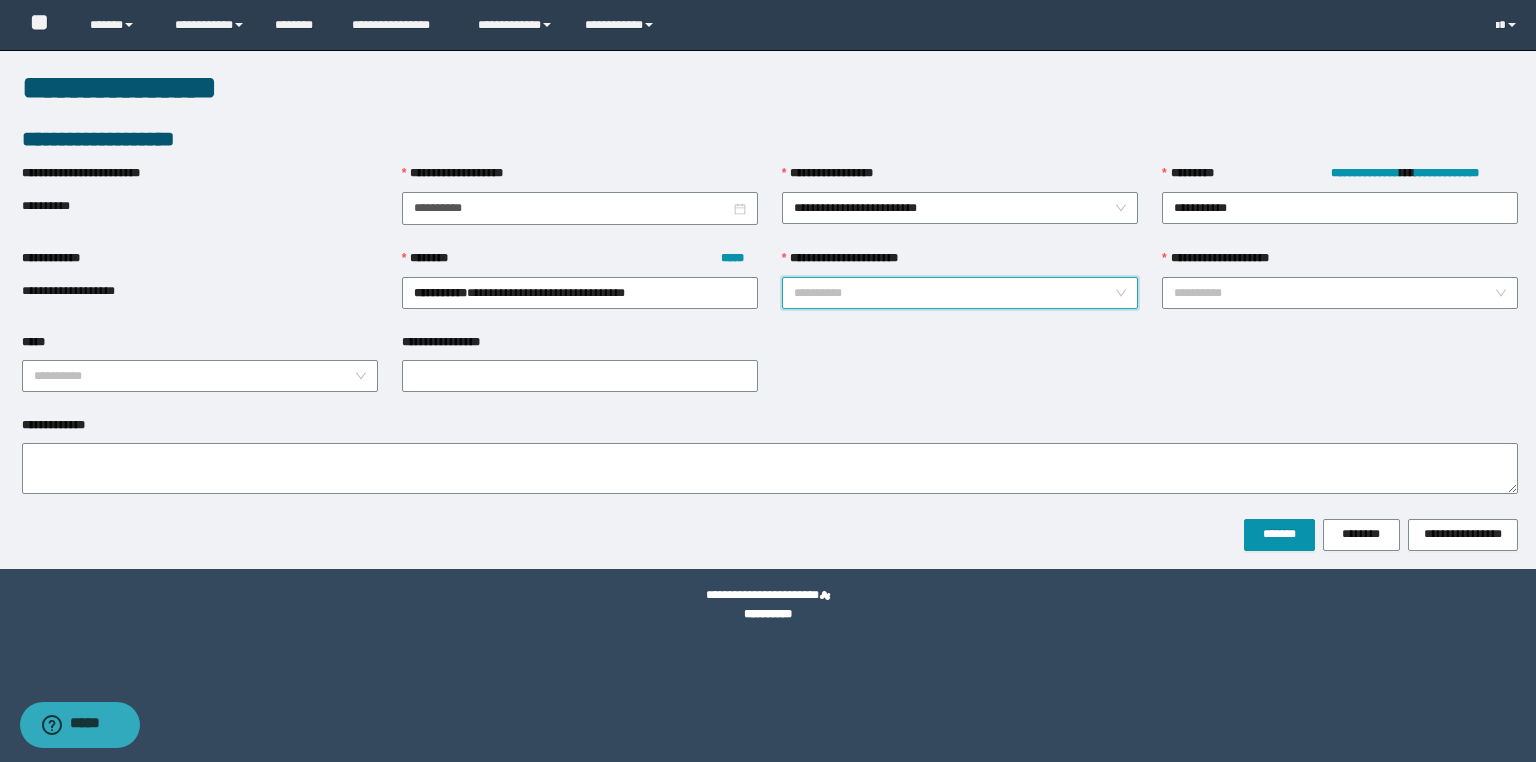 drag, startPoint x: 863, startPoint y: 278, endPoint x: 873, endPoint y: 302, distance: 26 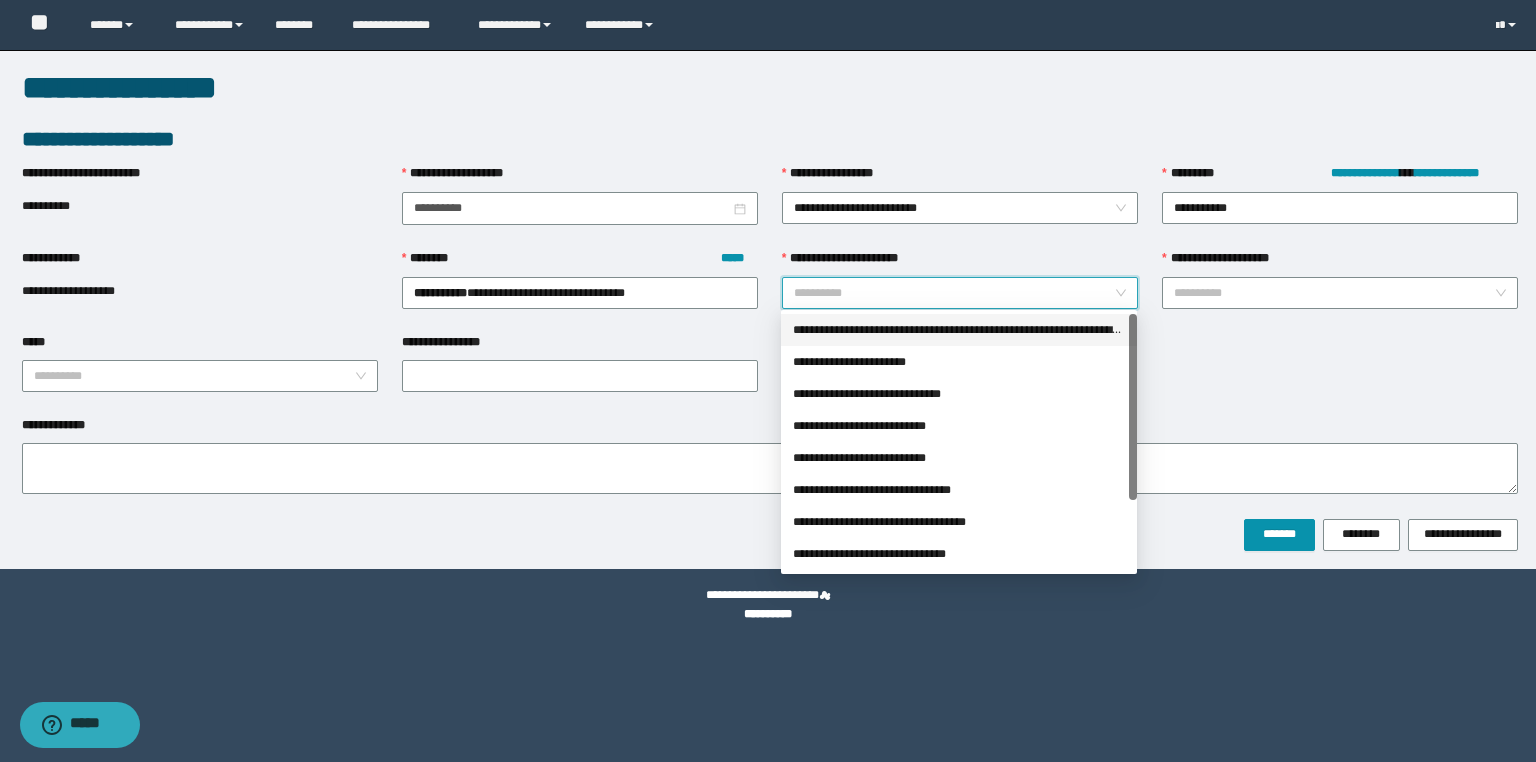 click on "**********" at bounding box center [959, 330] 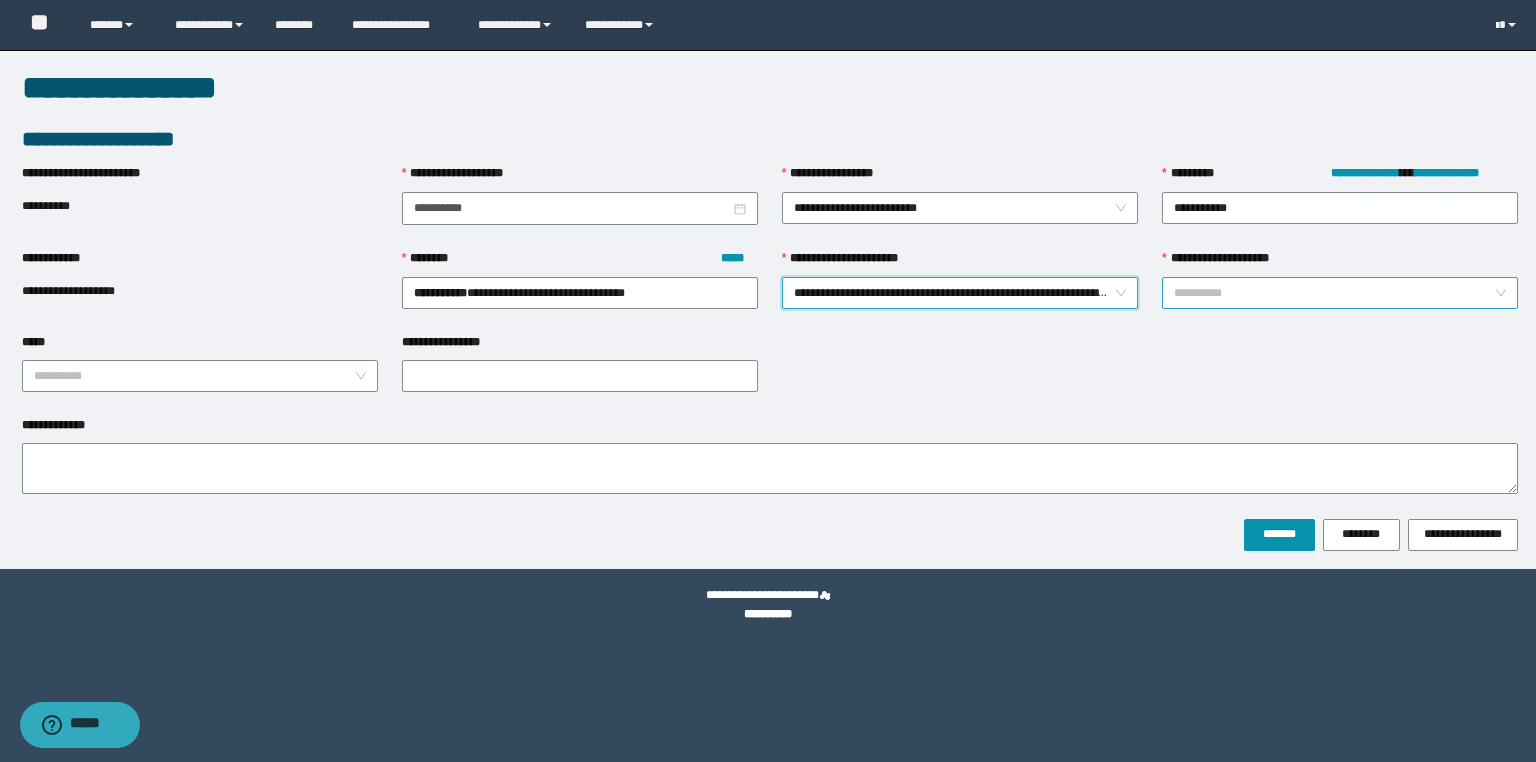 click on "**********" at bounding box center [1334, 293] 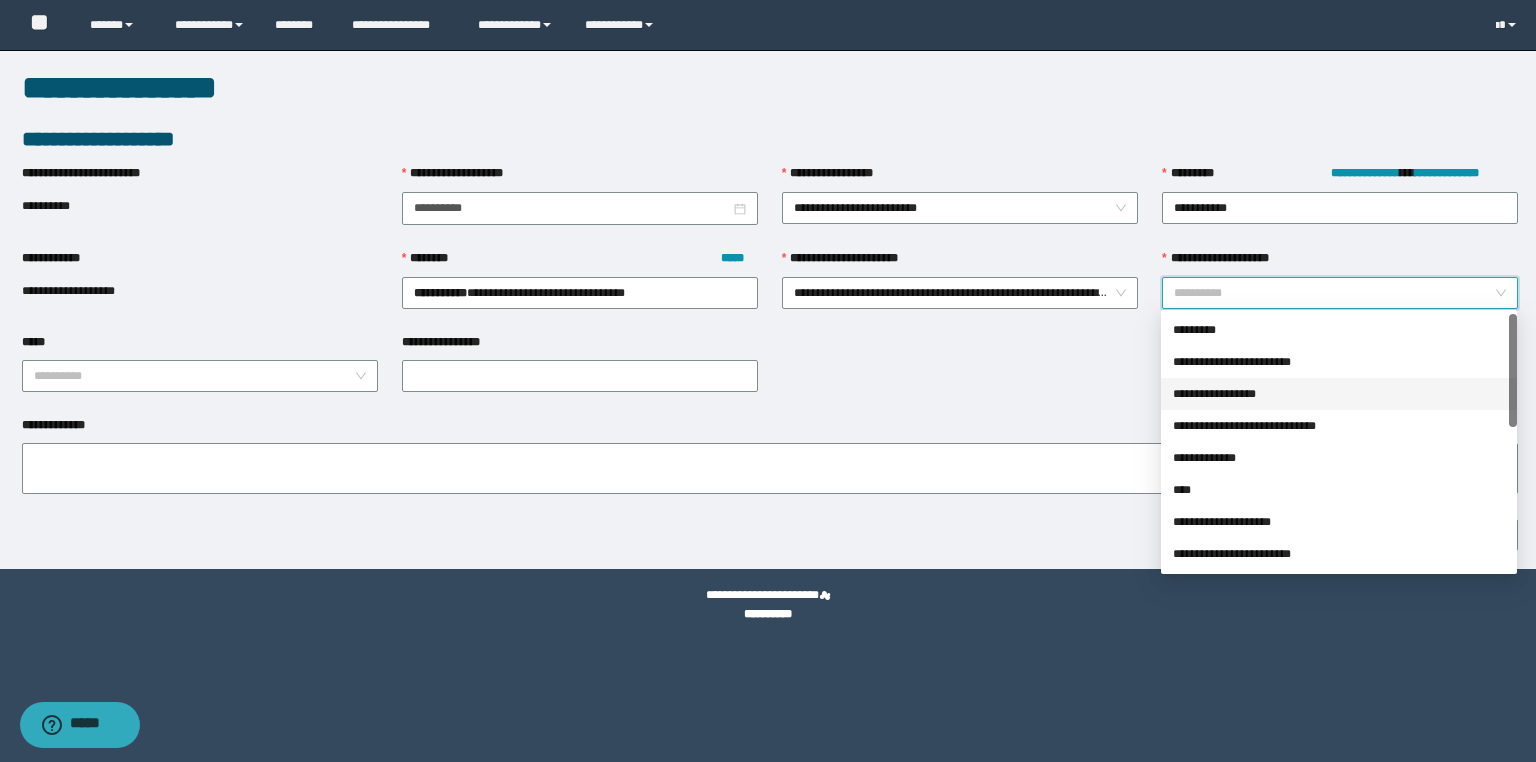 drag, startPoint x: 1214, startPoint y: 373, endPoint x: 1208, endPoint y: 384, distance: 12.529964 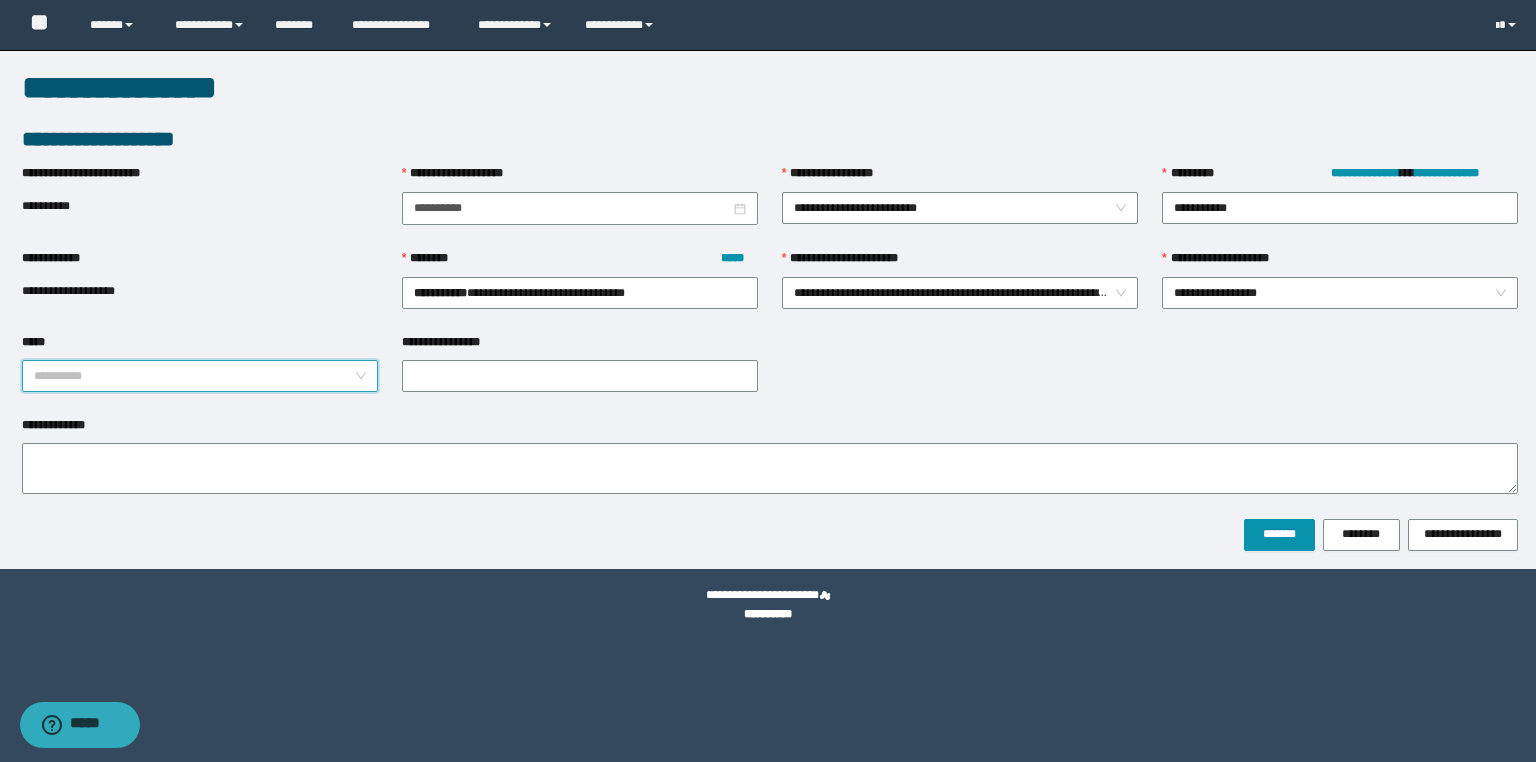 click on "*****" at bounding box center [194, 376] 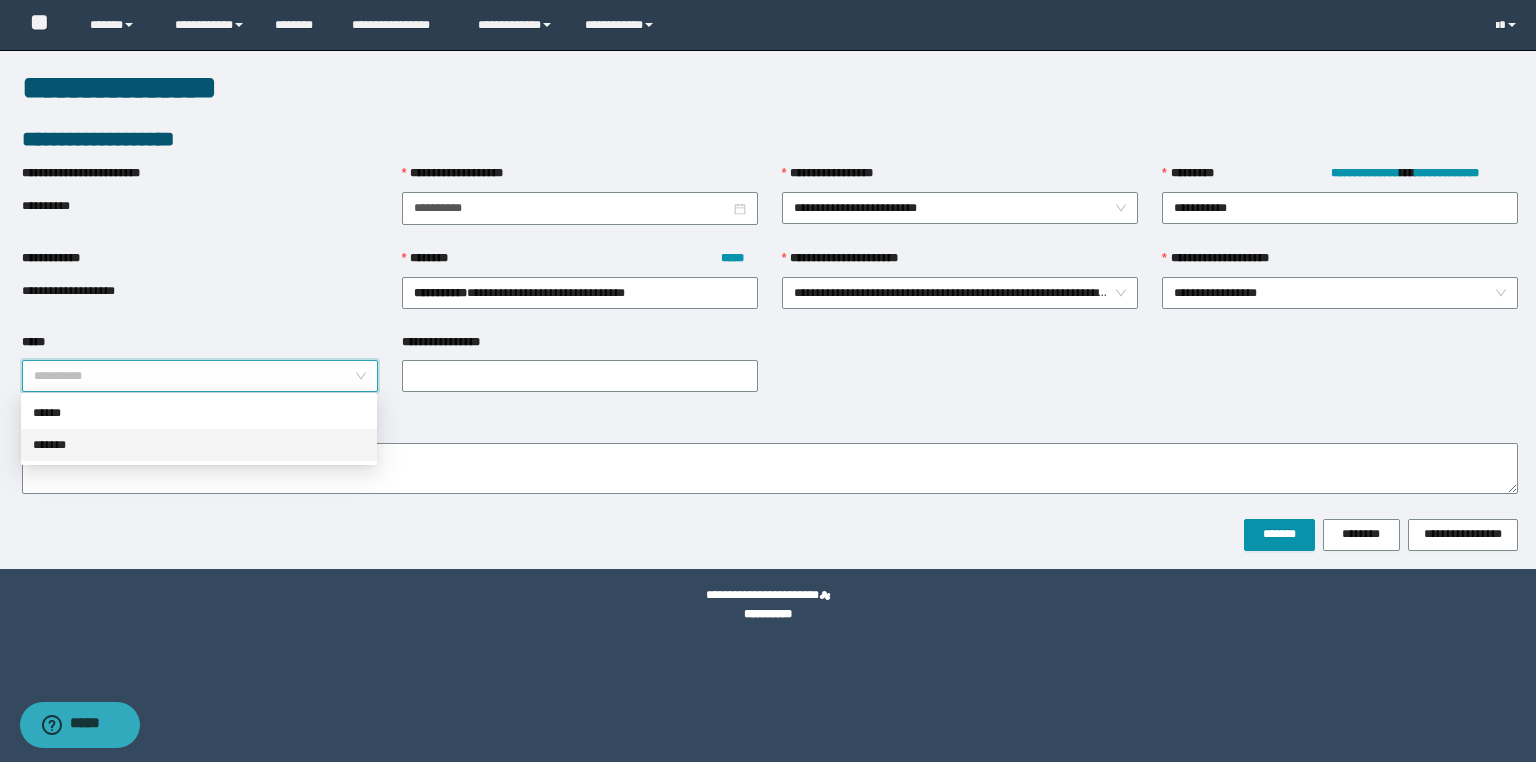 drag, startPoint x: 48, startPoint y: 440, endPoint x: 461, endPoint y: 534, distance: 423.5623 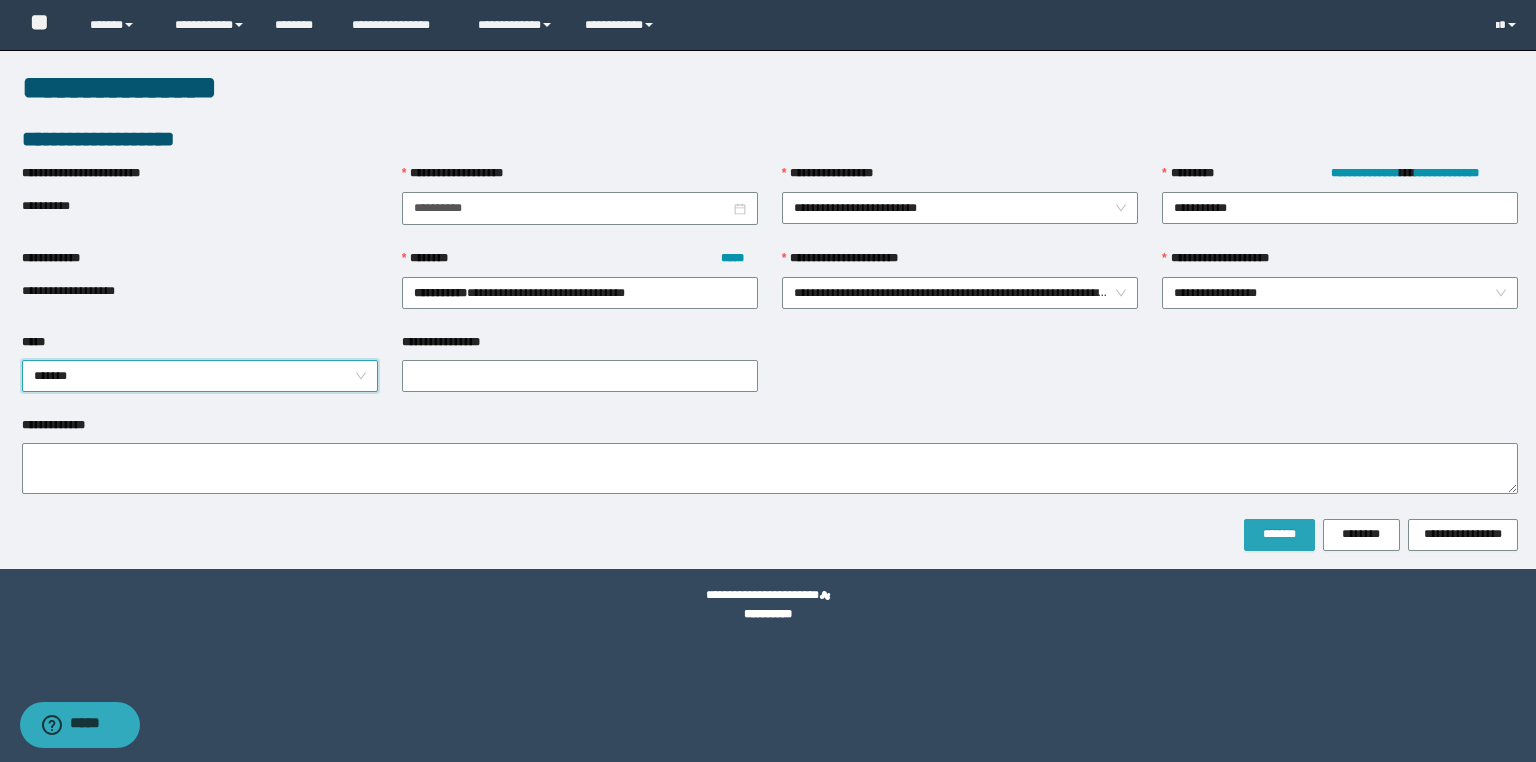 click on "*******" at bounding box center (1279, 534) 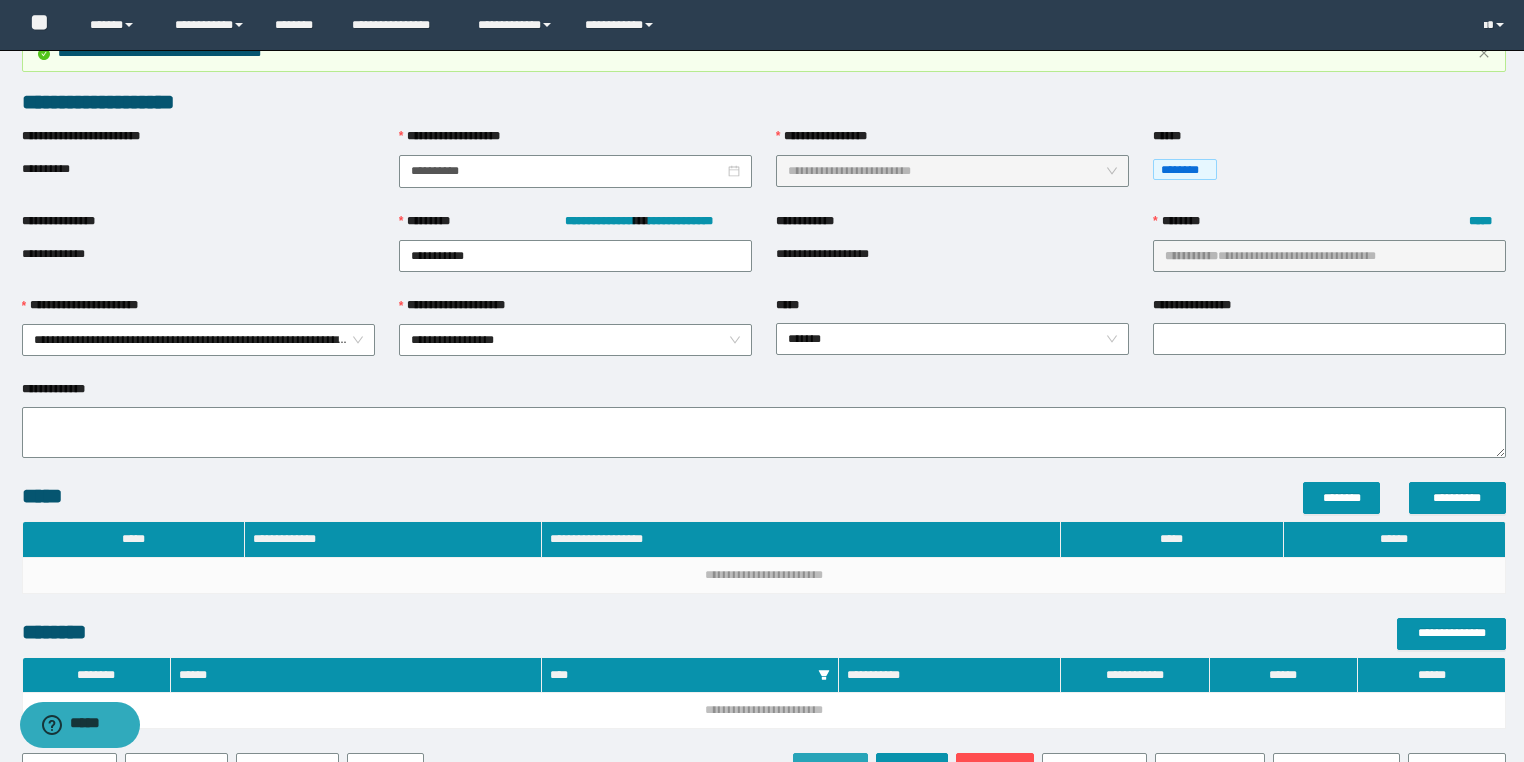 scroll, scrollTop: 202, scrollLeft: 0, axis: vertical 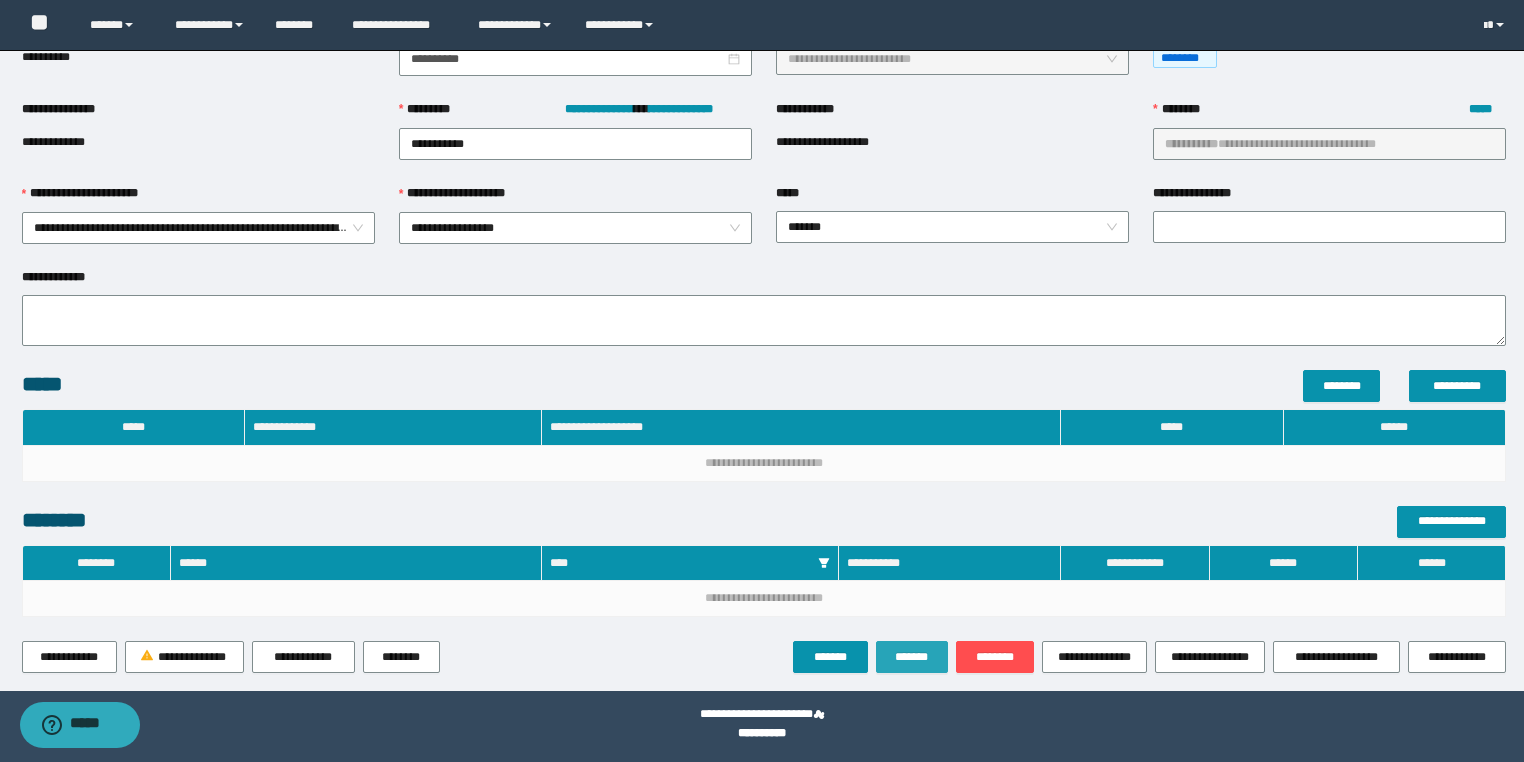 click on "*******" at bounding box center (912, 657) 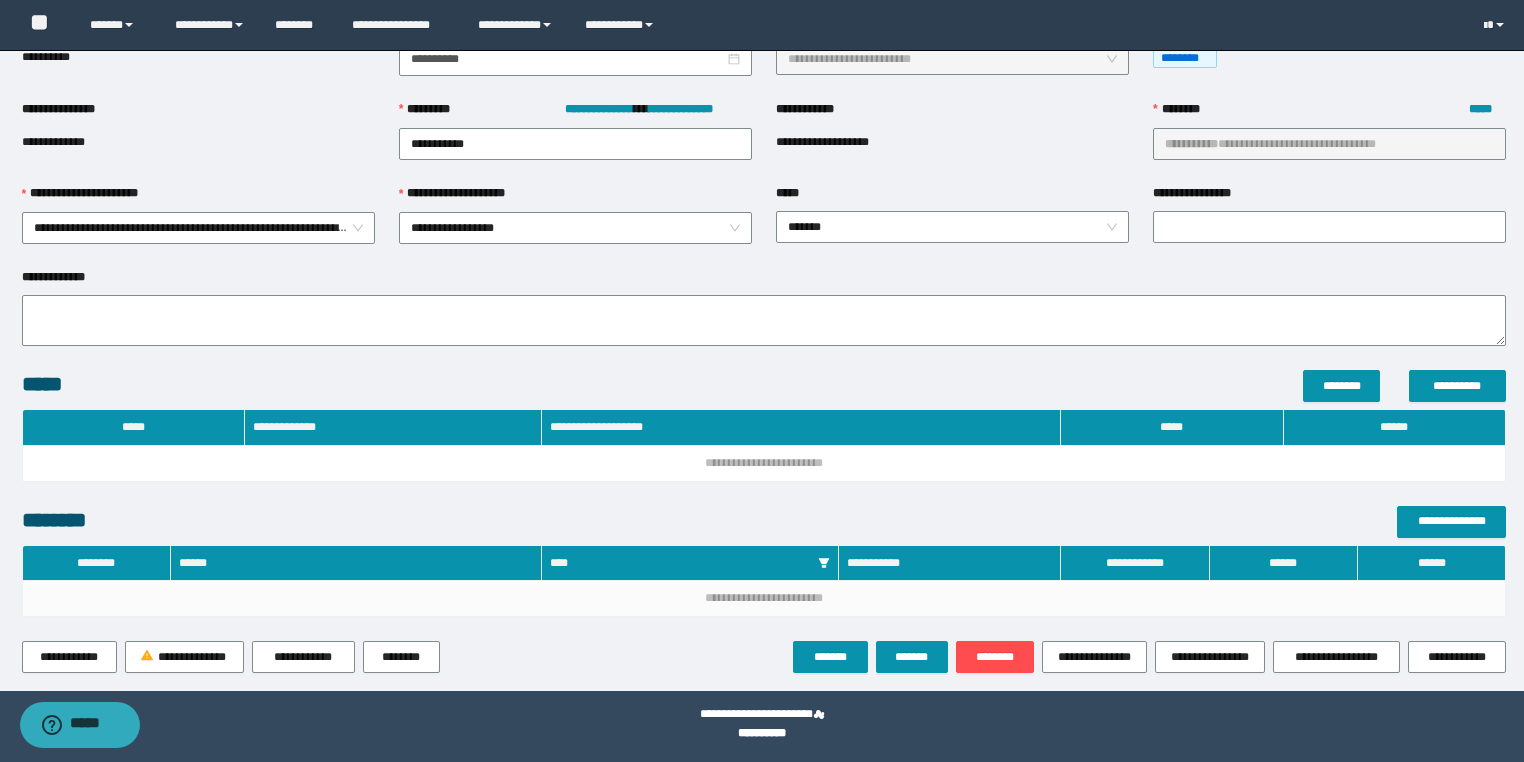 scroll, scrollTop: 0, scrollLeft: 0, axis: both 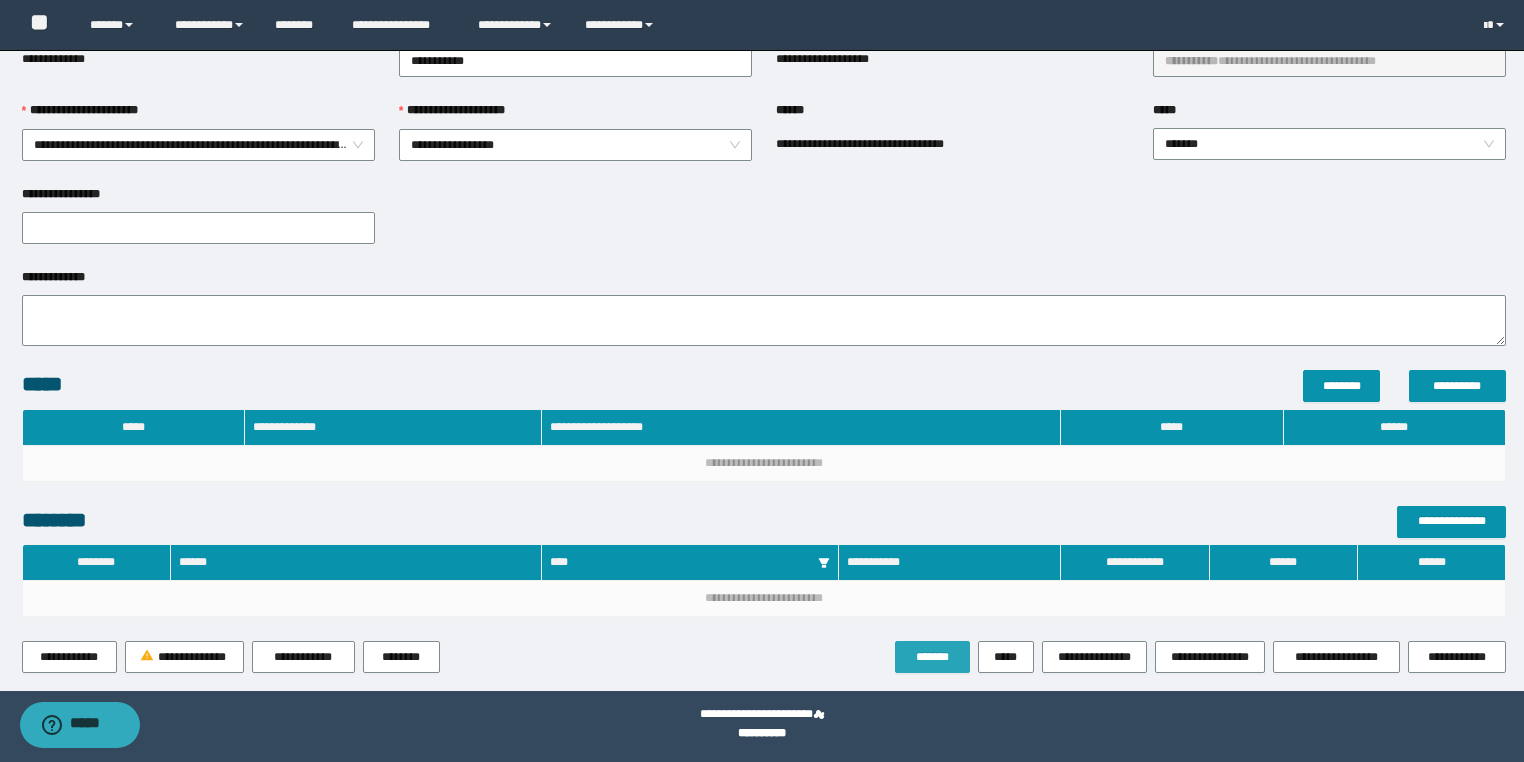 click on "*******" at bounding box center [932, 657] 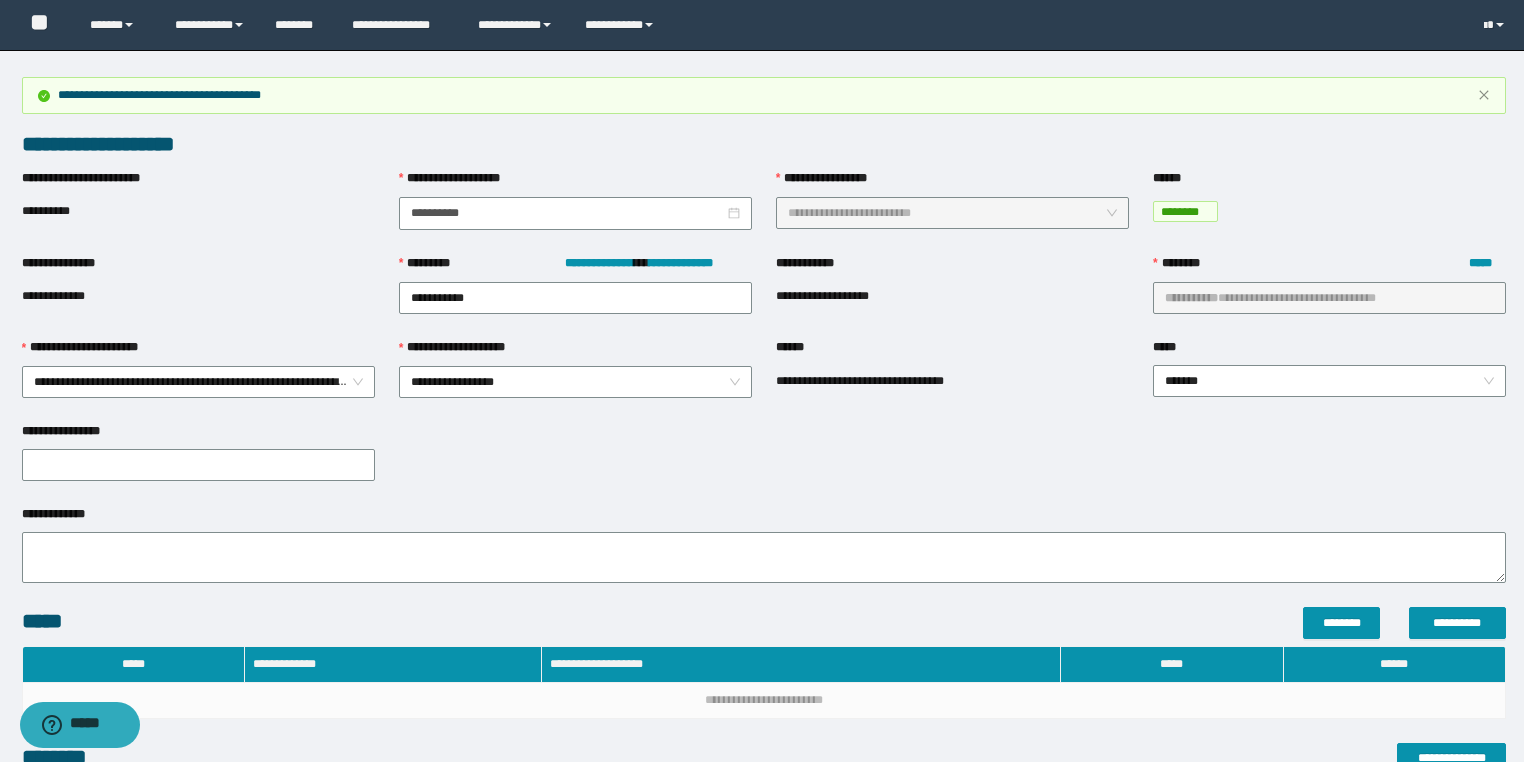 scroll, scrollTop: 0, scrollLeft: 0, axis: both 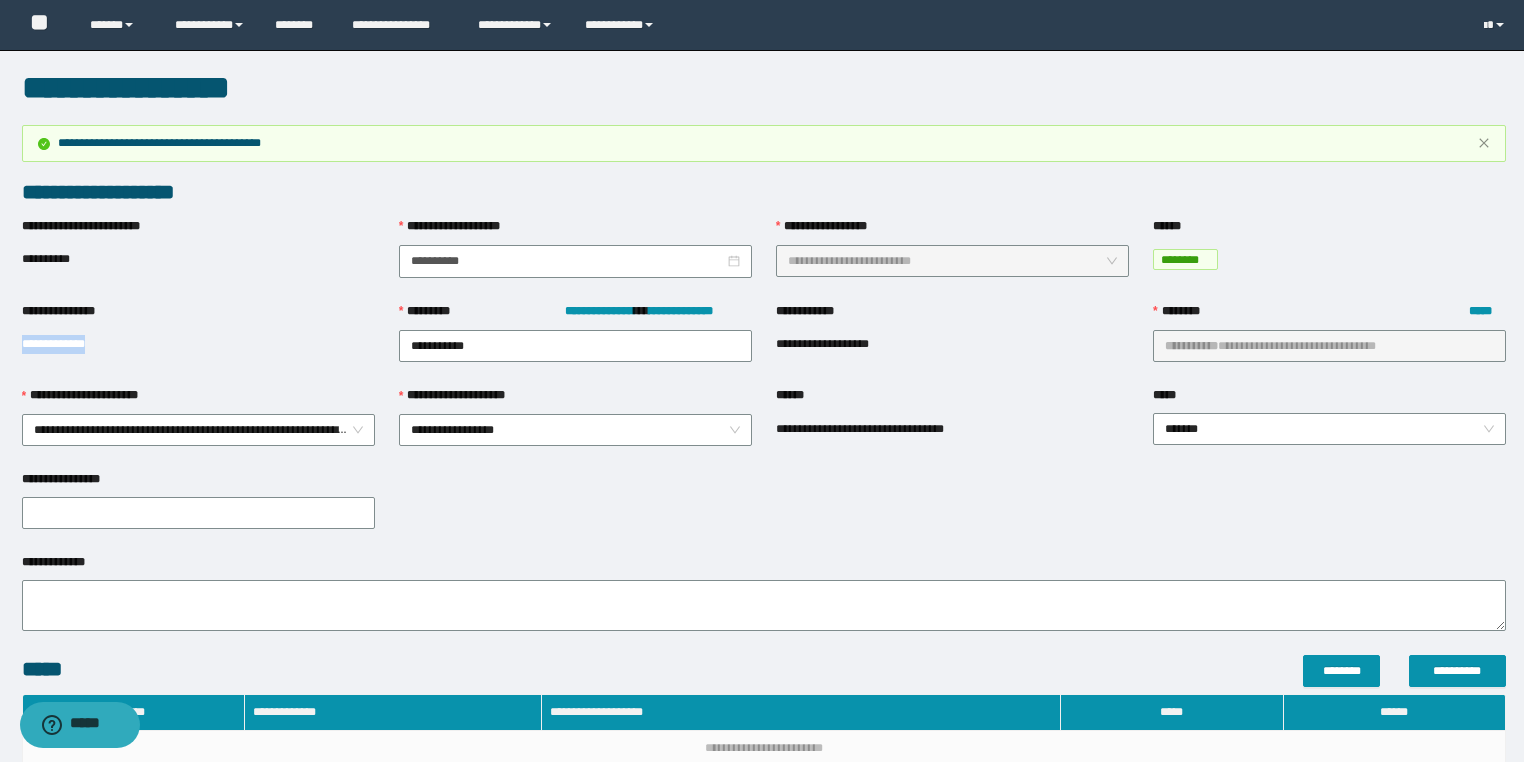 drag, startPoint x: 131, startPoint y: 344, endPoint x: 0, endPoint y: 354, distance: 131.38112 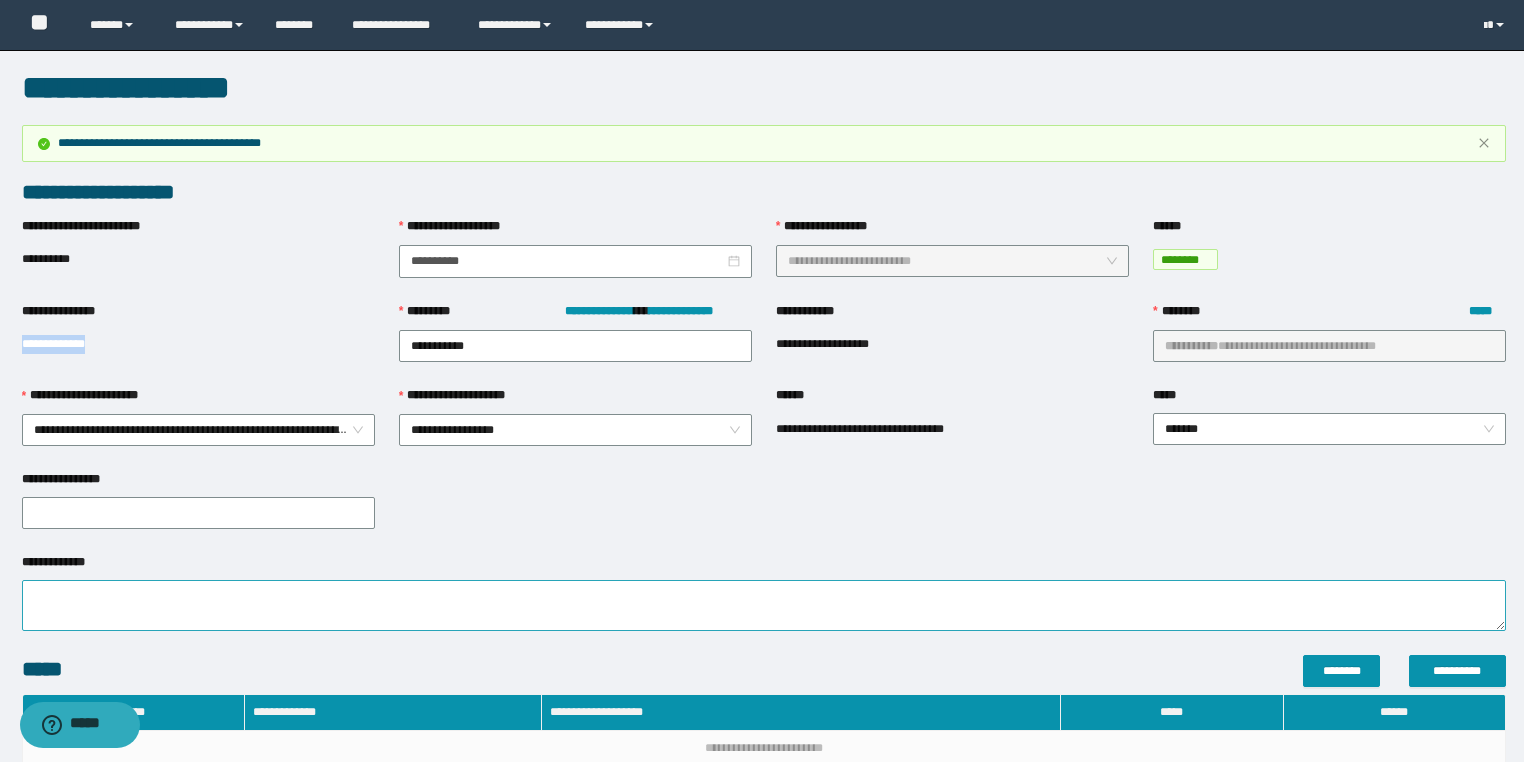 copy on "**********" 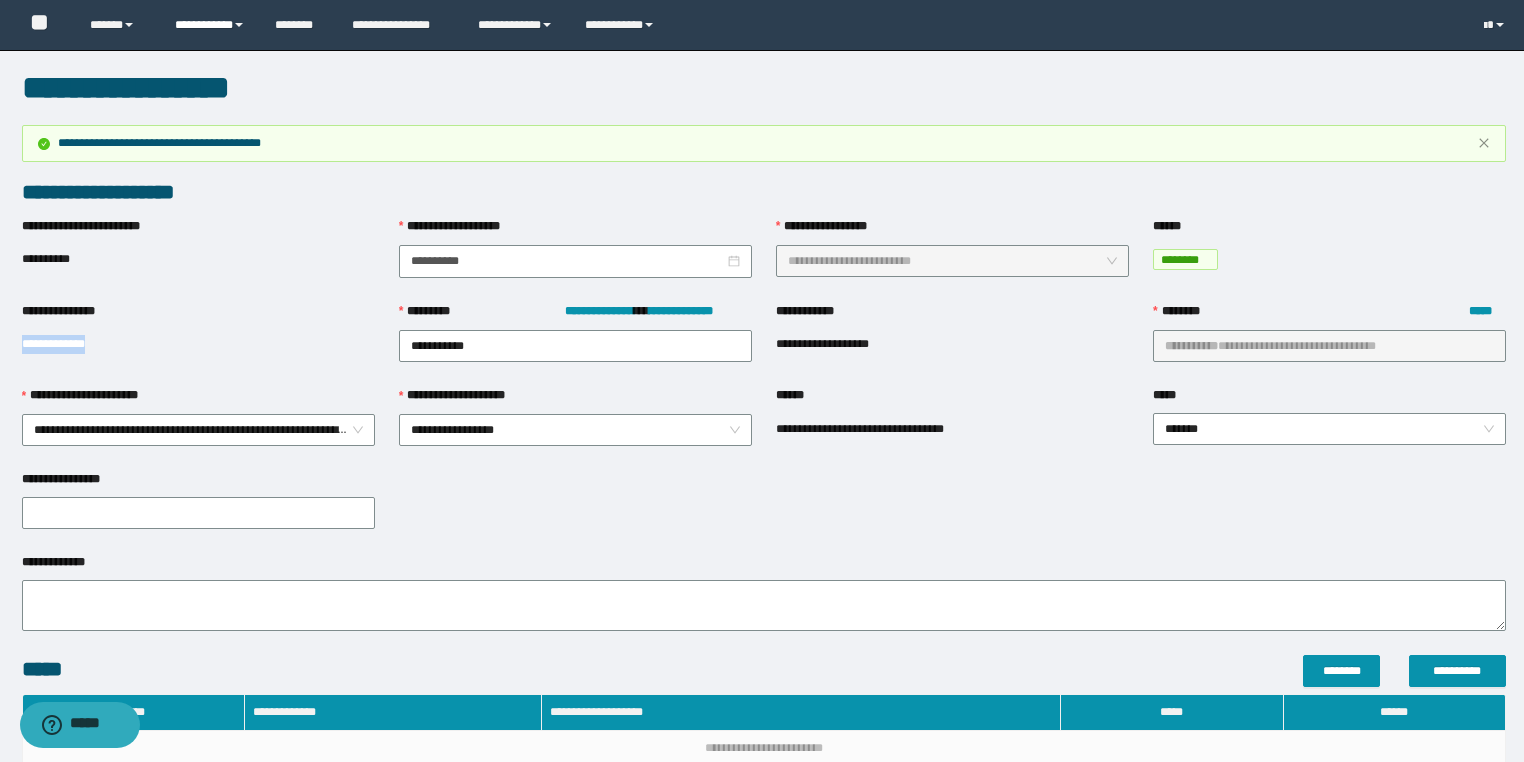 click on "**********" at bounding box center [210, 25] 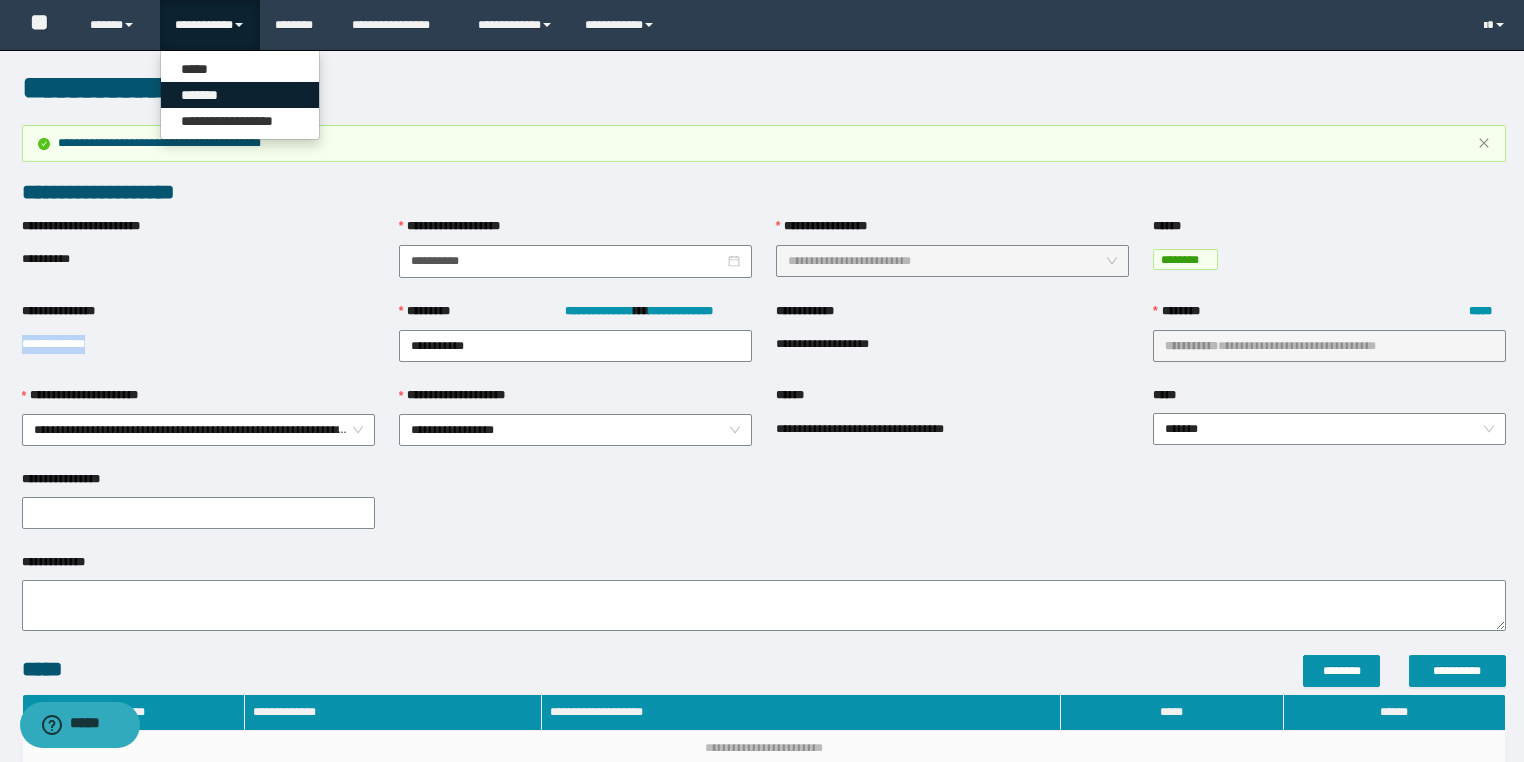 click on "*******" at bounding box center (240, 95) 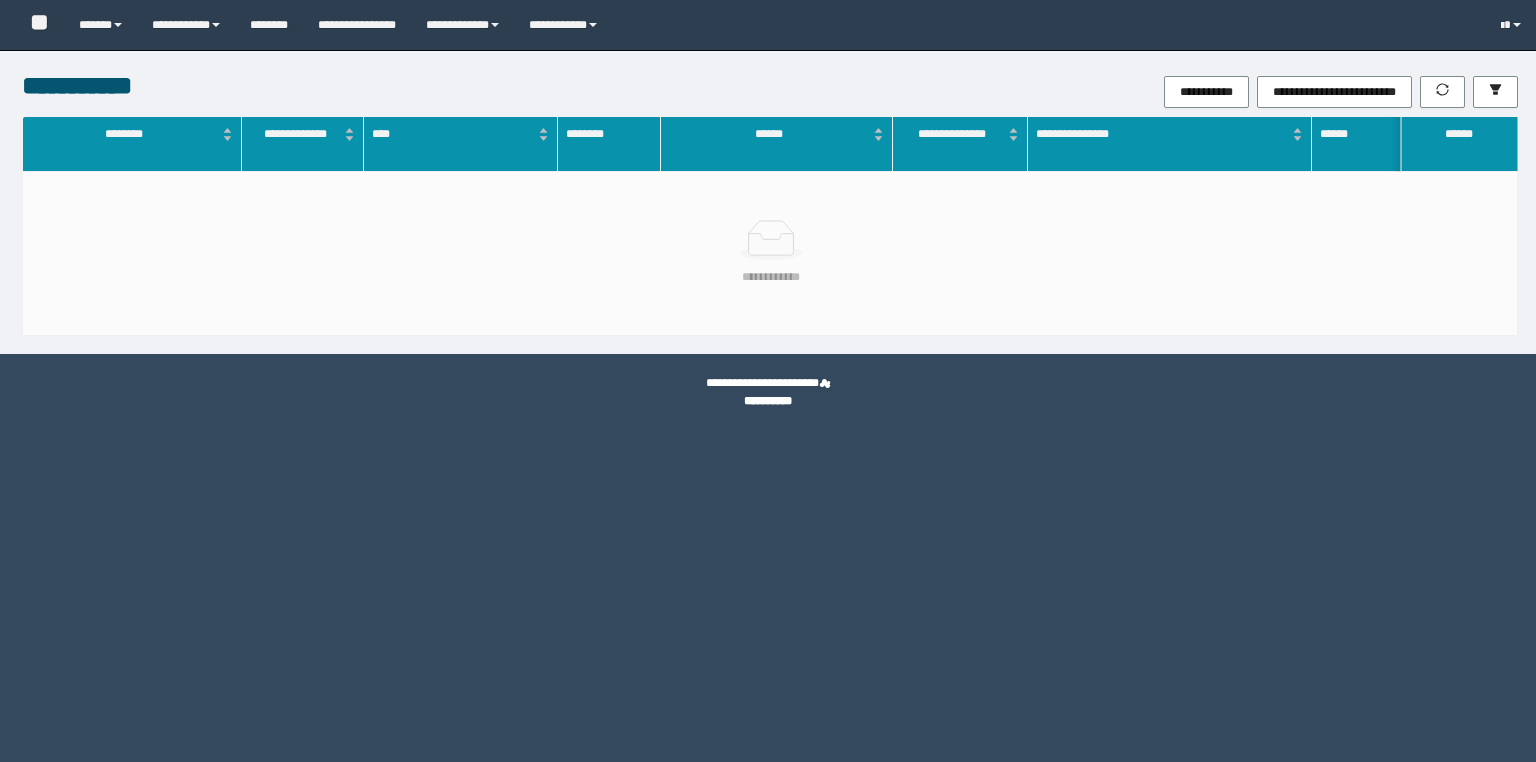 scroll, scrollTop: 0, scrollLeft: 0, axis: both 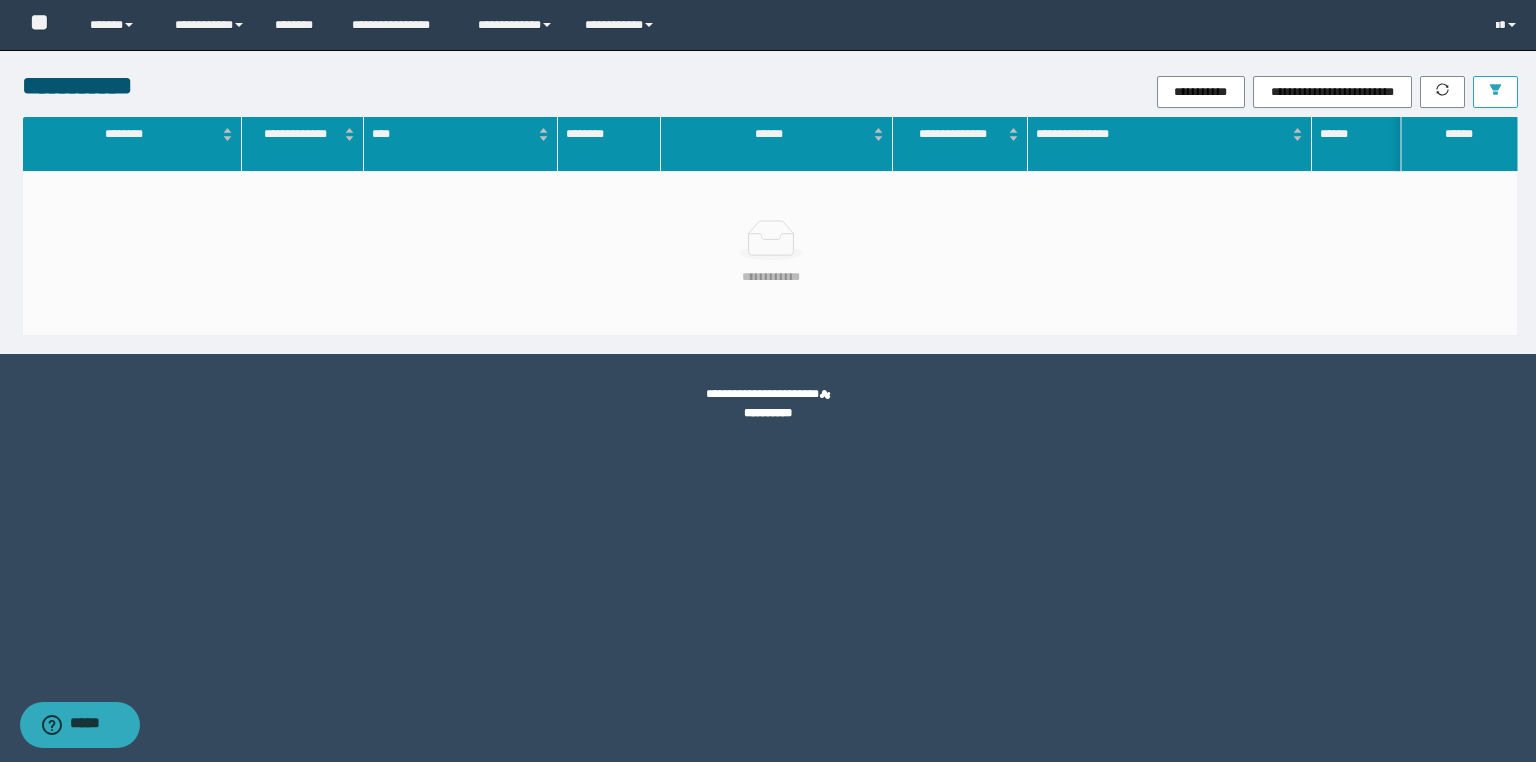 click 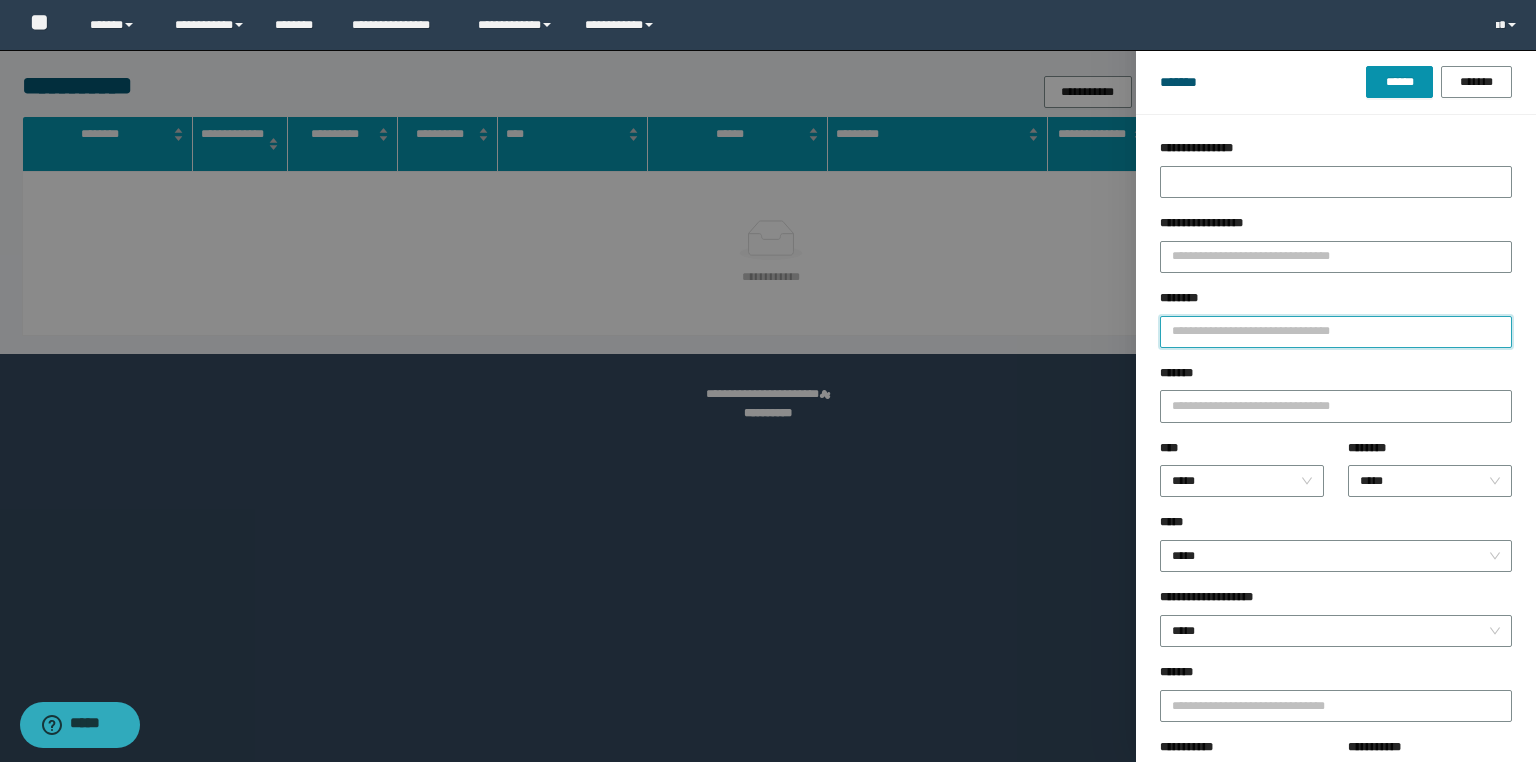 drag, startPoint x: 1212, startPoint y: 323, endPoint x: 628, endPoint y: 420, distance: 592.00085 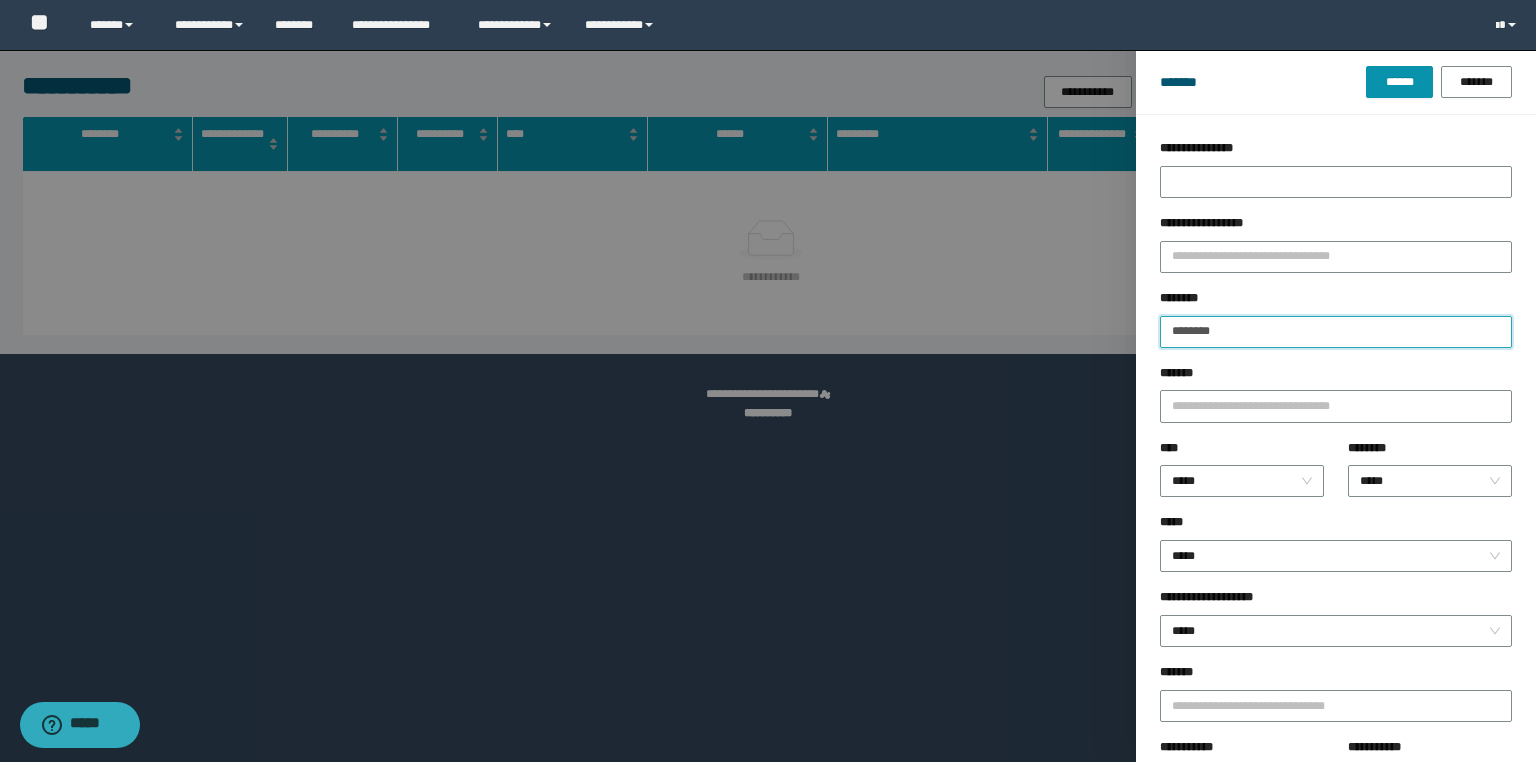 type on "********" 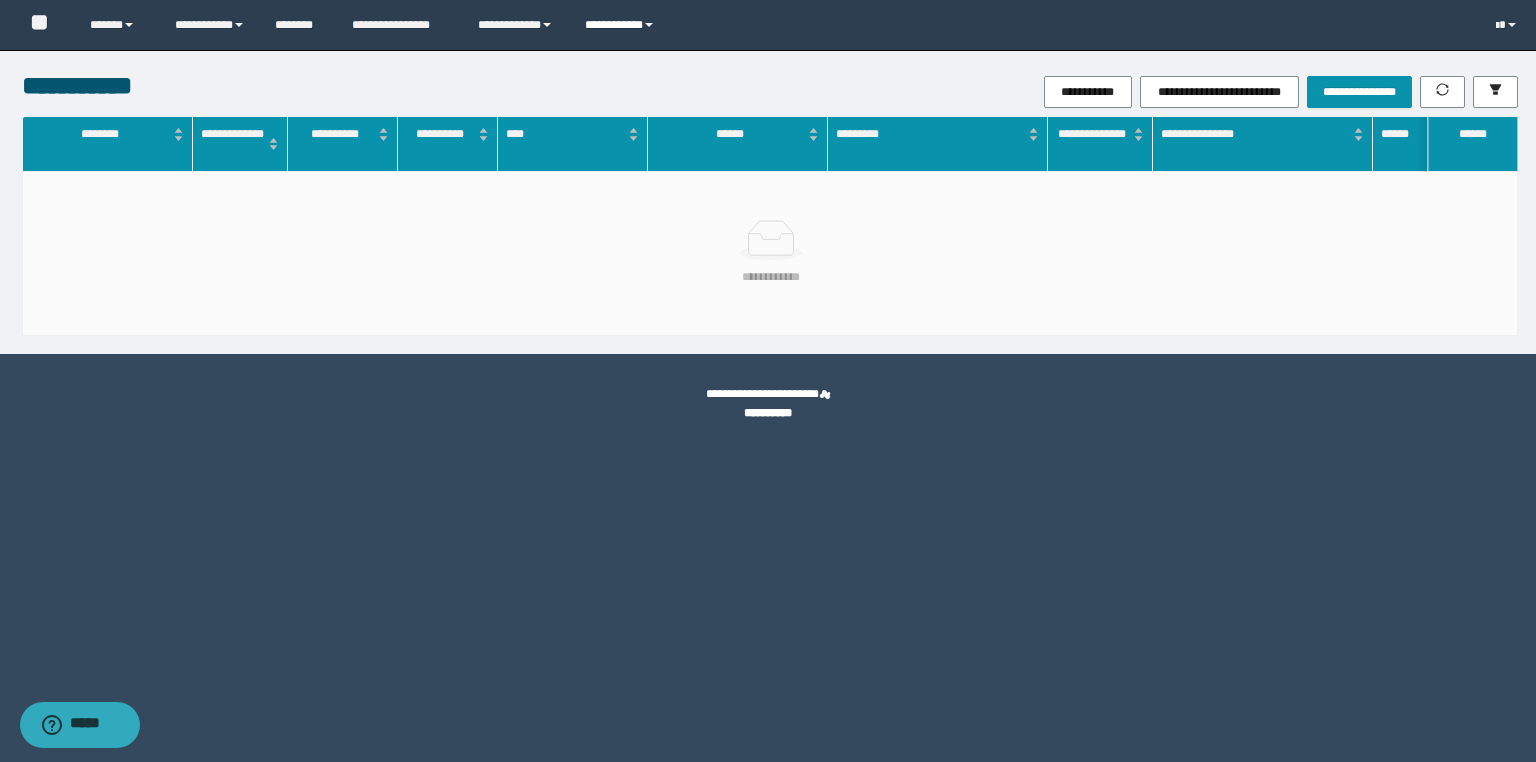 click on "**********" at bounding box center (622, 25) 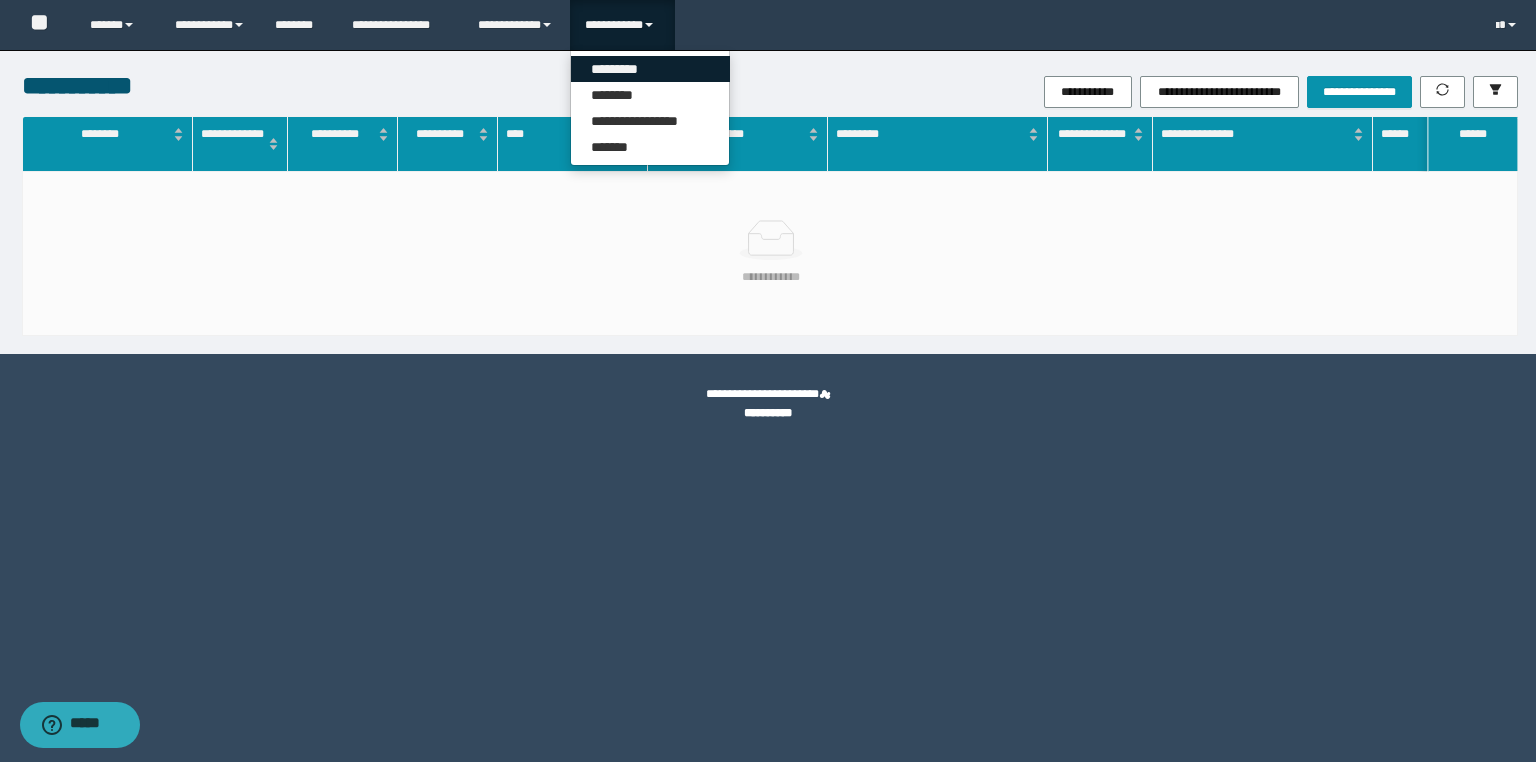 click on "*********" at bounding box center (650, 69) 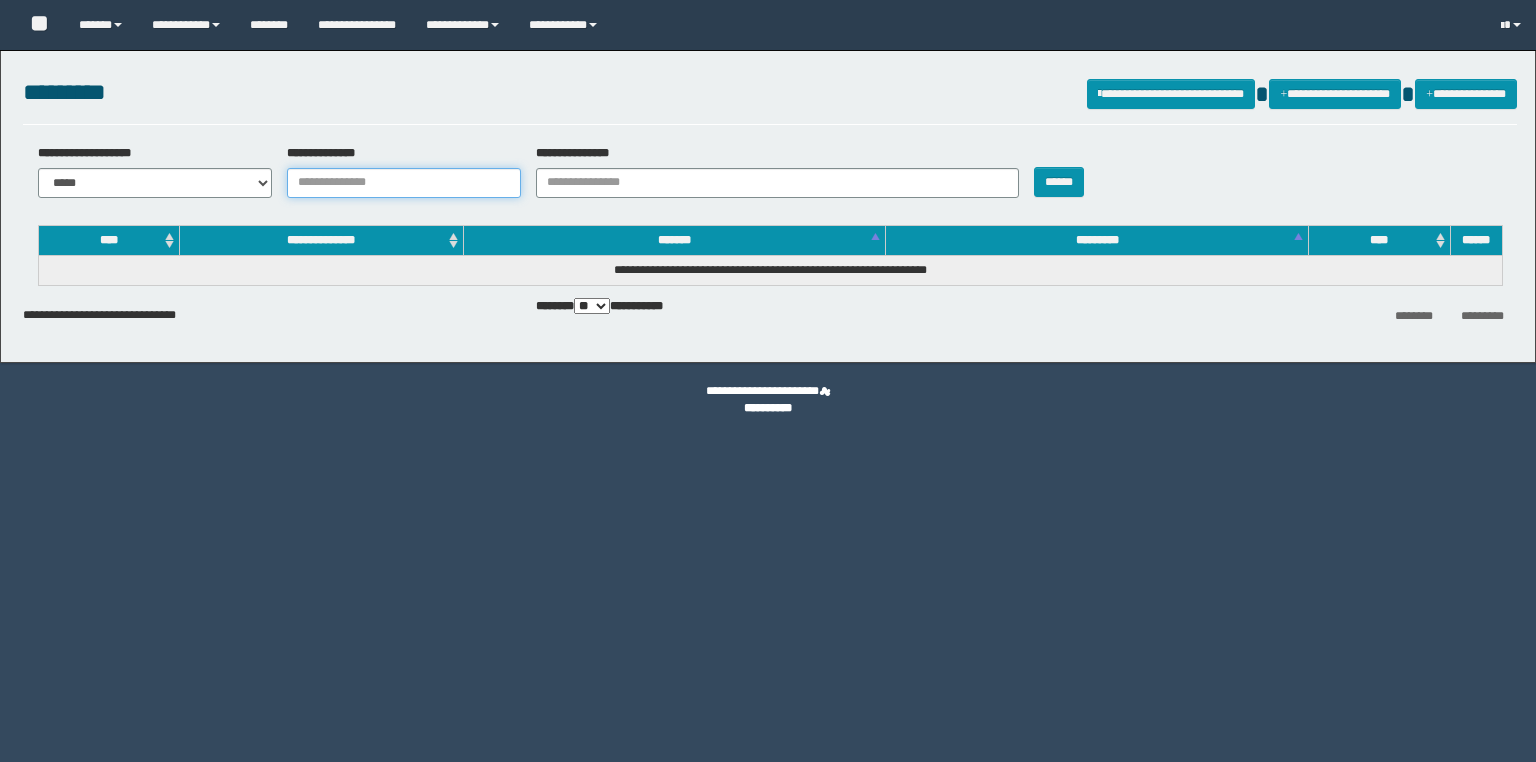 scroll, scrollTop: 0, scrollLeft: 0, axis: both 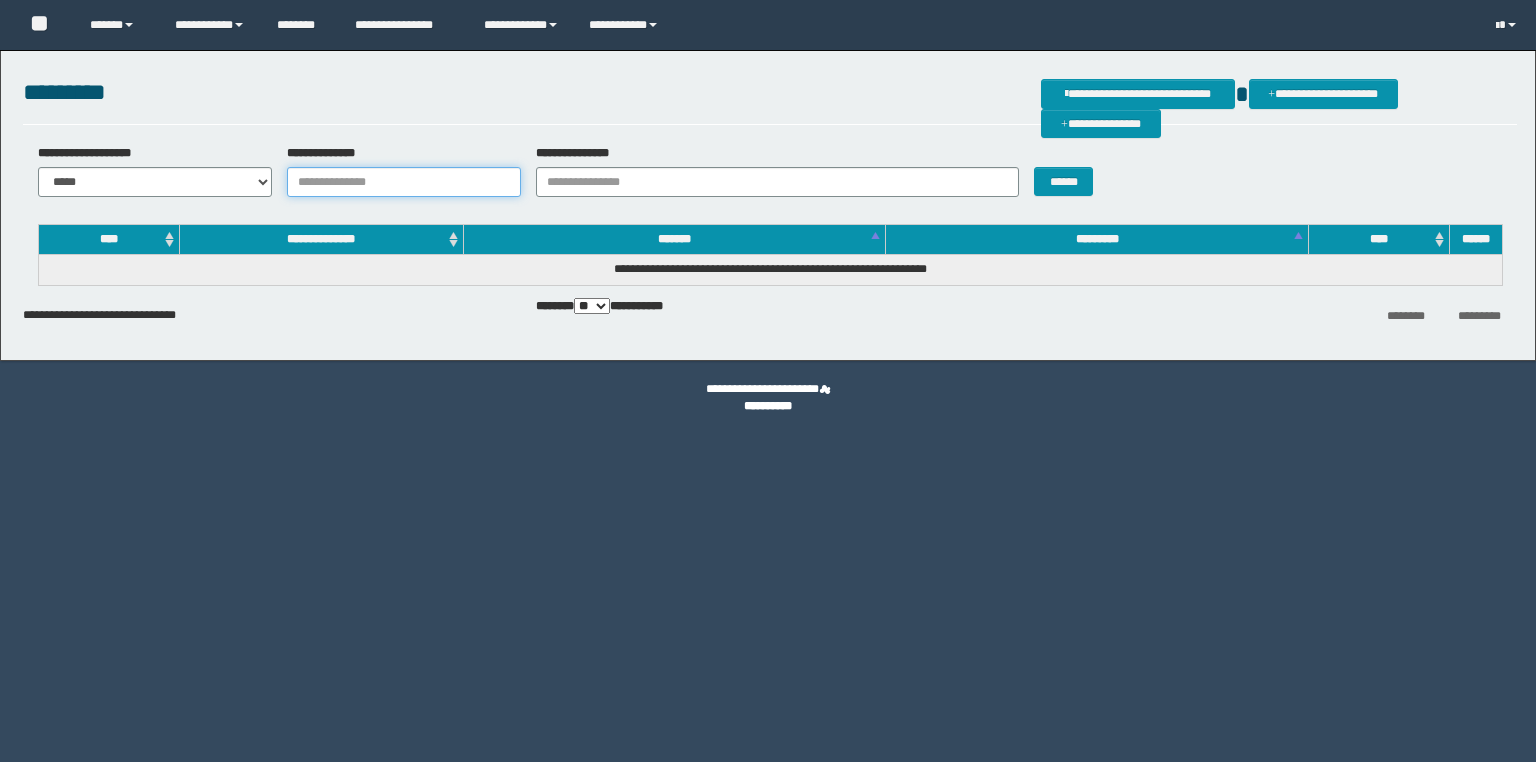 click on "**********" at bounding box center (404, 182) 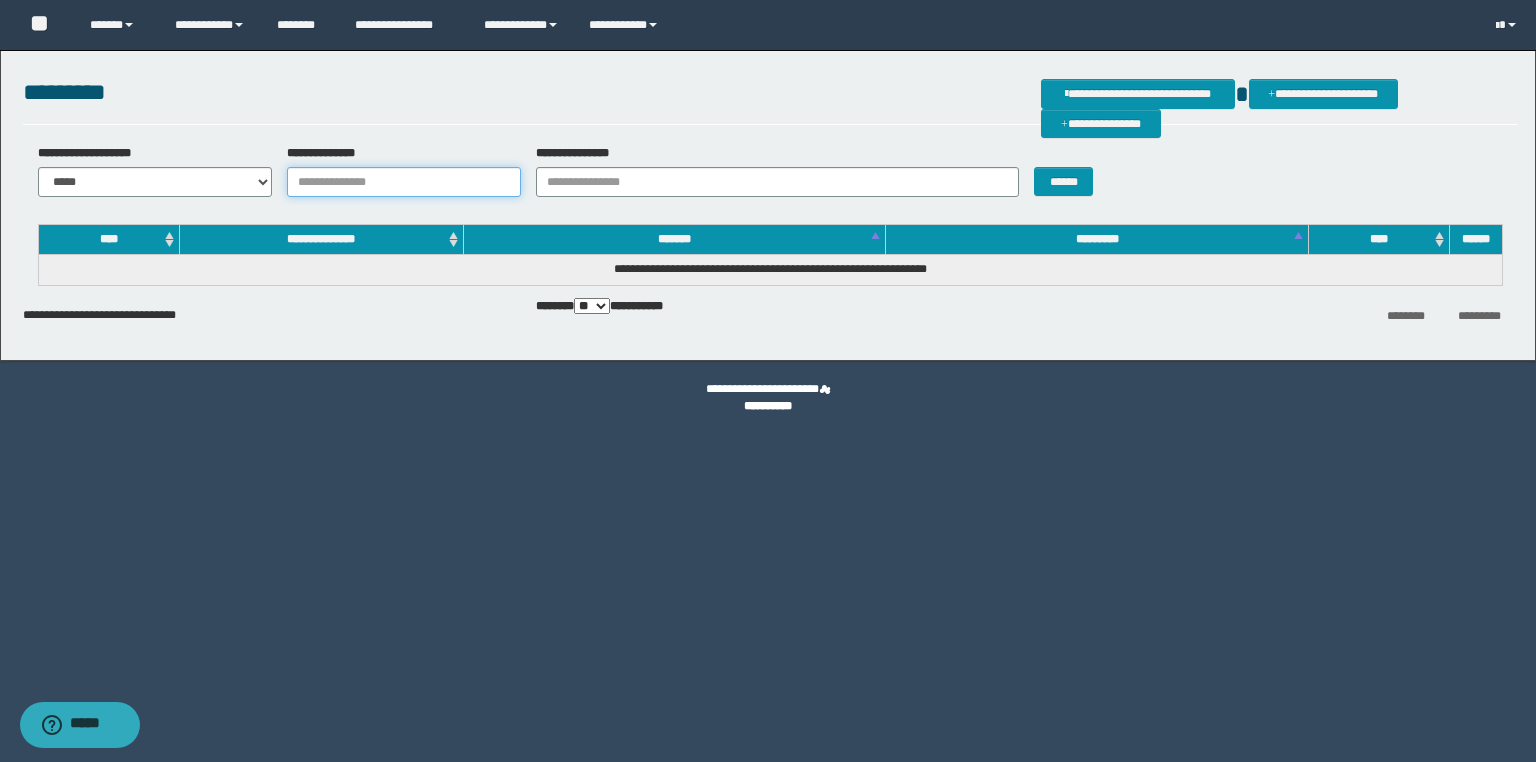 paste on "********" 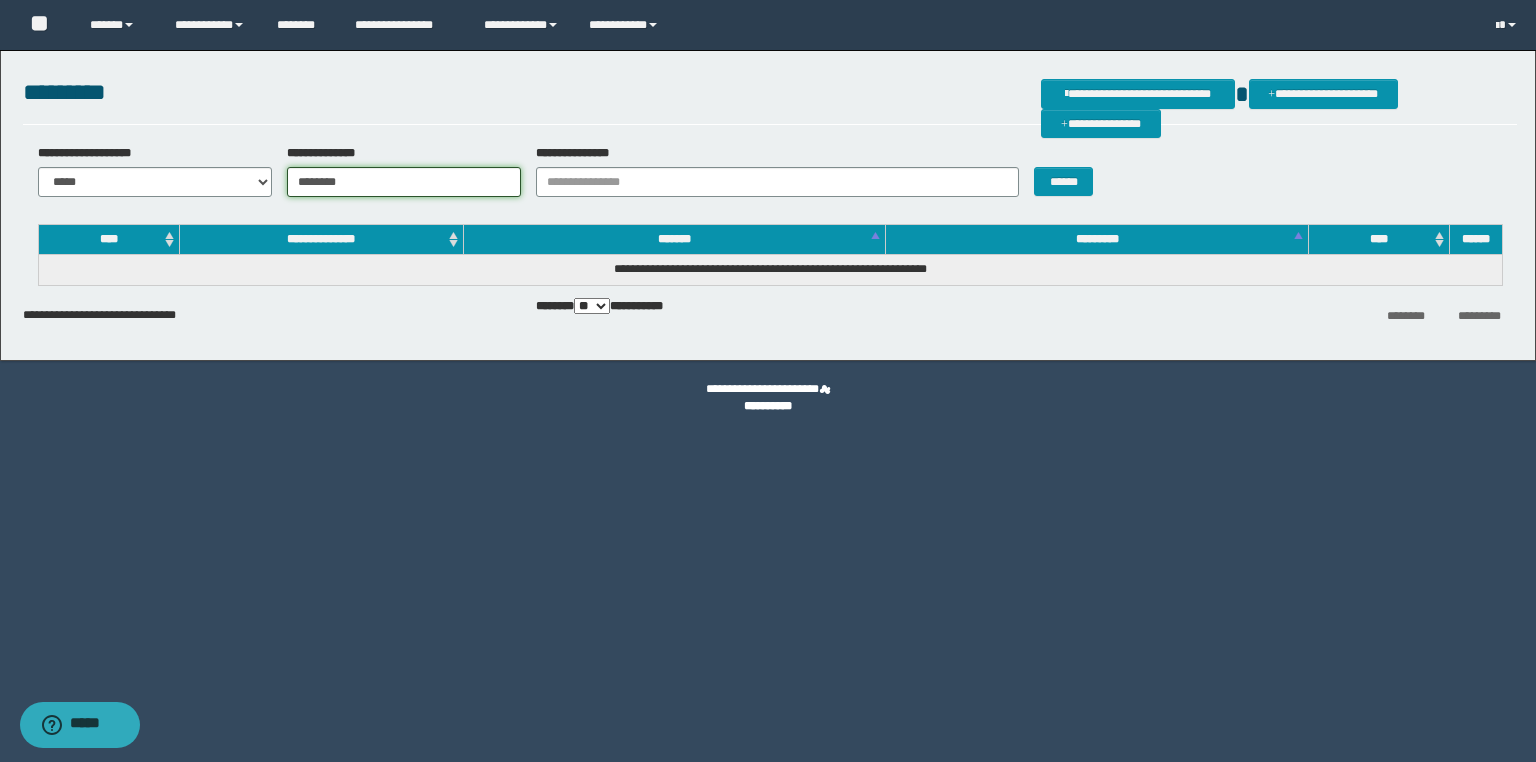 type on "********" 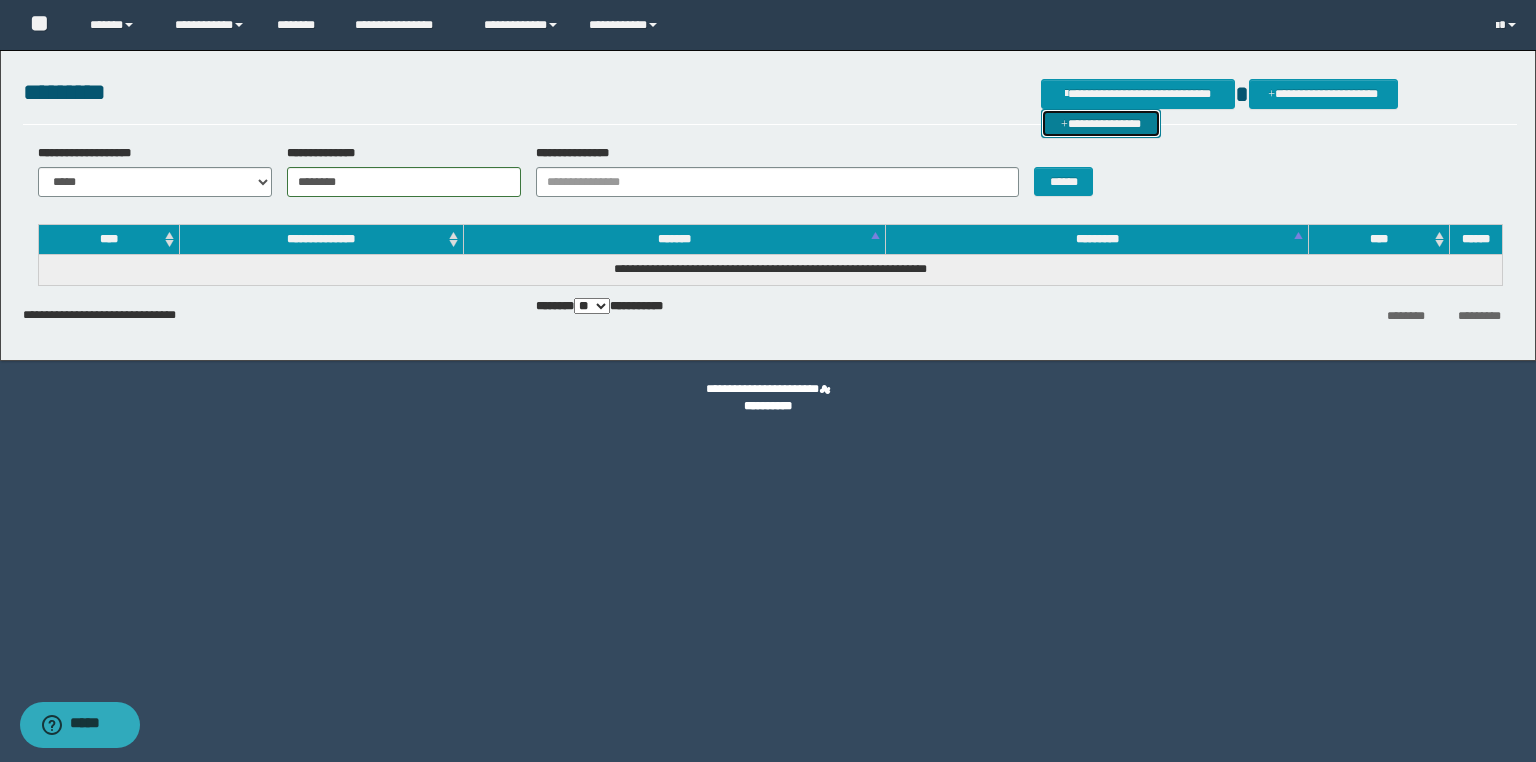 drag, startPoint x: 1451, startPoint y: 100, endPoint x: 1435, endPoint y: 100, distance: 16 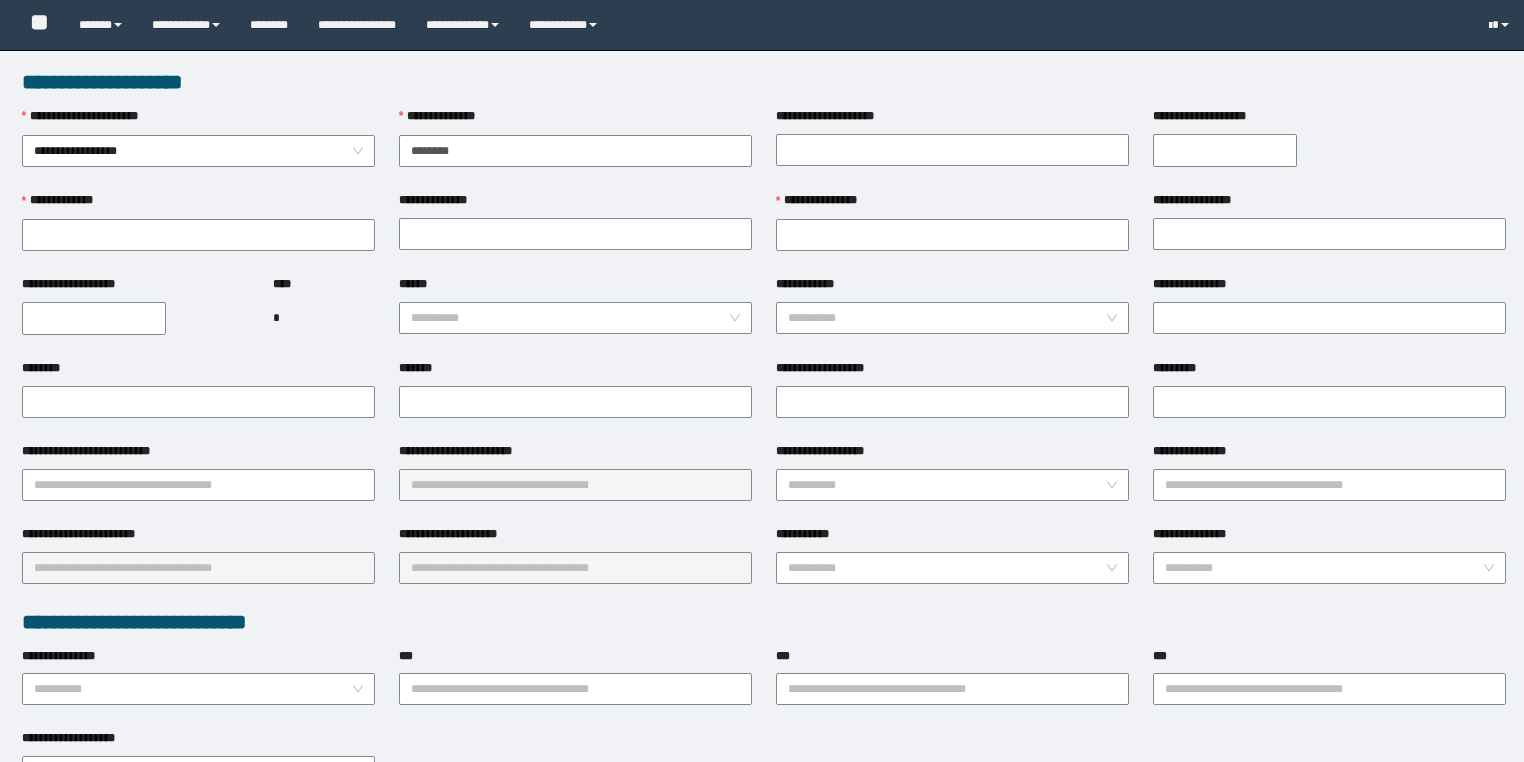 scroll, scrollTop: 0, scrollLeft: 0, axis: both 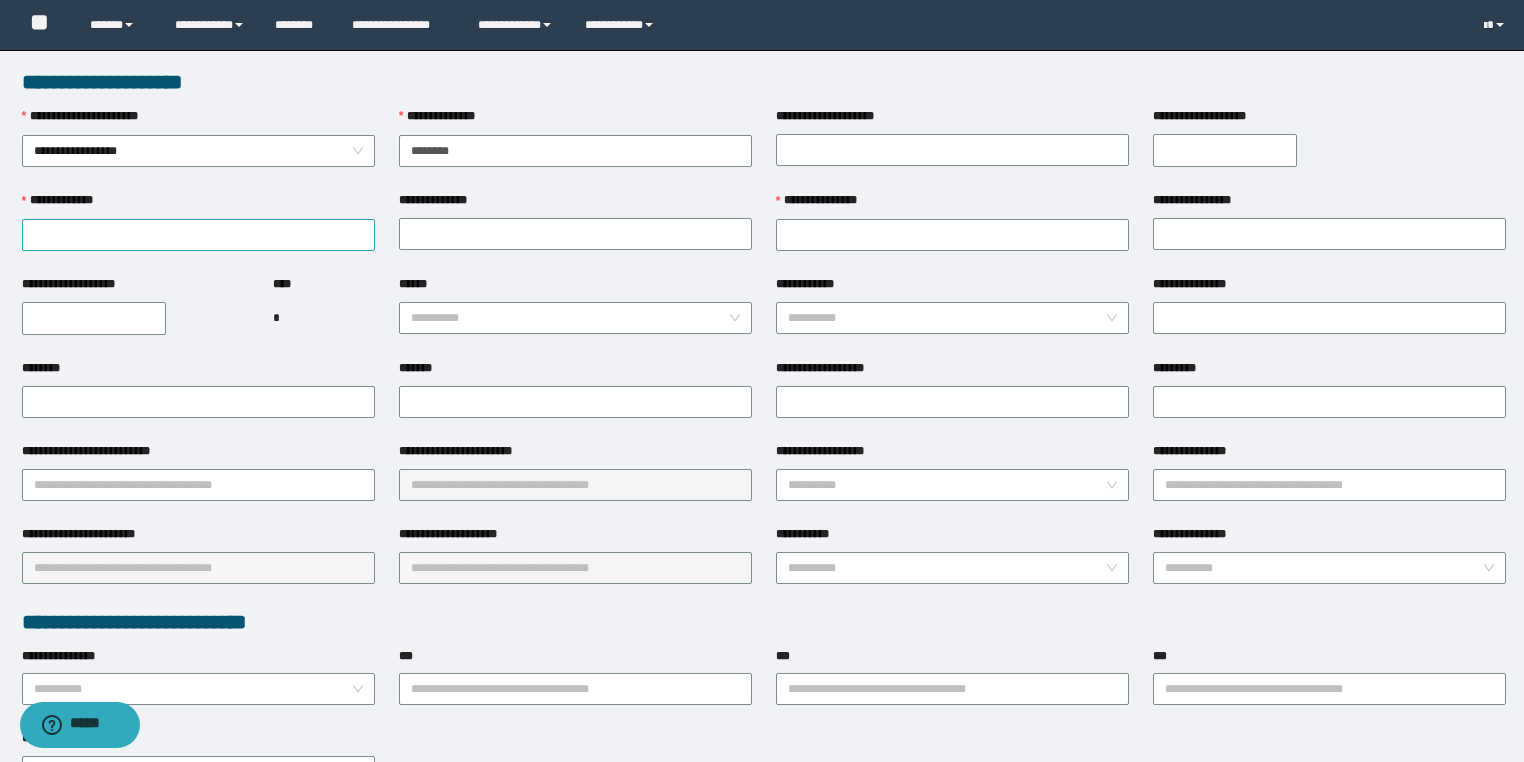type on "********" 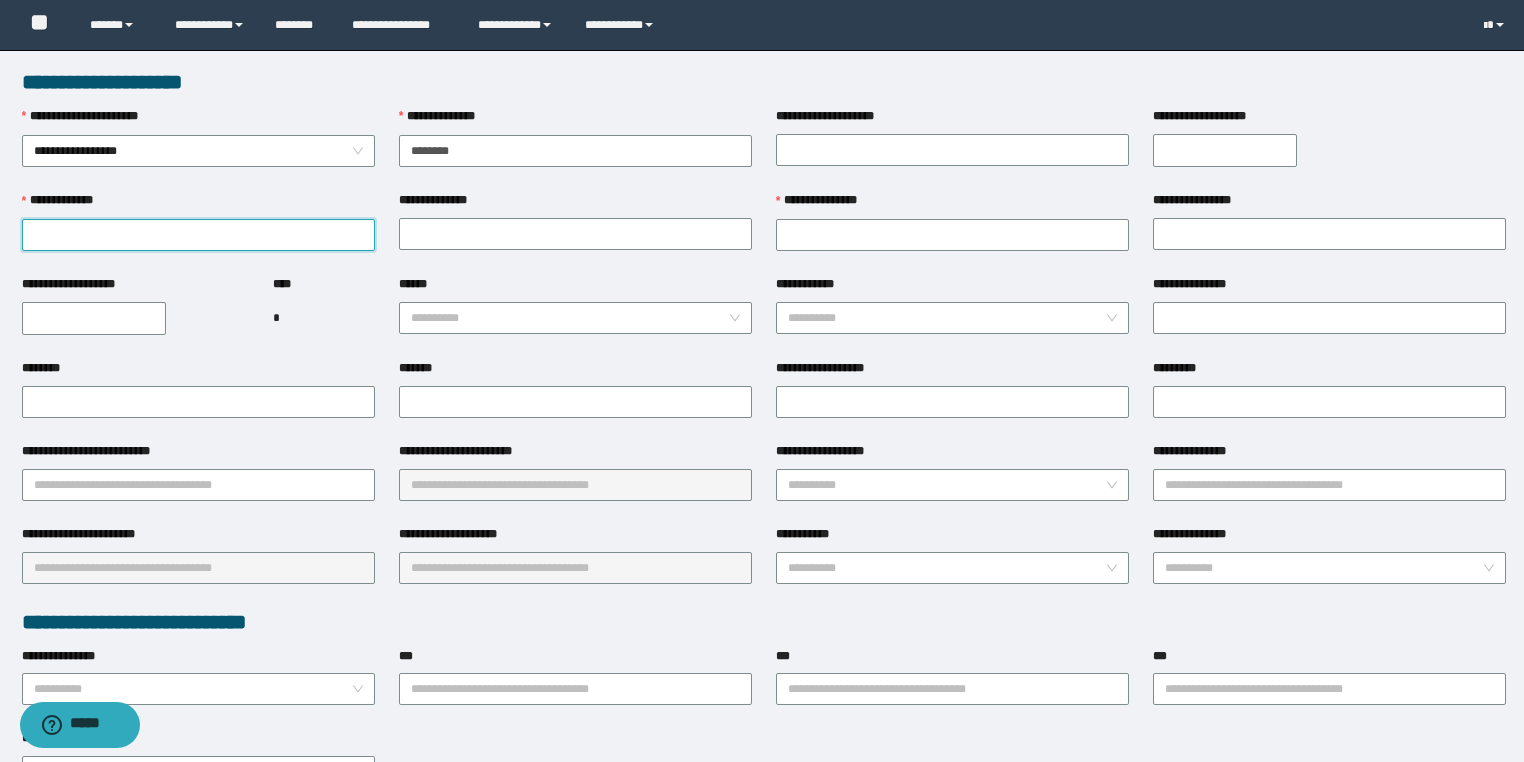 click on "**********" at bounding box center (198, 235) 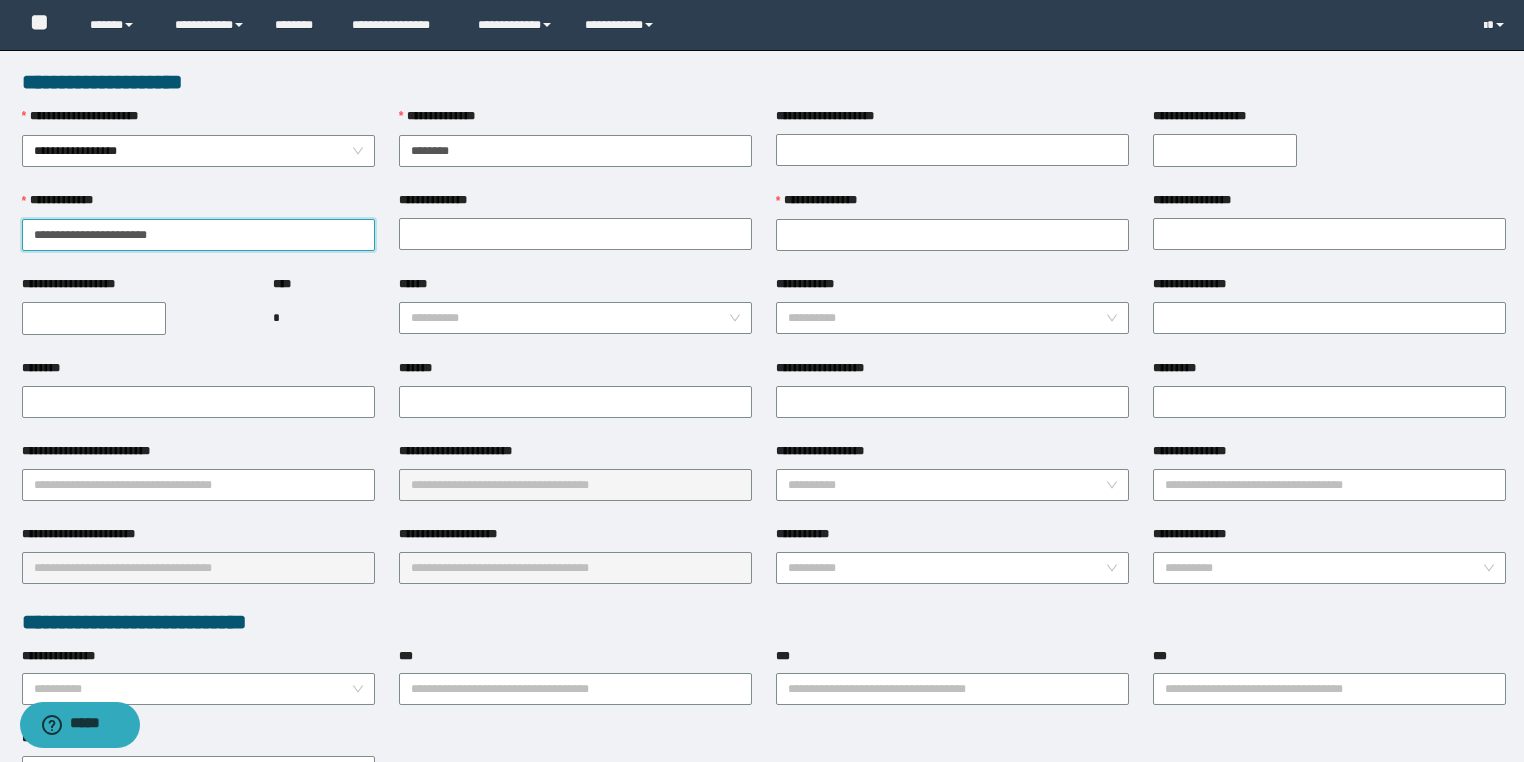 drag, startPoint x: 110, startPoint y: 230, endPoint x: 0, endPoint y: 227, distance: 110.0409 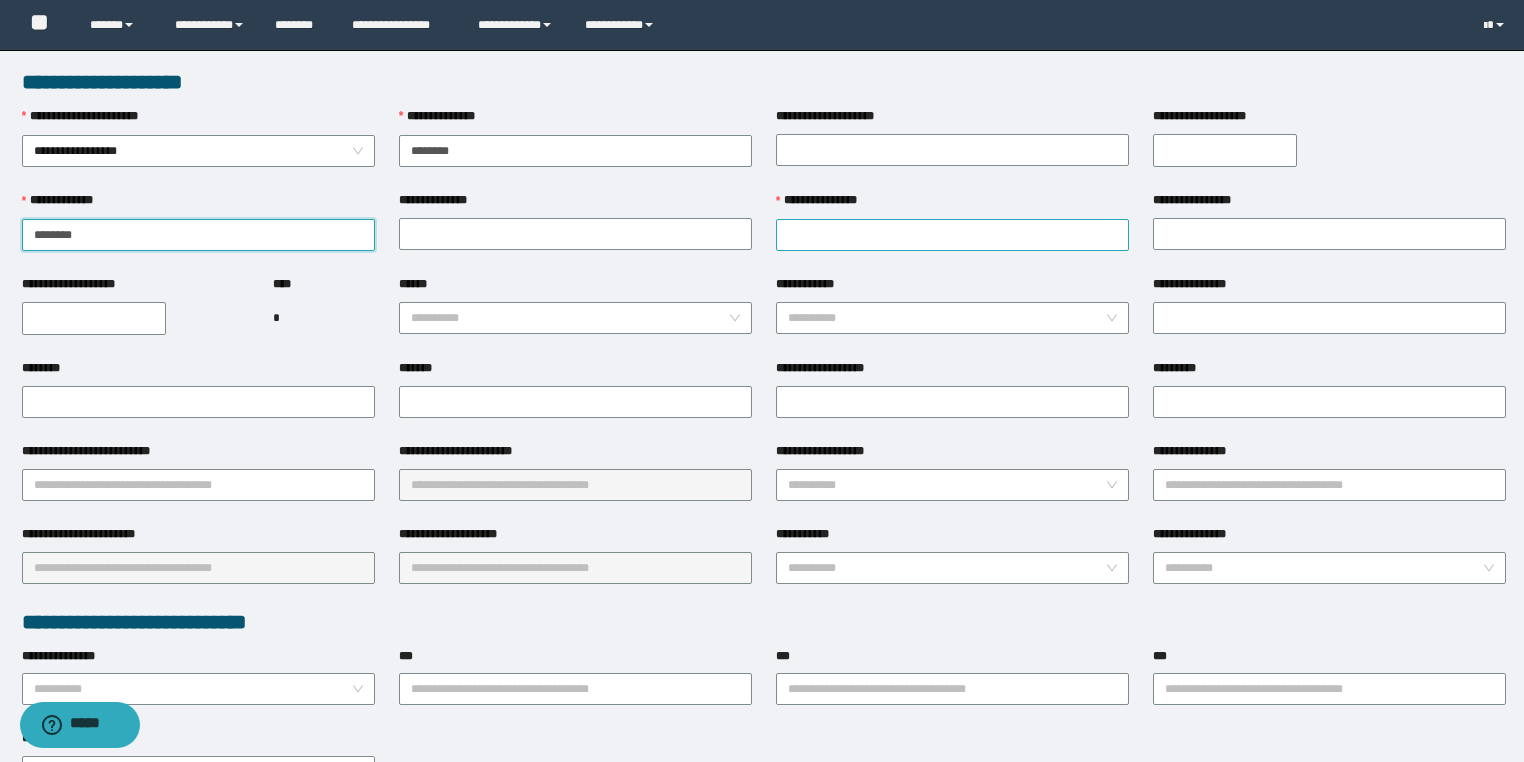 type on "*******" 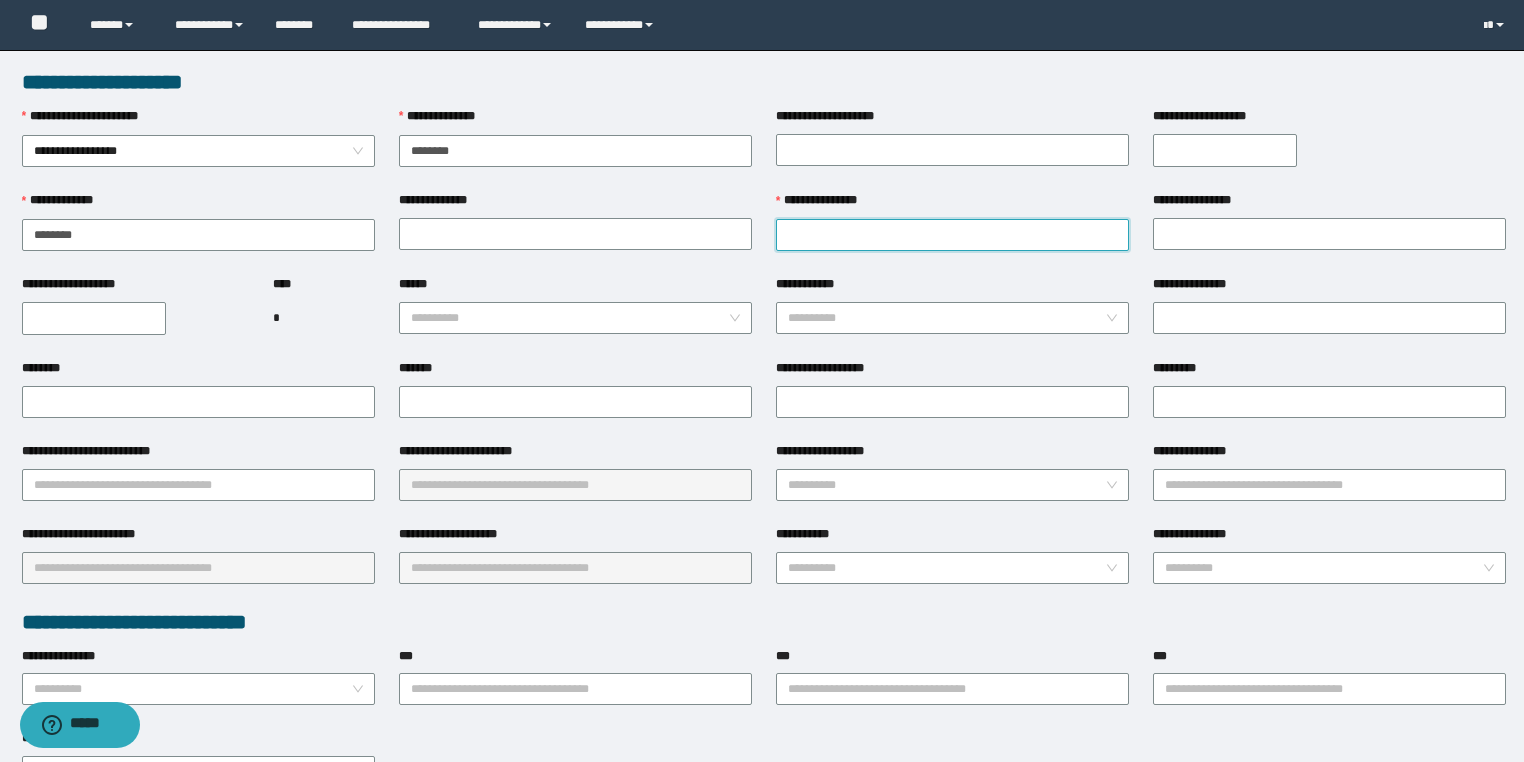 click on "**********" at bounding box center [952, 235] 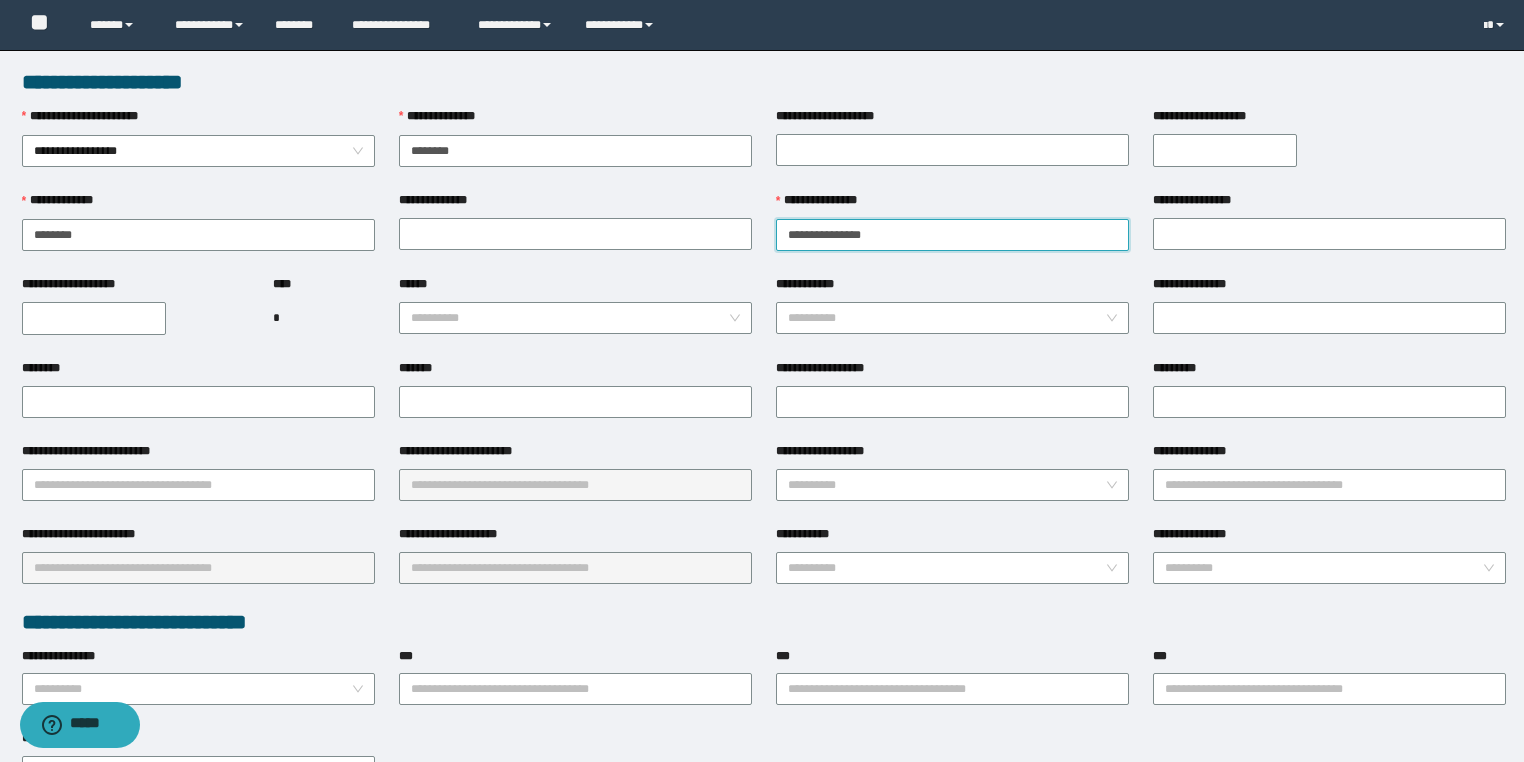 drag, startPoint x: 861, startPoint y: 239, endPoint x: 826, endPoint y: 240, distance: 35.014282 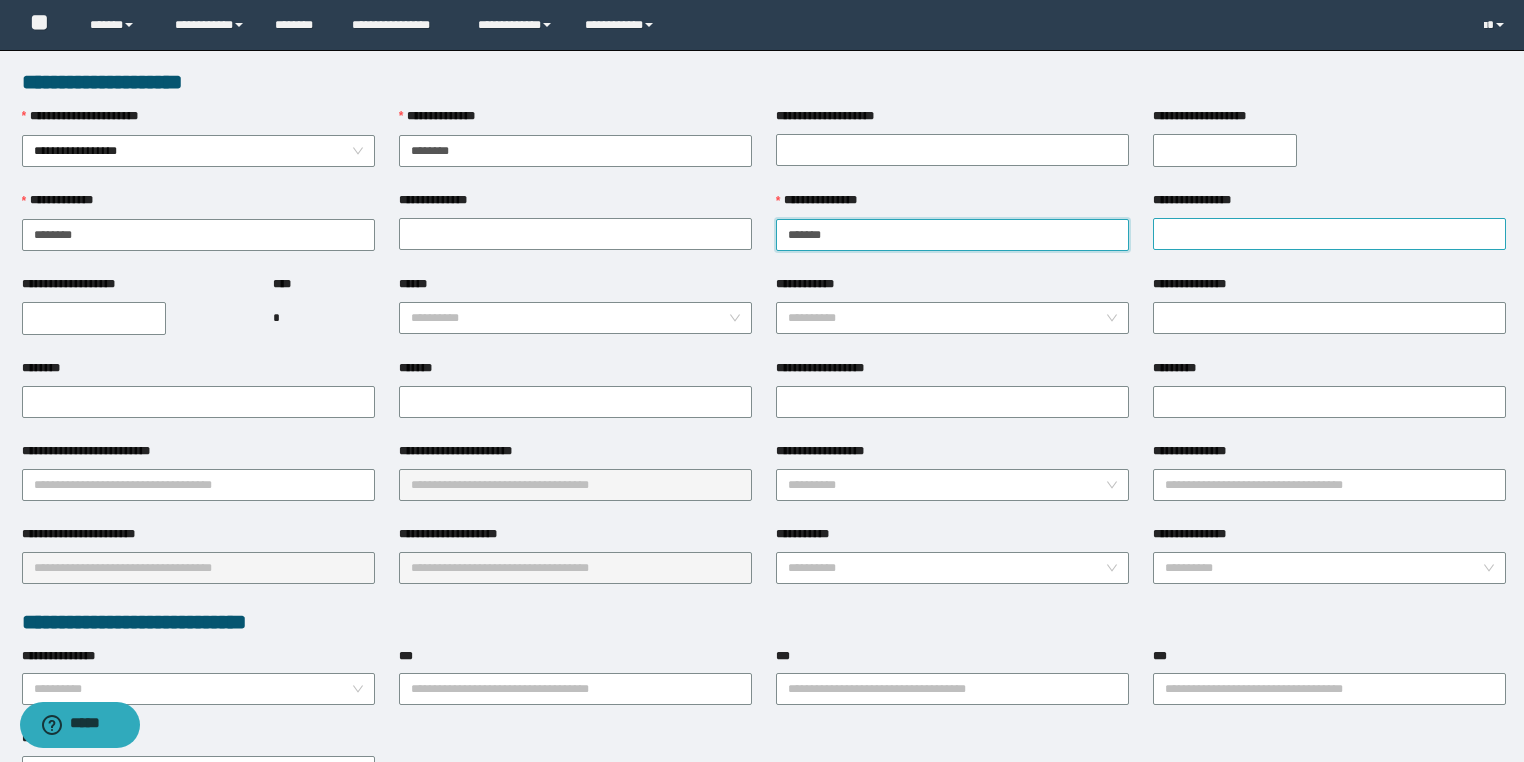 type on "******" 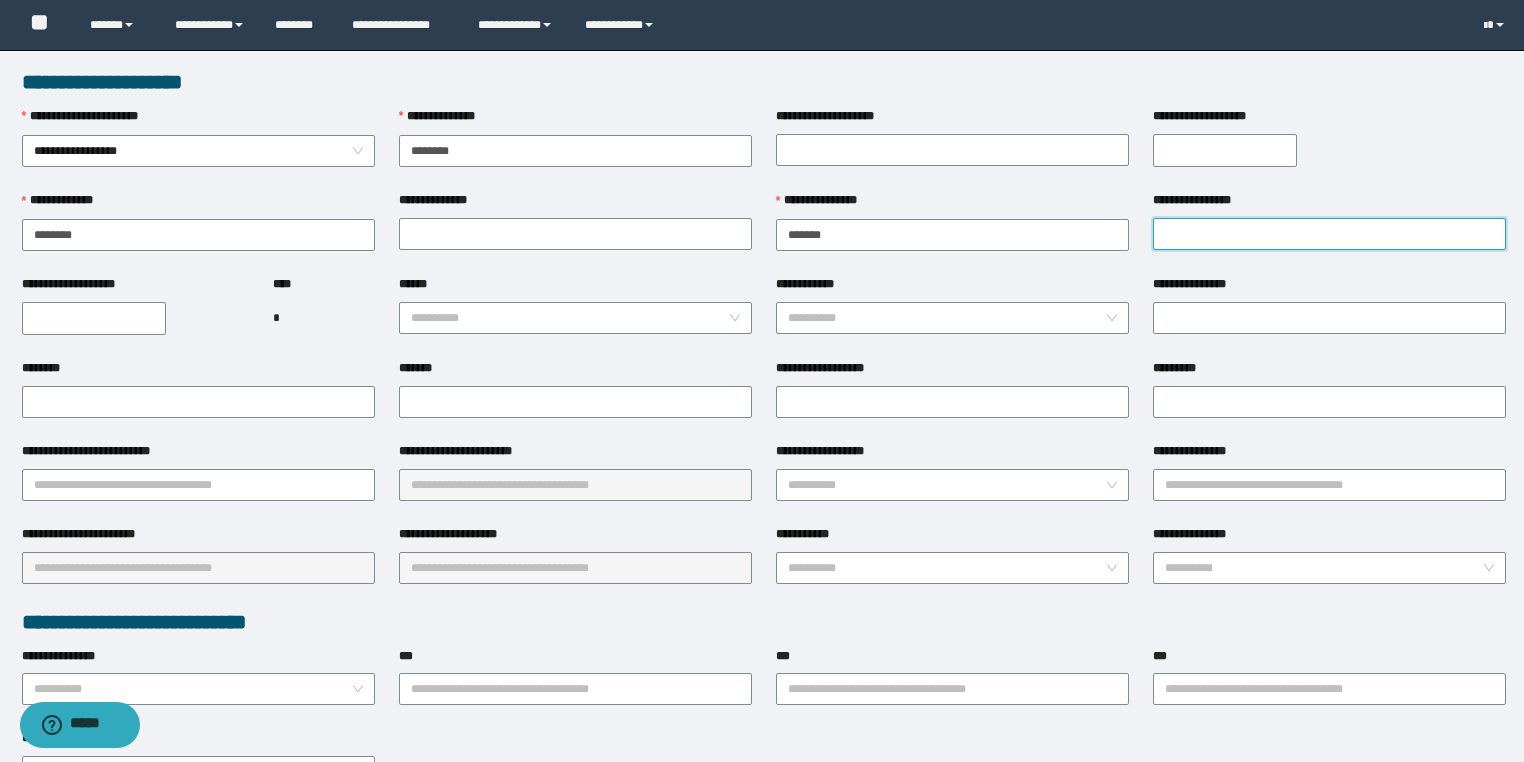 click on "**********" at bounding box center [1329, 234] 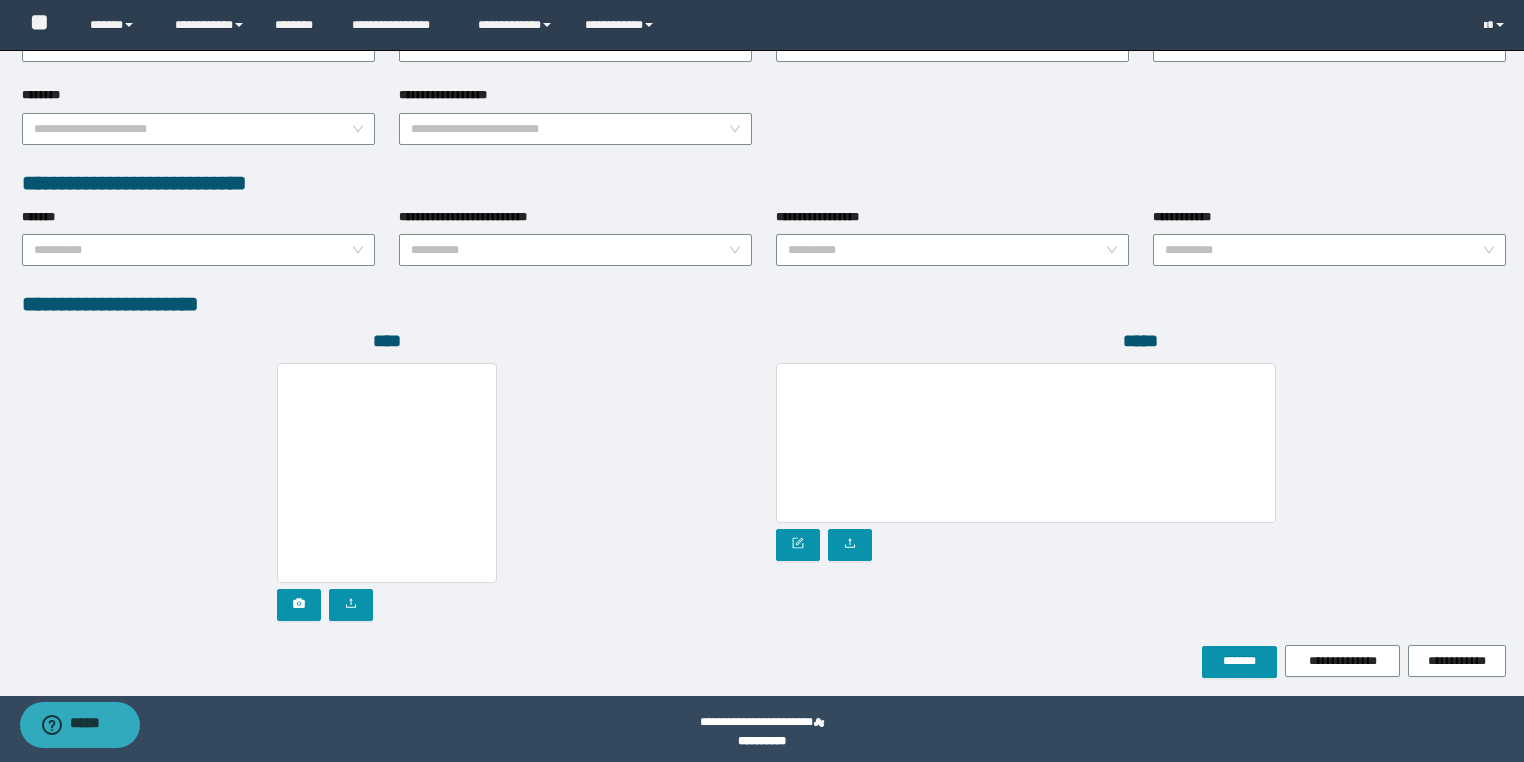 scroll, scrollTop: 939, scrollLeft: 0, axis: vertical 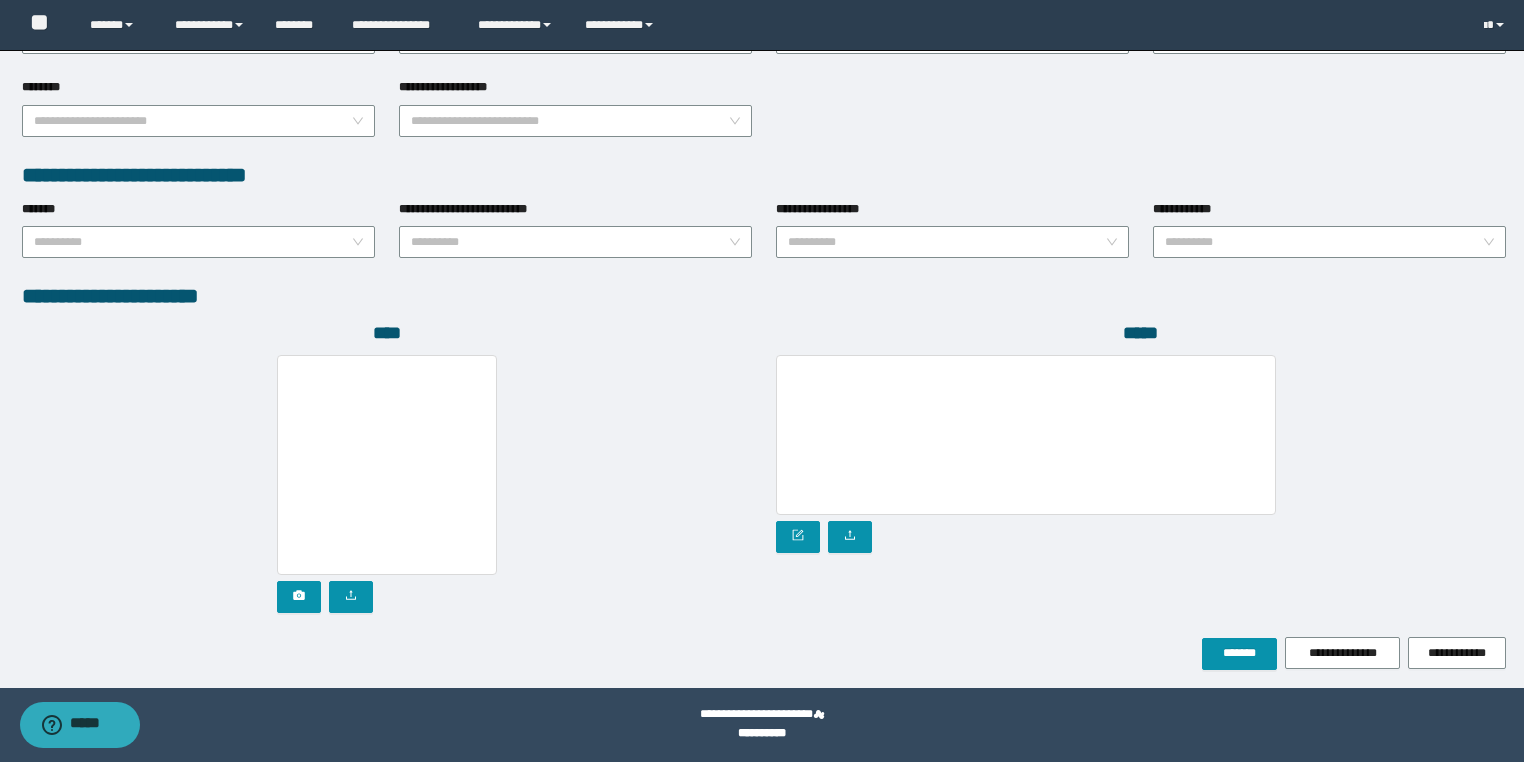type on "********" 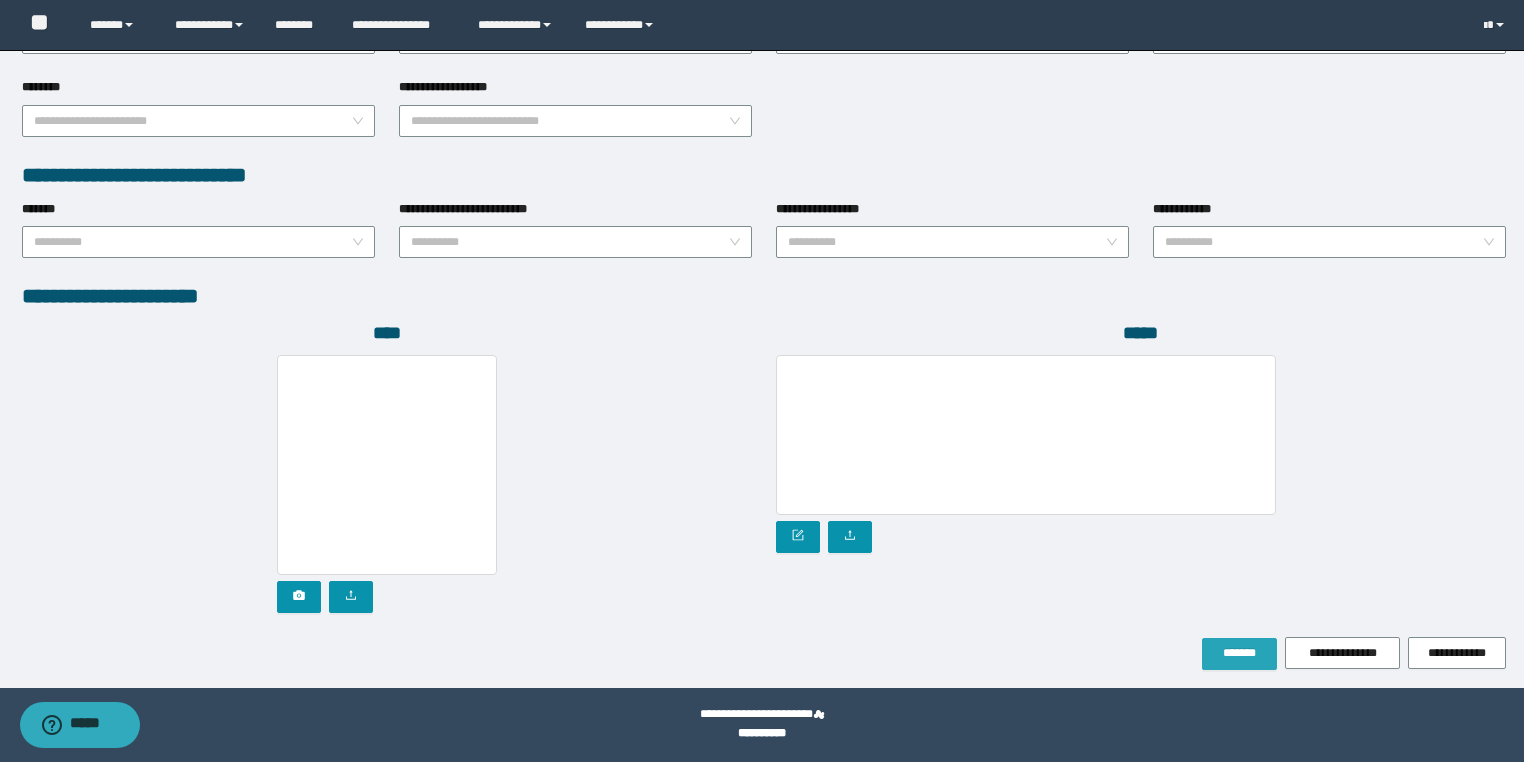 click on "*******" at bounding box center (1239, 653) 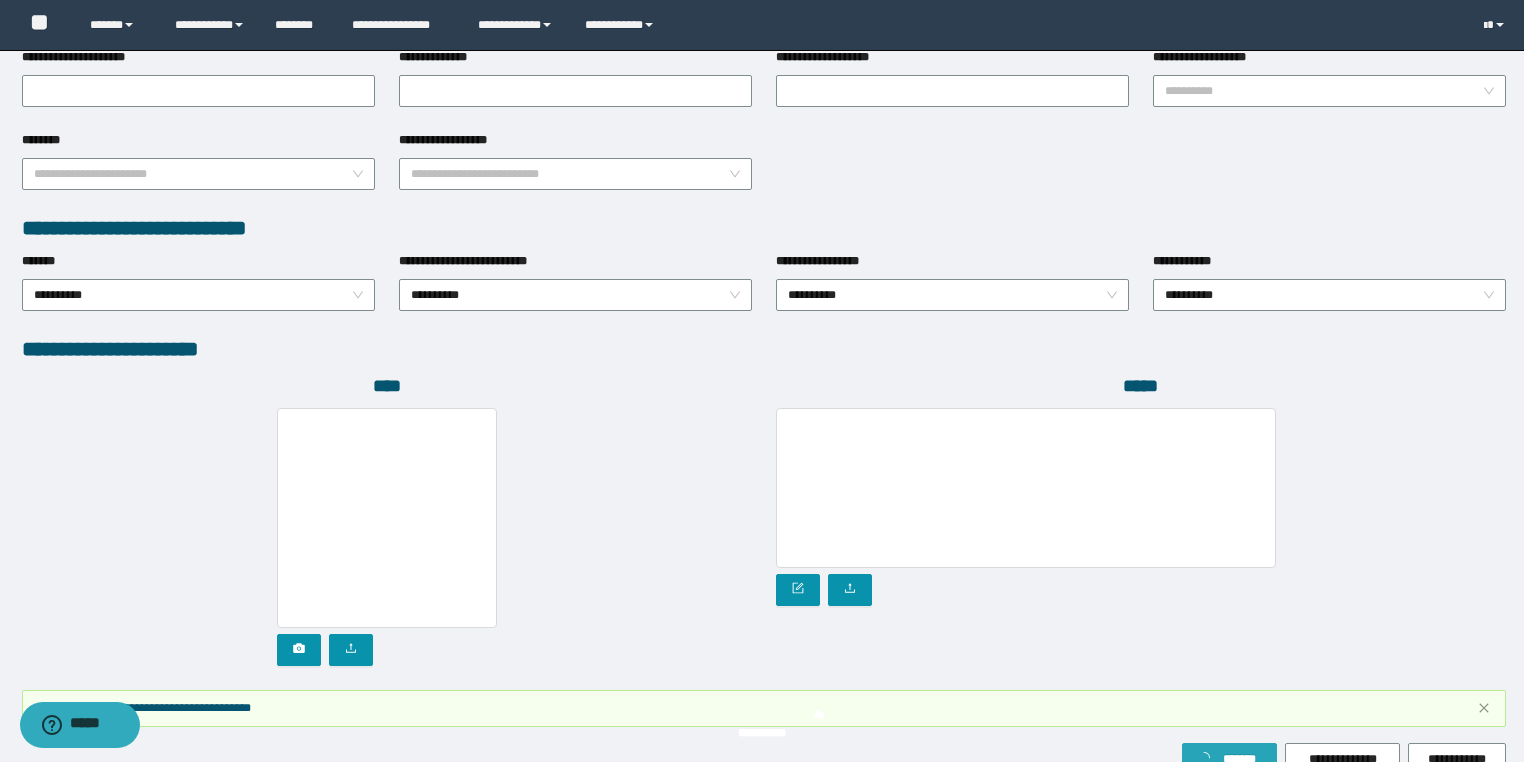 scroll, scrollTop: 992, scrollLeft: 0, axis: vertical 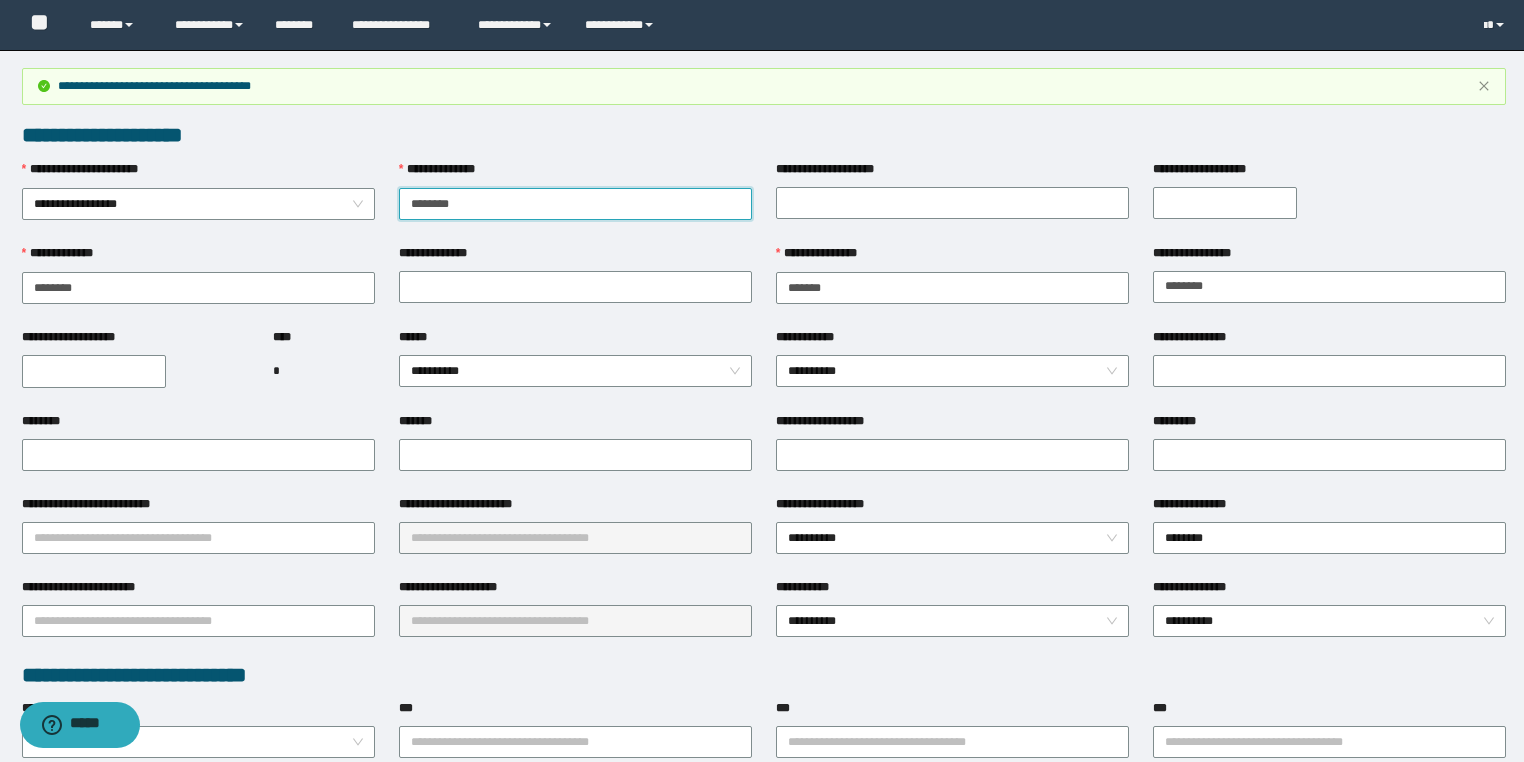 drag, startPoint x: 502, startPoint y: 201, endPoint x: 225, endPoint y: 177, distance: 278.03778 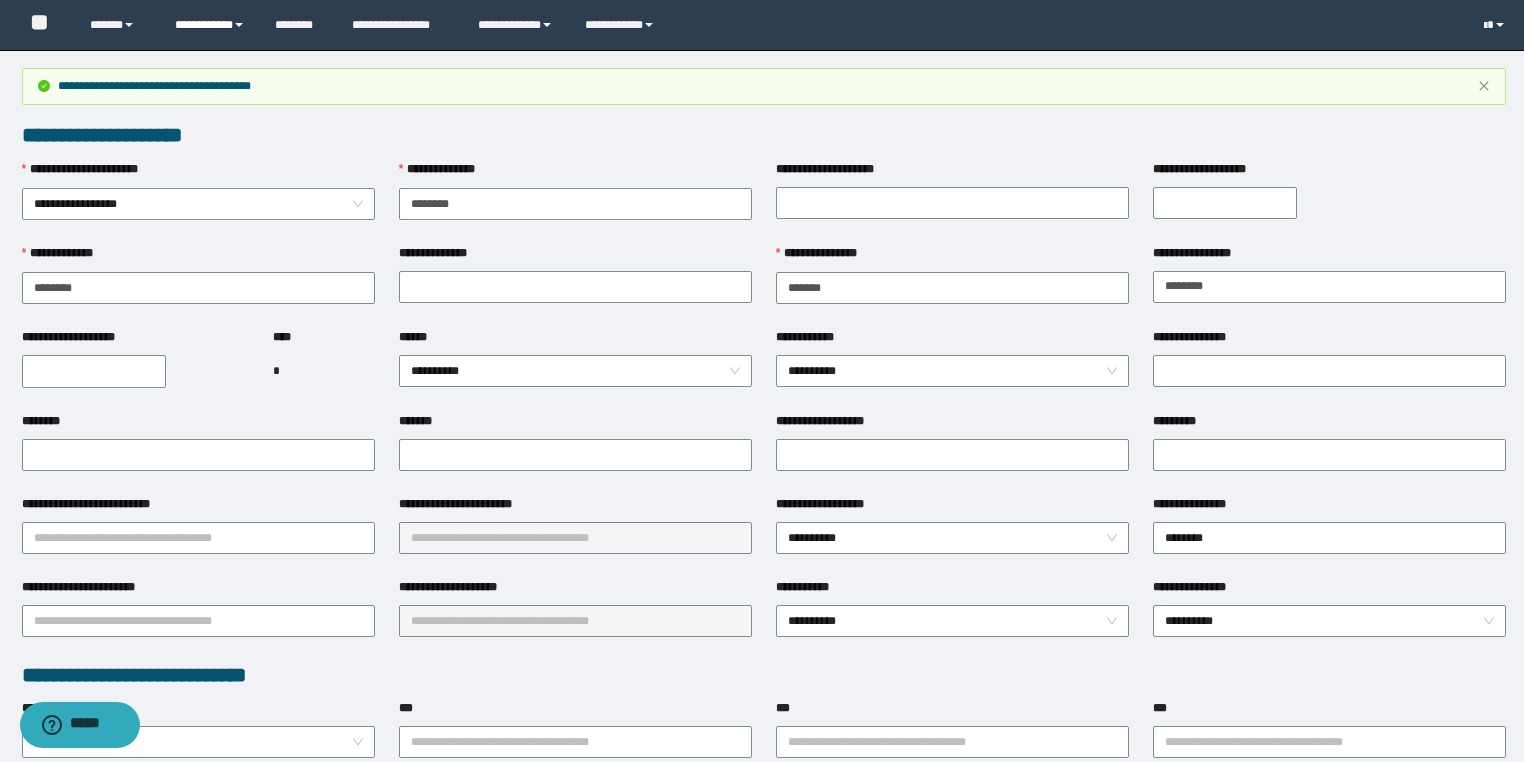 click on "**********" at bounding box center [210, 25] 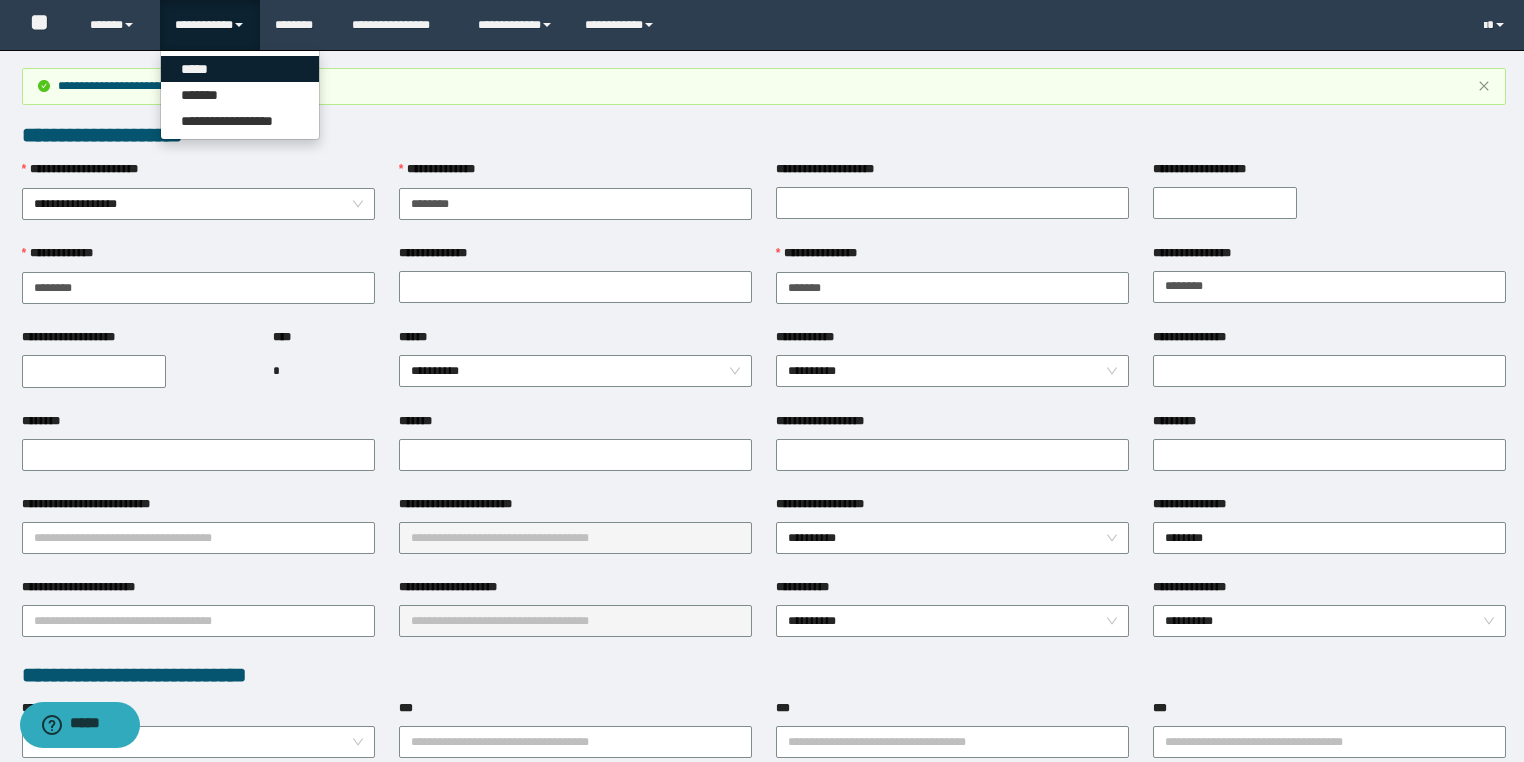 click on "*****" at bounding box center [240, 69] 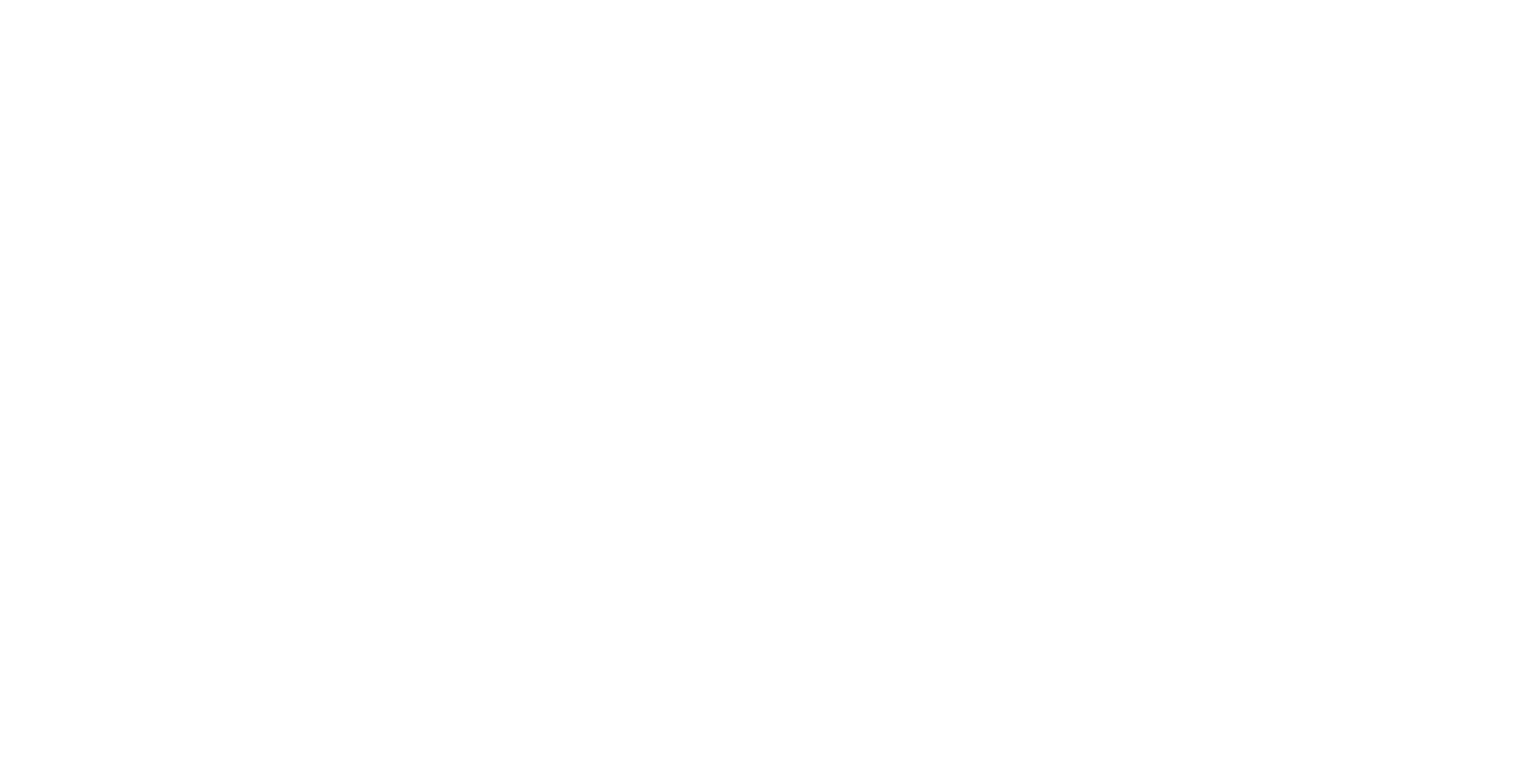scroll, scrollTop: 0, scrollLeft: 0, axis: both 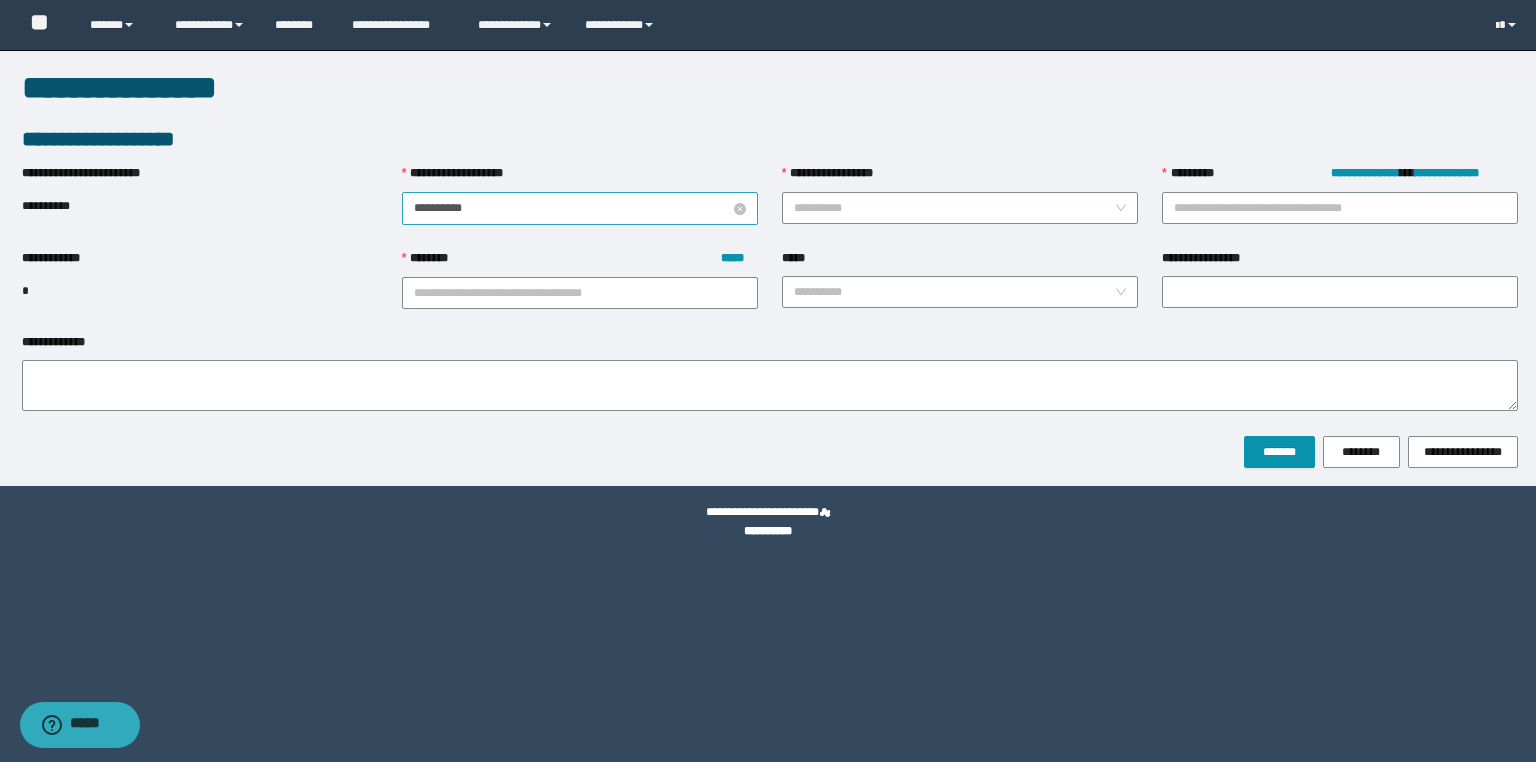 click on "**********" at bounding box center (572, 208) 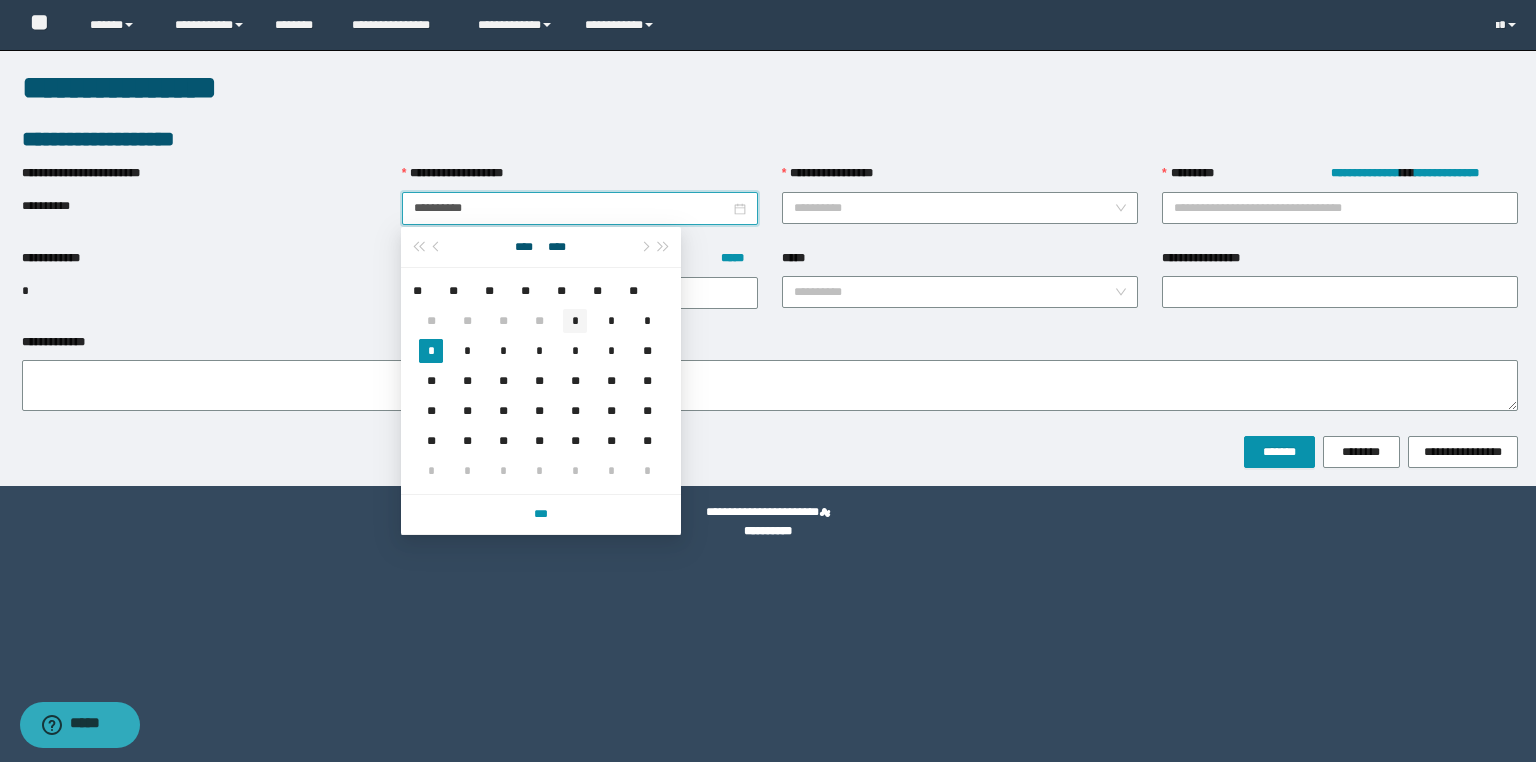 type on "**********" 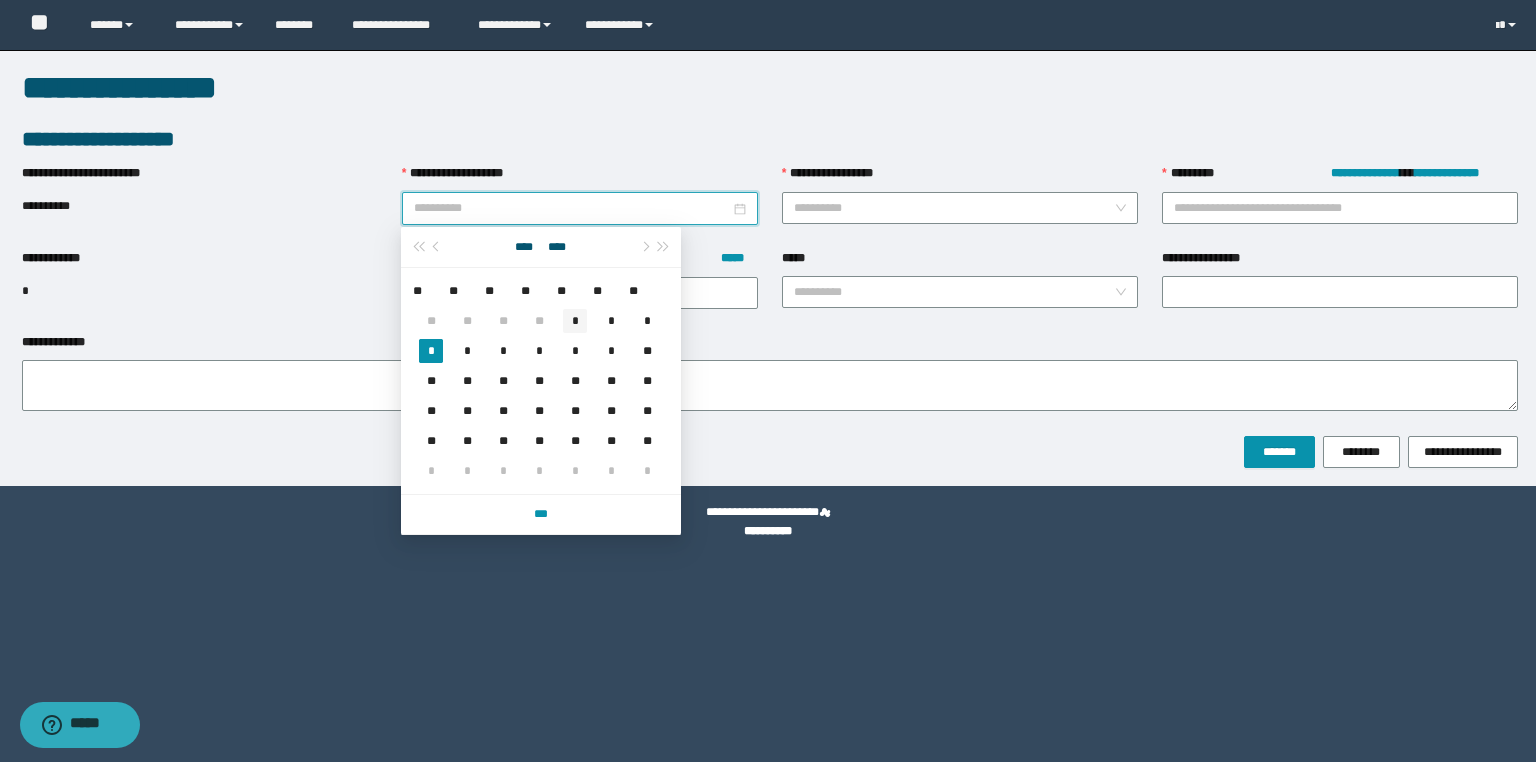 click on "*" at bounding box center [575, 321] 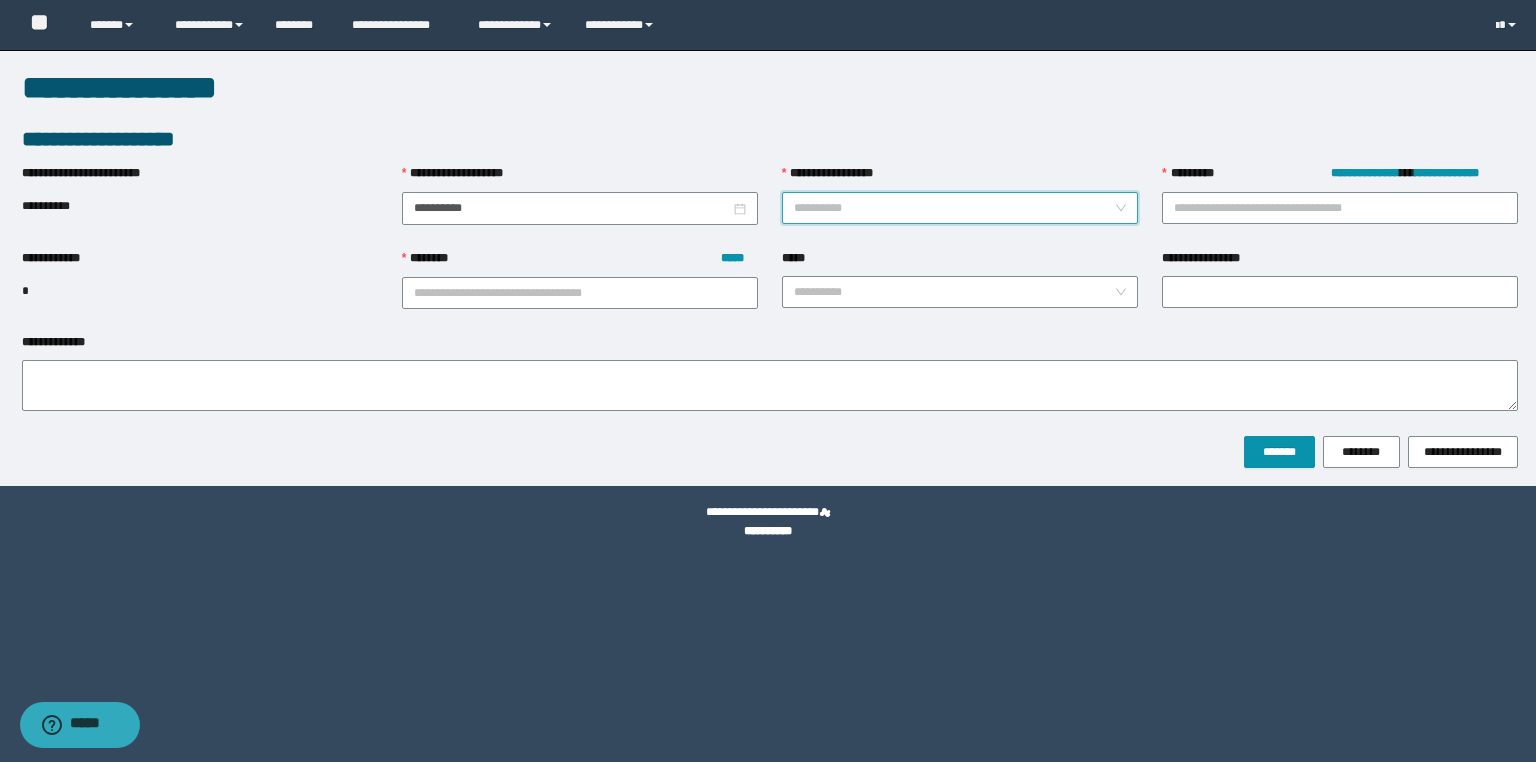 click on "**********" at bounding box center [954, 208] 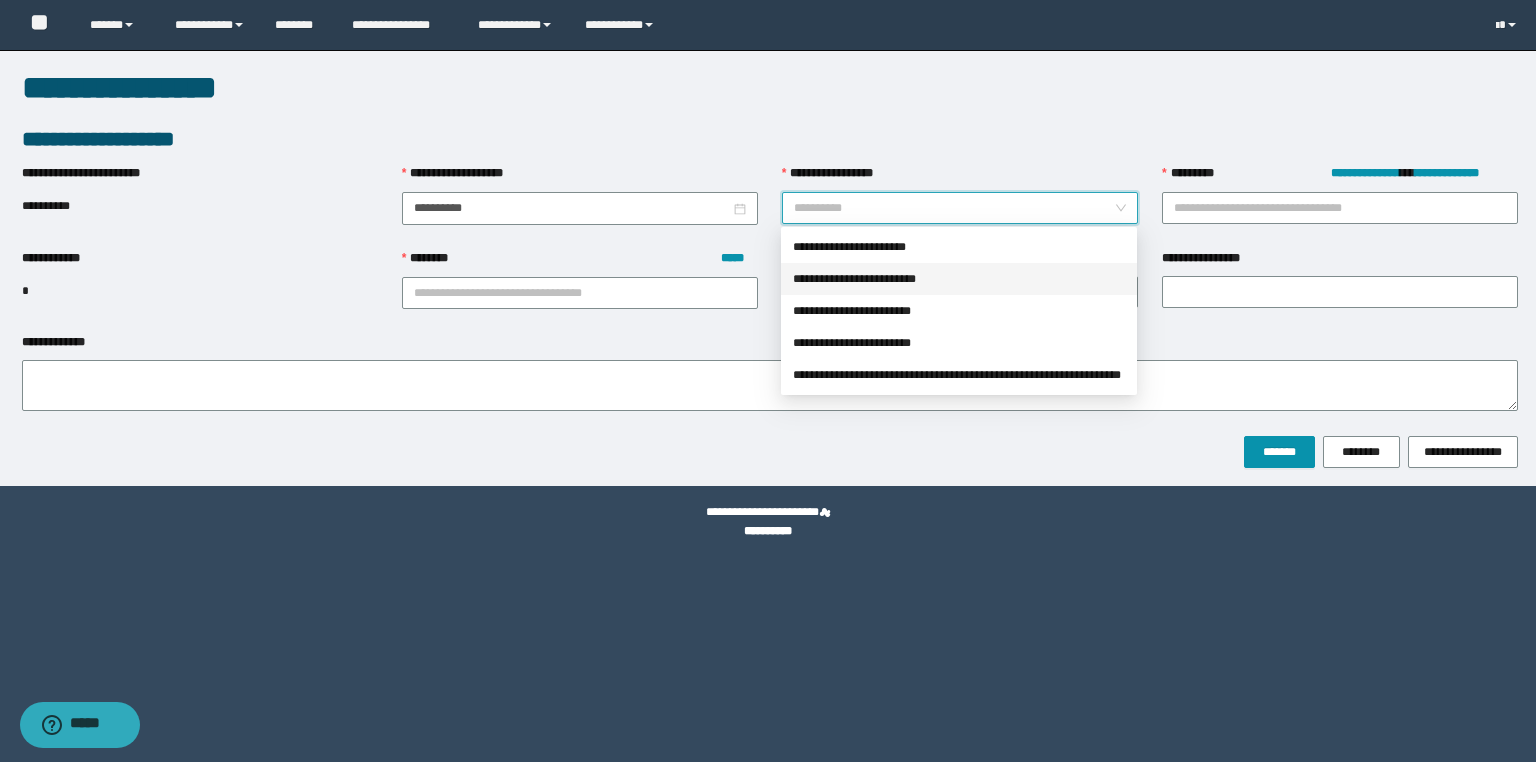 click on "**********" at bounding box center (959, 279) 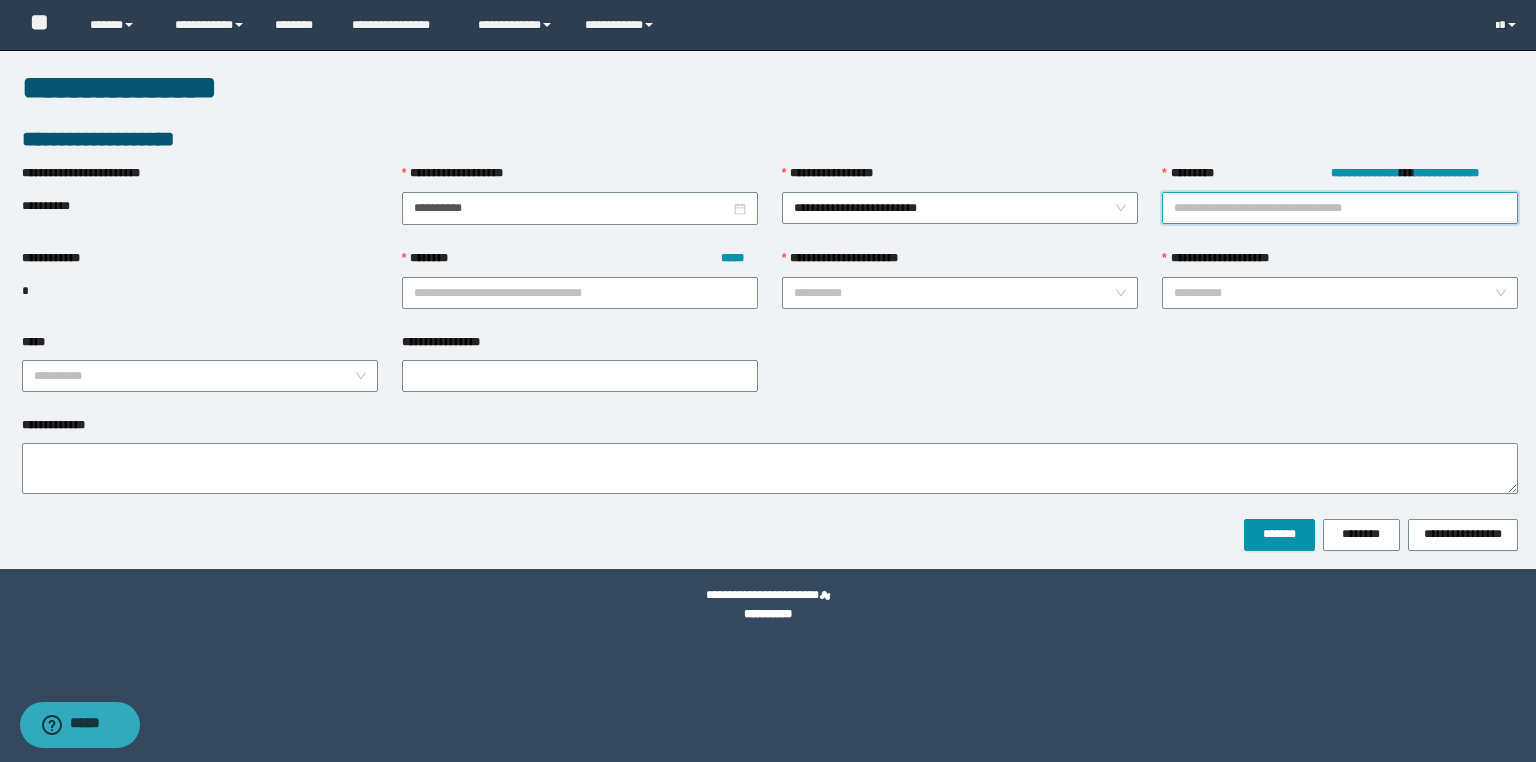 click on "**********" at bounding box center [1340, 208] 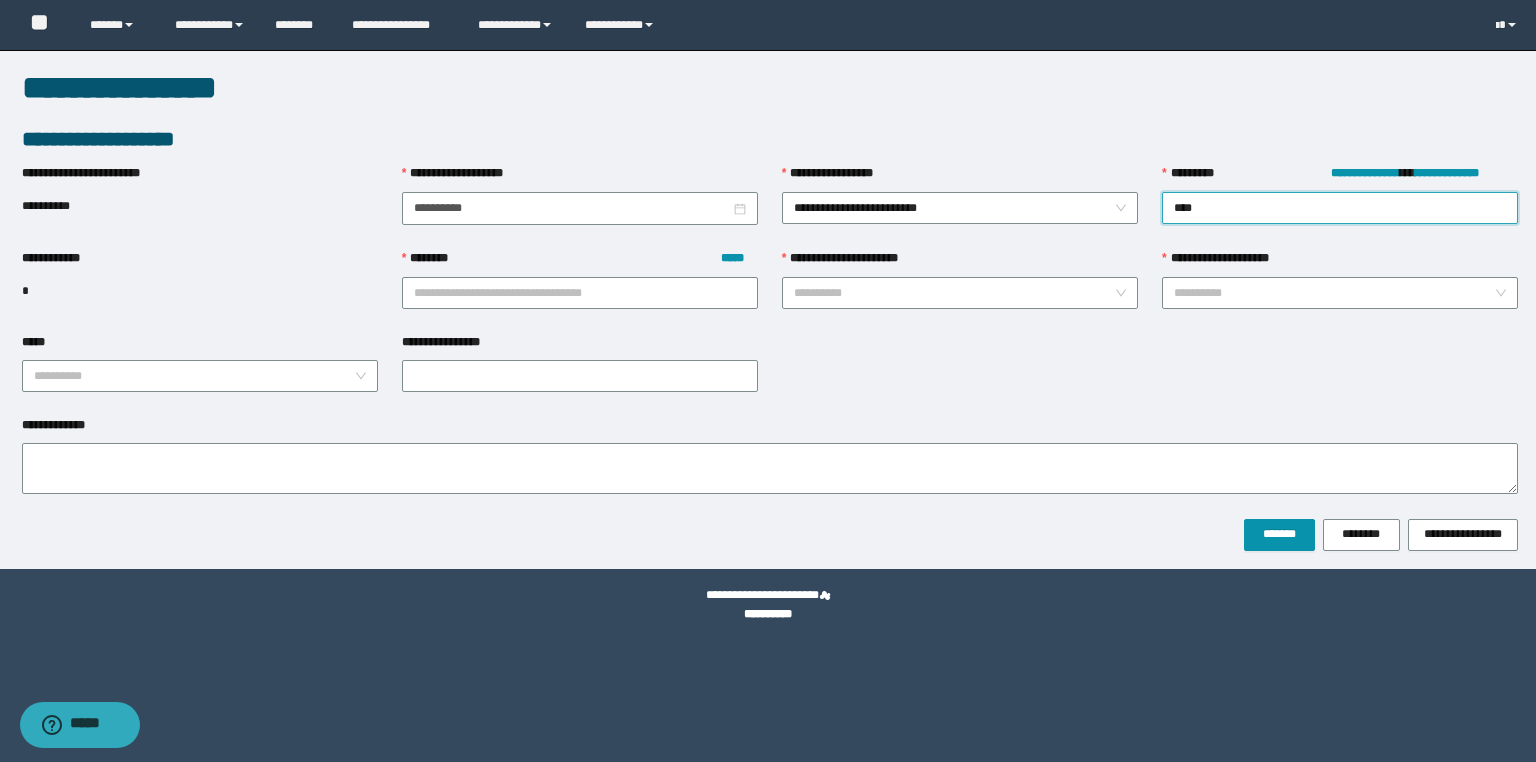 type on "*****" 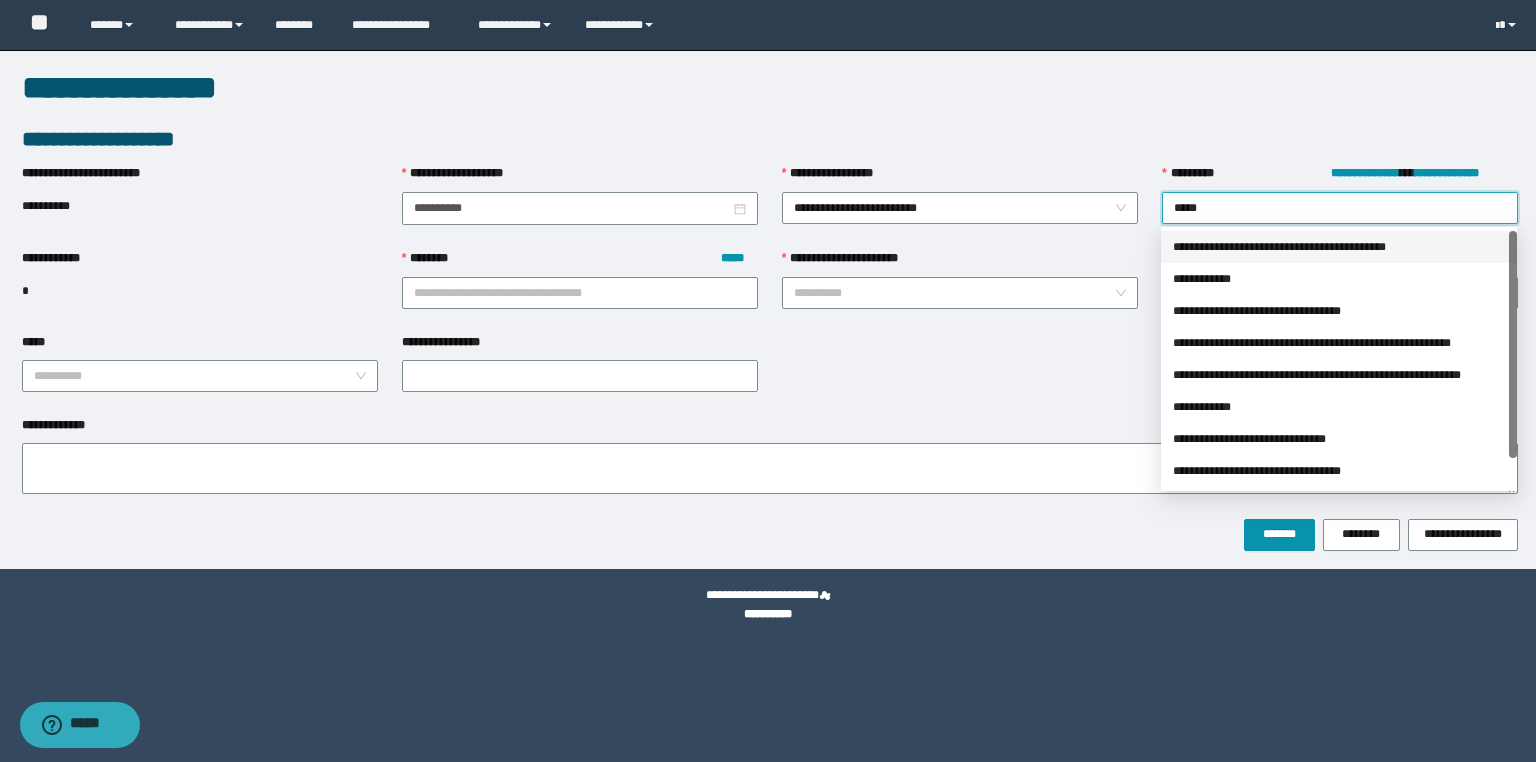 click on "**********" at bounding box center [1339, 247] 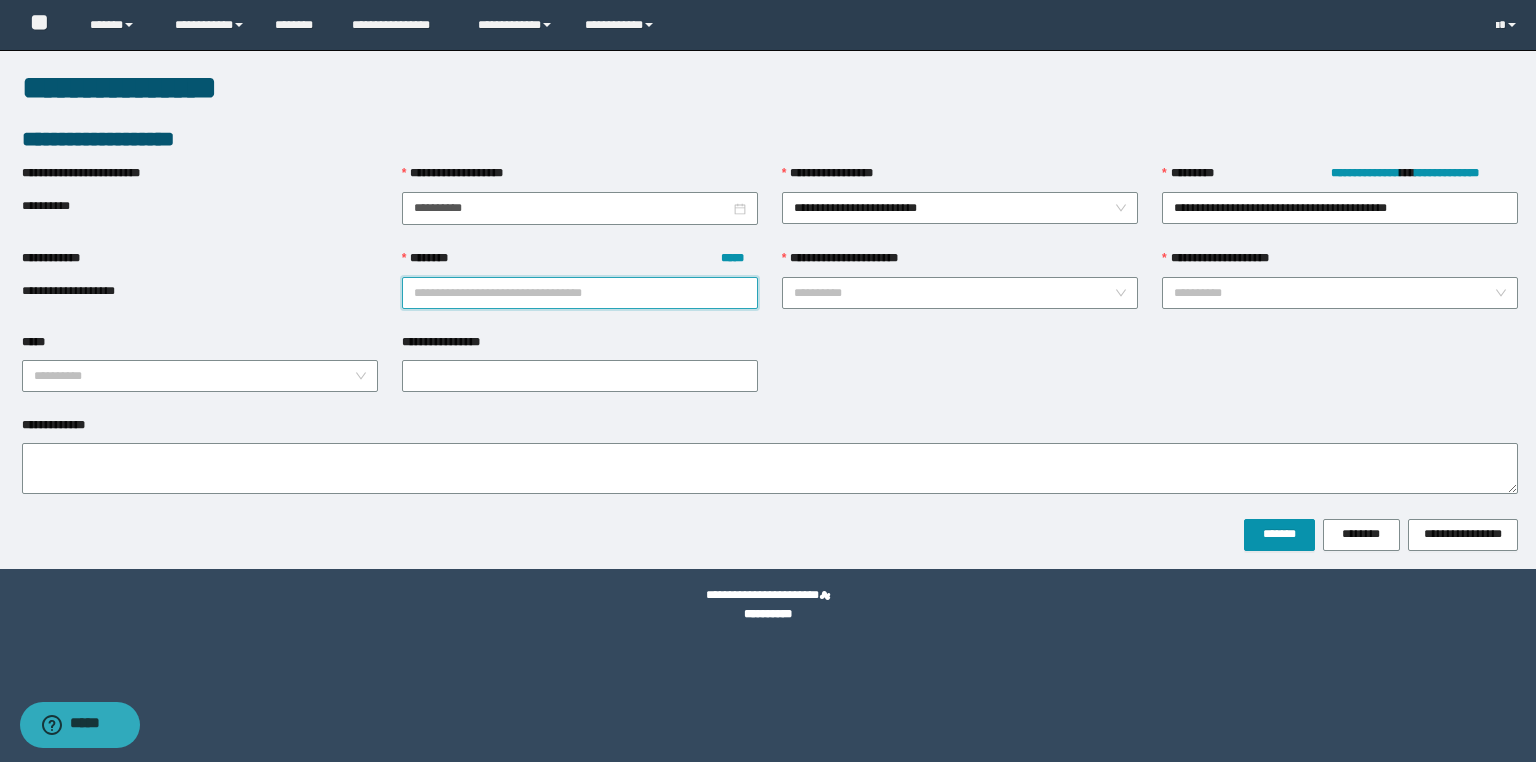 click on "******** *****" at bounding box center [580, 293] 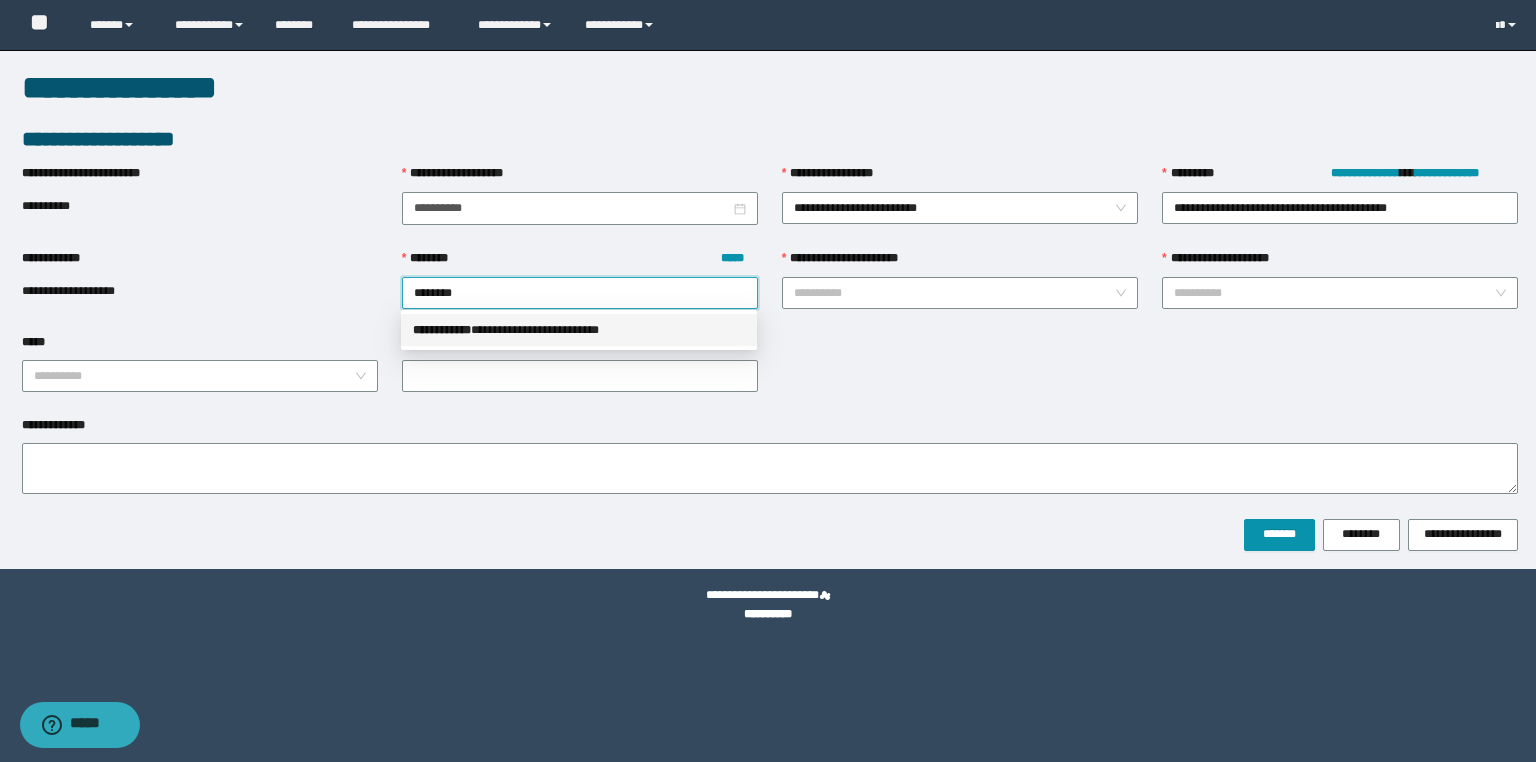 click on "**********" at bounding box center (579, 330) 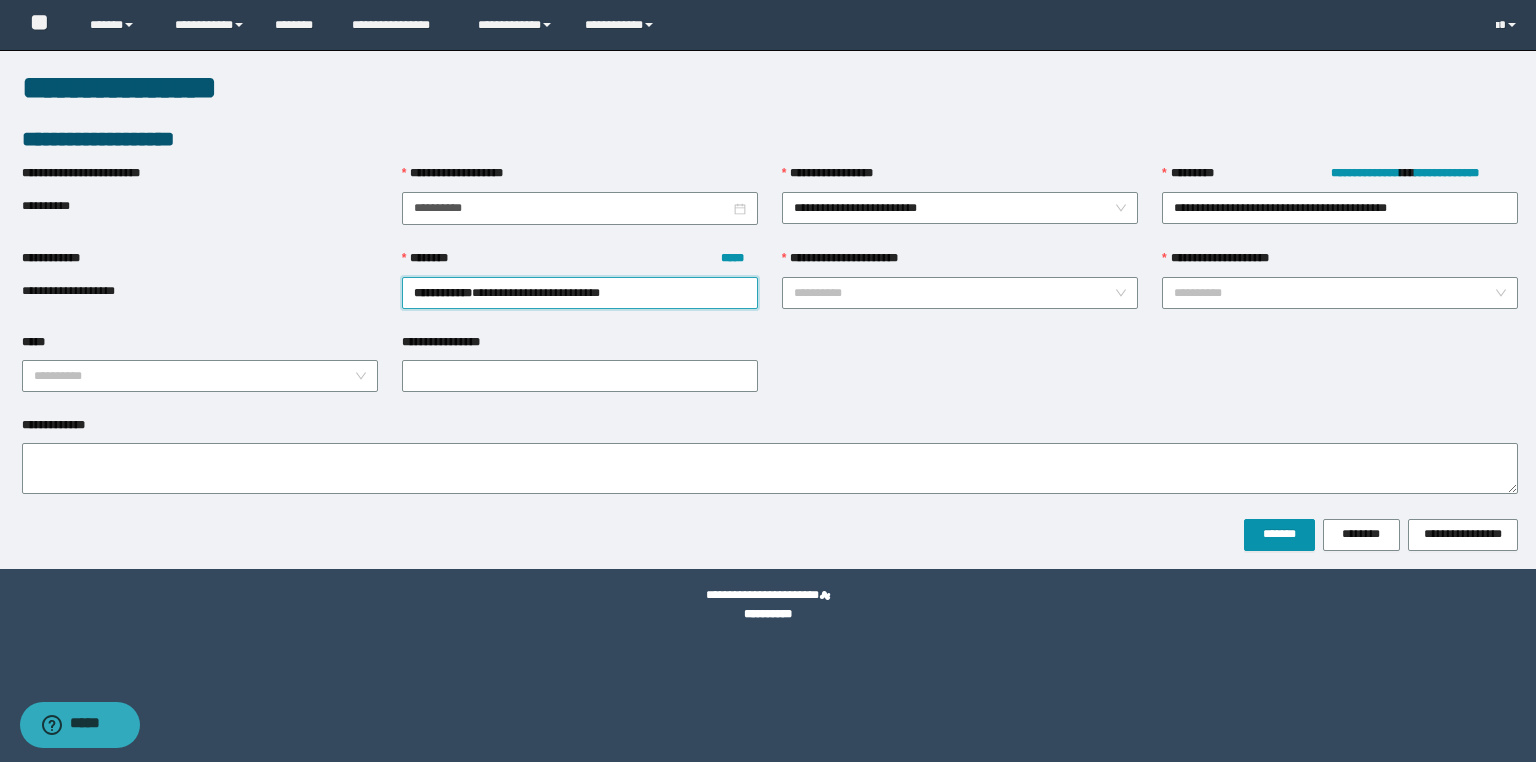 click on "**********" at bounding box center [960, 263] 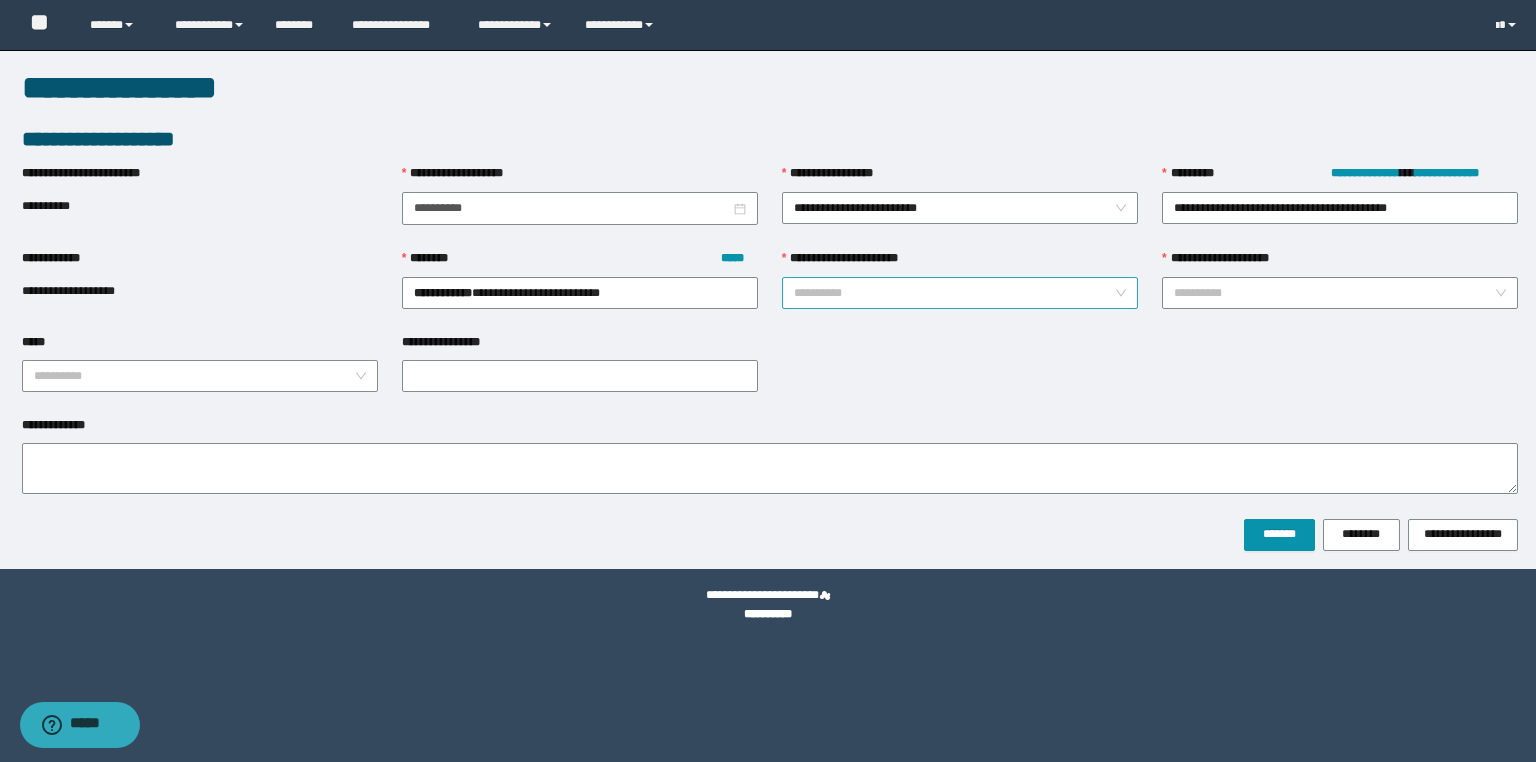 click on "**********" at bounding box center (954, 293) 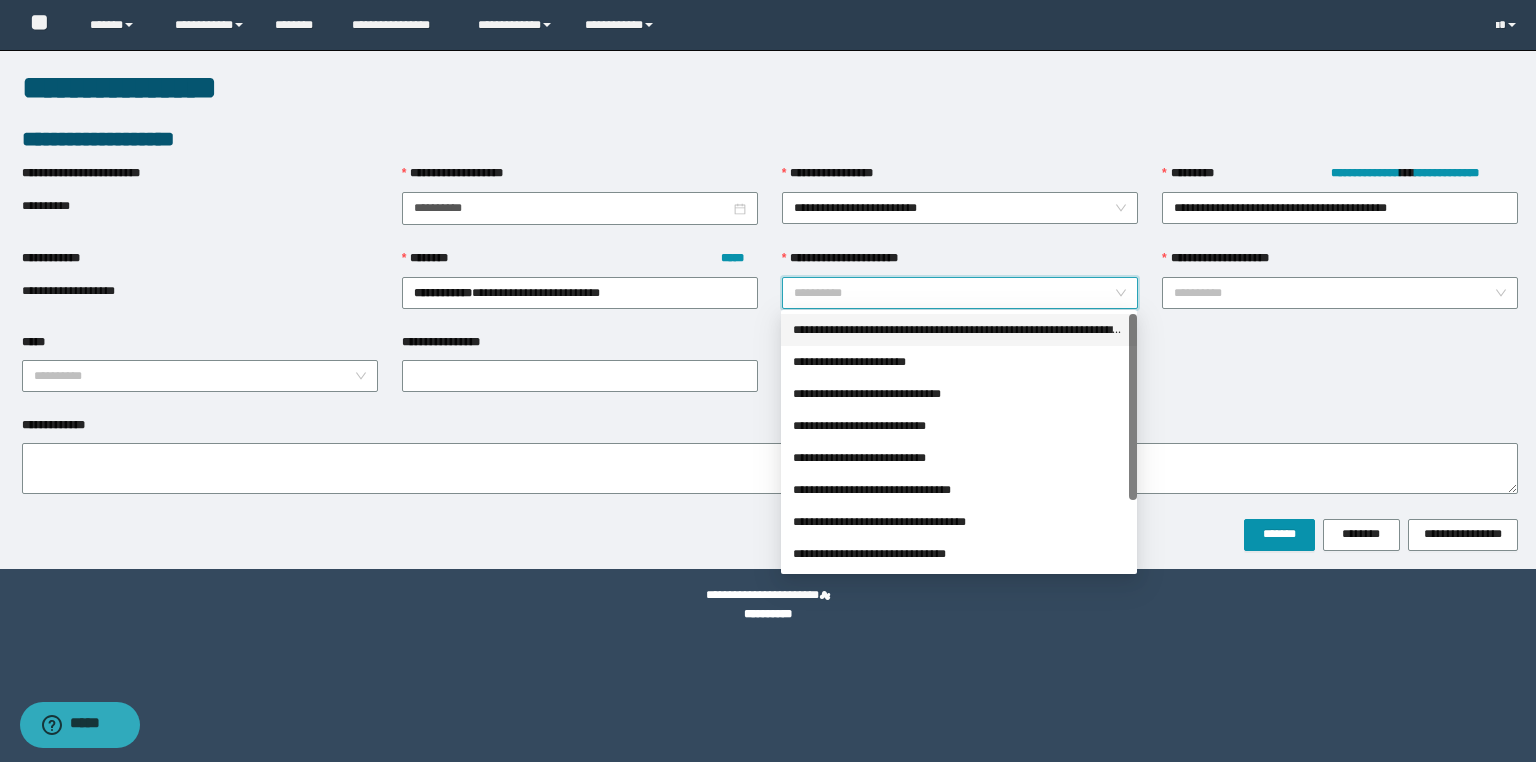 click on "**********" at bounding box center (959, 330) 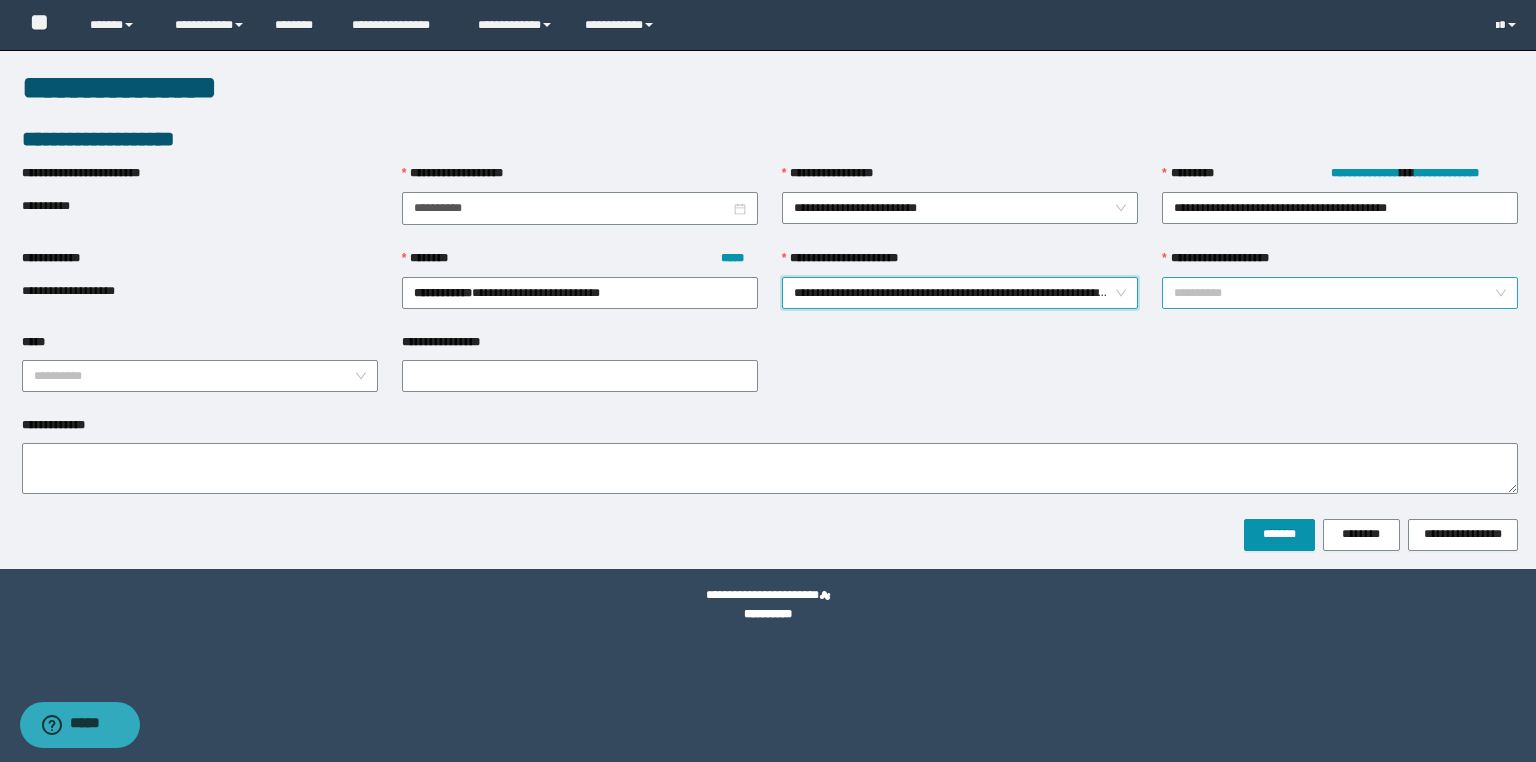 click on "**********" at bounding box center [1334, 293] 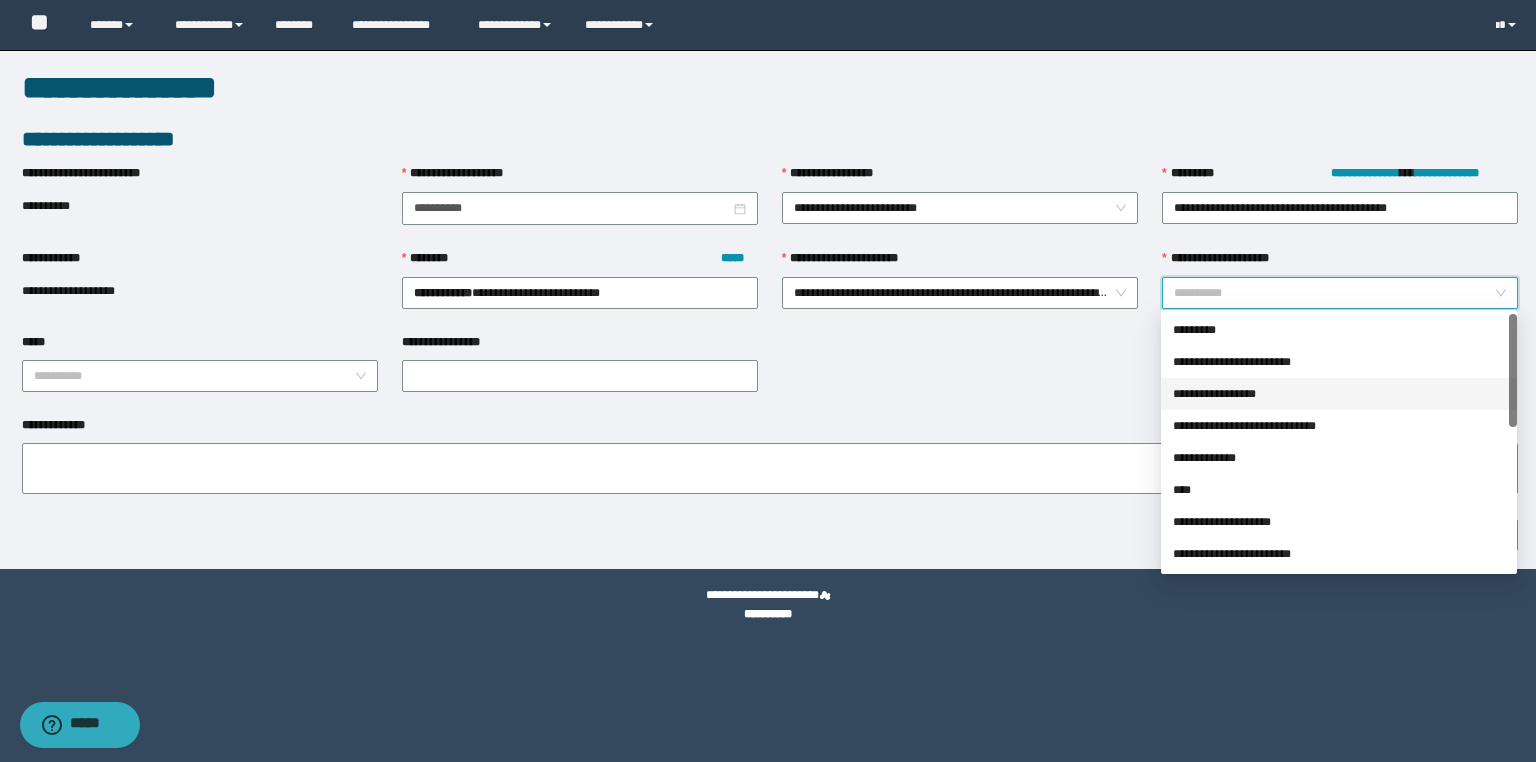 click on "**********" at bounding box center [1339, 394] 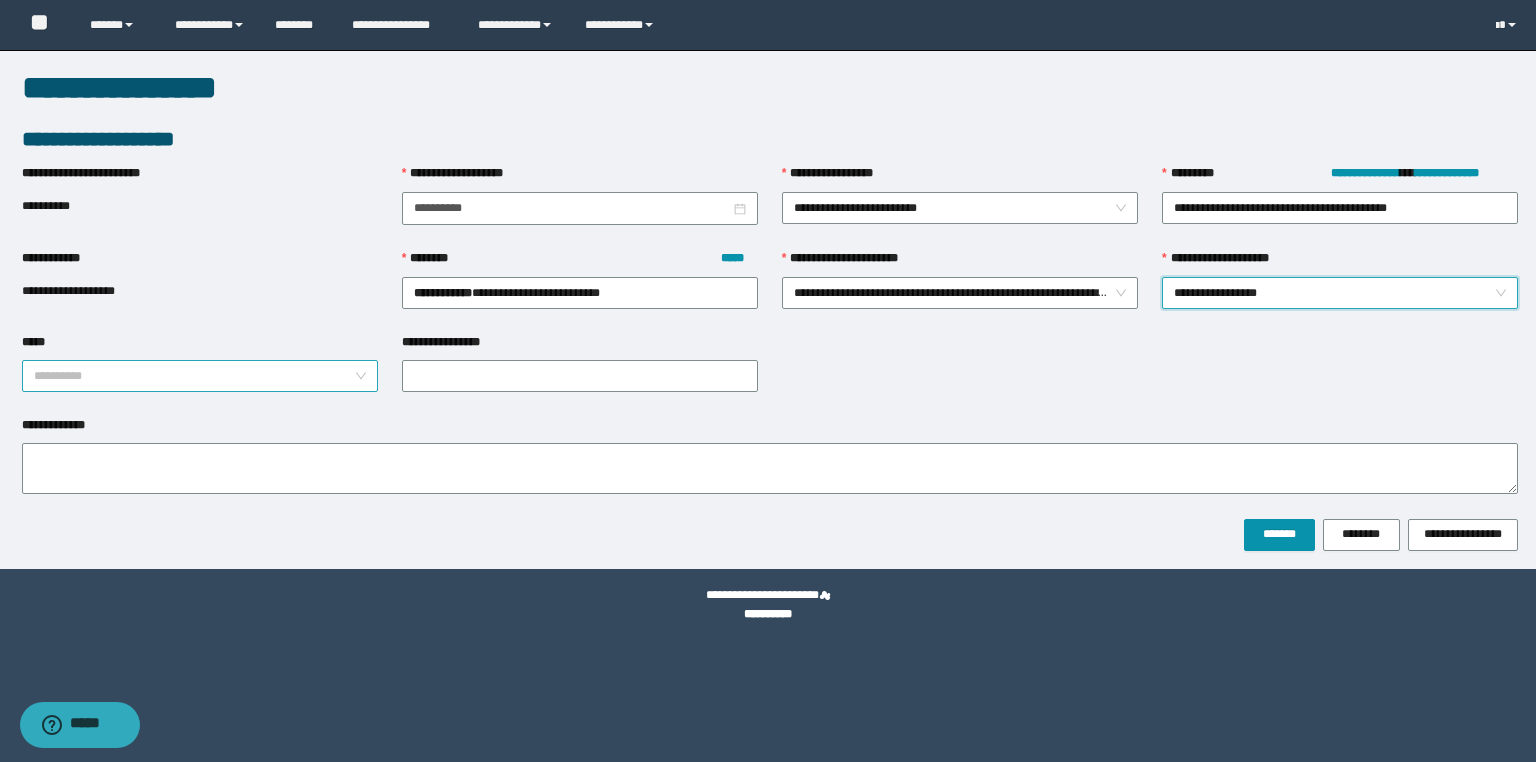 click on "*****" at bounding box center (194, 376) 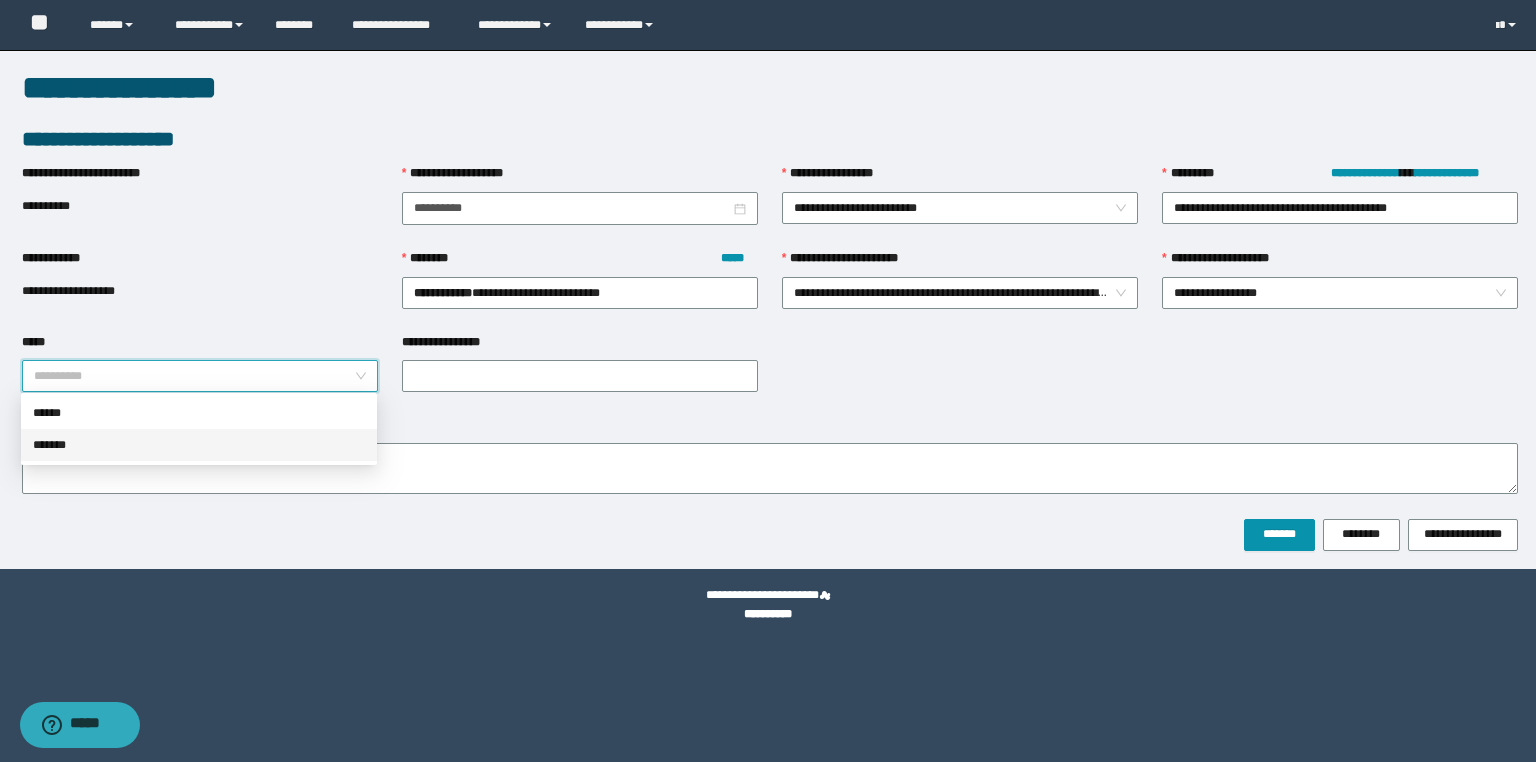 click on "*******" at bounding box center [199, 445] 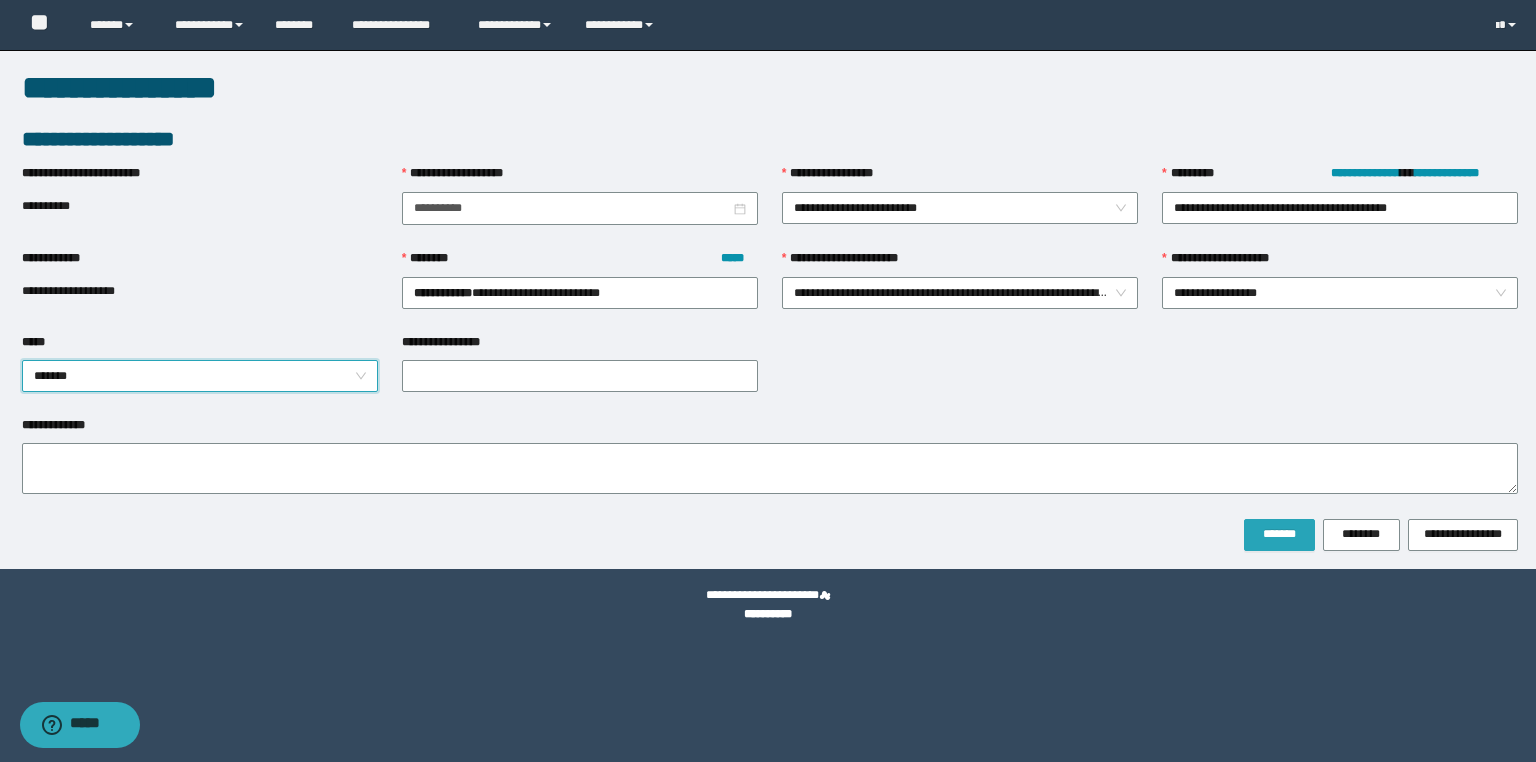 click on "*******" at bounding box center (1279, 534) 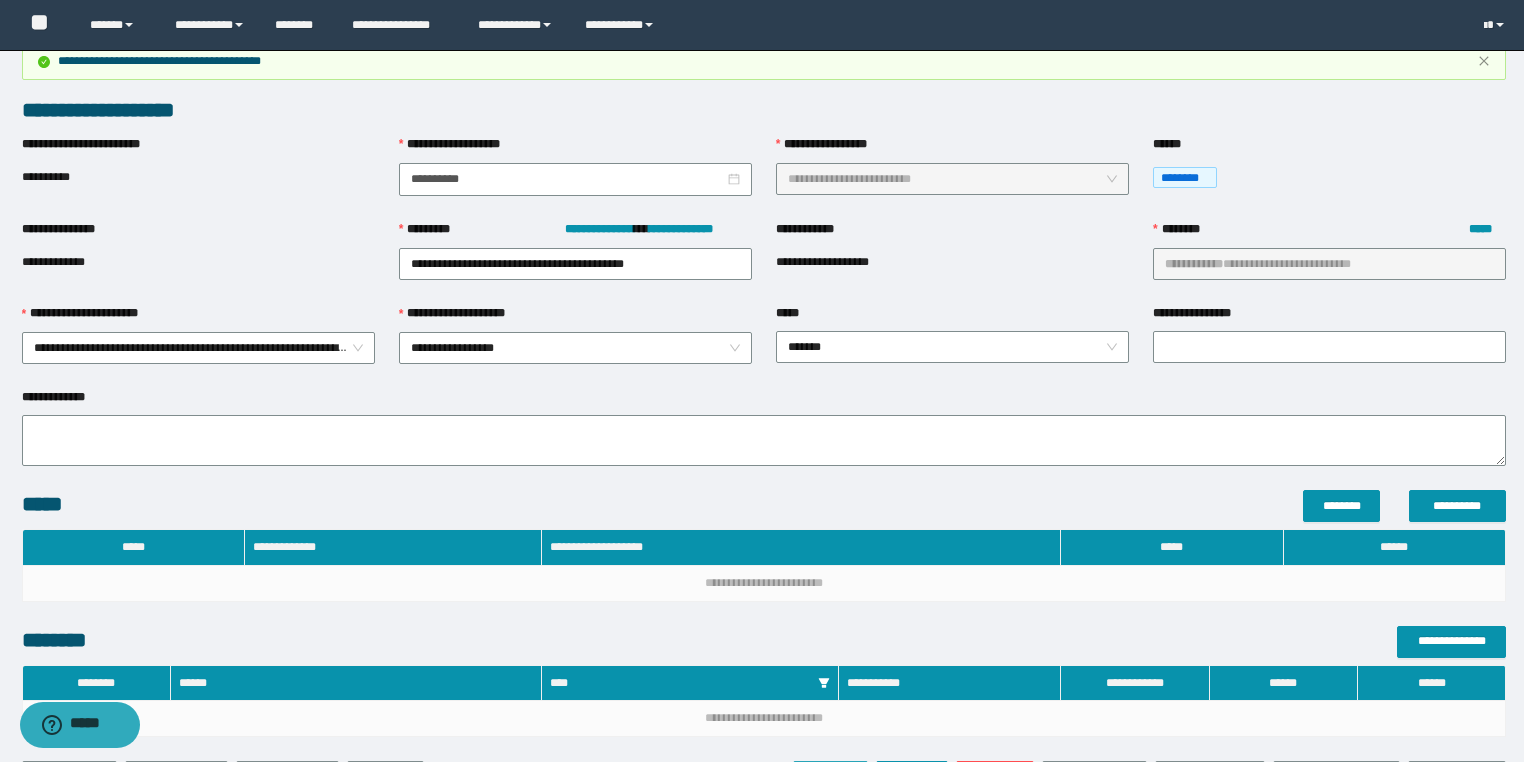 scroll, scrollTop: 202, scrollLeft: 0, axis: vertical 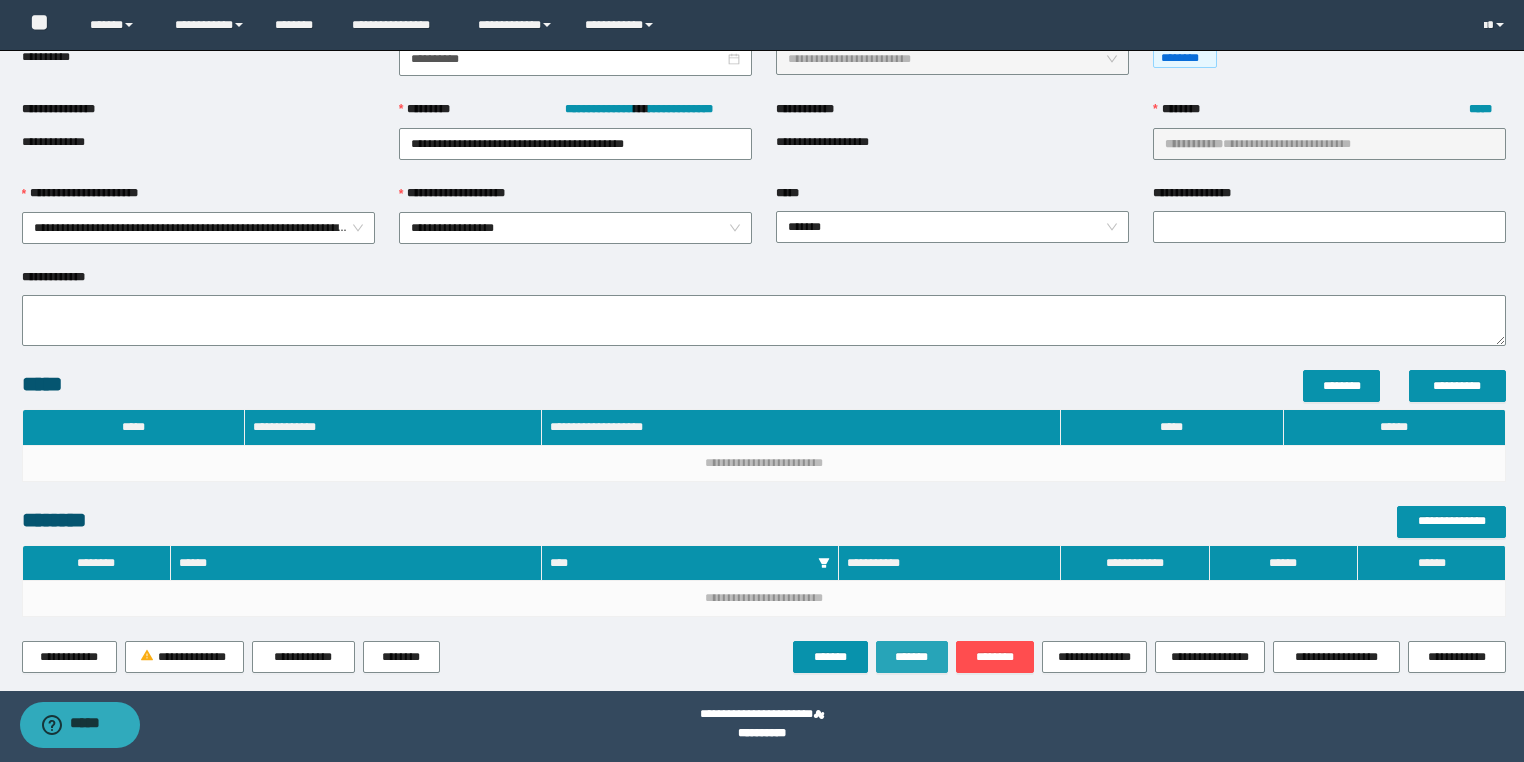 click on "*******" at bounding box center (912, 657) 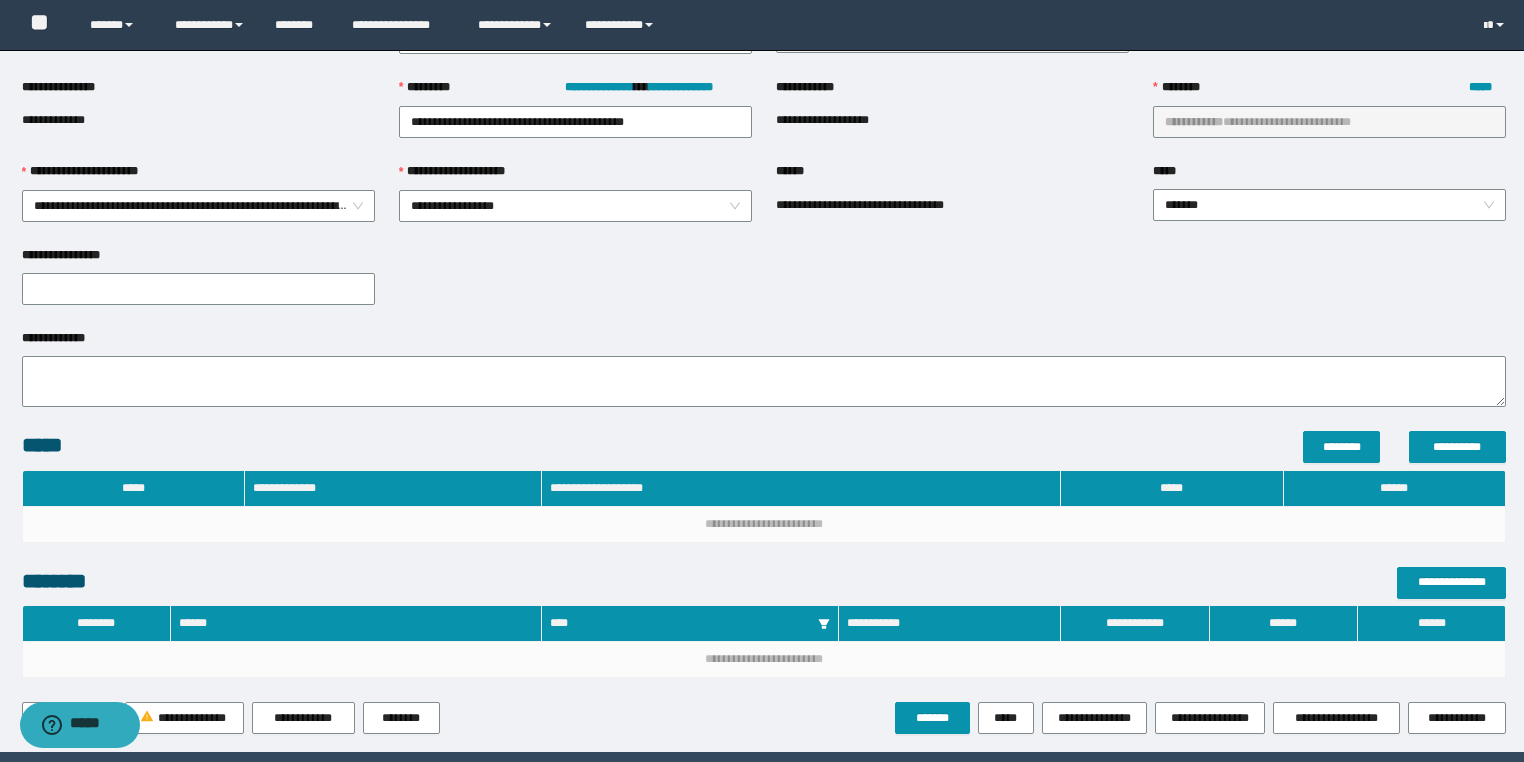 scroll, scrollTop: 285, scrollLeft: 0, axis: vertical 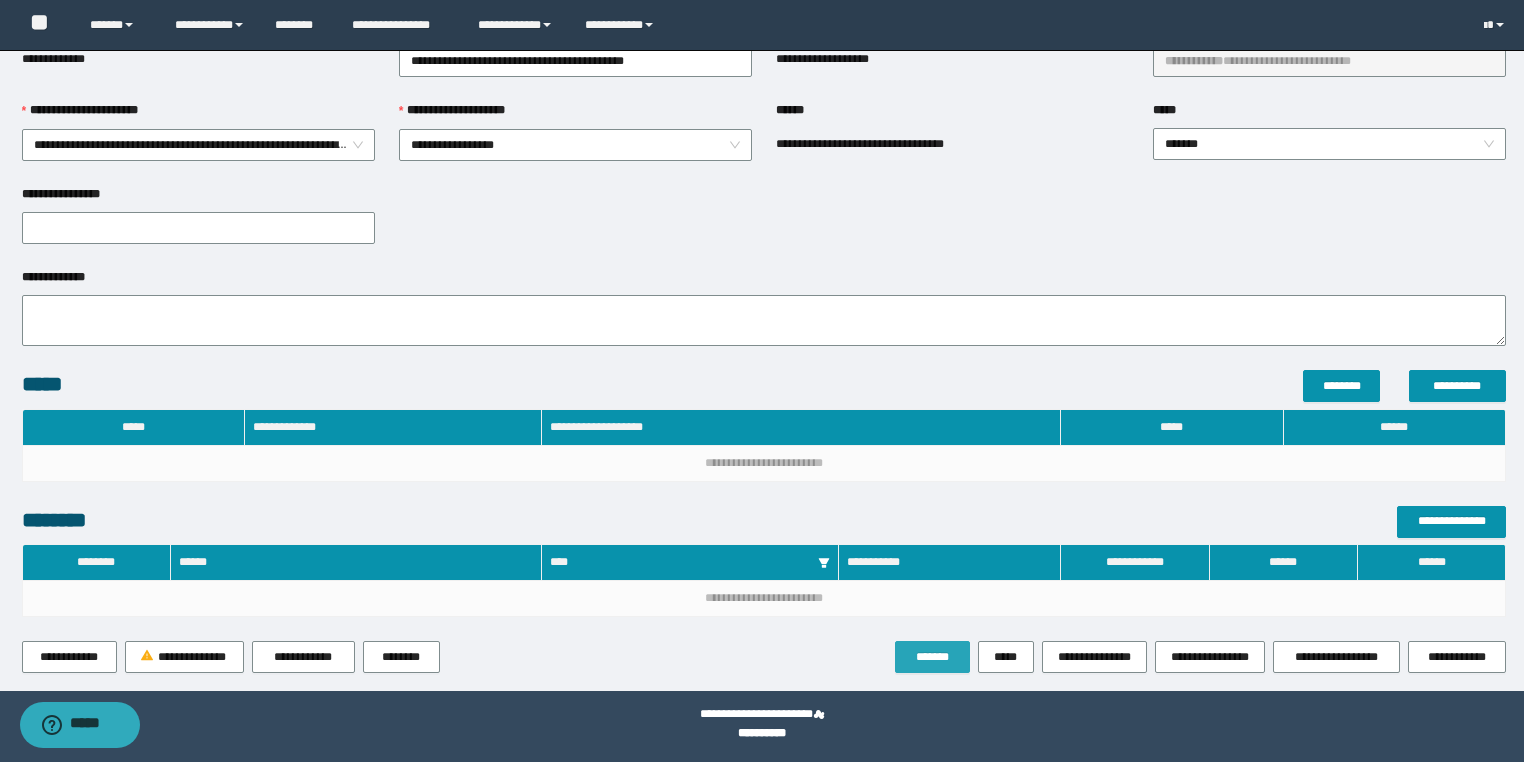 click on "*******" at bounding box center (932, 657) 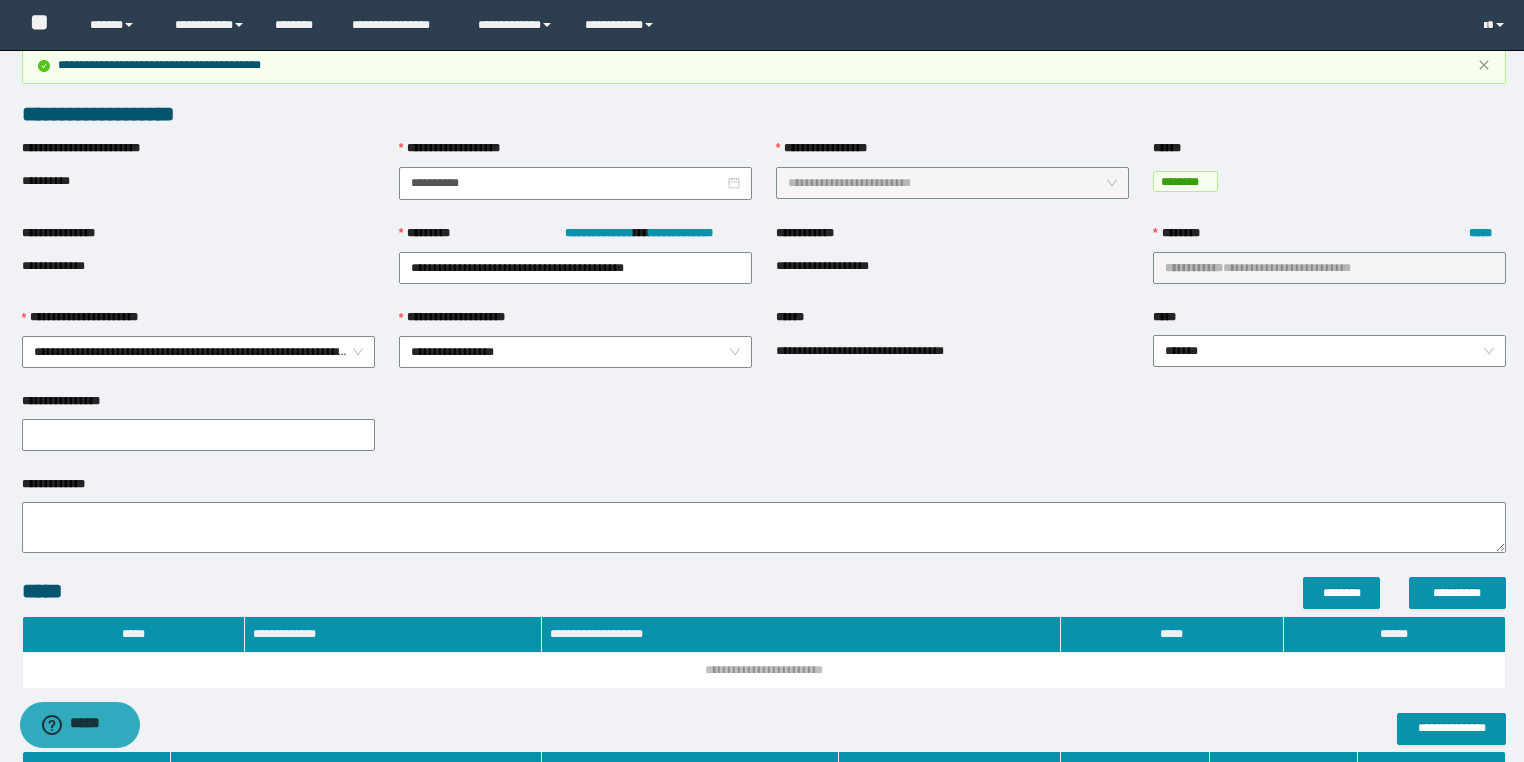 scroll, scrollTop: 0, scrollLeft: 0, axis: both 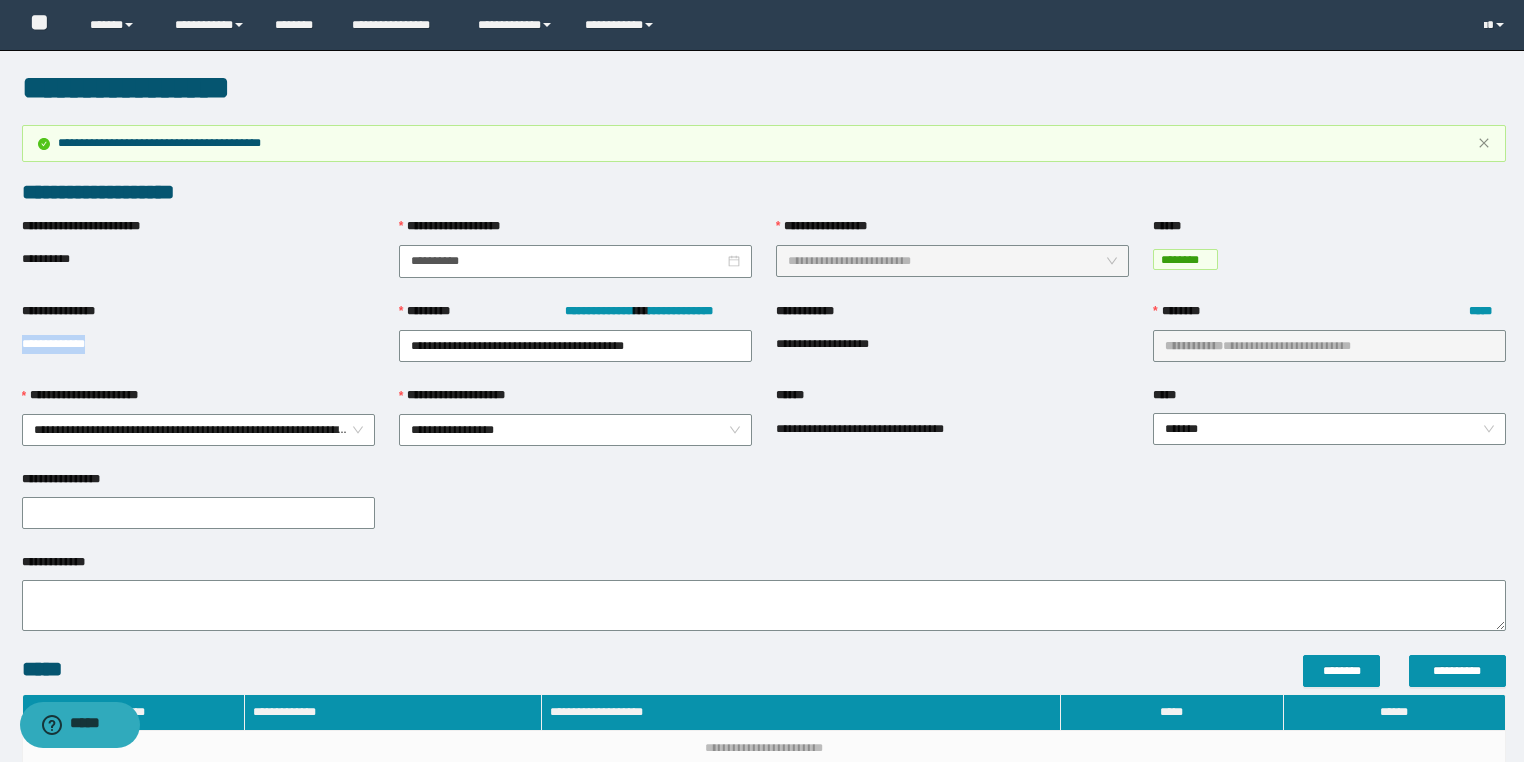drag, startPoint x: 116, startPoint y: 348, endPoint x: 0, endPoint y: 341, distance: 116.21101 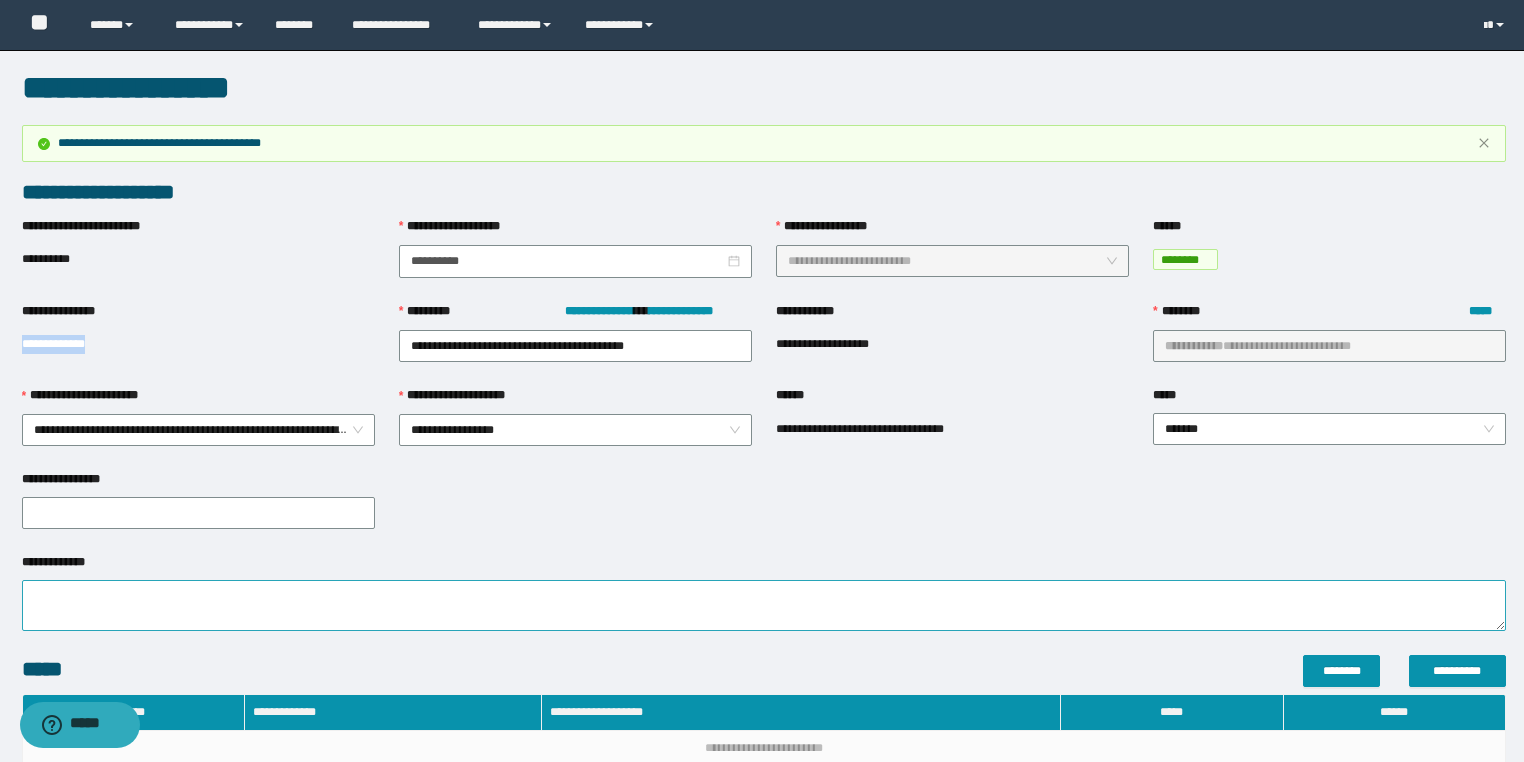 copy on "**********" 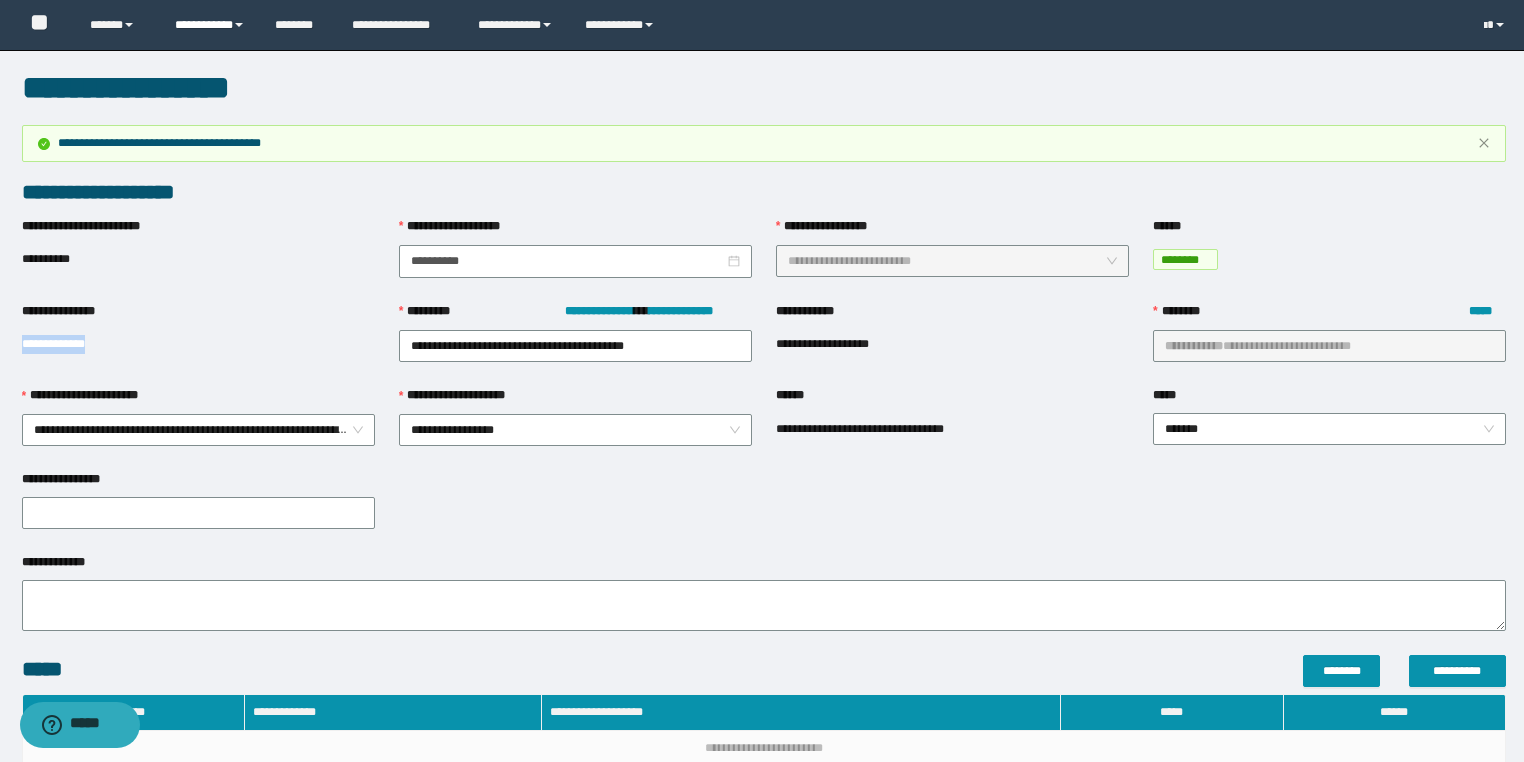 click on "**********" at bounding box center (210, 25) 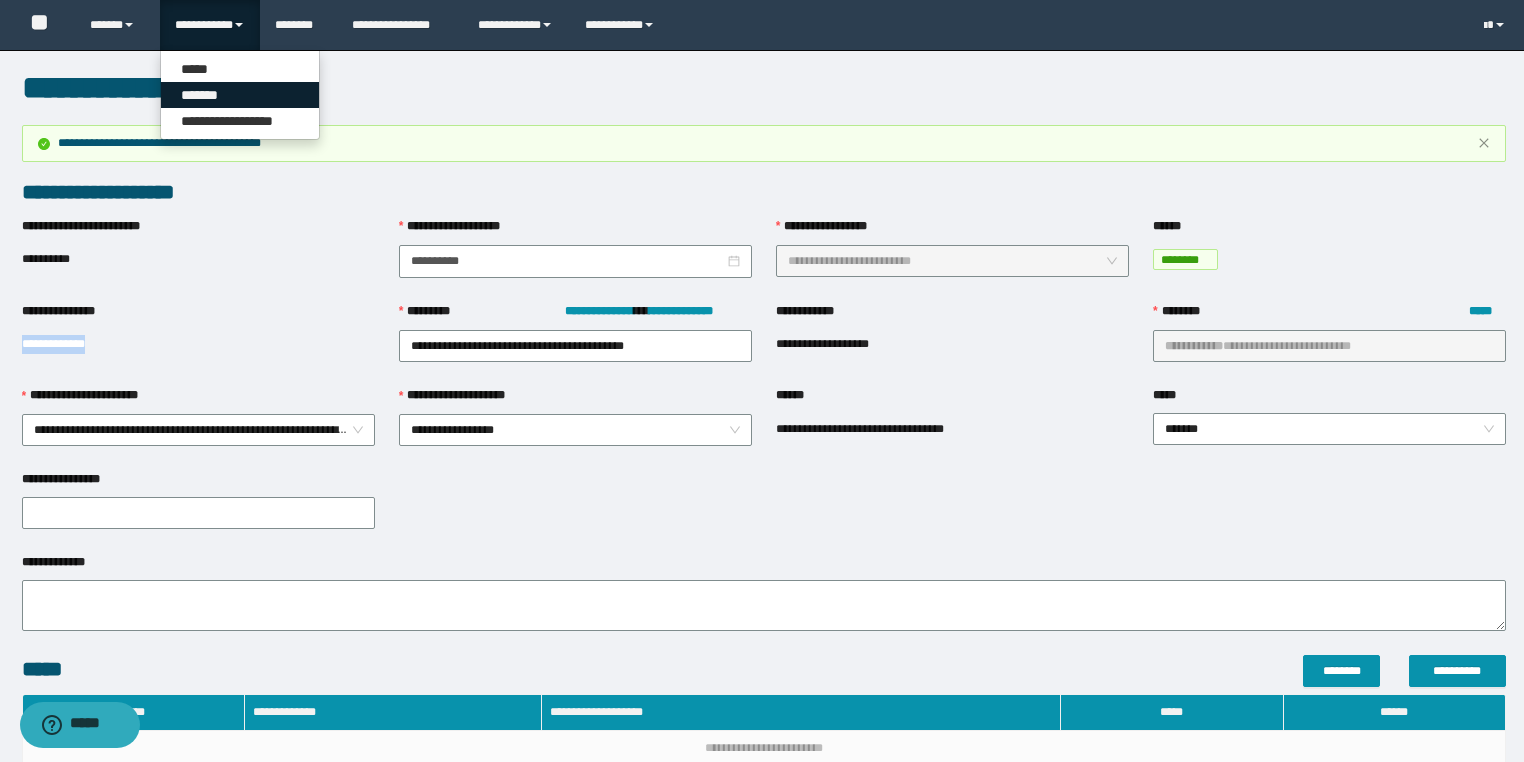 drag, startPoint x: 217, startPoint y: 102, endPoint x: 242, endPoint y: 102, distance: 25 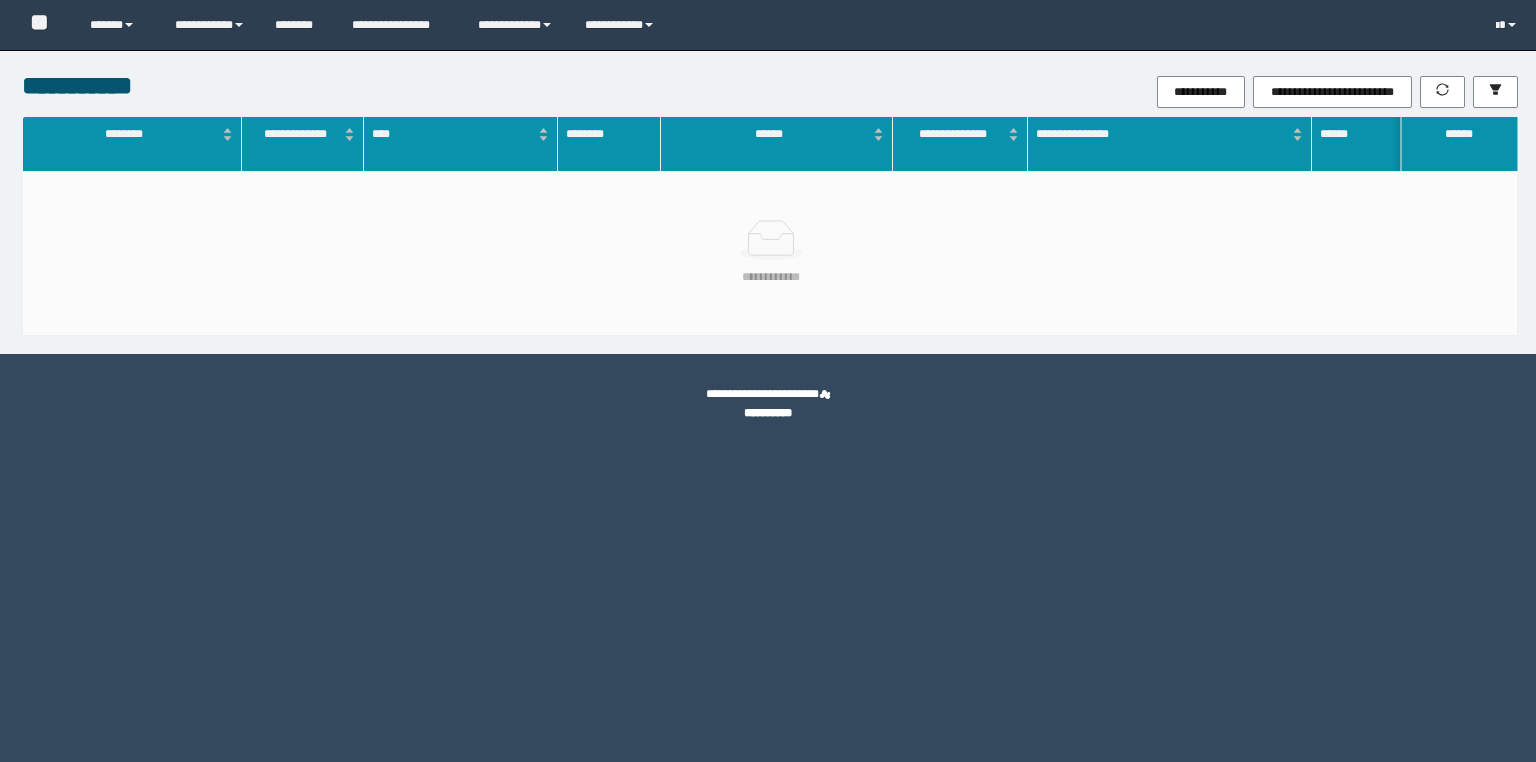scroll, scrollTop: 0, scrollLeft: 0, axis: both 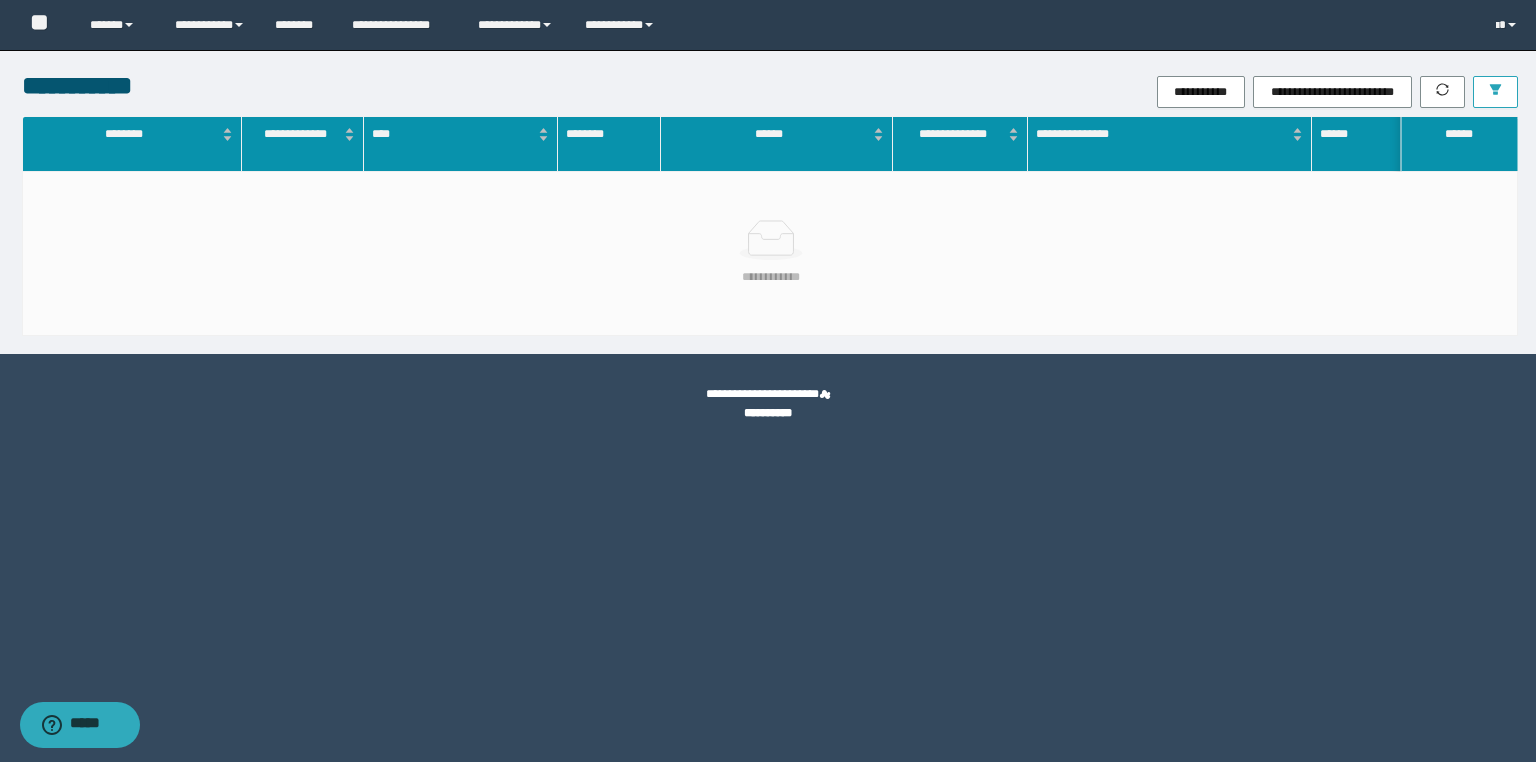 click at bounding box center (1495, 92) 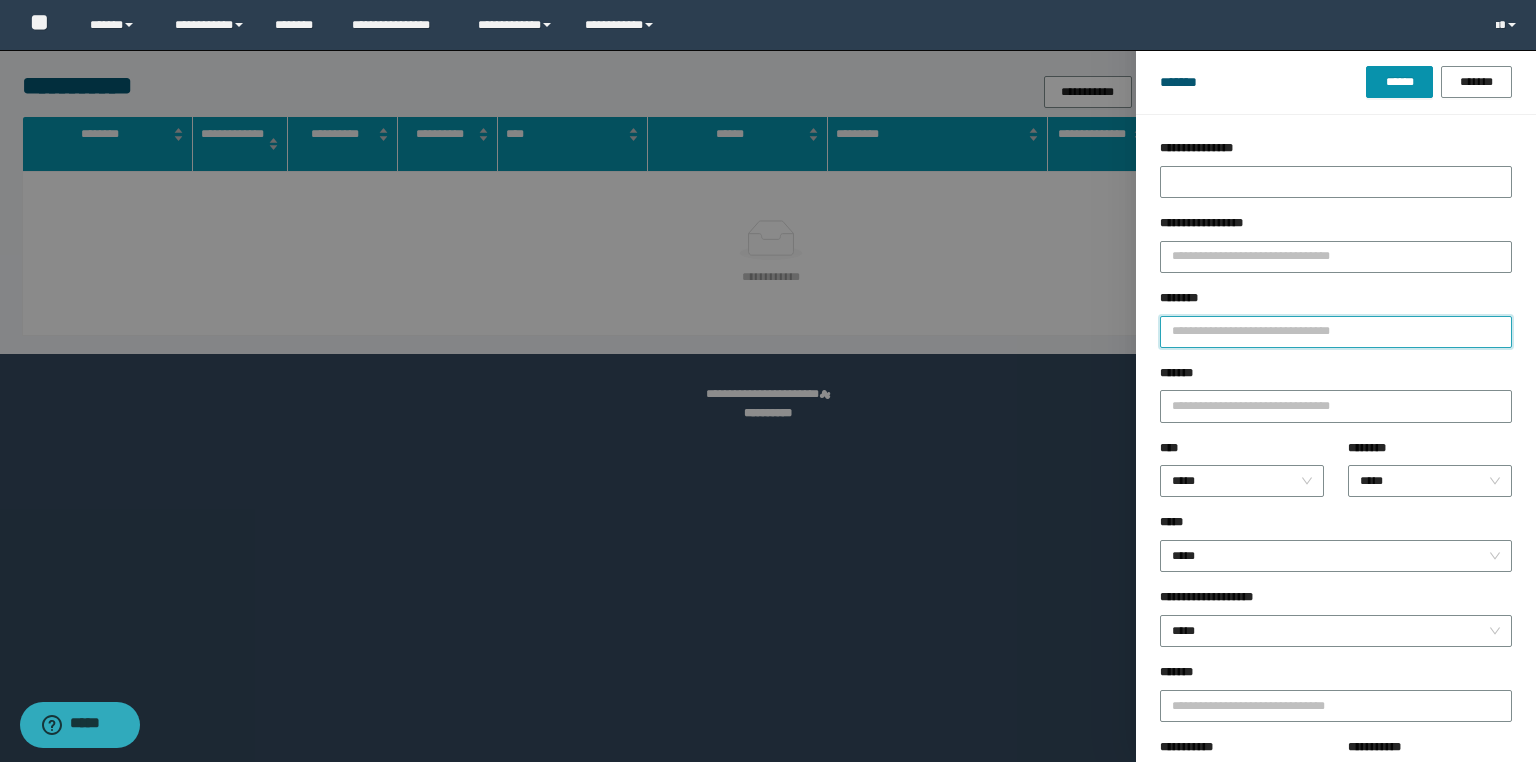 drag, startPoint x: 1206, startPoint y: 331, endPoint x: 1184, endPoint y: 342, distance: 24.596748 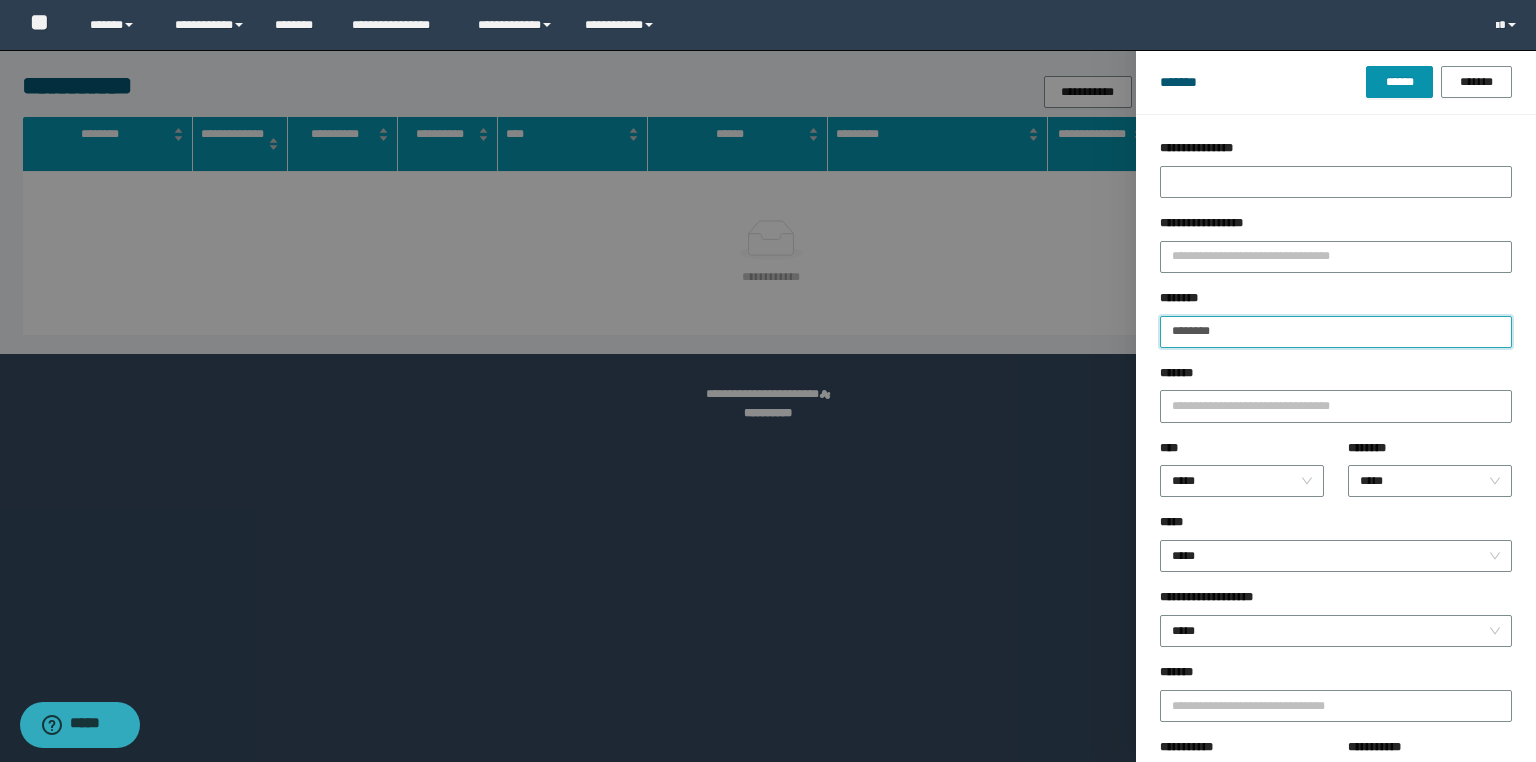 click on "******" at bounding box center (1399, 82) 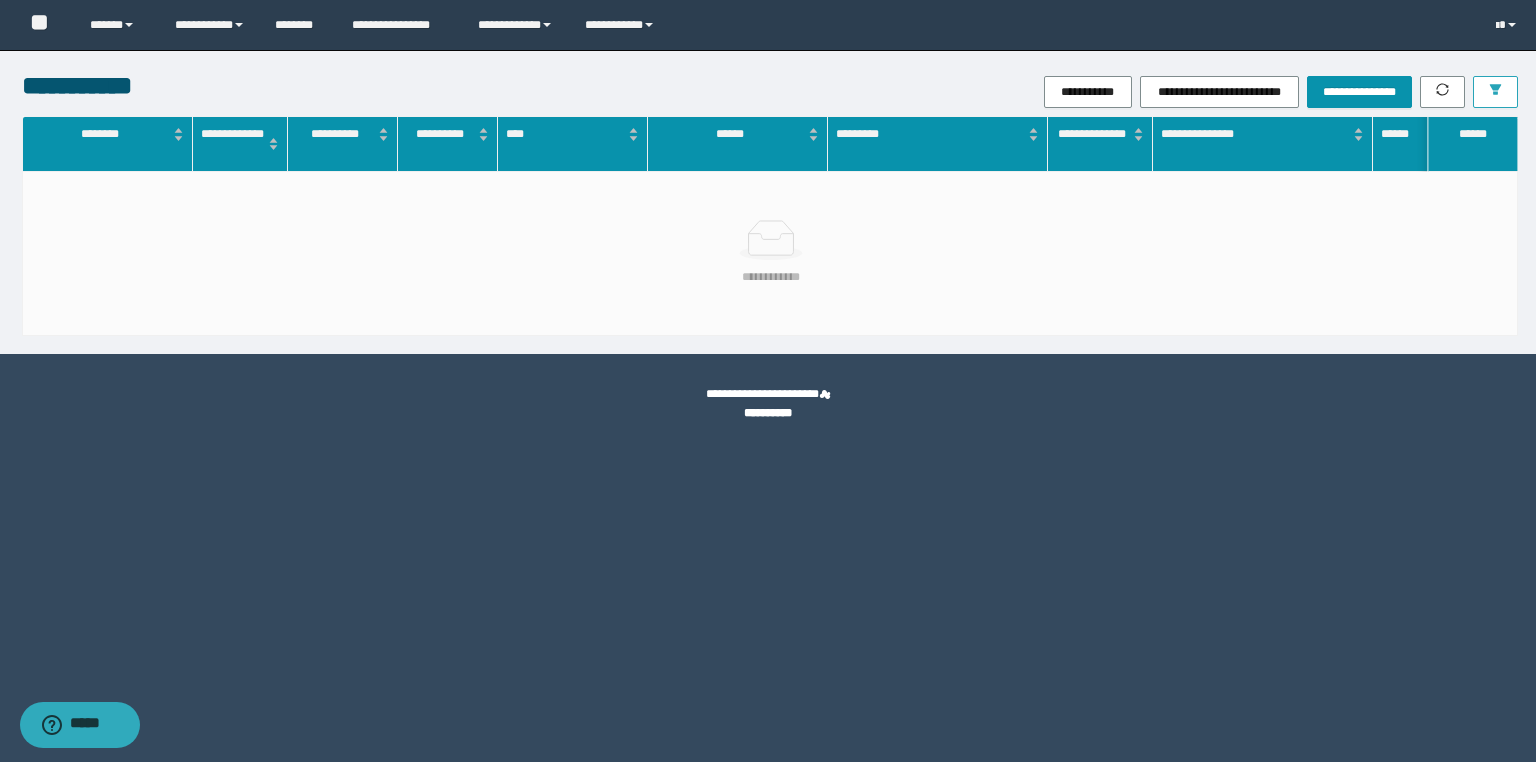click at bounding box center [1495, 92] 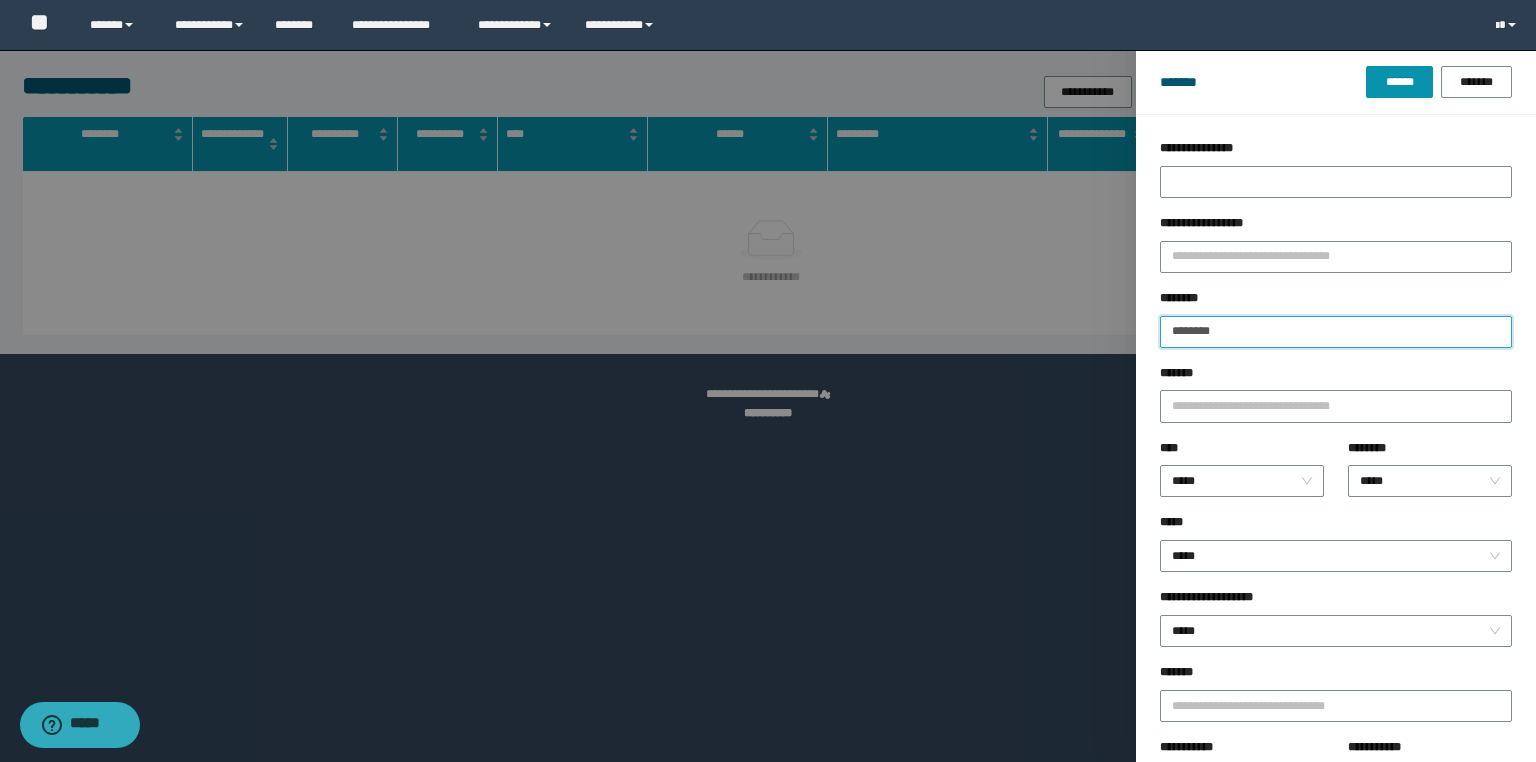 drag, startPoint x: 1247, startPoint y: 328, endPoint x: 913, endPoint y: 340, distance: 334.21548 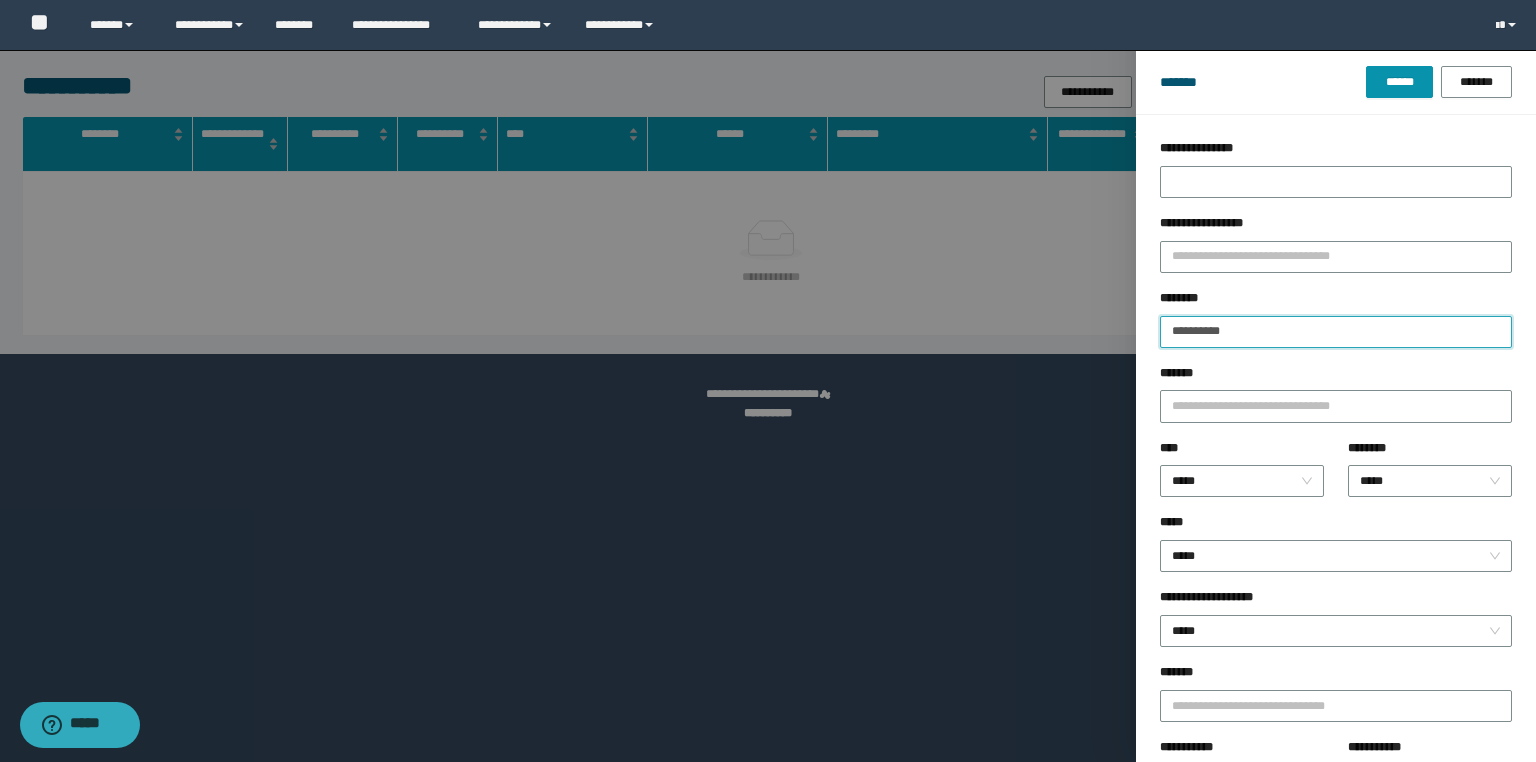 click on "******" at bounding box center (1399, 82) 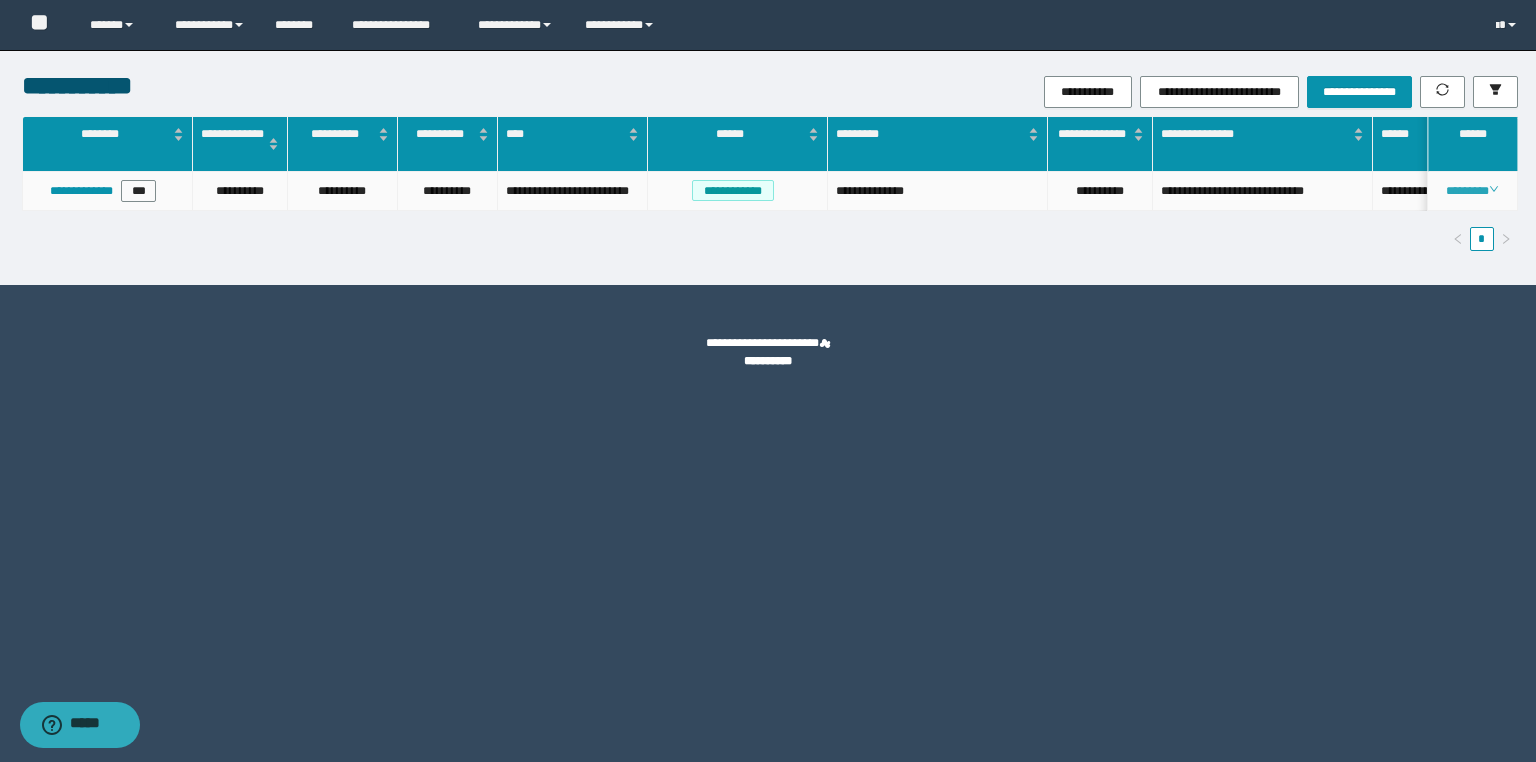 click on "********" at bounding box center (1472, 191) 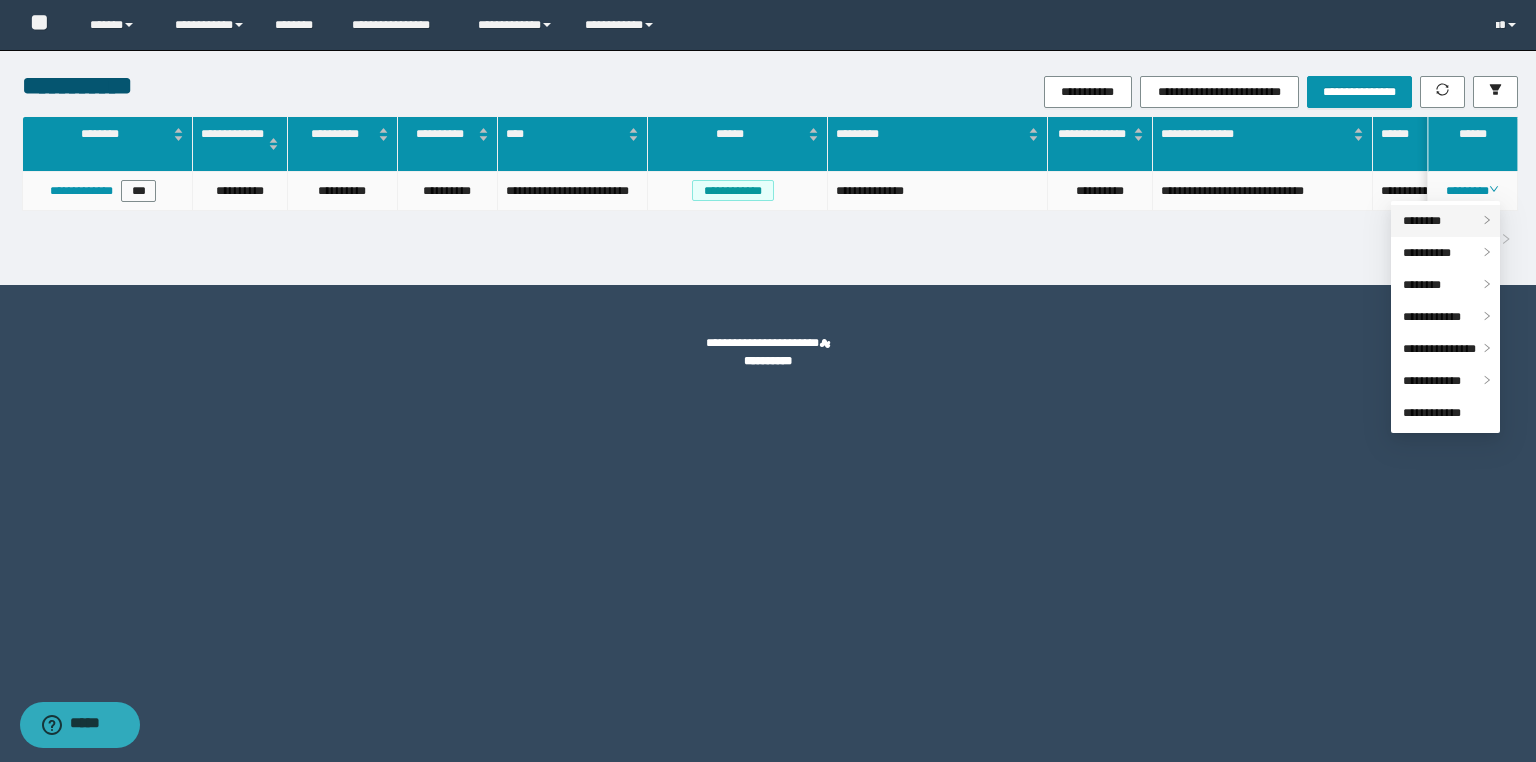 click on "********" at bounding box center (1445, 221) 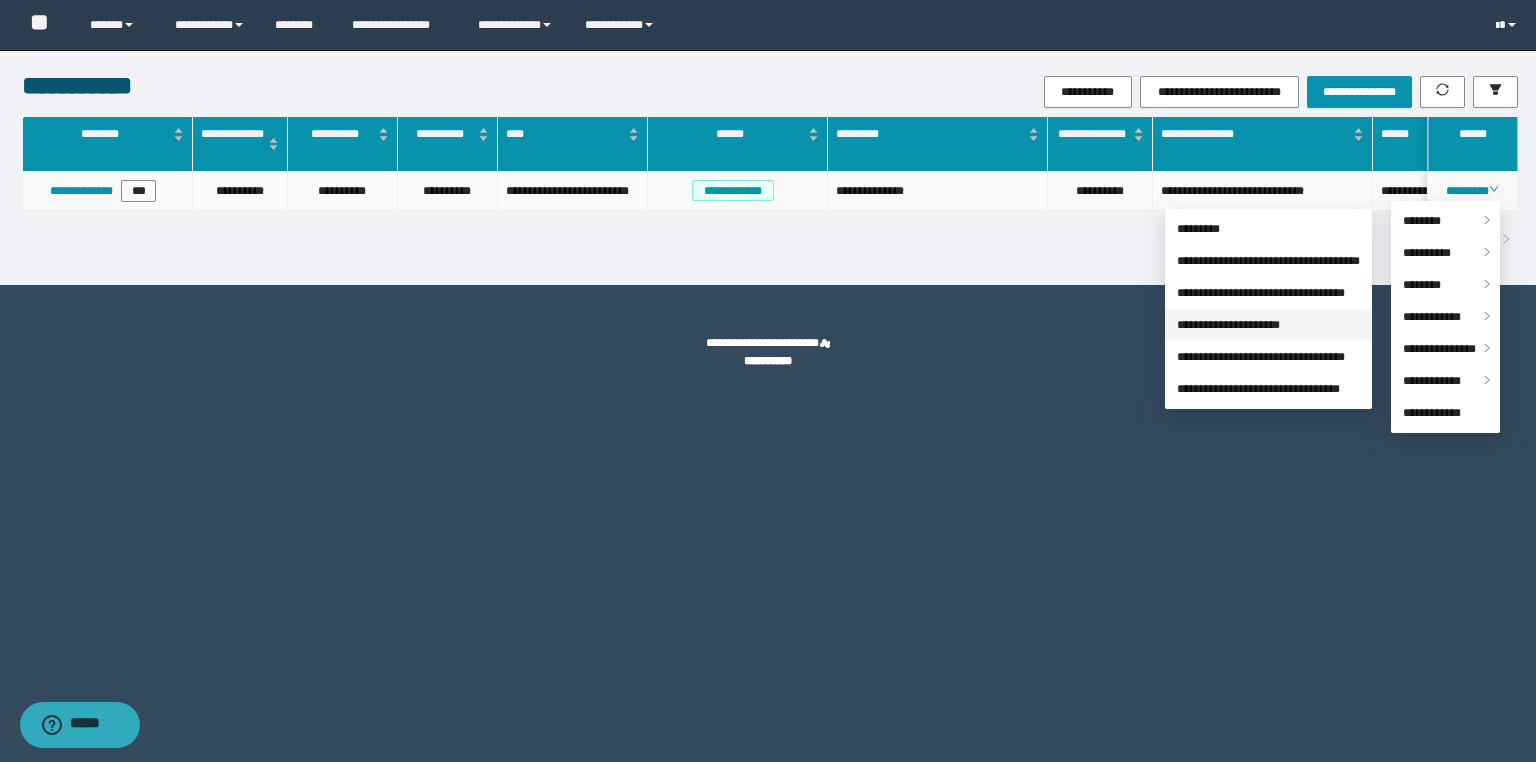 click on "**********" at bounding box center [1228, 325] 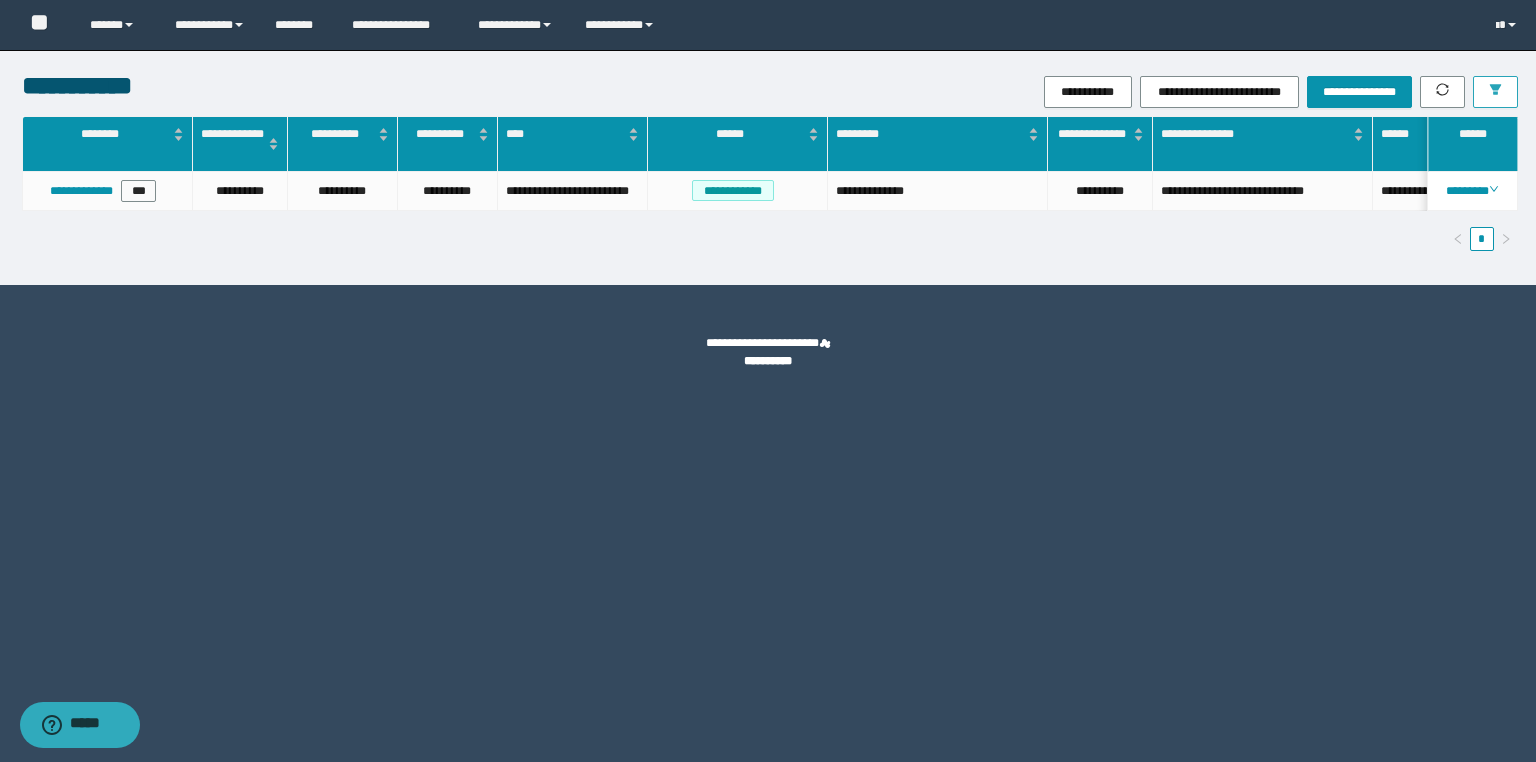 click at bounding box center [1495, 92] 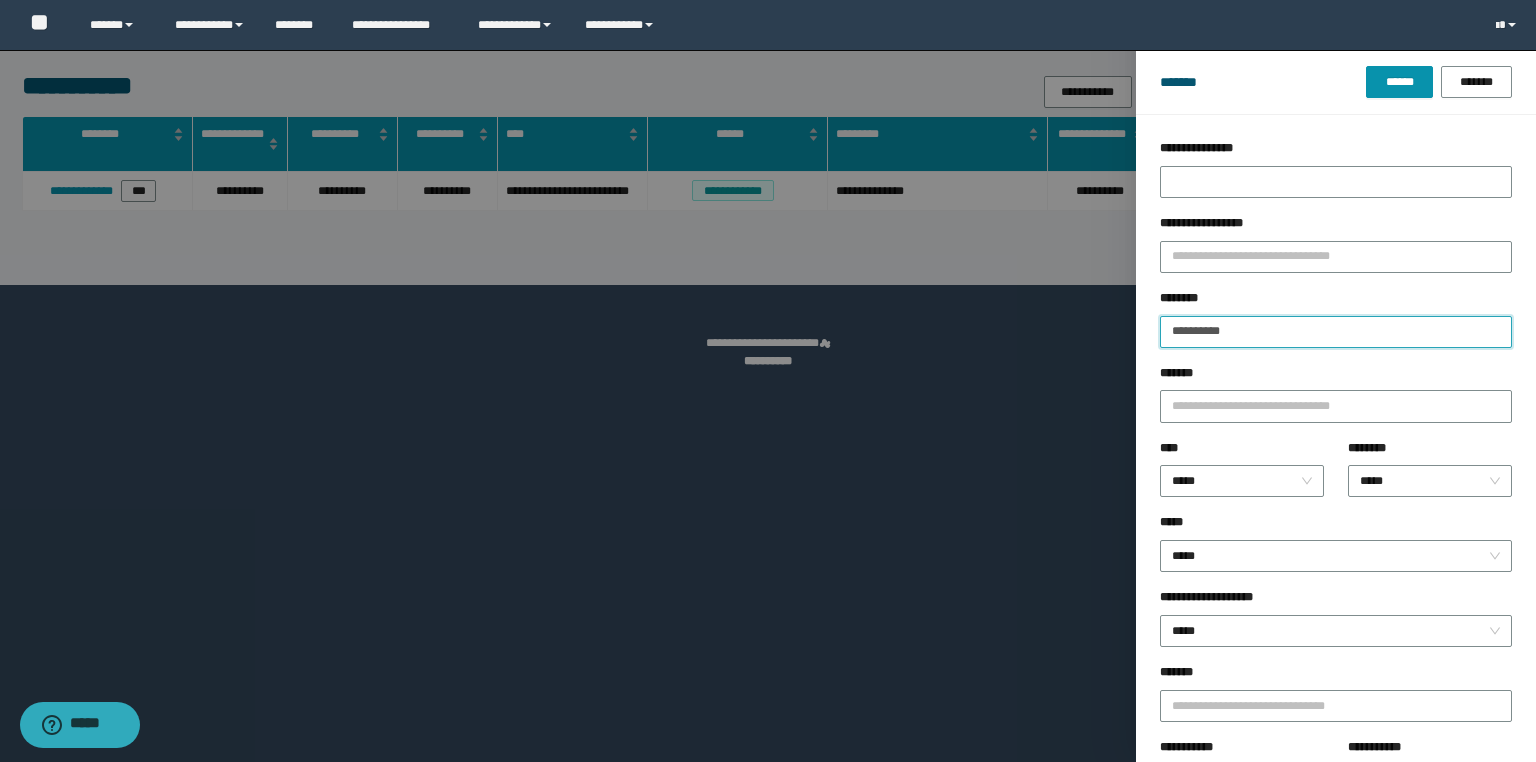 drag, startPoint x: 1248, startPoint y: 327, endPoint x: 1106, endPoint y: 338, distance: 142.42542 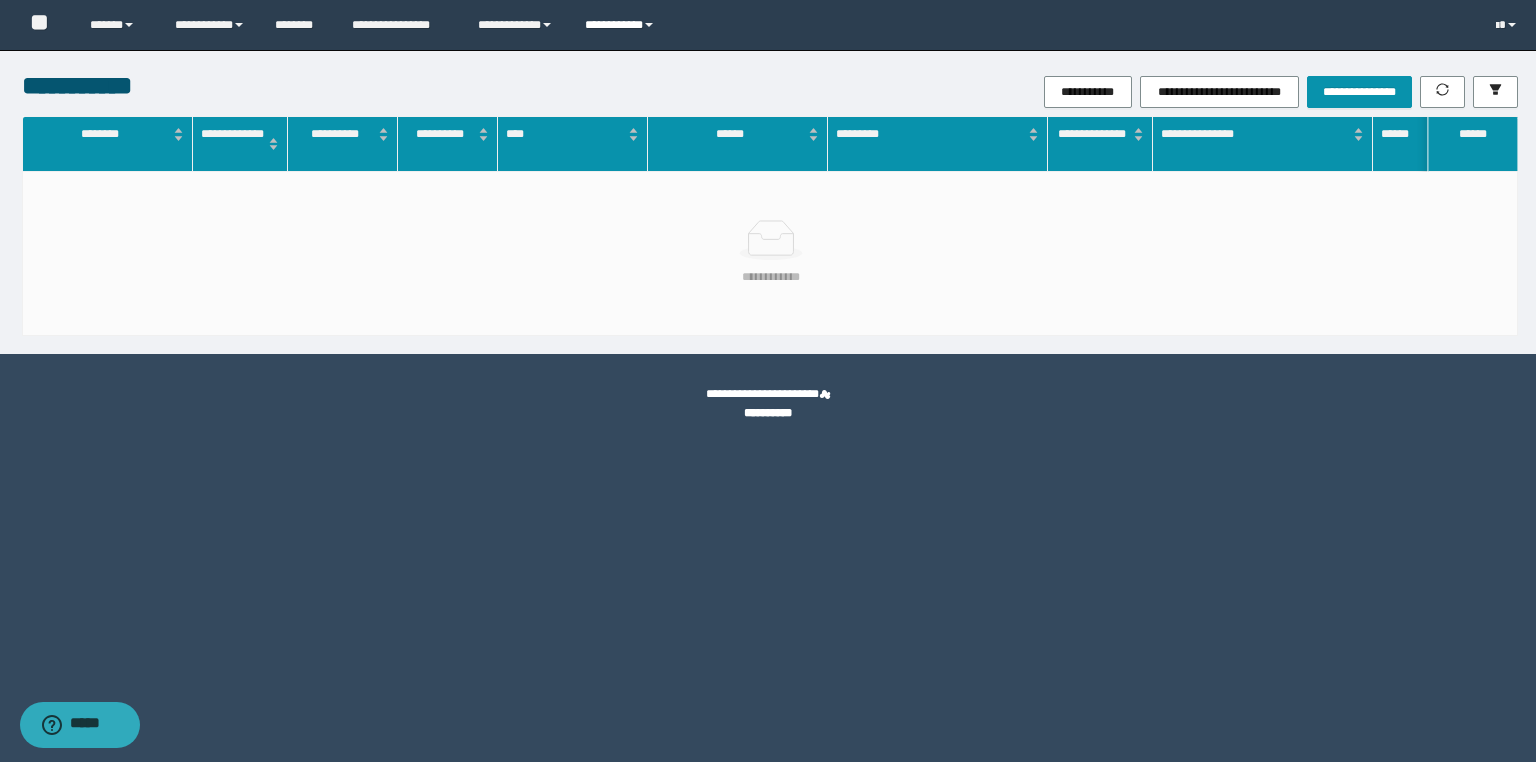 click on "**********" at bounding box center (622, 25) 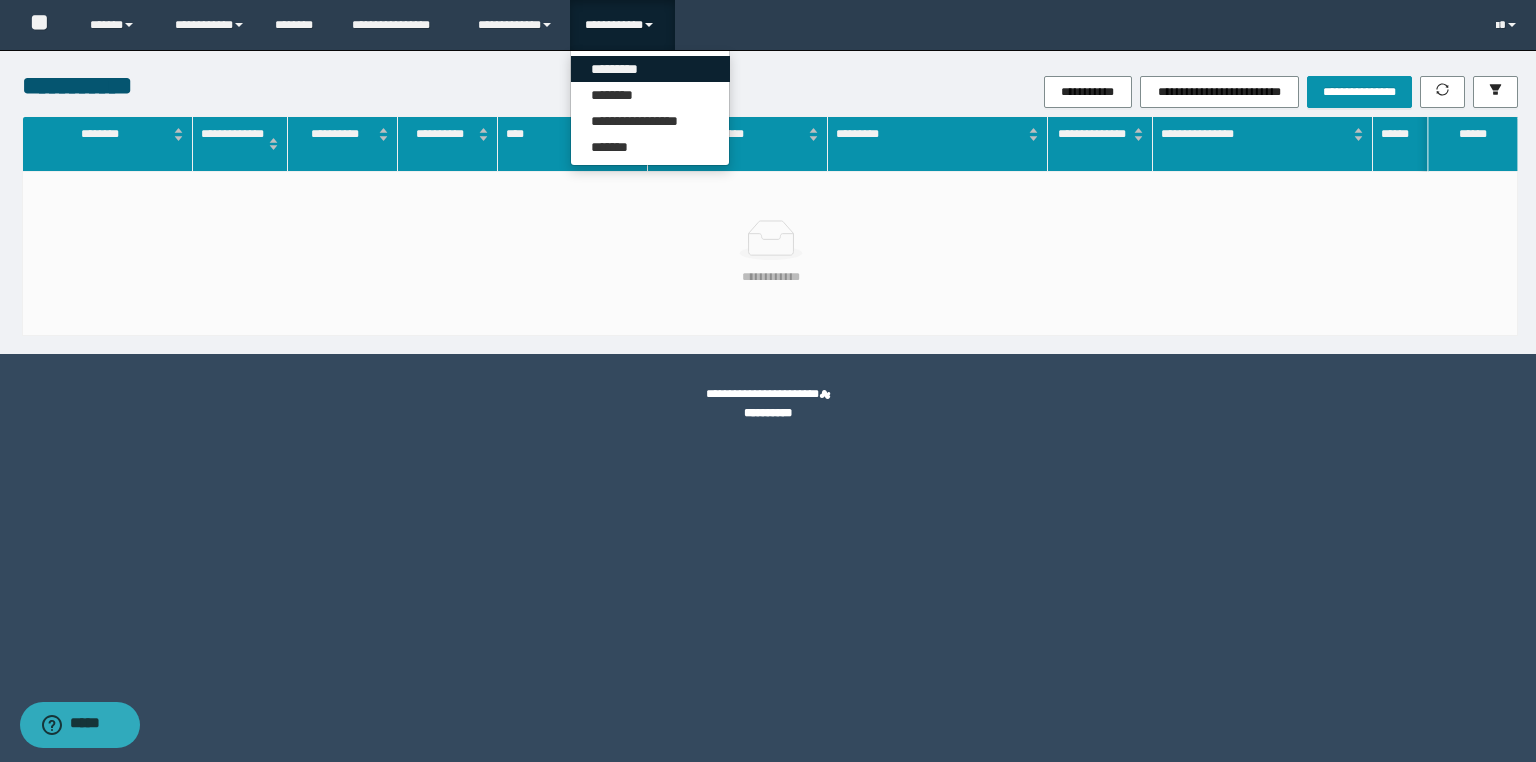 click on "*********" at bounding box center (650, 69) 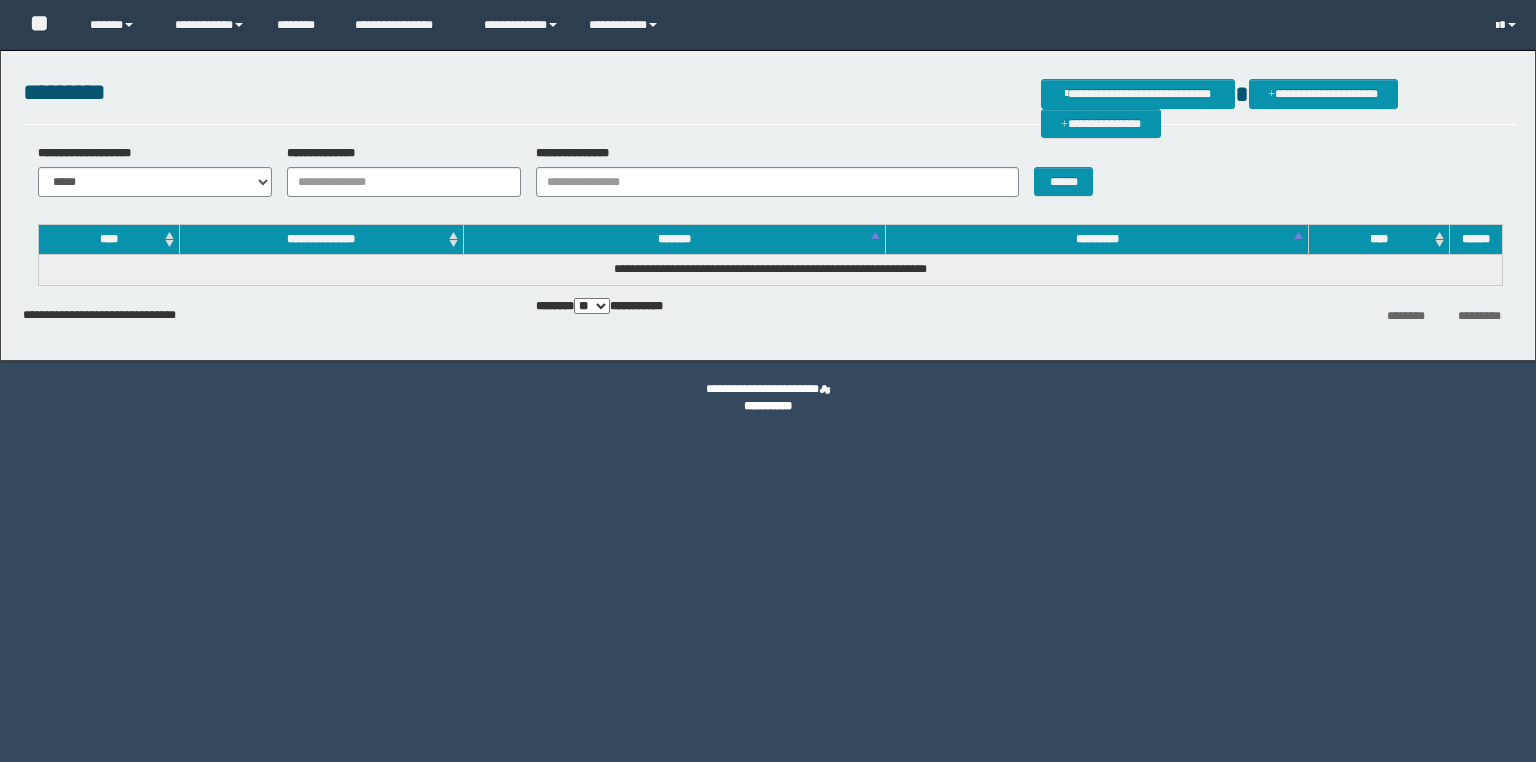 scroll, scrollTop: 0, scrollLeft: 0, axis: both 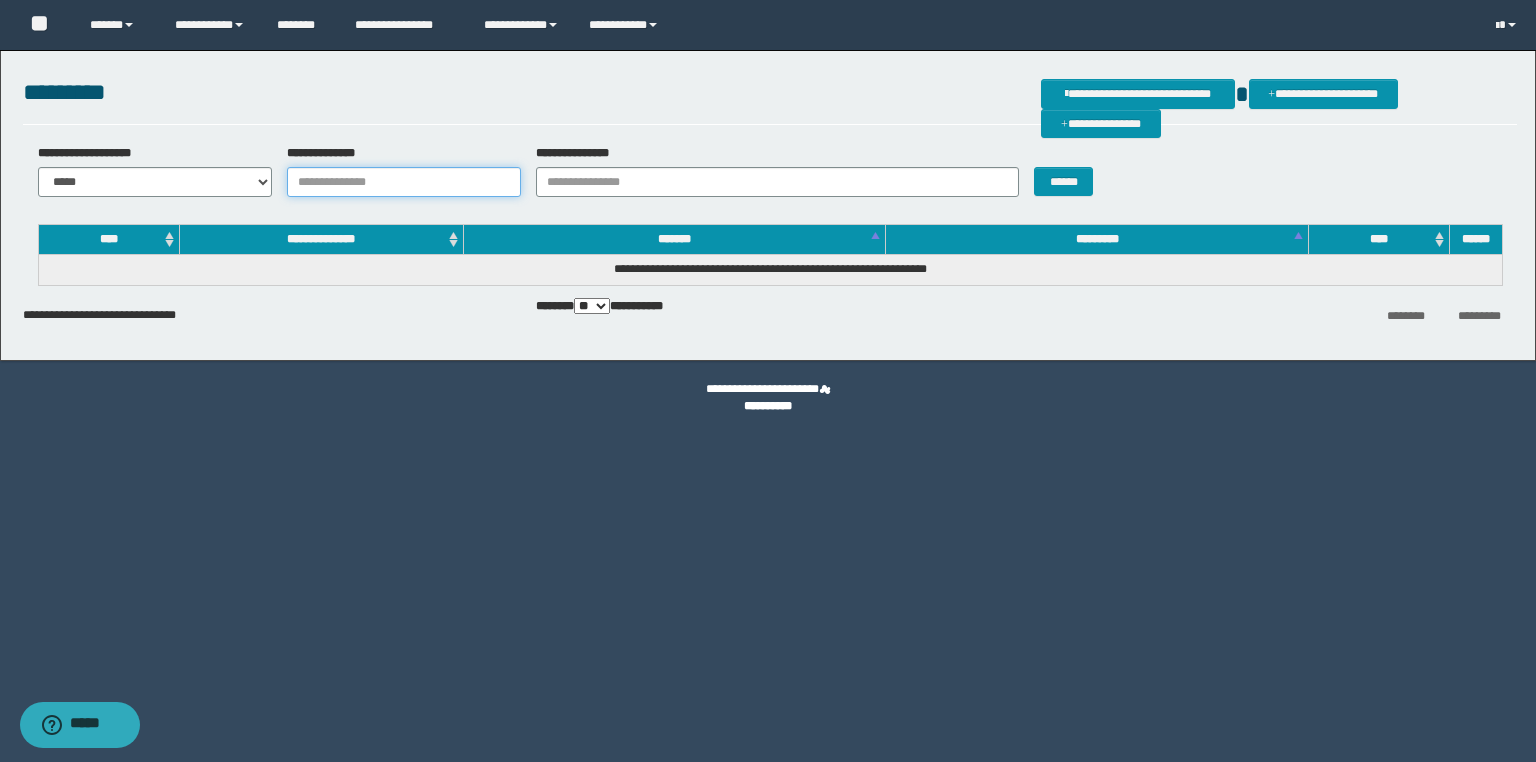 click on "**********" at bounding box center (404, 182) 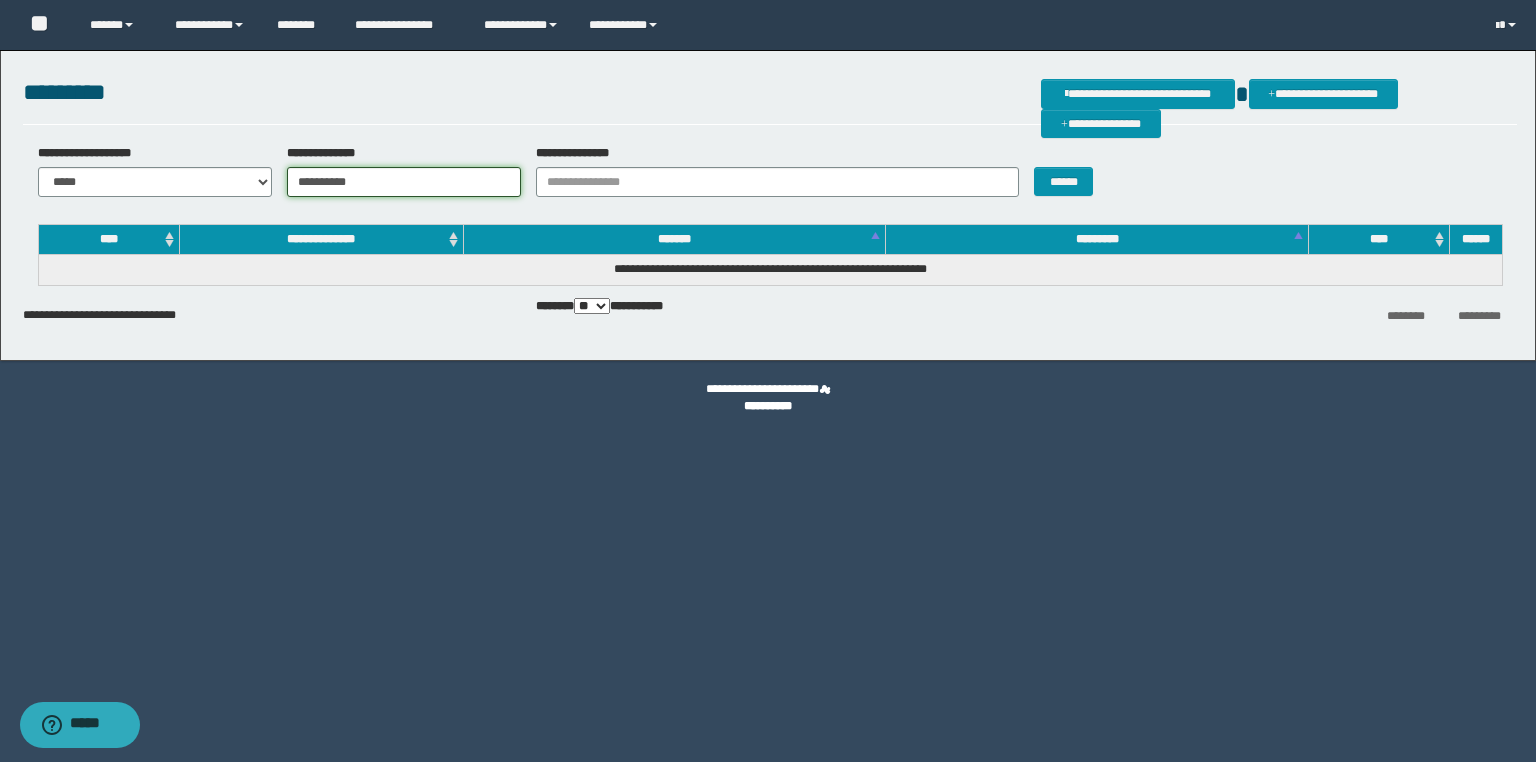 type on "**********" 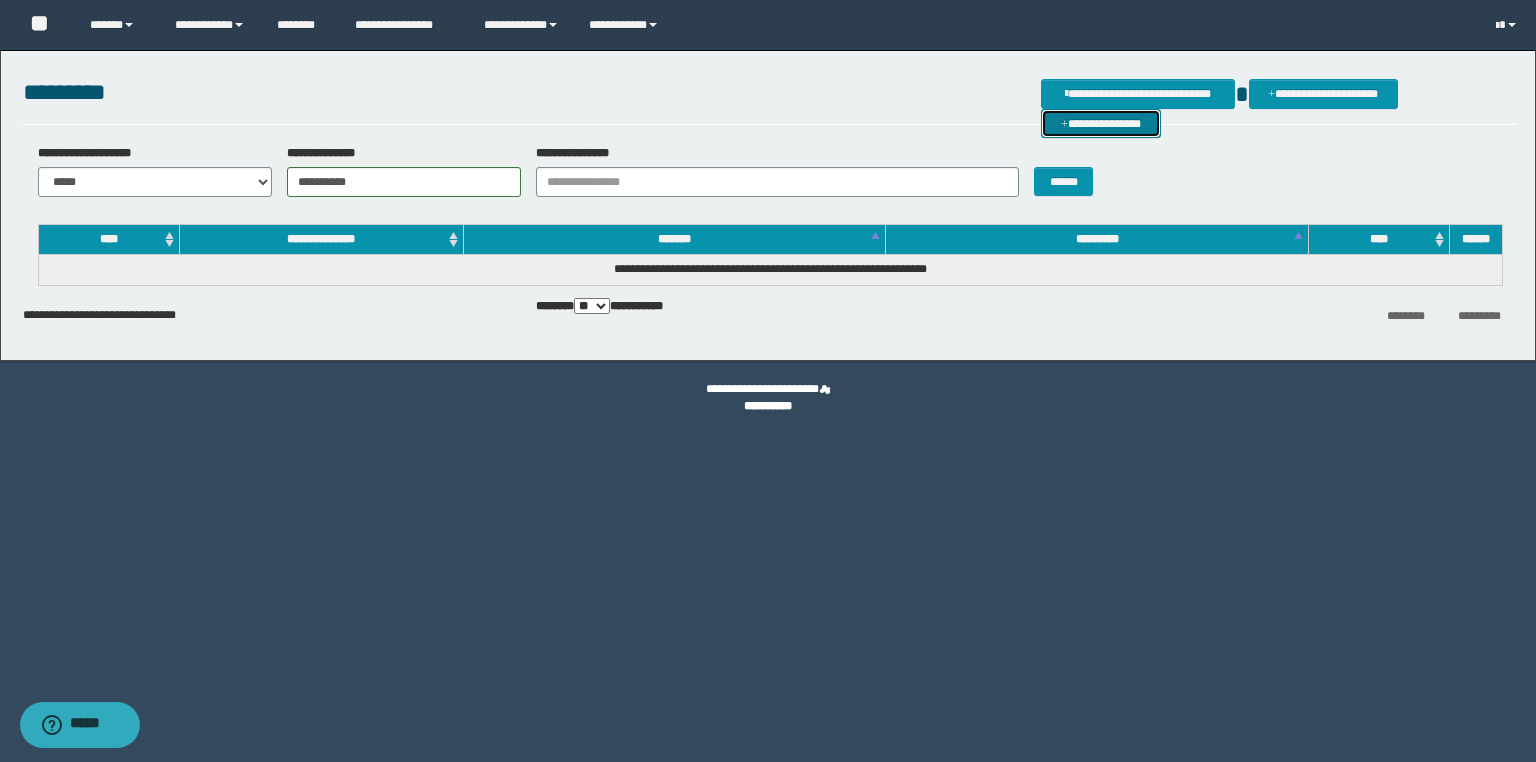 drag, startPoint x: 1472, startPoint y: 93, endPoint x: 1446, endPoint y: 101, distance: 27.202942 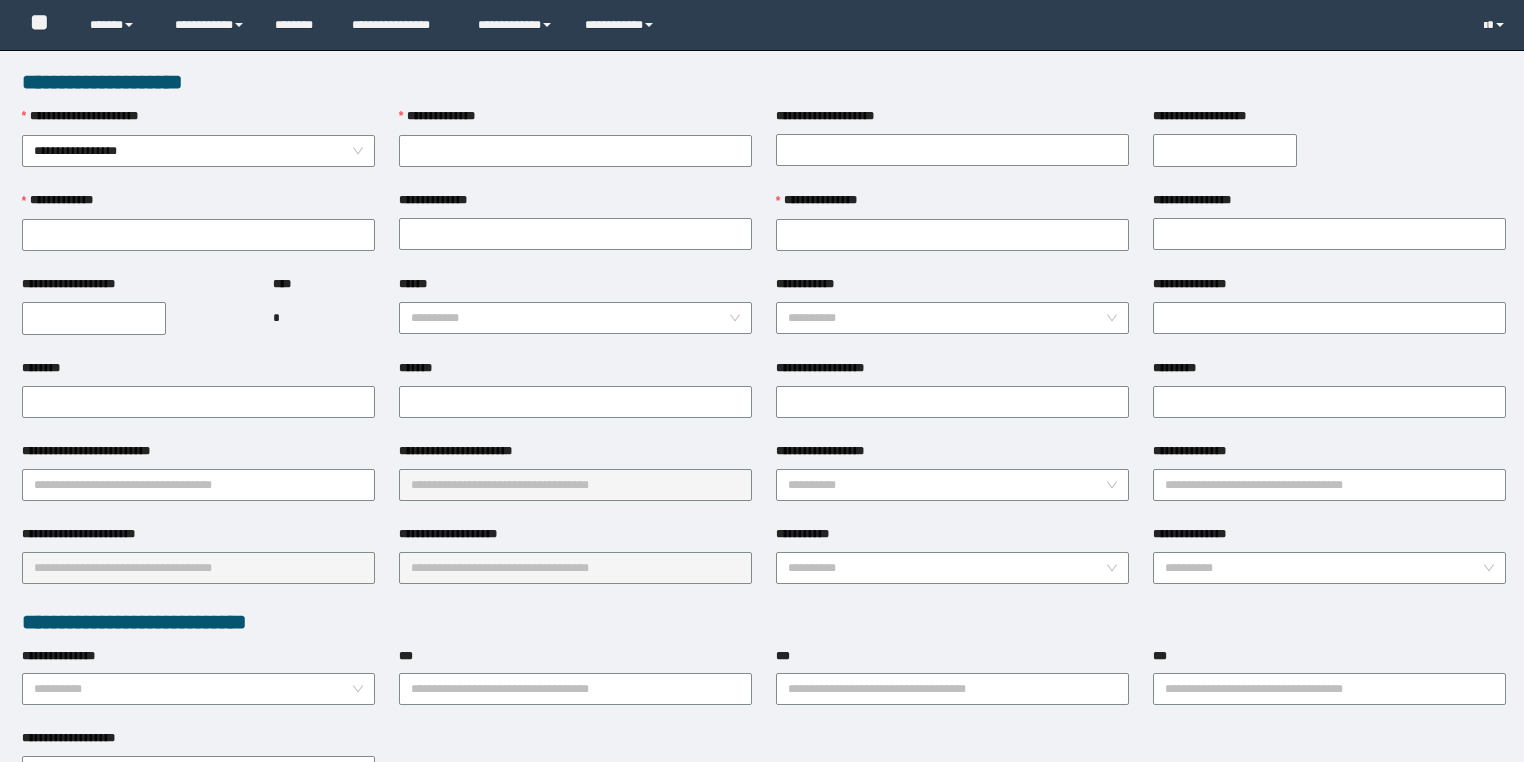 scroll, scrollTop: 0, scrollLeft: 0, axis: both 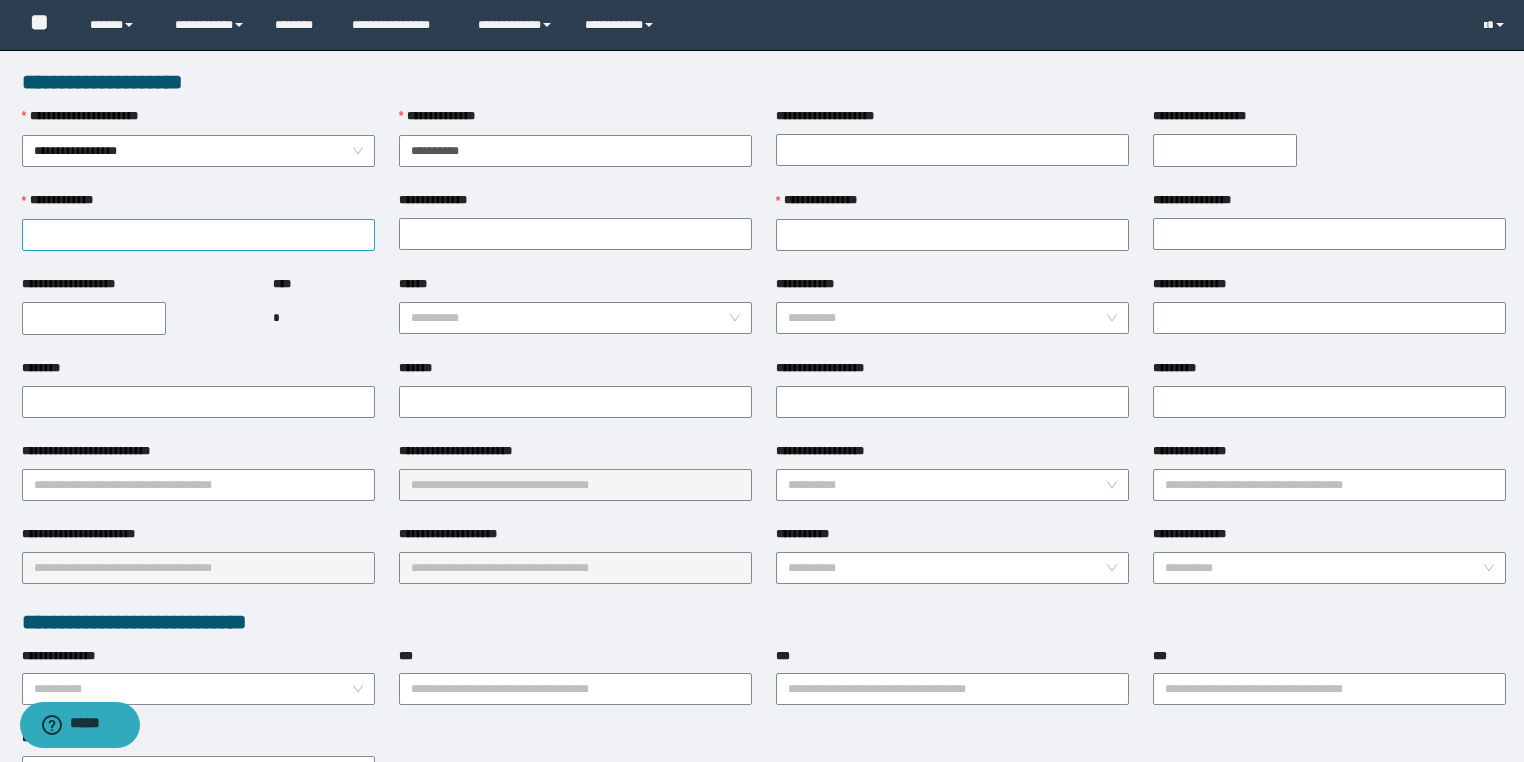 type on "**********" 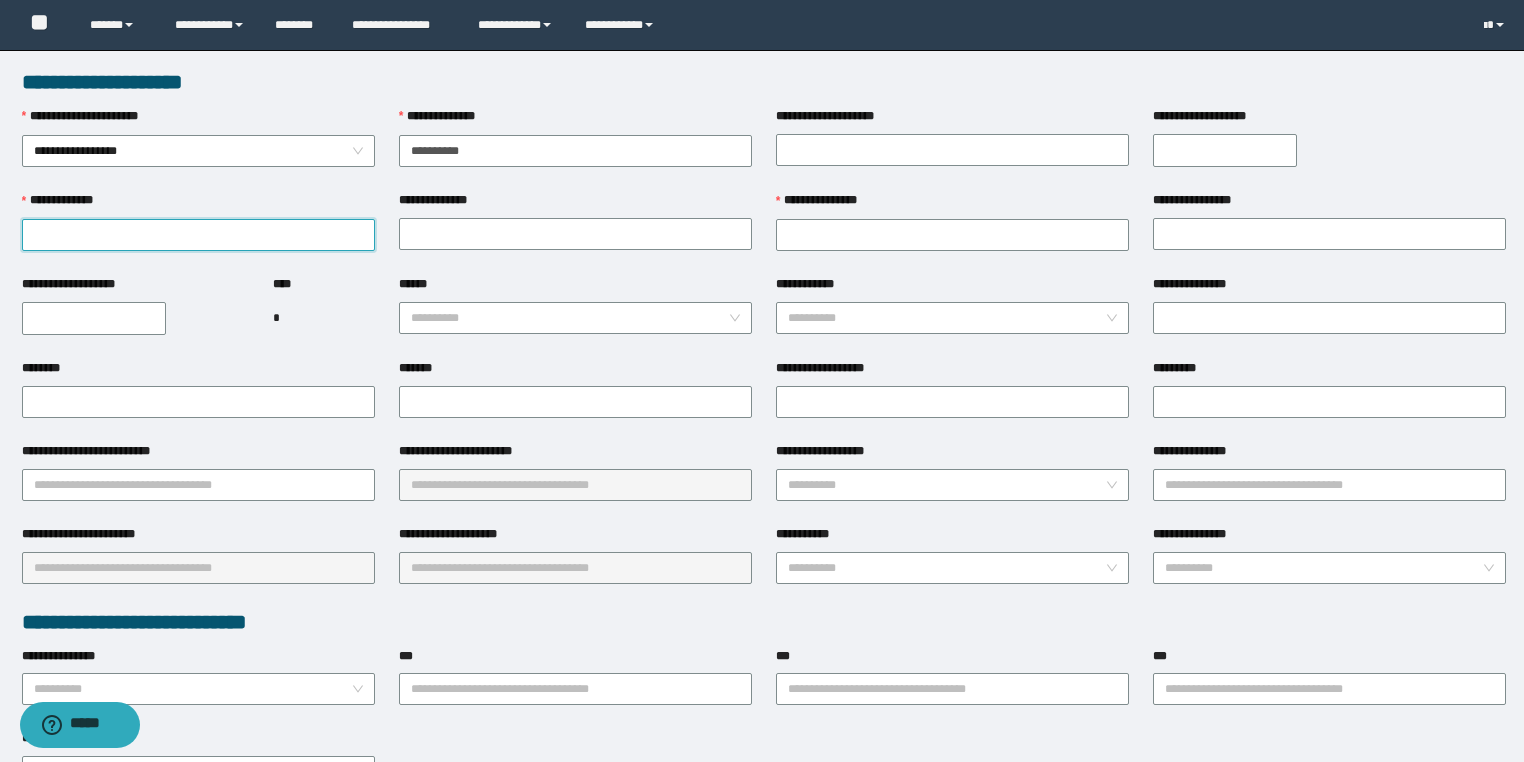 drag, startPoint x: 292, startPoint y: 244, endPoint x: 333, endPoint y: 381, distance: 143.0035 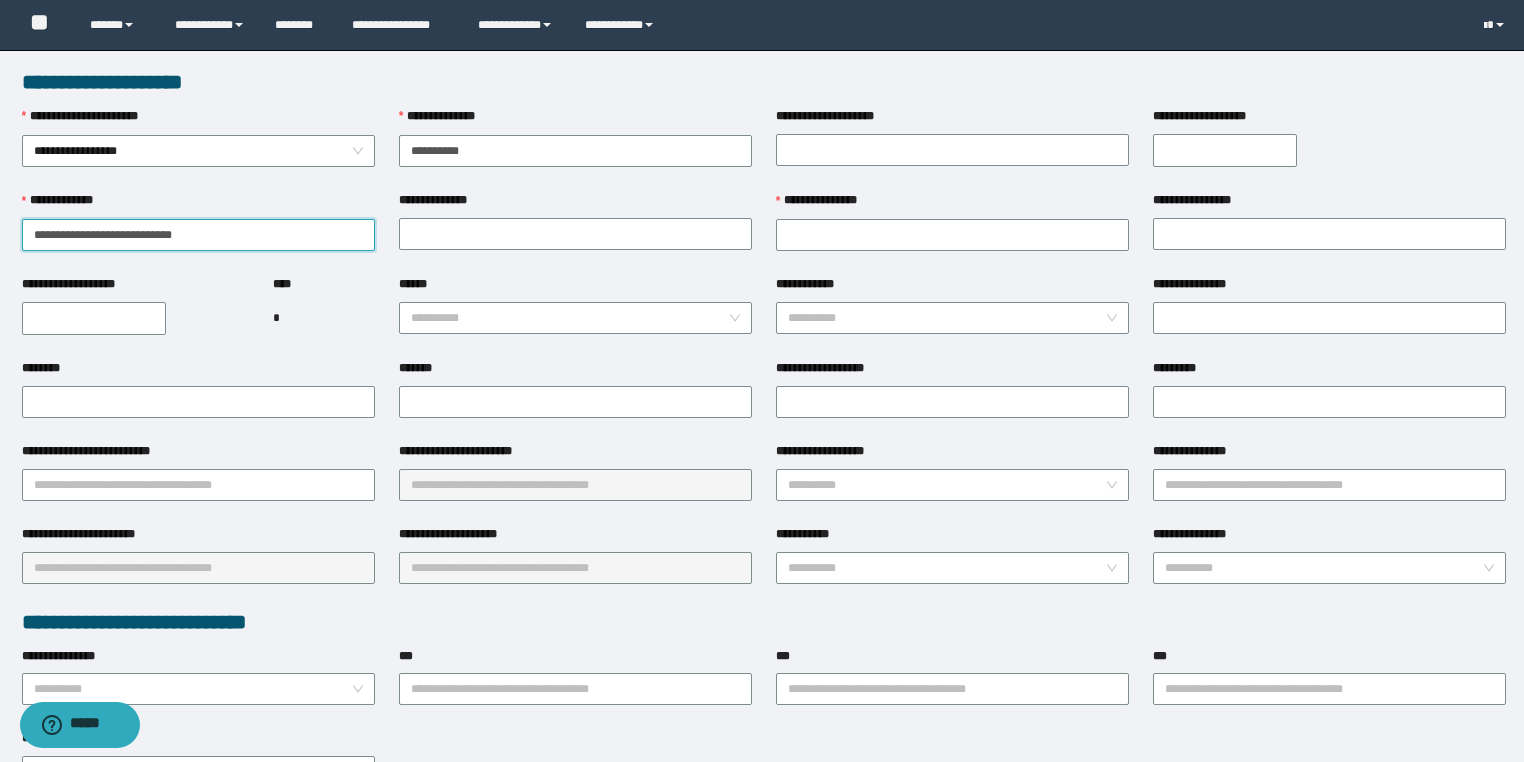 drag, startPoint x: 165, startPoint y: 231, endPoint x: 324, endPoint y: 241, distance: 159.31415 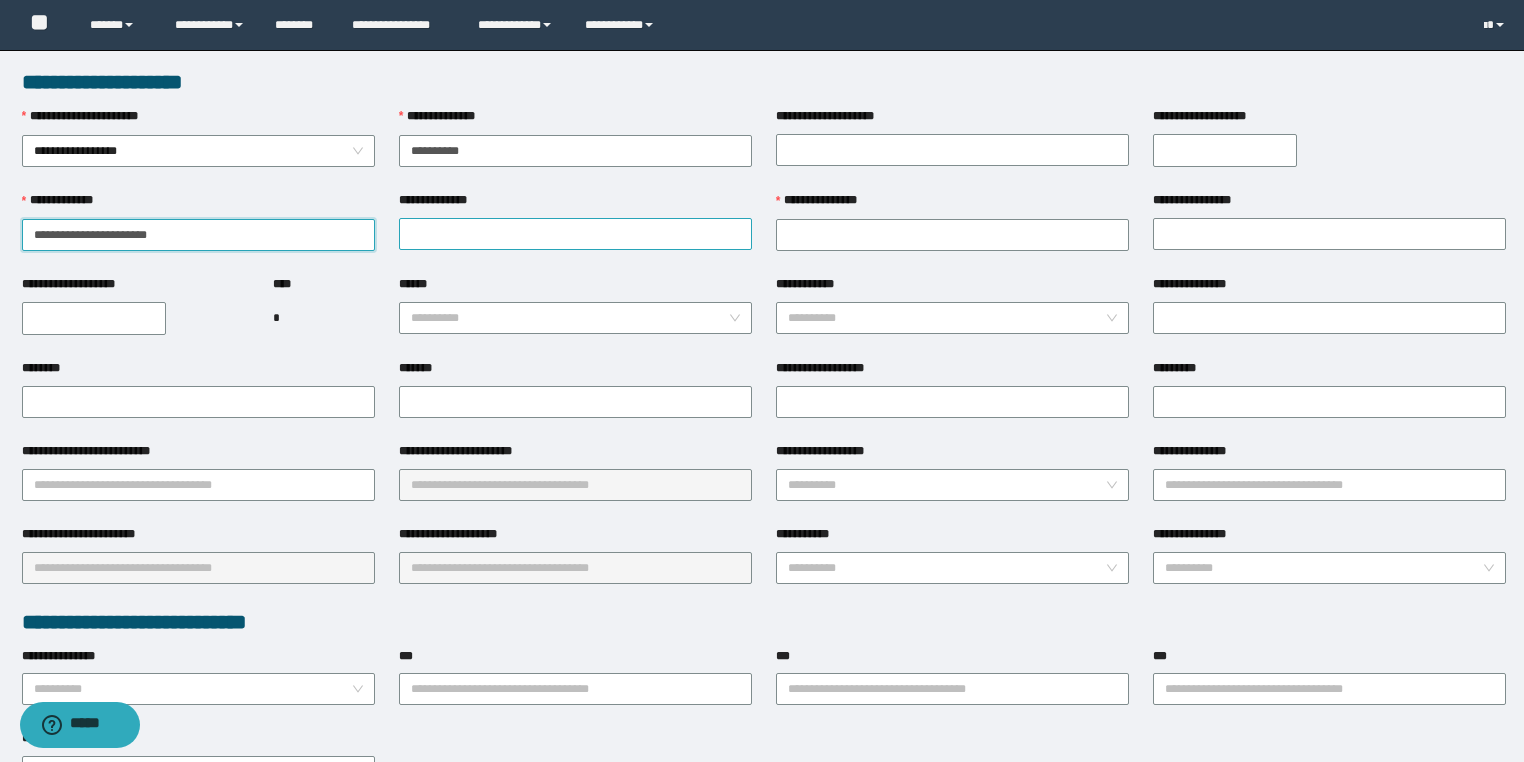 type on "**********" 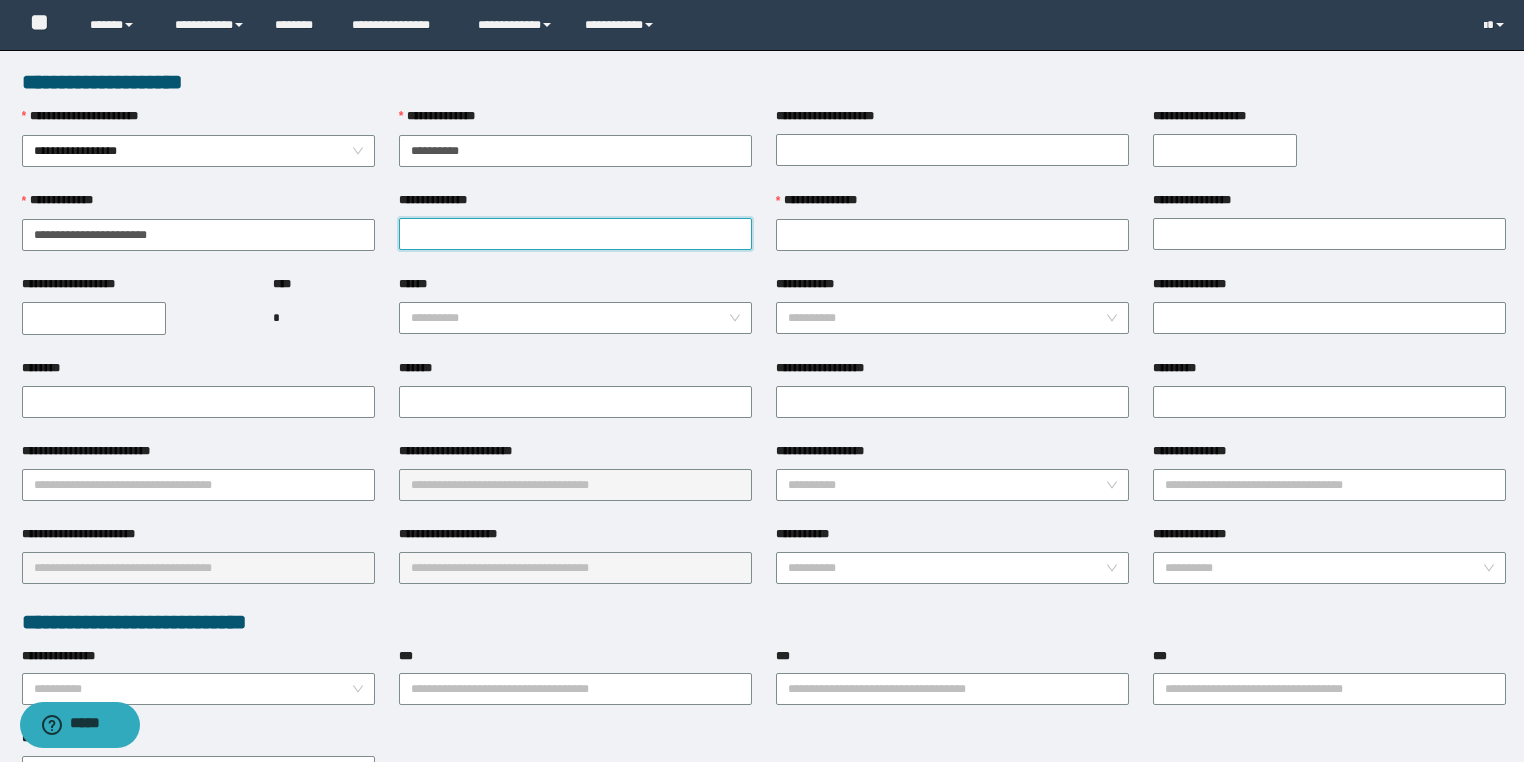 click on "**********" at bounding box center [575, 234] 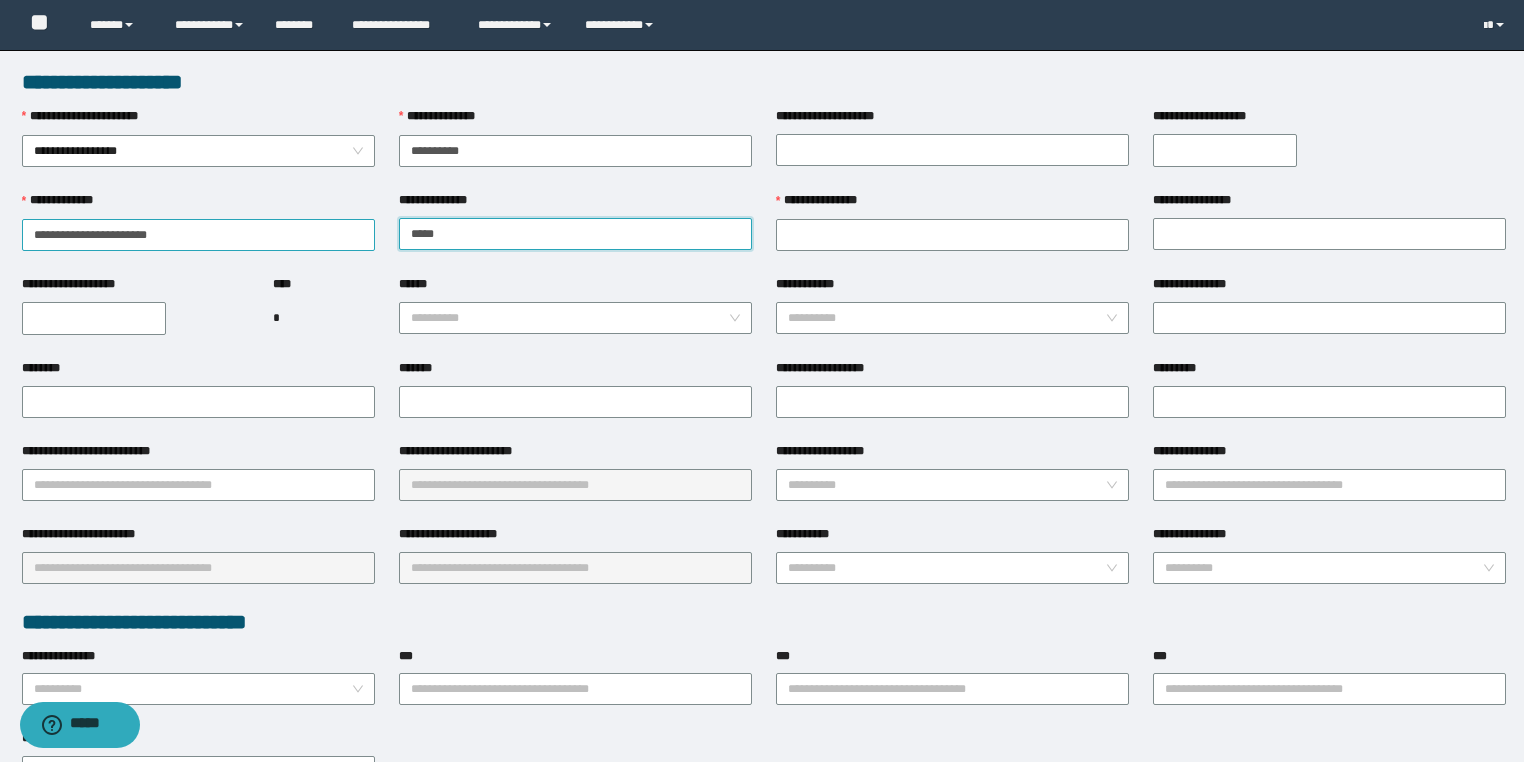 type on "*****" 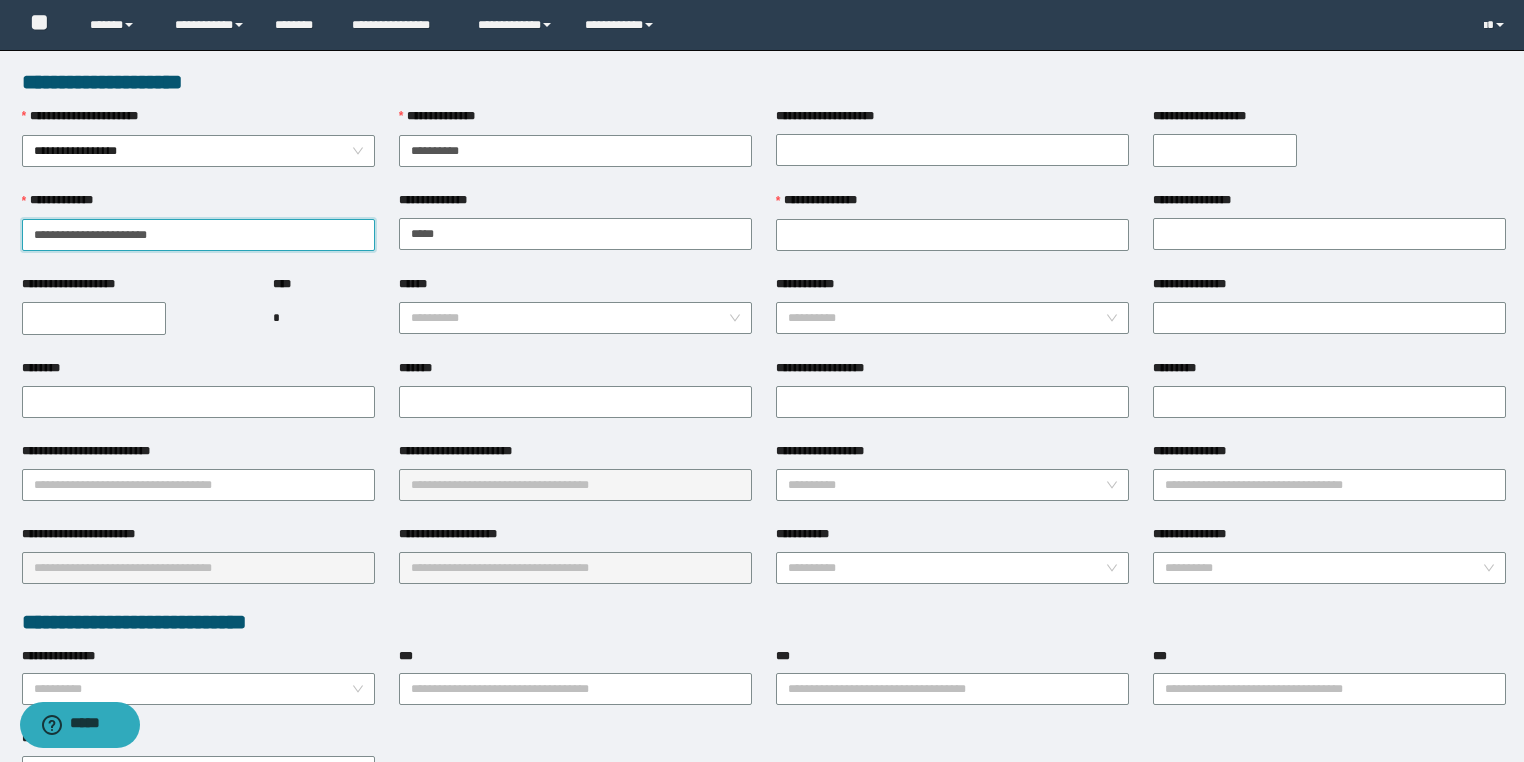 drag, startPoint x: 127, startPoint y: 227, endPoint x: 0, endPoint y: 231, distance: 127.06297 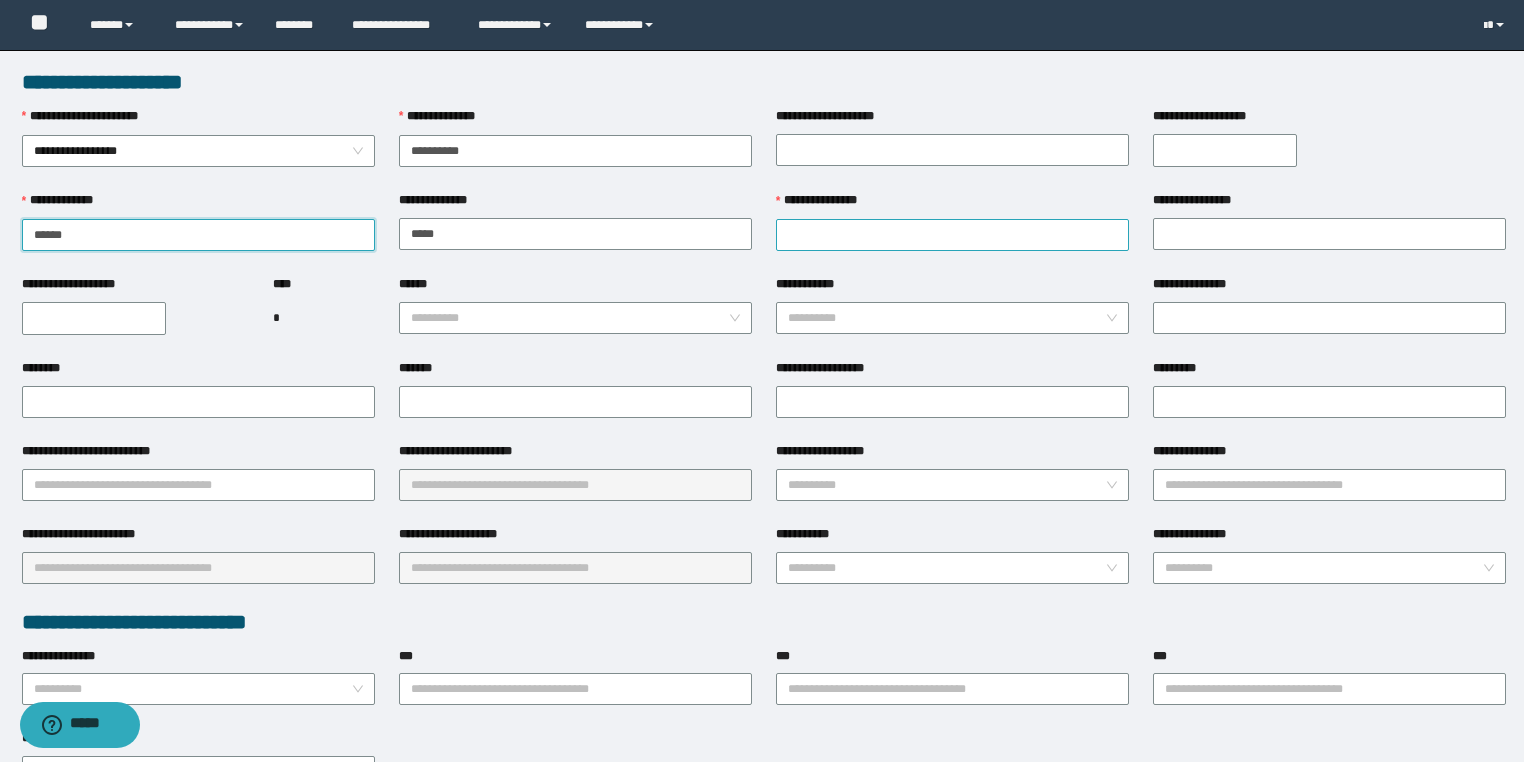 type on "*****" 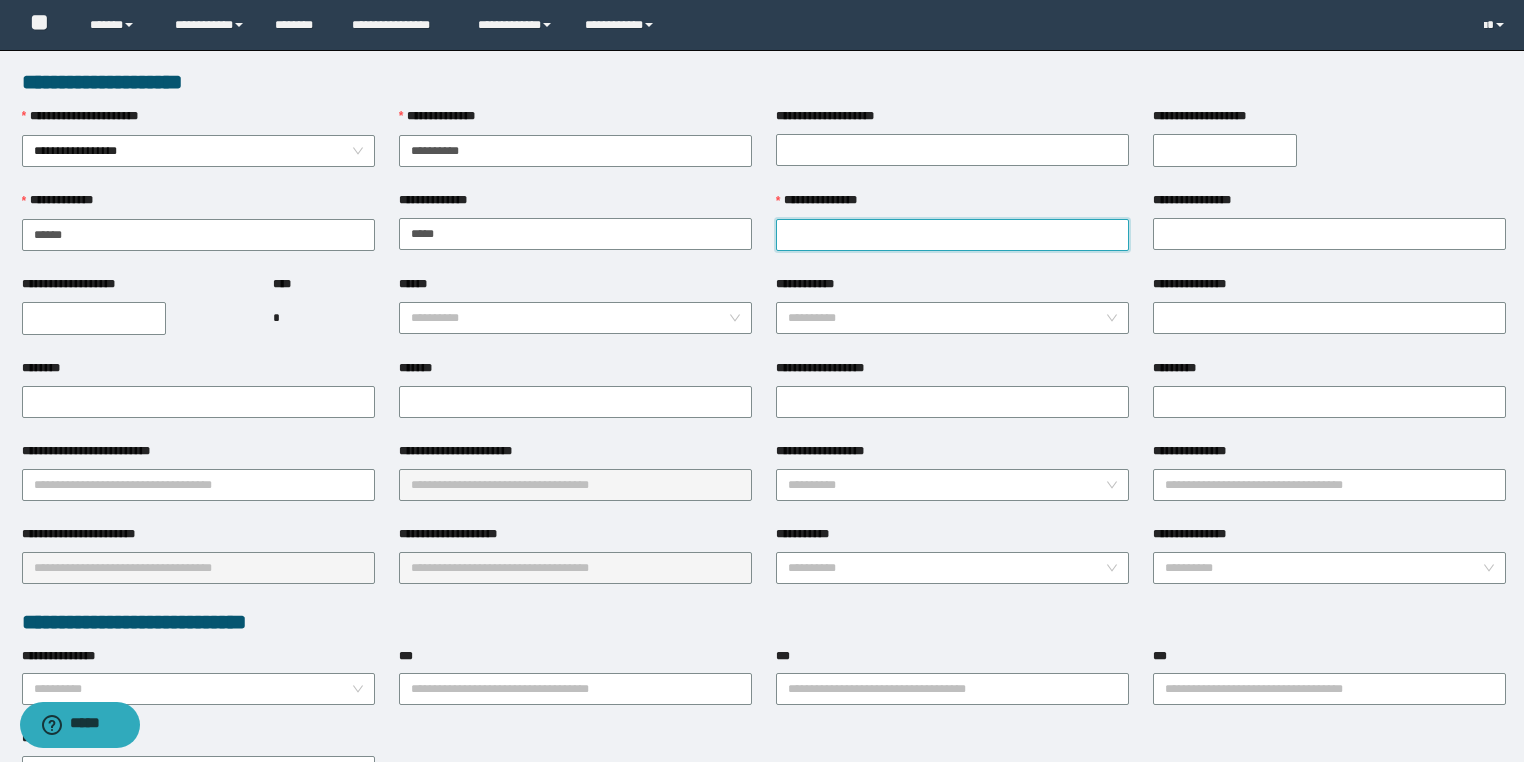 click on "**********" at bounding box center [952, 235] 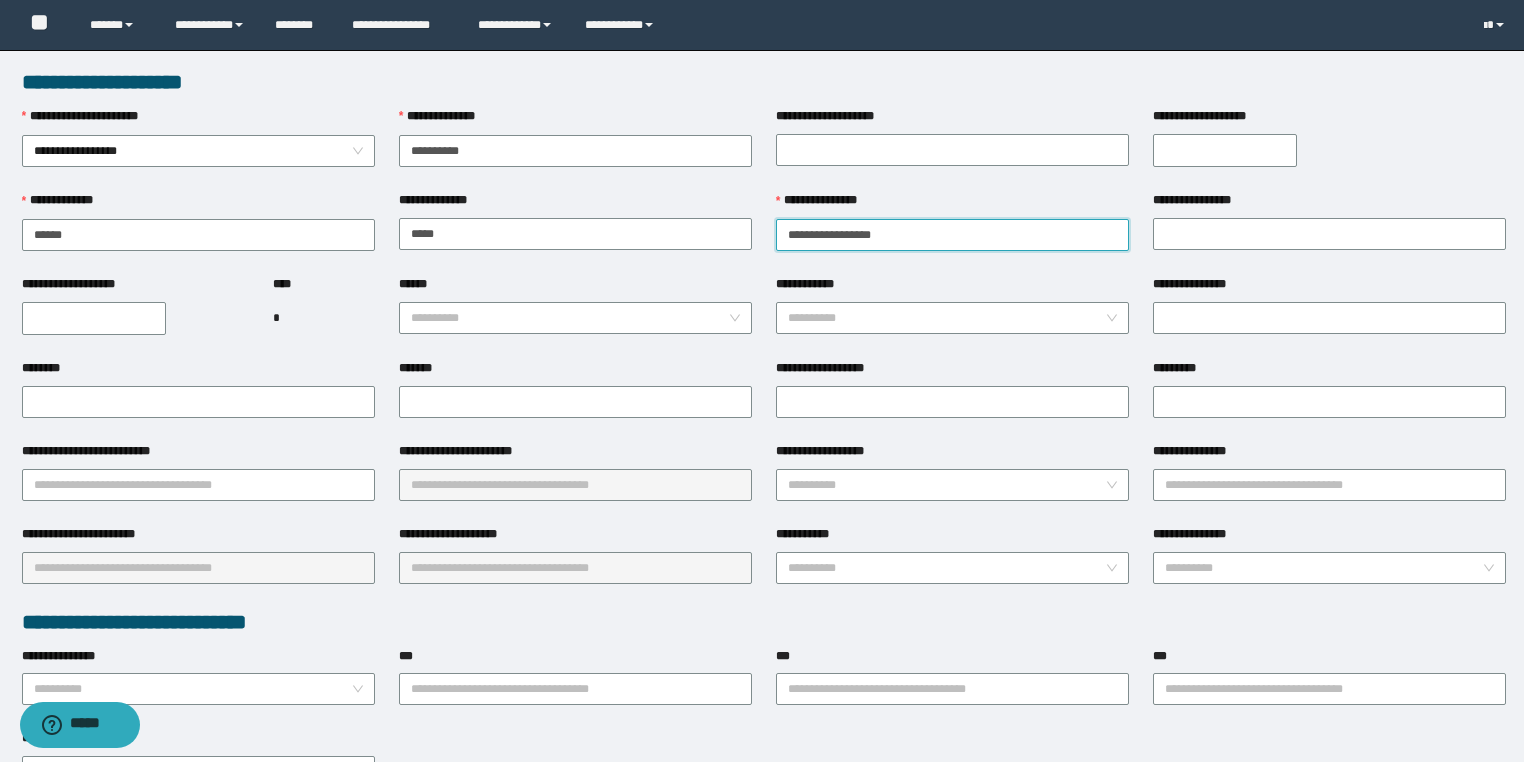 drag, startPoint x: 888, startPoint y: 231, endPoint x: 833, endPoint y: 238, distance: 55.443665 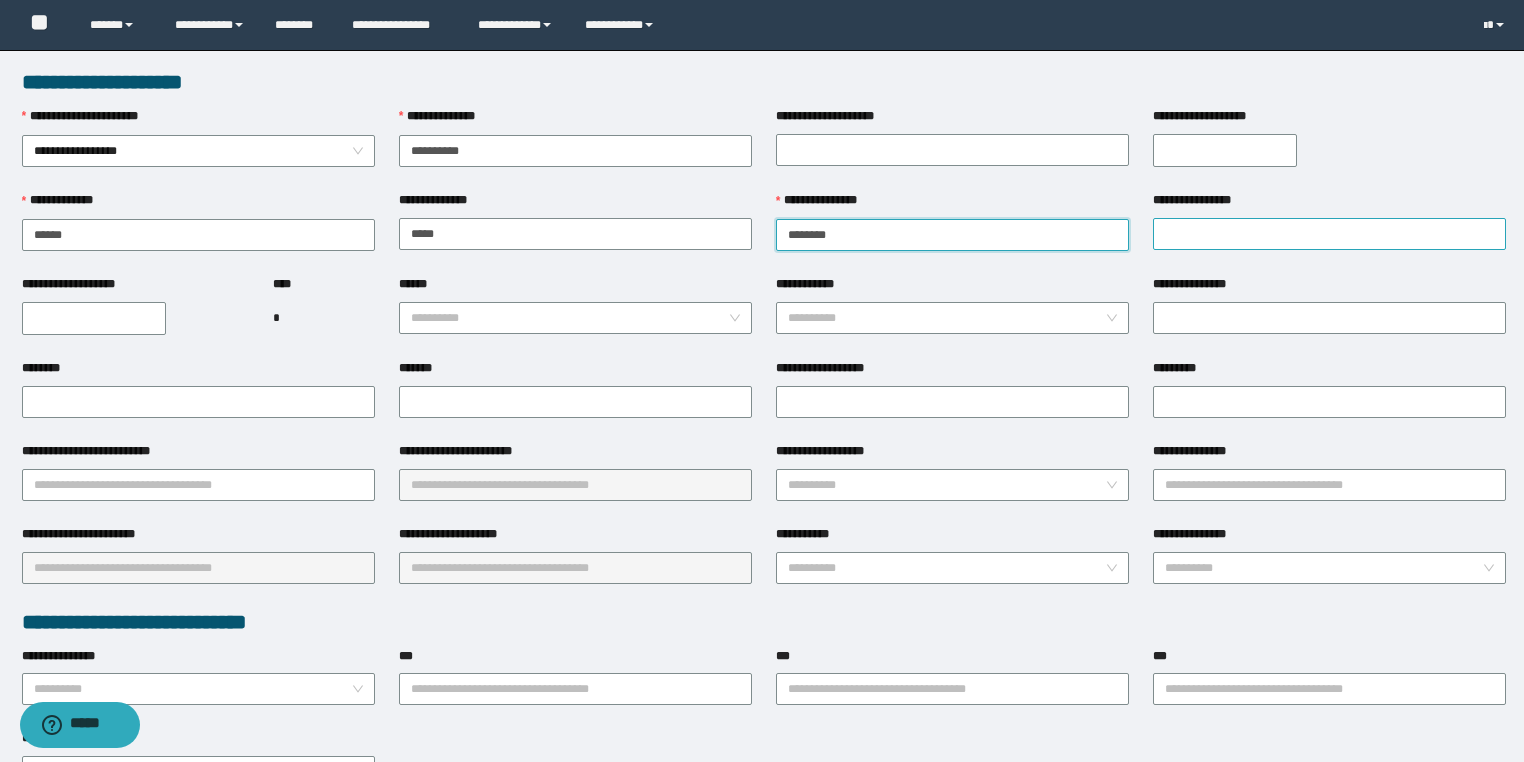 type on "*******" 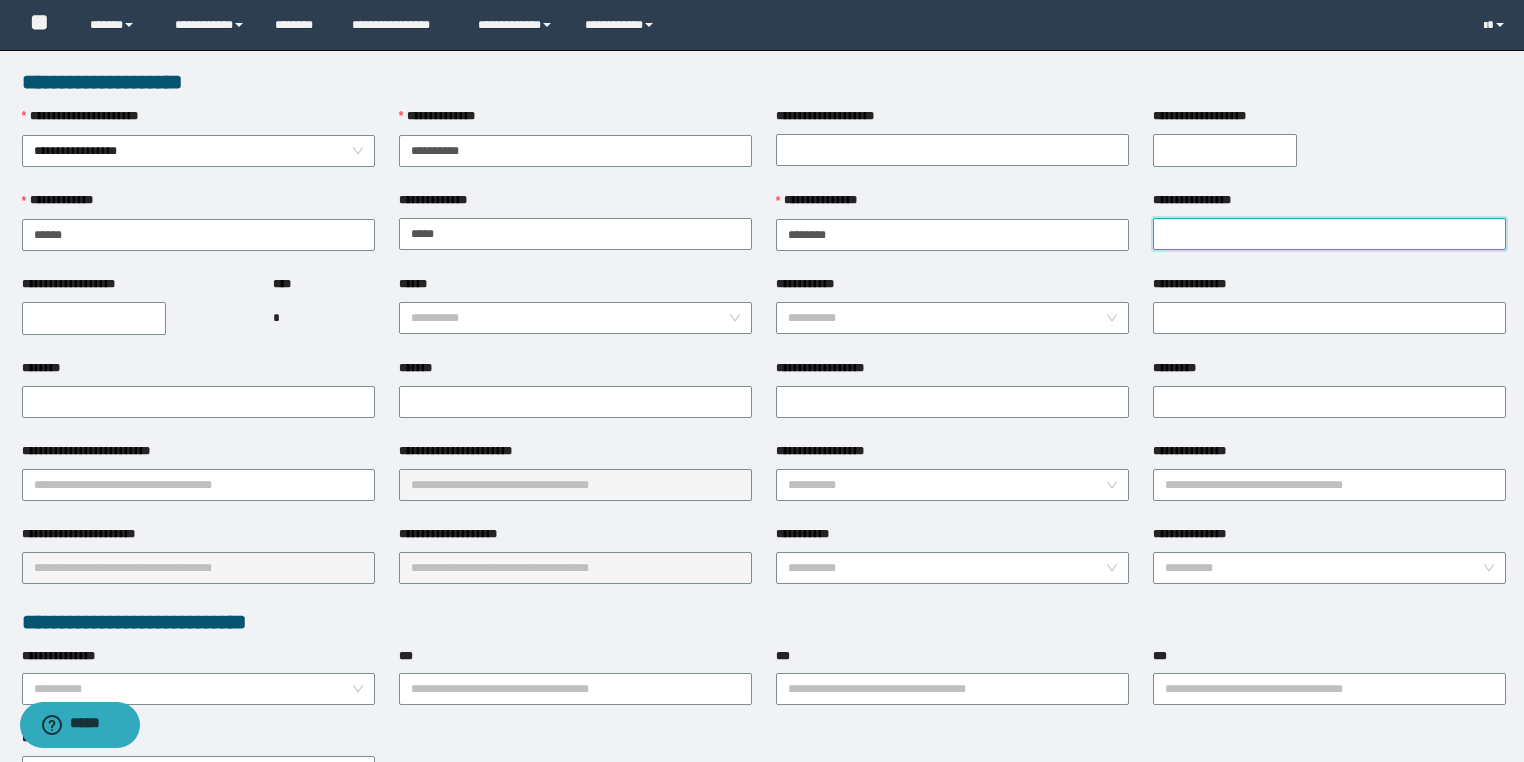 click on "**********" at bounding box center [1329, 234] 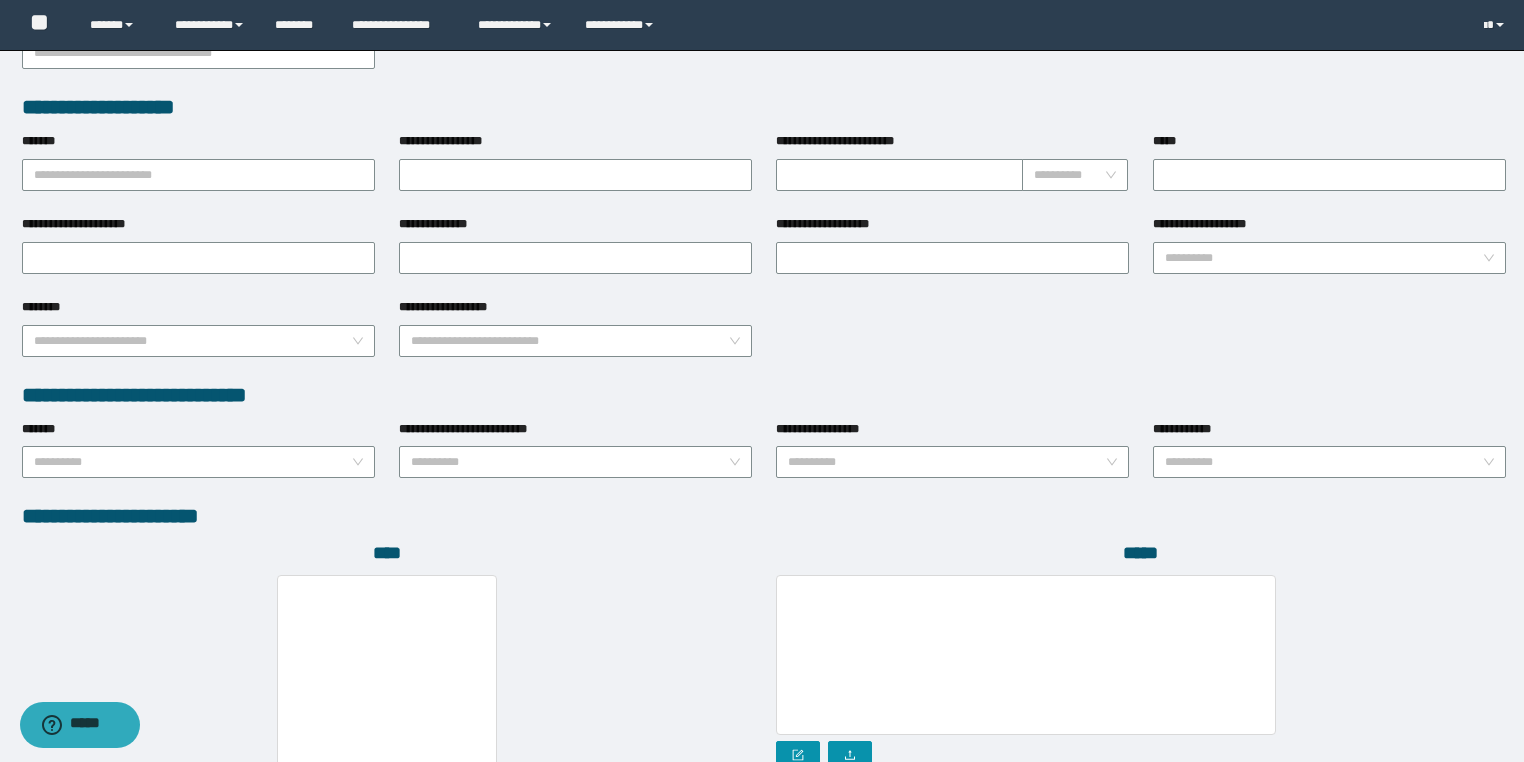 scroll, scrollTop: 939, scrollLeft: 0, axis: vertical 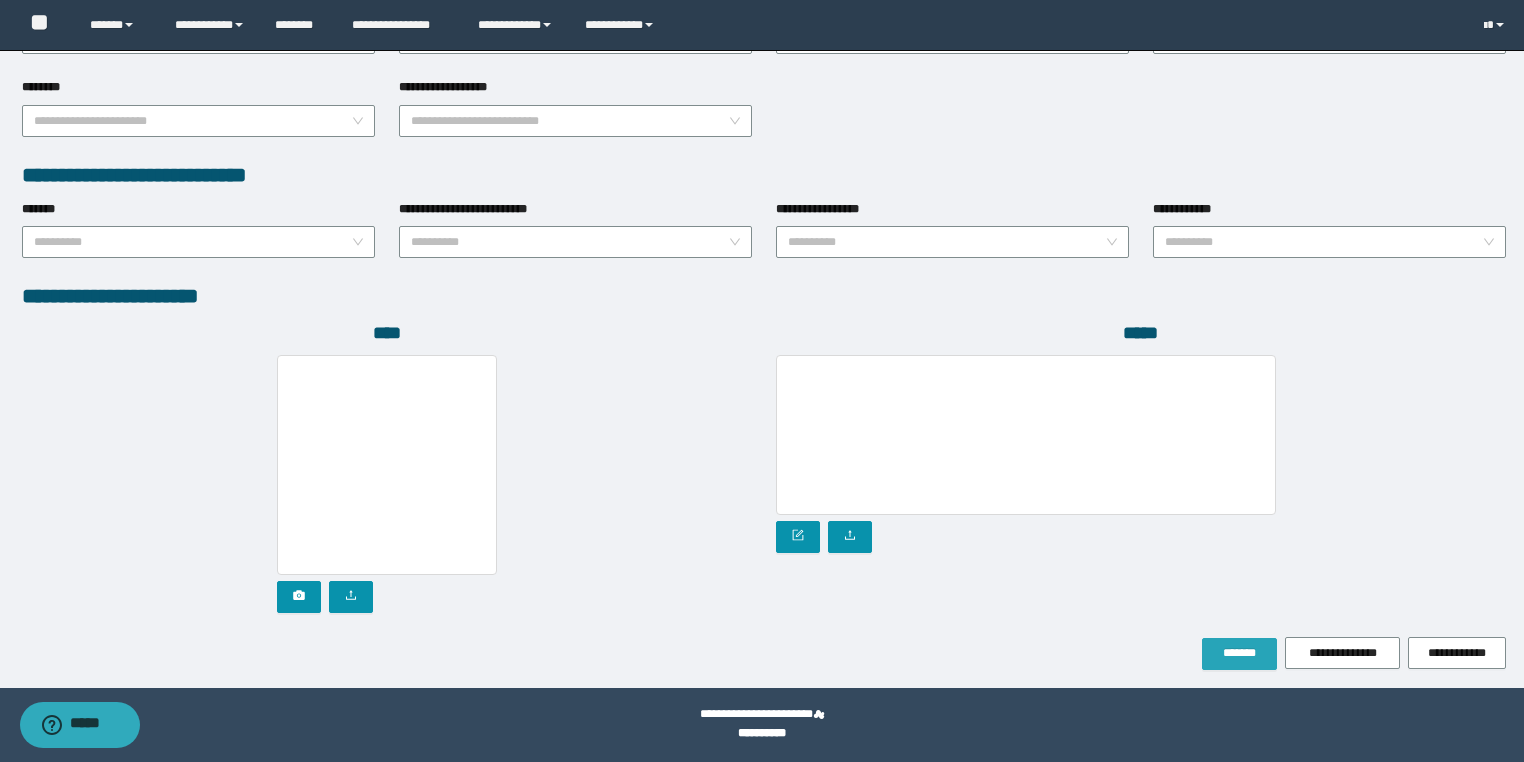 type on "********" 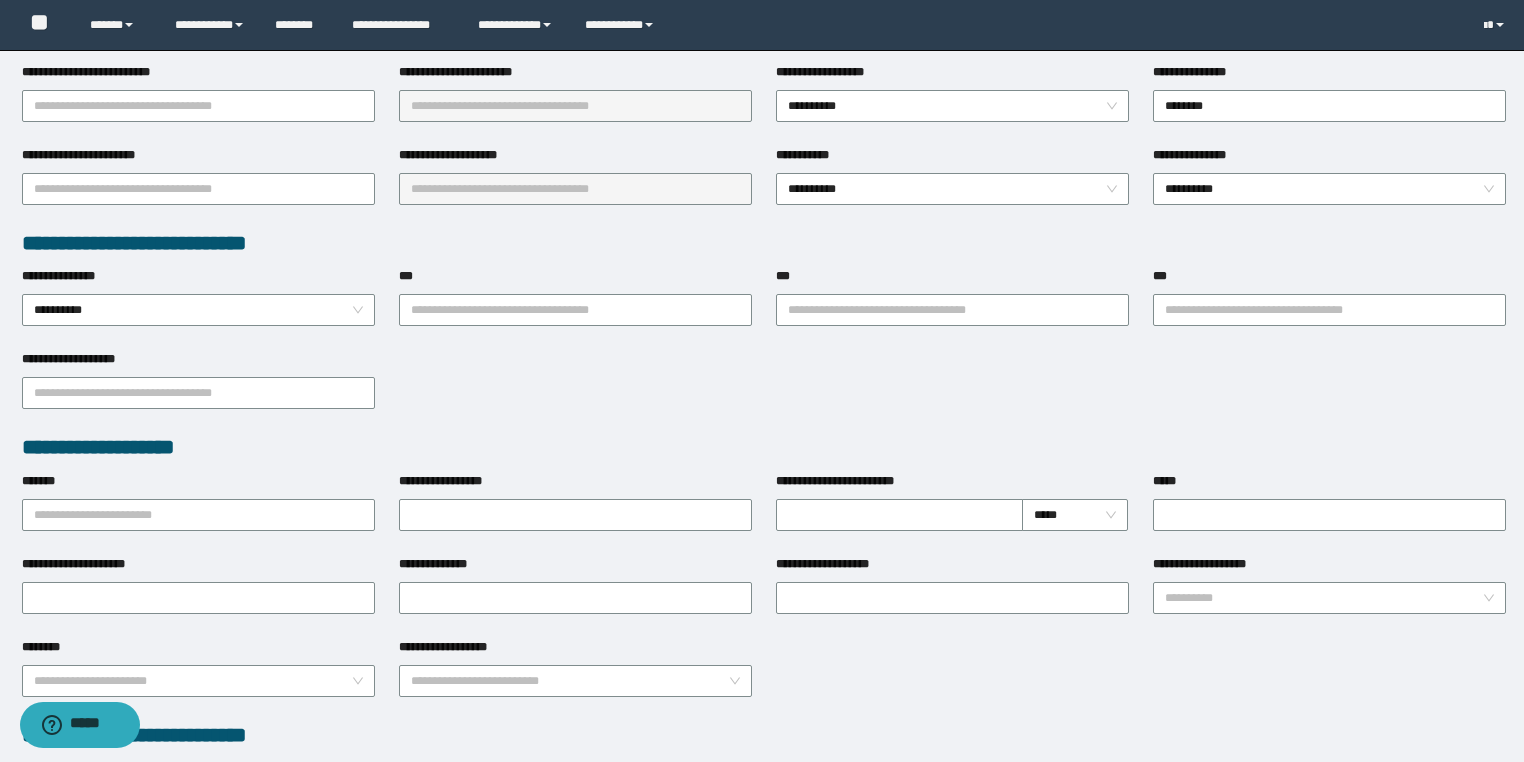 scroll, scrollTop: 0, scrollLeft: 0, axis: both 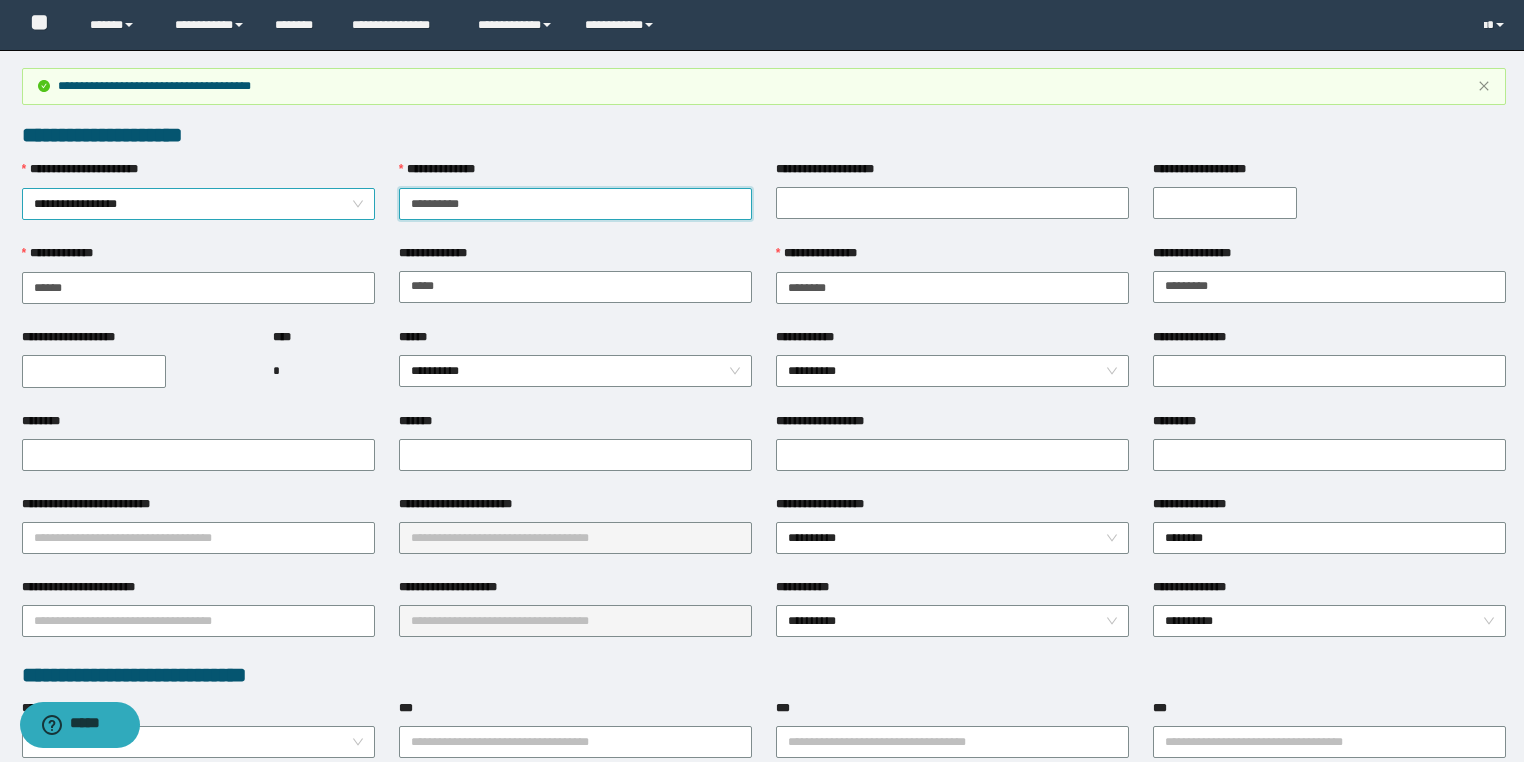 drag, startPoint x: 524, startPoint y: 204, endPoint x: 197, endPoint y: 192, distance: 327.22012 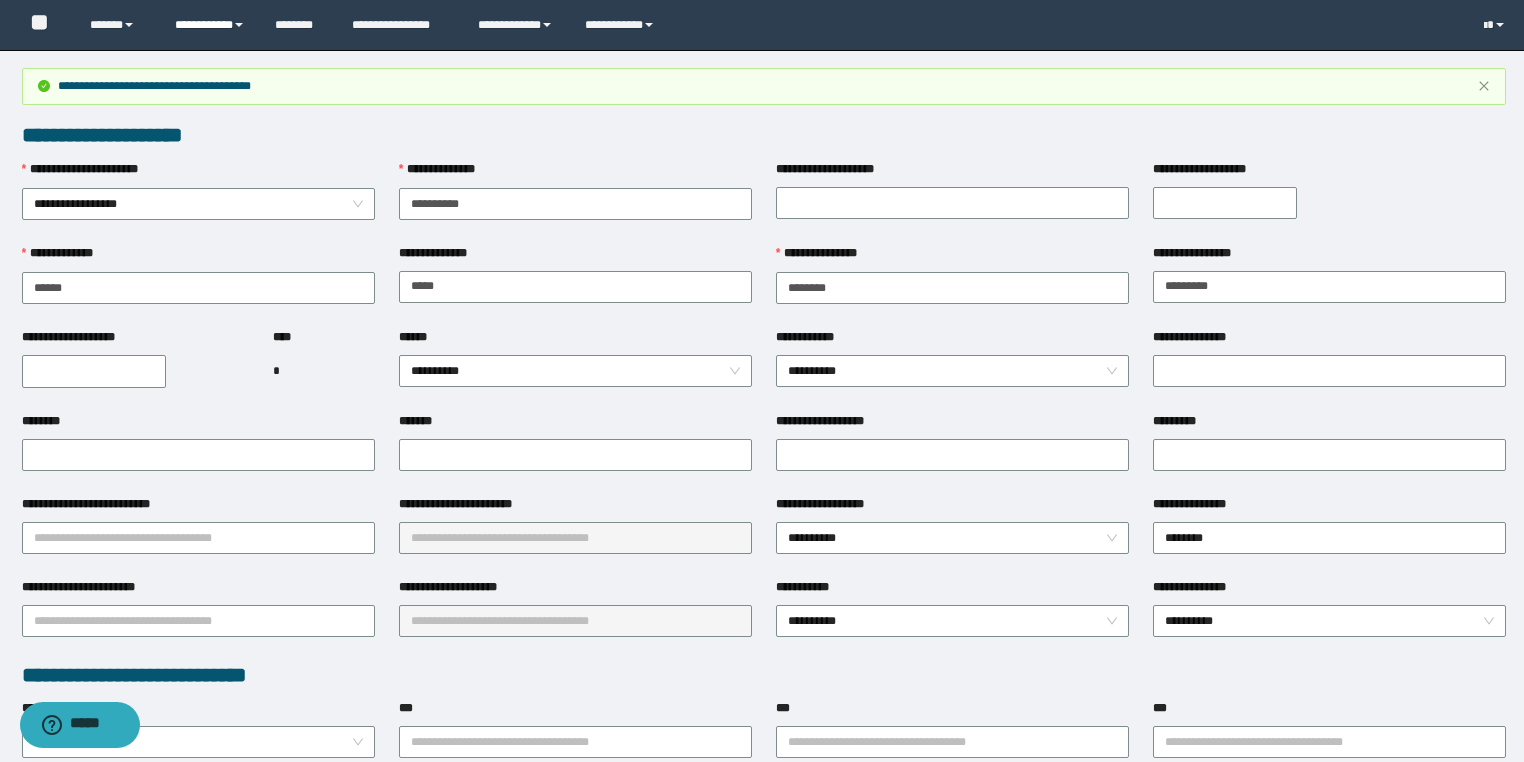 click on "**********" at bounding box center (210, 25) 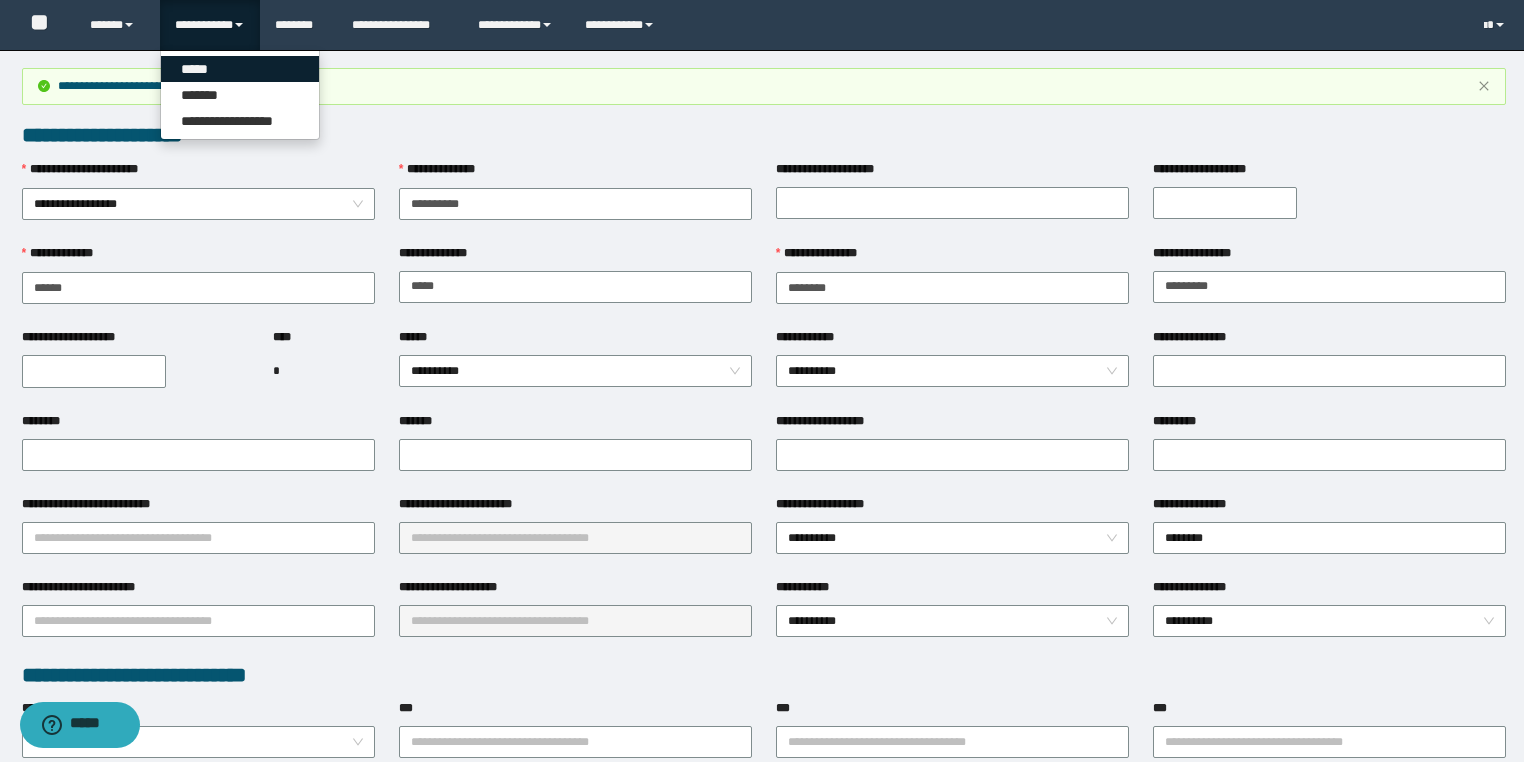 click on "*****" at bounding box center (240, 69) 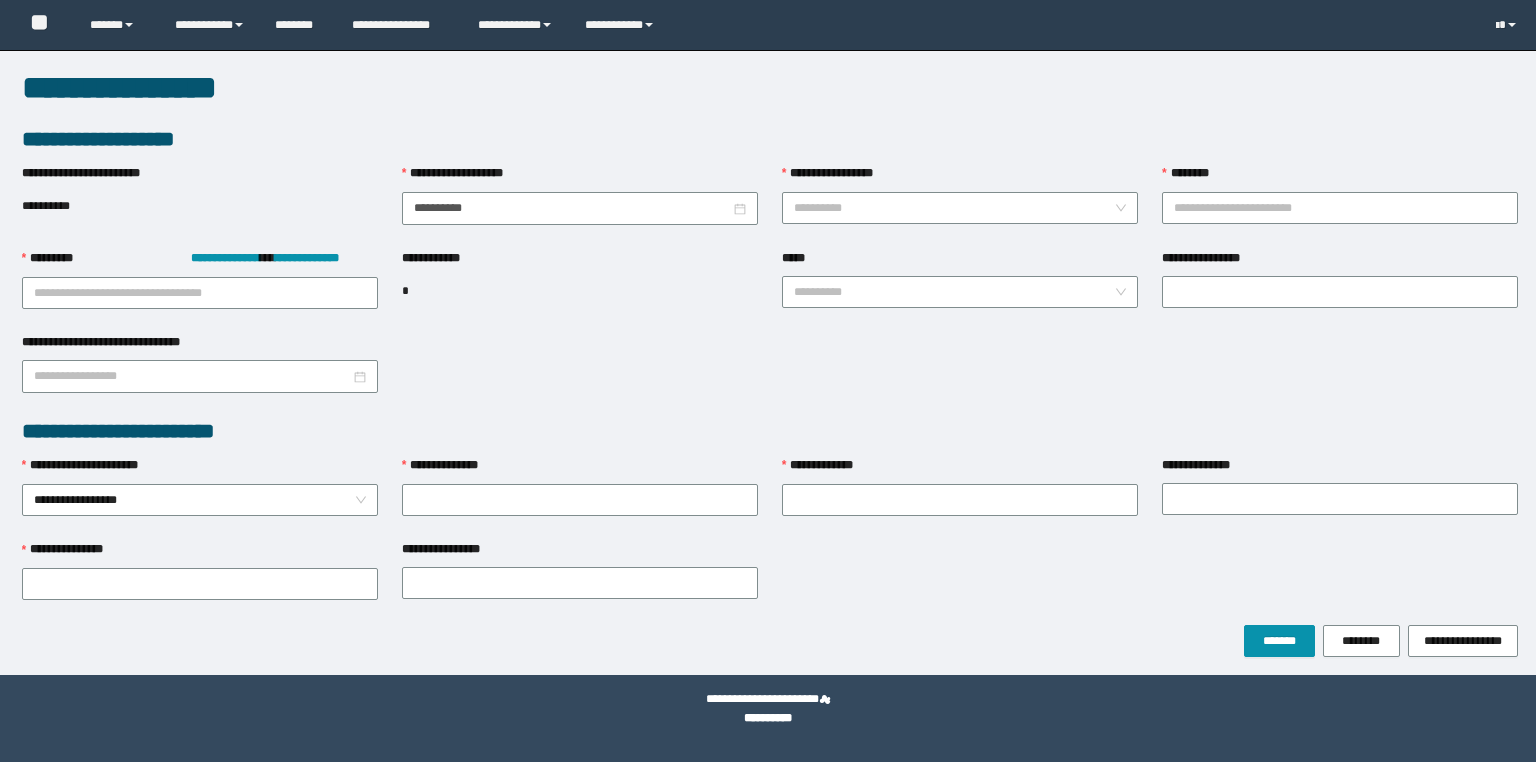 scroll, scrollTop: 0, scrollLeft: 0, axis: both 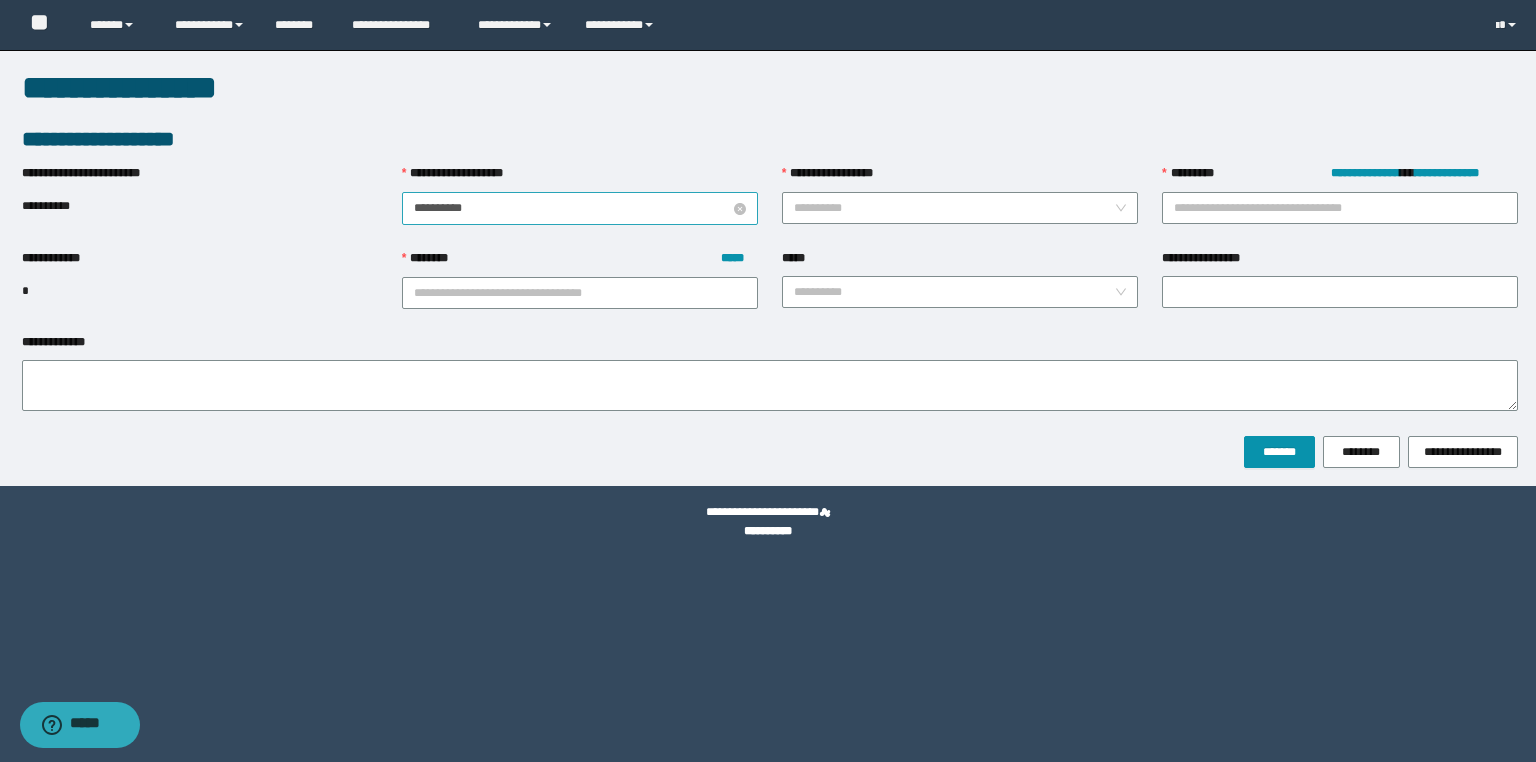 click on "**********" at bounding box center (572, 208) 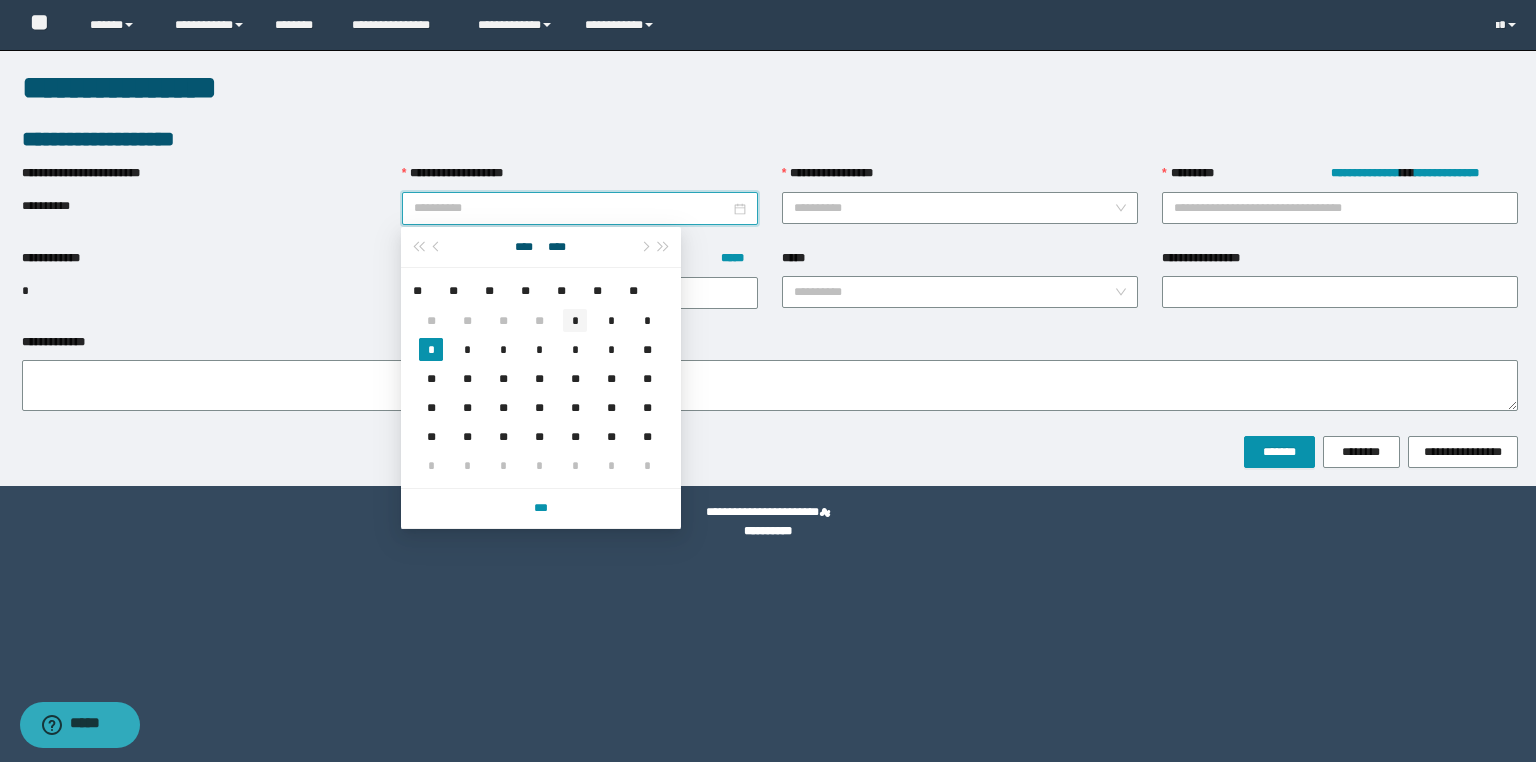 type on "**********" 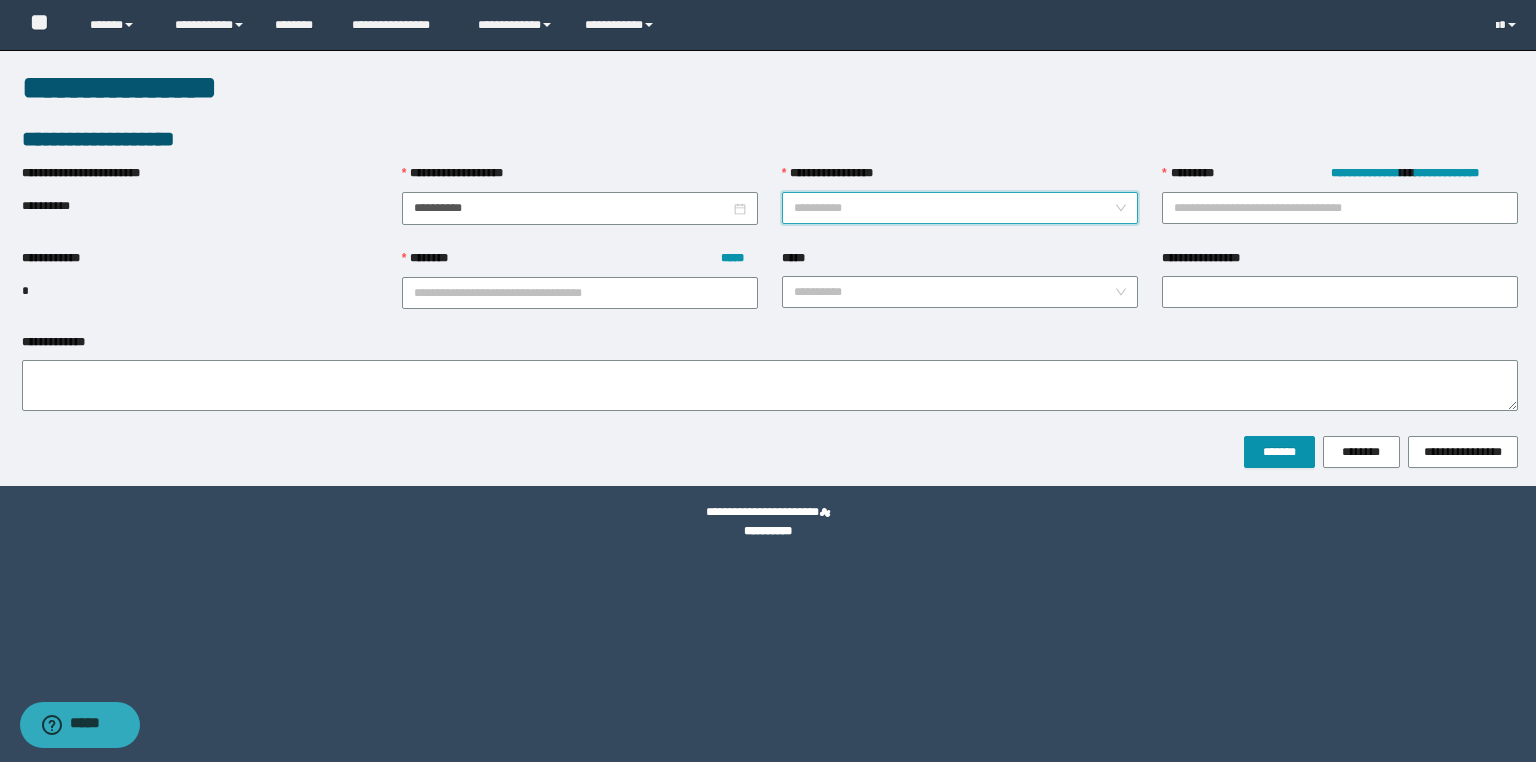 click on "**********" at bounding box center [954, 208] 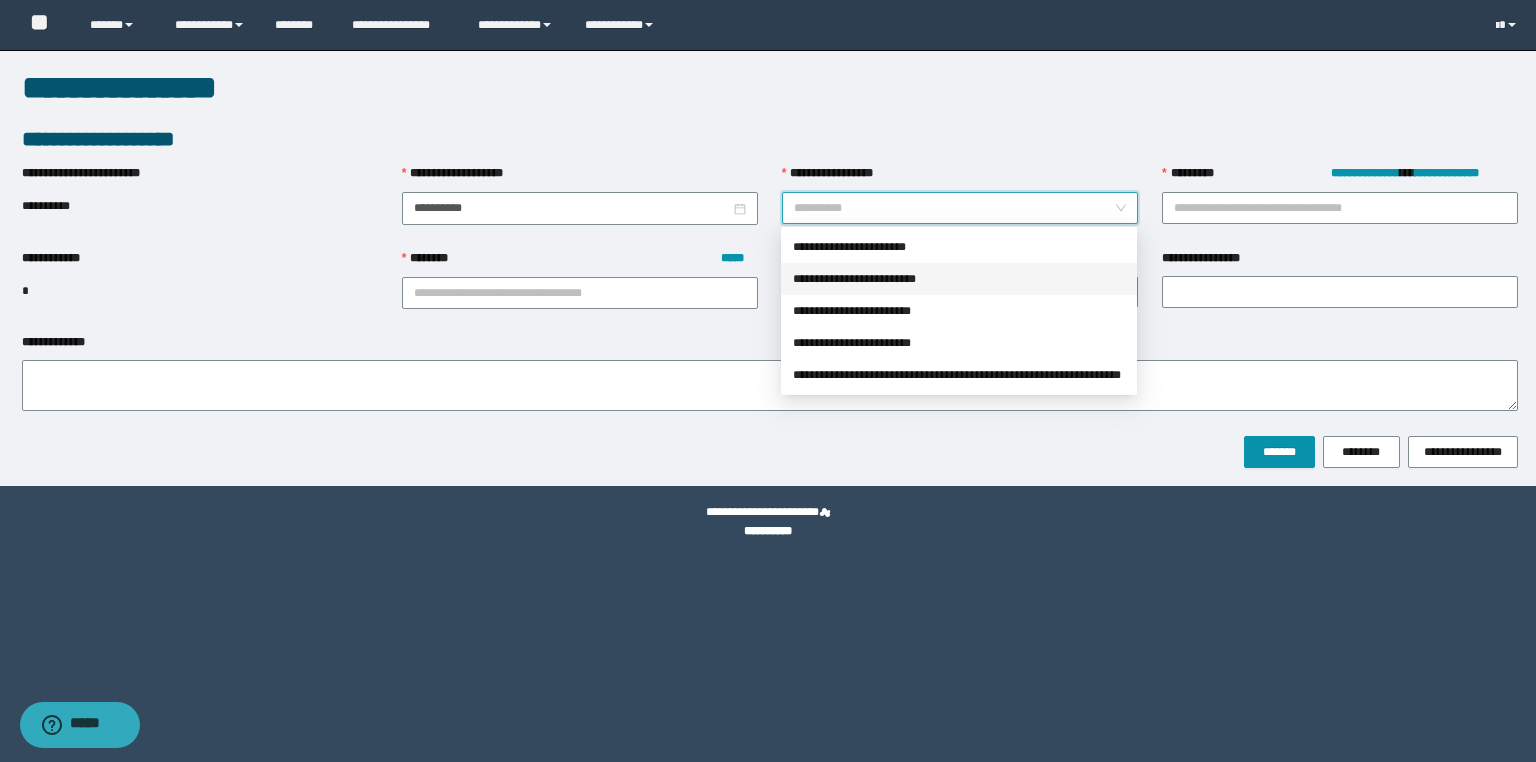 click on "**********" at bounding box center (959, 279) 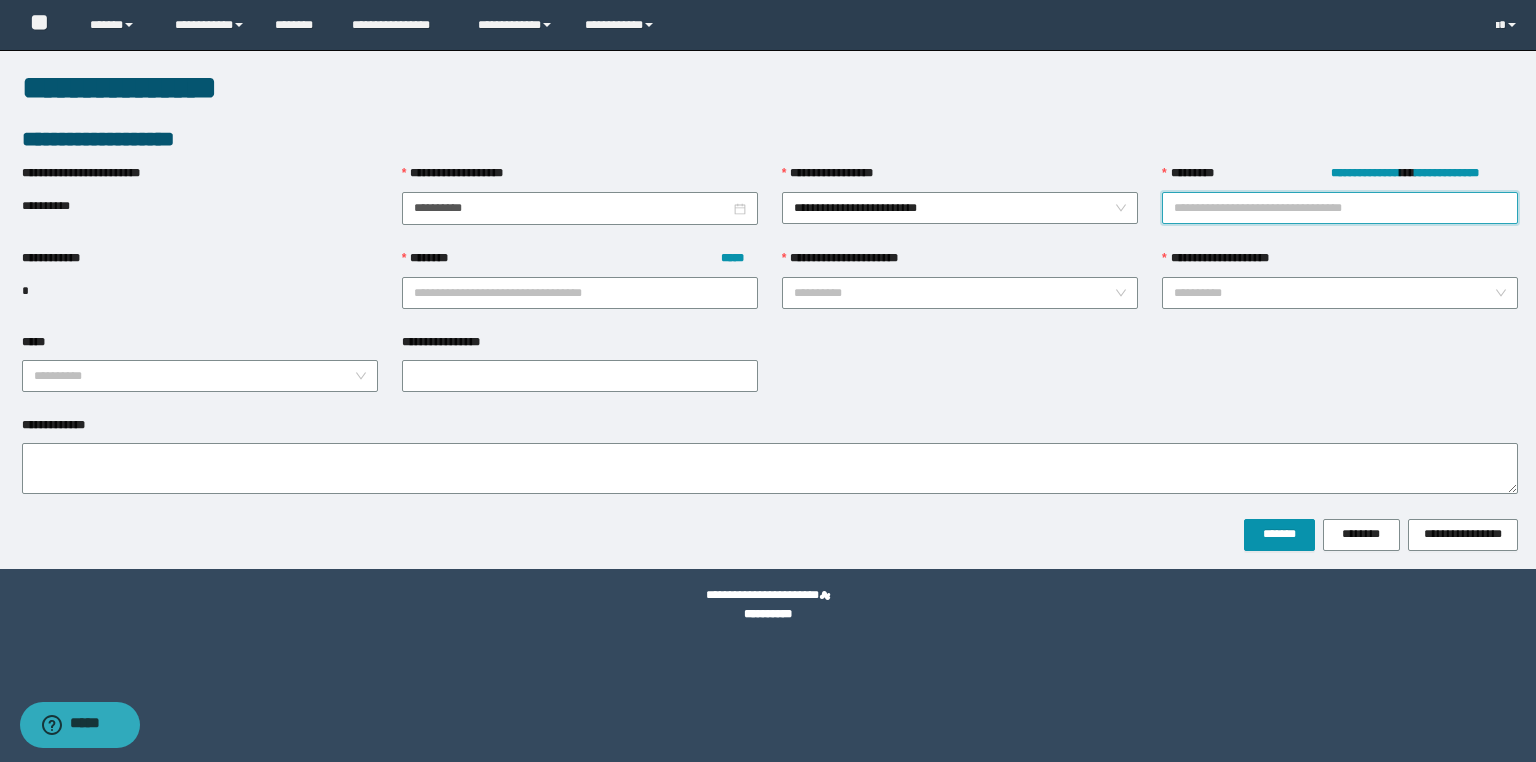 click on "**********" at bounding box center (1340, 208) 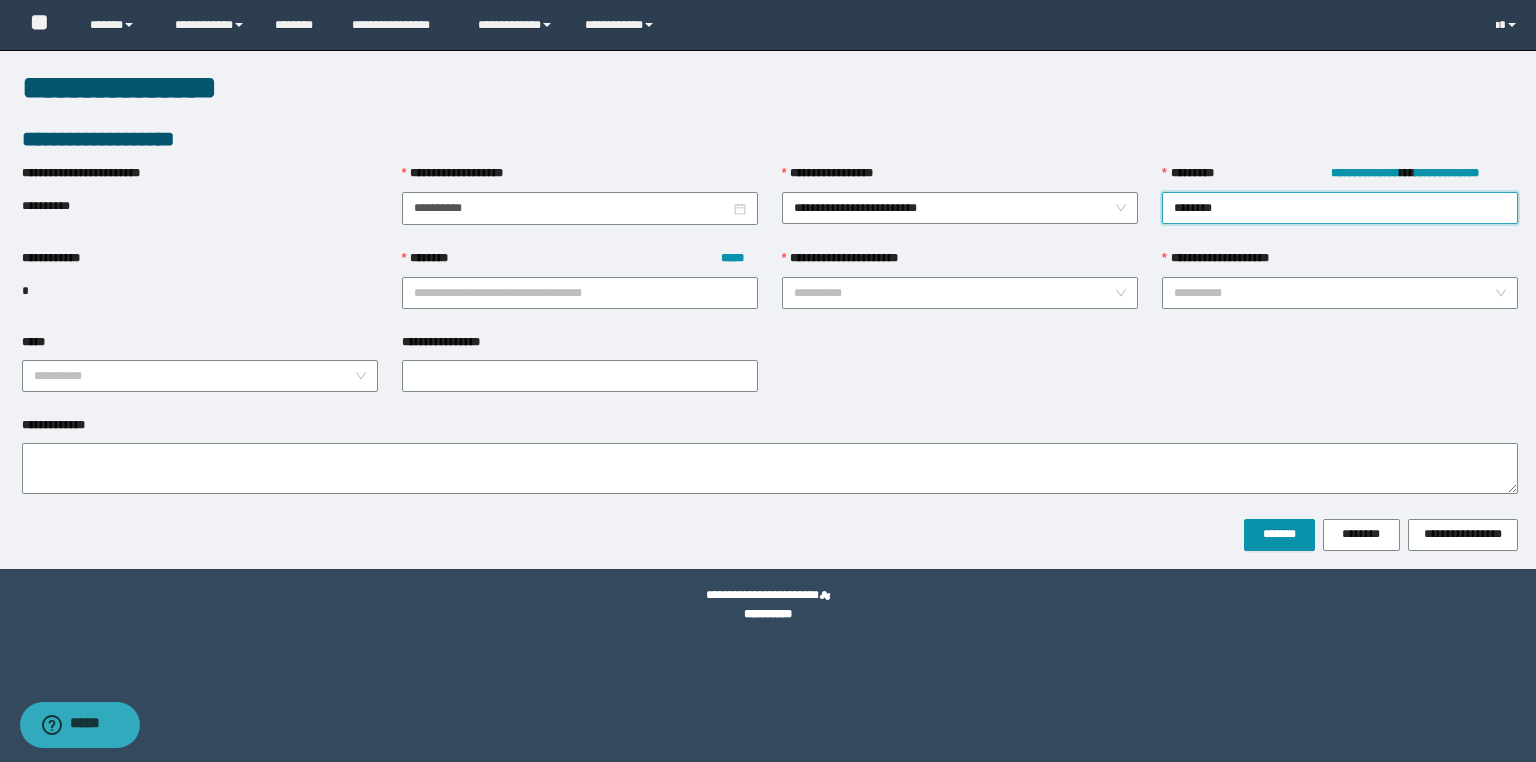 type on "*********" 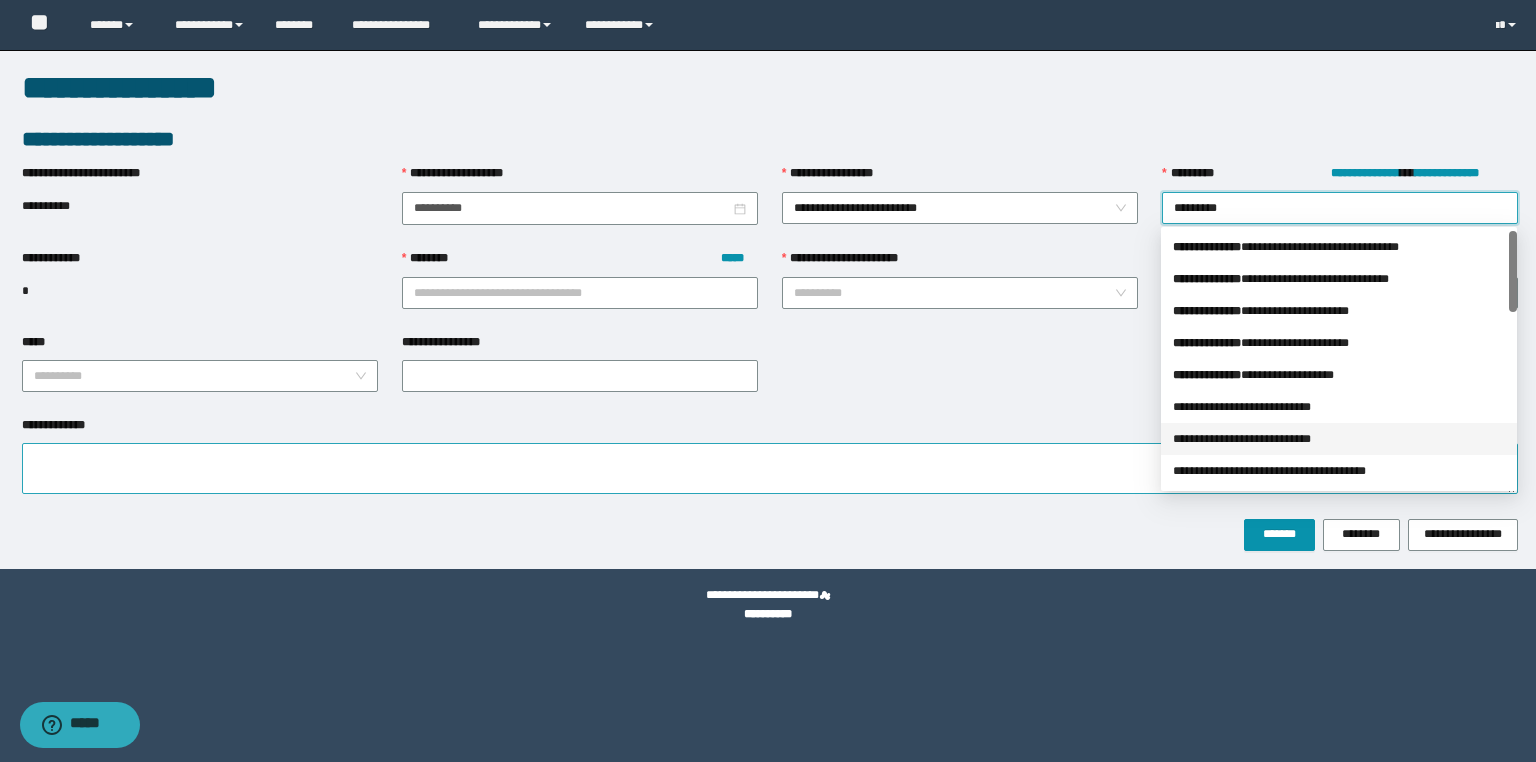 drag, startPoint x: 1232, startPoint y: 442, endPoint x: 1220, endPoint y: 448, distance: 13.416408 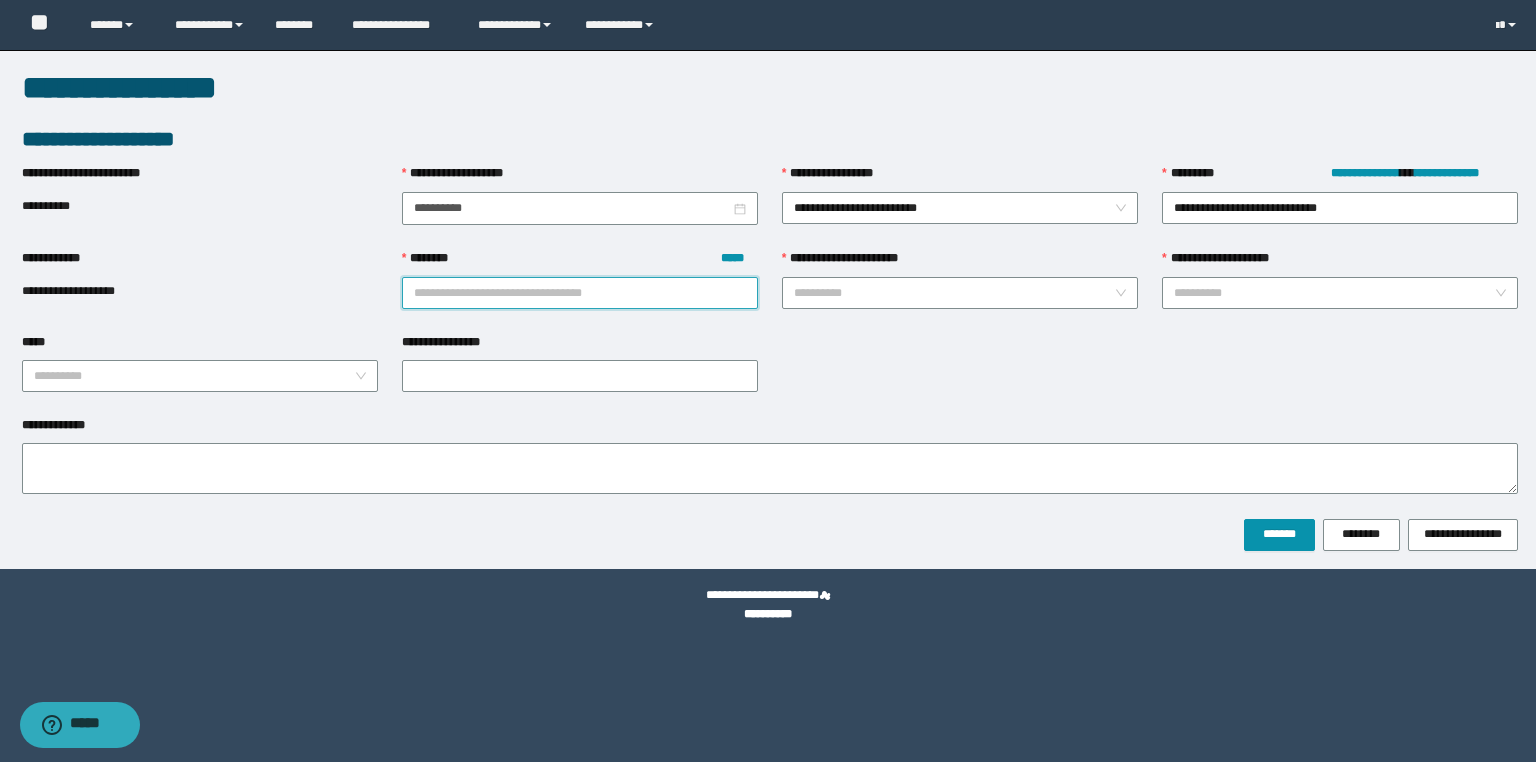 click on "******** *****" at bounding box center (580, 293) 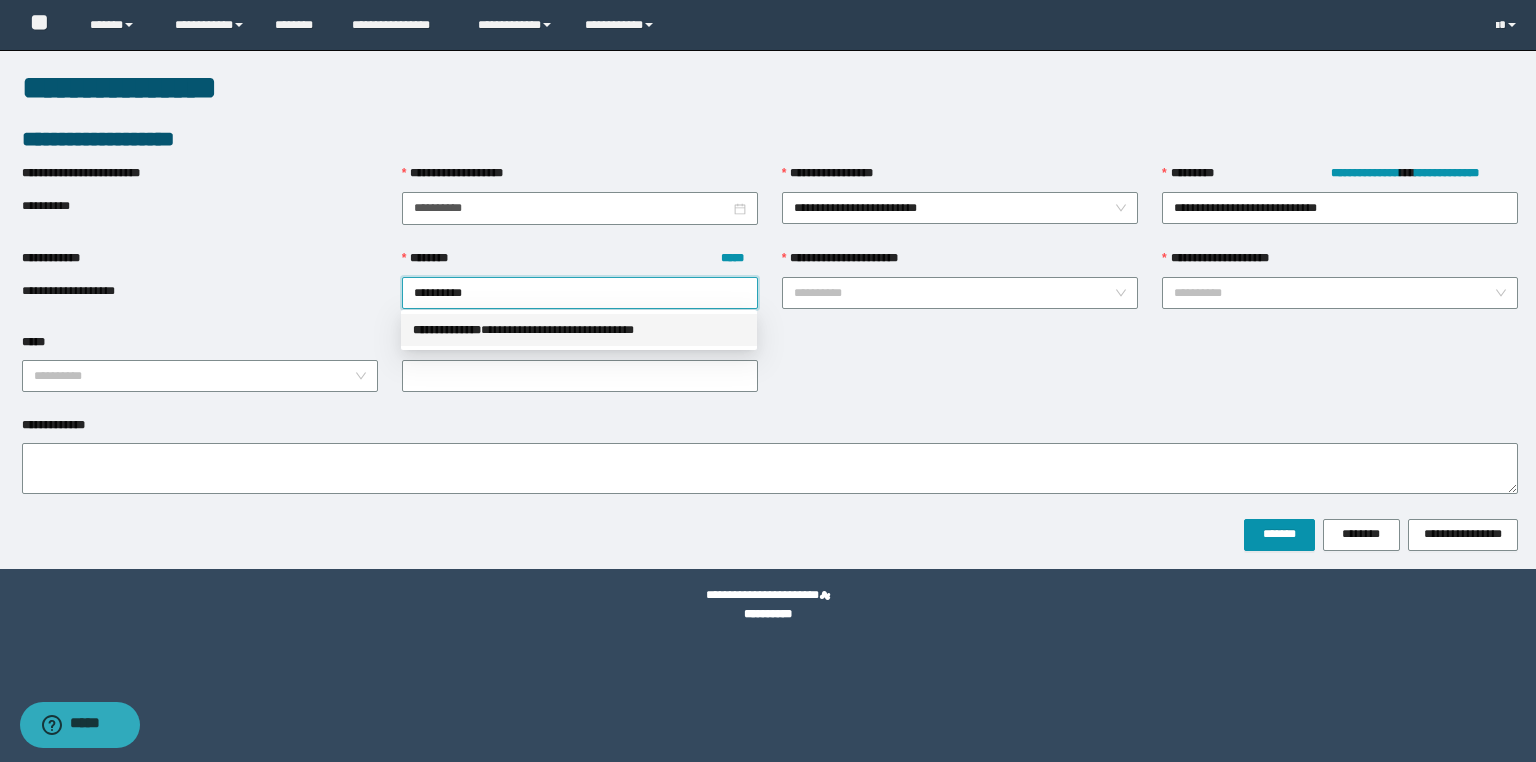 click on "**********" at bounding box center [579, 330] 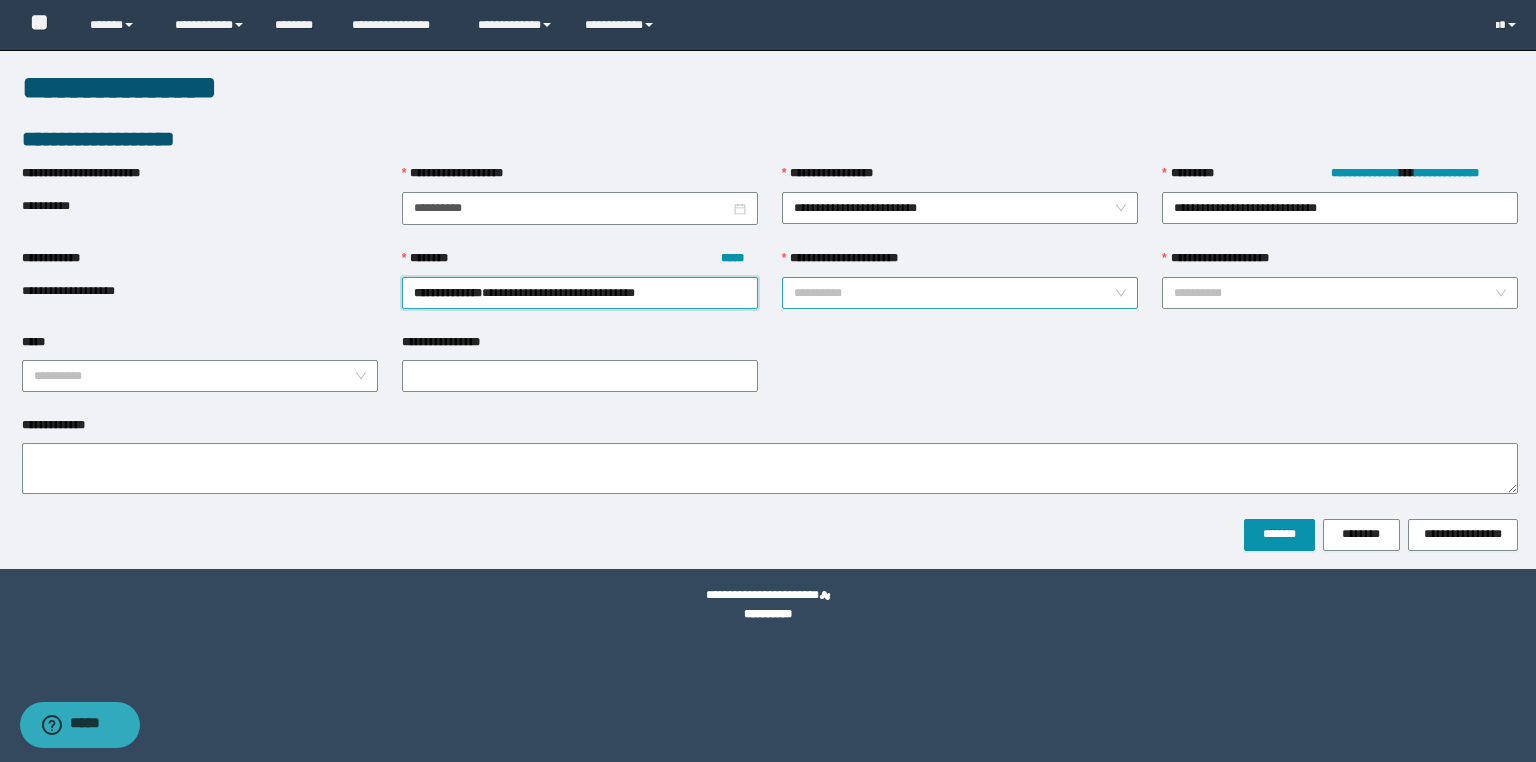 click on "**********" at bounding box center (954, 293) 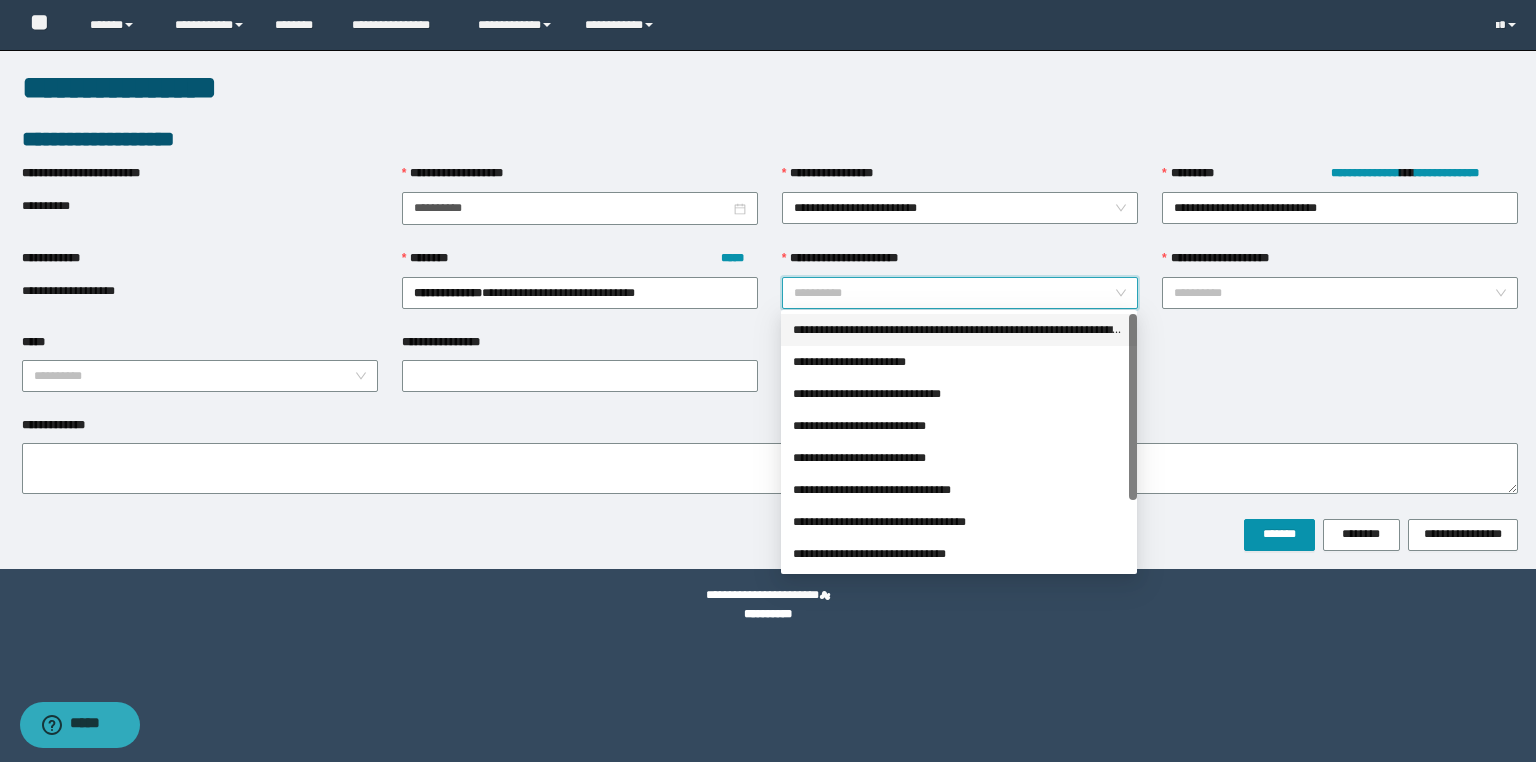 drag, startPoint x: 884, startPoint y: 331, endPoint x: 914, endPoint y: 336, distance: 30.413813 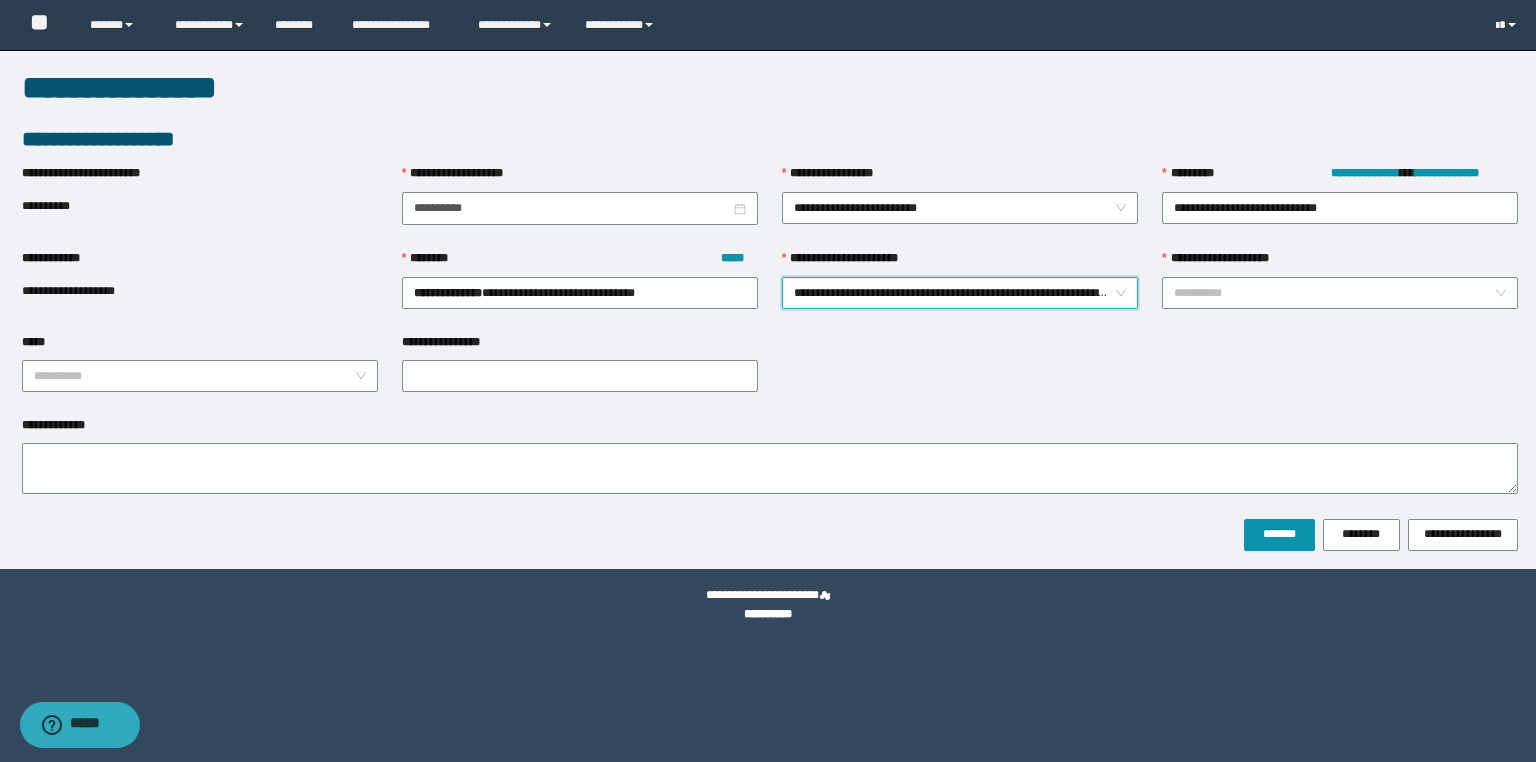 drag, startPoint x: 1195, startPoint y: 294, endPoint x: 1196, endPoint y: 312, distance: 18.027756 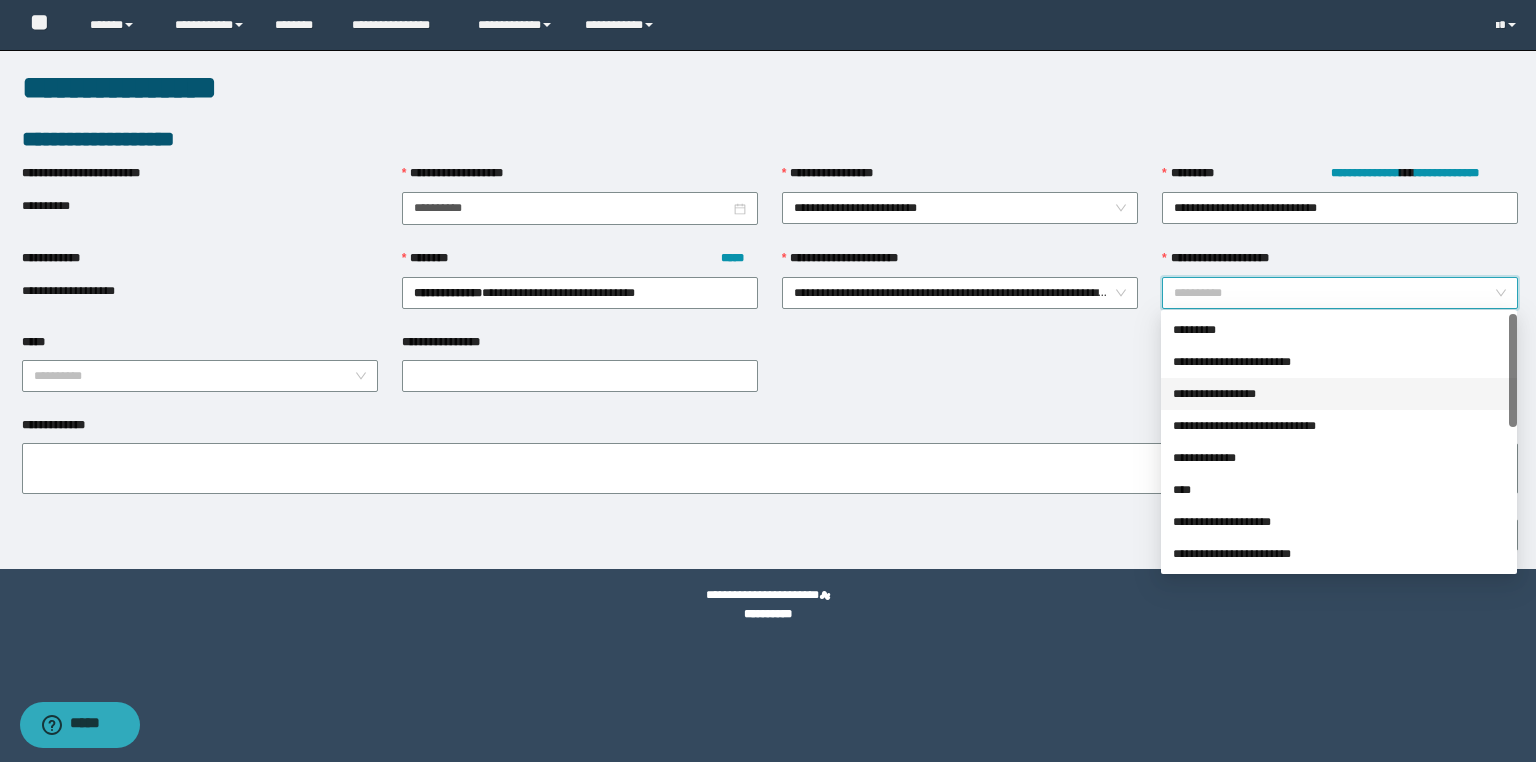 click on "**********" at bounding box center (1339, 394) 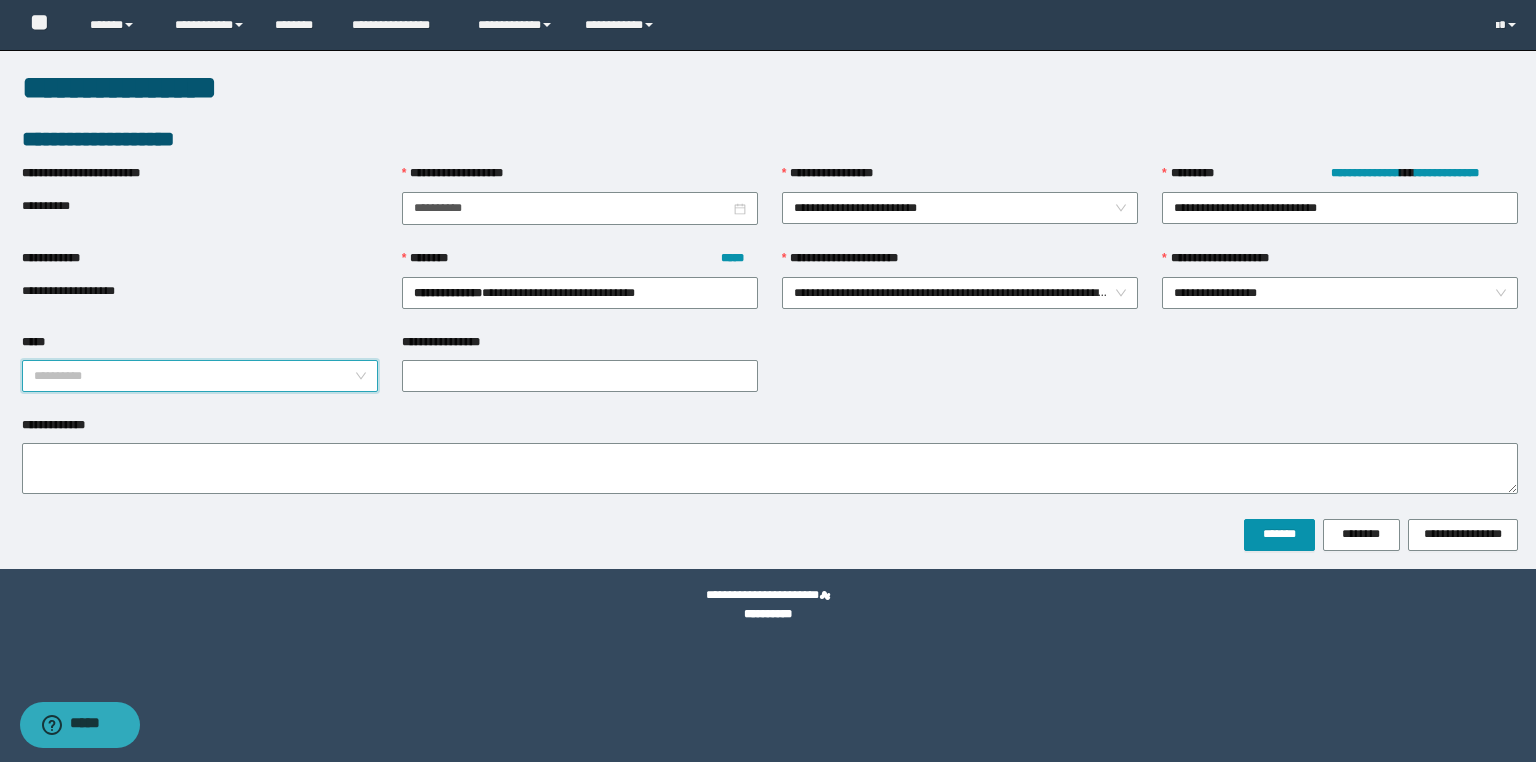 click on "*****" at bounding box center (194, 376) 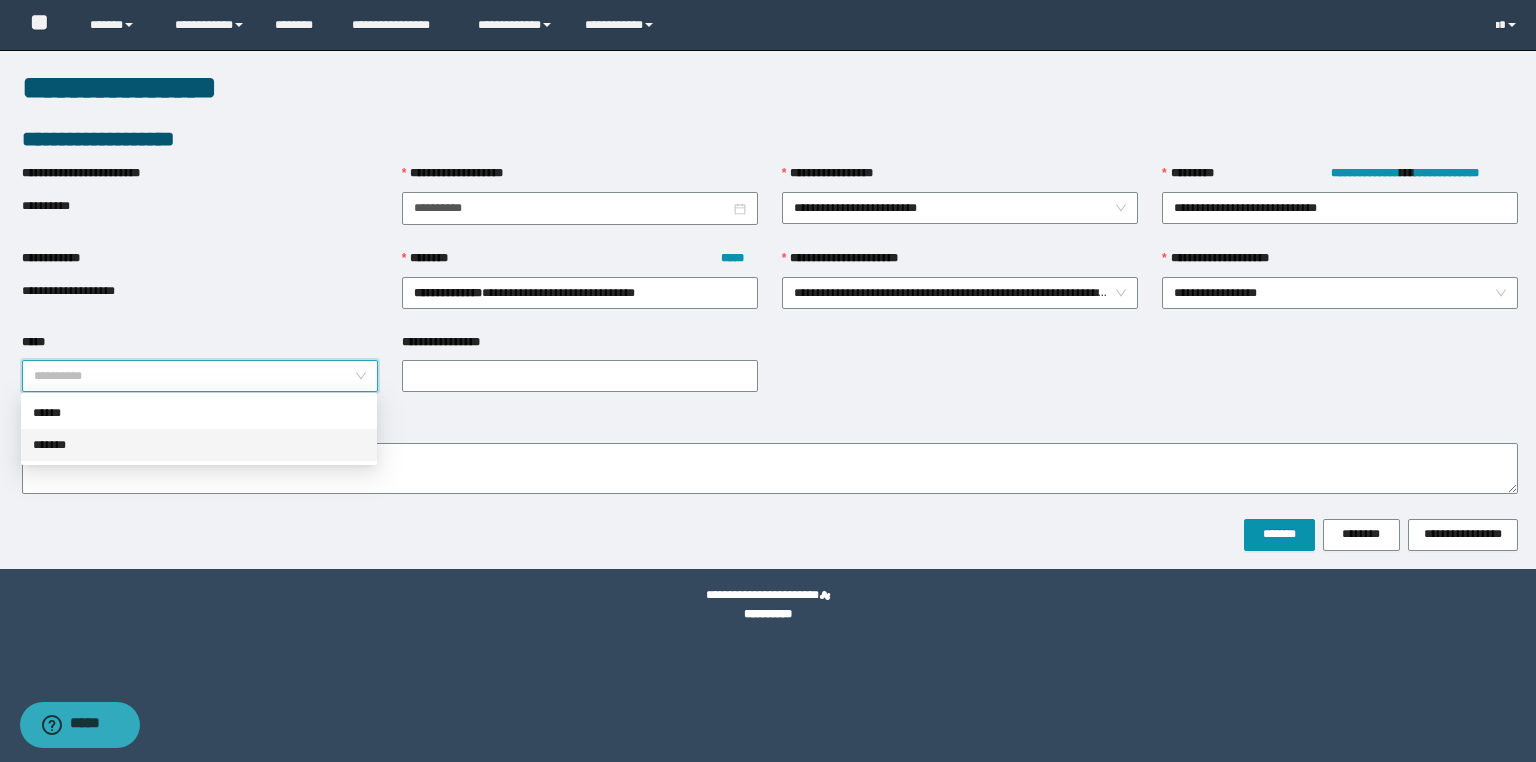 click on "*******" at bounding box center (199, 445) 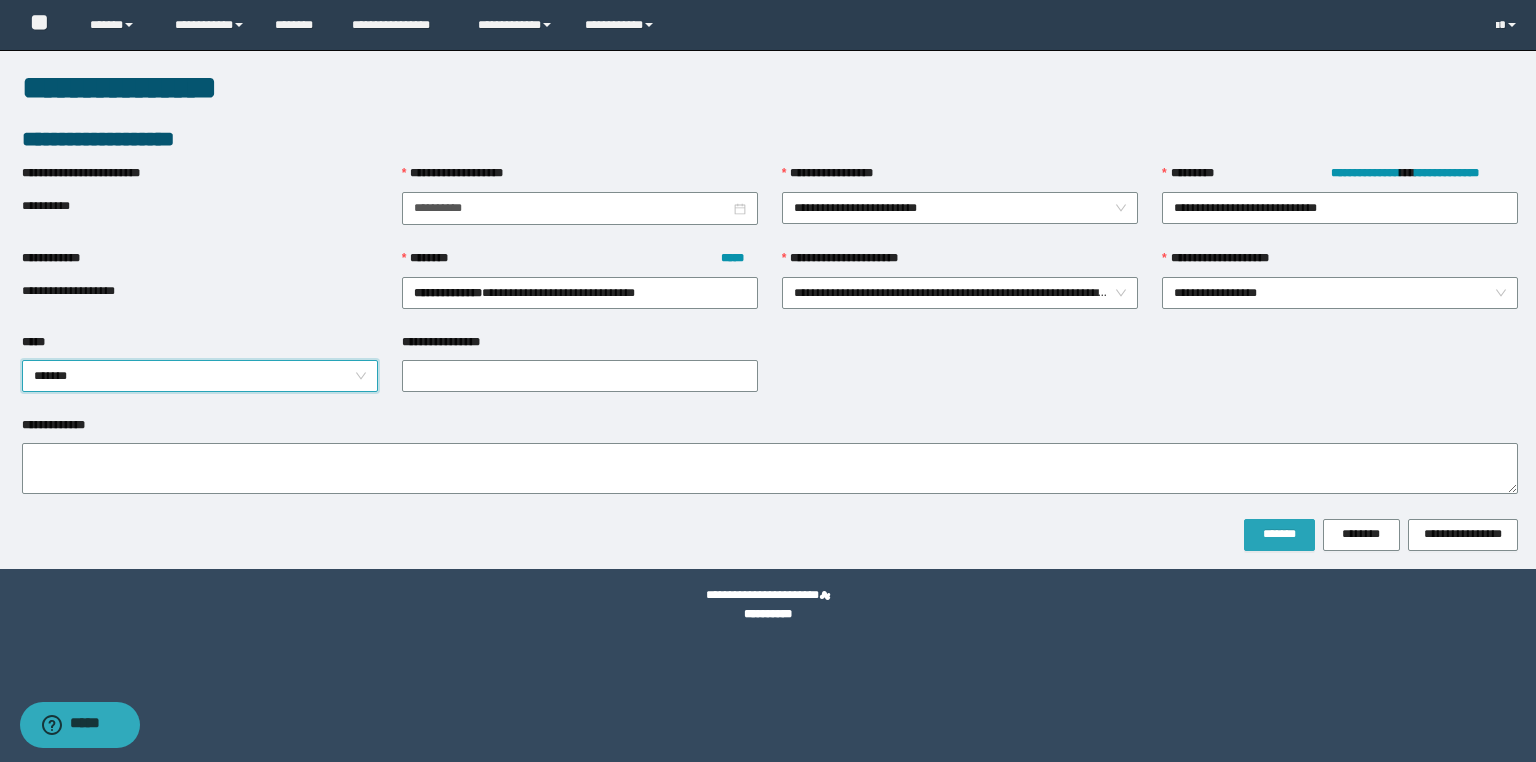 click on "*******" at bounding box center [1279, 534] 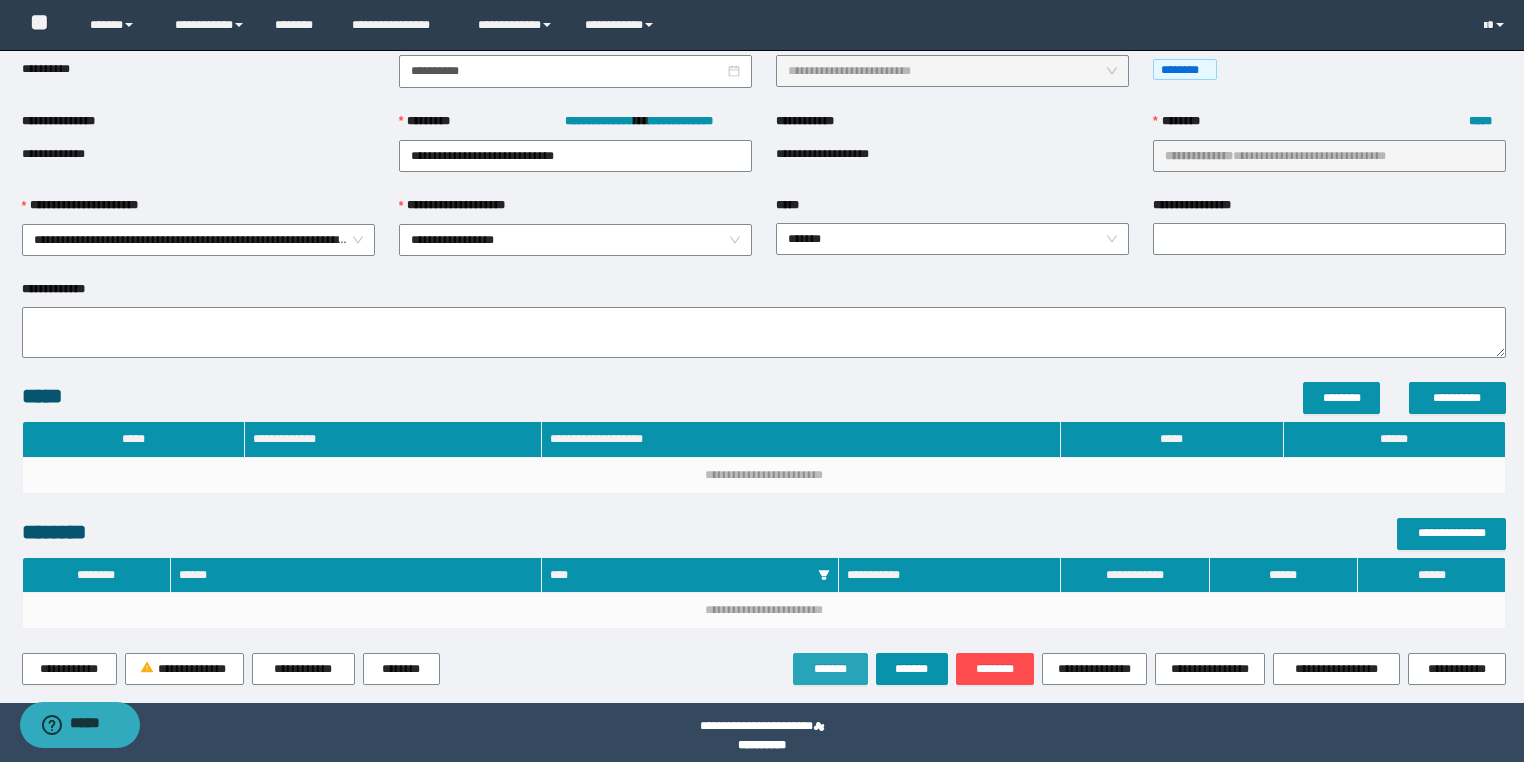 scroll, scrollTop: 202, scrollLeft: 0, axis: vertical 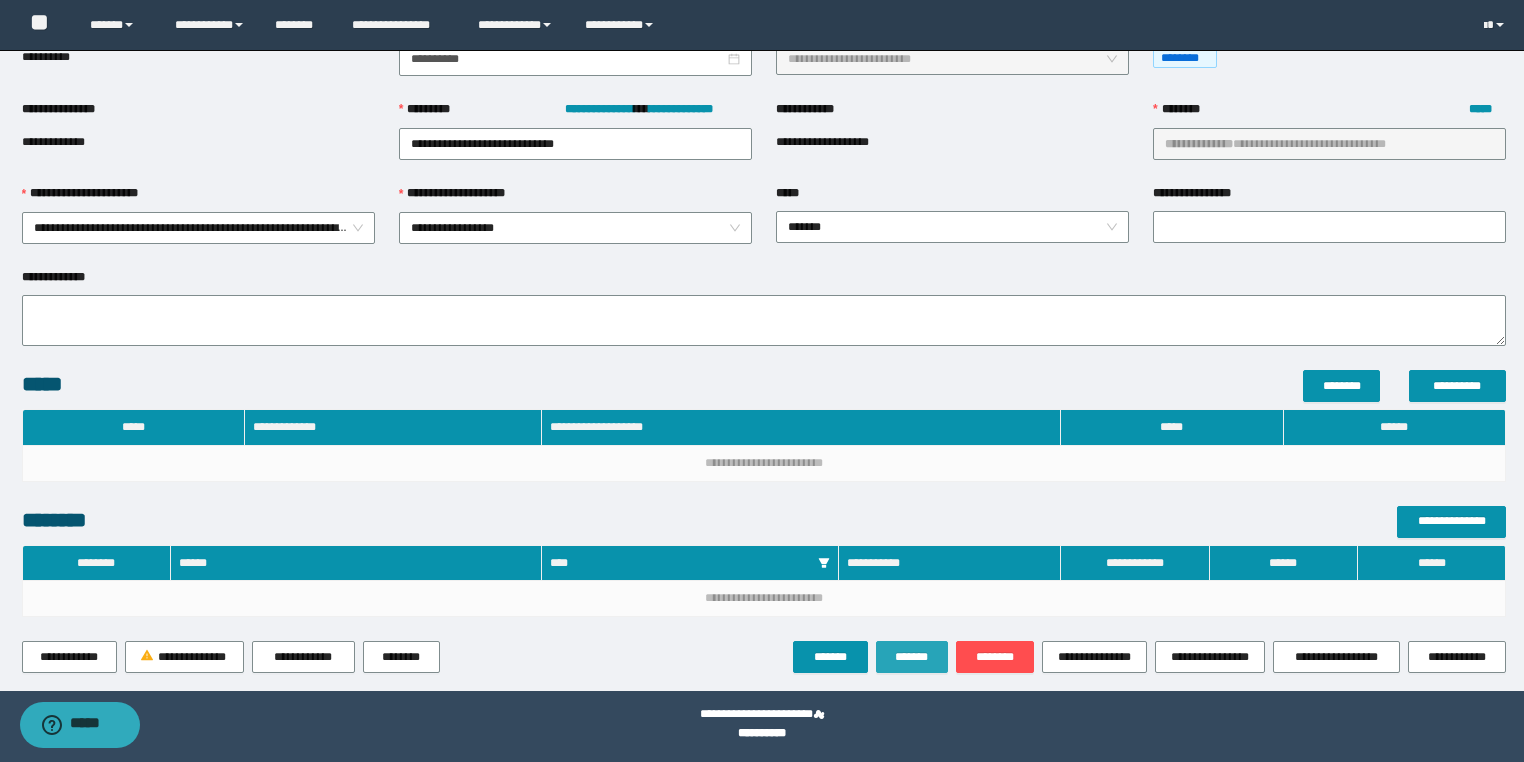 click on "*******" at bounding box center (912, 657) 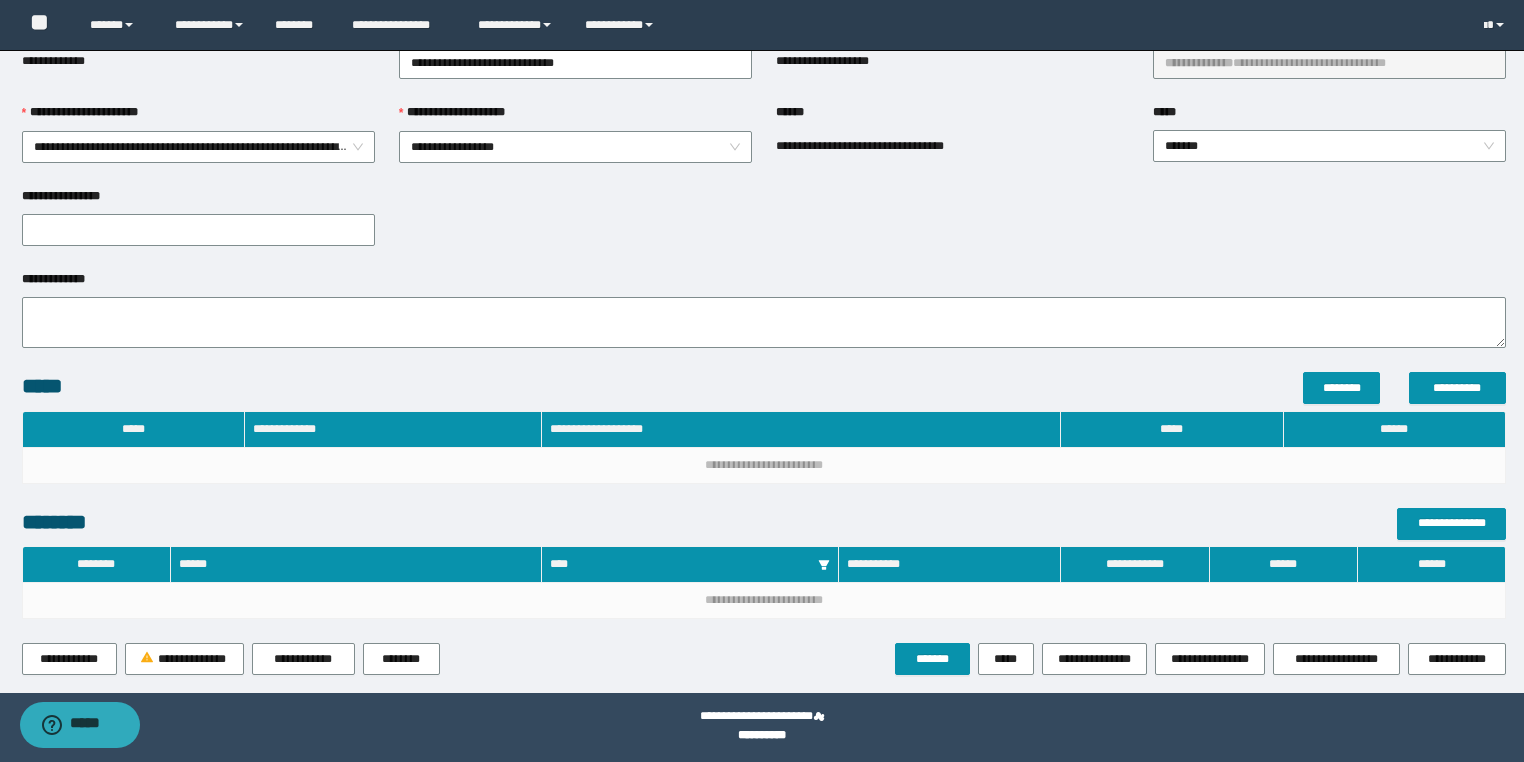 scroll, scrollTop: 285, scrollLeft: 0, axis: vertical 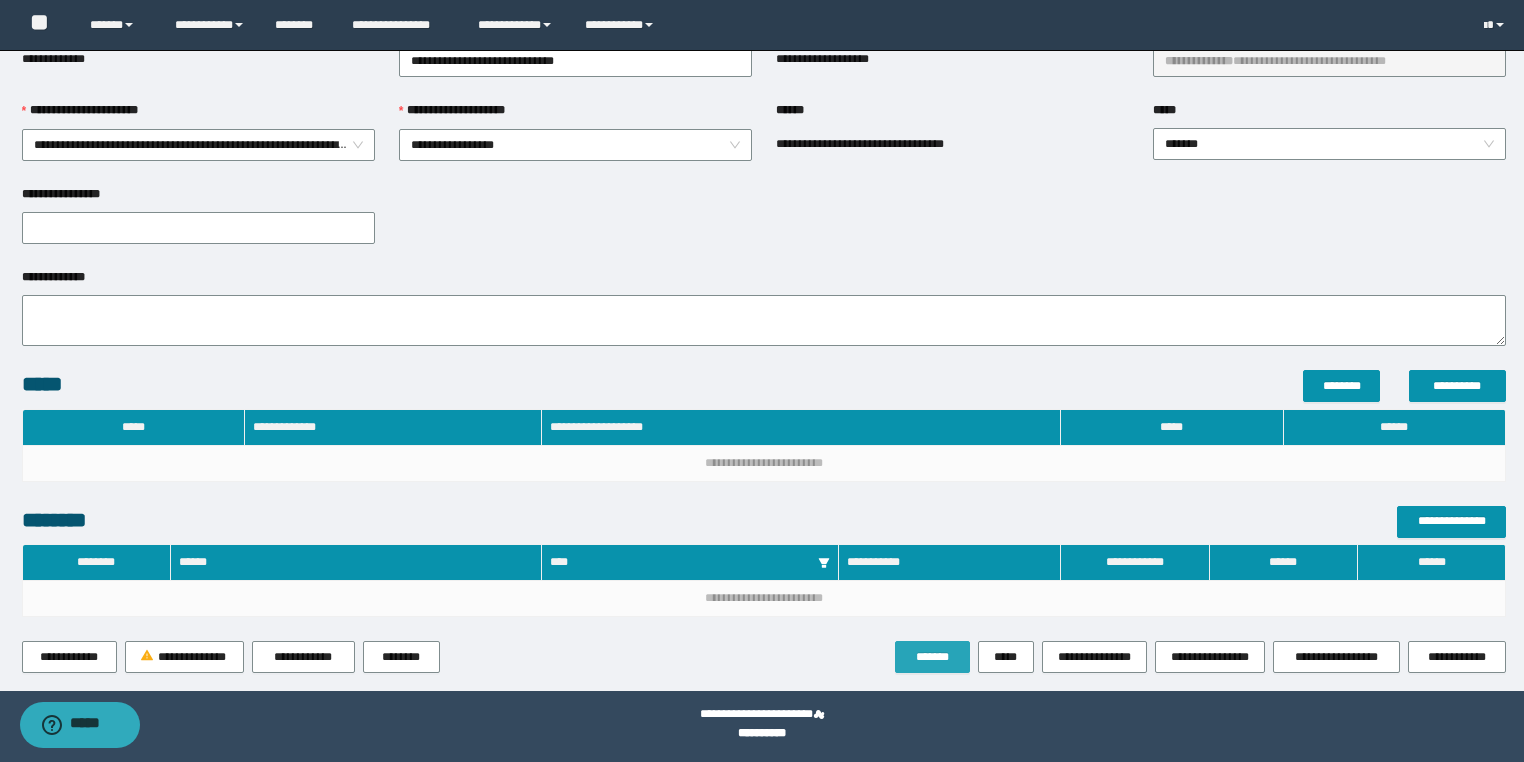 drag, startPoint x: 928, startPoint y: 648, endPoint x: 845, endPoint y: 687, distance: 91.706055 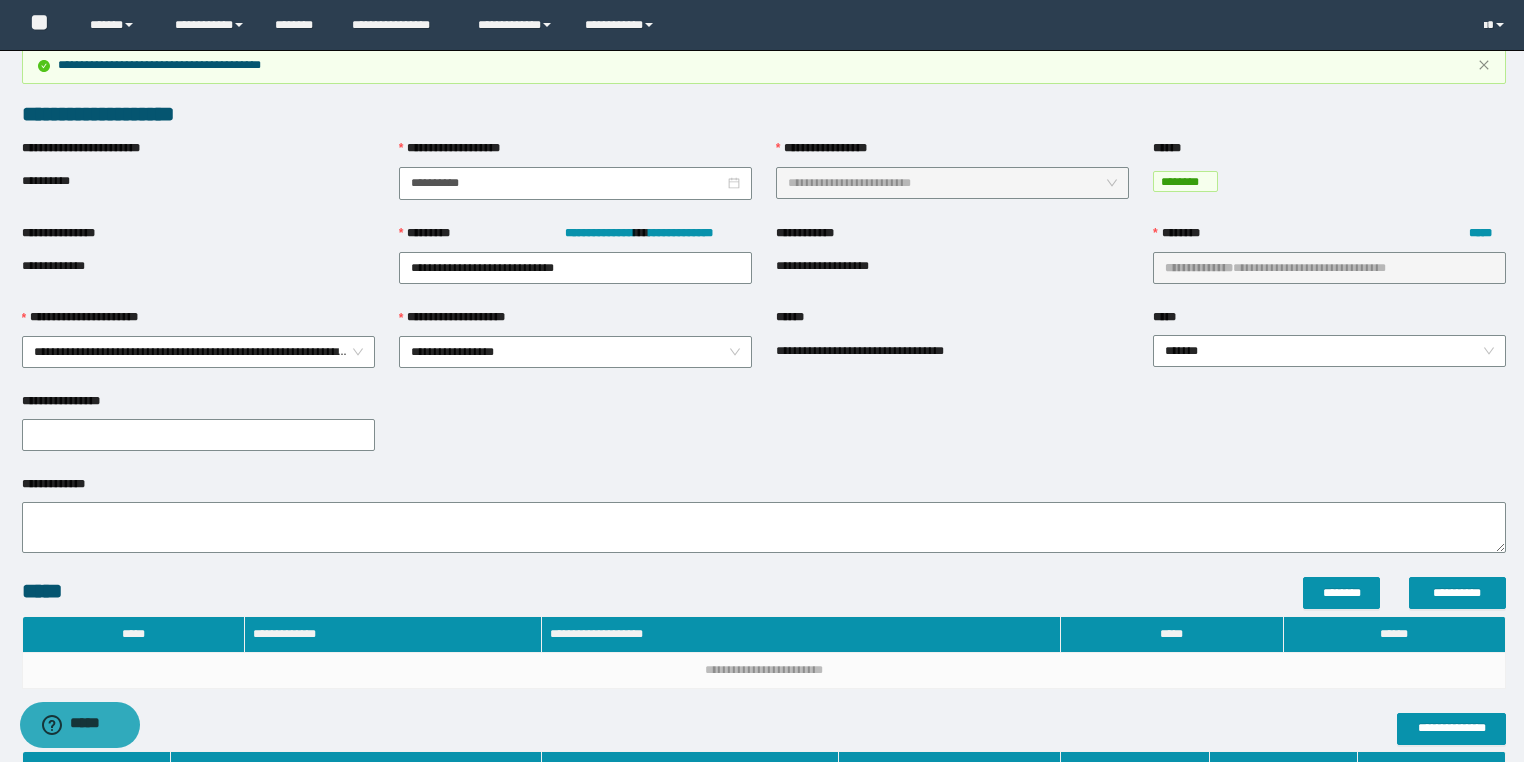 scroll, scrollTop: 0, scrollLeft: 0, axis: both 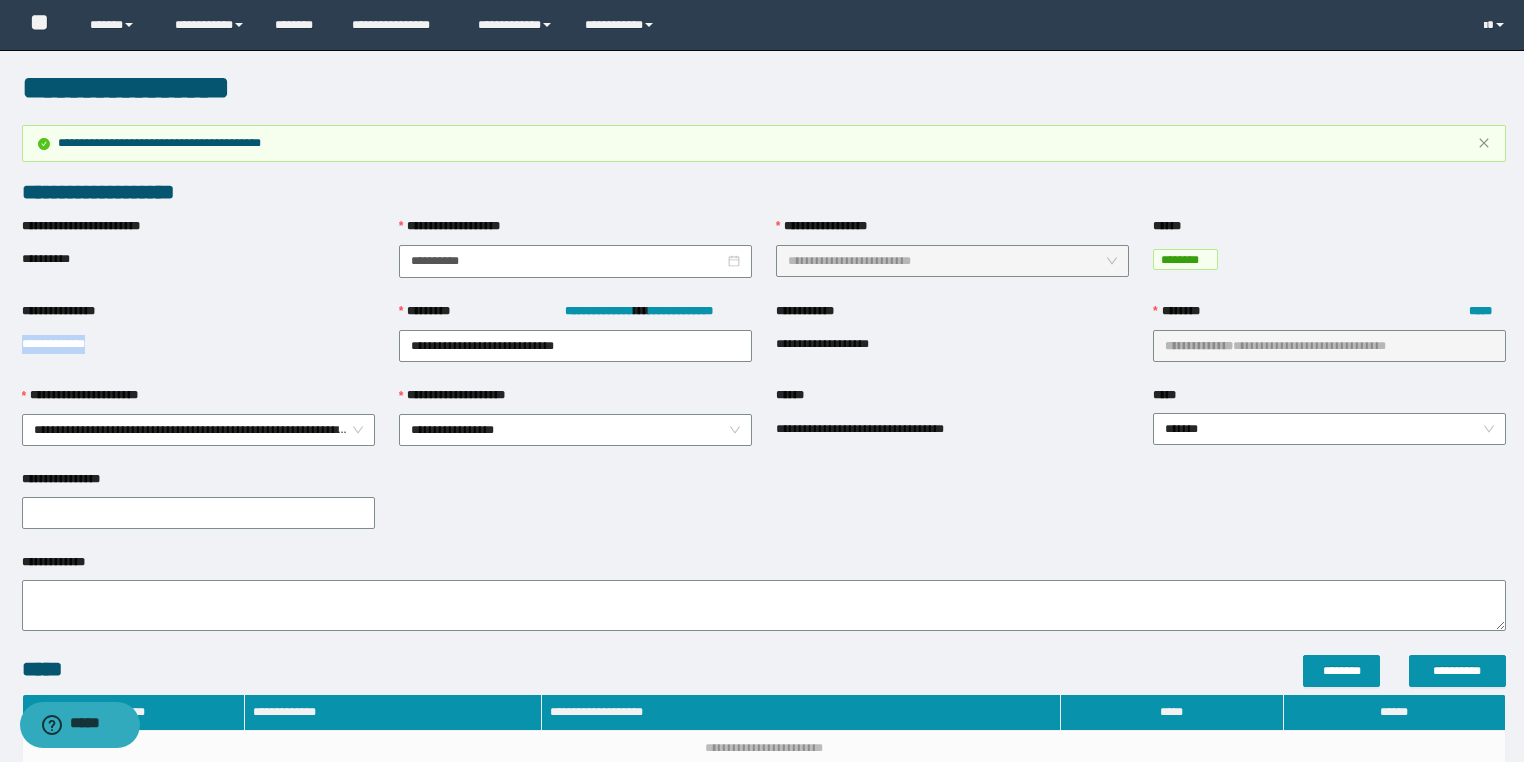 drag, startPoint x: 151, startPoint y: 336, endPoint x: 0, endPoint y: 355, distance: 152.19067 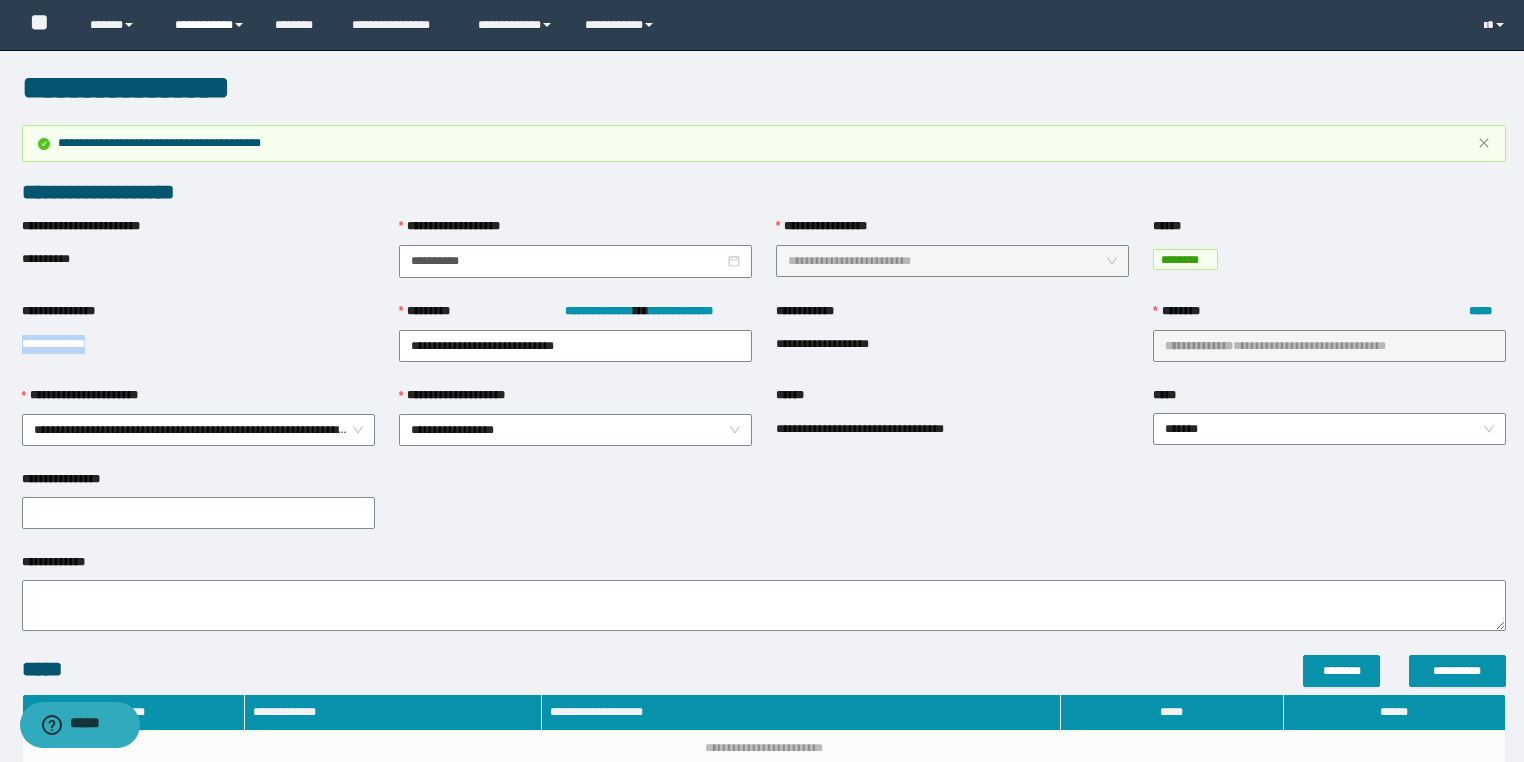 click on "**********" at bounding box center (210, 25) 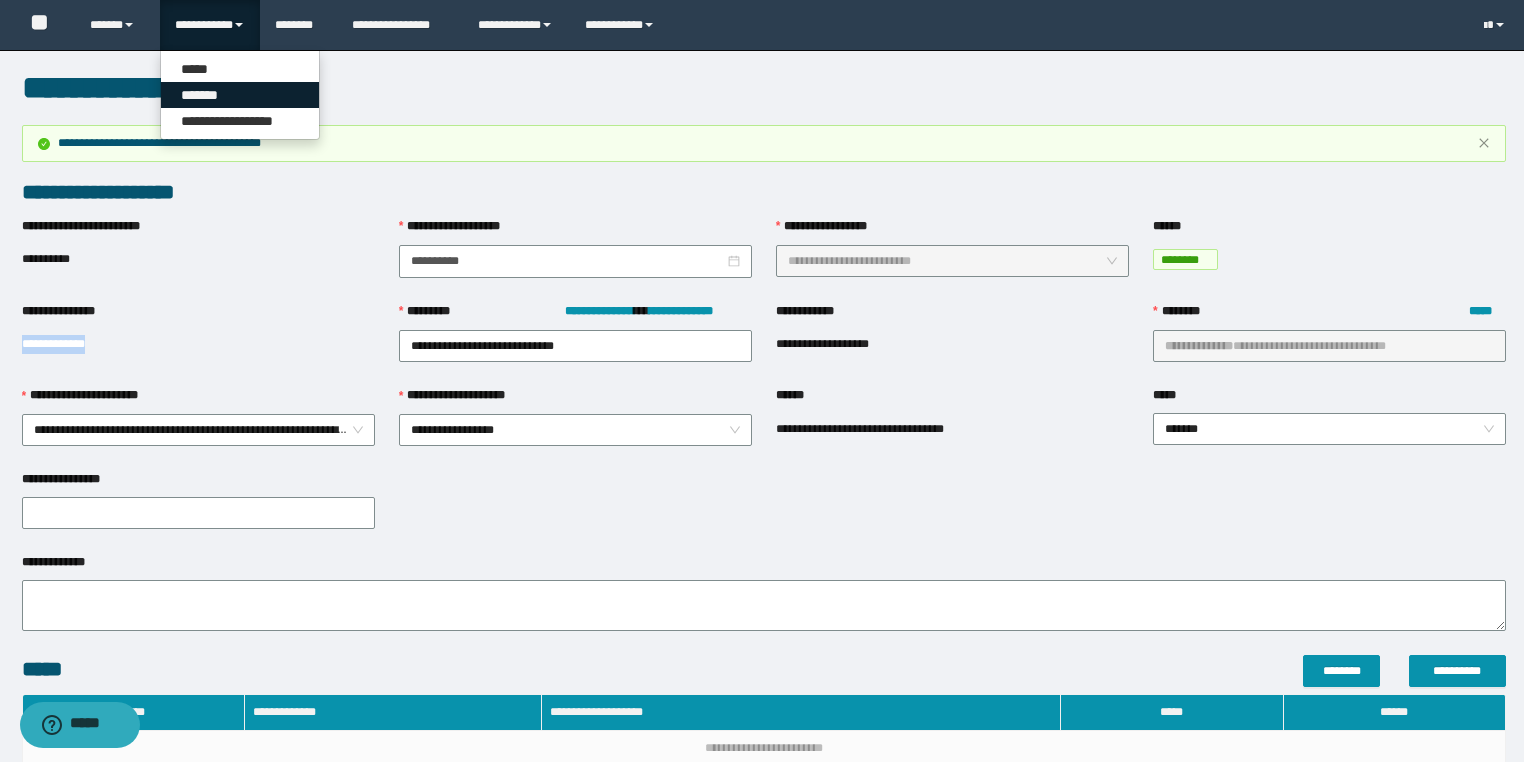 click on "*******" at bounding box center (240, 95) 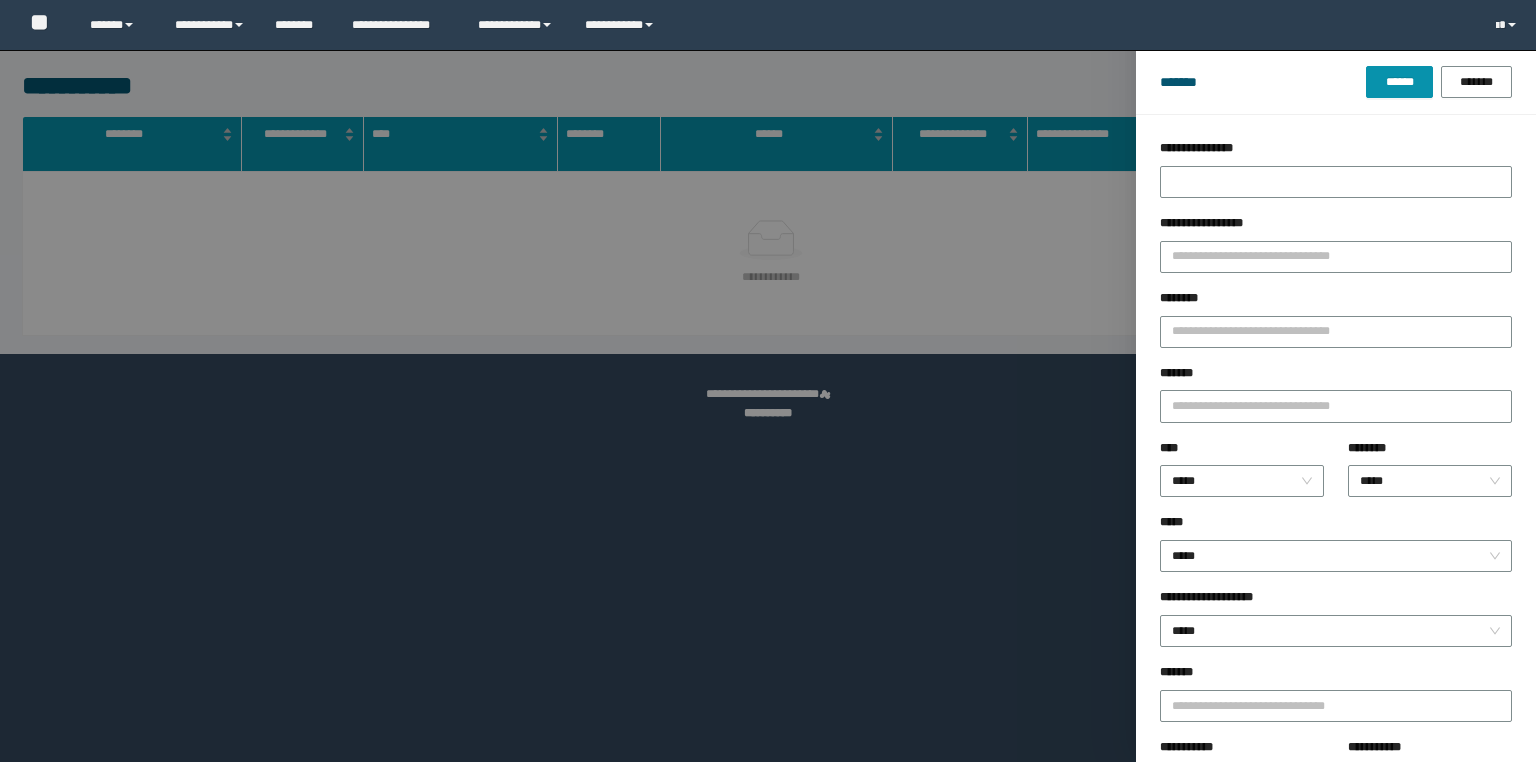scroll, scrollTop: 0, scrollLeft: 0, axis: both 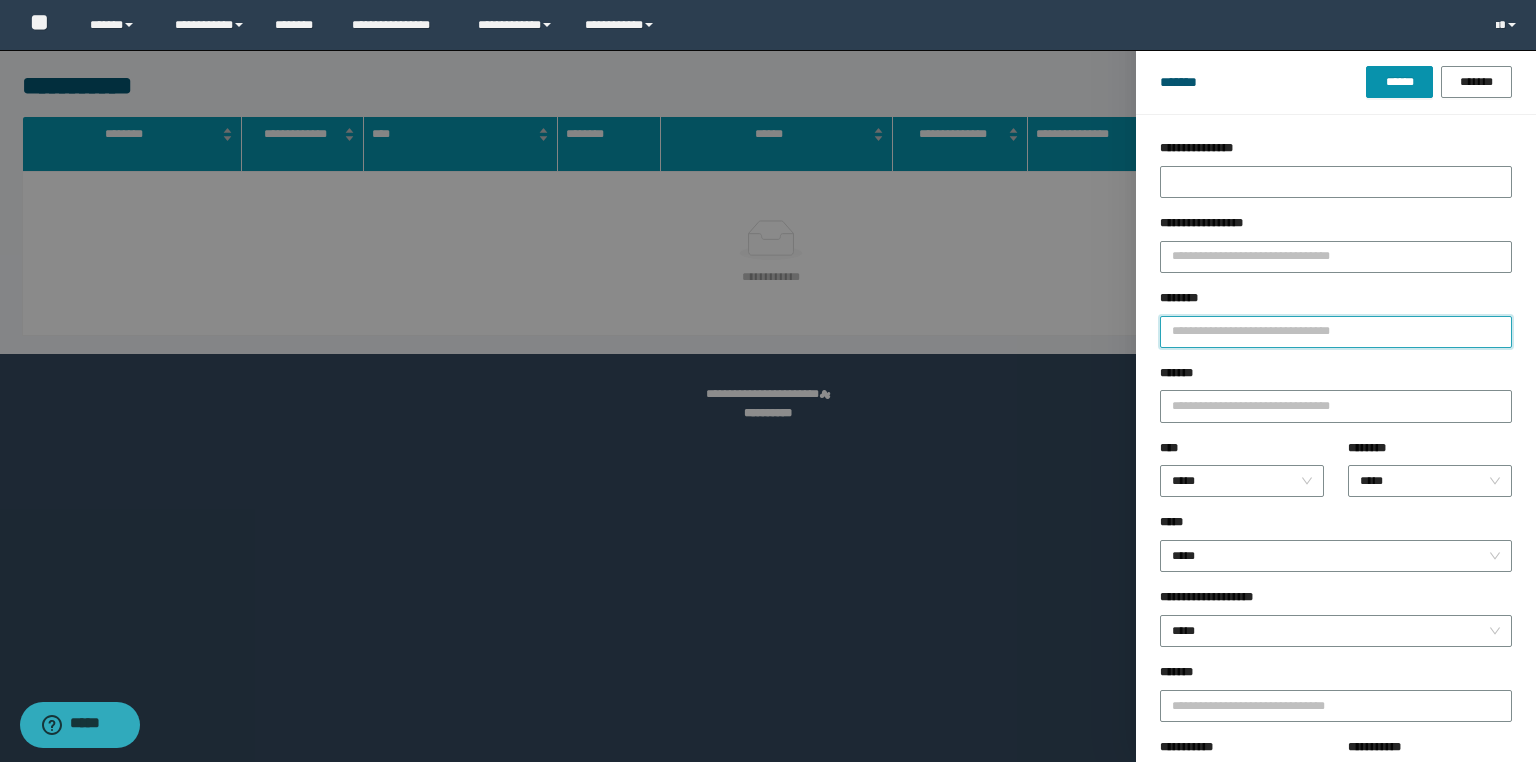 drag, startPoint x: 1203, startPoint y: 330, endPoint x: 1020, endPoint y: 348, distance: 183.88312 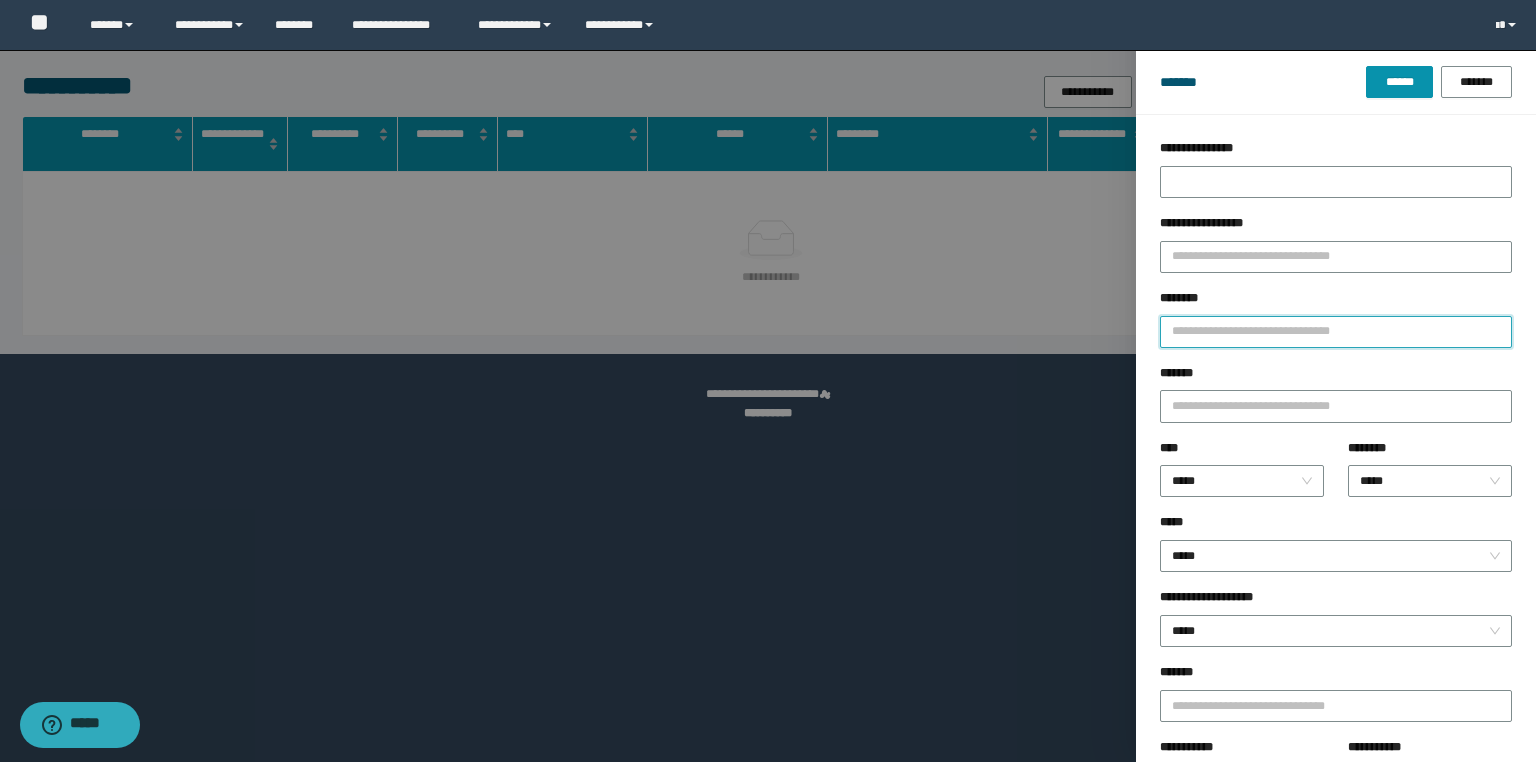 paste on "**********" 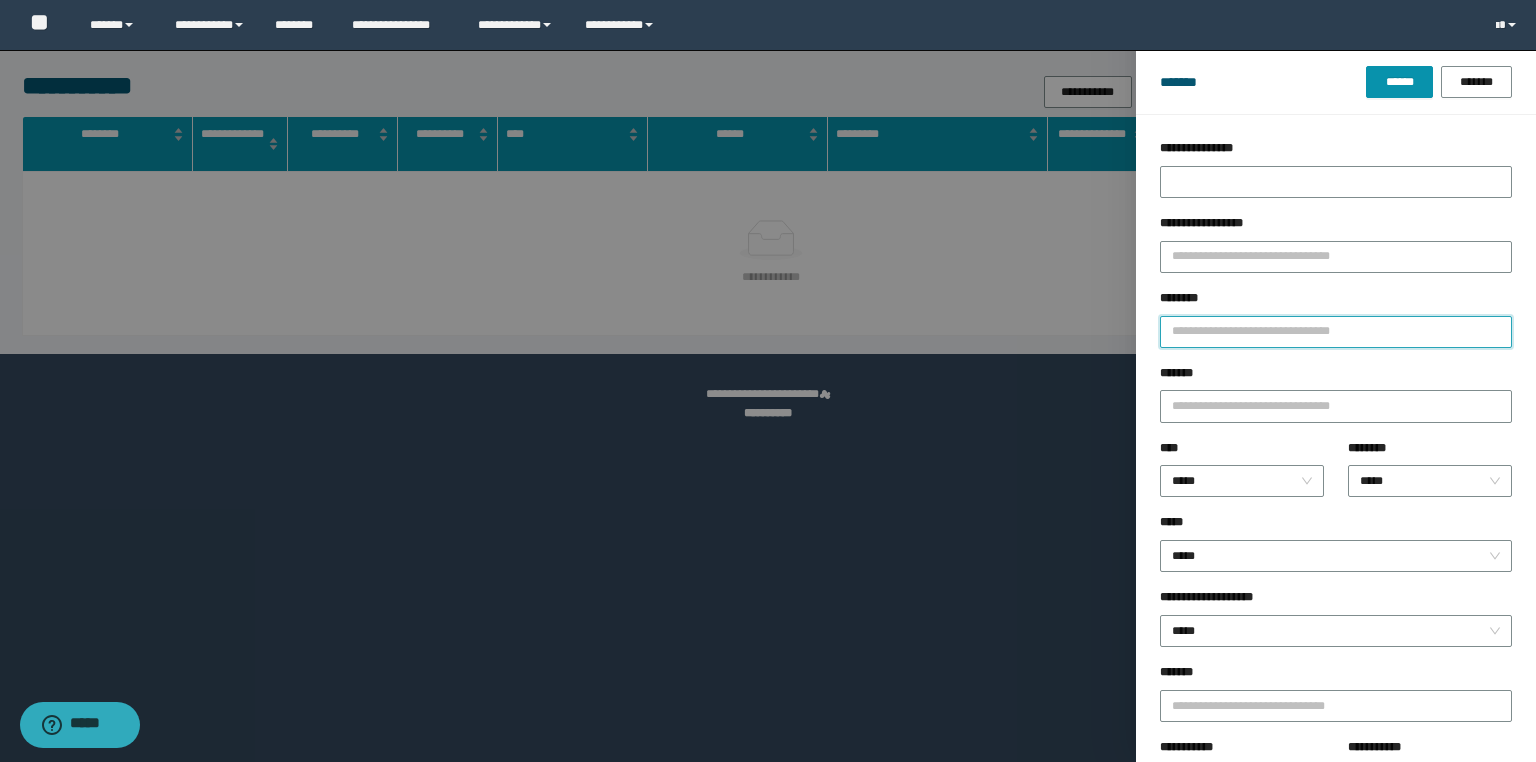 type on "**********" 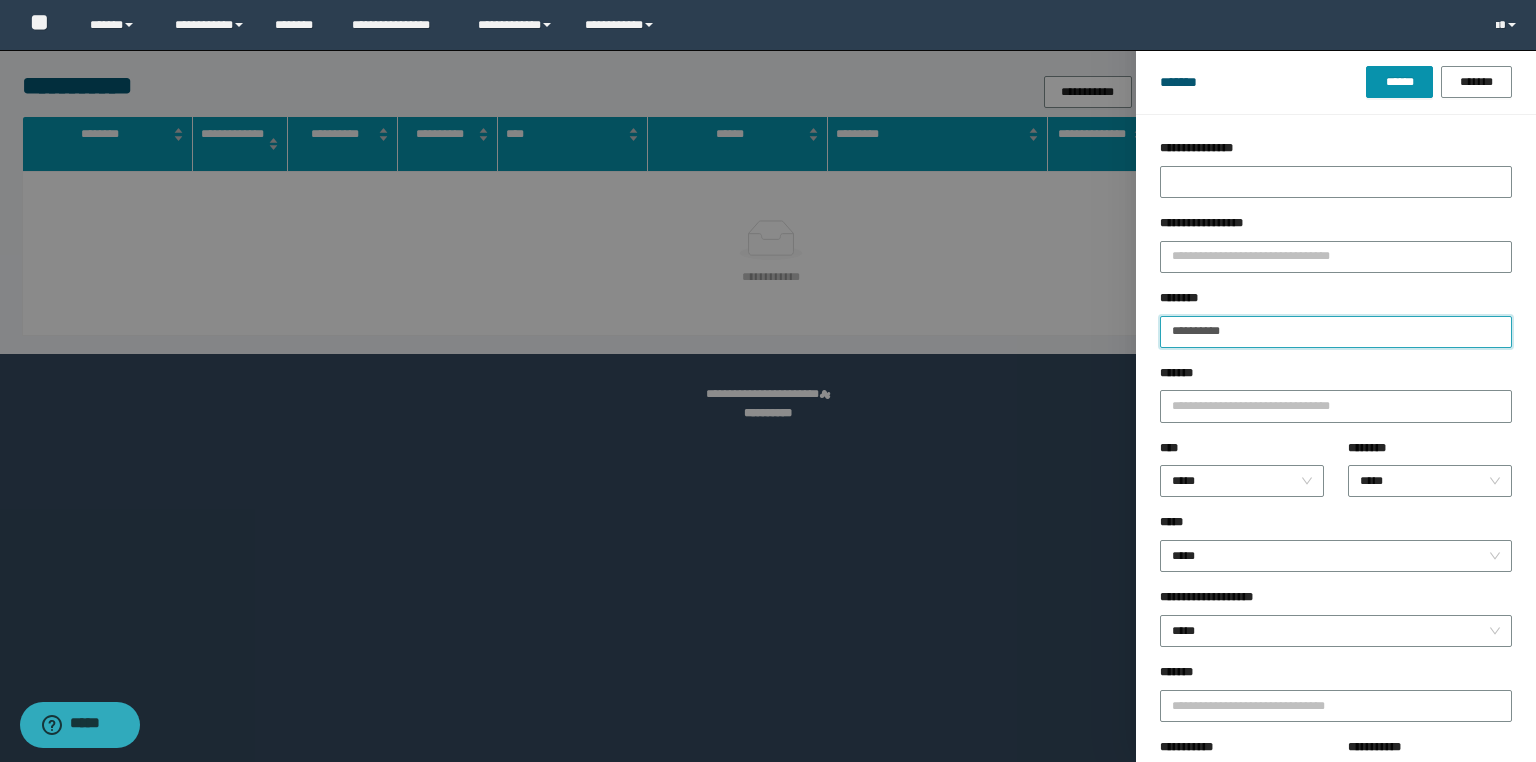 click on "******" at bounding box center [1399, 82] 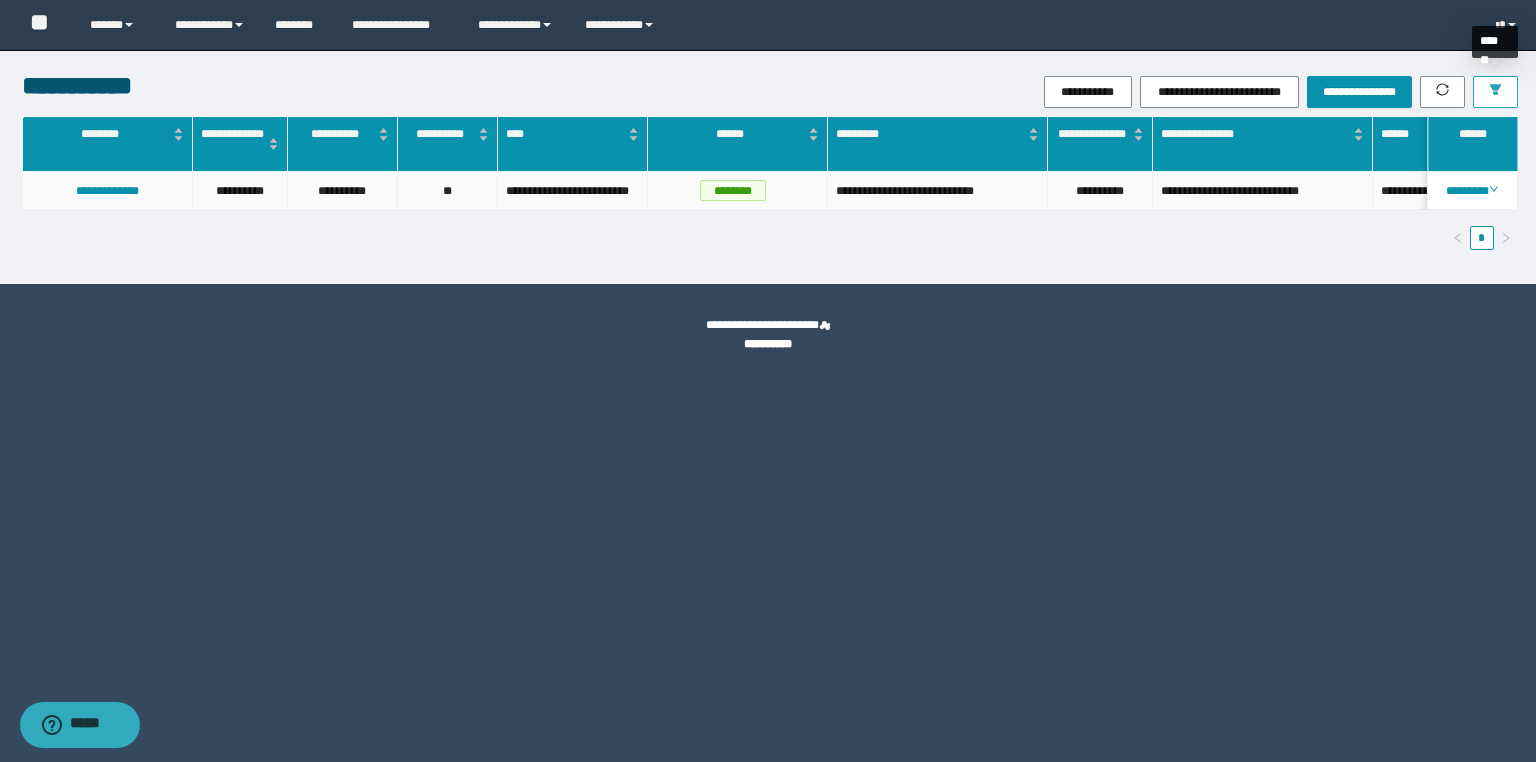 click at bounding box center (1495, 92) 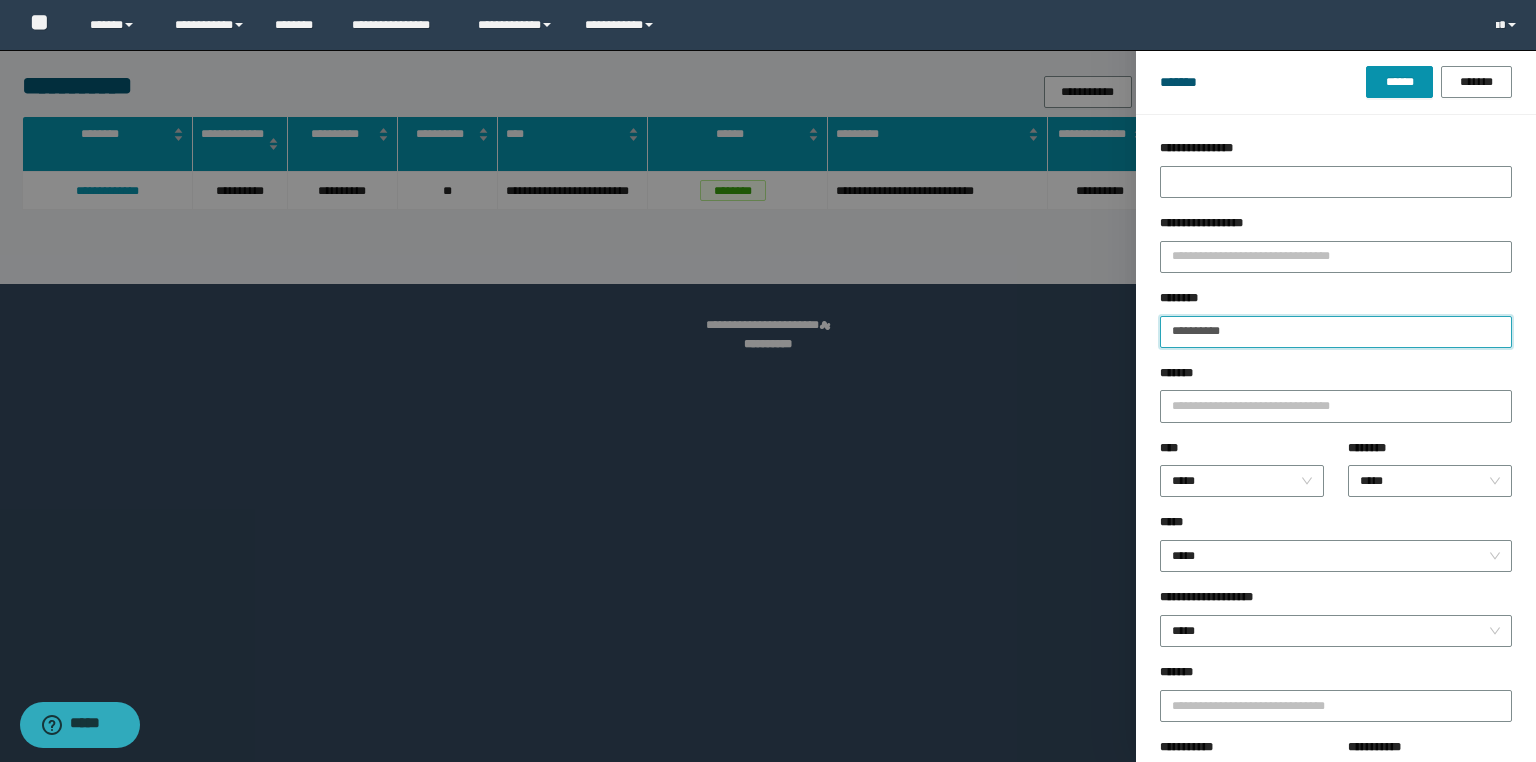 drag, startPoint x: 1280, startPoint y: 339, endPoint x: 791, endPoint y: 308, distance: 489.98163 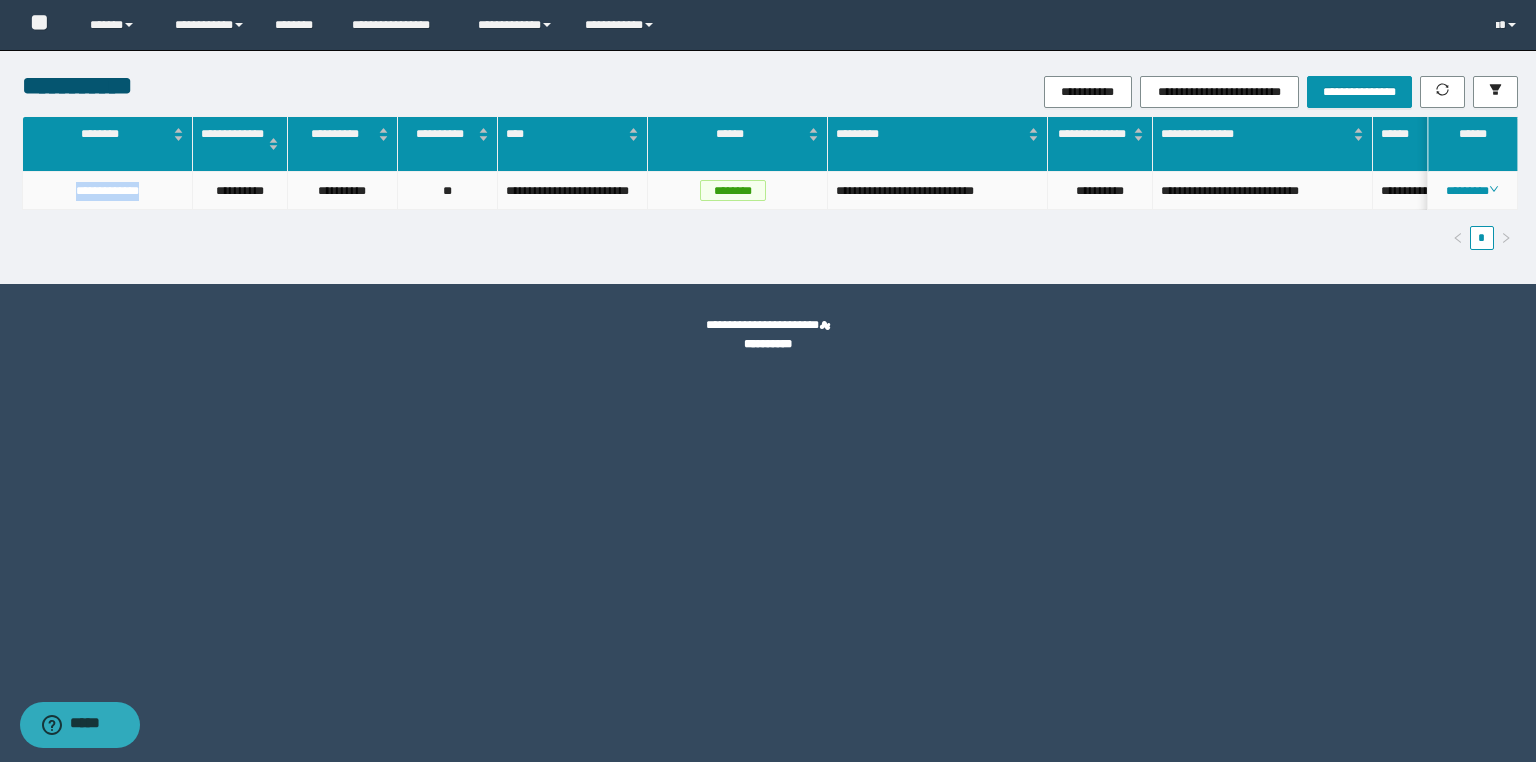 drag, startPoint x: 61, startPoint y: 186, endPoint x: 36, endPoint y: 186, distance: 25 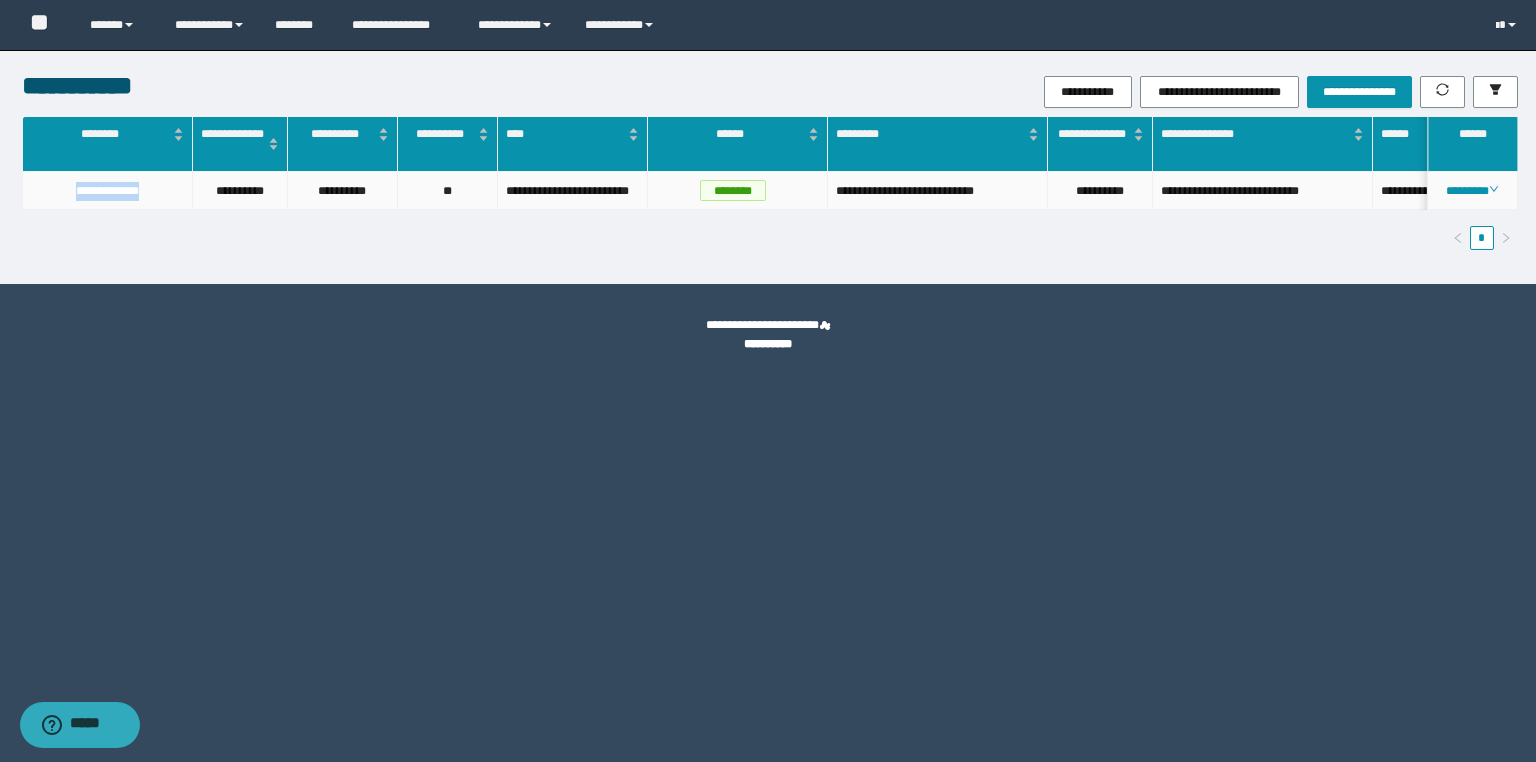 copy on "**********" 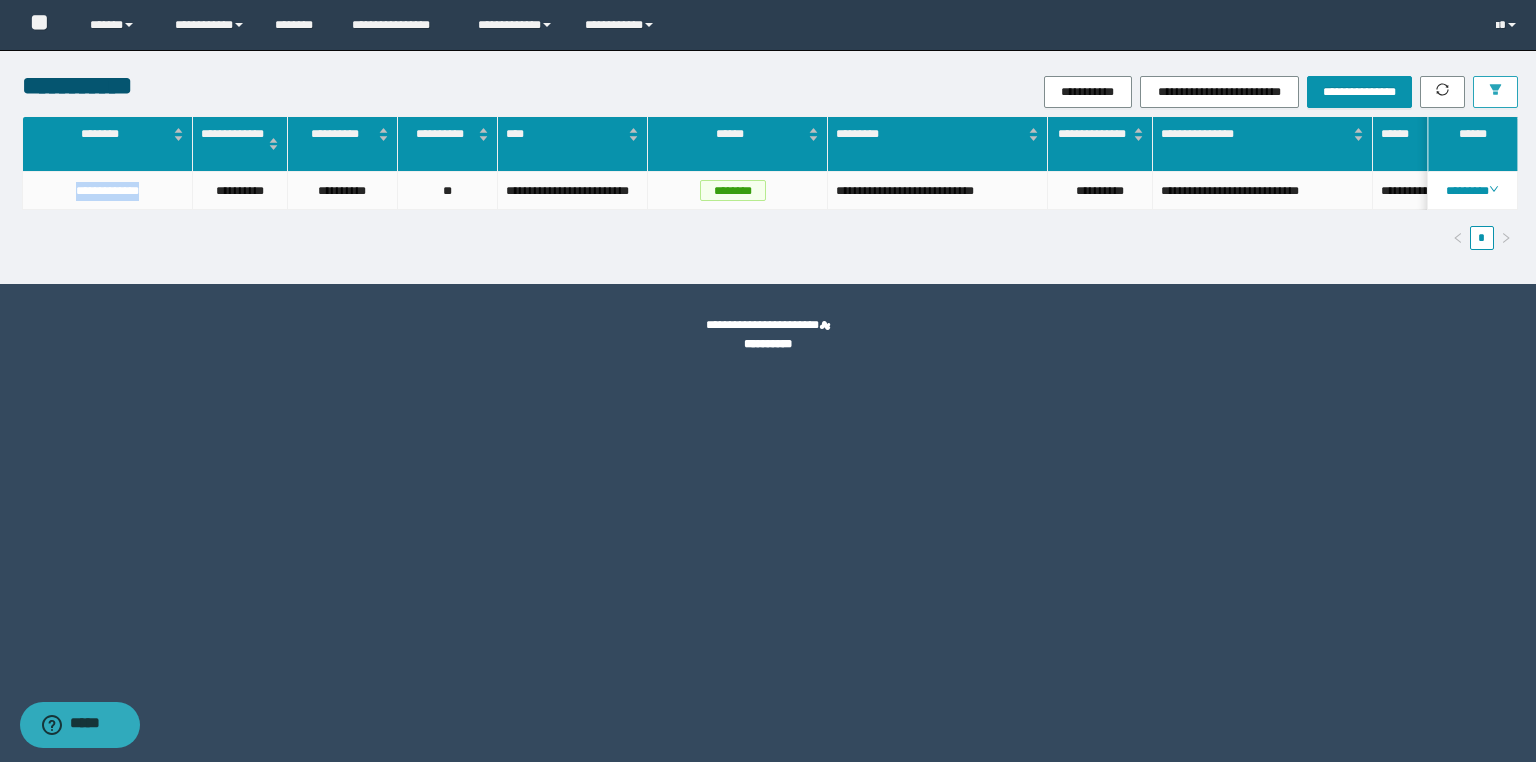 click at bounding box center [1495, 92] 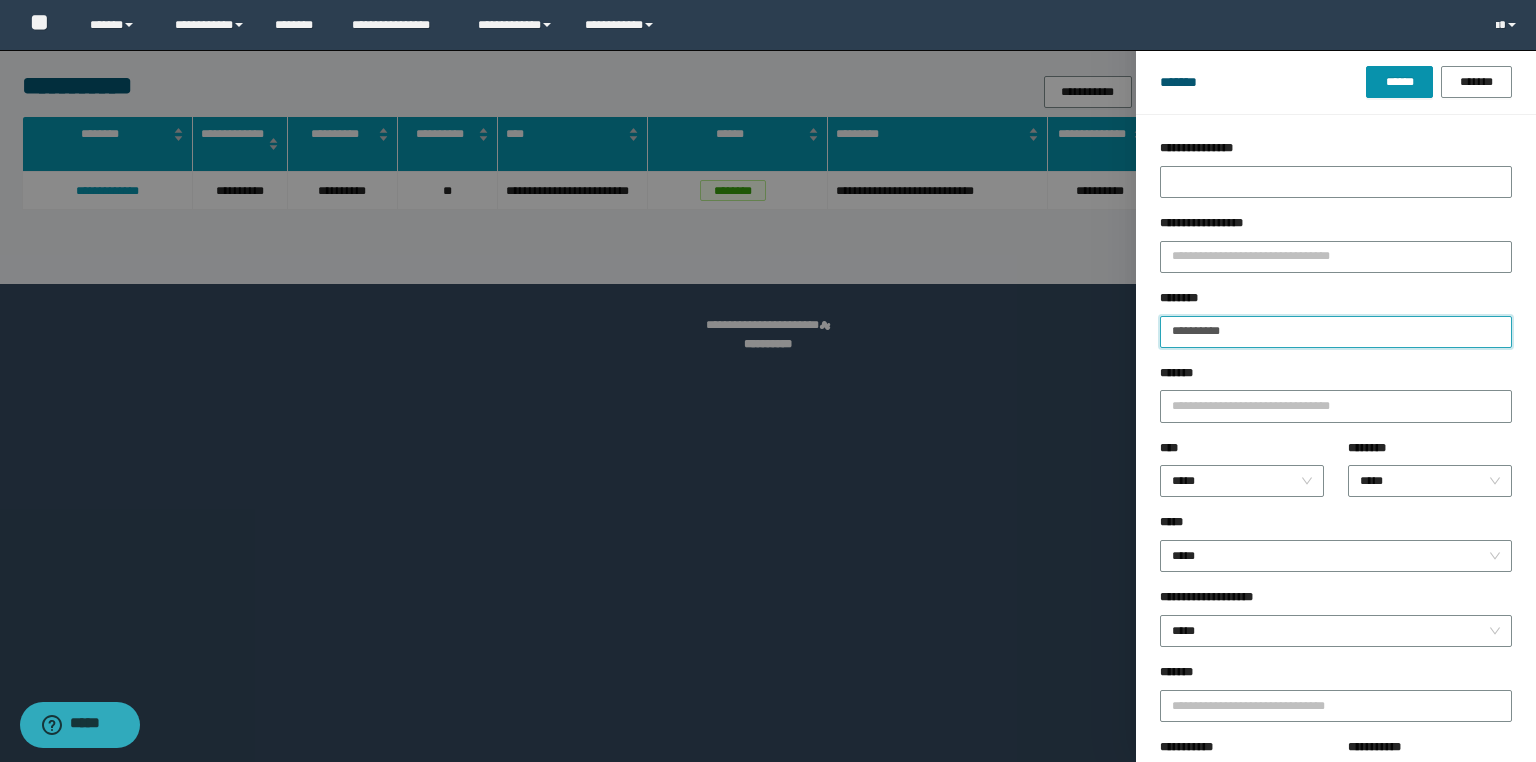 drag, startPoint x: 1265, startPoint y: 328, endPoint x: 672, endPoint y: 281, distance: 594.8596 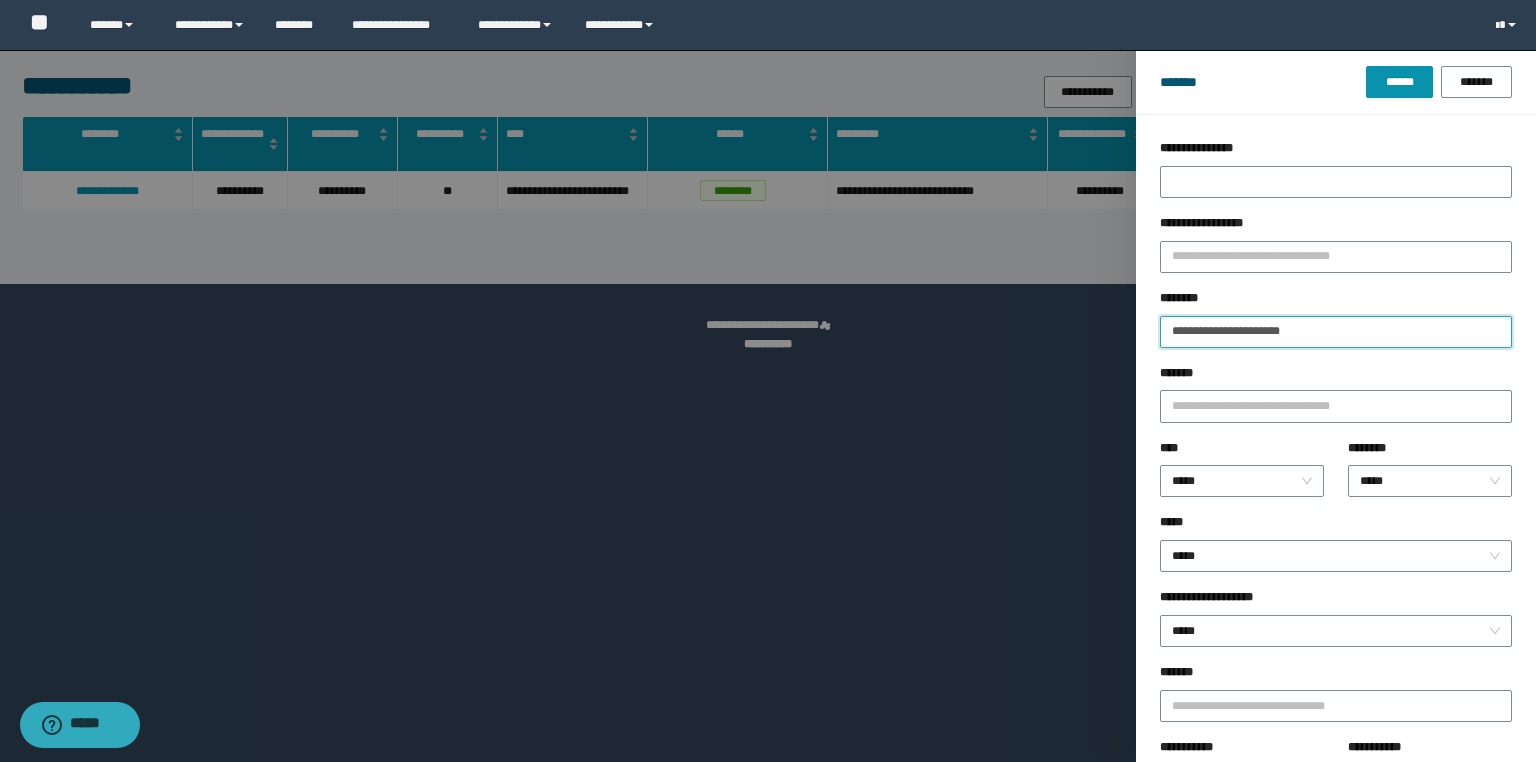 type on "**********" 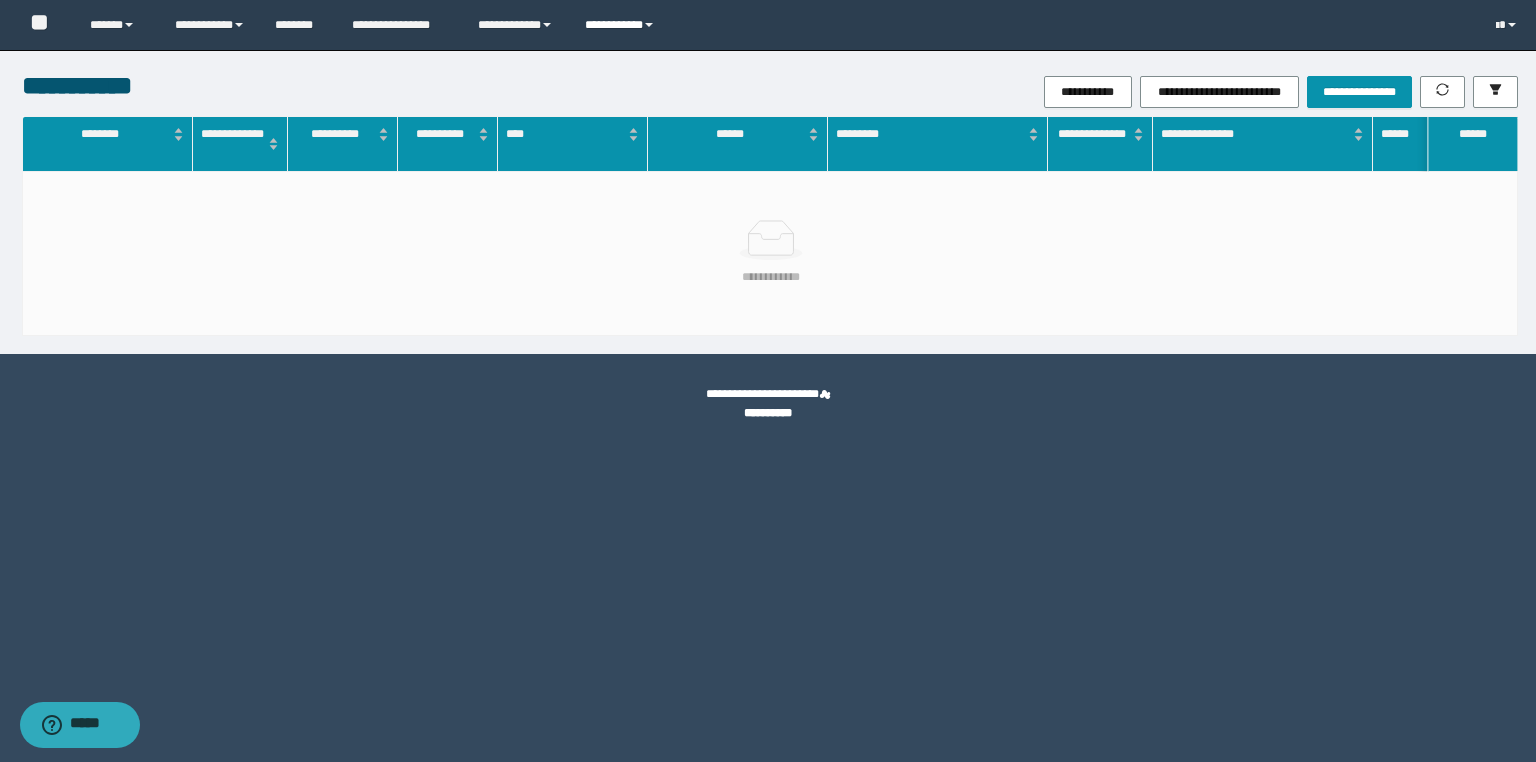 click on "**********" at bounding box center [622, 25] 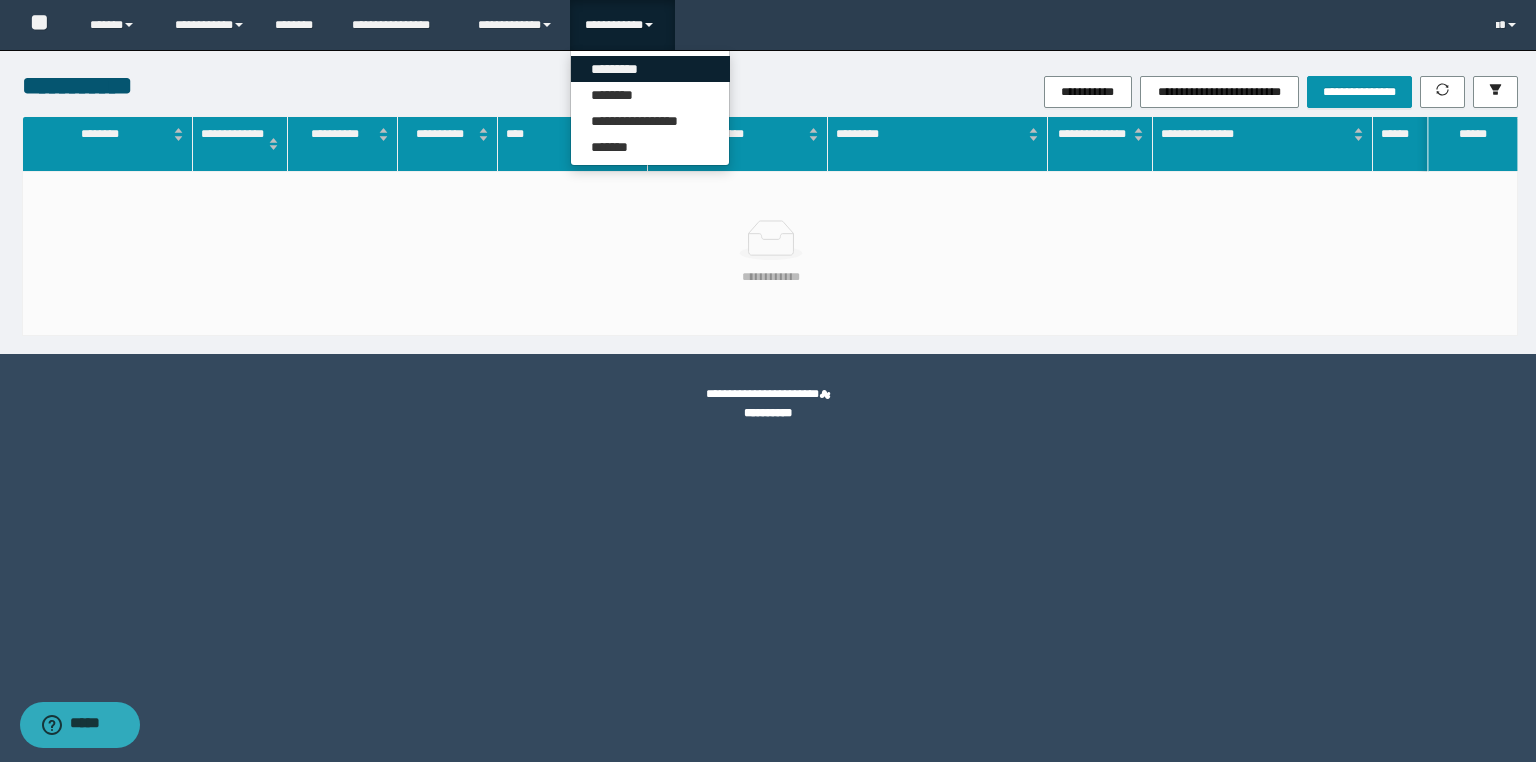click on "*********" at bounding box center [650, 69] 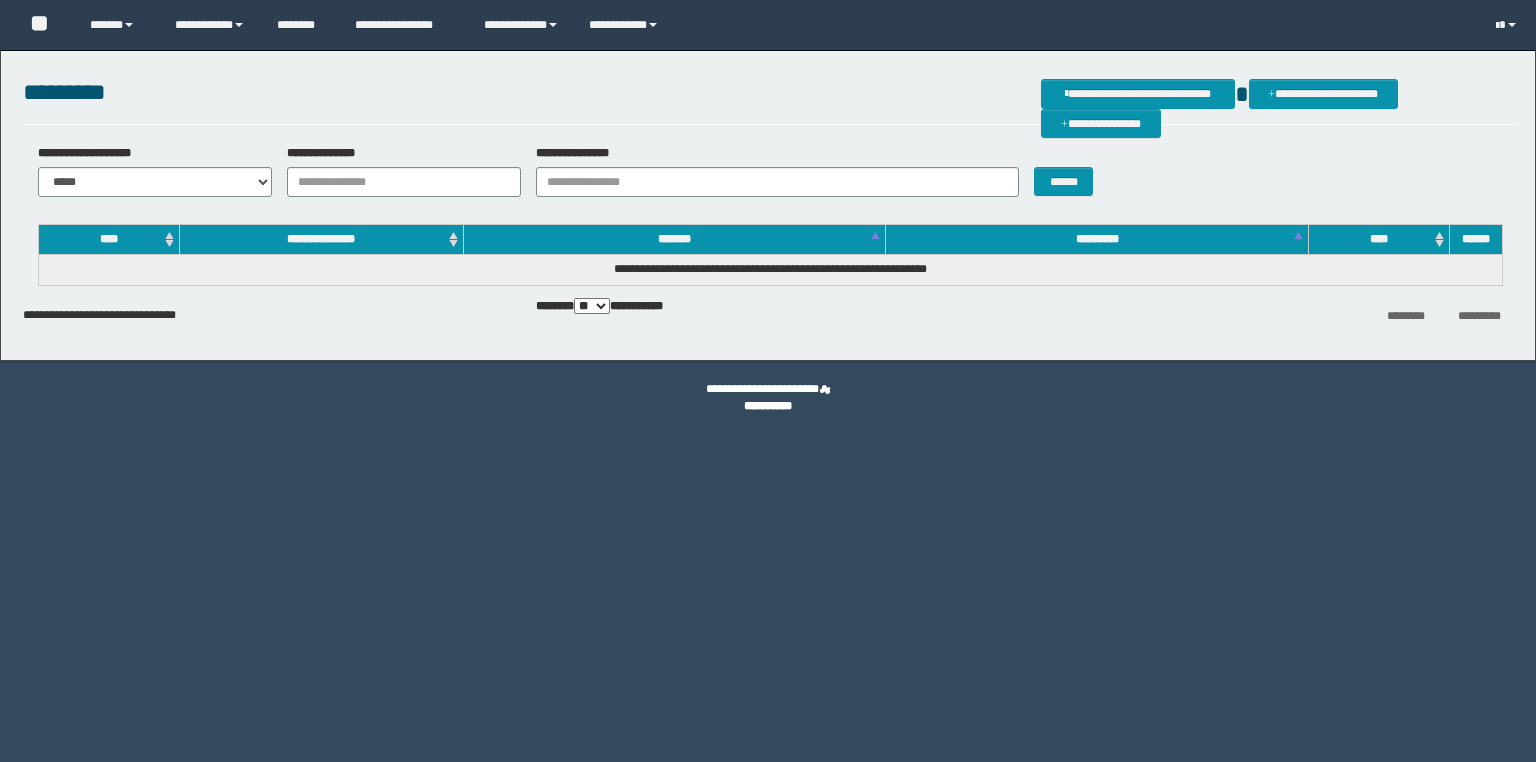 scroll, scrollTop: 0, scrollLeft: 0, axis: both 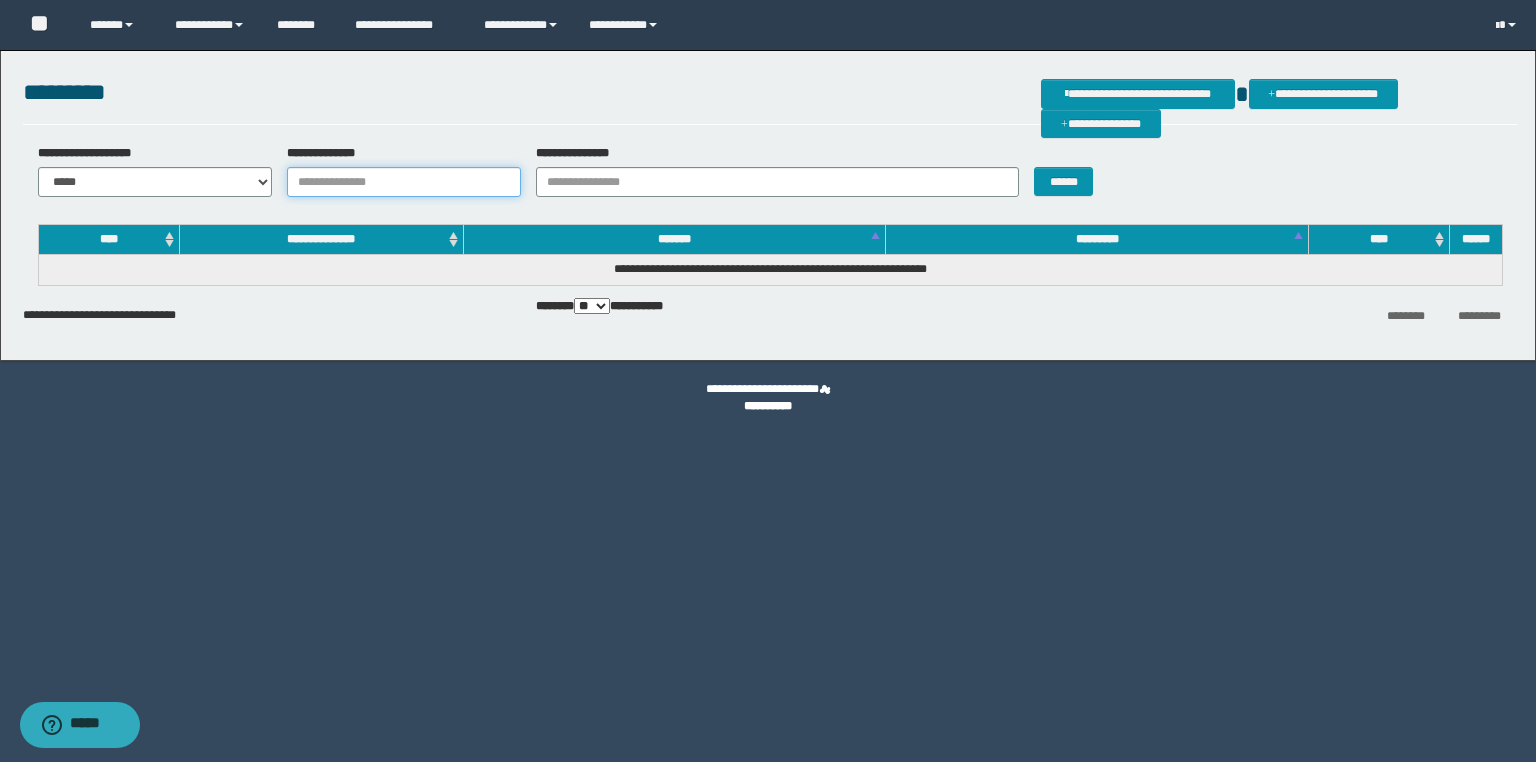 click on "**********" at bounding box center (404, 182) 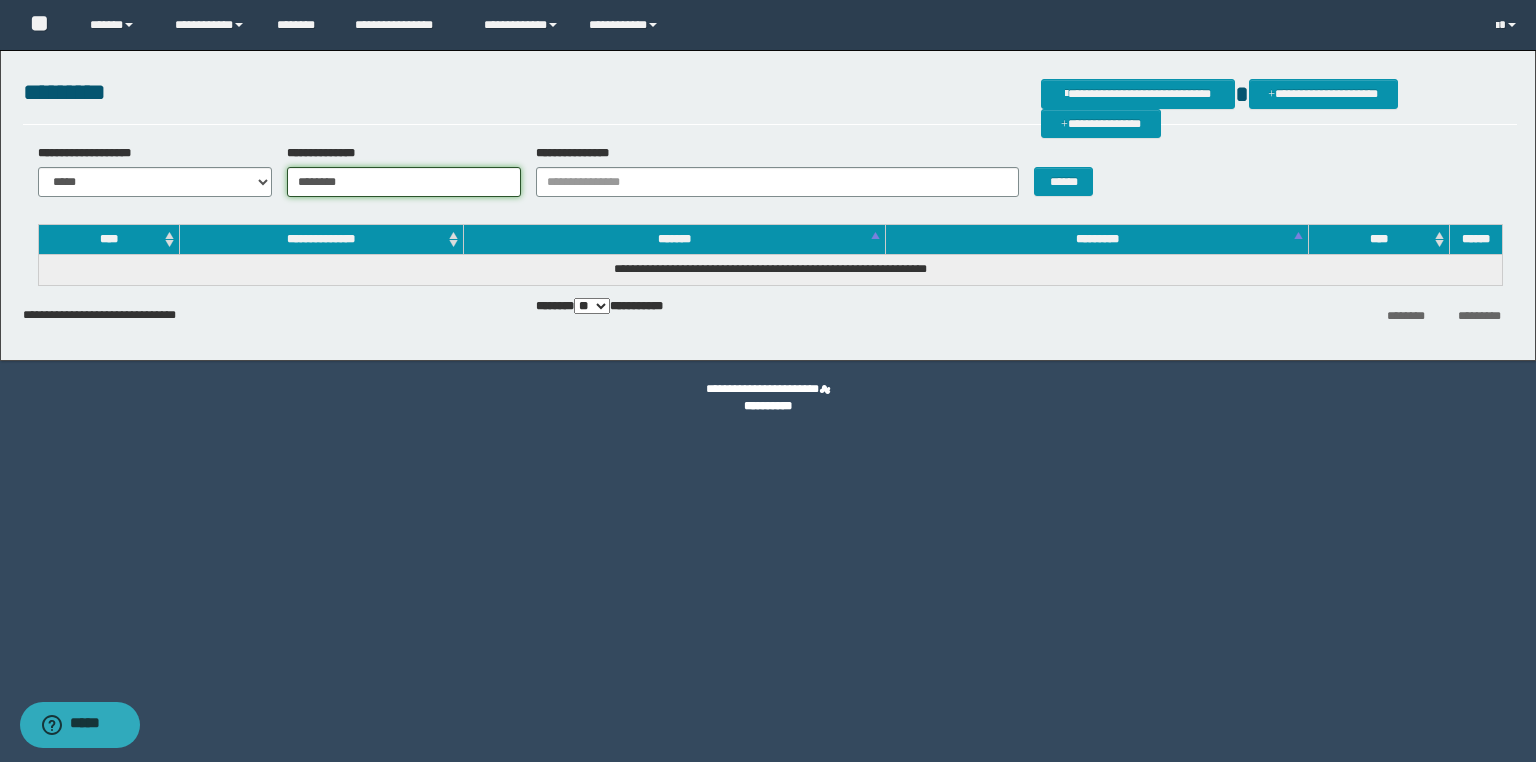 type on "********" 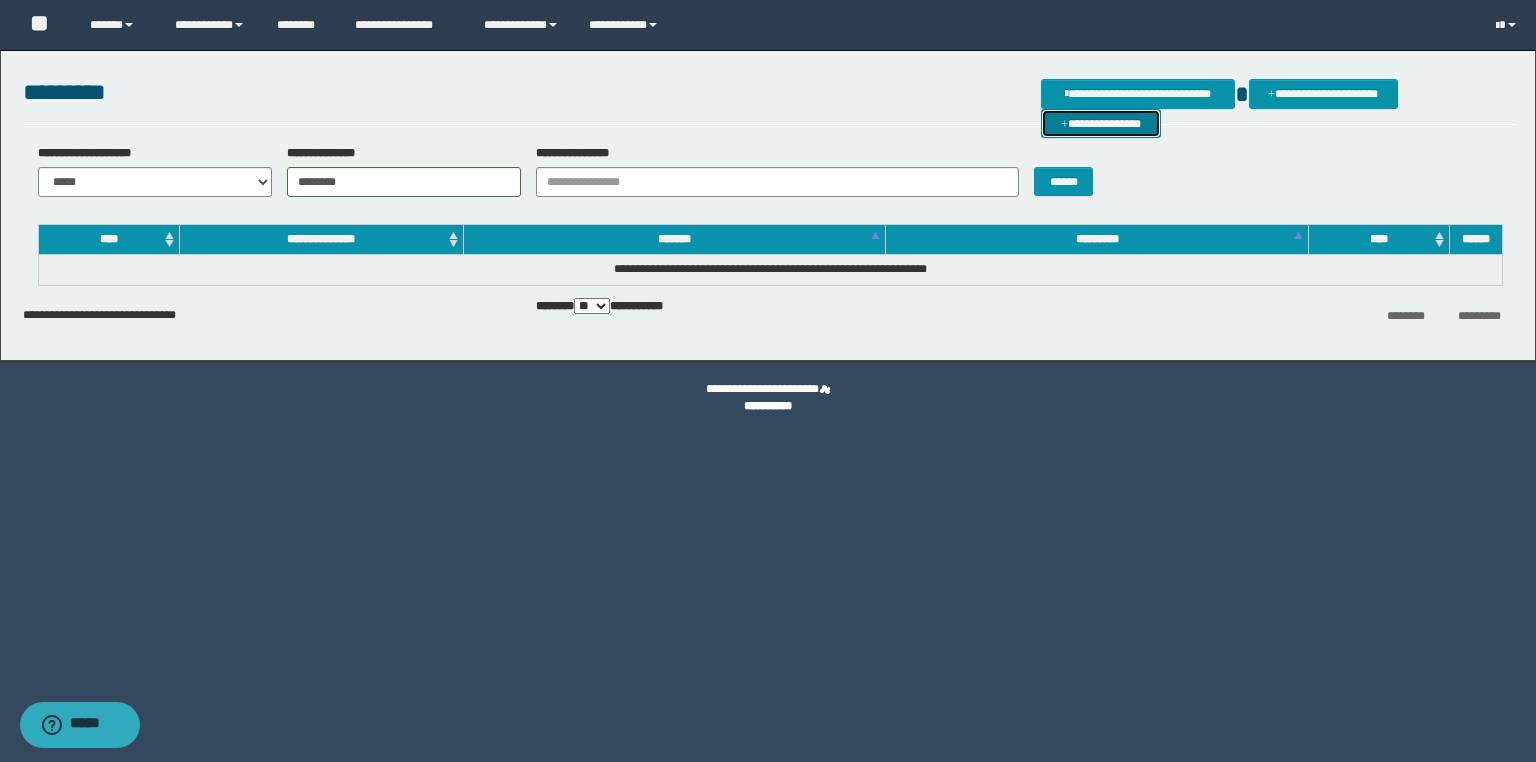 drag, startPoint x: 1447, startPoint y: 95, endPoint x: 1436, endPoint y: 108, distance: 17.029387 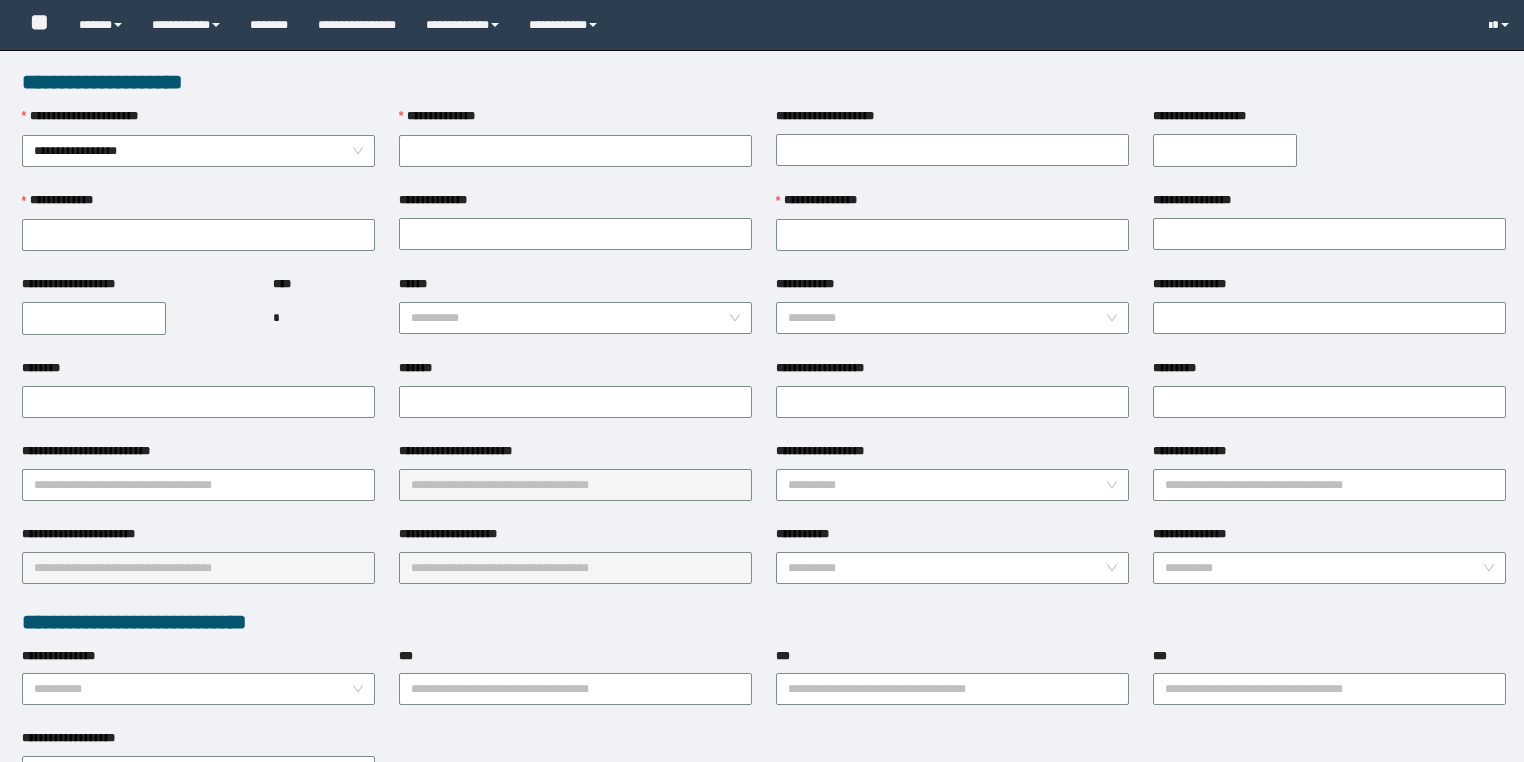 scroll, scrollTop: 0, scrollLeft: 0, axis: both 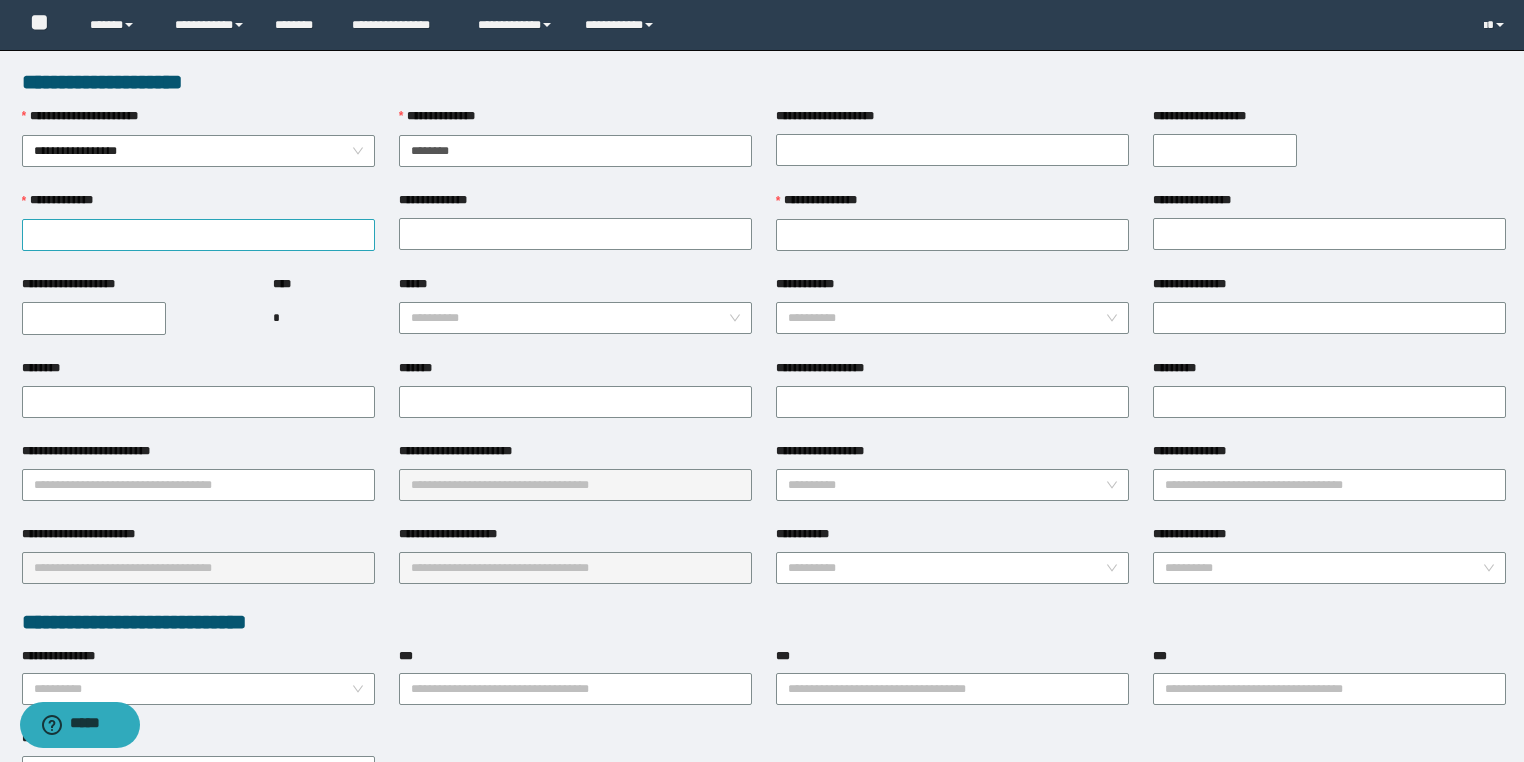 type on "********" 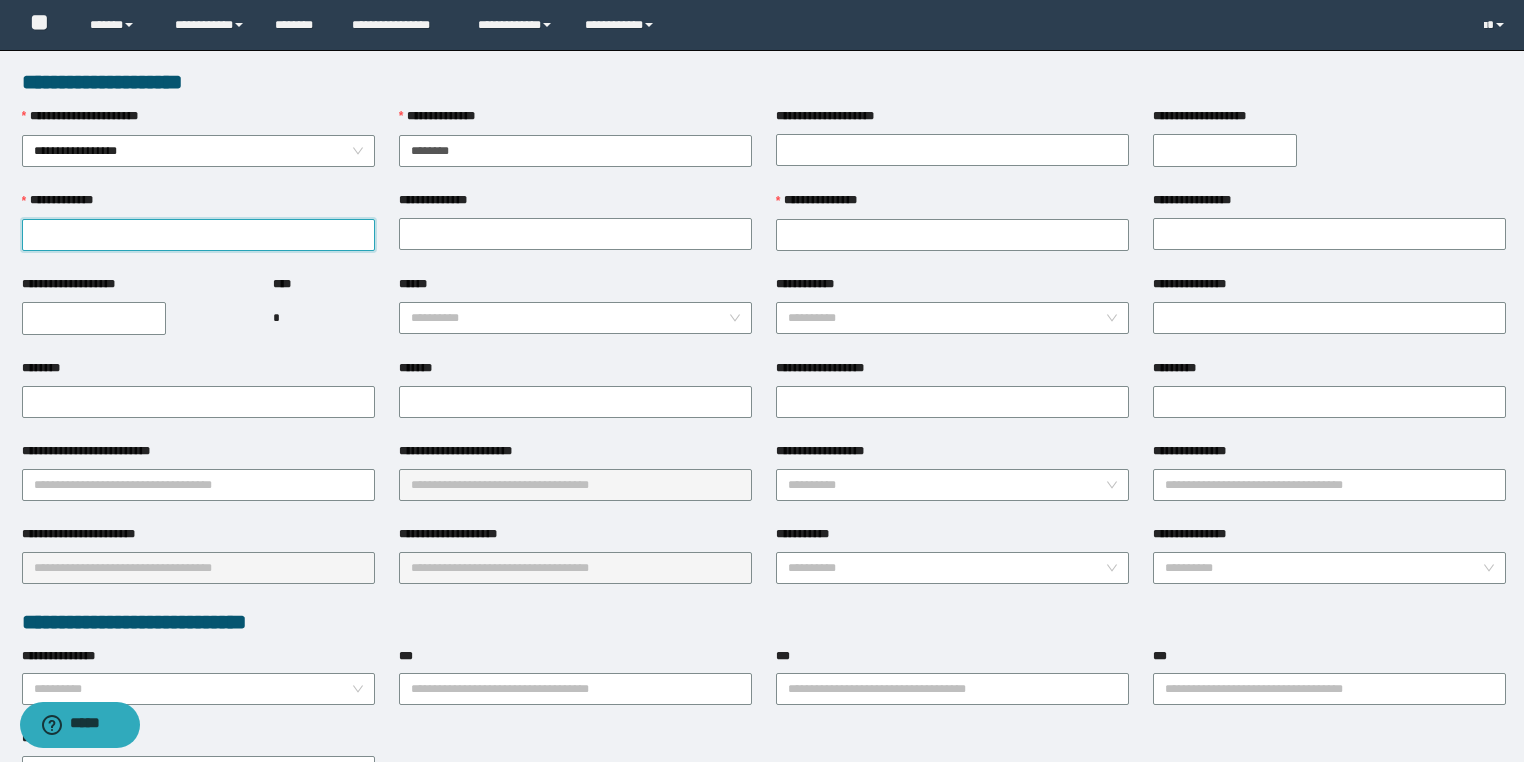 click on "**********" at bounding box center (198, 235) 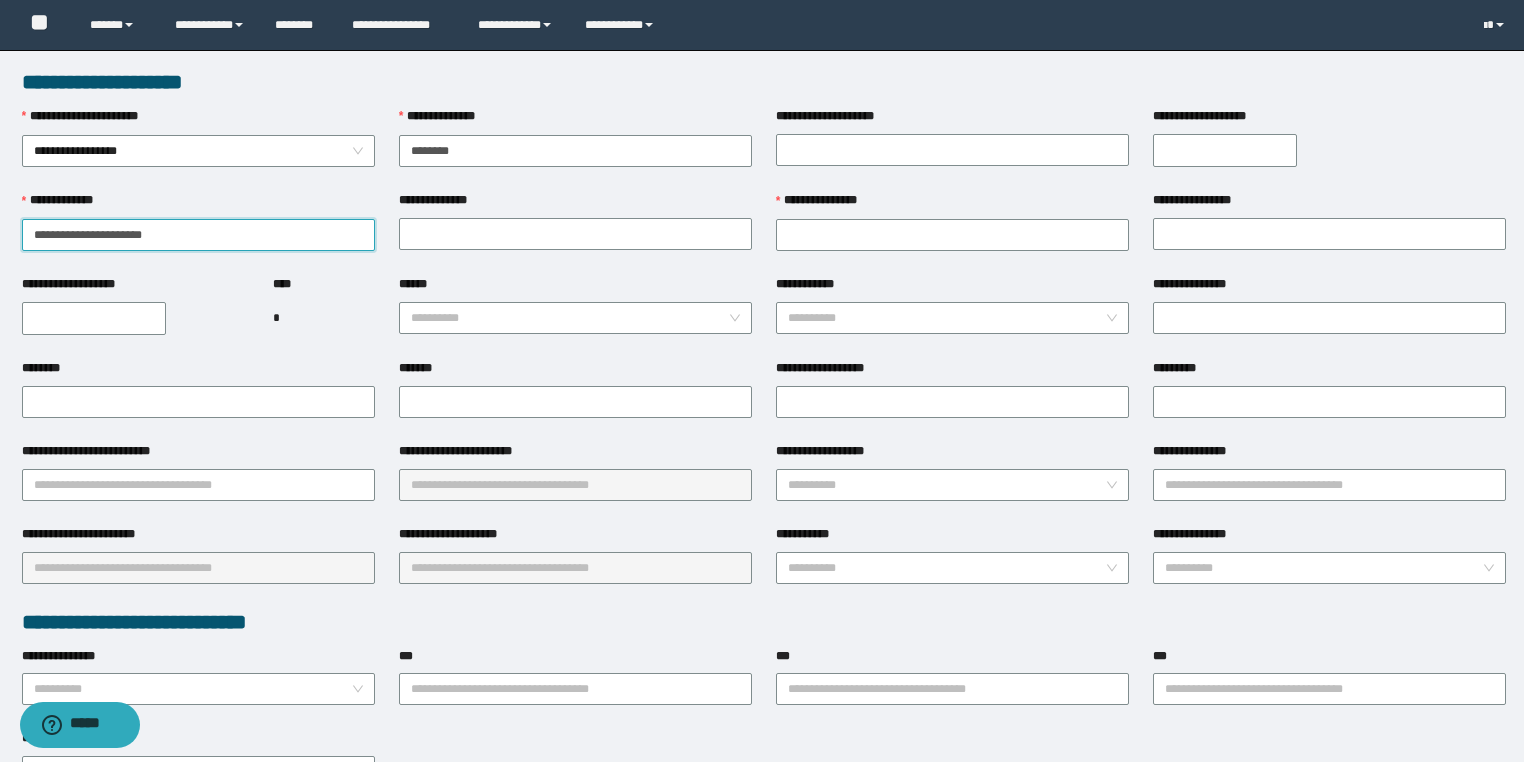 drag, startPoint x: 104, startPoint y: 242, endPoint x: 0, endPoint y: 232, distance: 104.47966 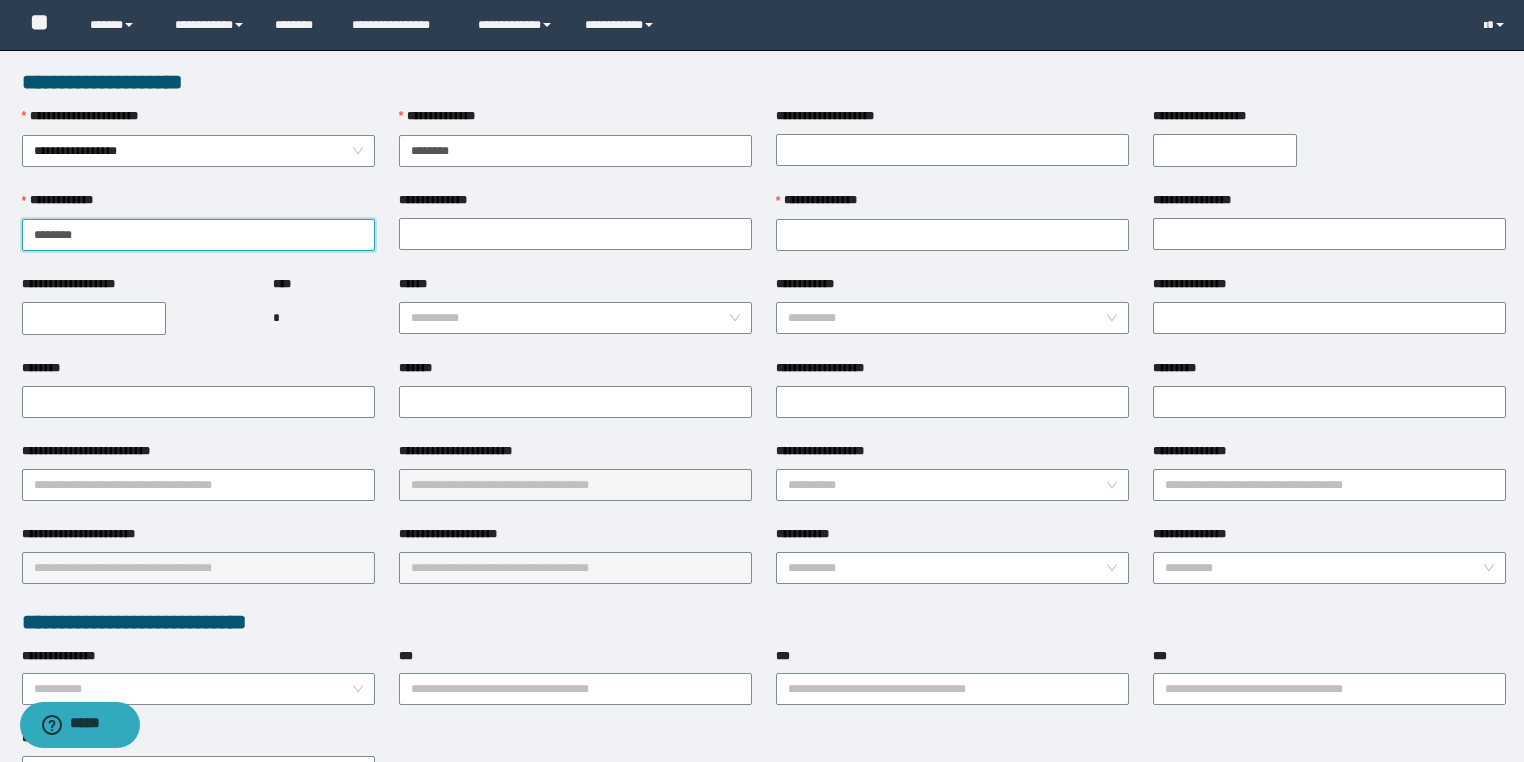 type on "*******" 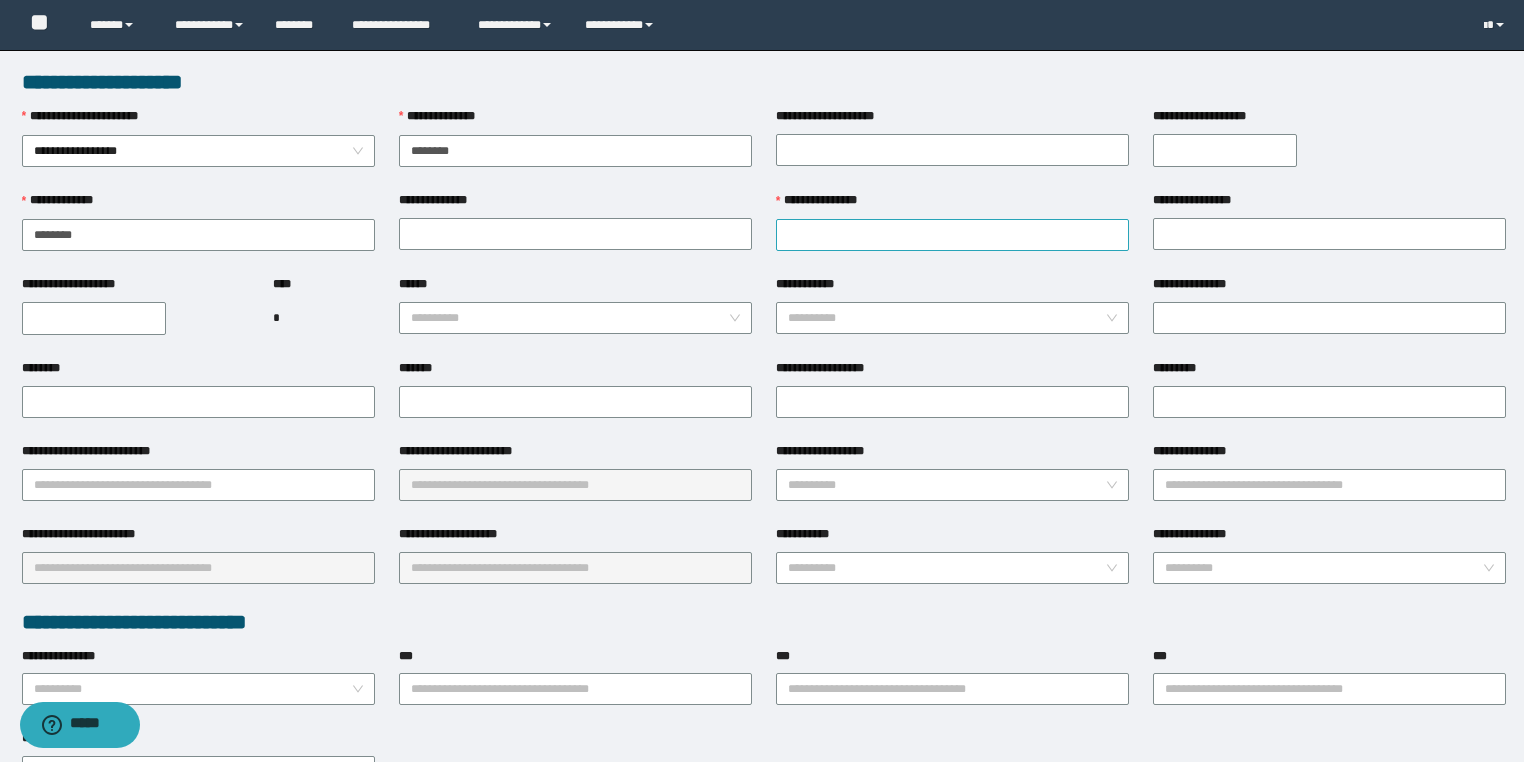 click on "**********" at bounding box center (952, 233) 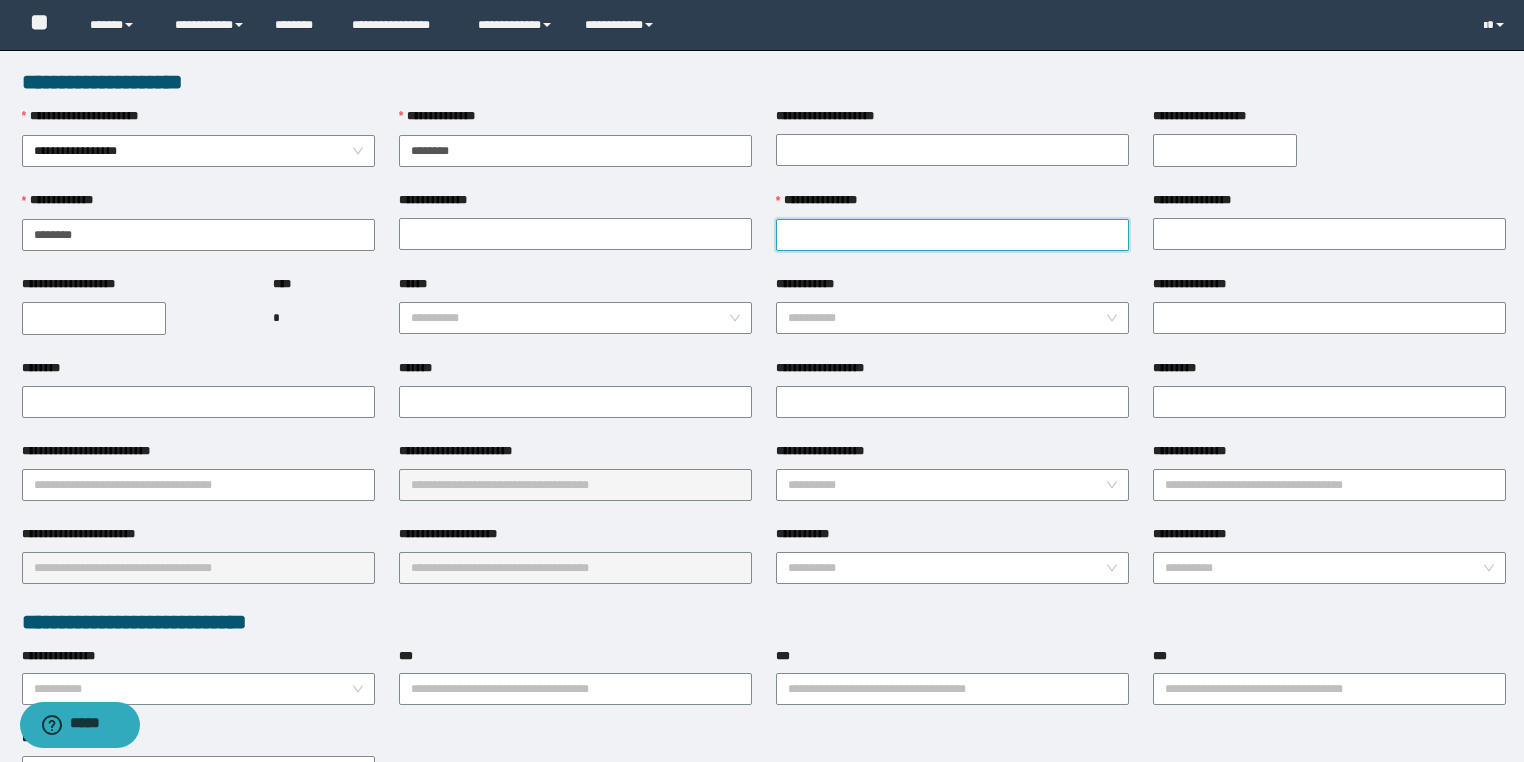 click on "**********" at bounding box center (952, 235) 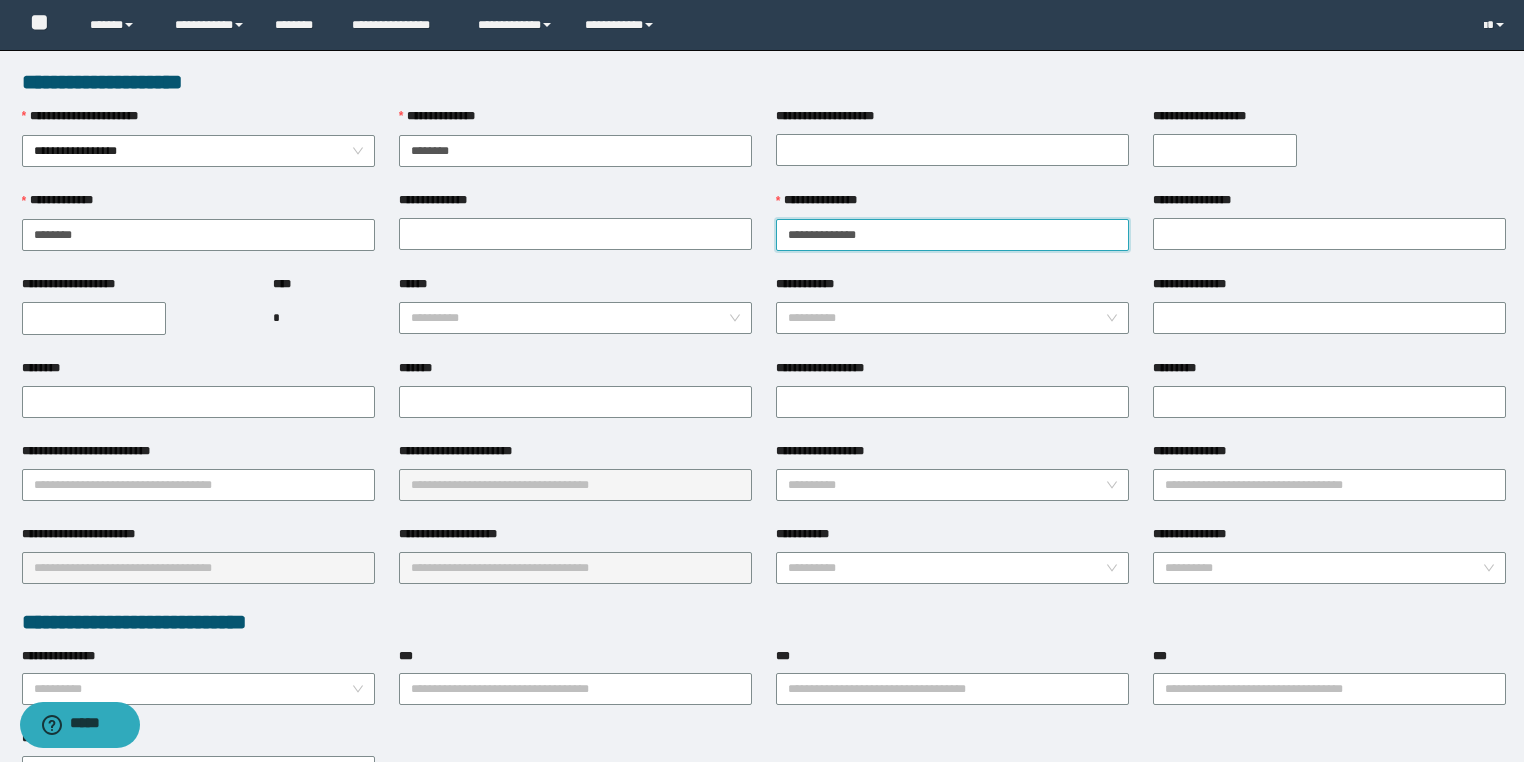 drag, startPoint x: 884, startPoint y: 237, endPoint x: 832, endPoint y: 237, distance: 52 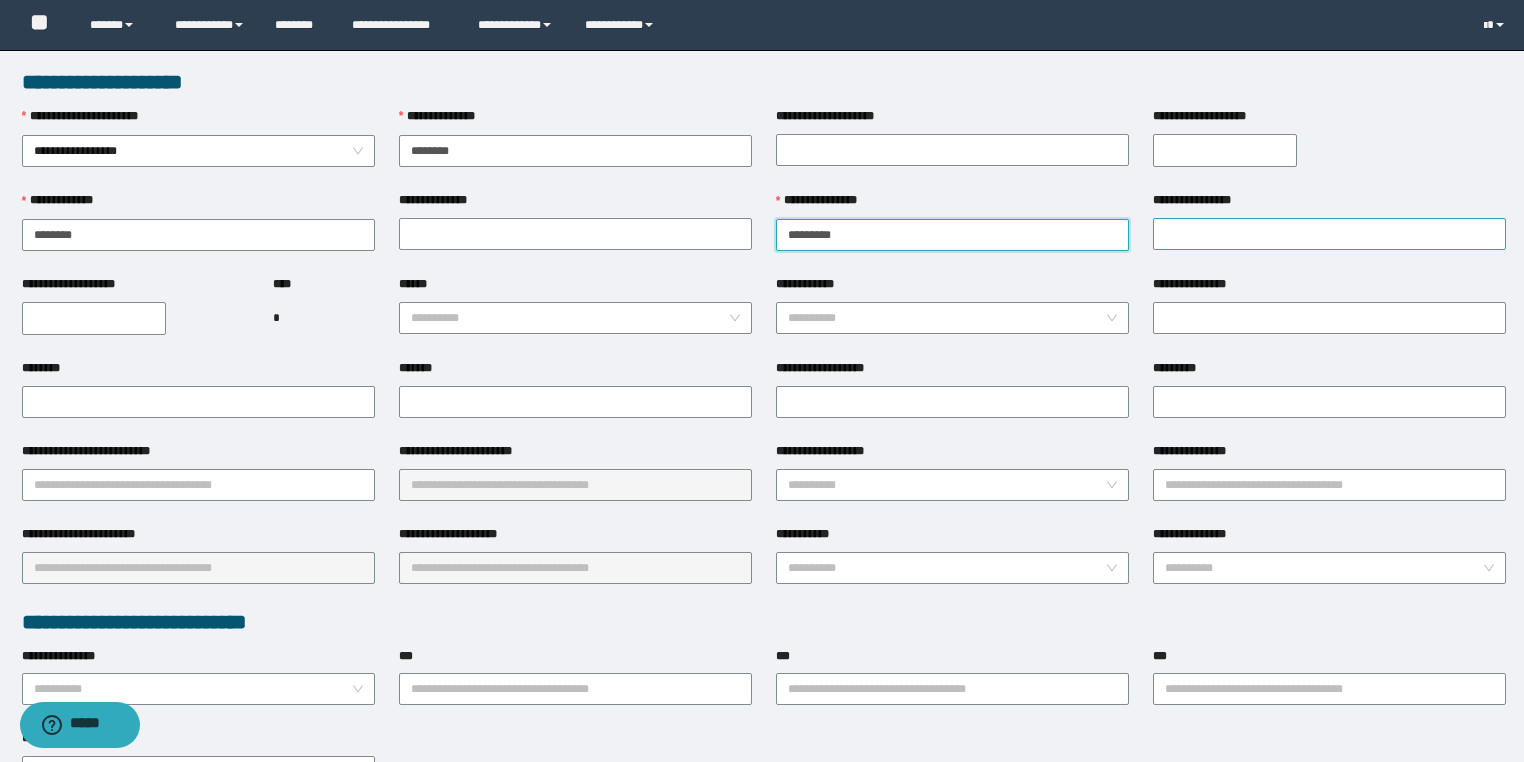type on "********" 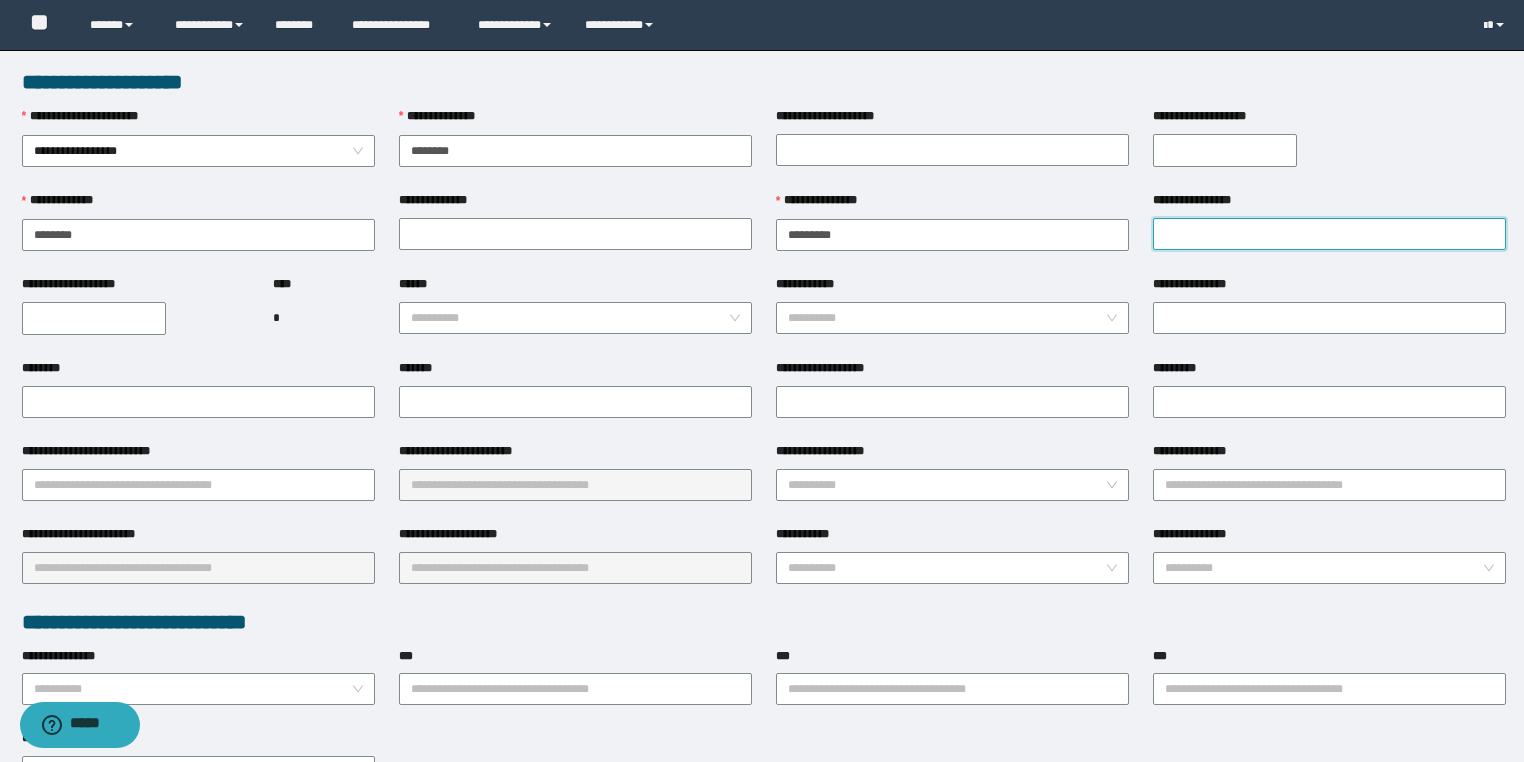 click on "**********" at bounding box center [1329, 234] 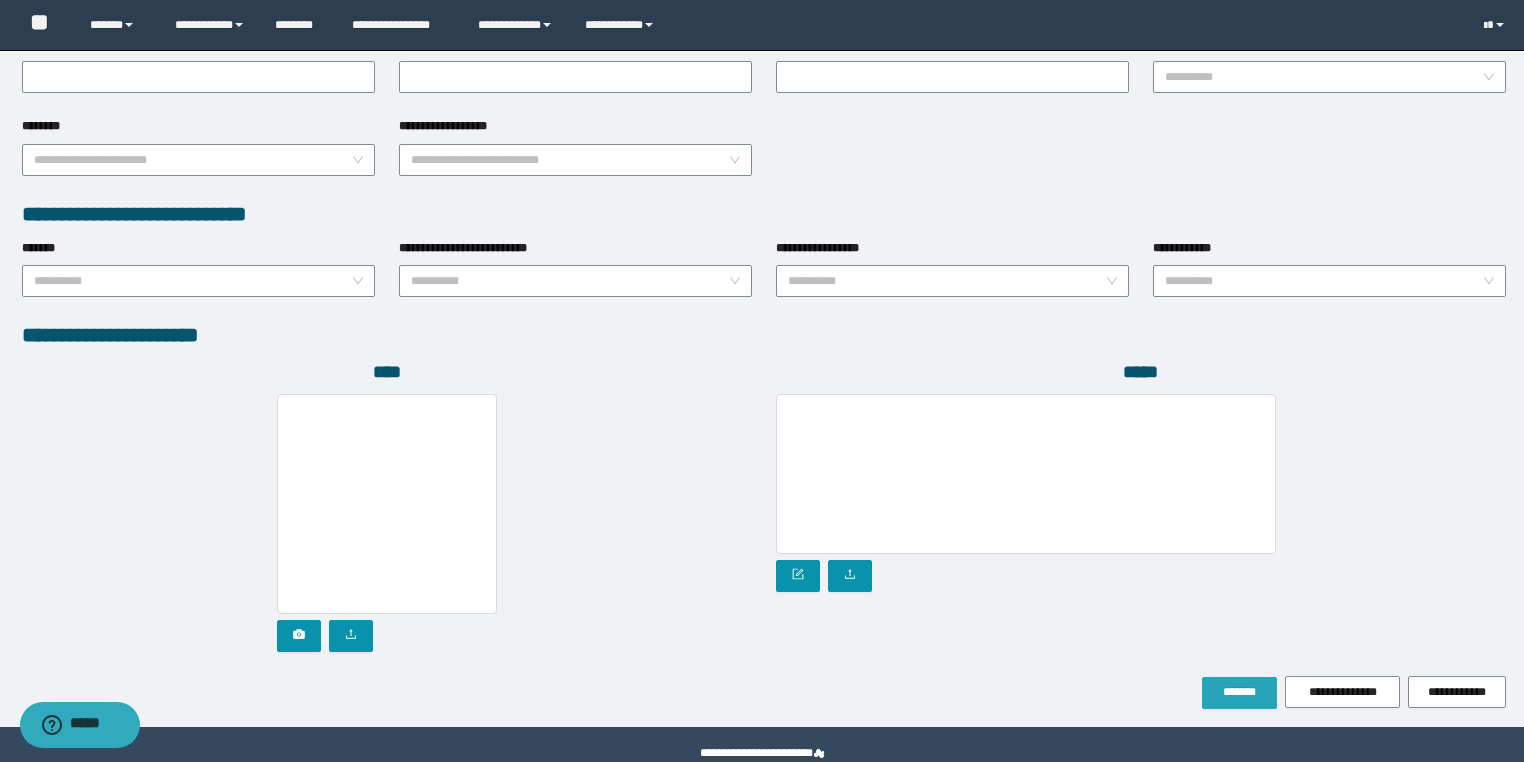 scroll, scrollTop: 939, scrollLeft: 0, axis: vertical 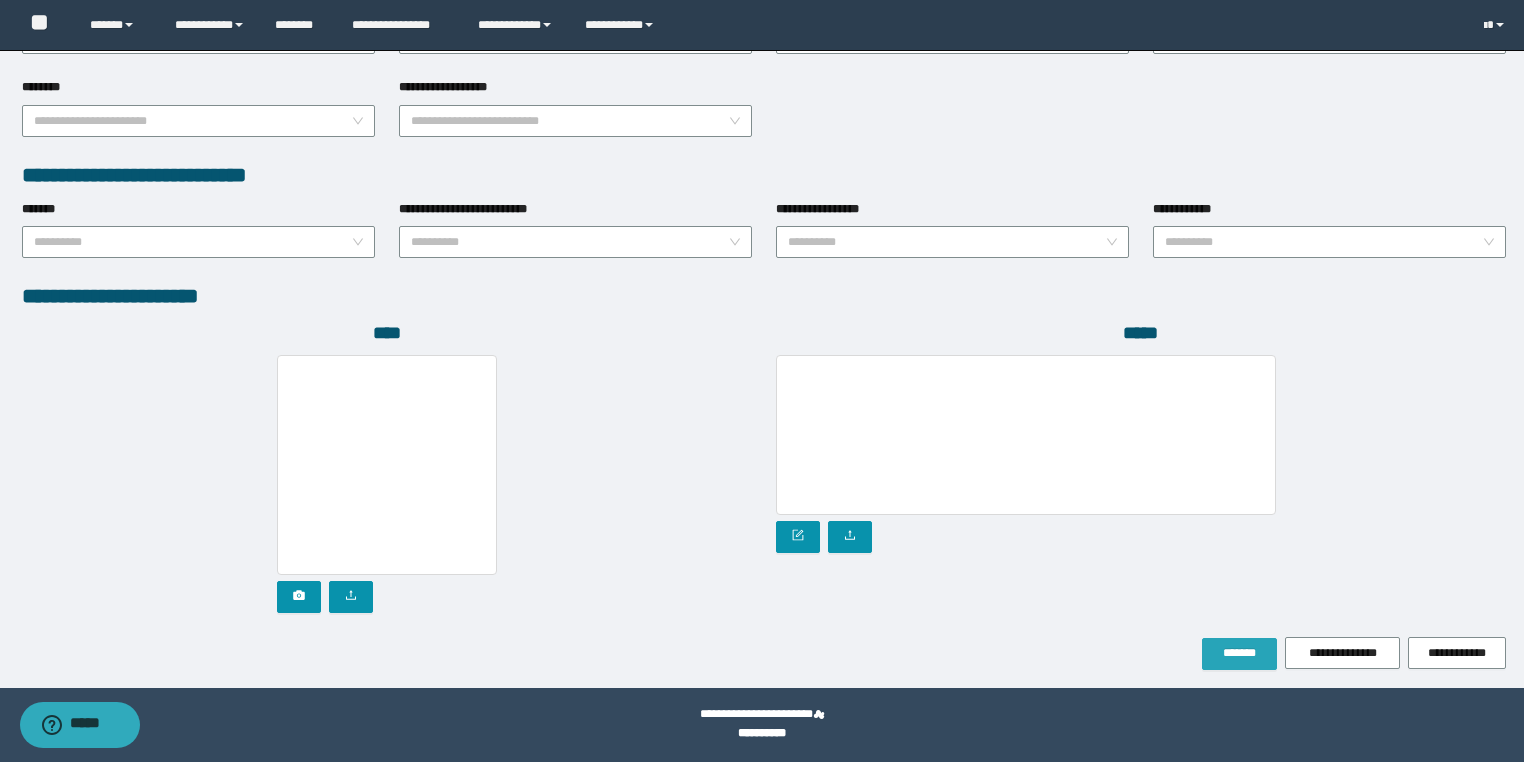 type on "*****" 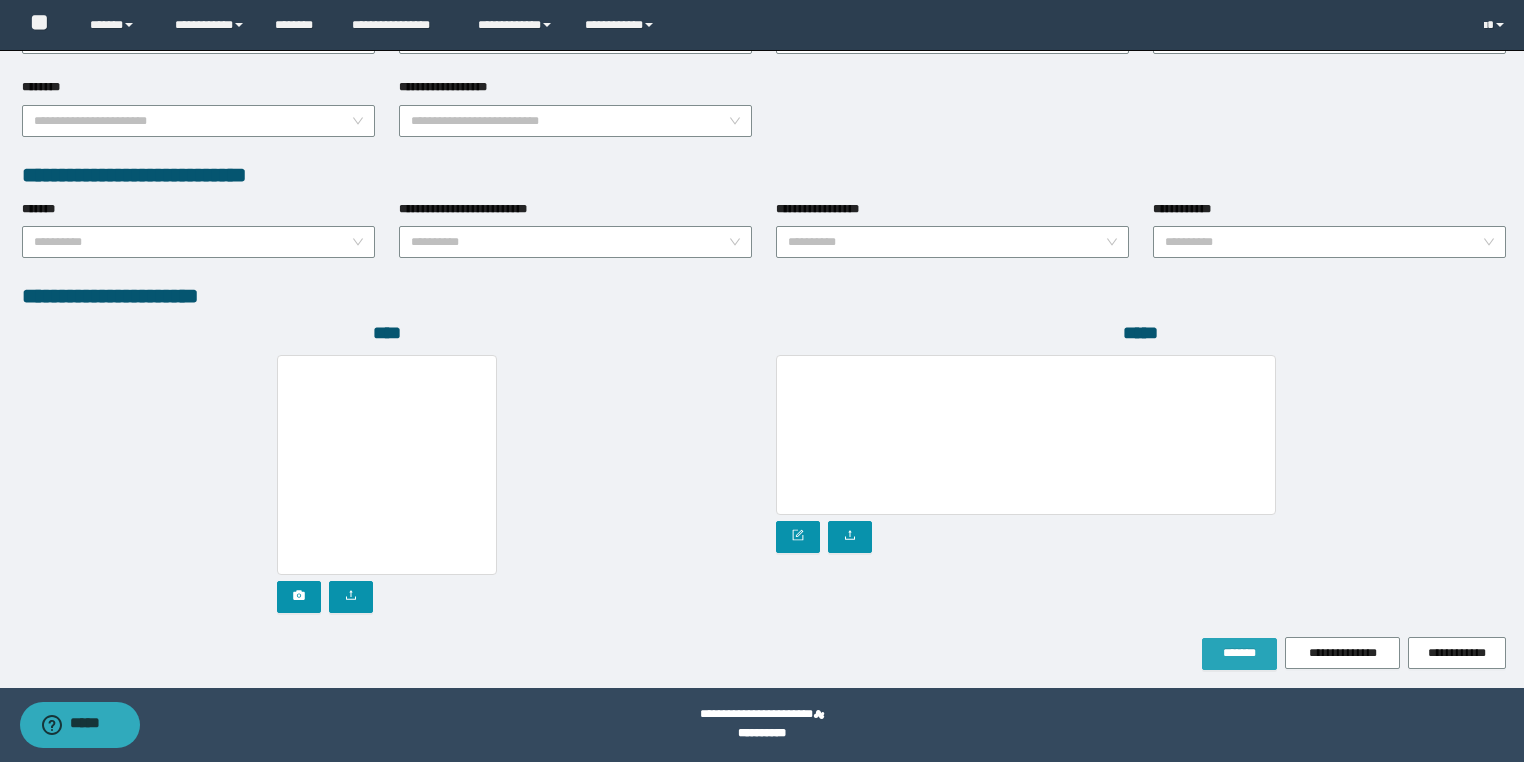 click on "*******" at bounding box center [1239, 653] 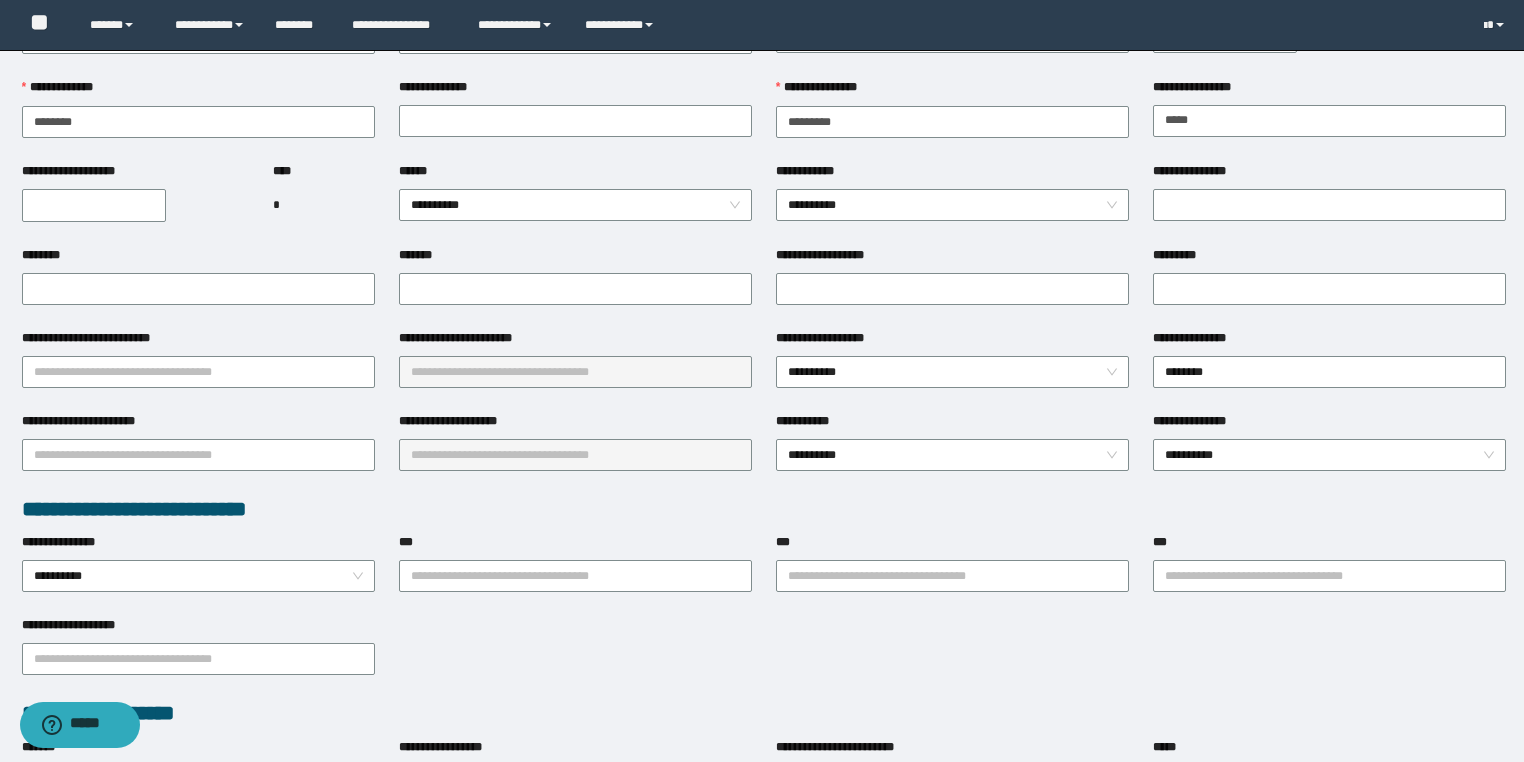 scroll, scrollTop: 0, scrollLeft: 0, axis: both 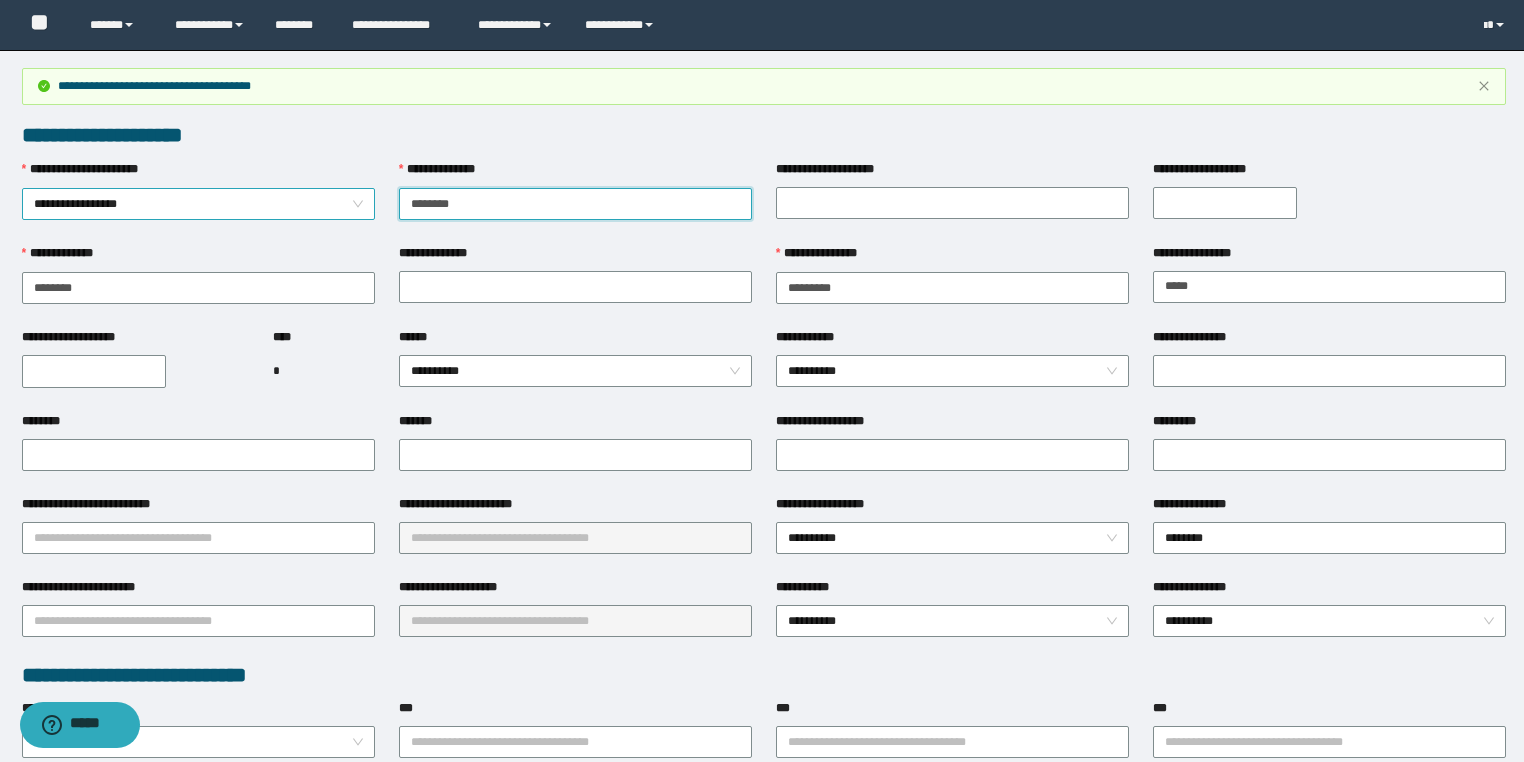 drag, startPoint x: 484, startPoint y: 202, endPoint x: 348, endPoint y: 191, distance: 136.44412 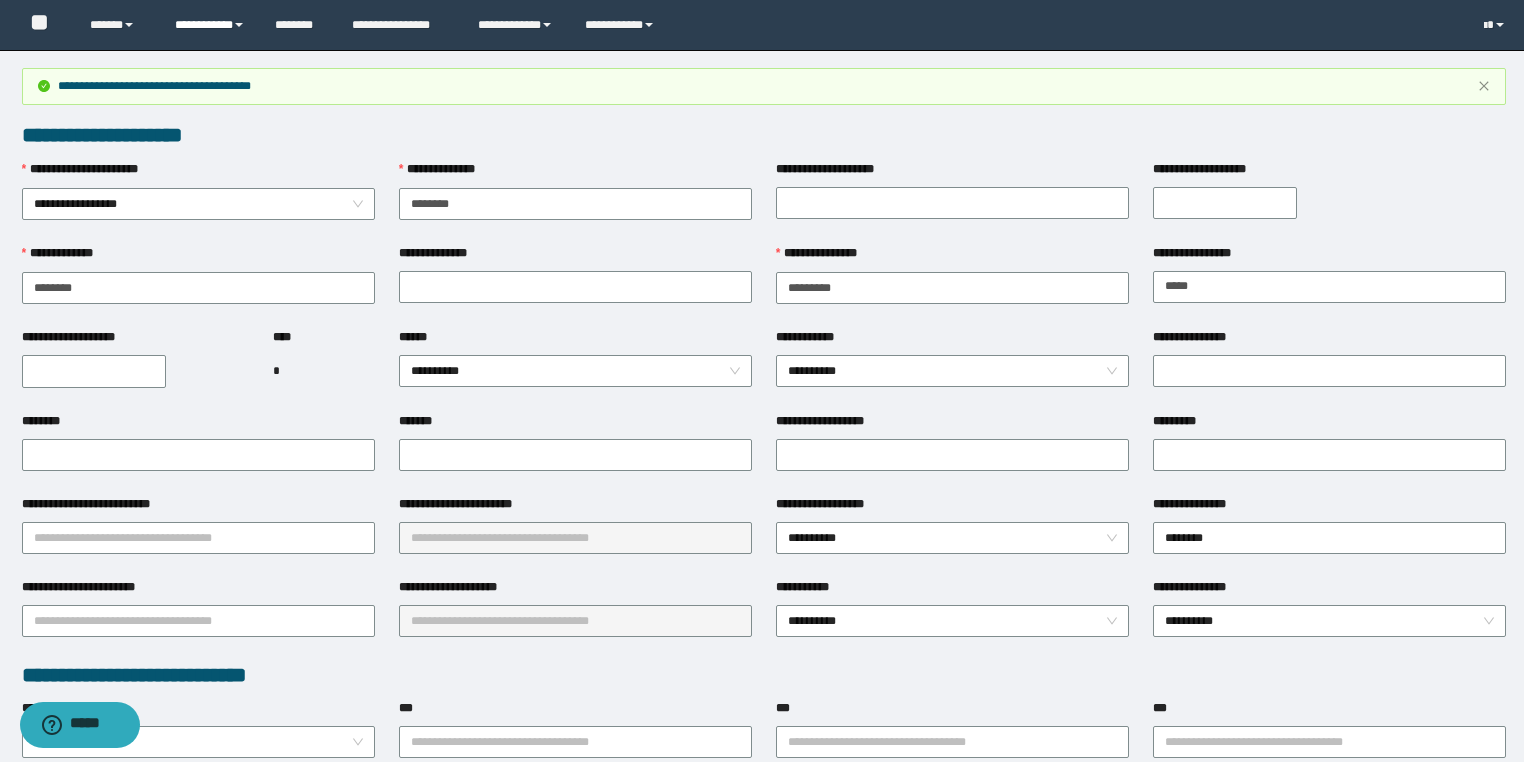 click on "**********" at bounding box center (210, 25) 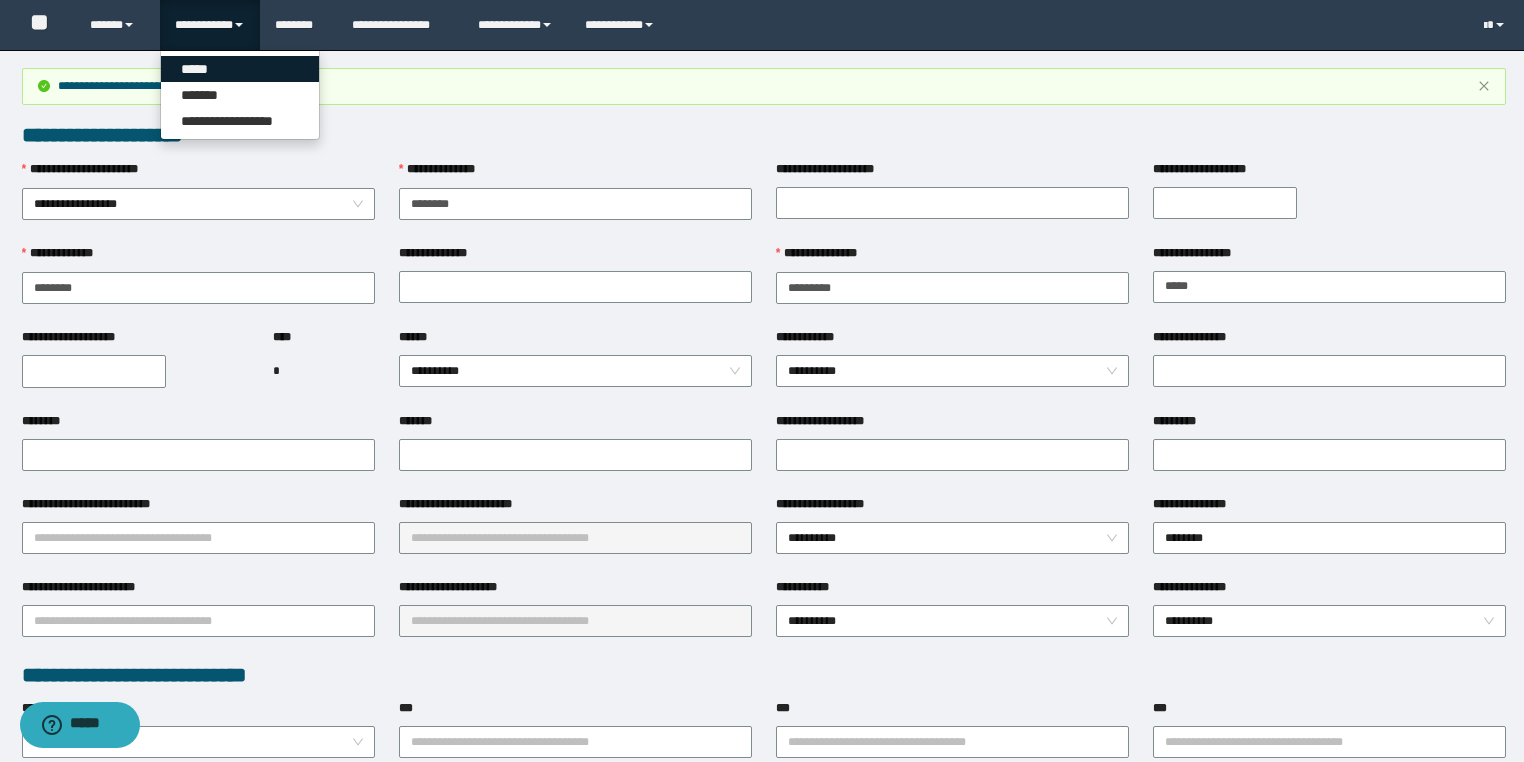 click on "*****" at bounding box center (240, 69) 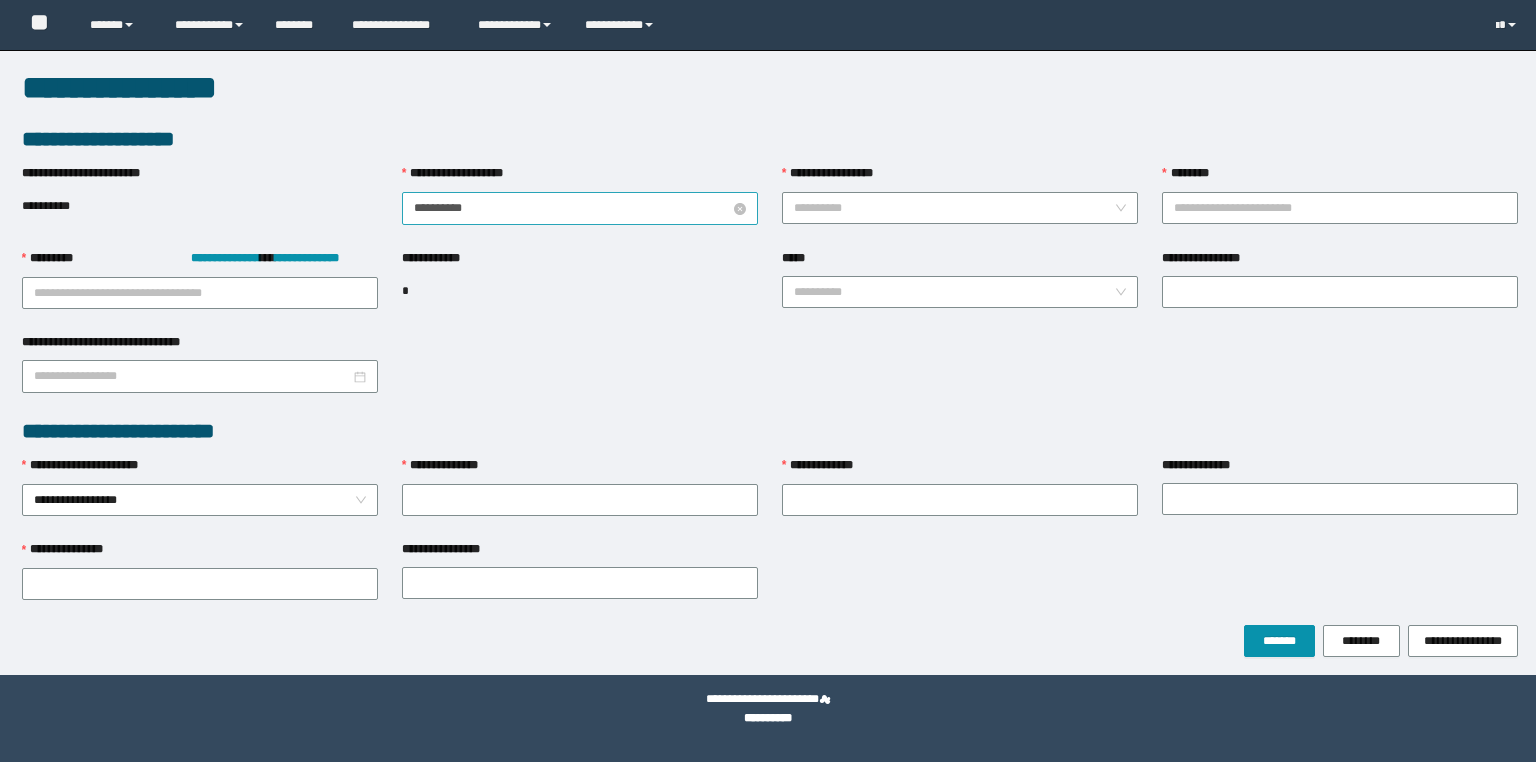 scroll, scrollTop: 0, scrollLeft: 0, axis: both 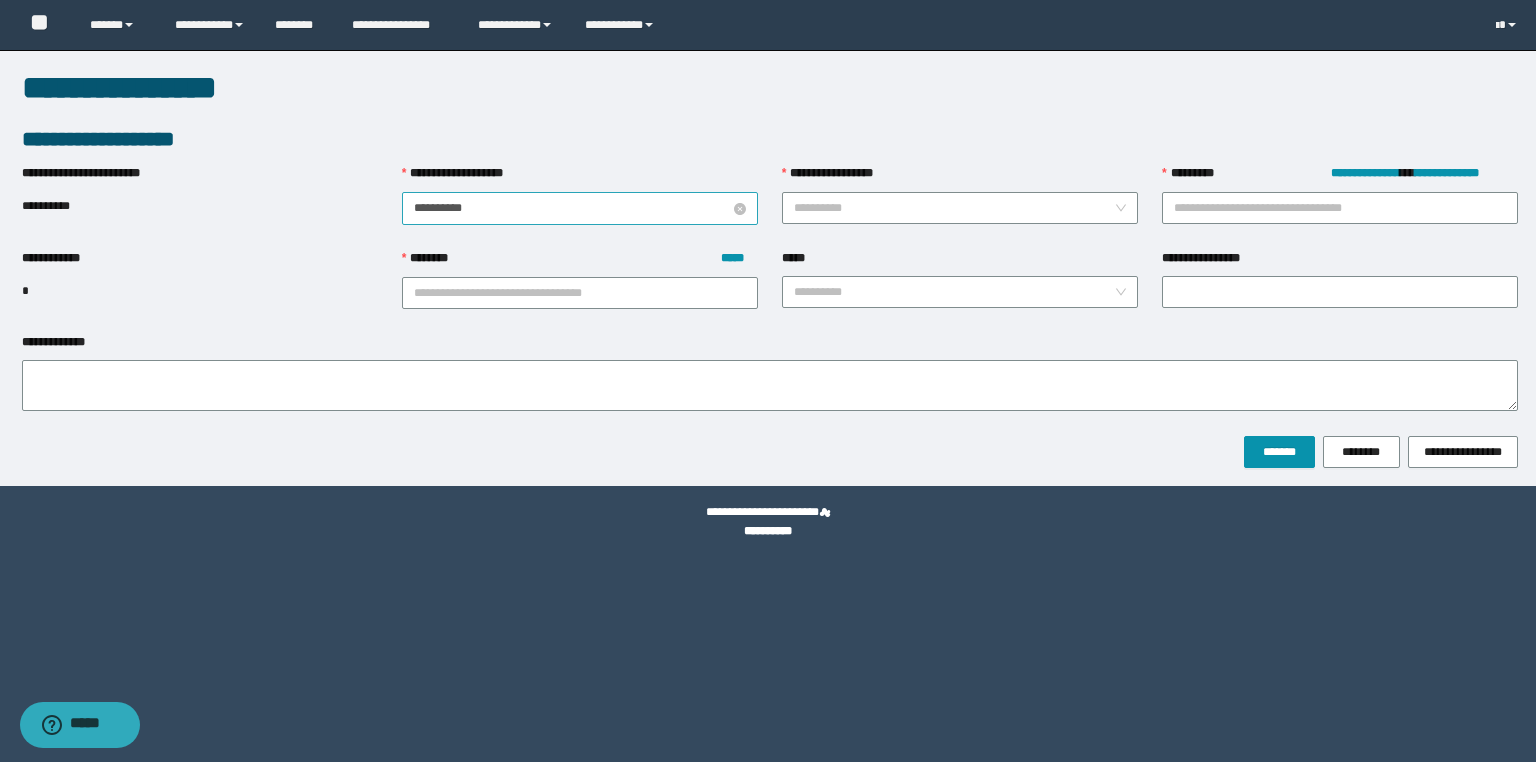 click on "**********" at bounding box center (572, 208) 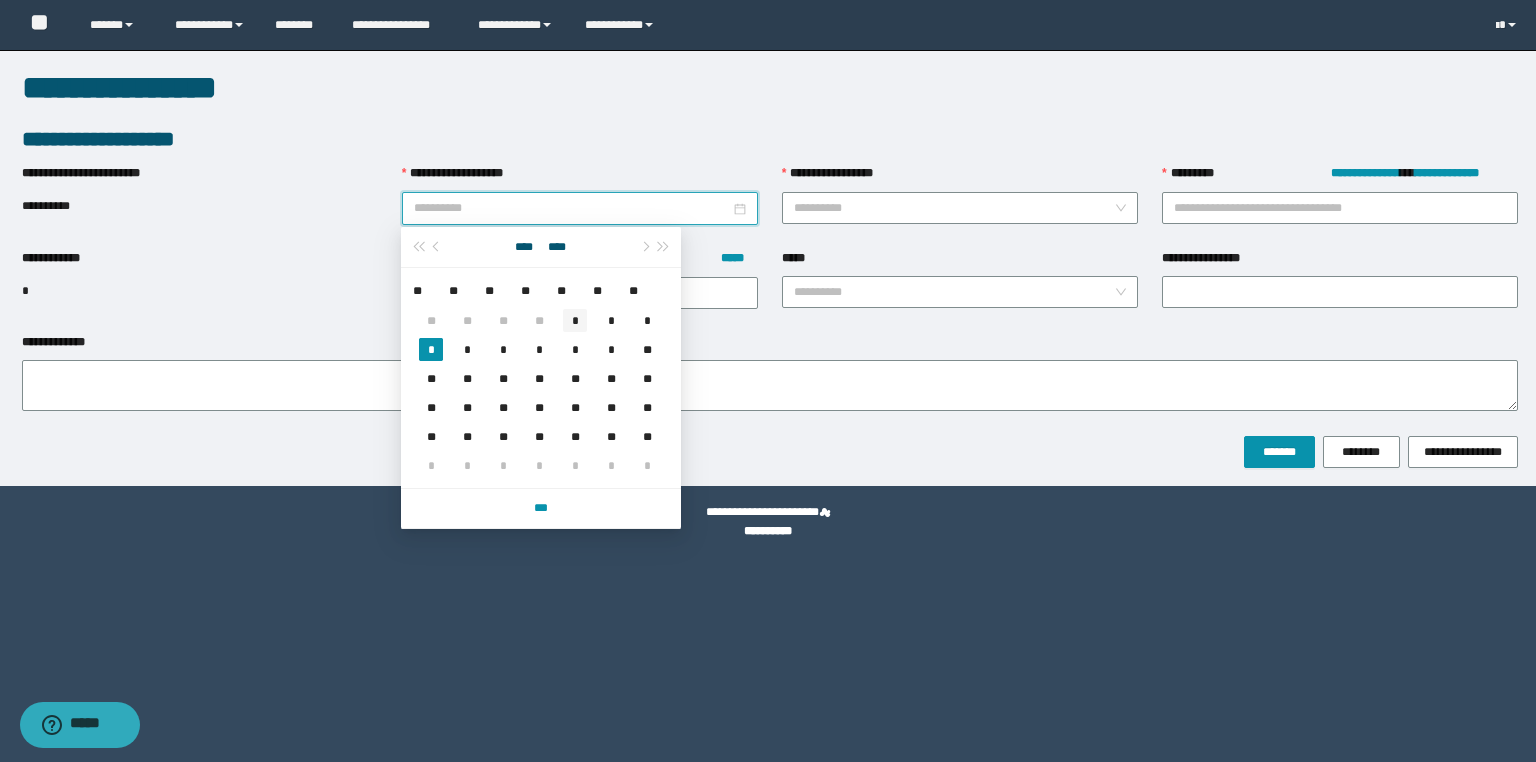 type on "**********" 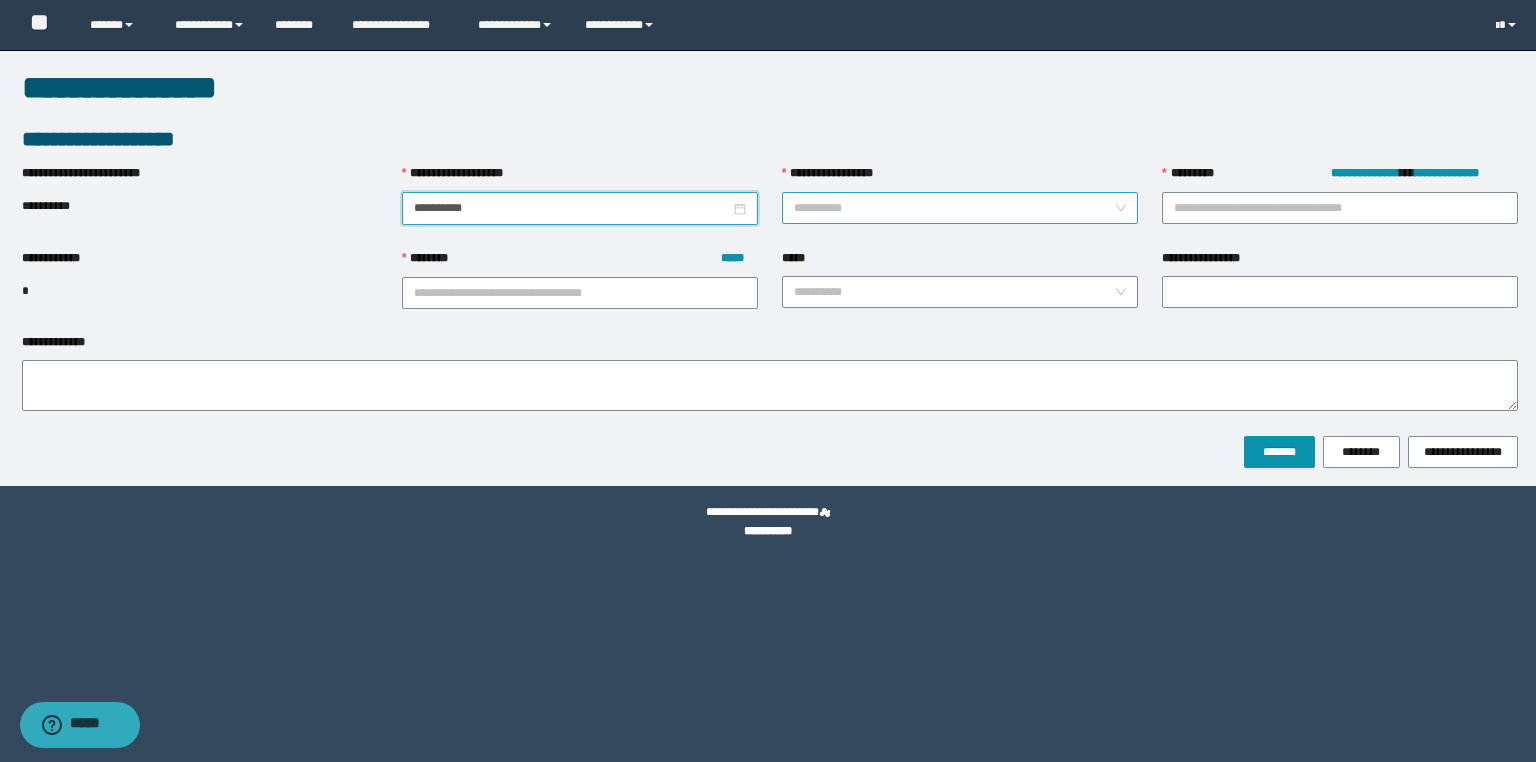click on "**********" at bounding box center (954, 208) 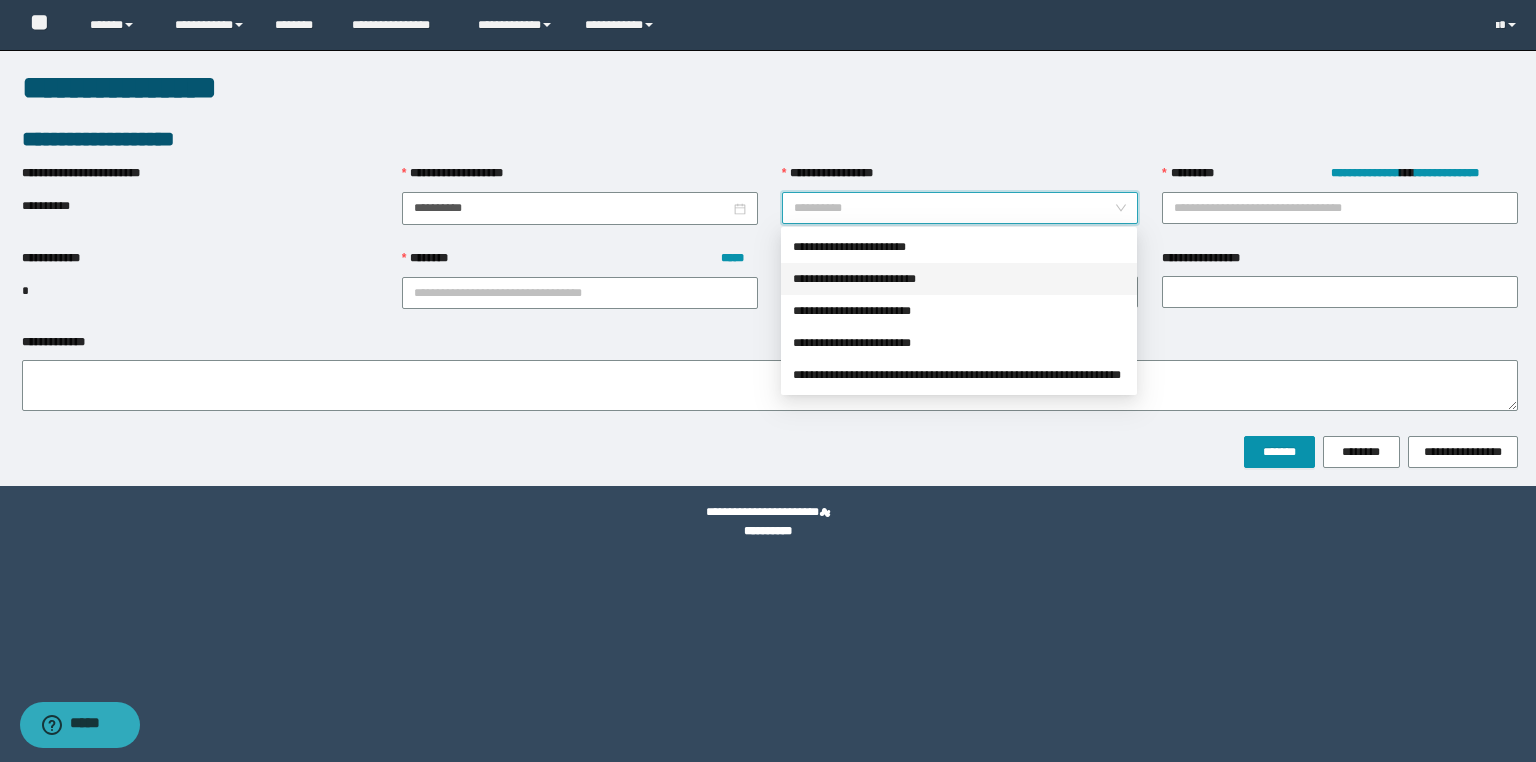 click on "**********" at bounding box center [959, 279] 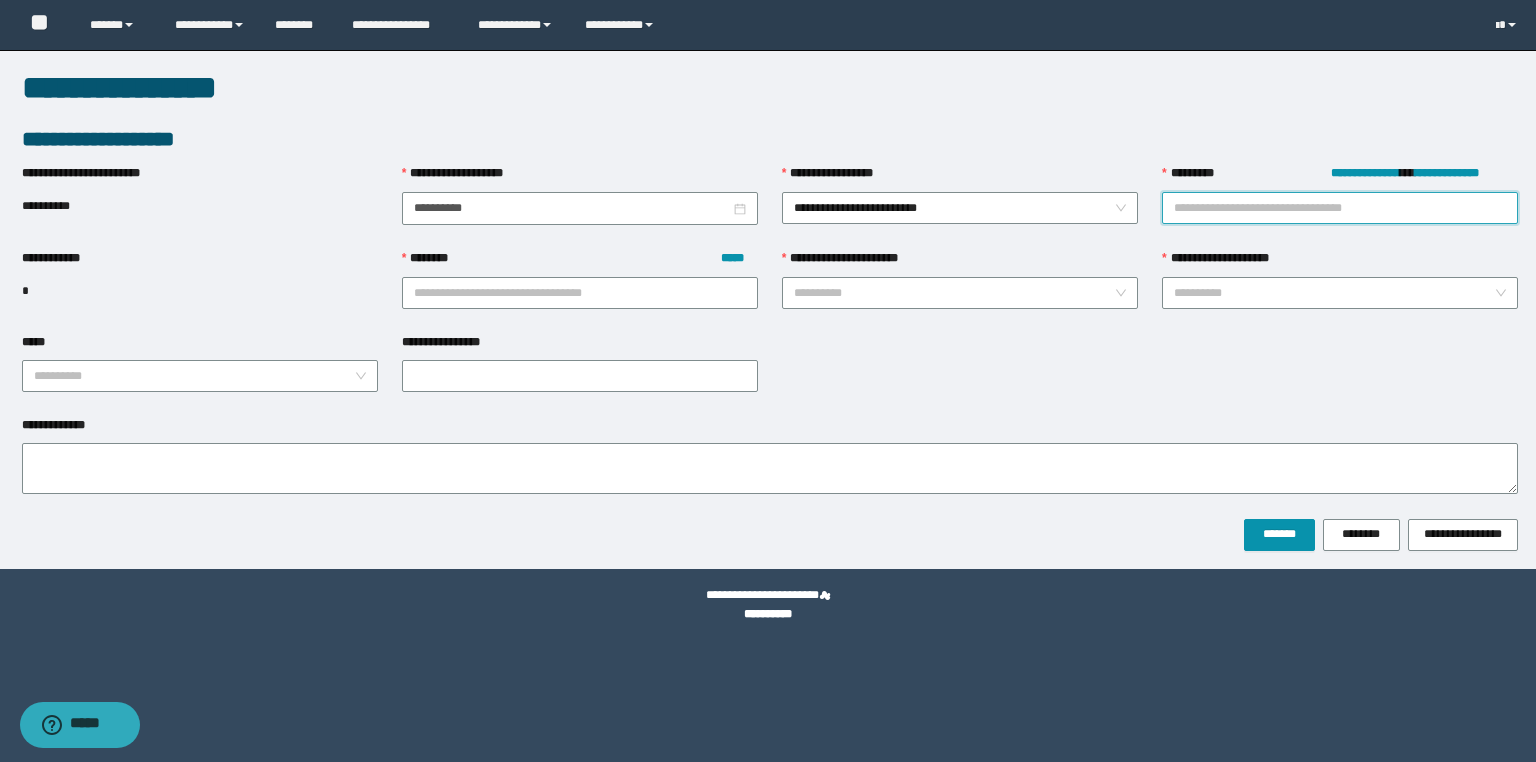 click on "**********" at bounding box center [1340, 208] 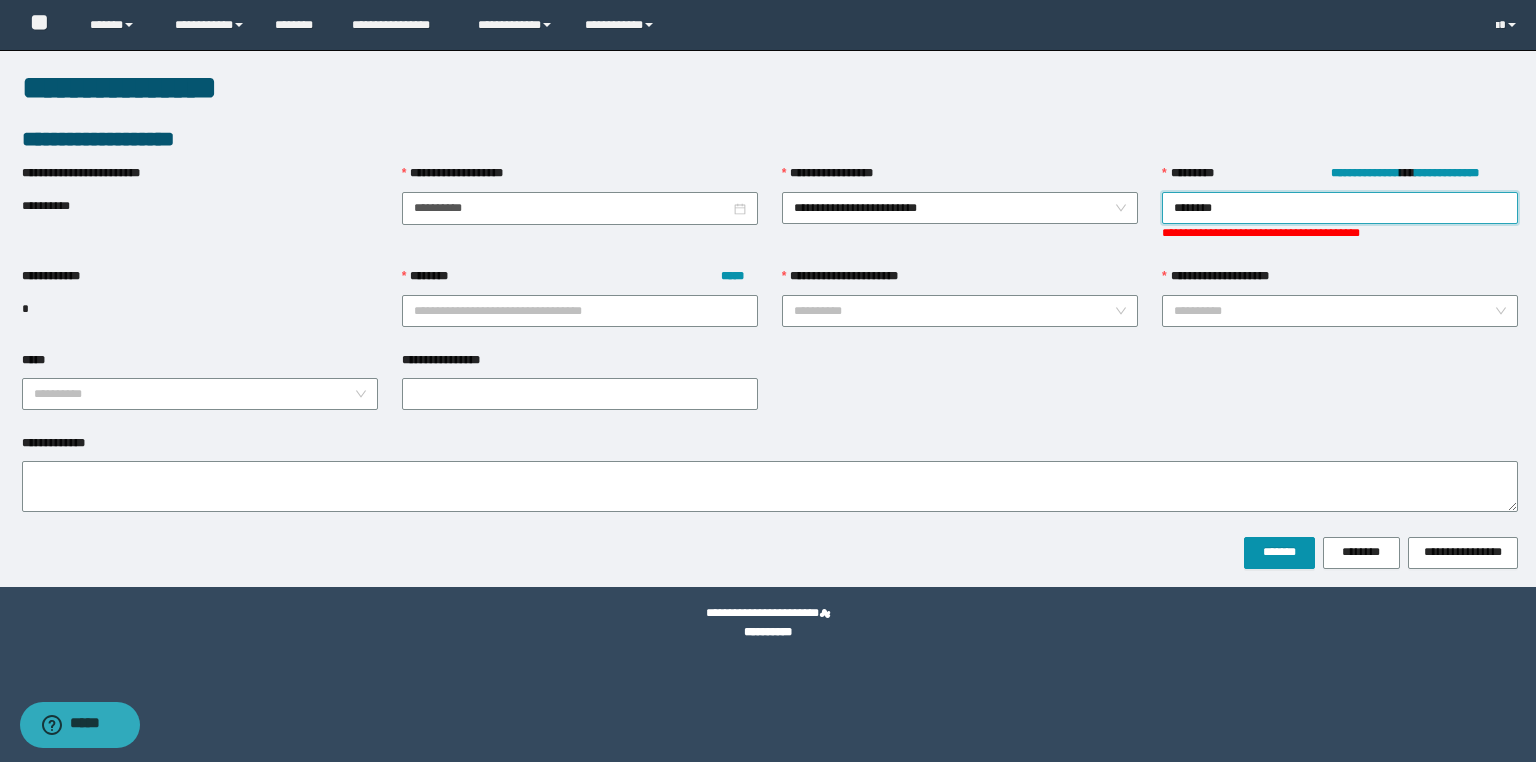 type on "*********" 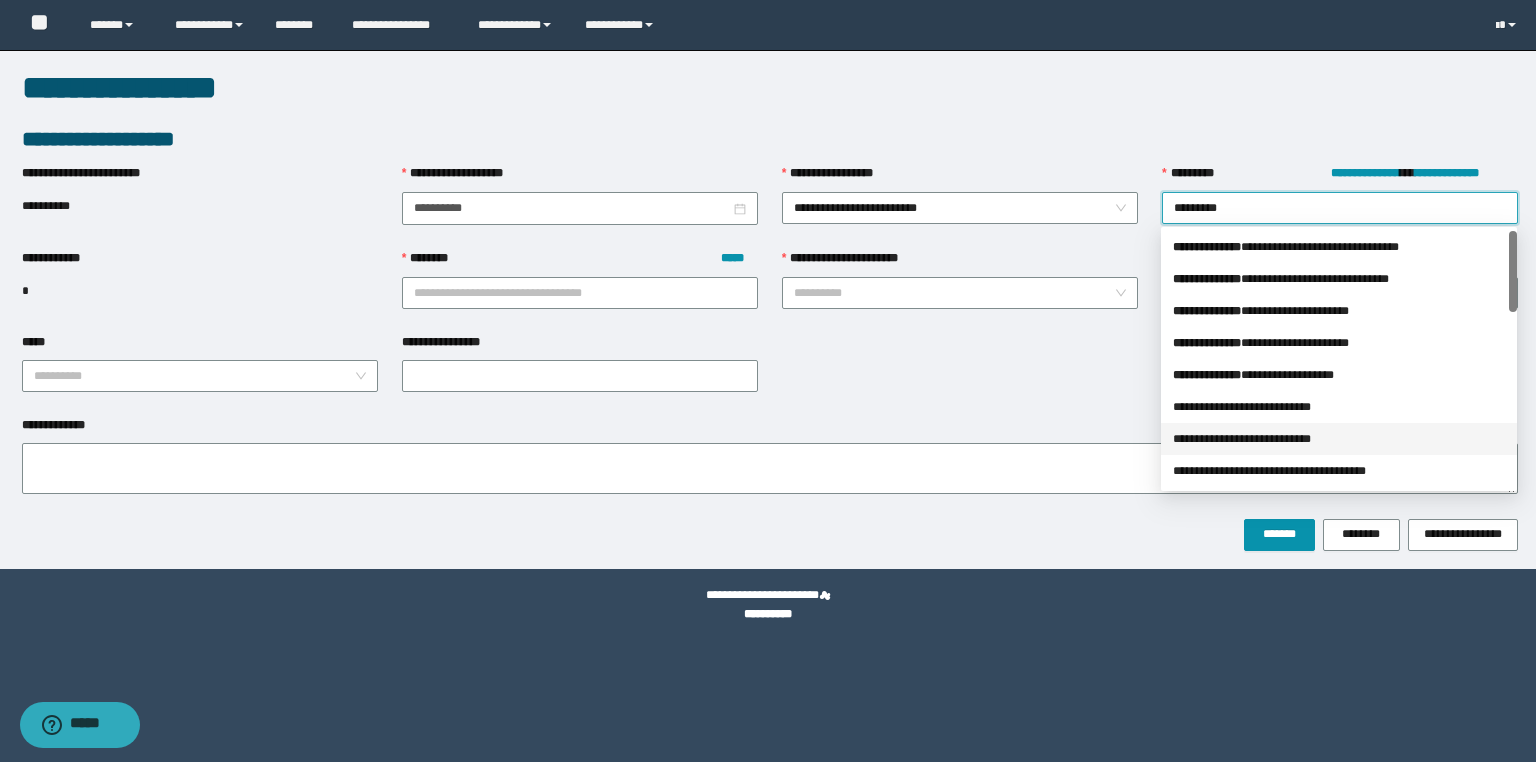 click on "**********" at bounding box center (1339, 439) 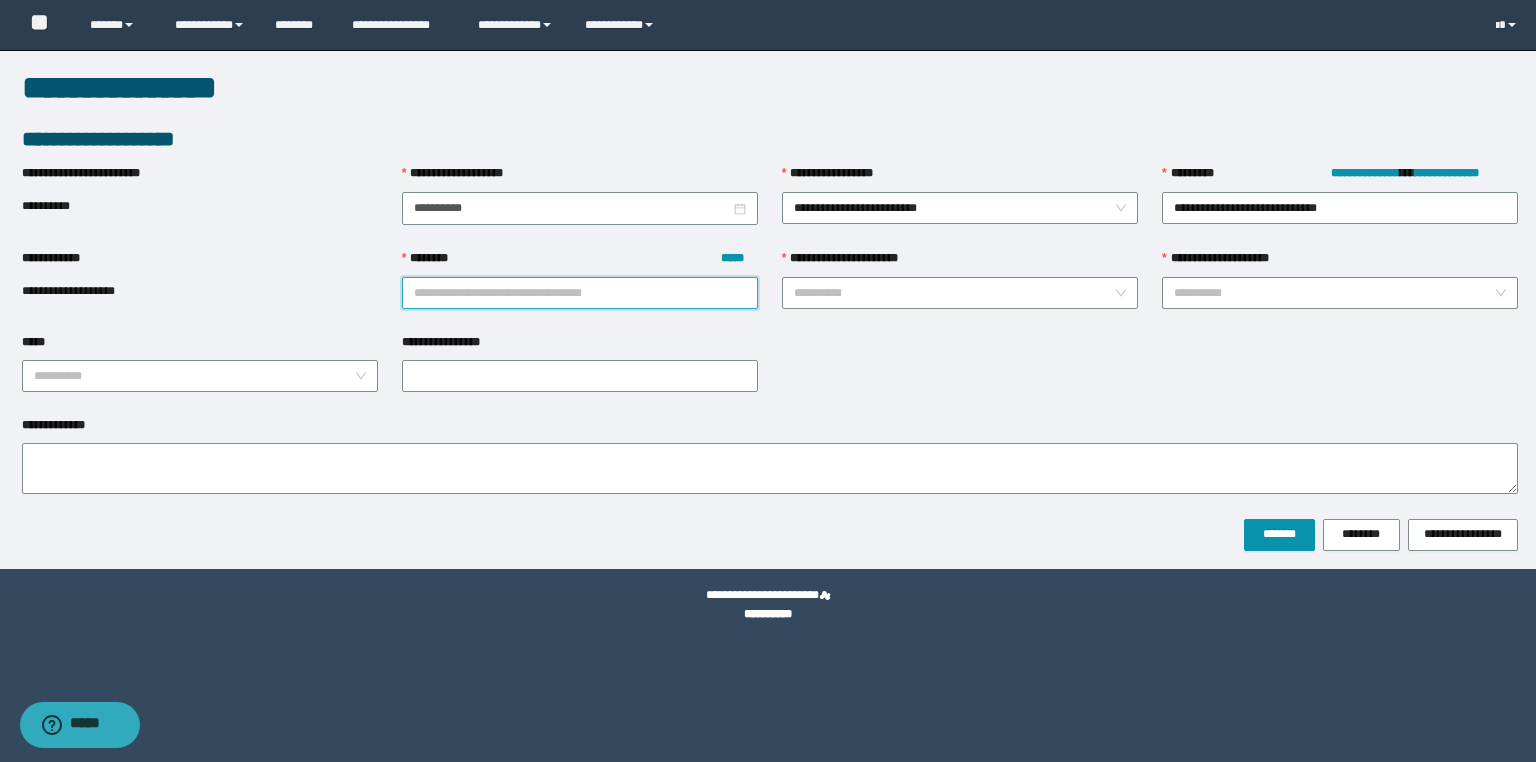 click on "******** *****" at bounding box center [580, 293] 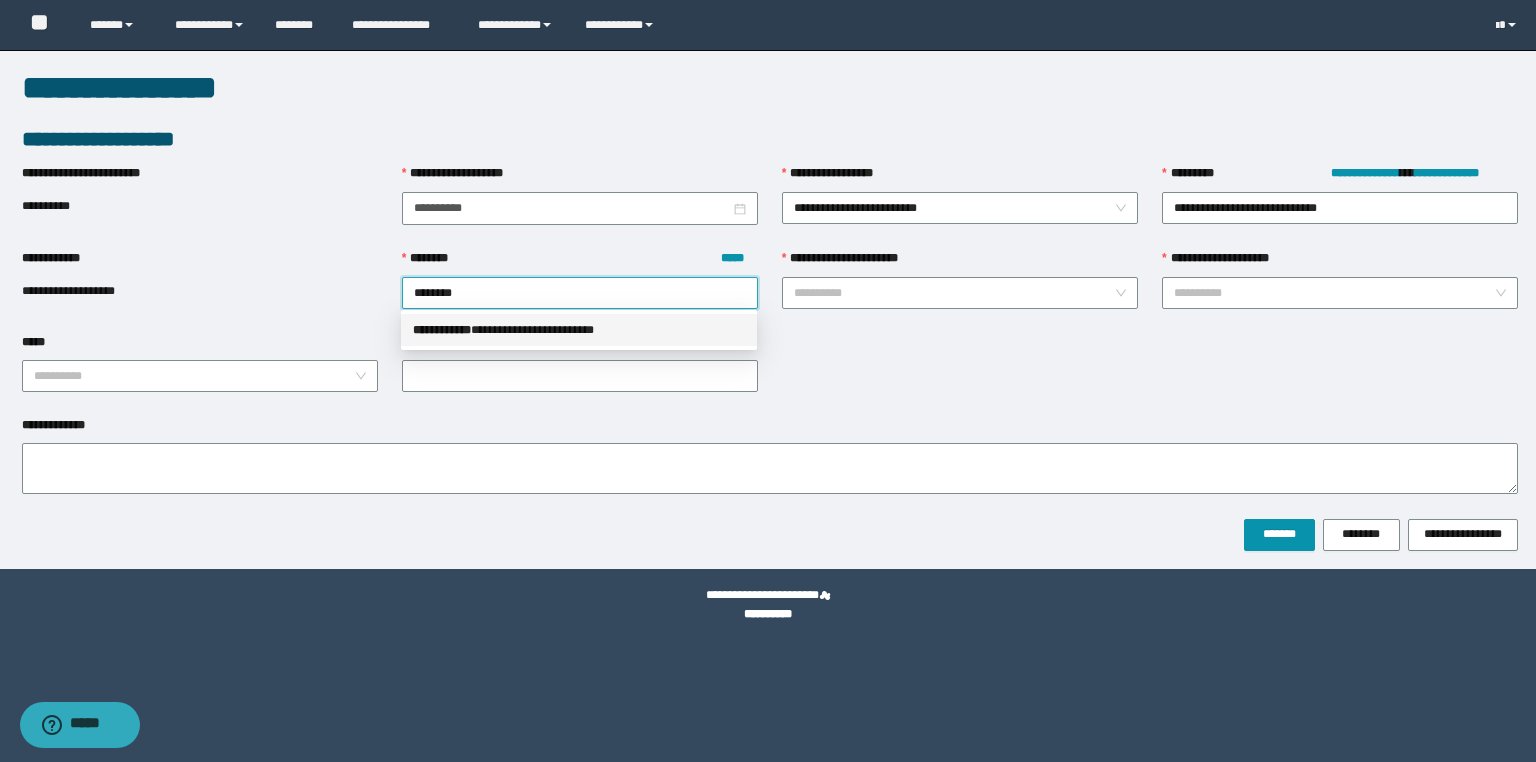 click on "**********" at bounding box center [579, 330] 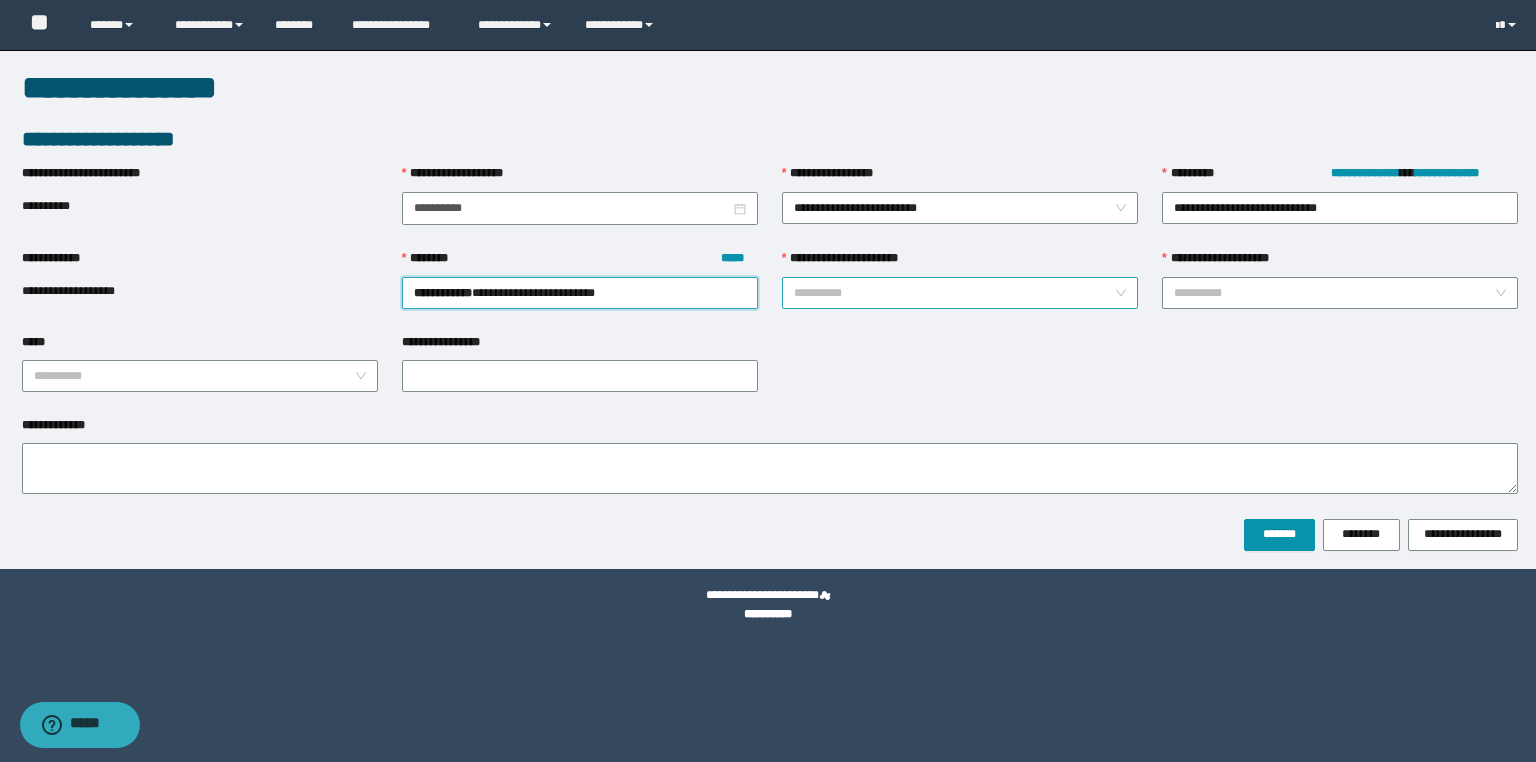 click on "**********" at bounding box center (954, 293) 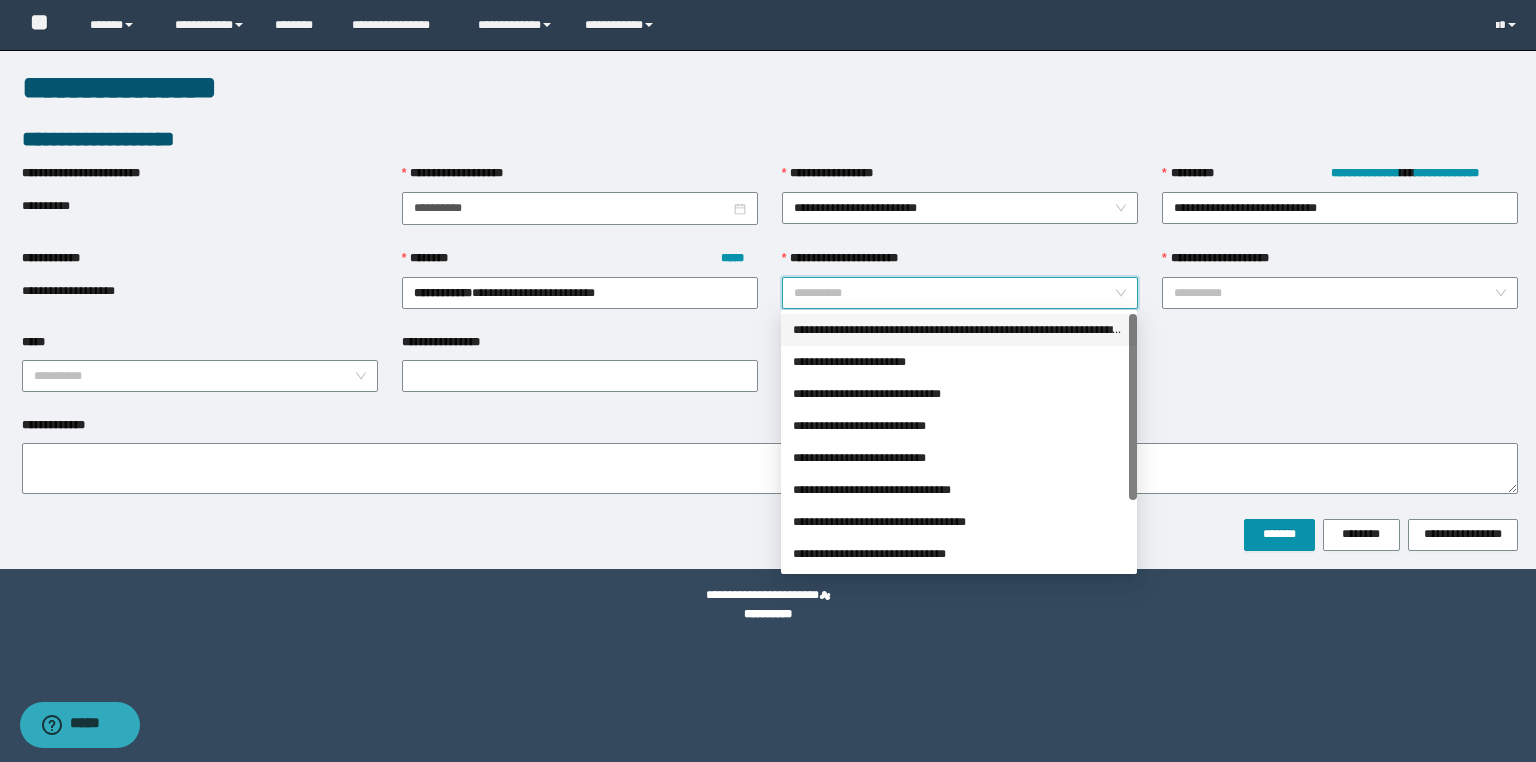 drag, startPoint x: 921, startPoint y: 328, endPoint x: 992, endPoint y: 325, distance: 71.063354 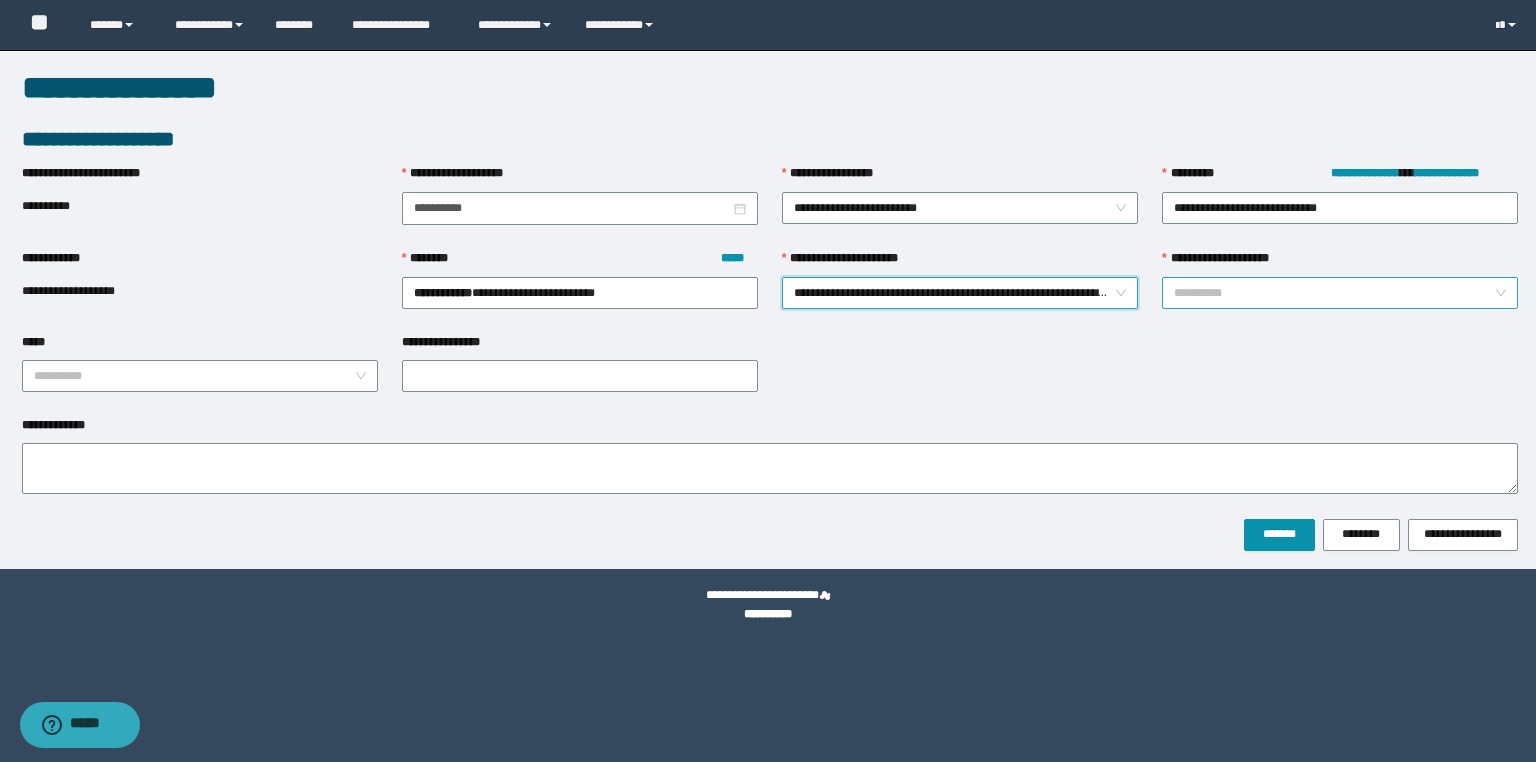click on "**********" at bounding box center (1340, 263) 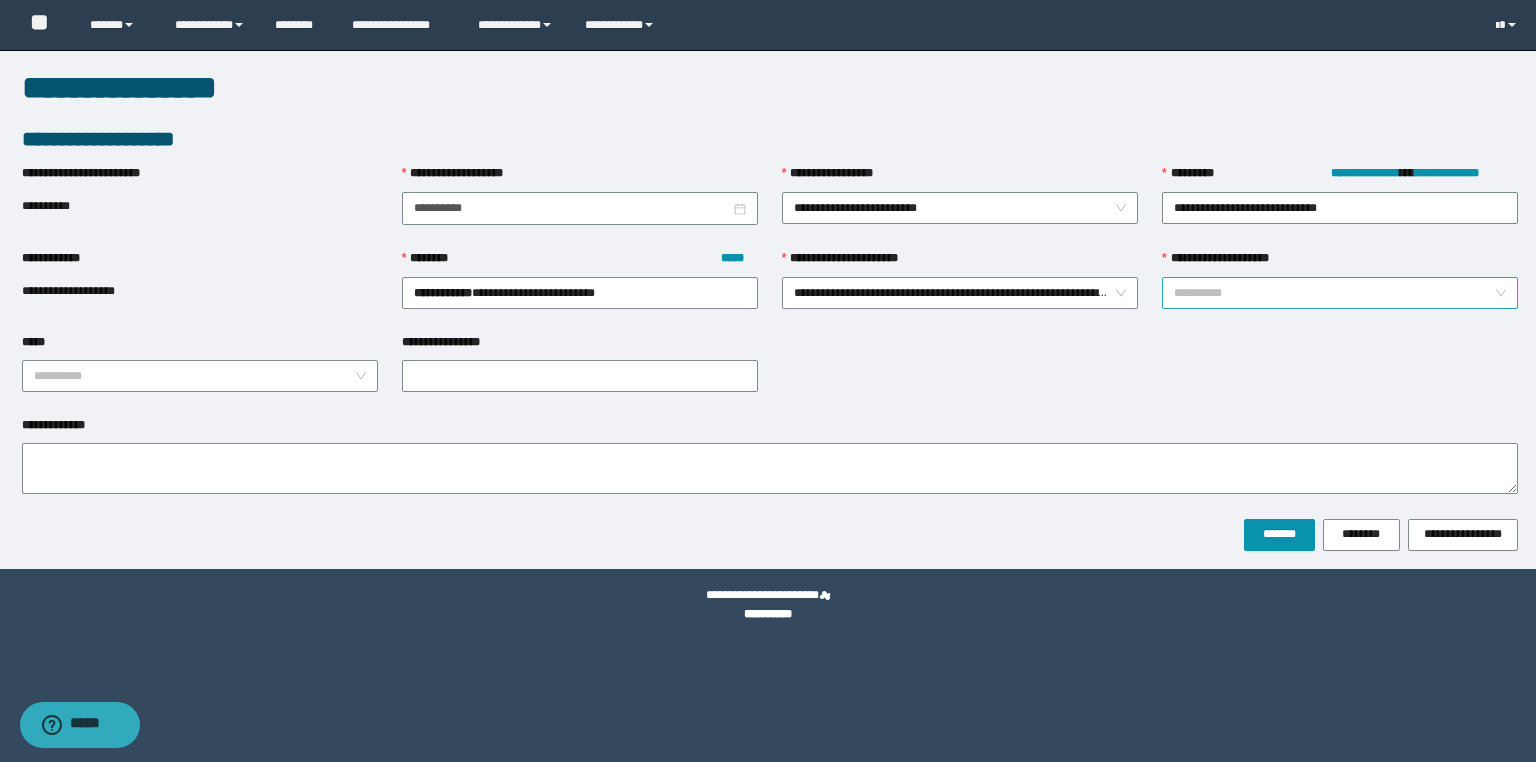 click on "**********" at bounding box center [1334, 293] 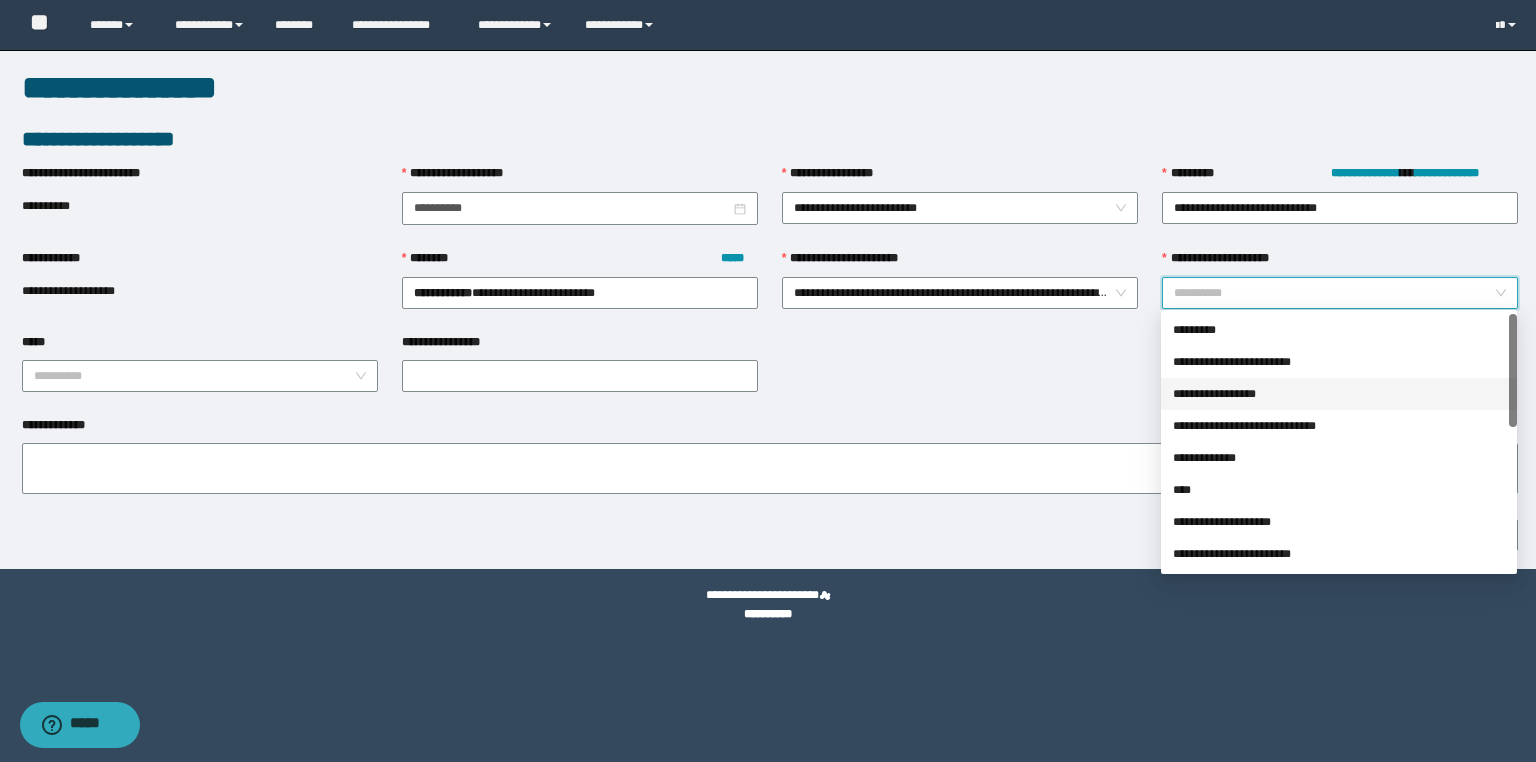 click on "**********" at bounding box center (1339, 394) 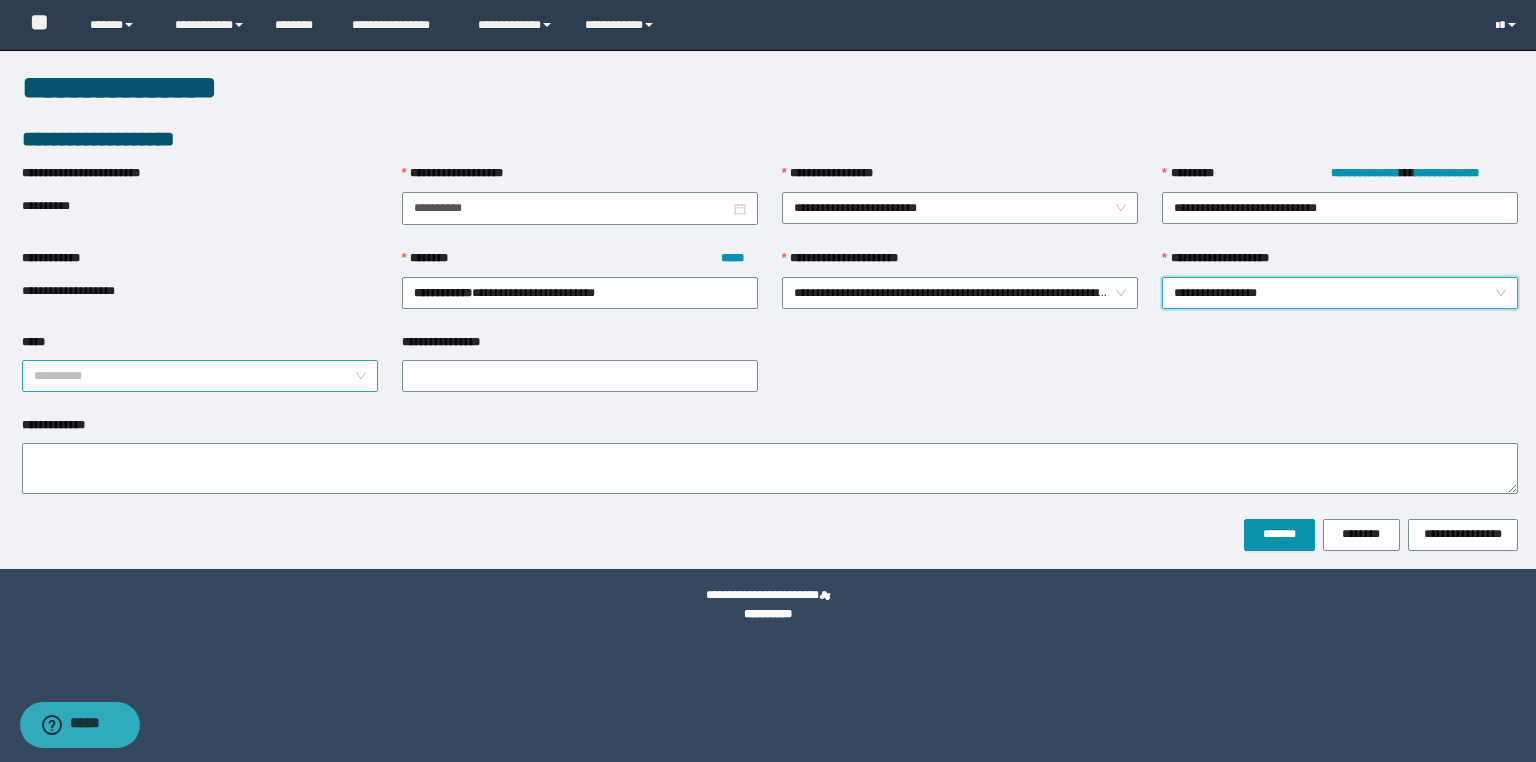 drag, startPoint x: 181, startPoint y: 372, endPoint x: 158, endPoint y: 391, distance: 29.832869 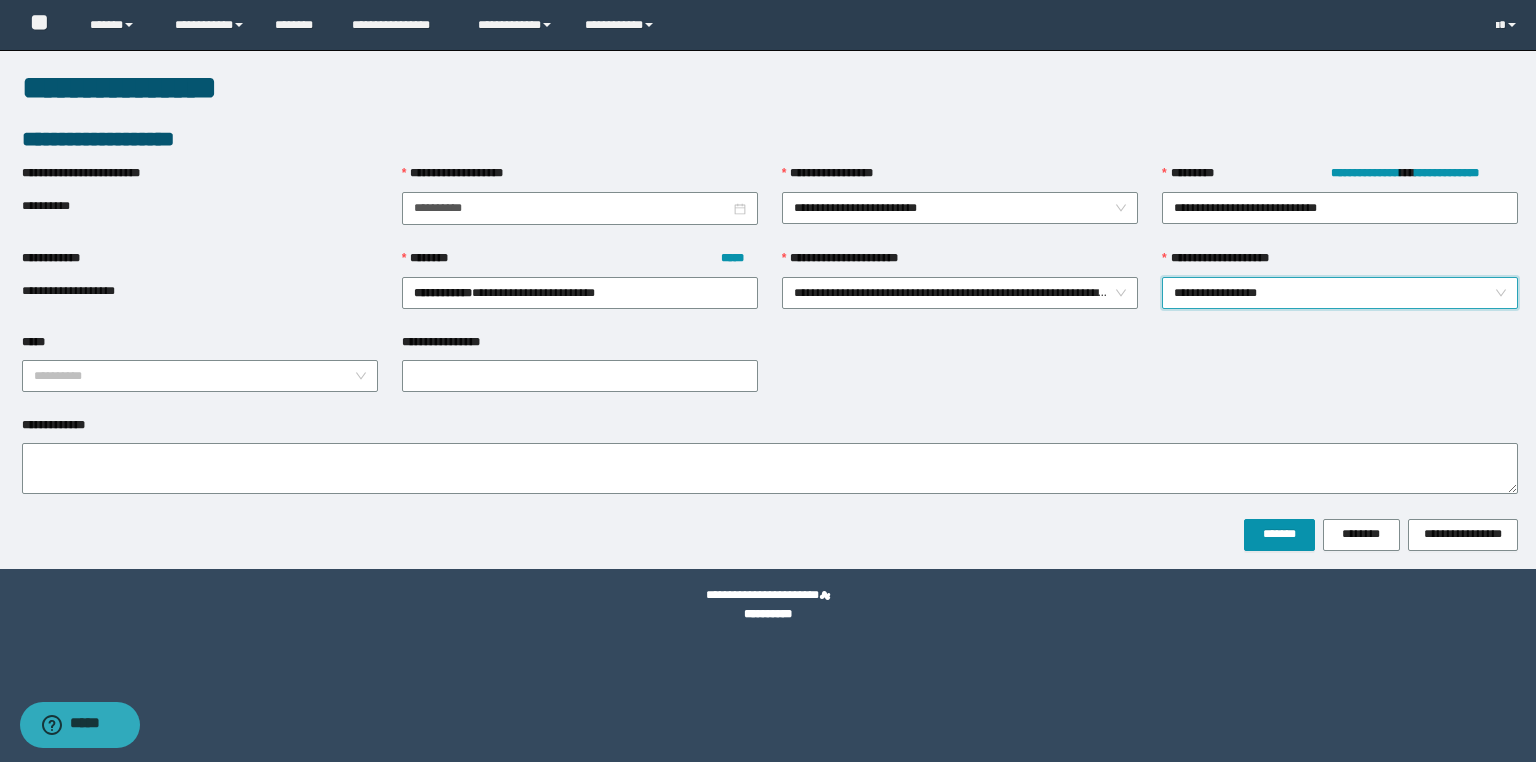 click on "*****" at bounding box center (194, 376) 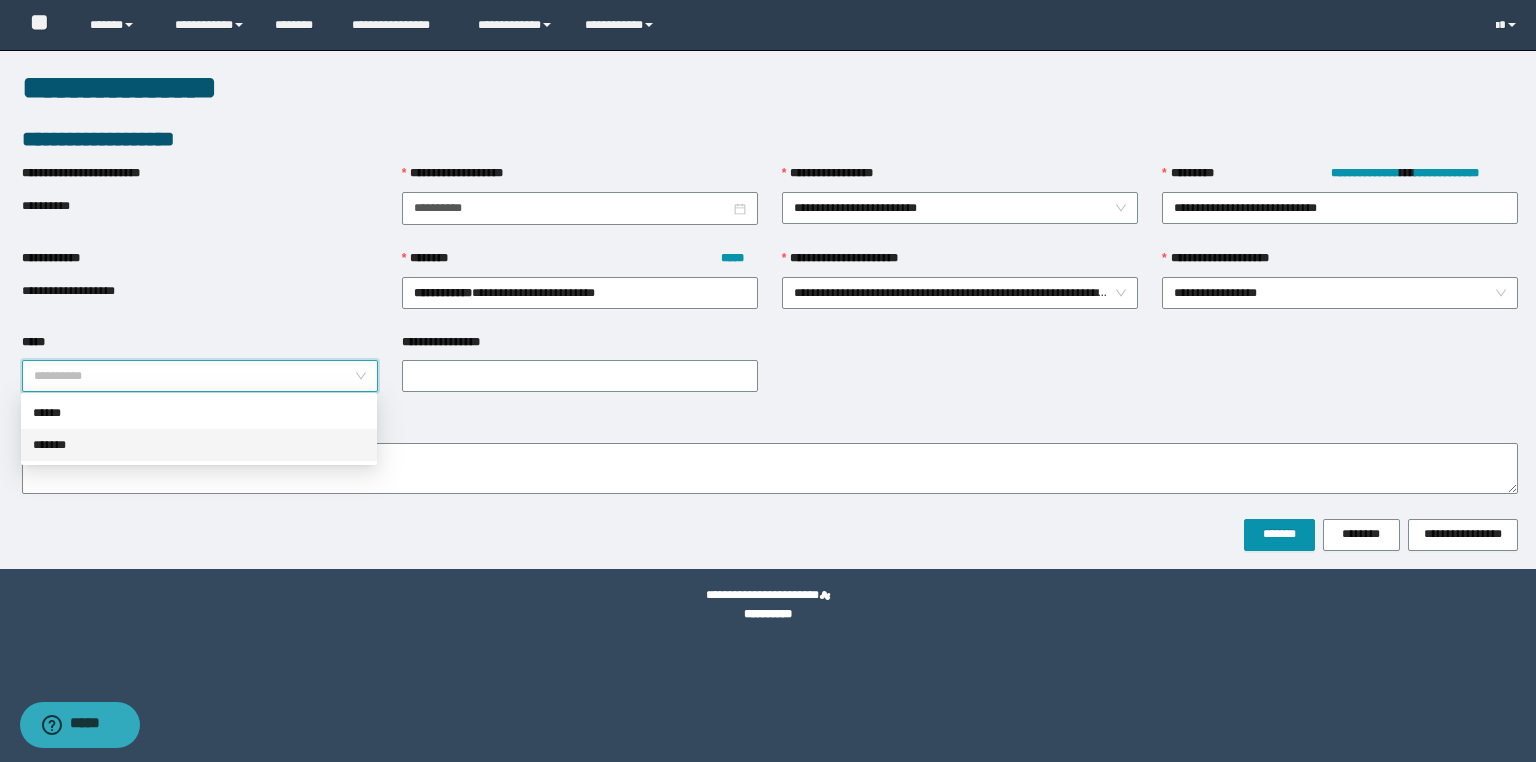 click on "*******" at bounding box center [199, 445] 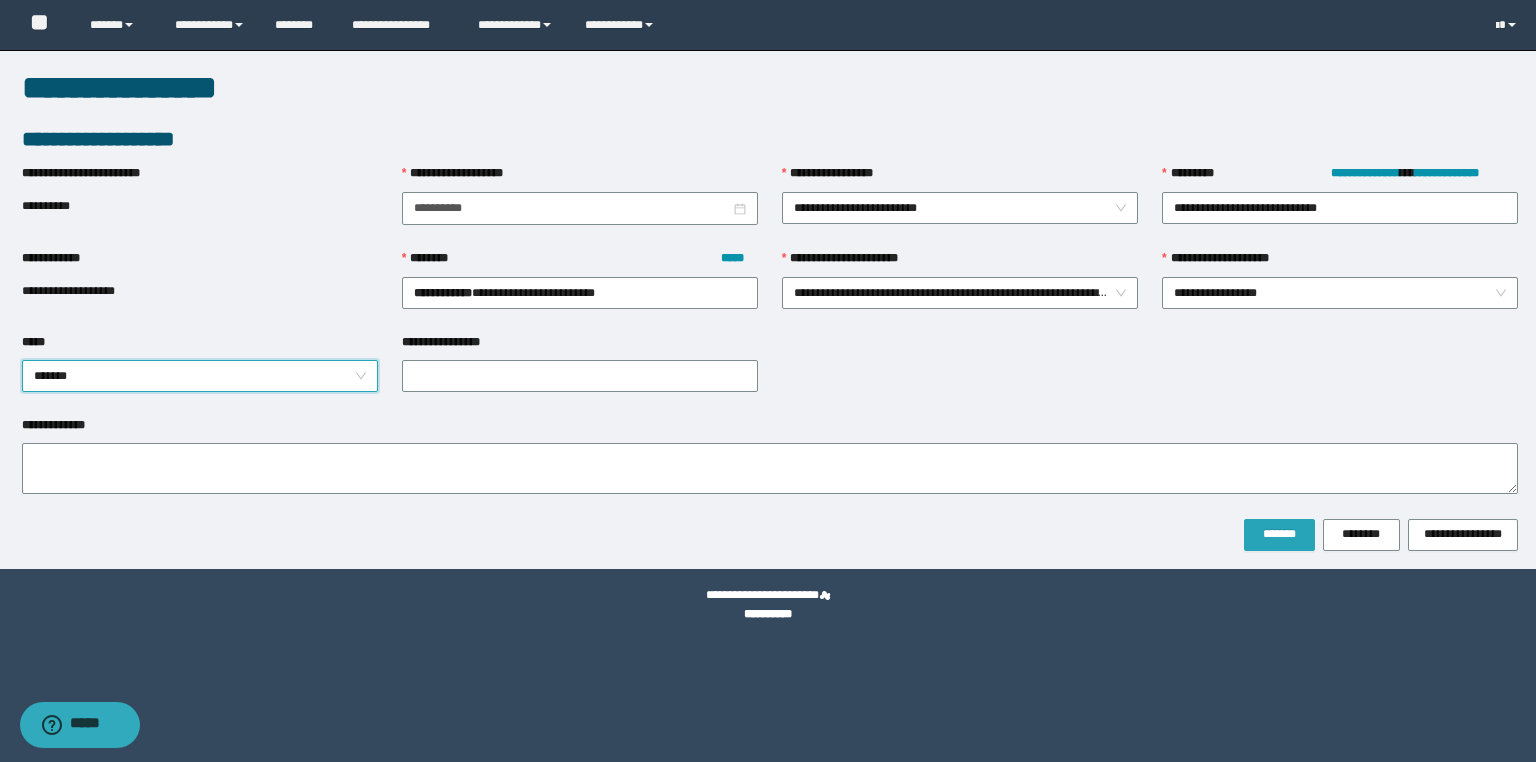 click on "*******" at bounding box center (1279, 534) 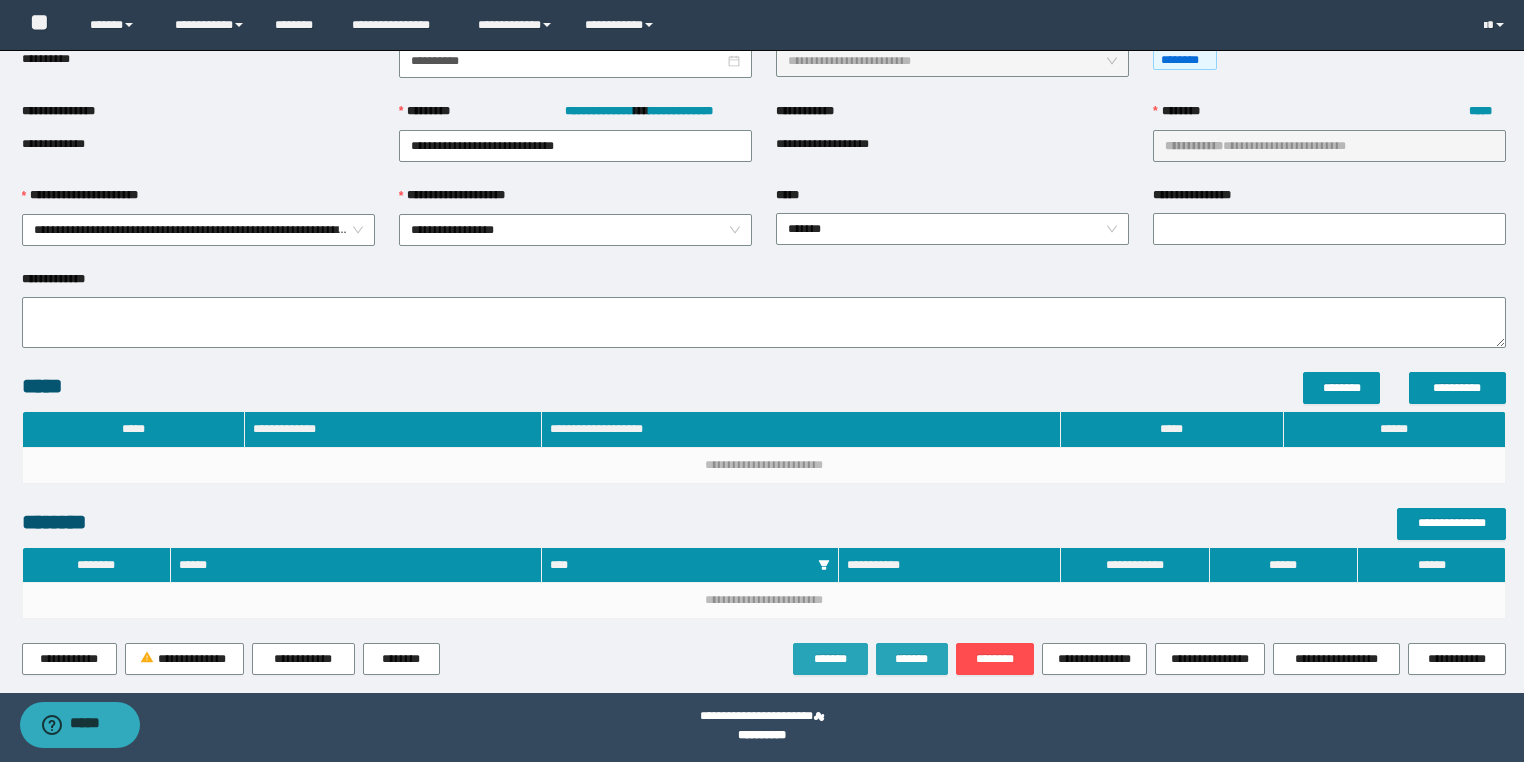 scroll, scrollTop: 202, scrollLeft: 0, axis: vertical 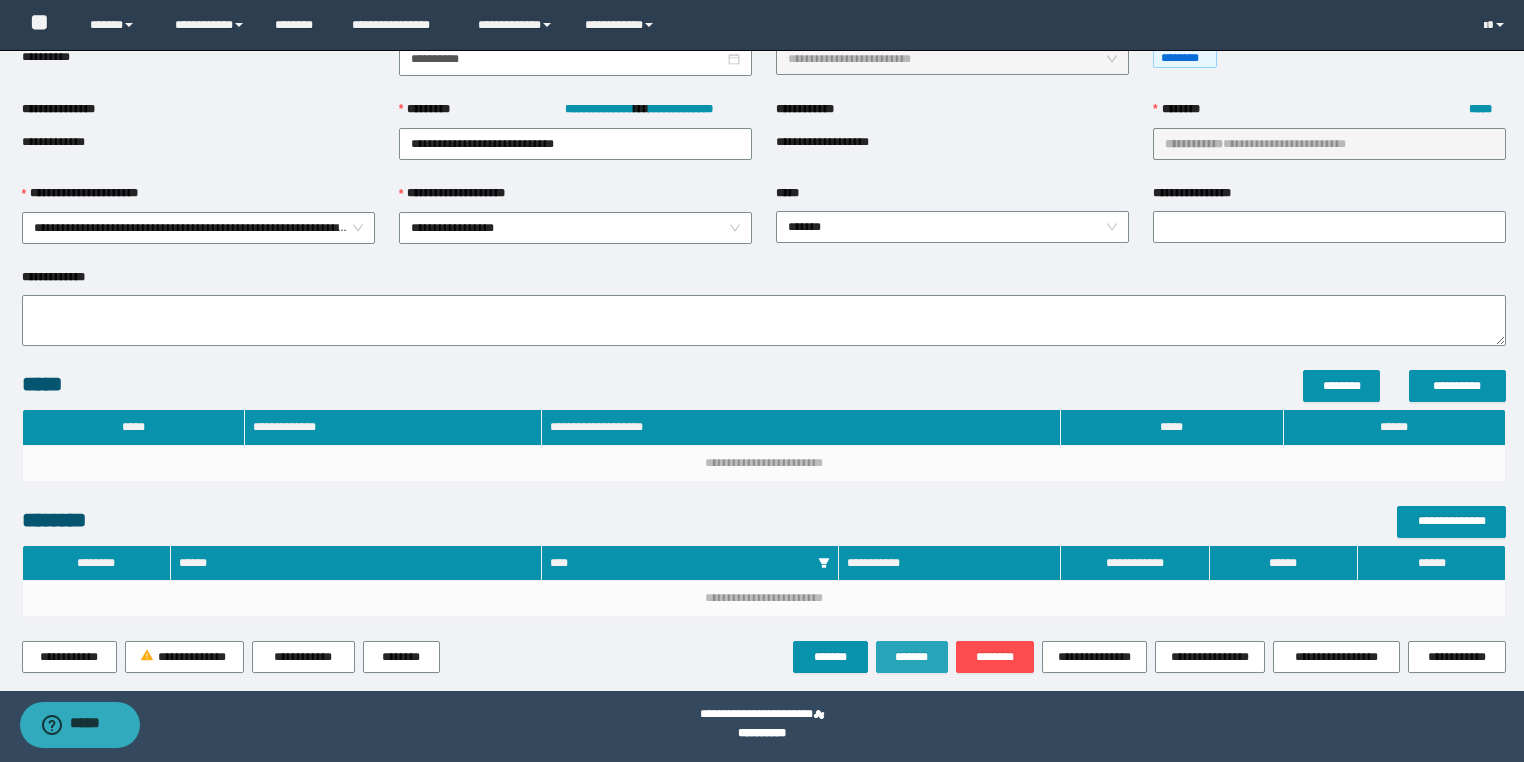 click on "*******" at bounding box center [912, 657] 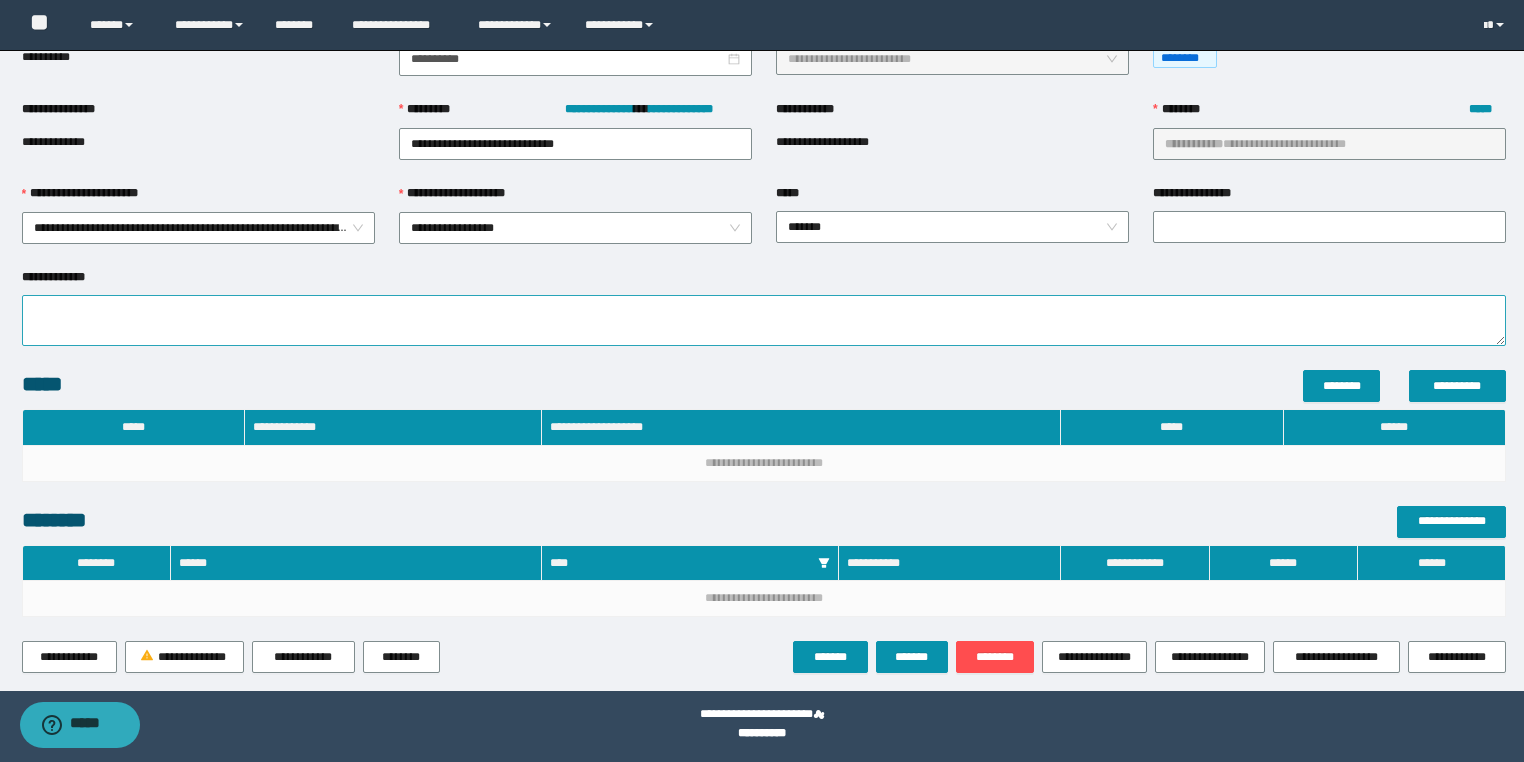 scroll, scrollTop: 0, scrollLeft: 0, axis: both 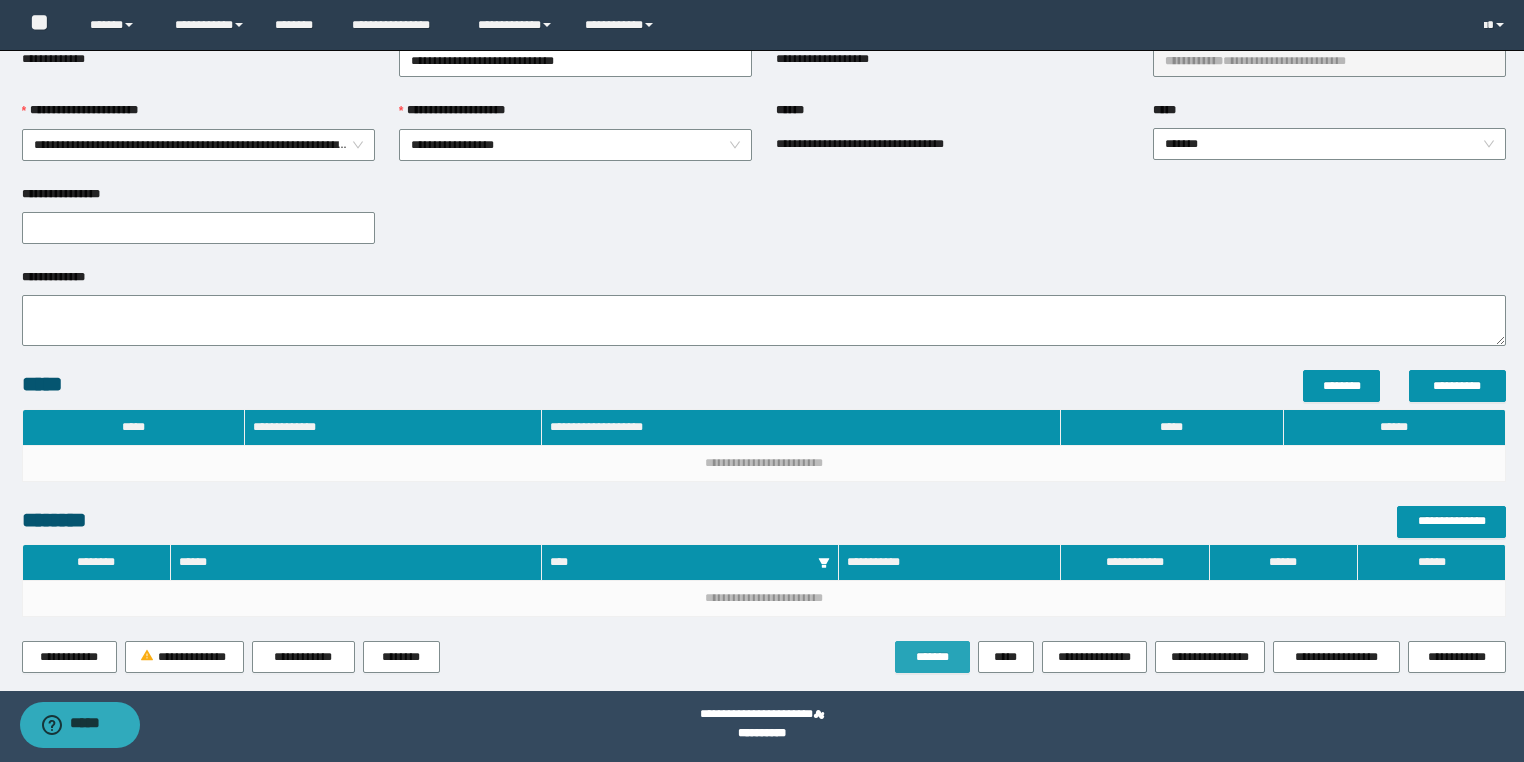 click on "*******" at bounding box center (932, 657) 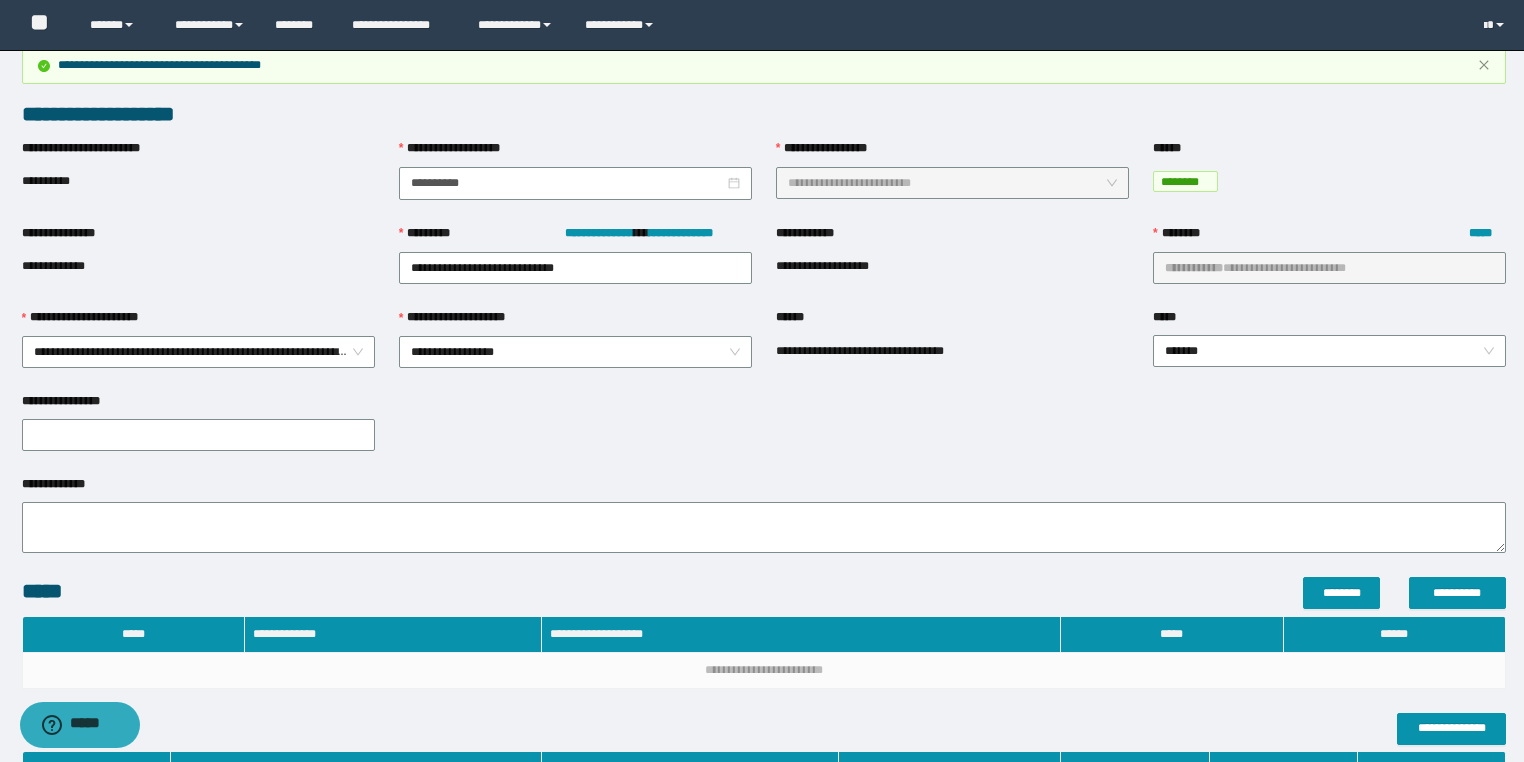 scroll, scrollTop: 0, scrollLeft: 0, axis: both 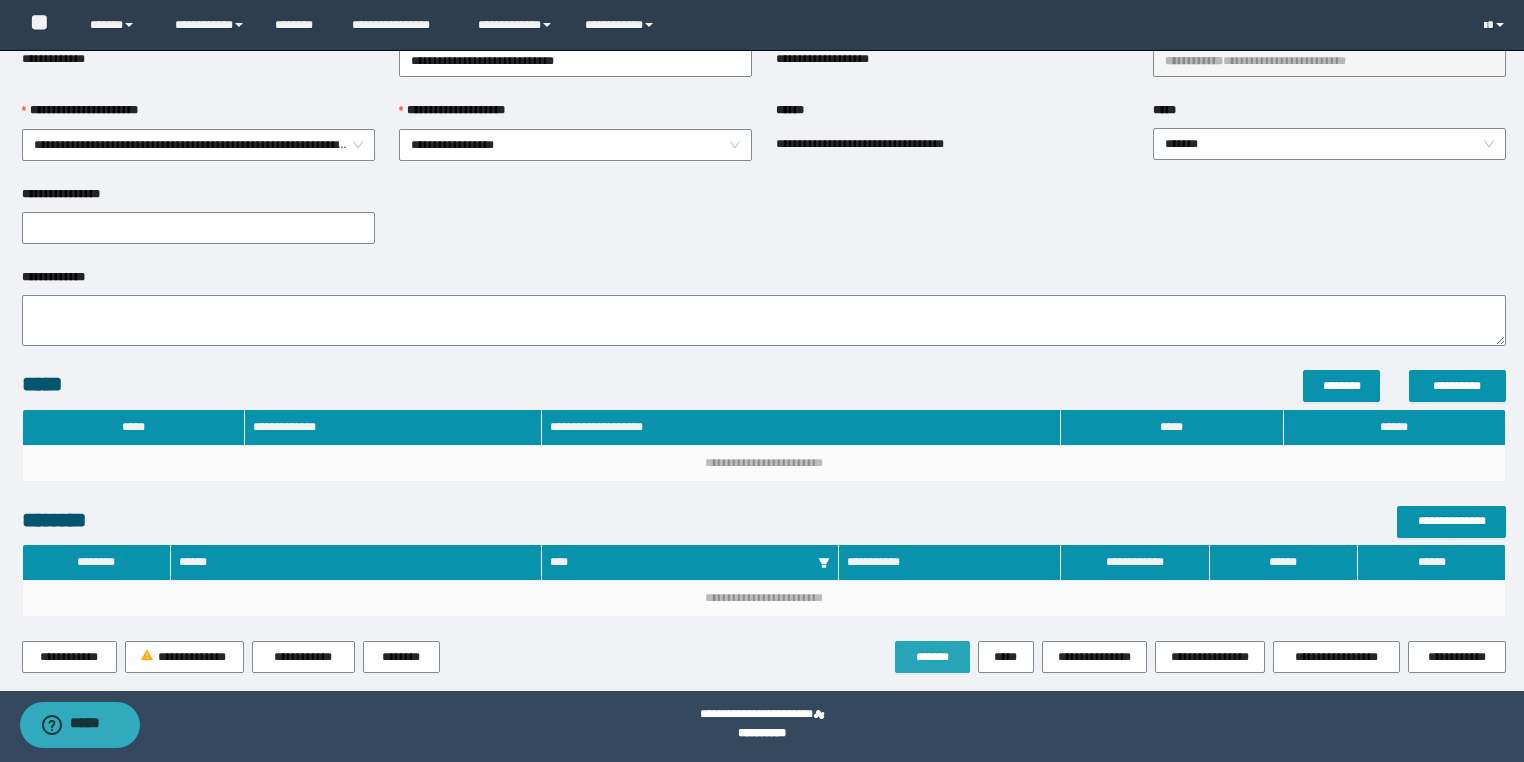click on "*******" at bounding box center [932, 657] 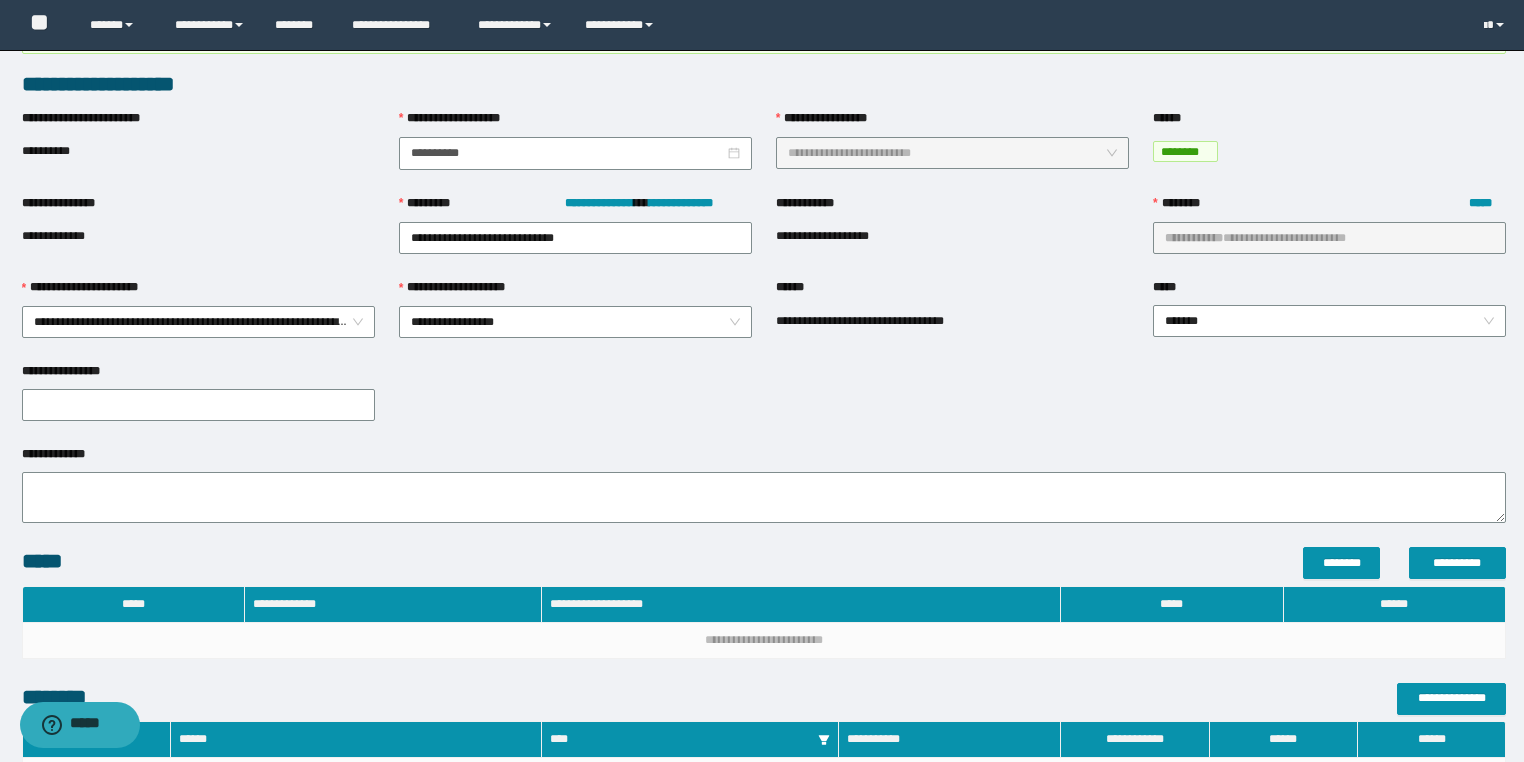 scroll, scrollTop: 0, scrollLeft: 0, axis: both 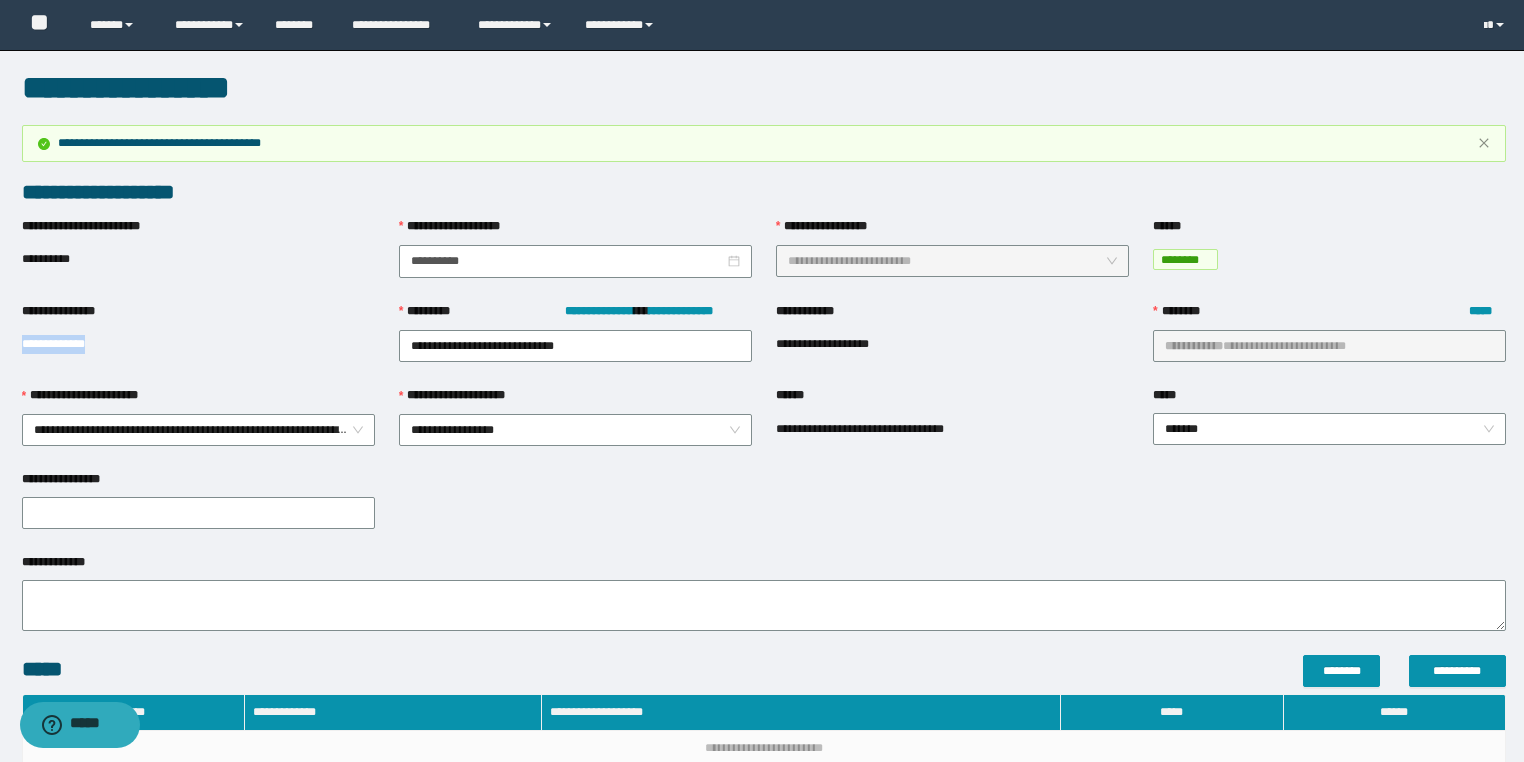 drag, startPoint x: 120, startPoint y: 339, endPoint x: 0, endPoint y: 341, distance: 120.01666 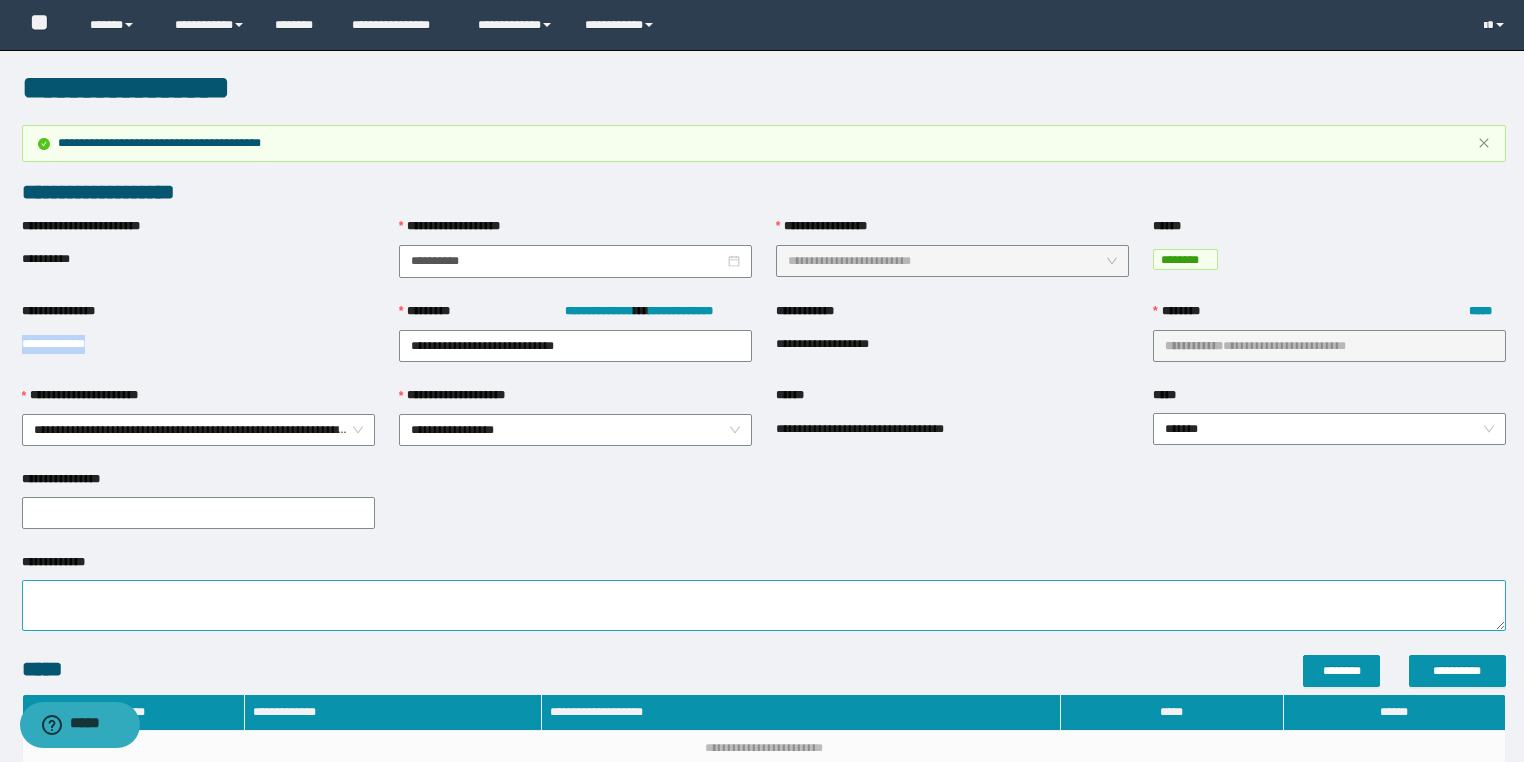 copy on "**********" 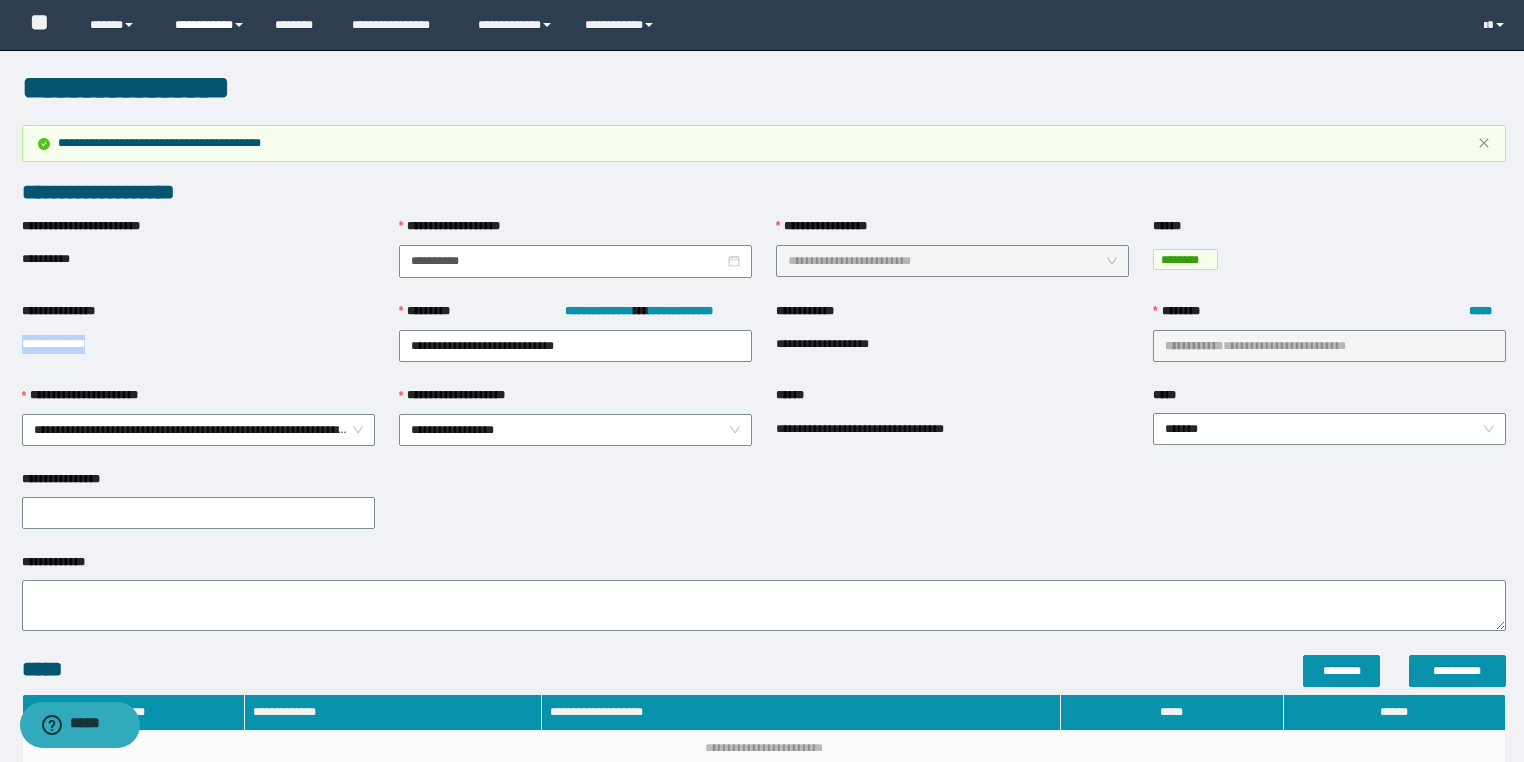 click on "**********" at bounding box center [210, 25] 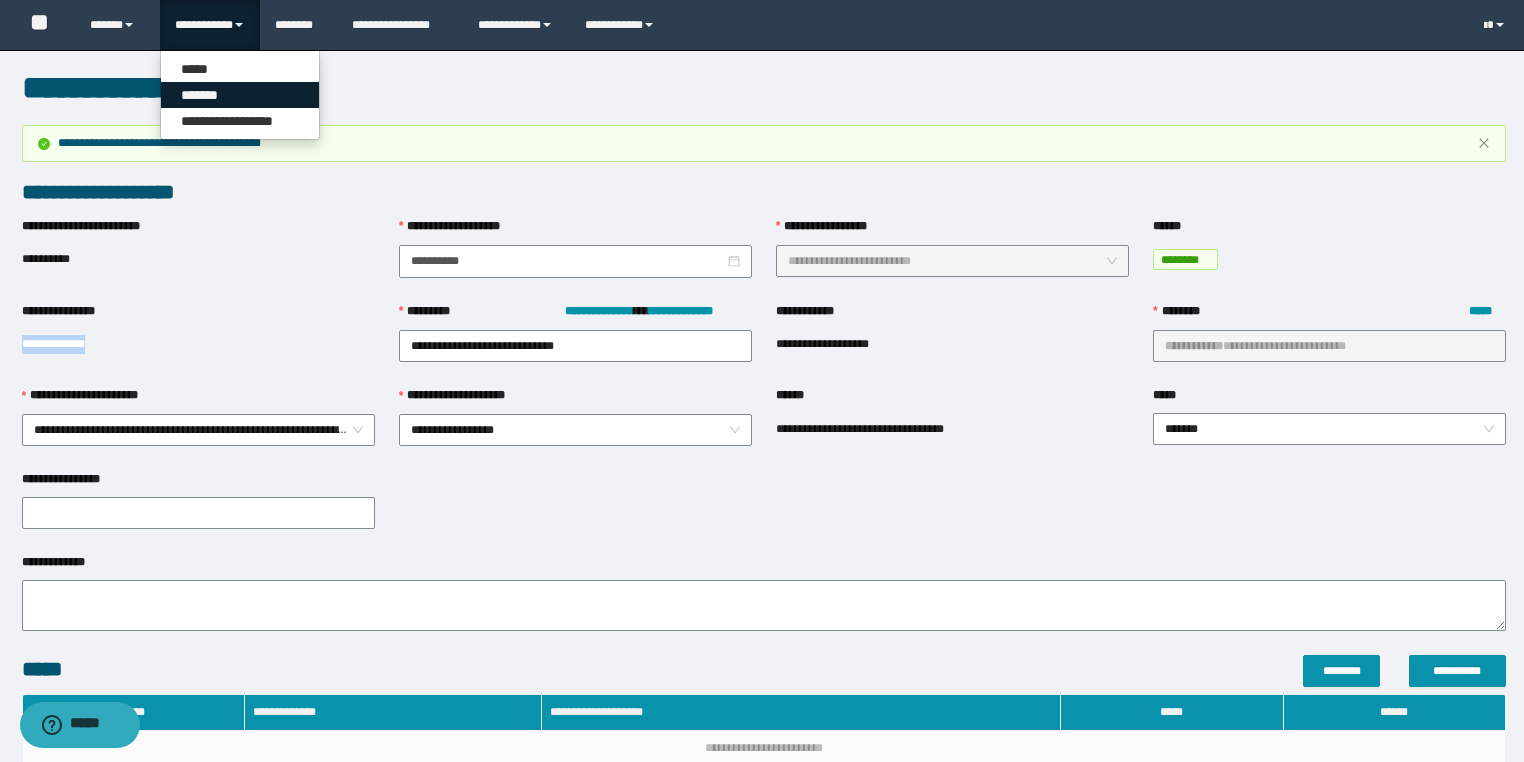 click on "*******" at bounding box center [240, 95] 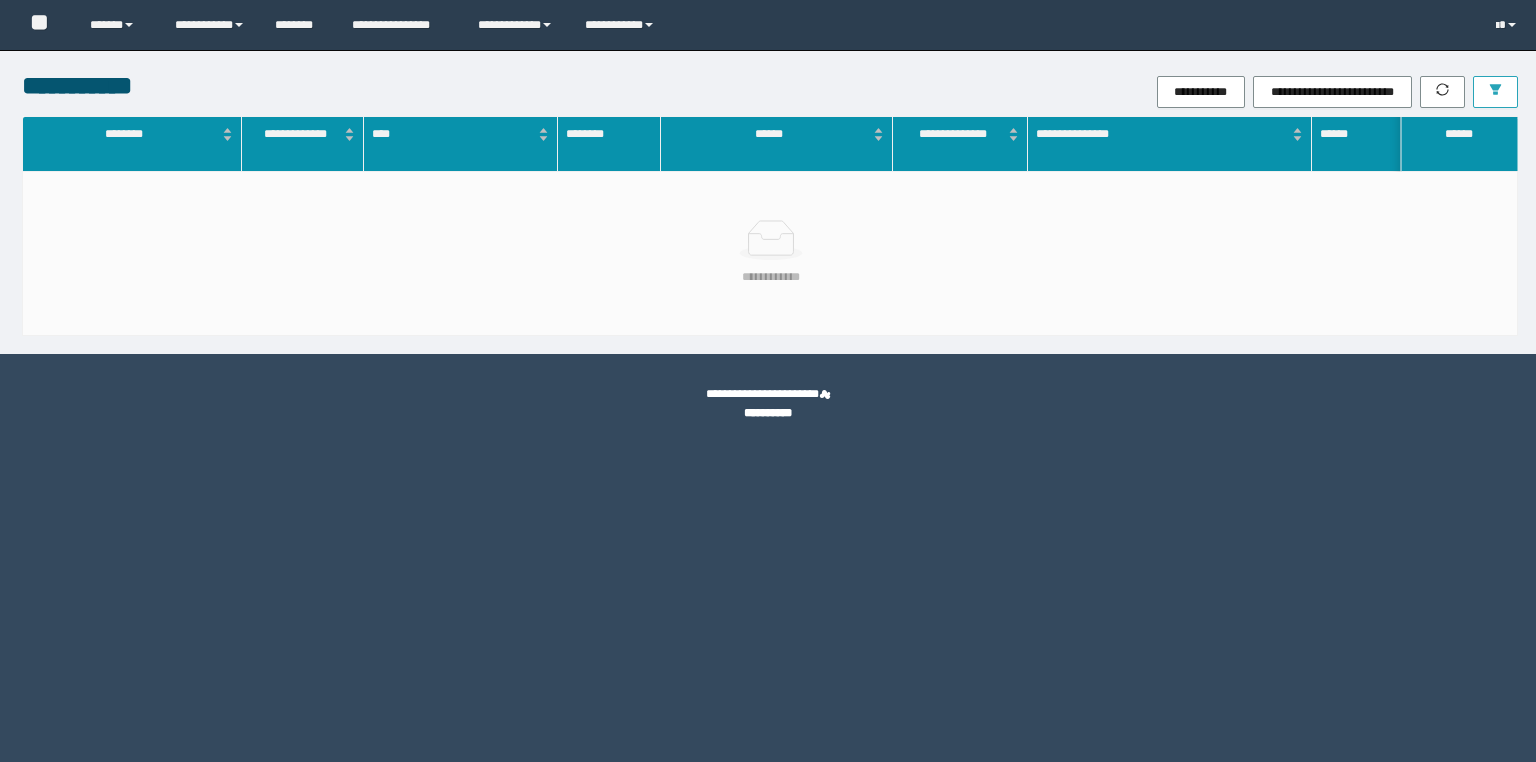 scroll, scrollTop: 0, scrollLeft: 0, axis: both 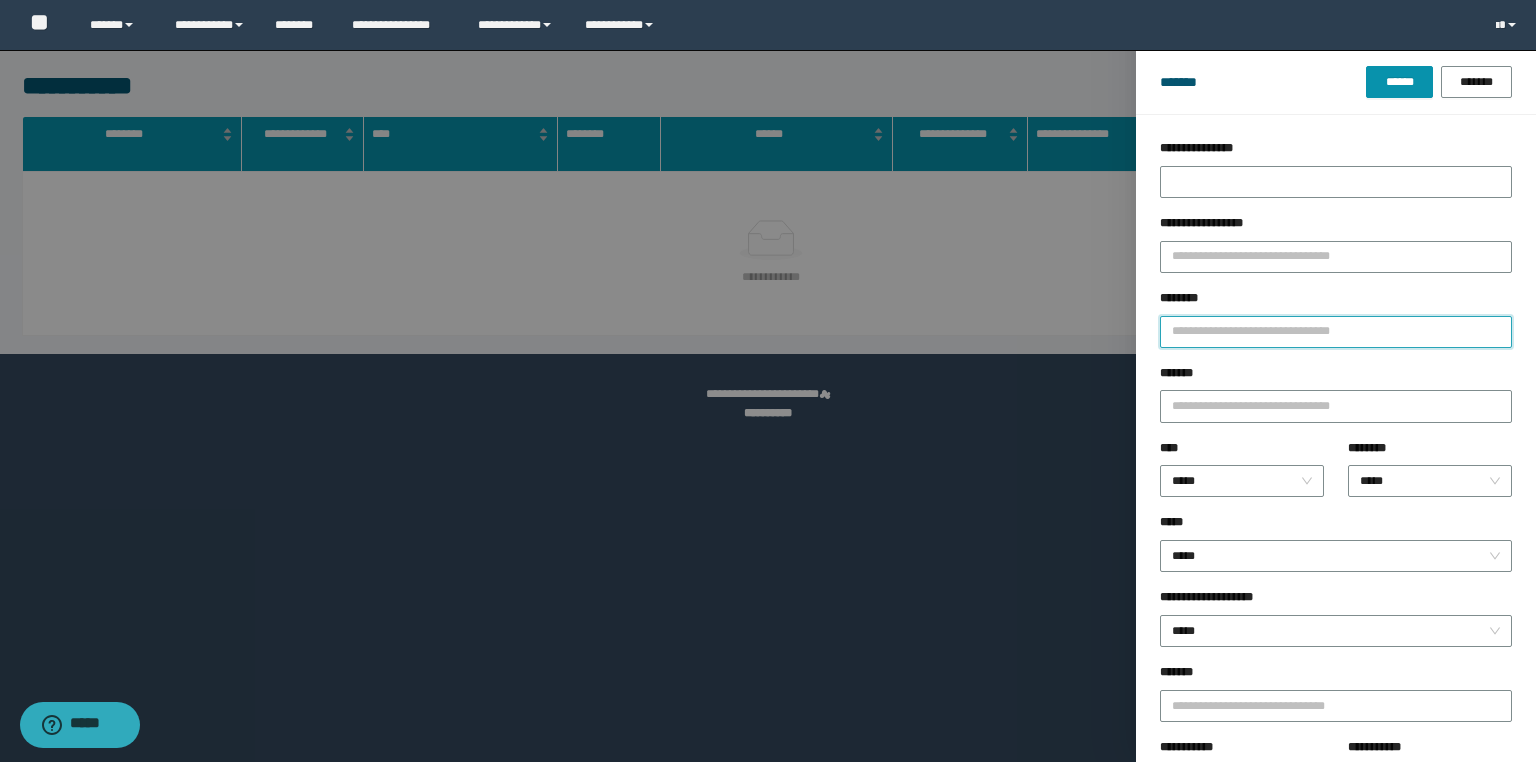 click on "********" at bounding box center (1336, 332) 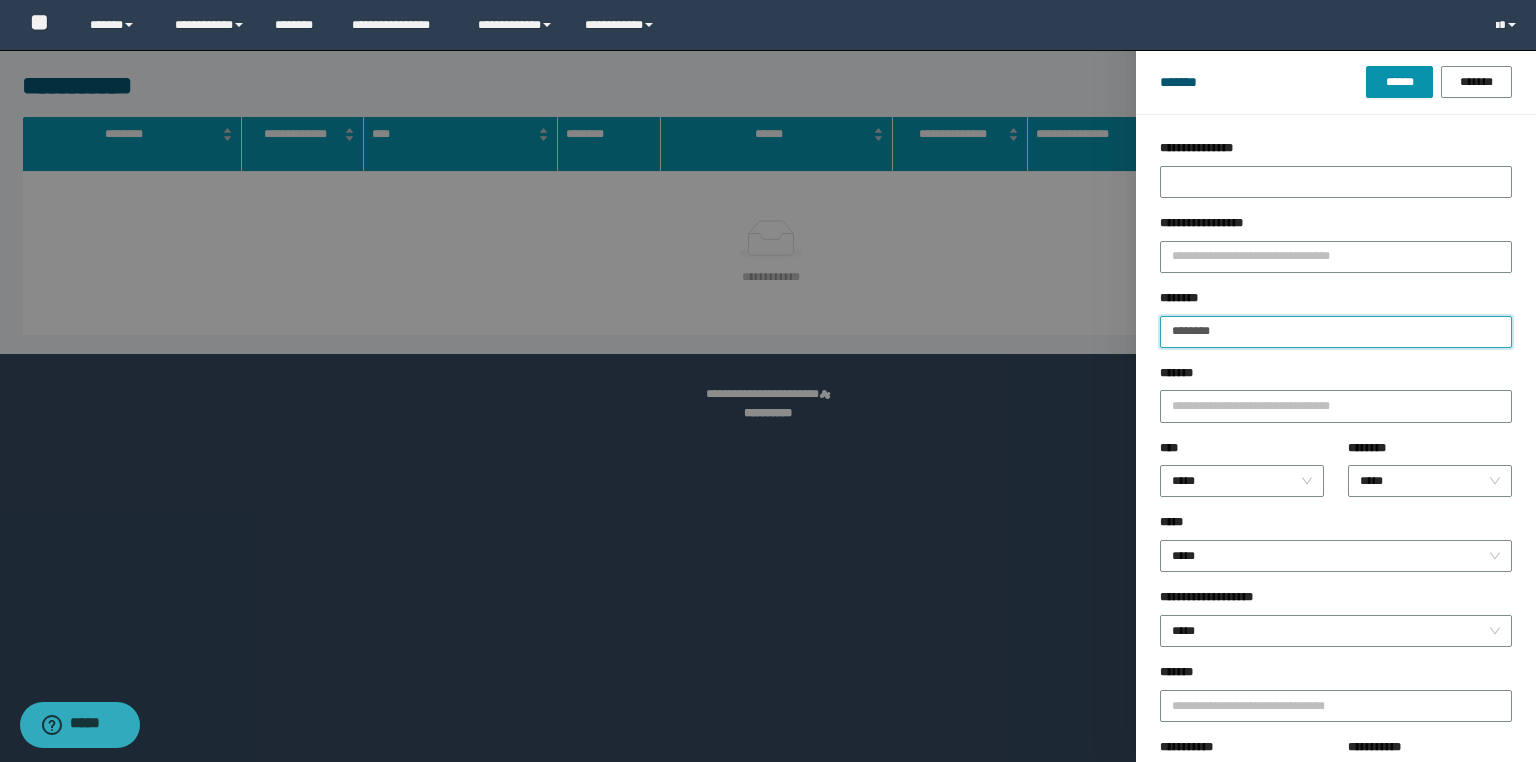 type on "********" 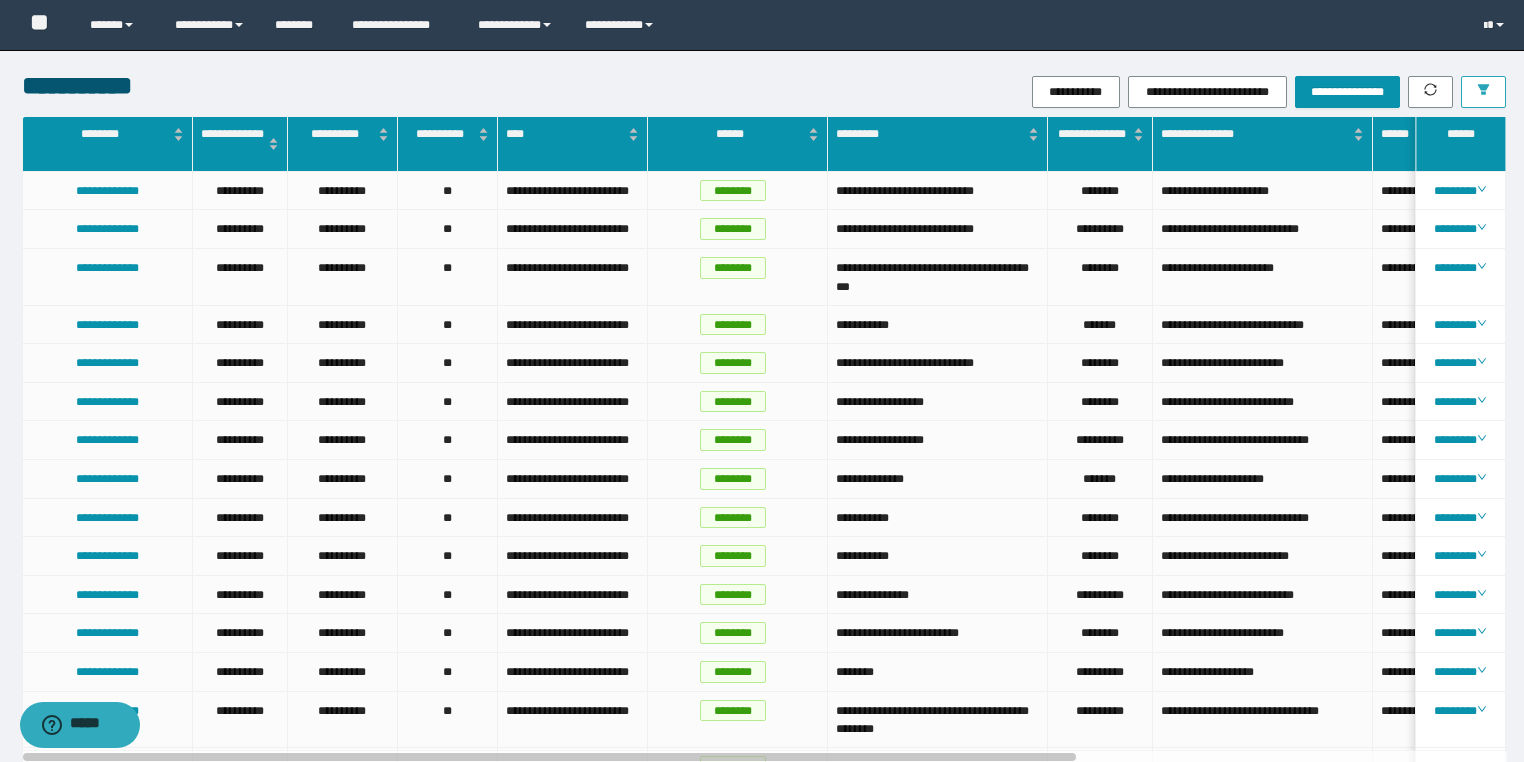 click 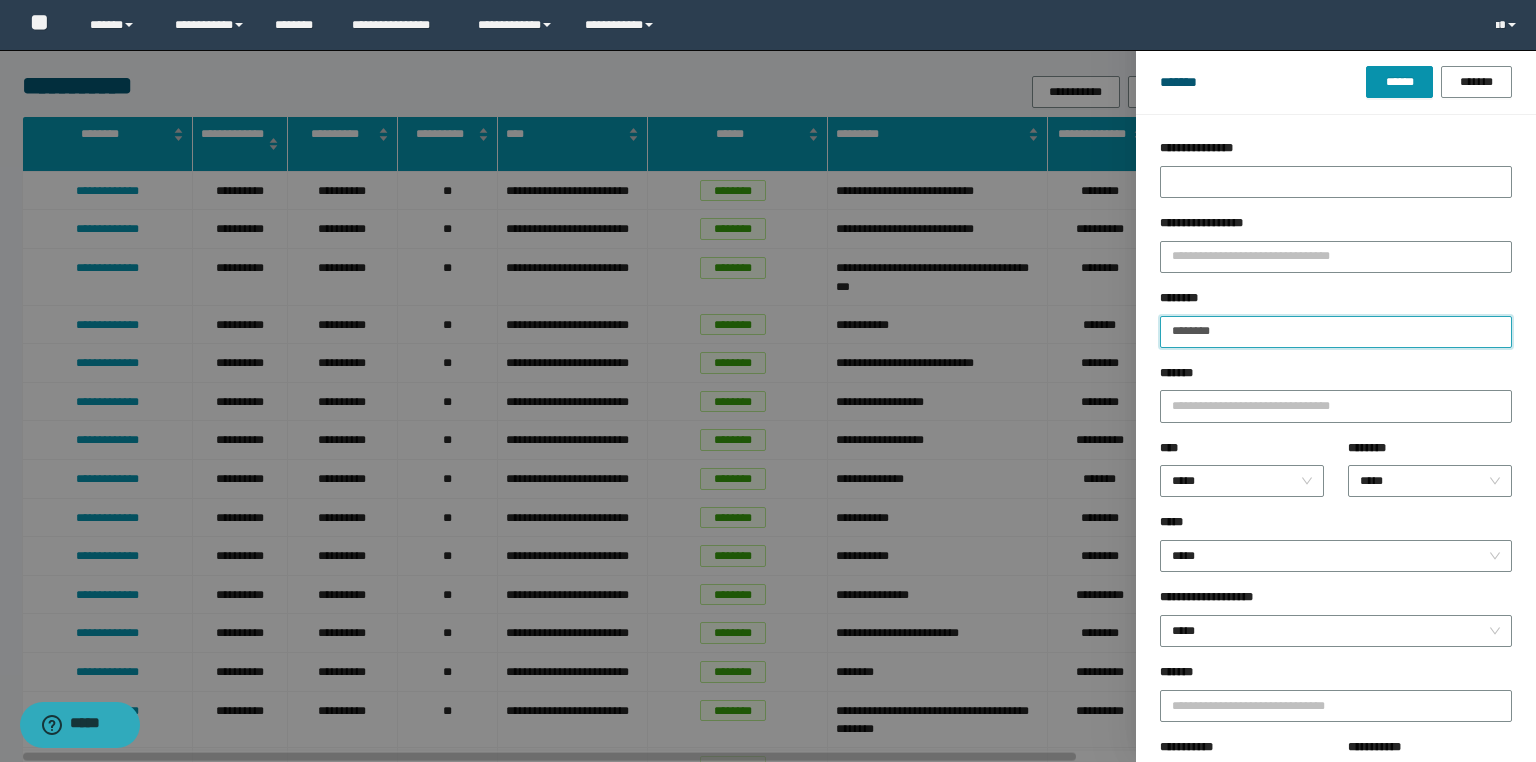 drag, startPoint x: 1204, startPoint y: 332, endPoint x: 1048, endPoint y: 318, distance: 156.62694 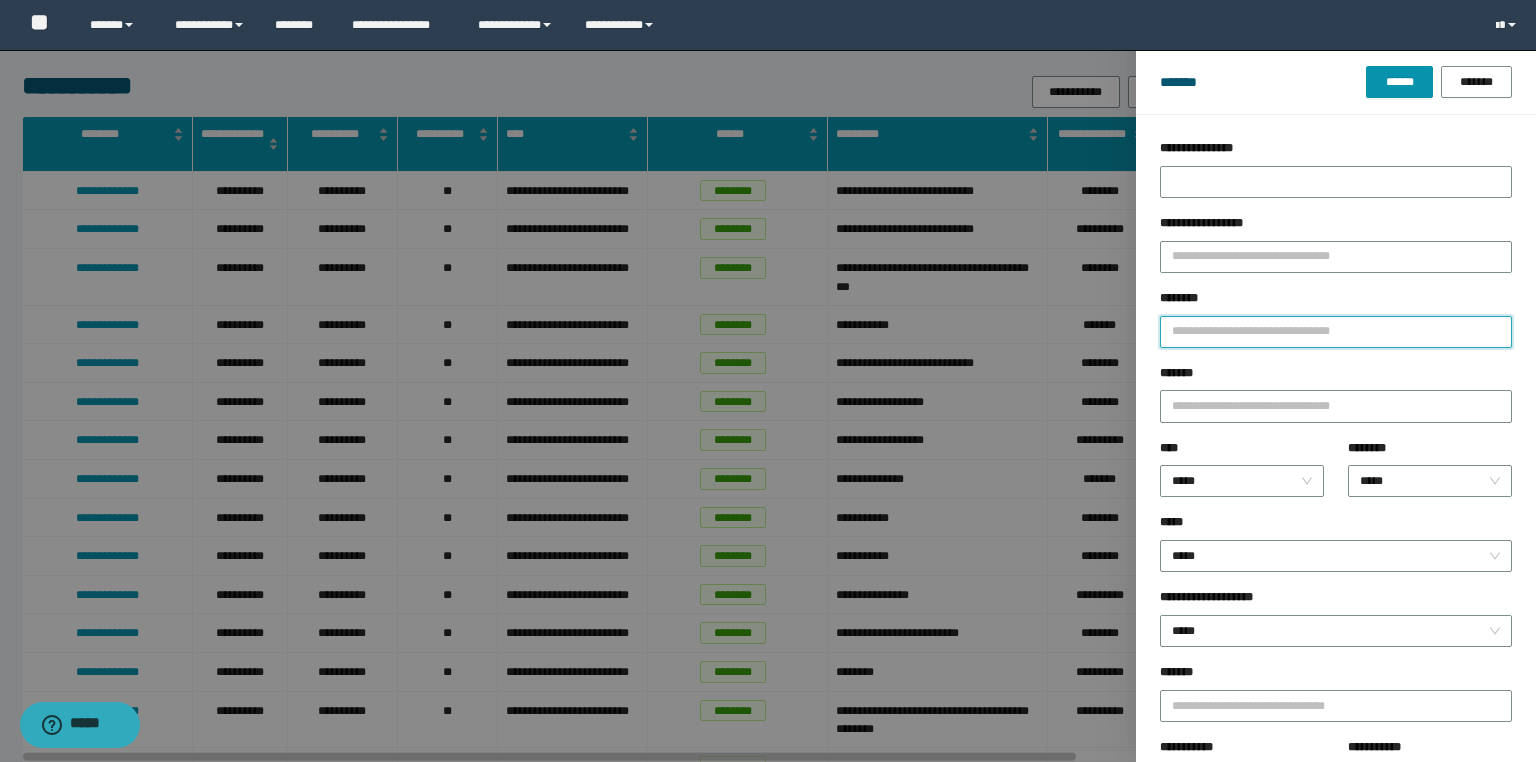 click on "******" at bounding box center (1399, 82) 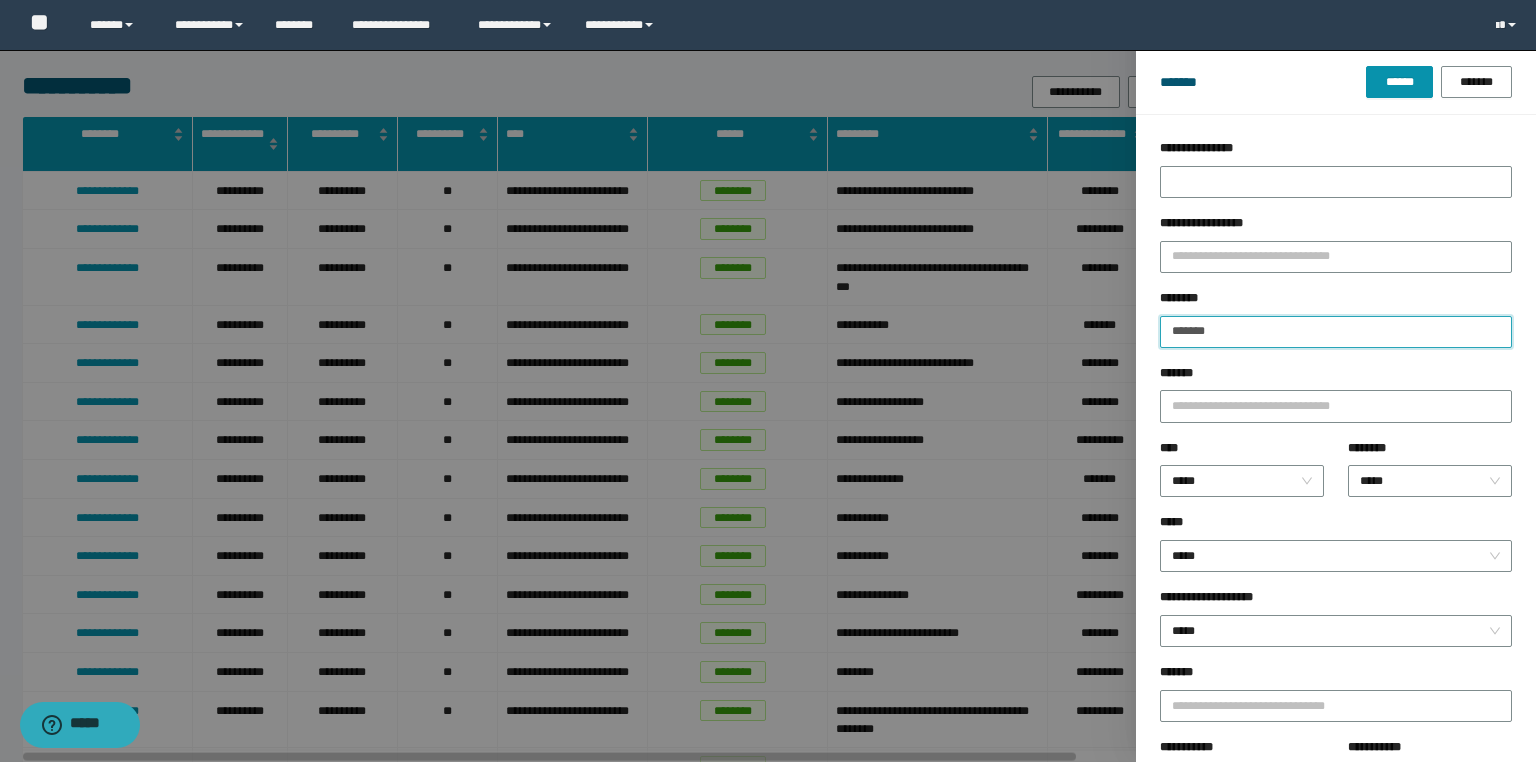 click on "******" at bounding box center [1399, 82] 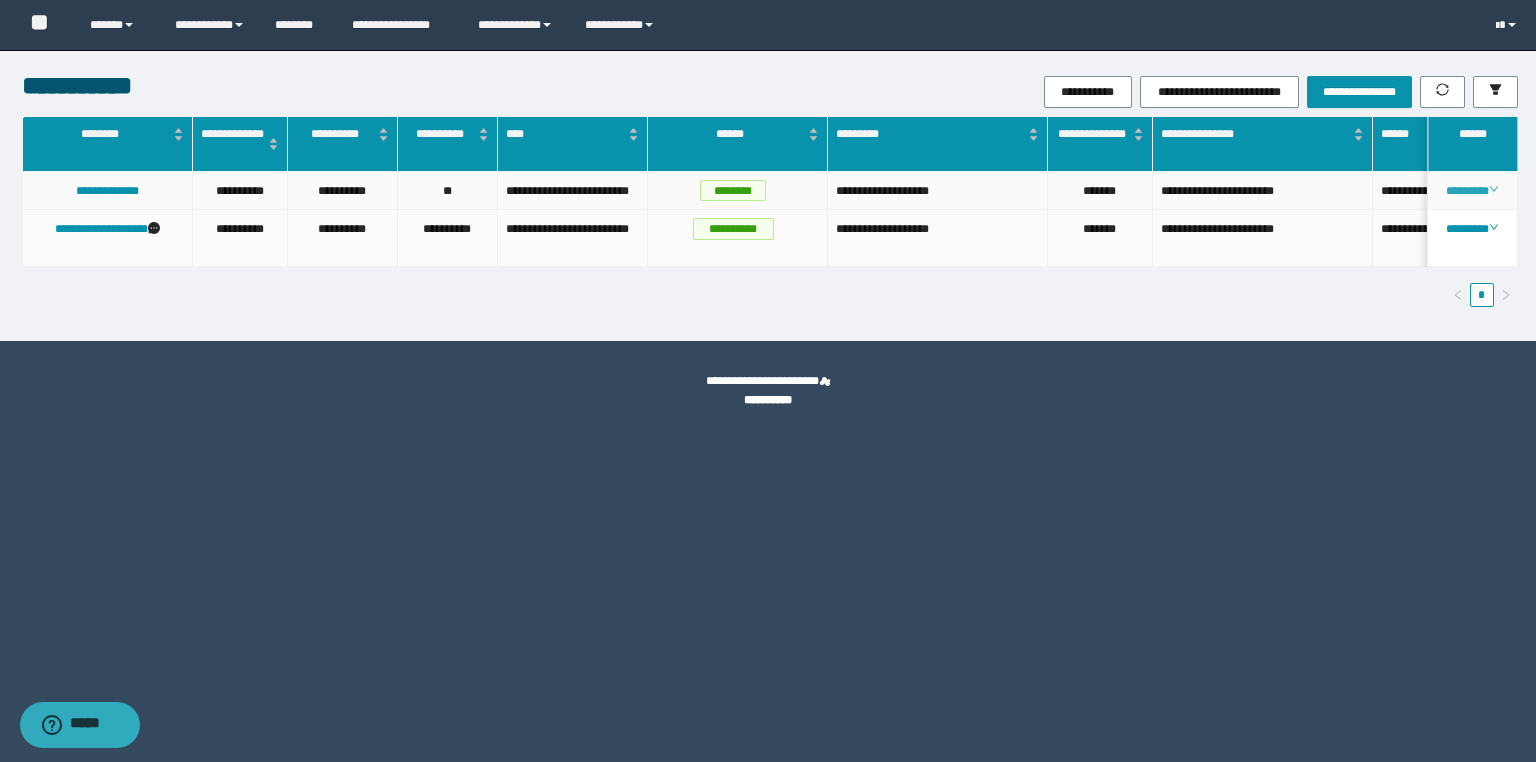 click 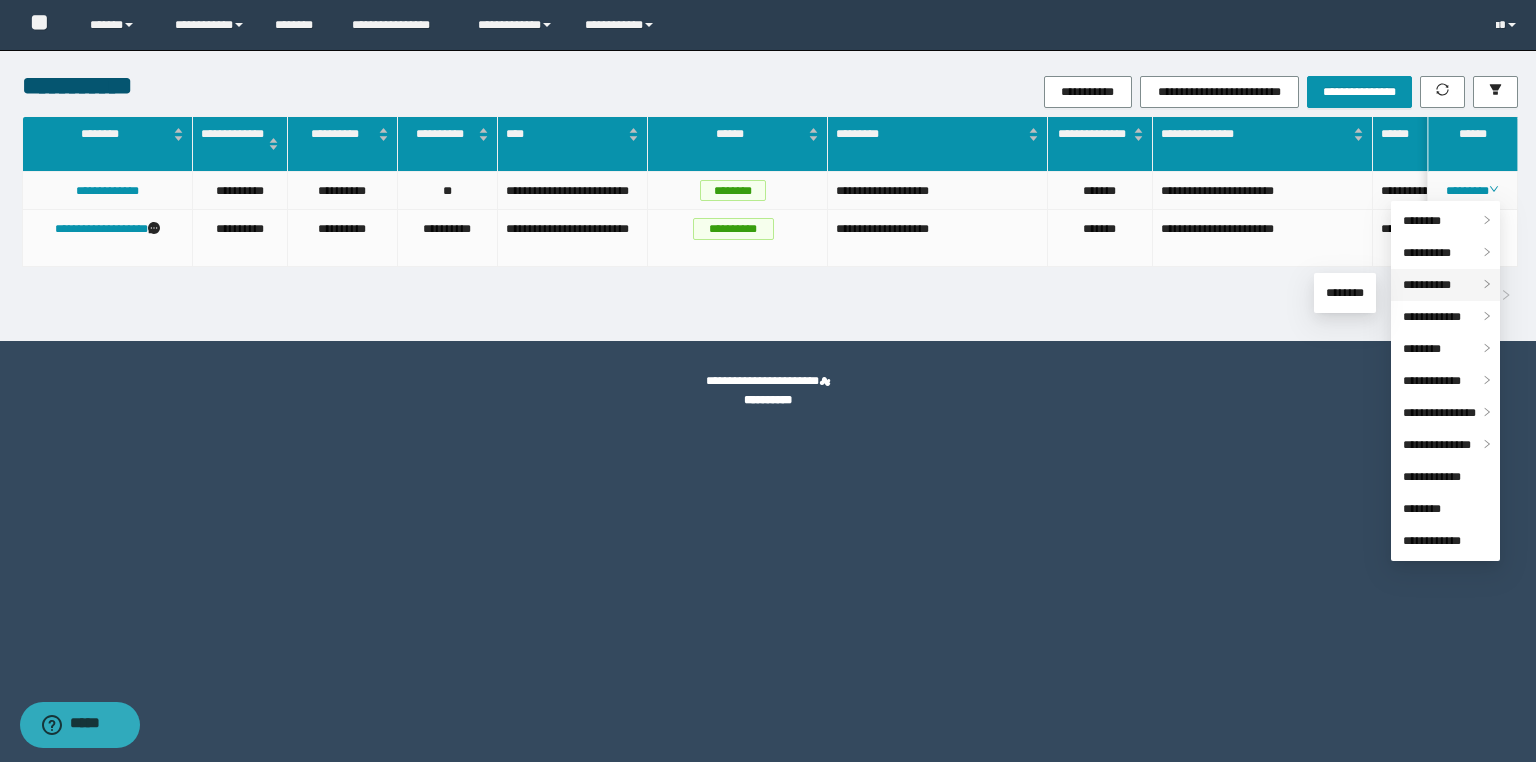 click on "**********" at bounding box center [1427, 285] 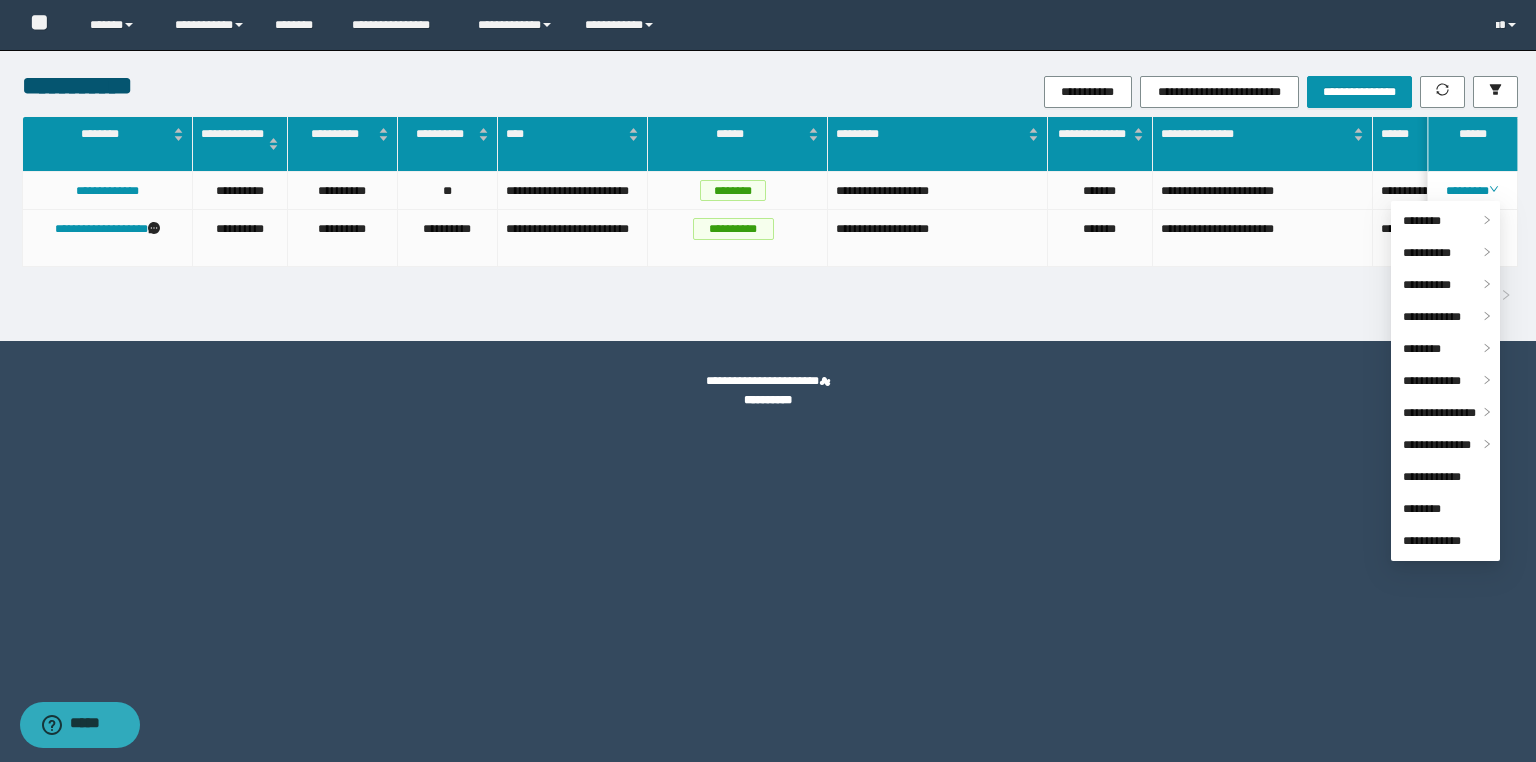 drag, startPoint x: 1224, startPoint y: 345, endPoint x: 1064, endPoint y: 449, distance: 190.82977 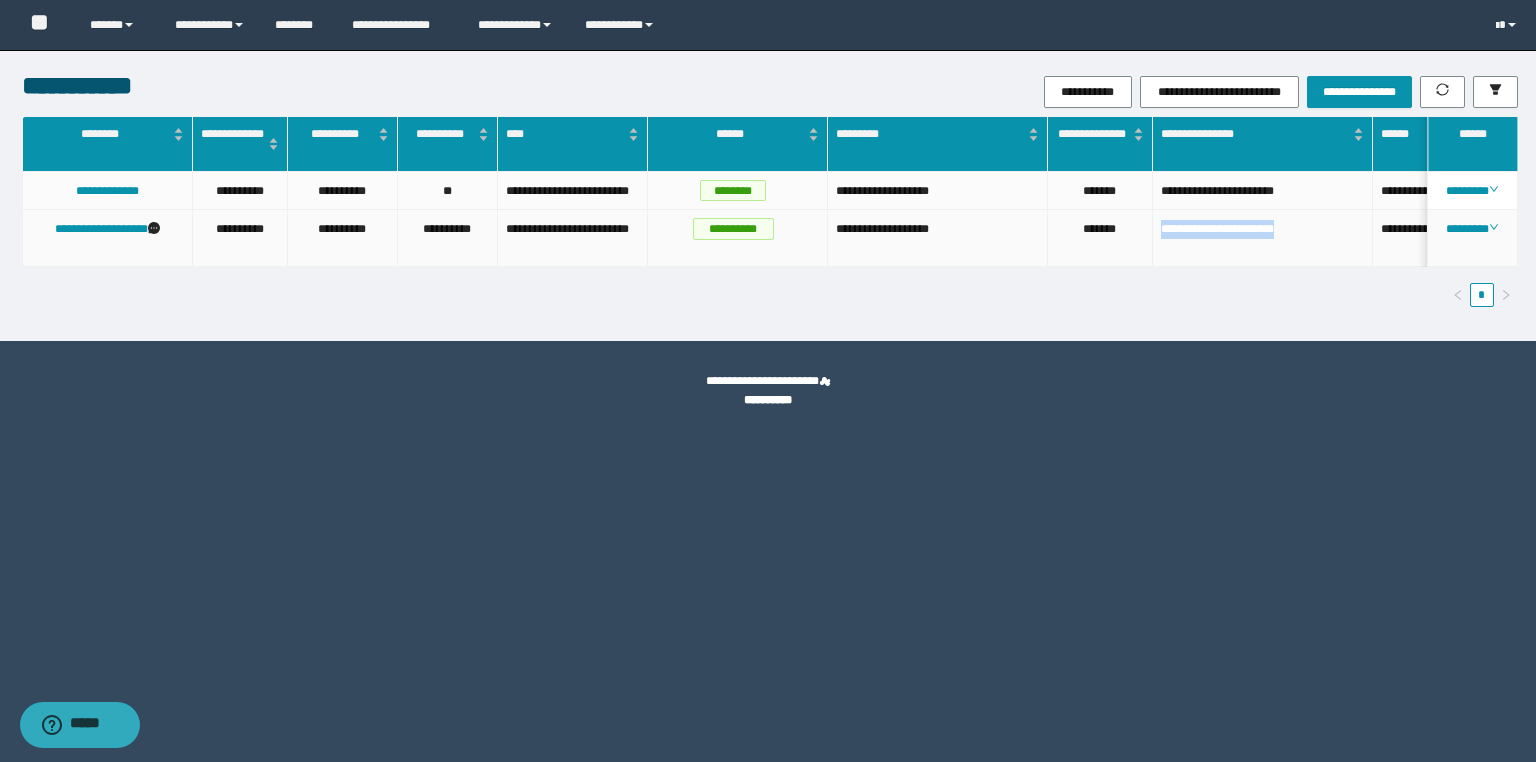 drag, startPoint x: 1288, startPoint y: 231, endPoint x: 1153, endPoint y: 239, distance: 135.23683 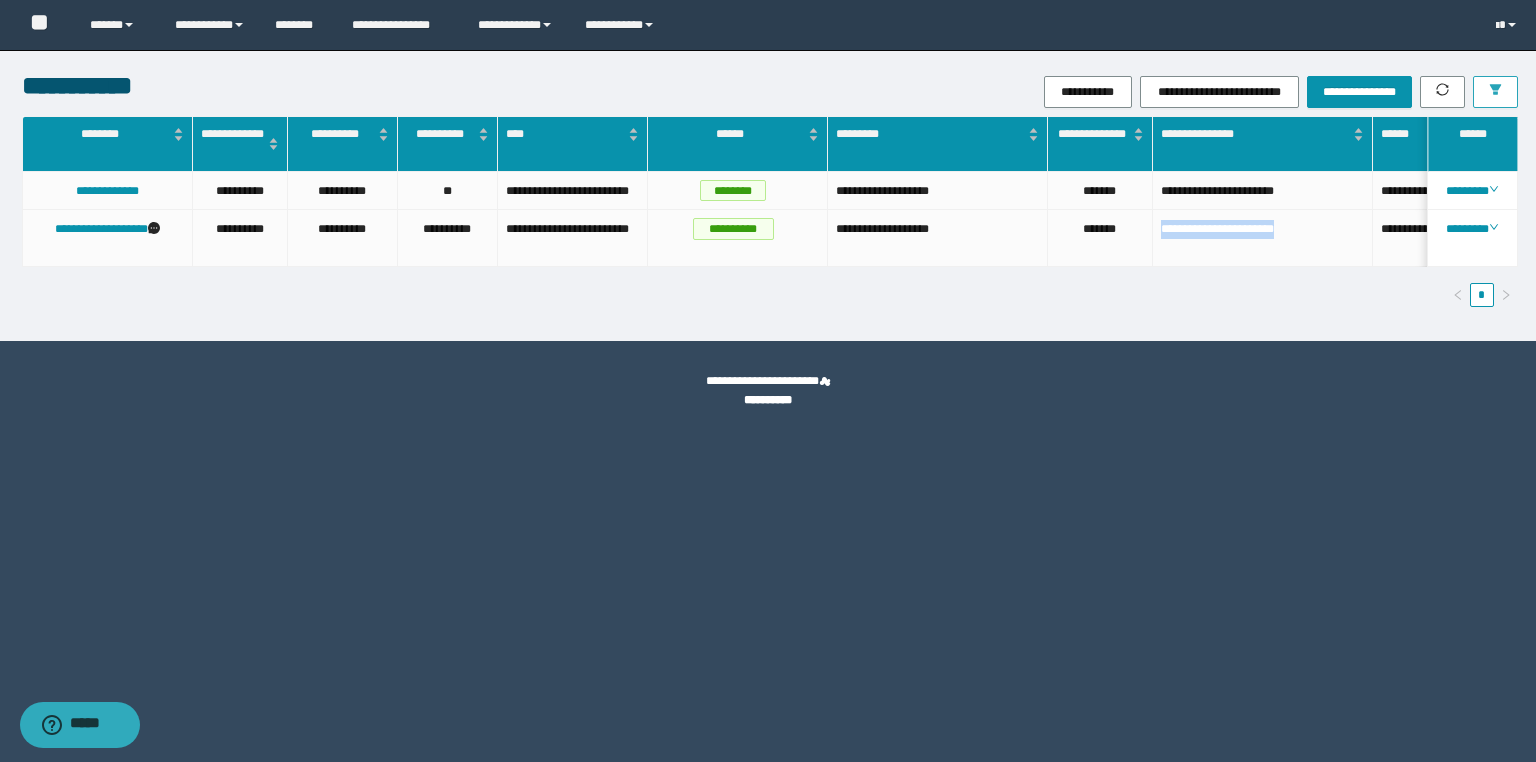 click at bounding box center (1495, 92) 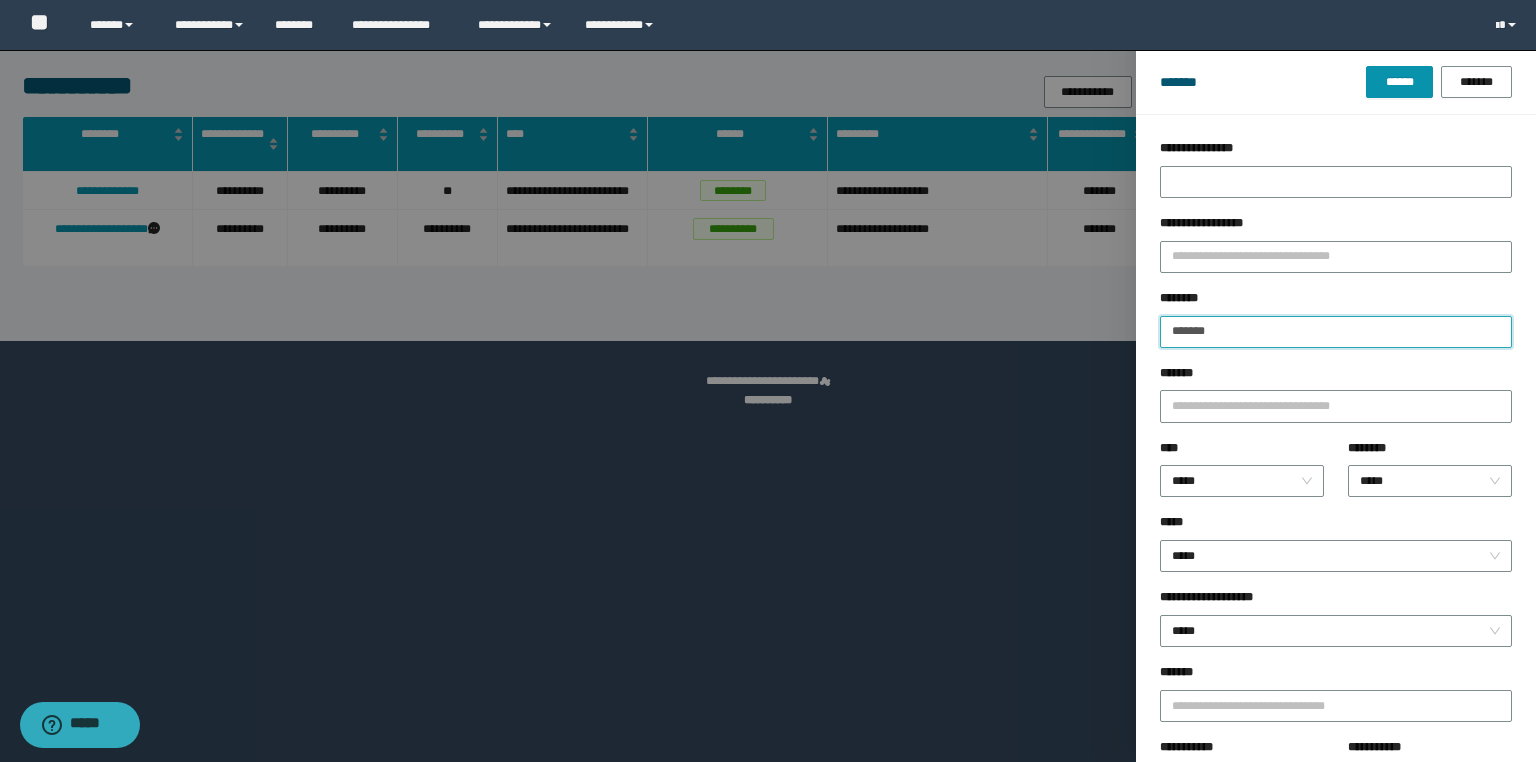 drag, startPoint x: 1025, startPoint y: 328, endPoint x: 974, endPoint y: 320, distance: 51.62364 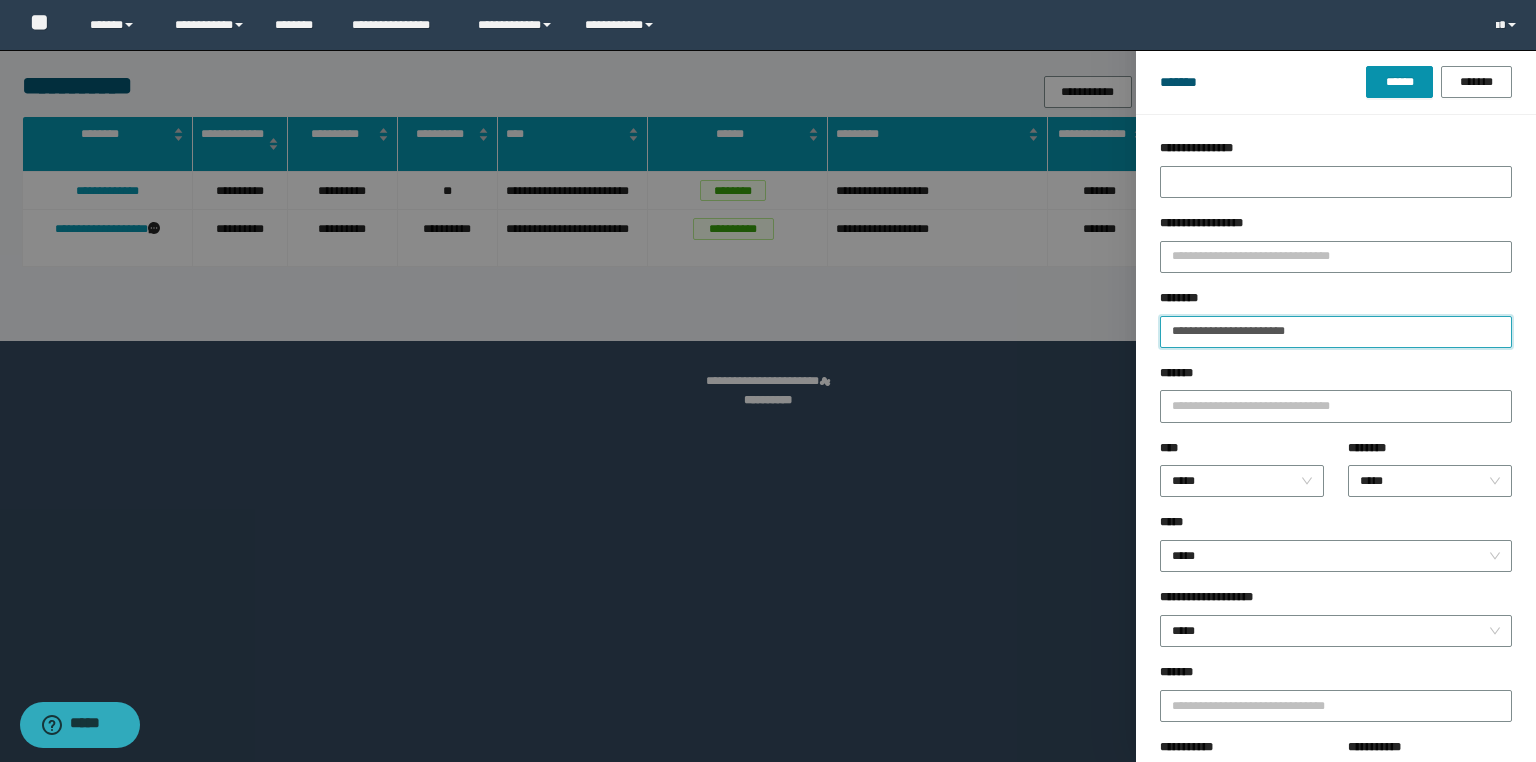 type on "**********" 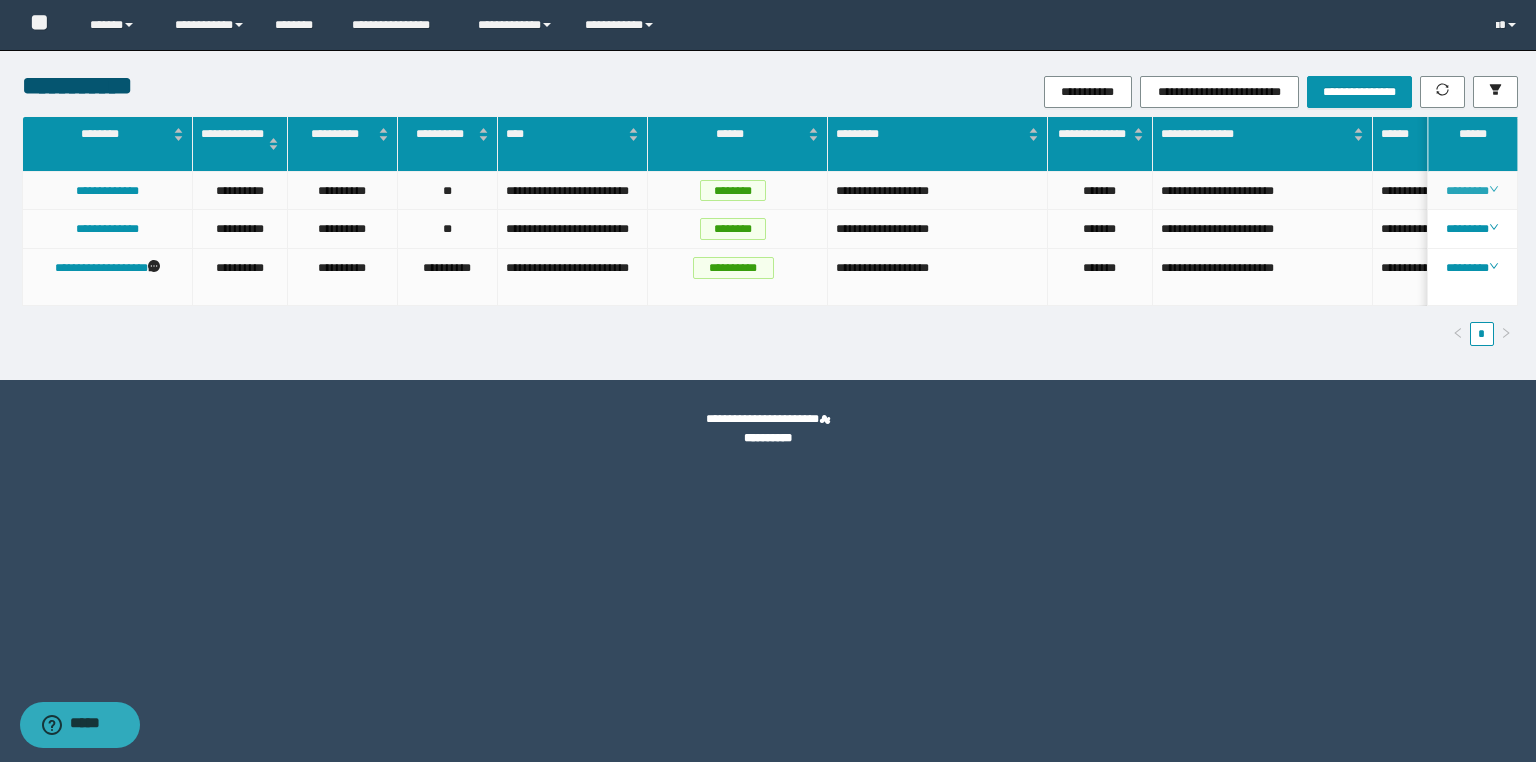 click on "********" at bounding box center [1472, 191] 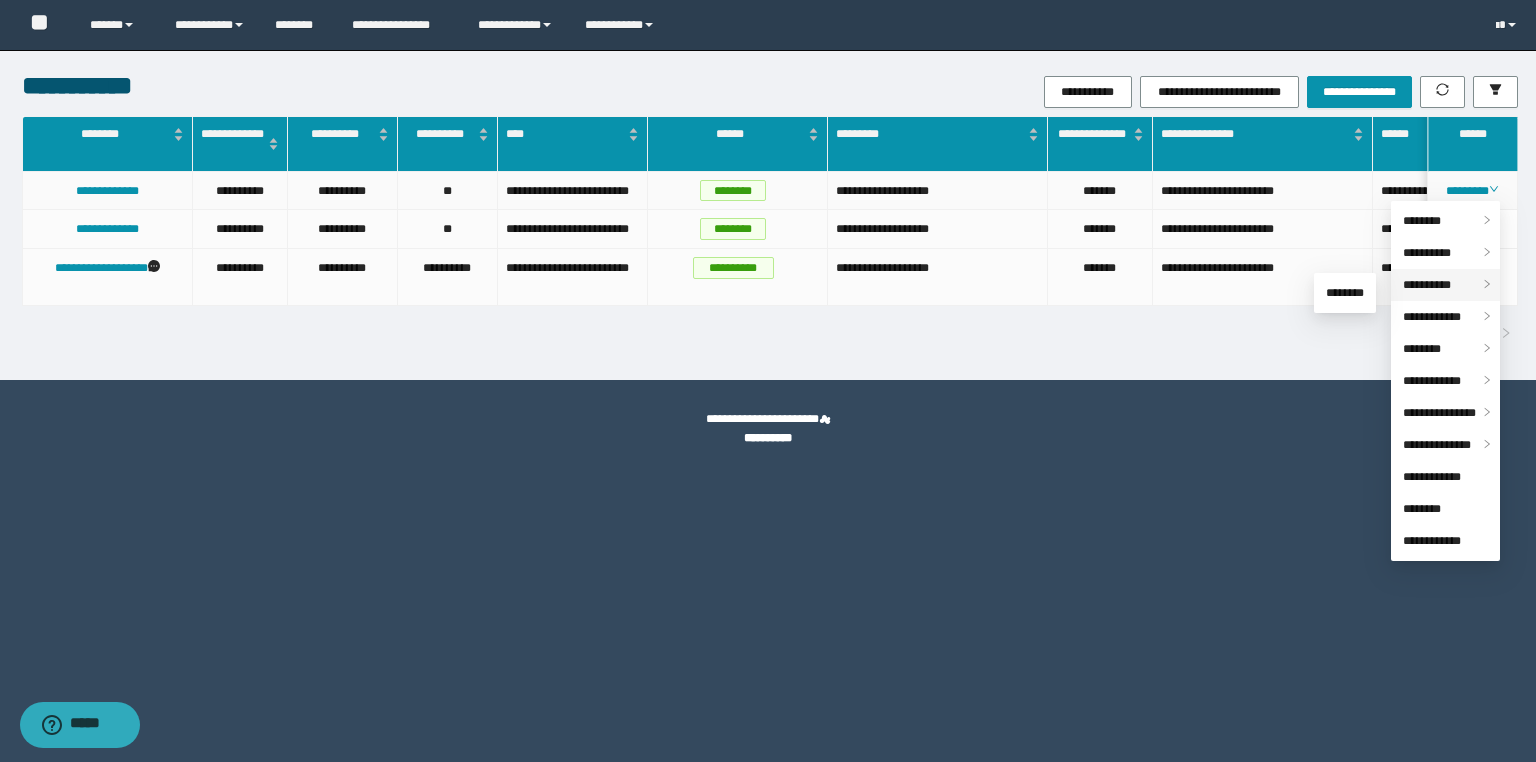 click on "**********" at bounding box center (1427, 285) 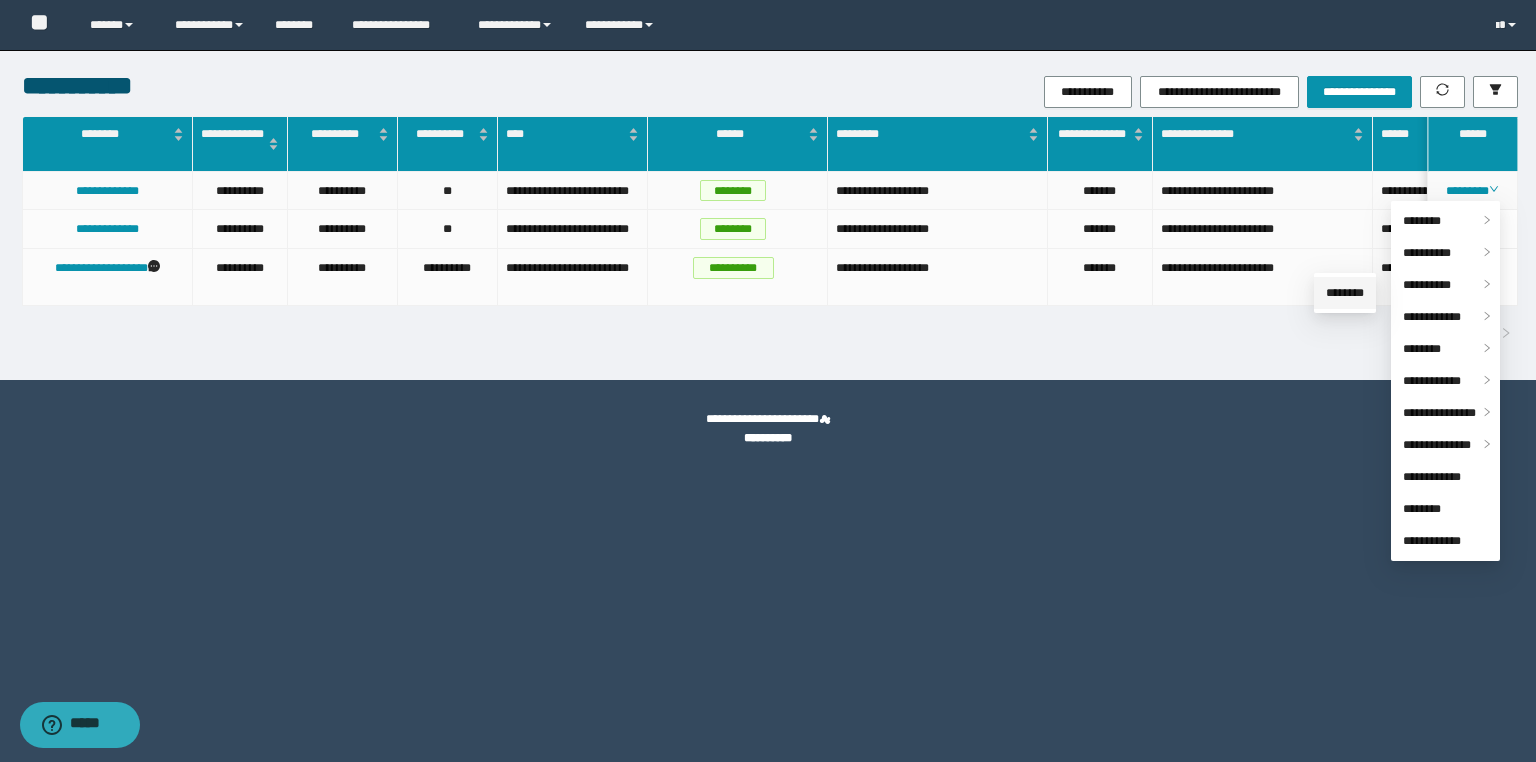 click on "********" at bounding box center [1345, 293] 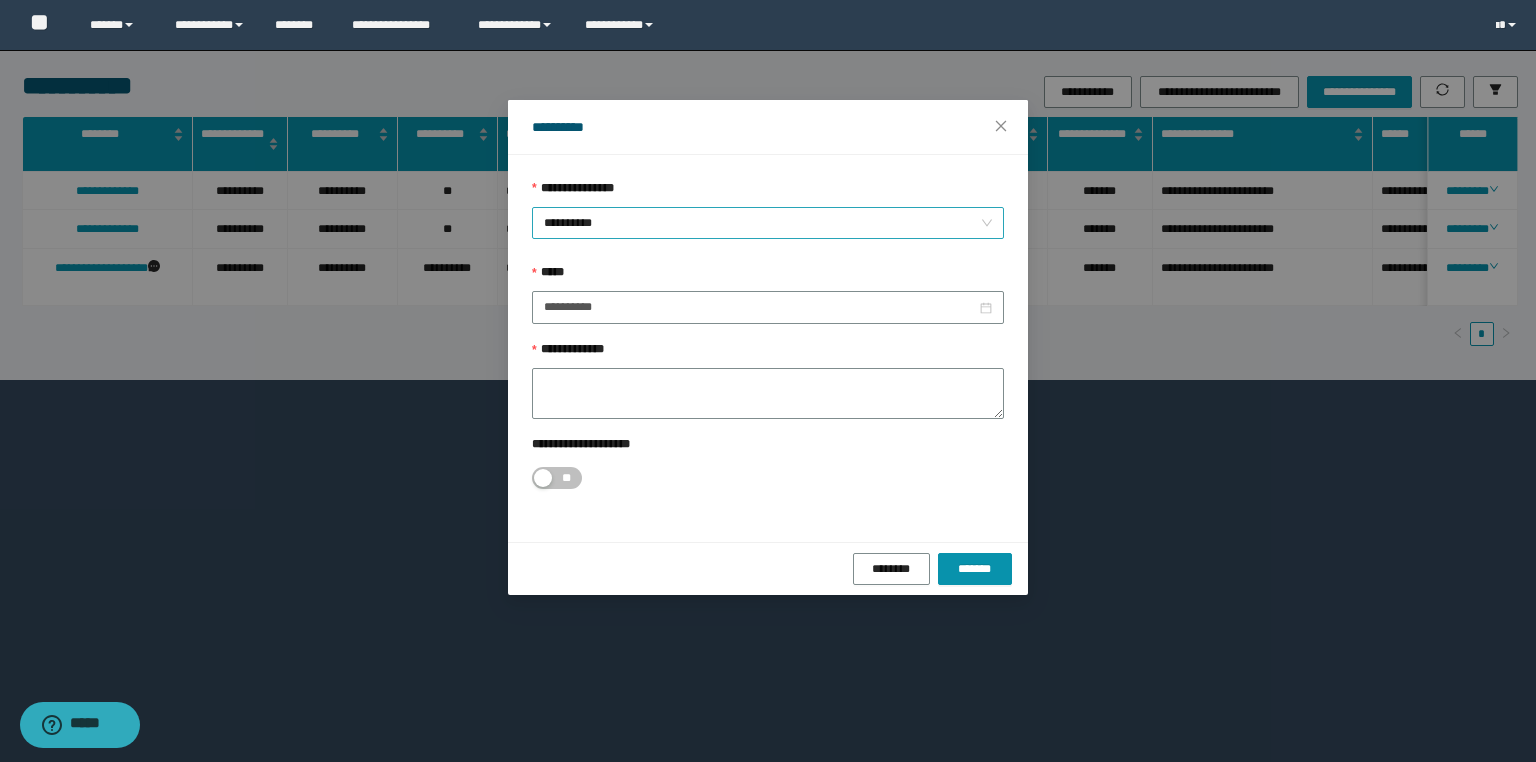 click on "**********" at bounding box center (768, 223) 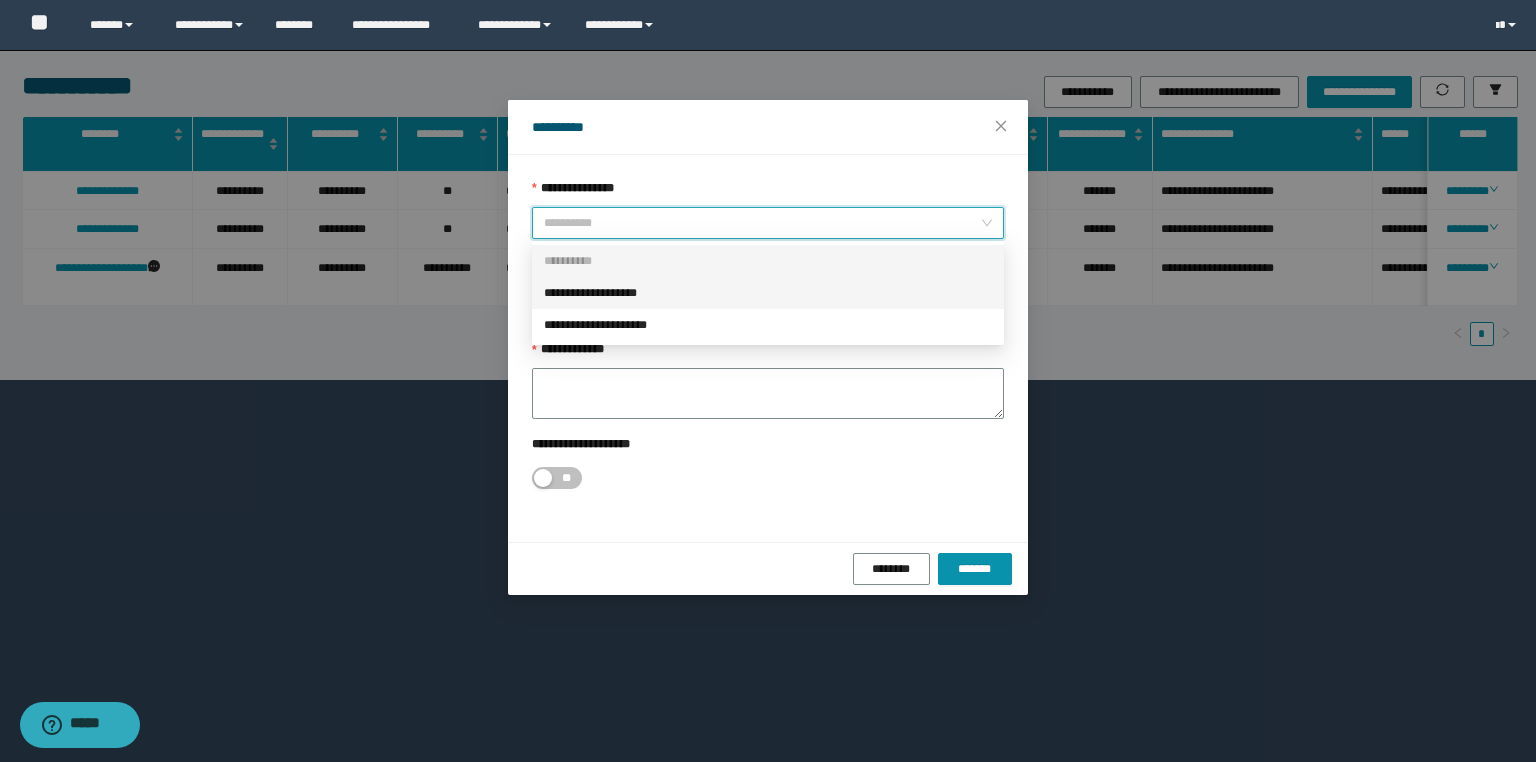 click on "**********" at bounding box center (768, 293) 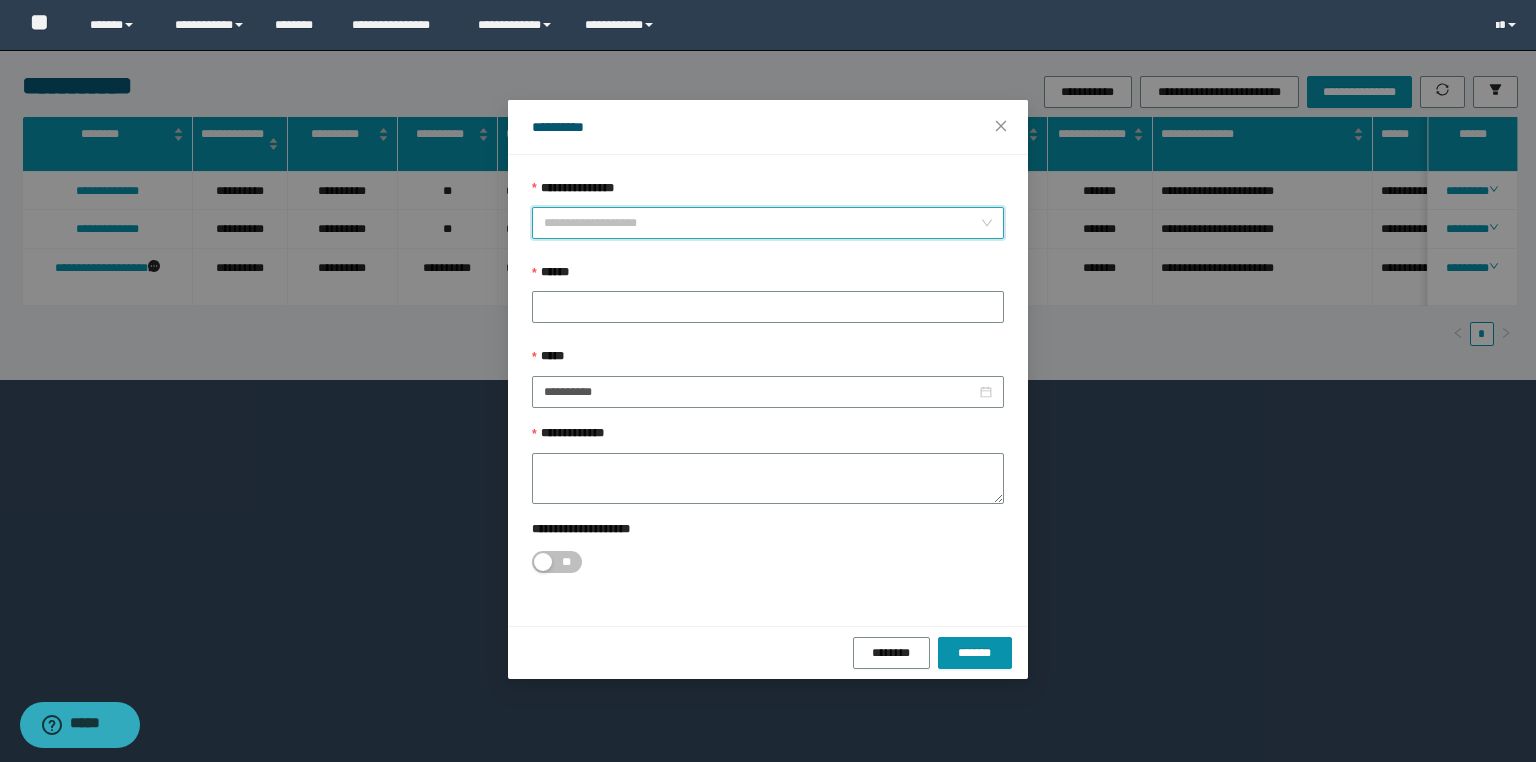 click on "**********" at bounding box center (768, 223) 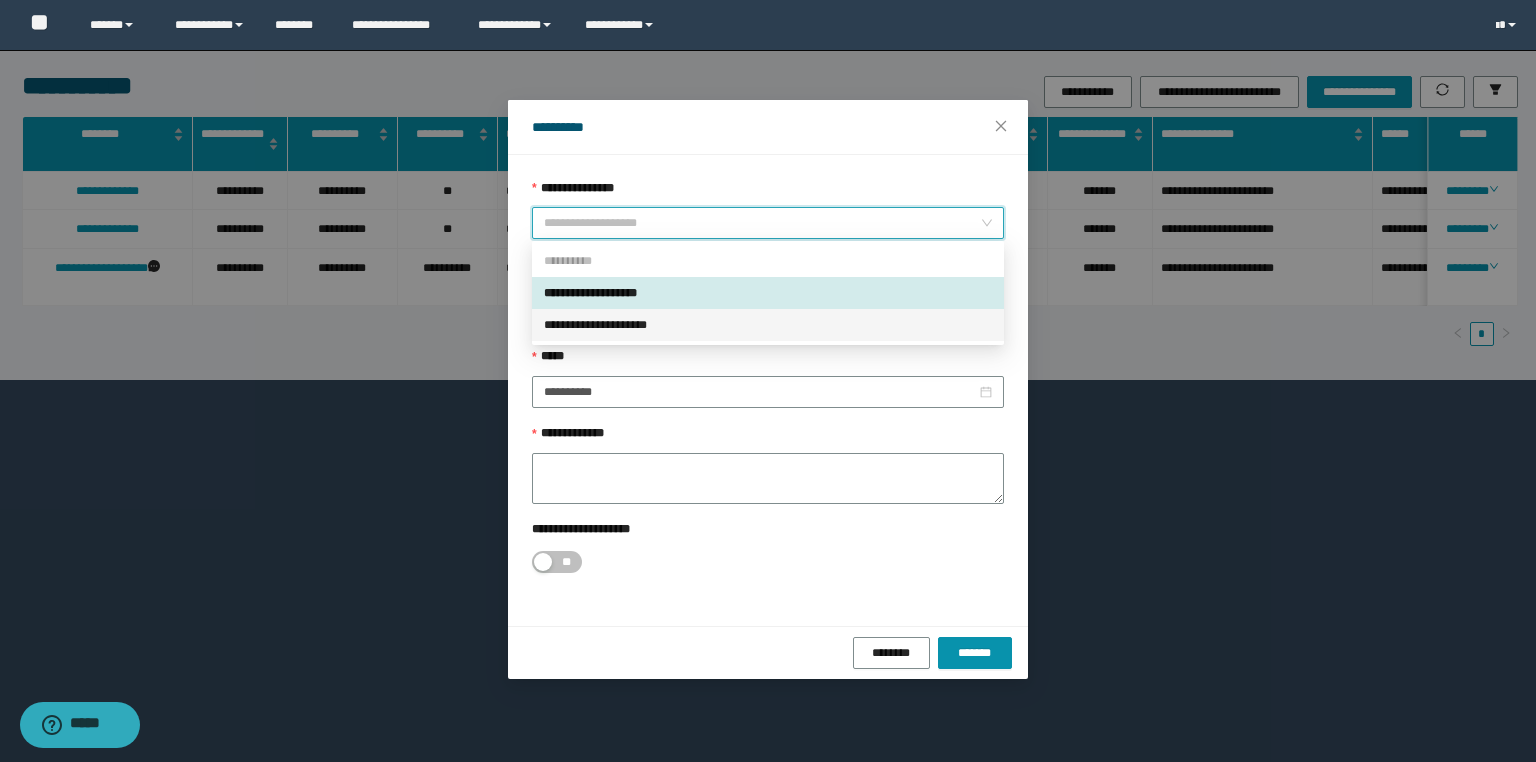 click on "**********" at bounding box center (768, 325) 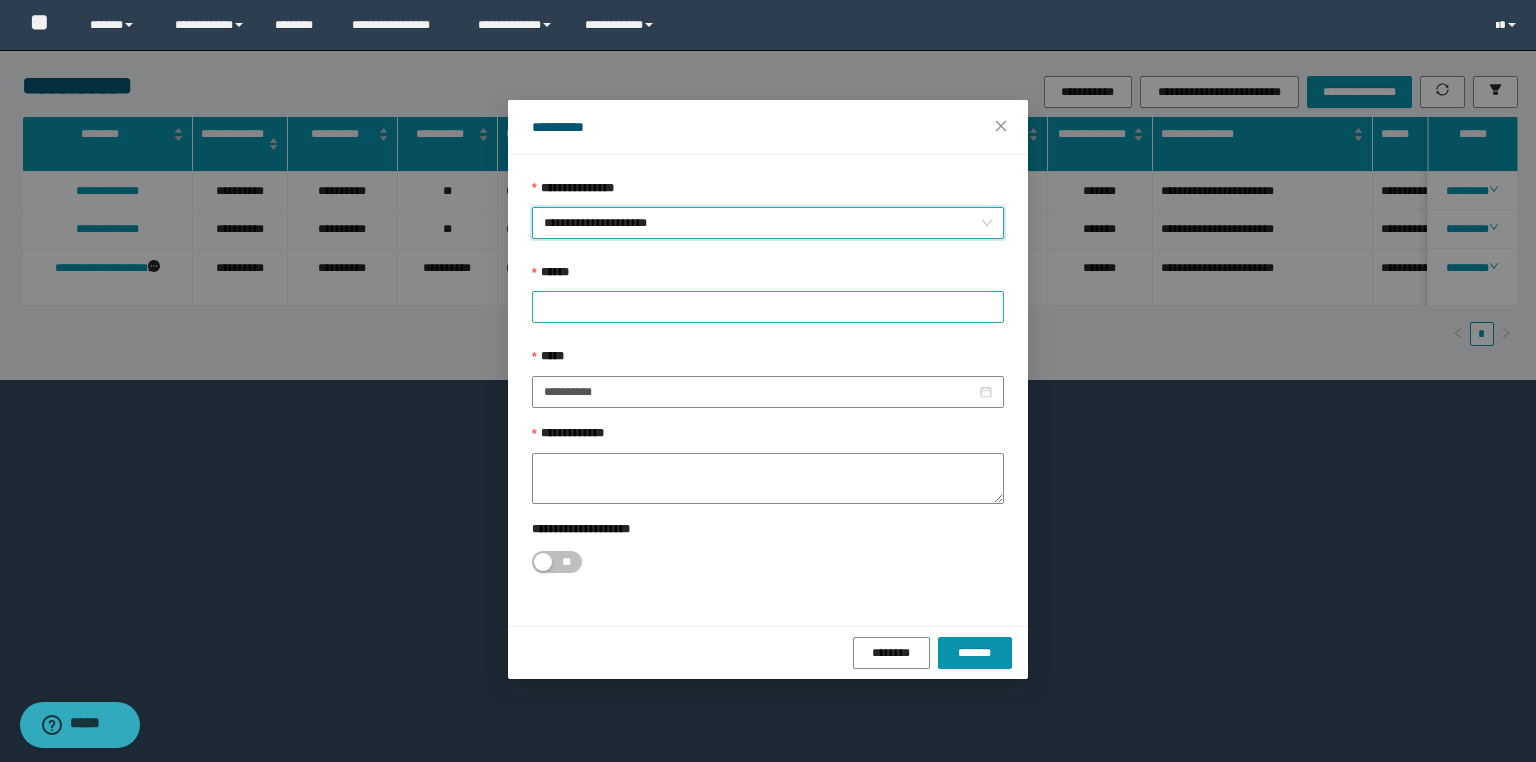 click at bounding box center [768, 307] 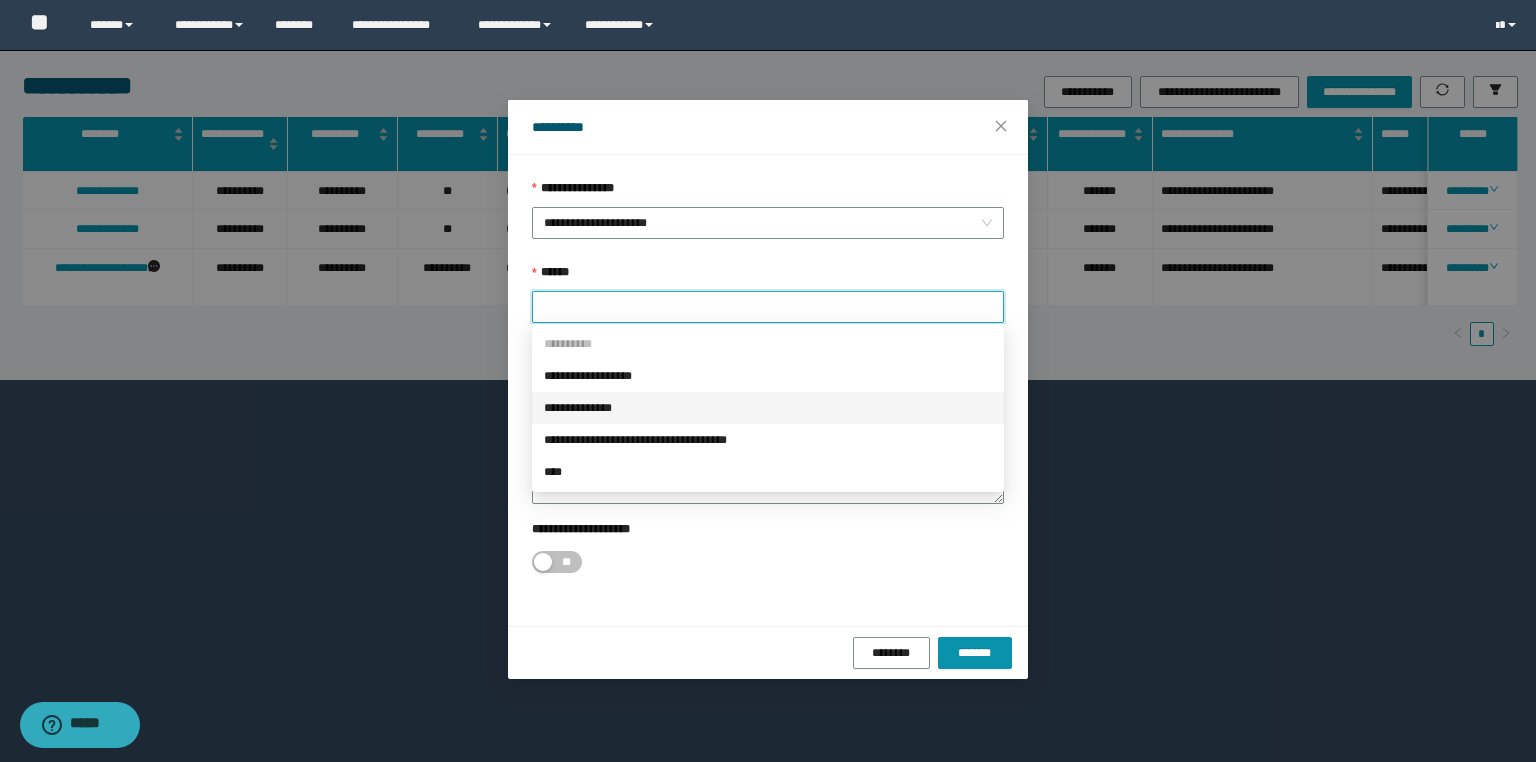click on "**********" at bounding box center [768, 408] 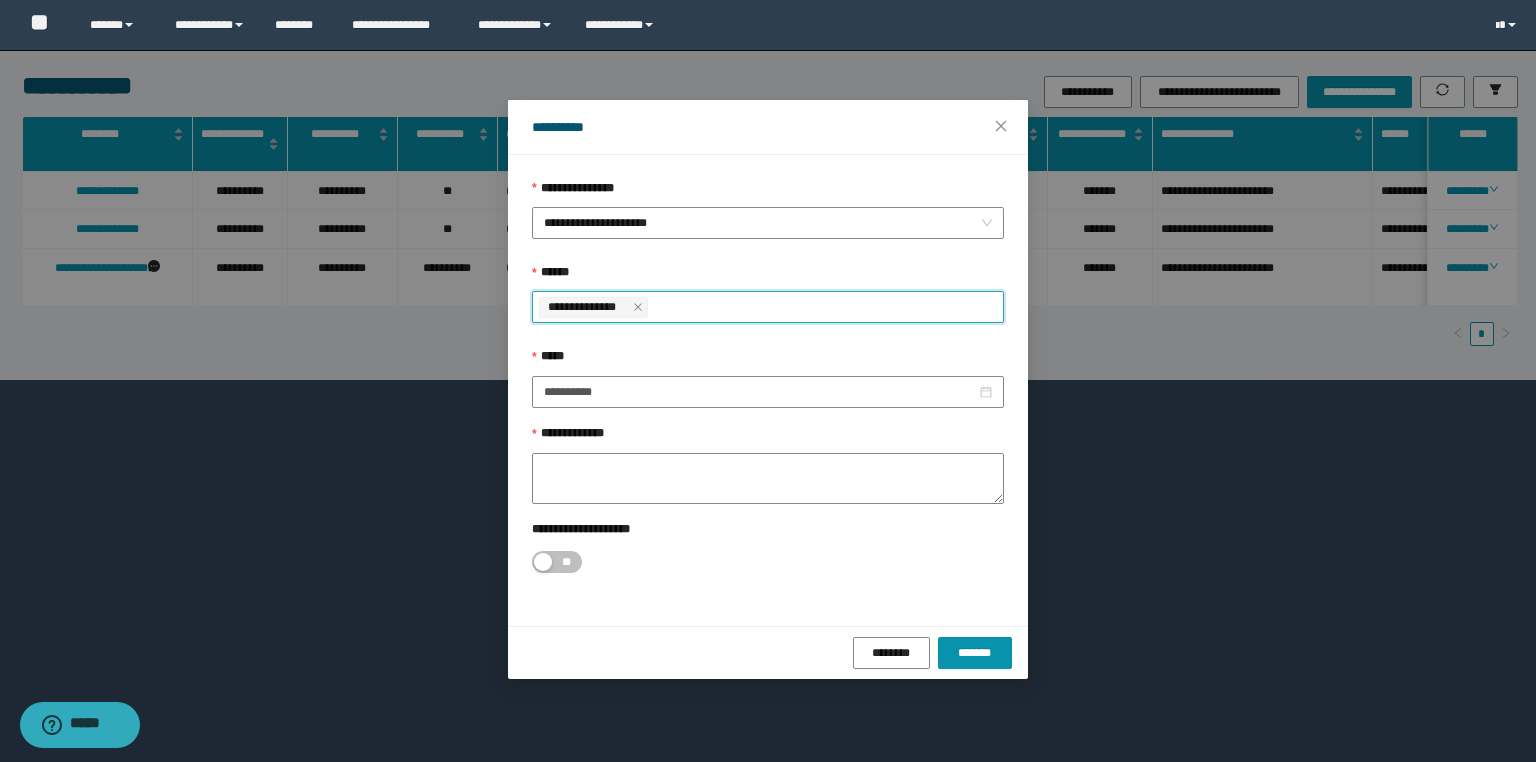 click on "**********" at bounding box center [768, 307] 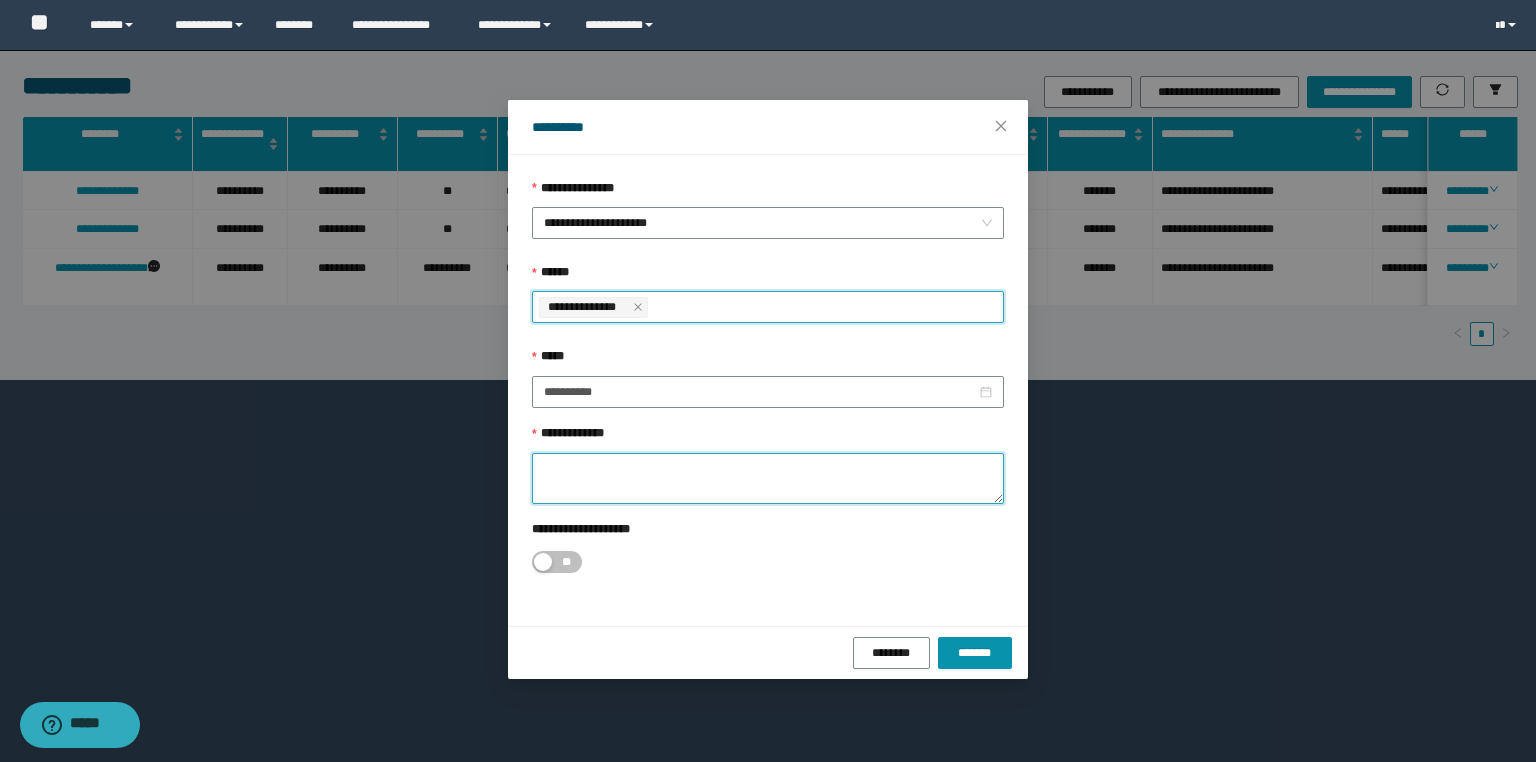 click on "**********" at bounding box center [768, 478] 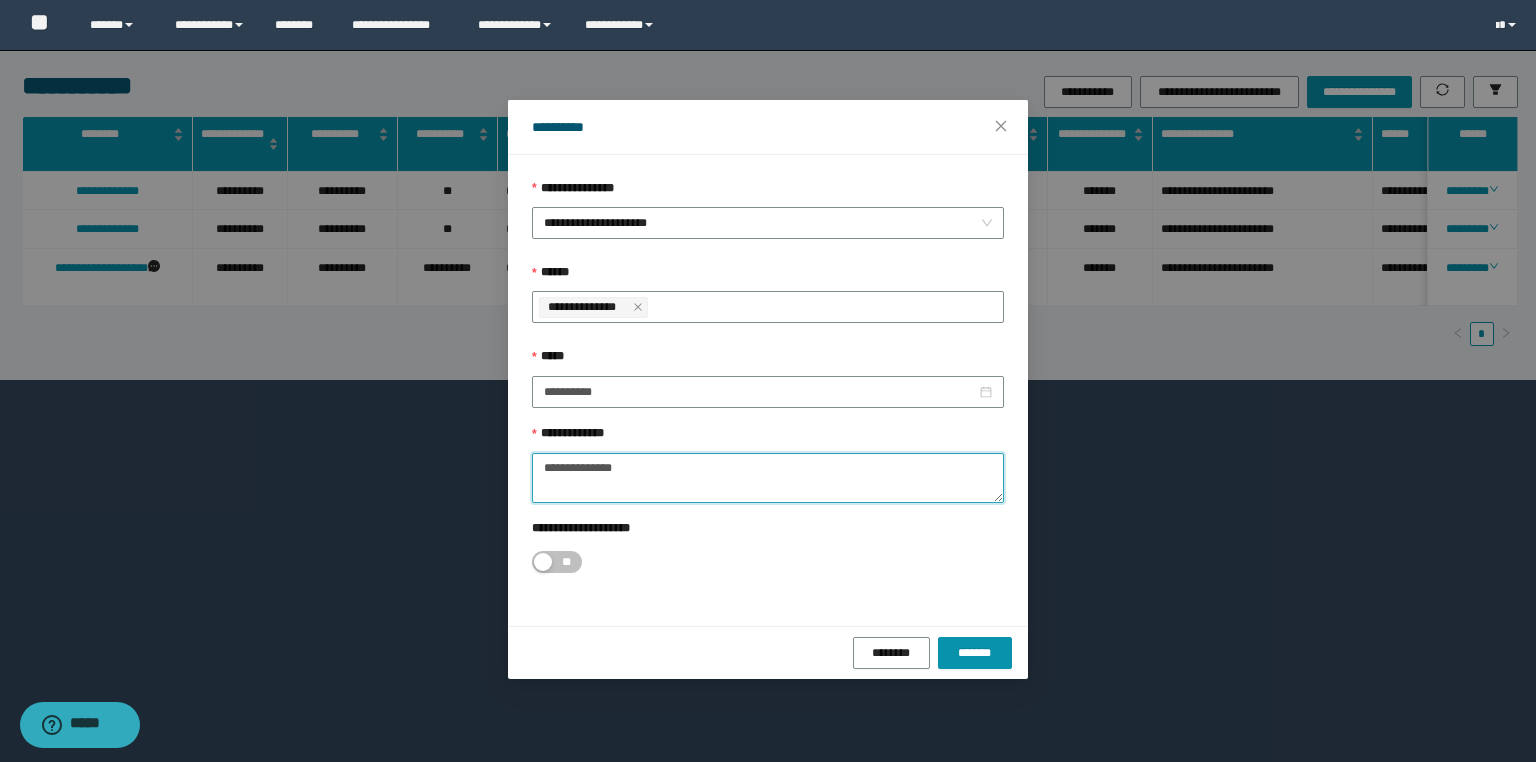 type on "**********" 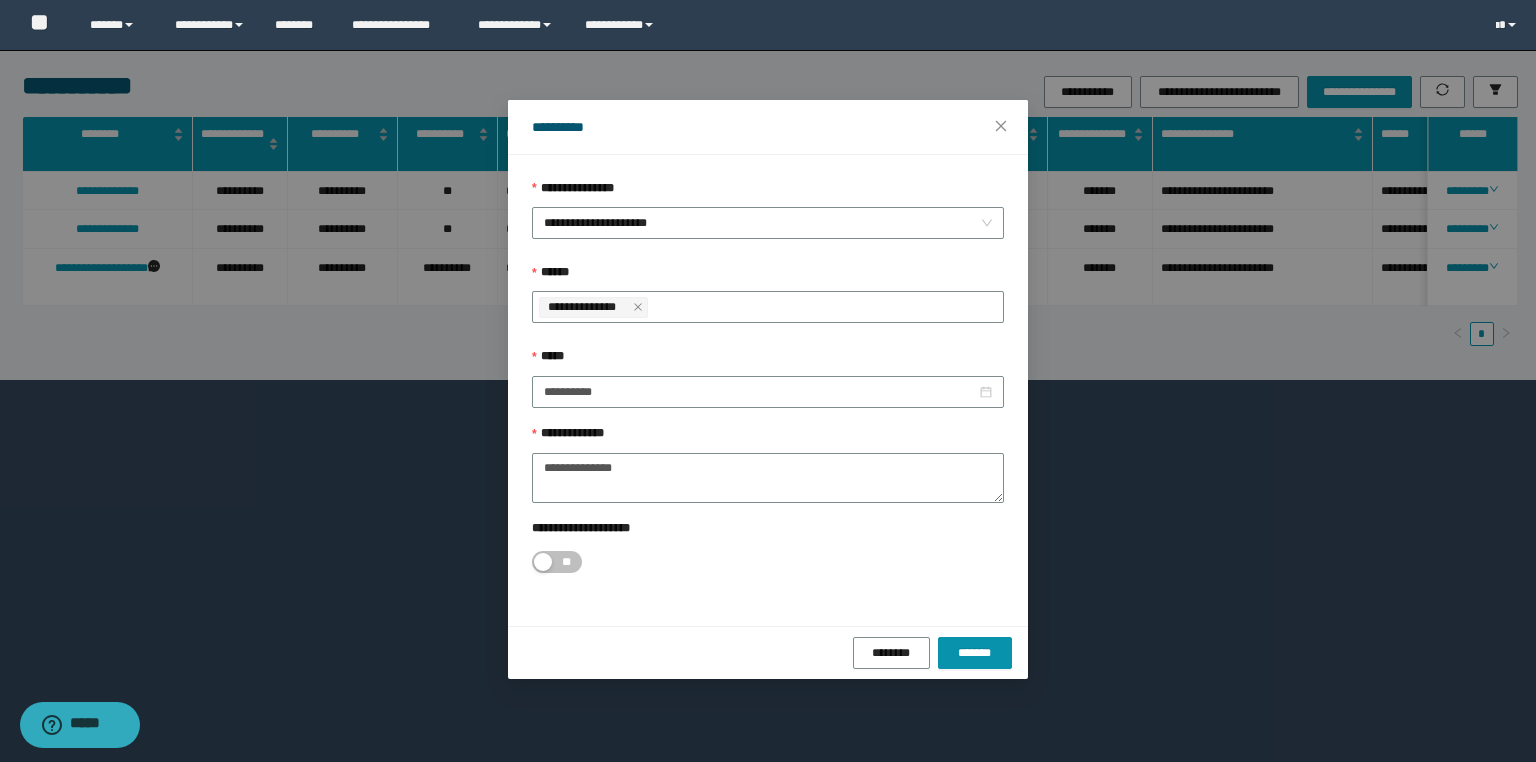 click on "**********" at bounding box center (768, 25) 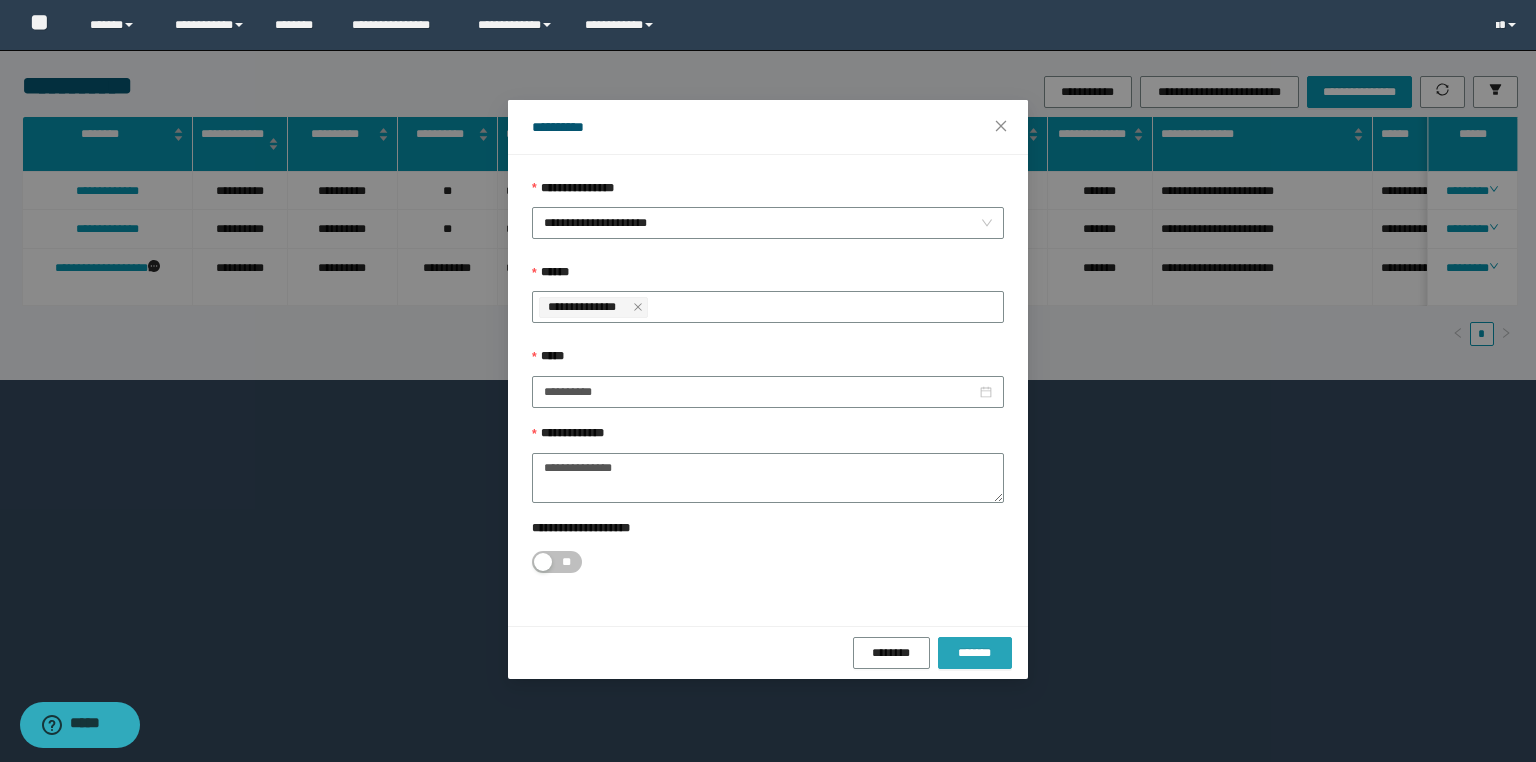 click on "*******" at bounding box center (975, 653) 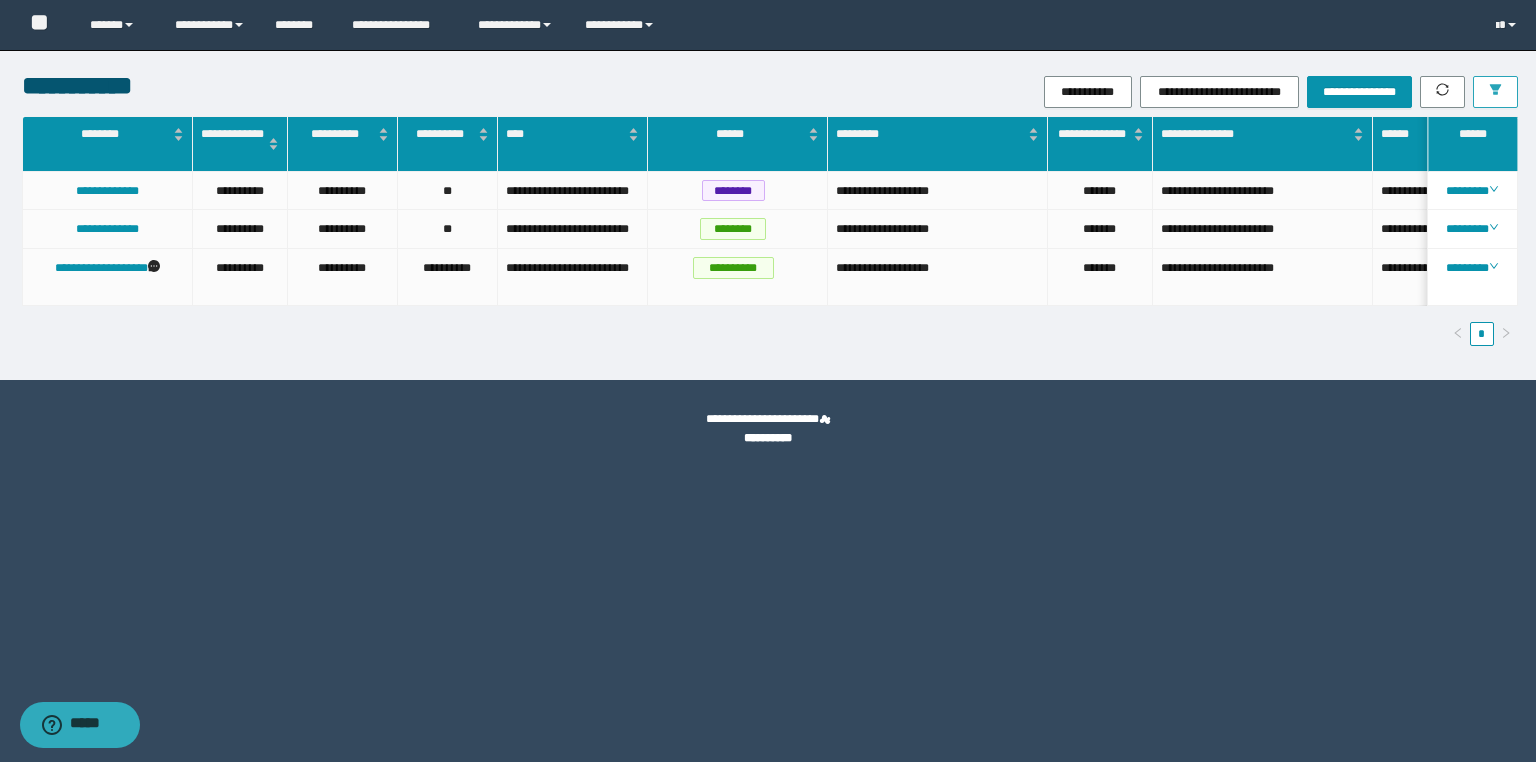click at bounding box center (1495, 92) 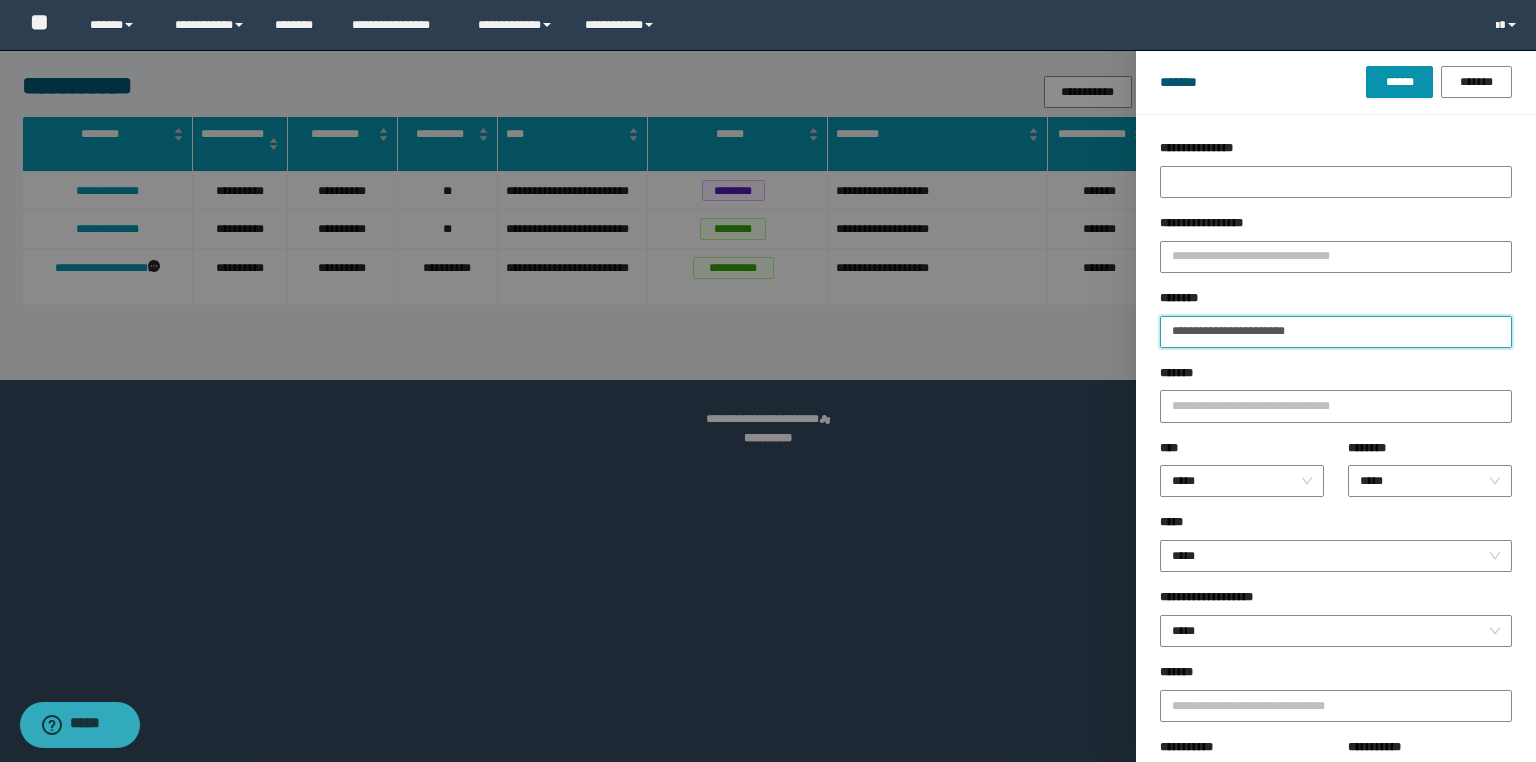drag, startPoint x: 1340, startPoint y: 333, endPoint x: 704, endPoint y: 246, distance: 641.9229 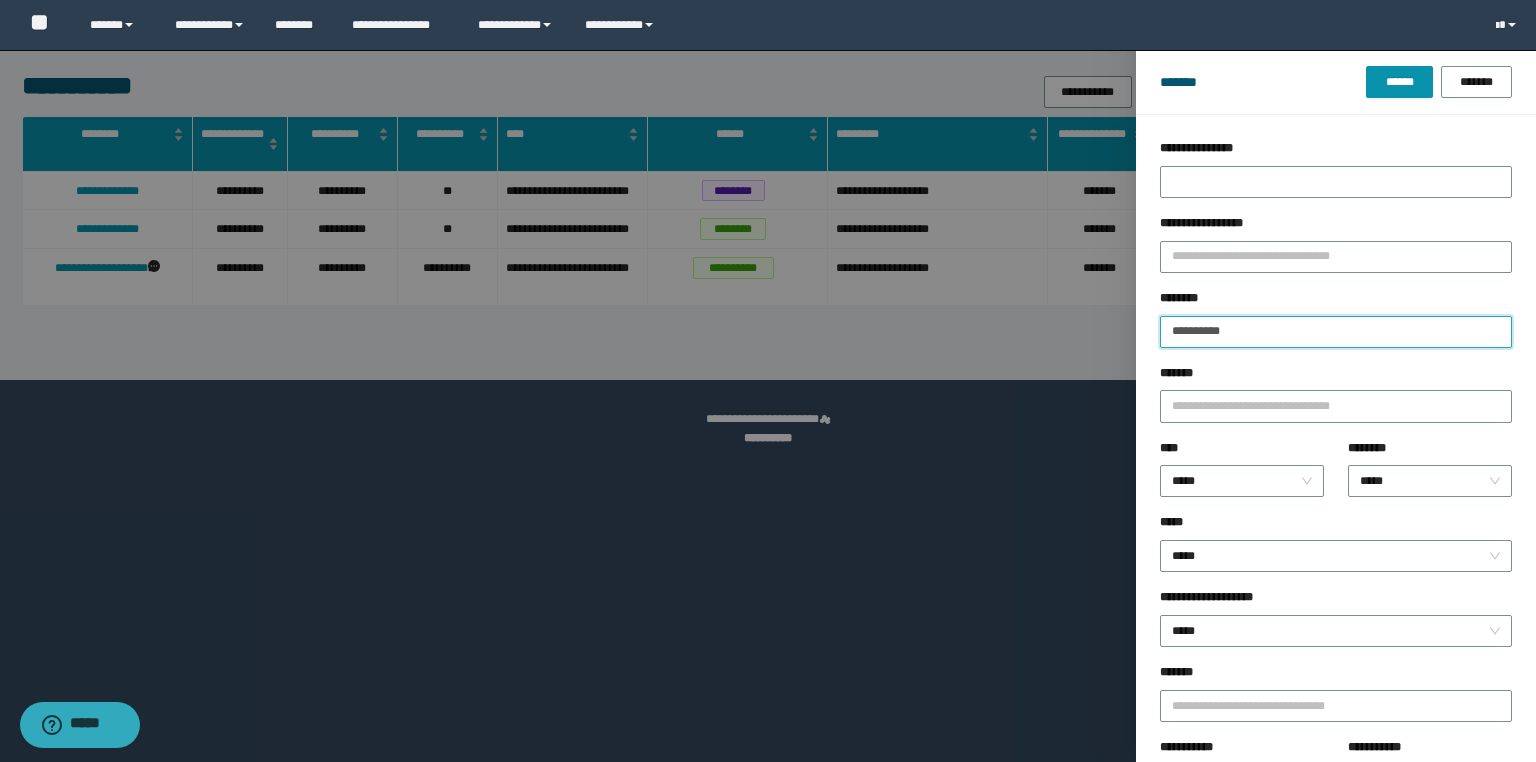 click on "******" at bounding box center [1399, 82] 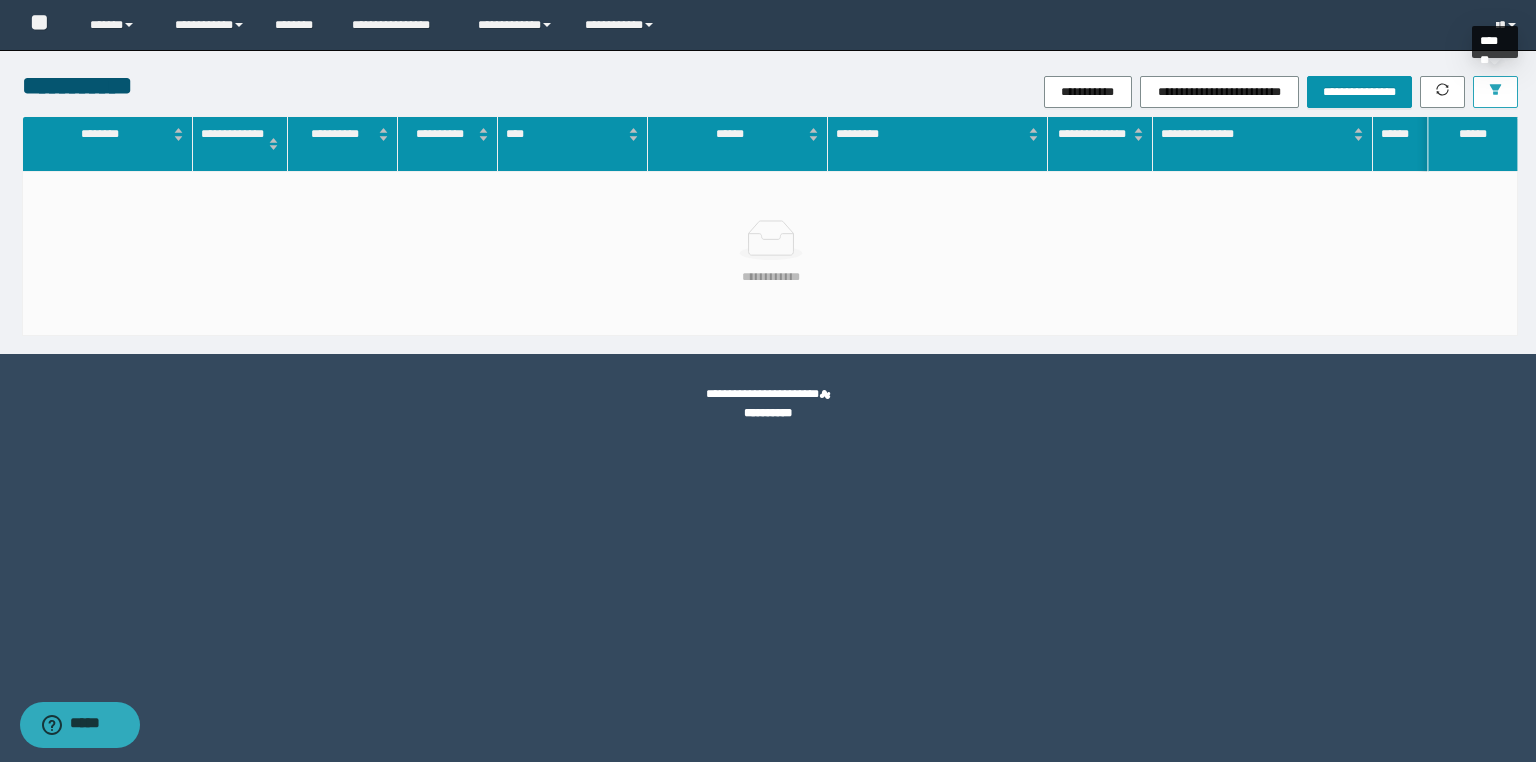 click 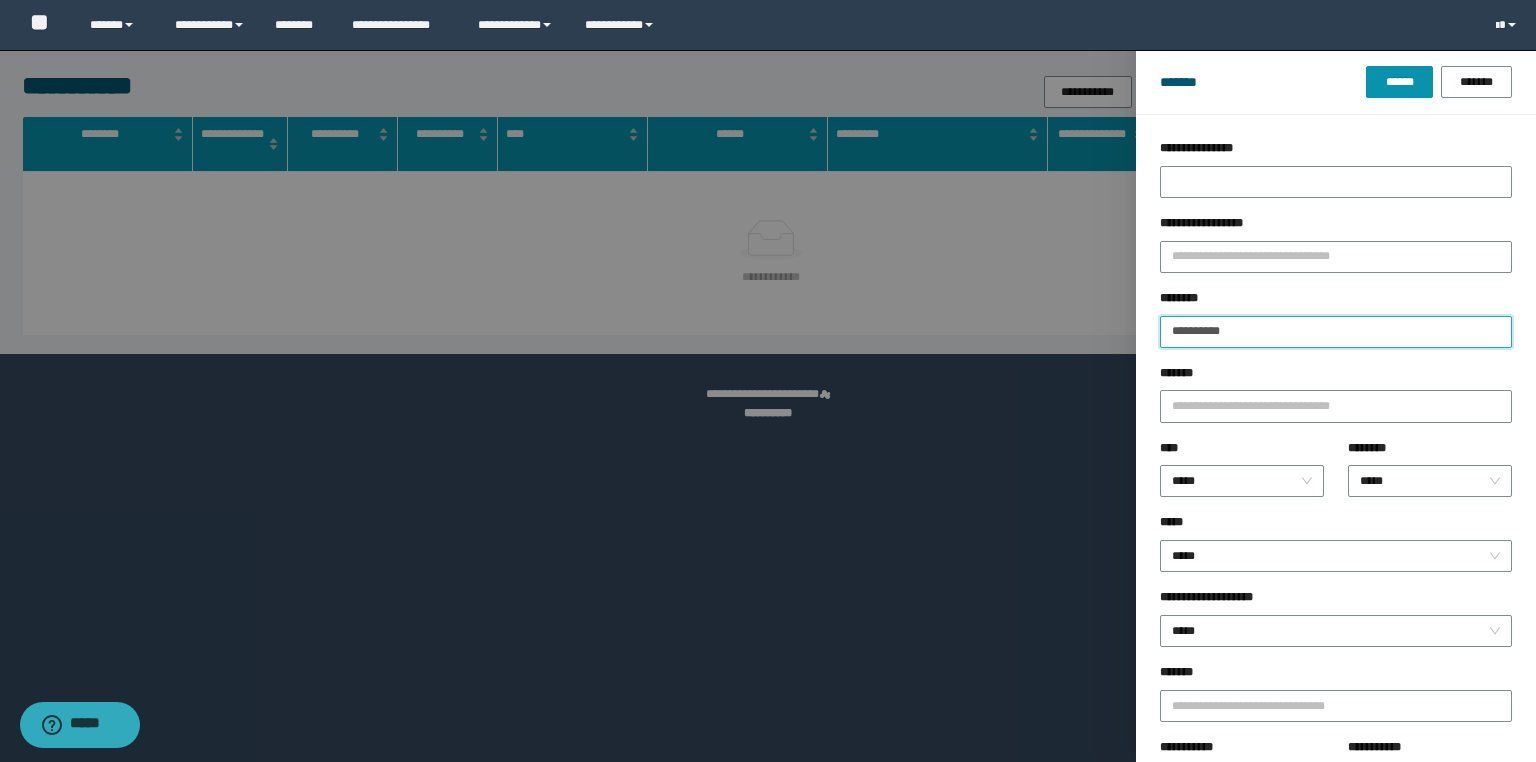 drag, startPoint x: 1263, startPoint y: 332, endPoint x: 774, endPoint y: 309, distance: 489.5406 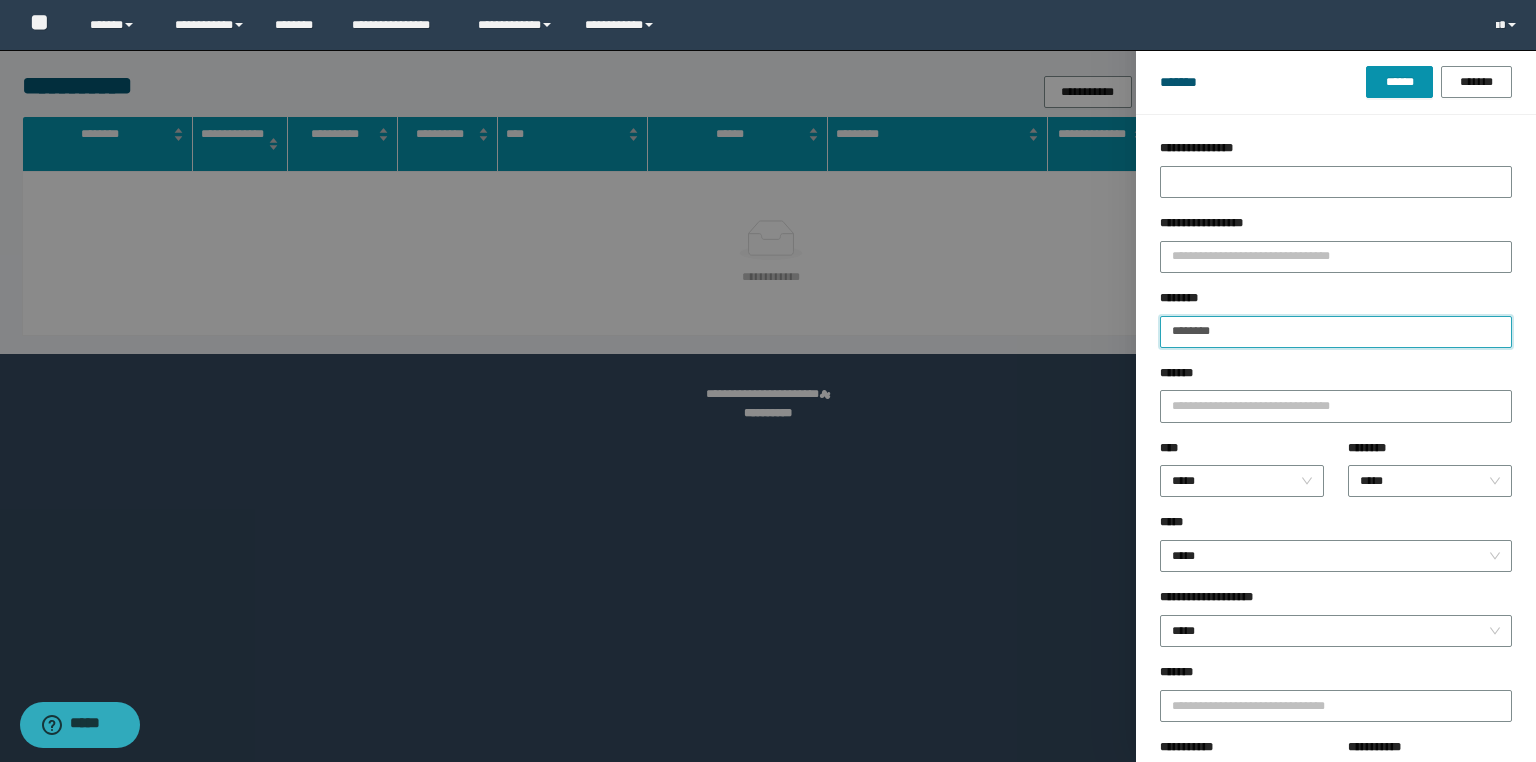 type on "********" 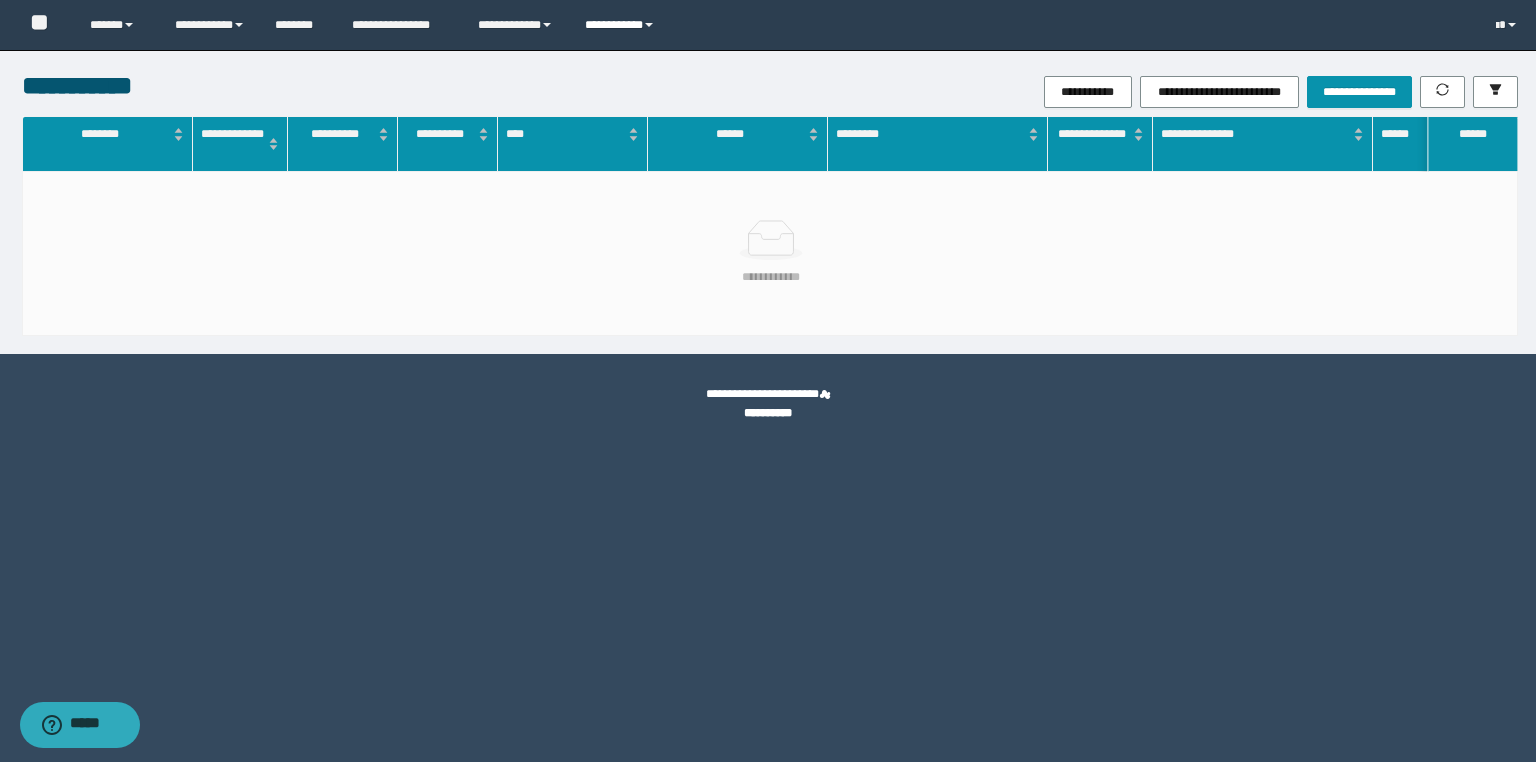 click on "**********" at bounding box center (622, 25) 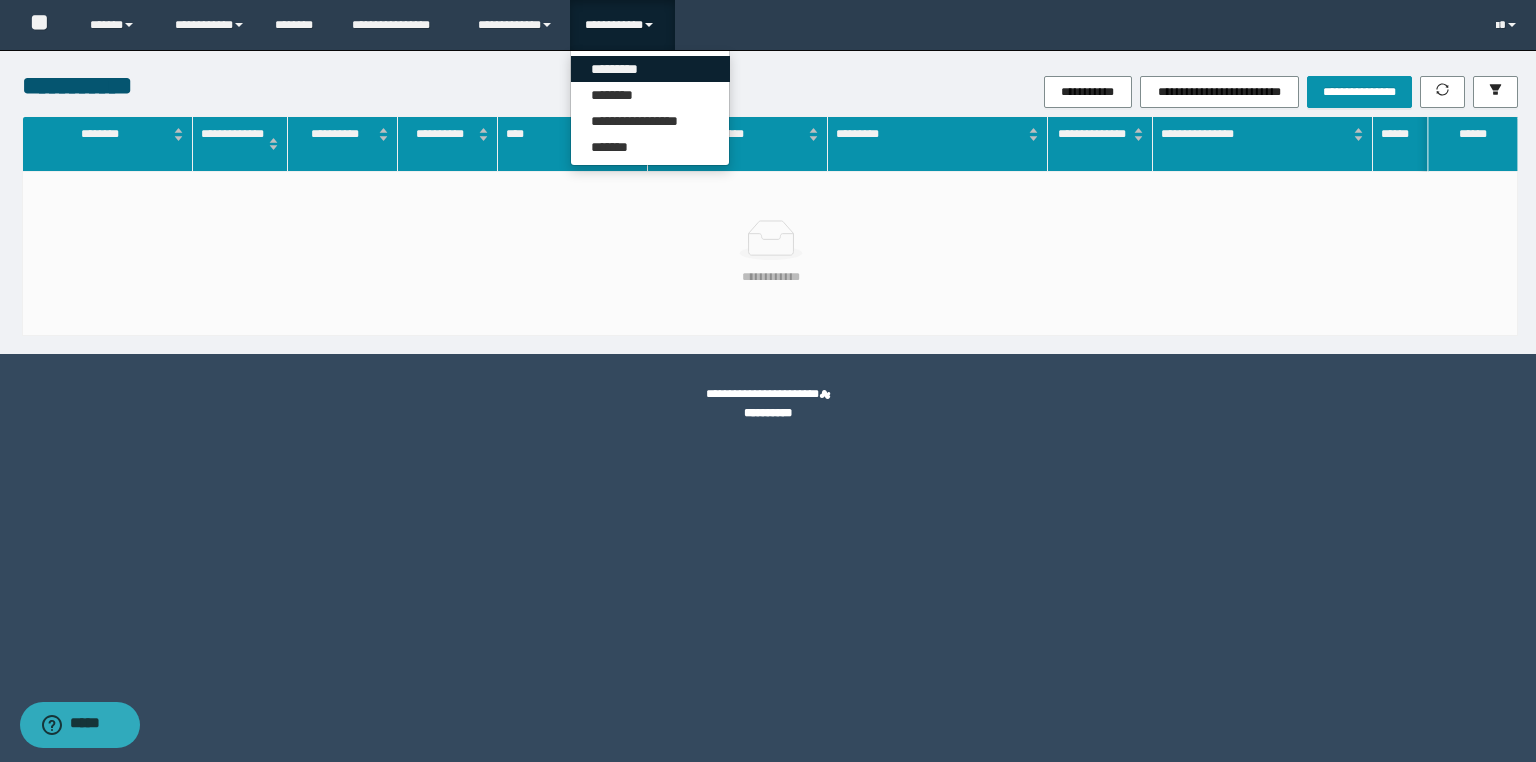 click on "*********" at bounding box center (650, 69) 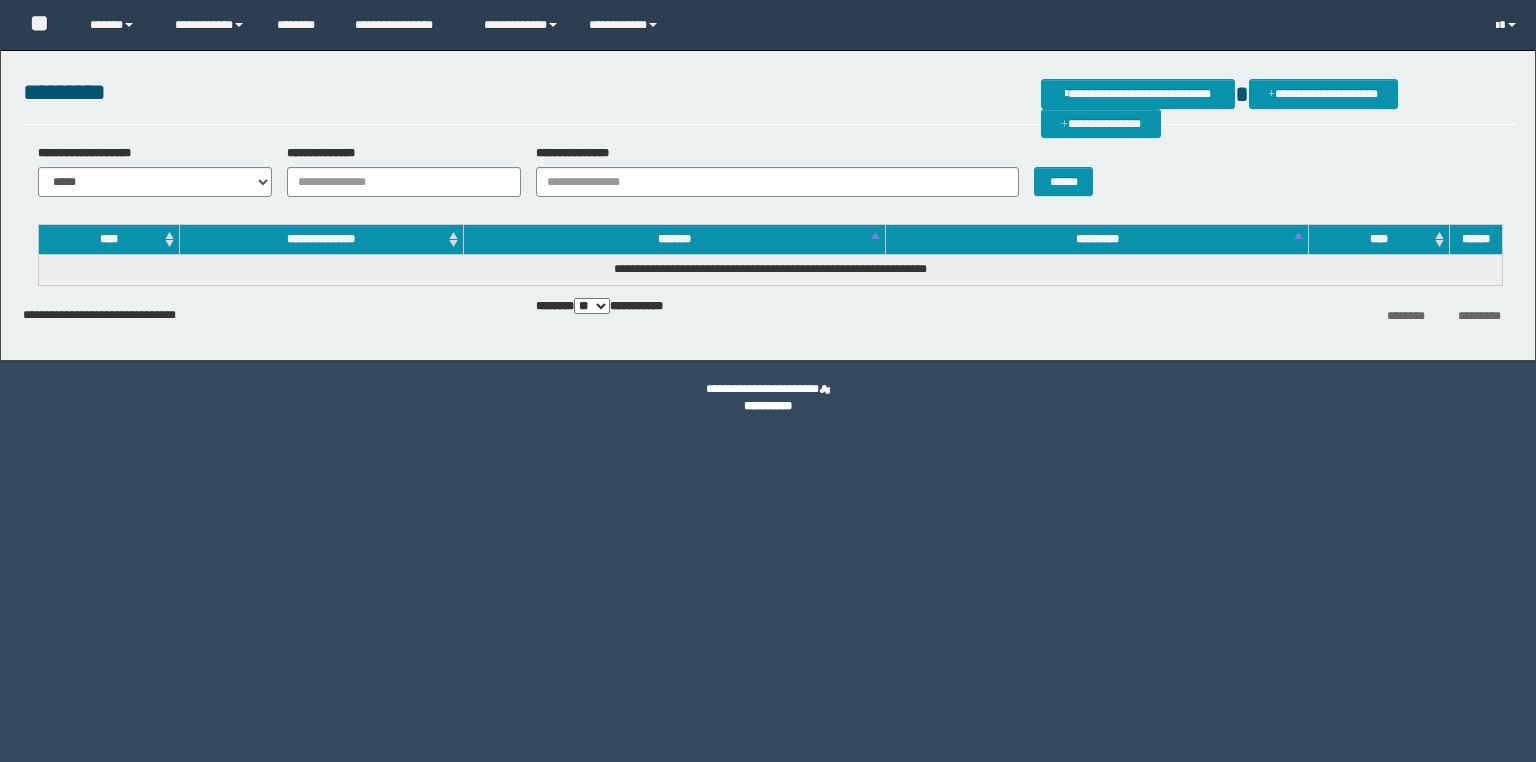 scroll, scrollTop: 0, scrollLeft: 0, axis: both 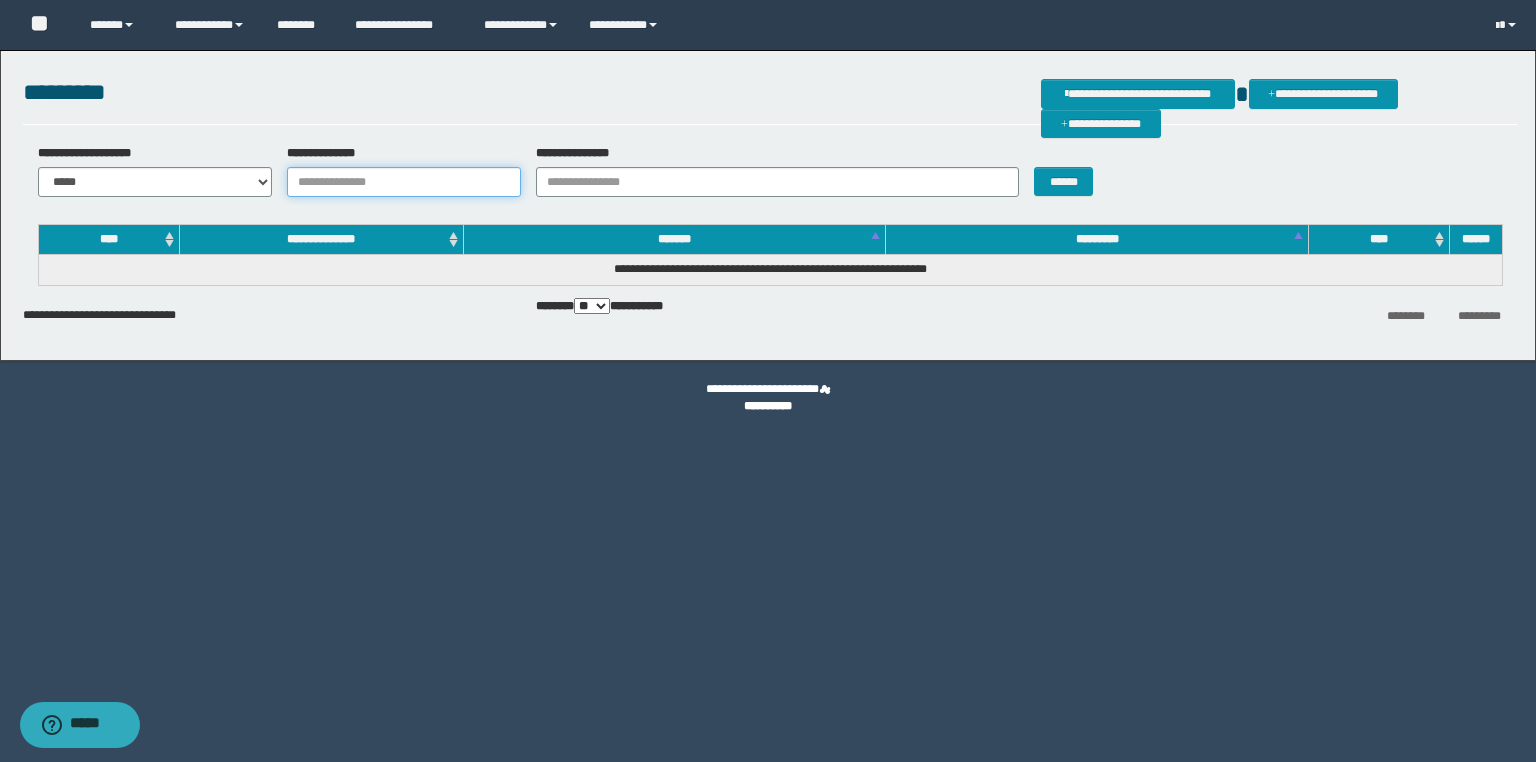 click on "**********" at bounding box center (404, 182) 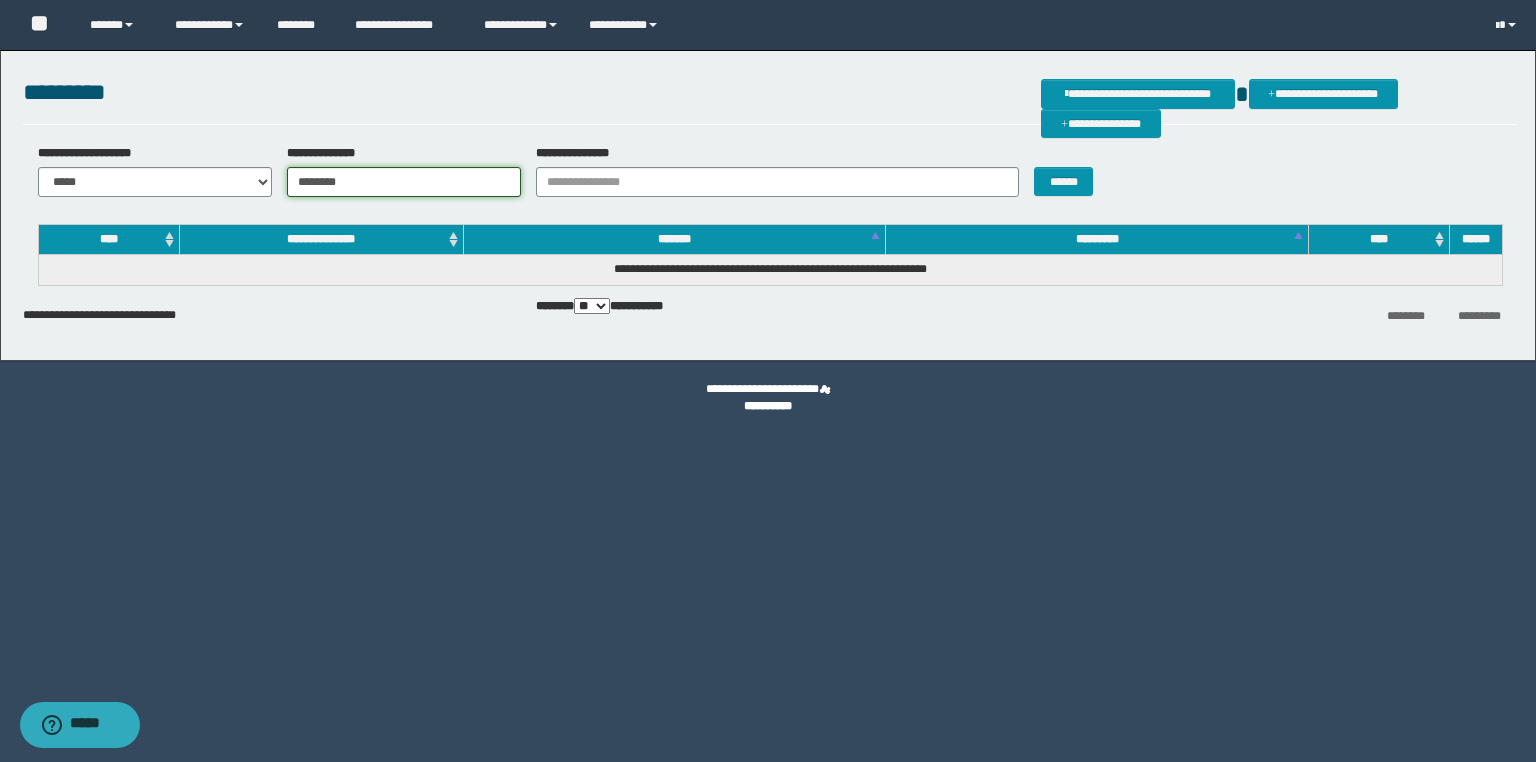 type on "********" 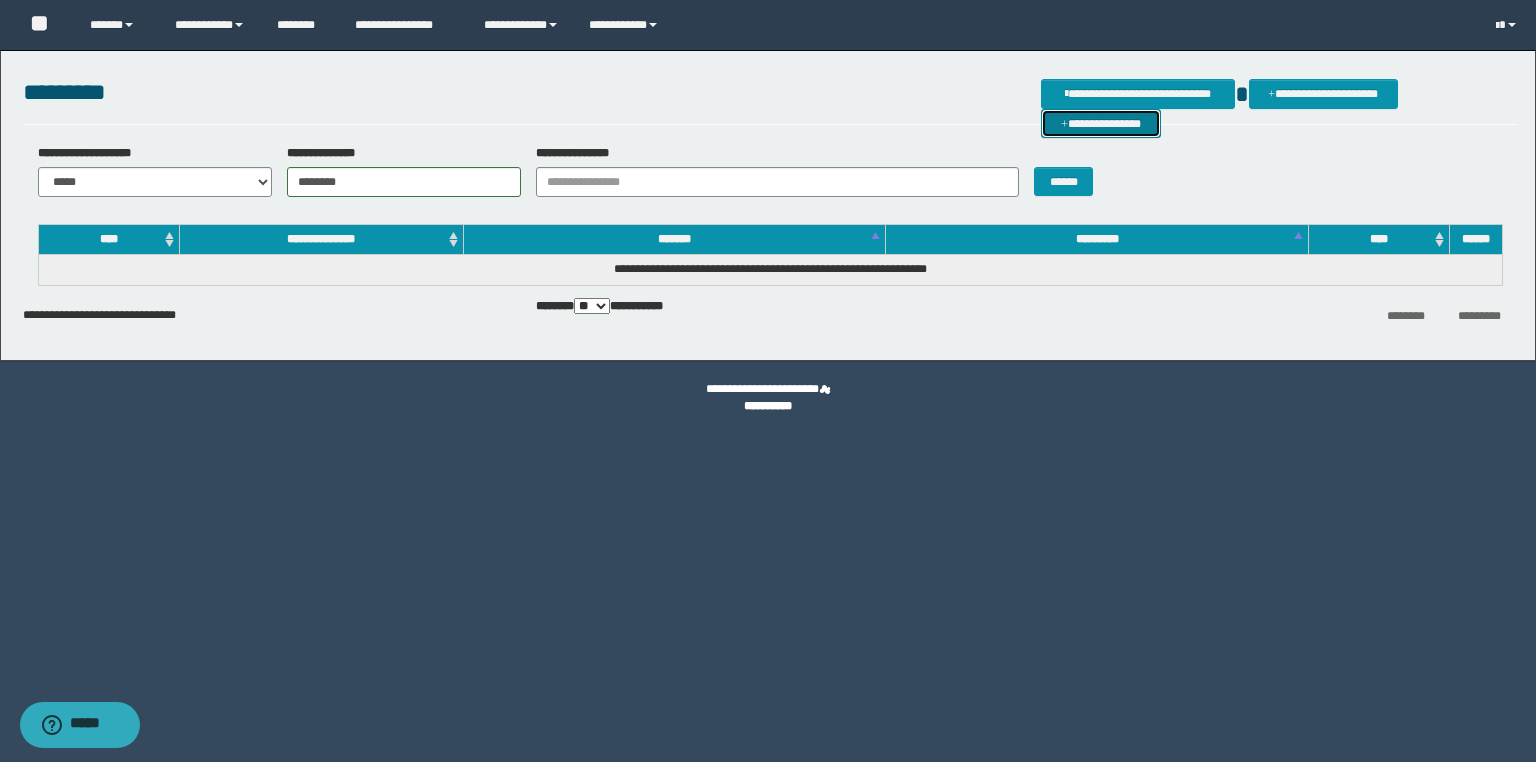 click on "**********" at bounding box center [1101, 124] 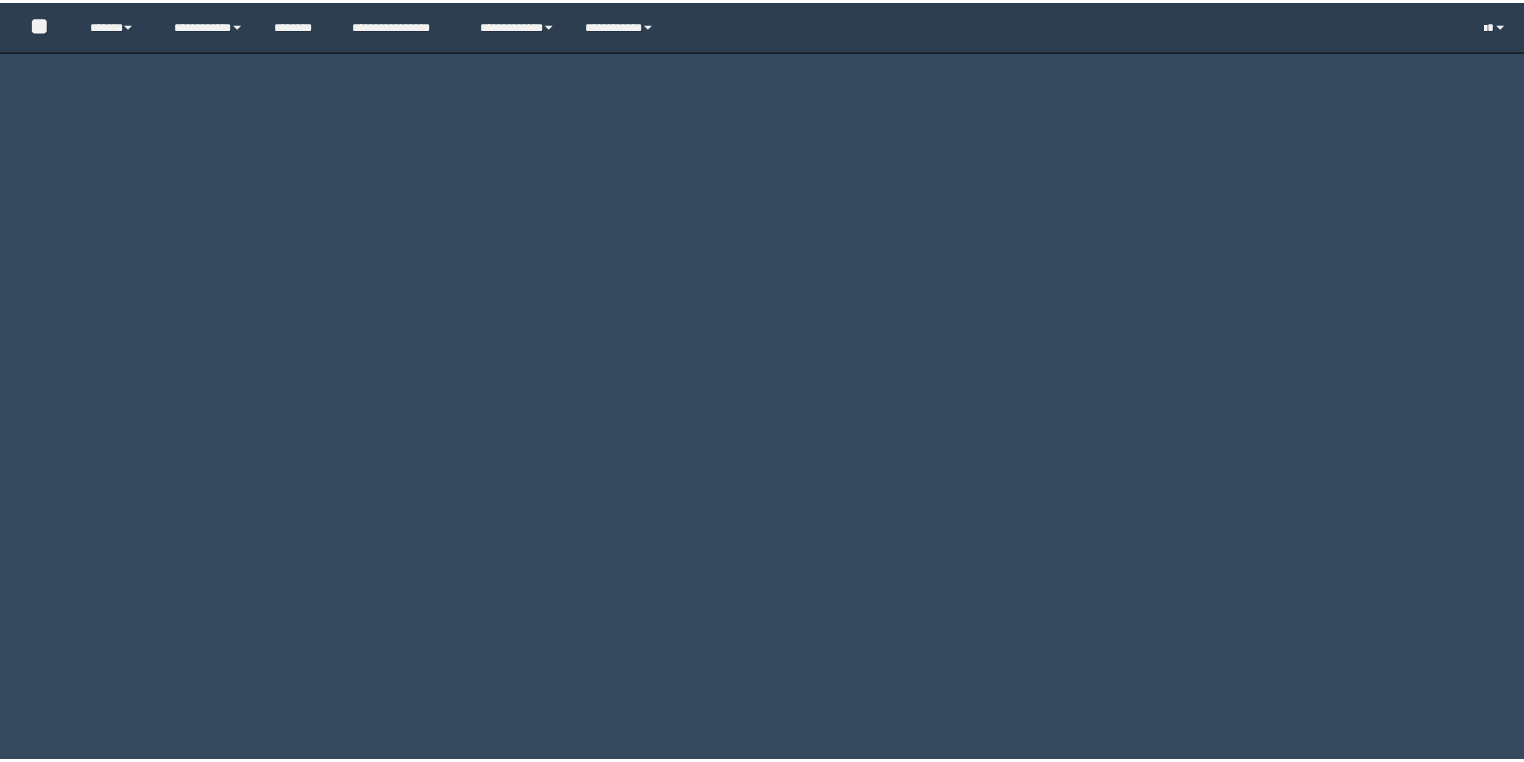 scroll, scrollTop: 0, scrollLeft: 0, axis: both 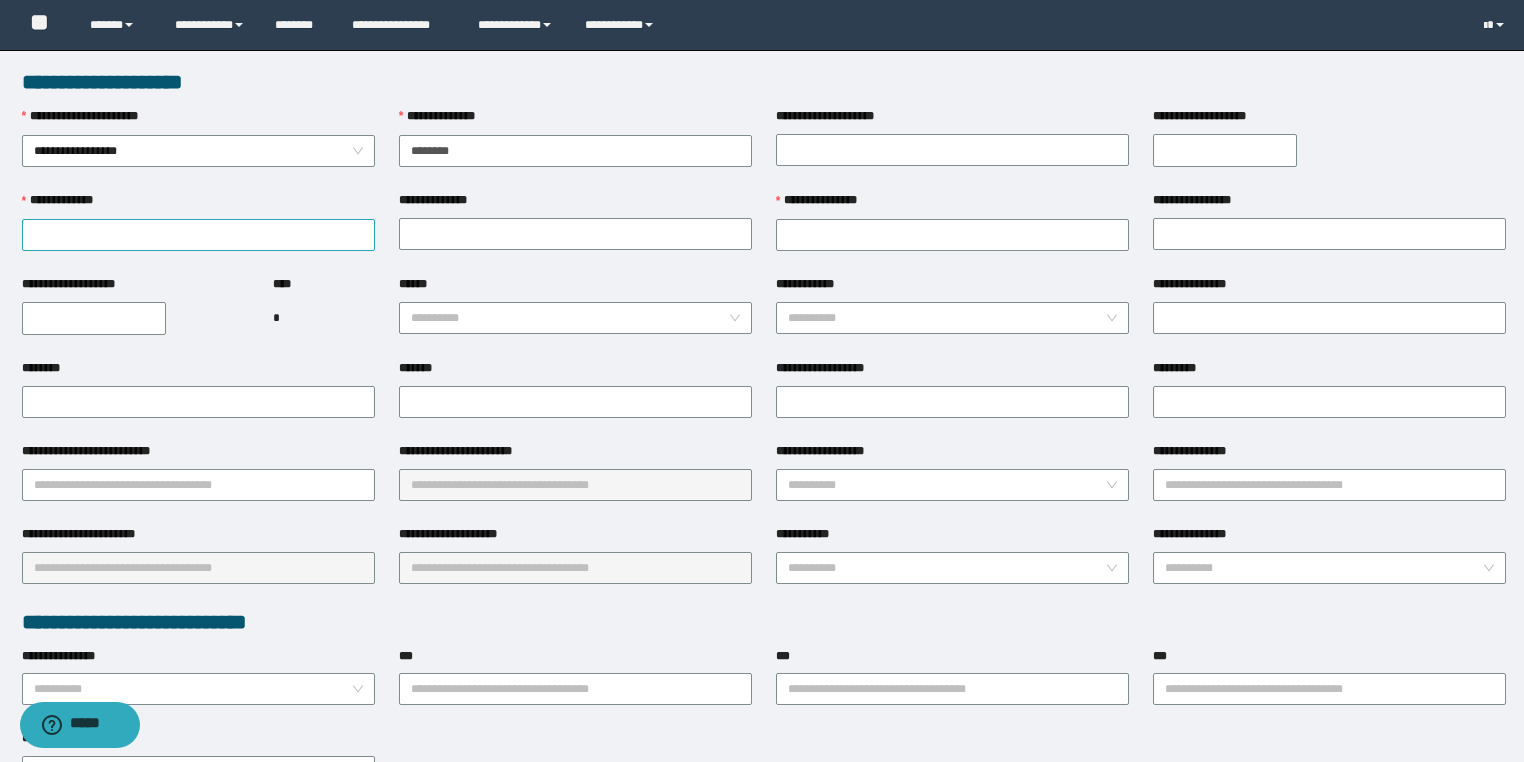 type on "********" 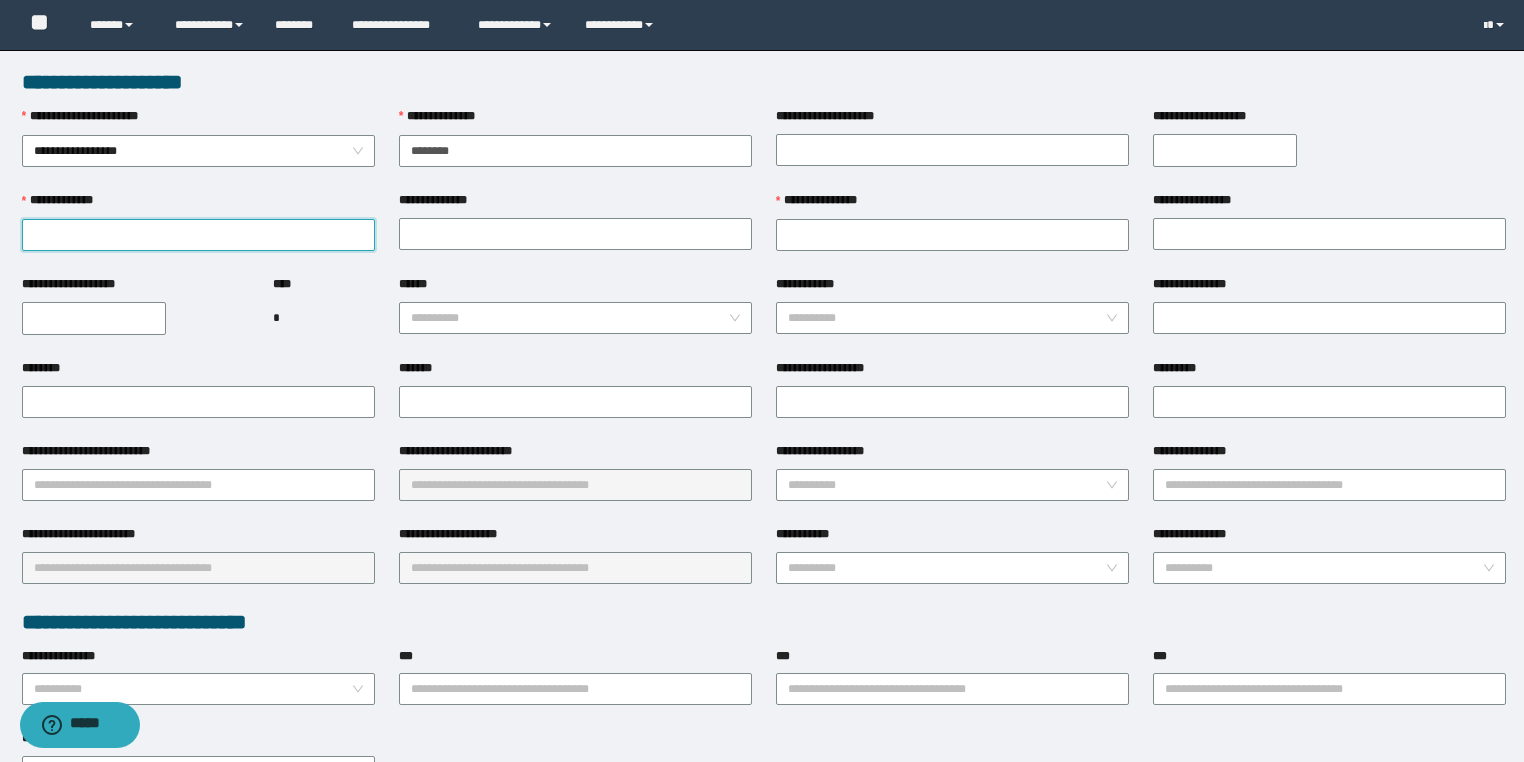 drag, startPoint x: 192, startPoint y: 233, endPoint x: 236, endPoint y: 347, distance: 122.19656 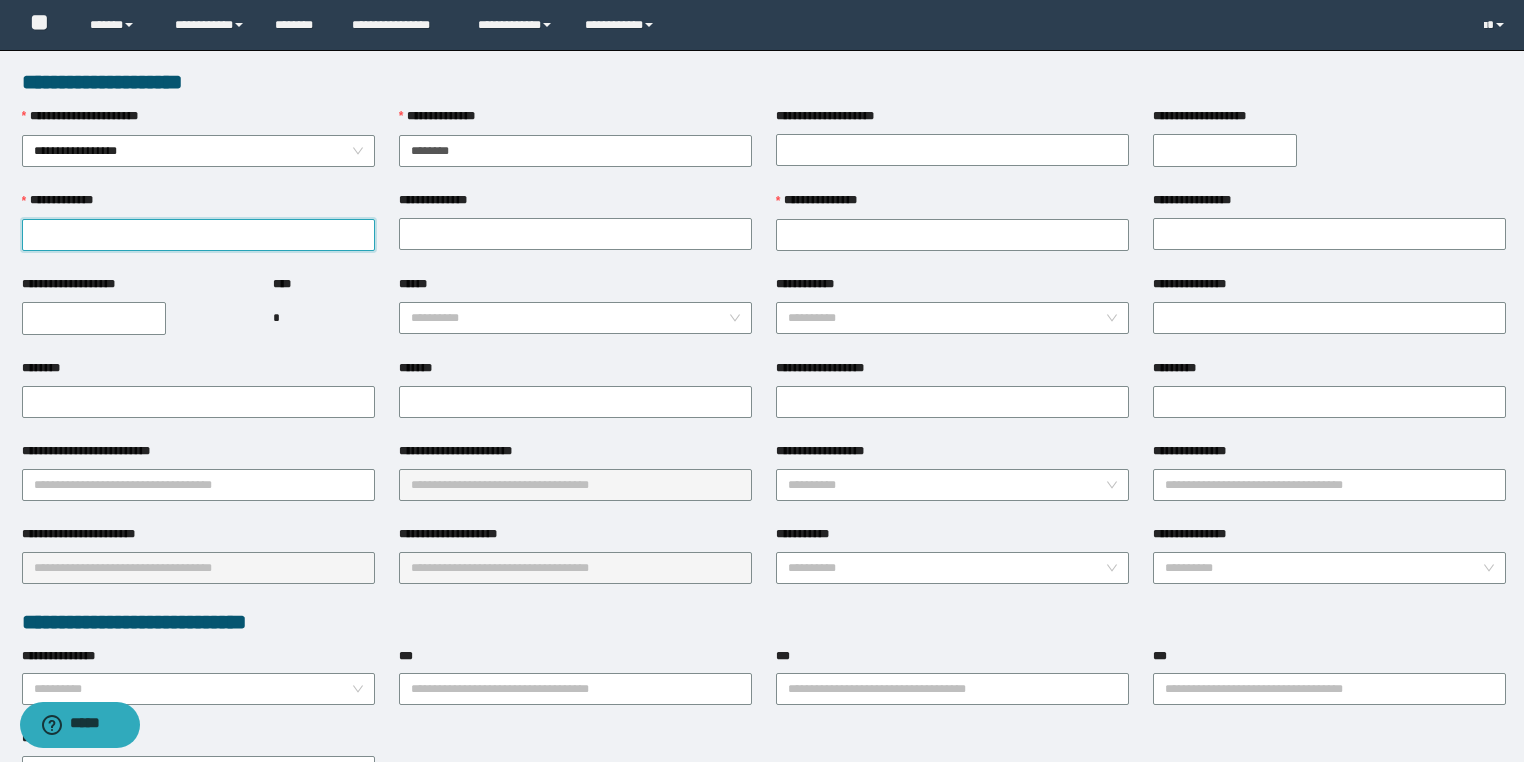 paste on "**********" 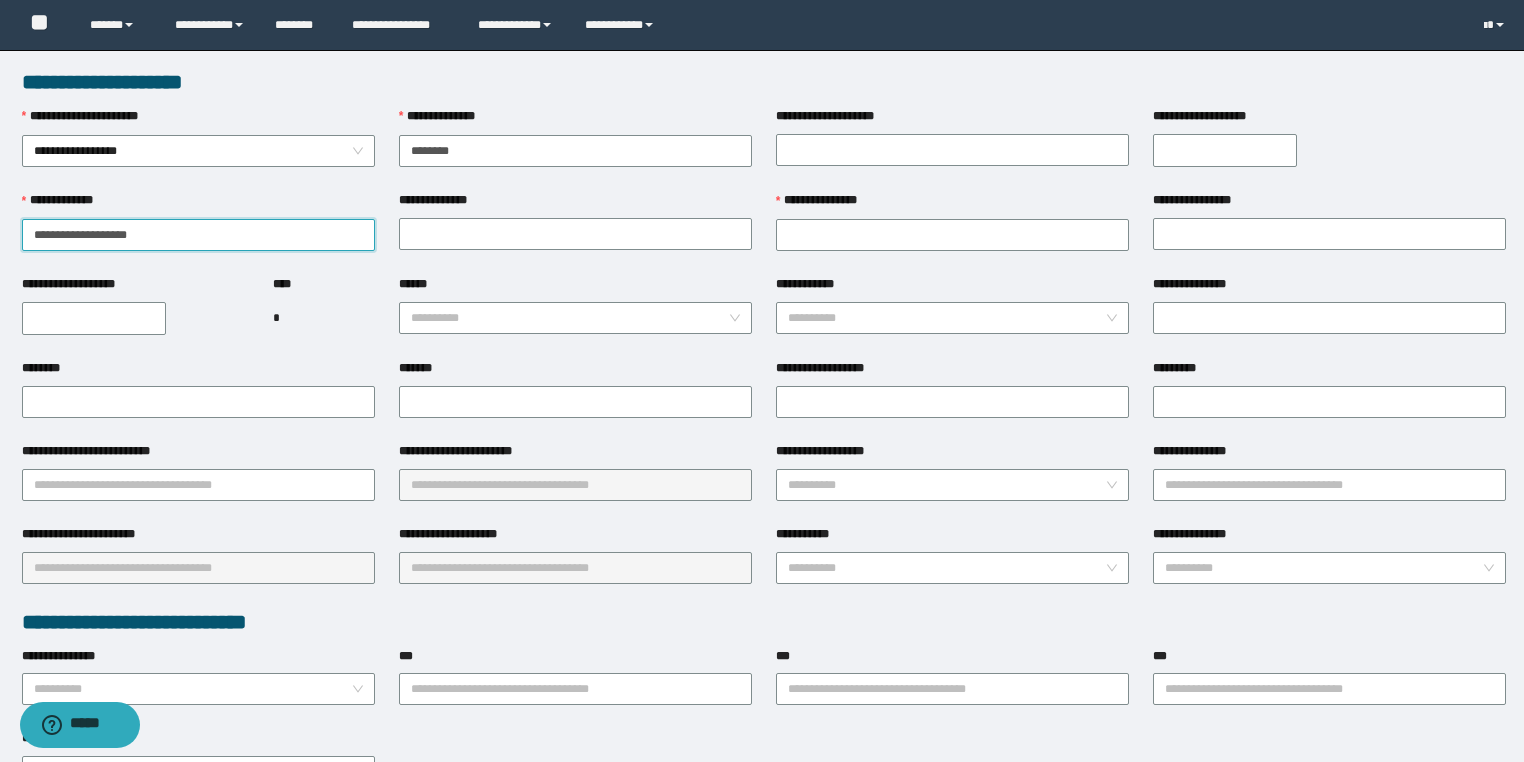 drag, startPoint x: 92, startPoint y: 232, endPoint x: 0, endPoint y: 216, distance: 93.38094 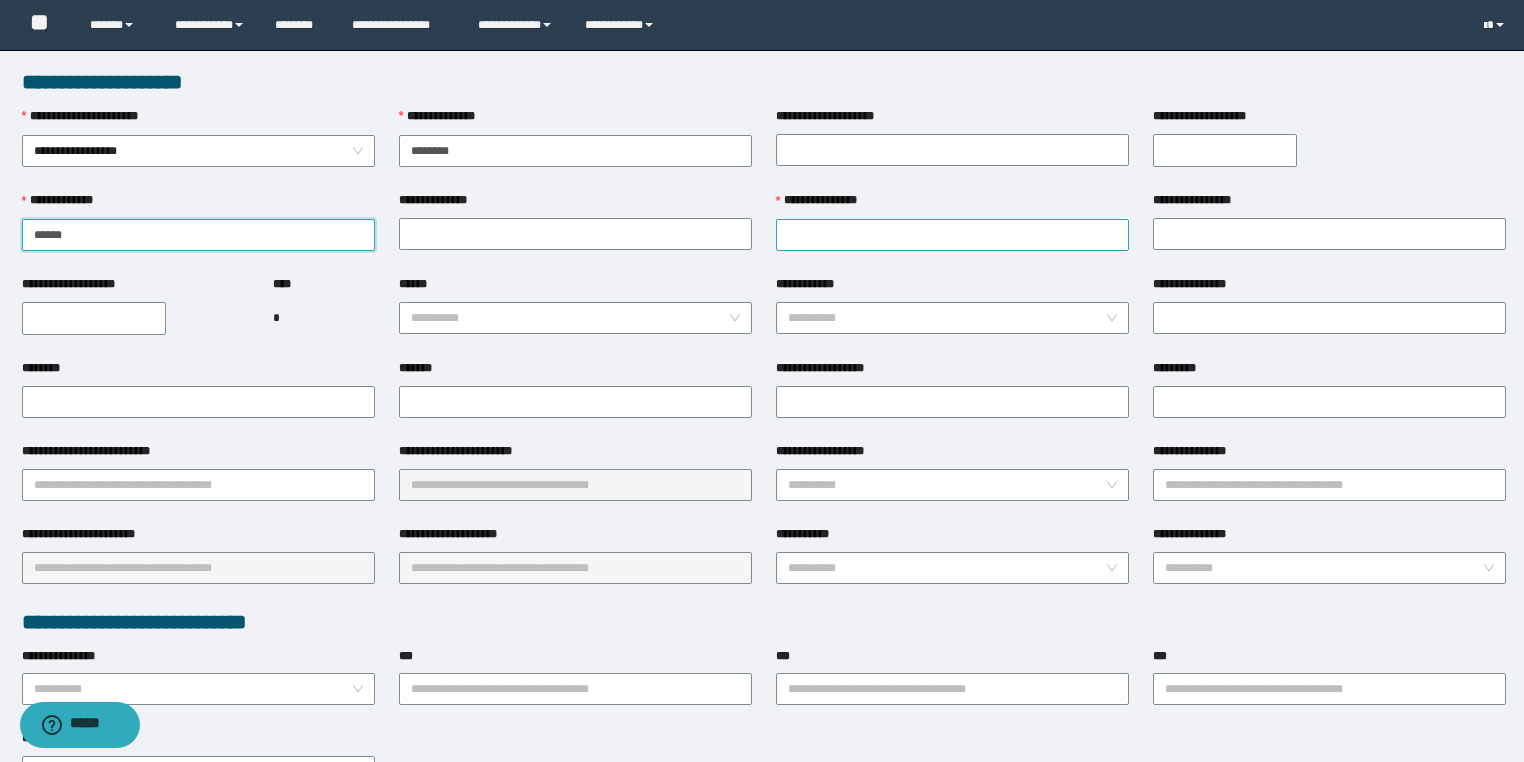 type on "******" 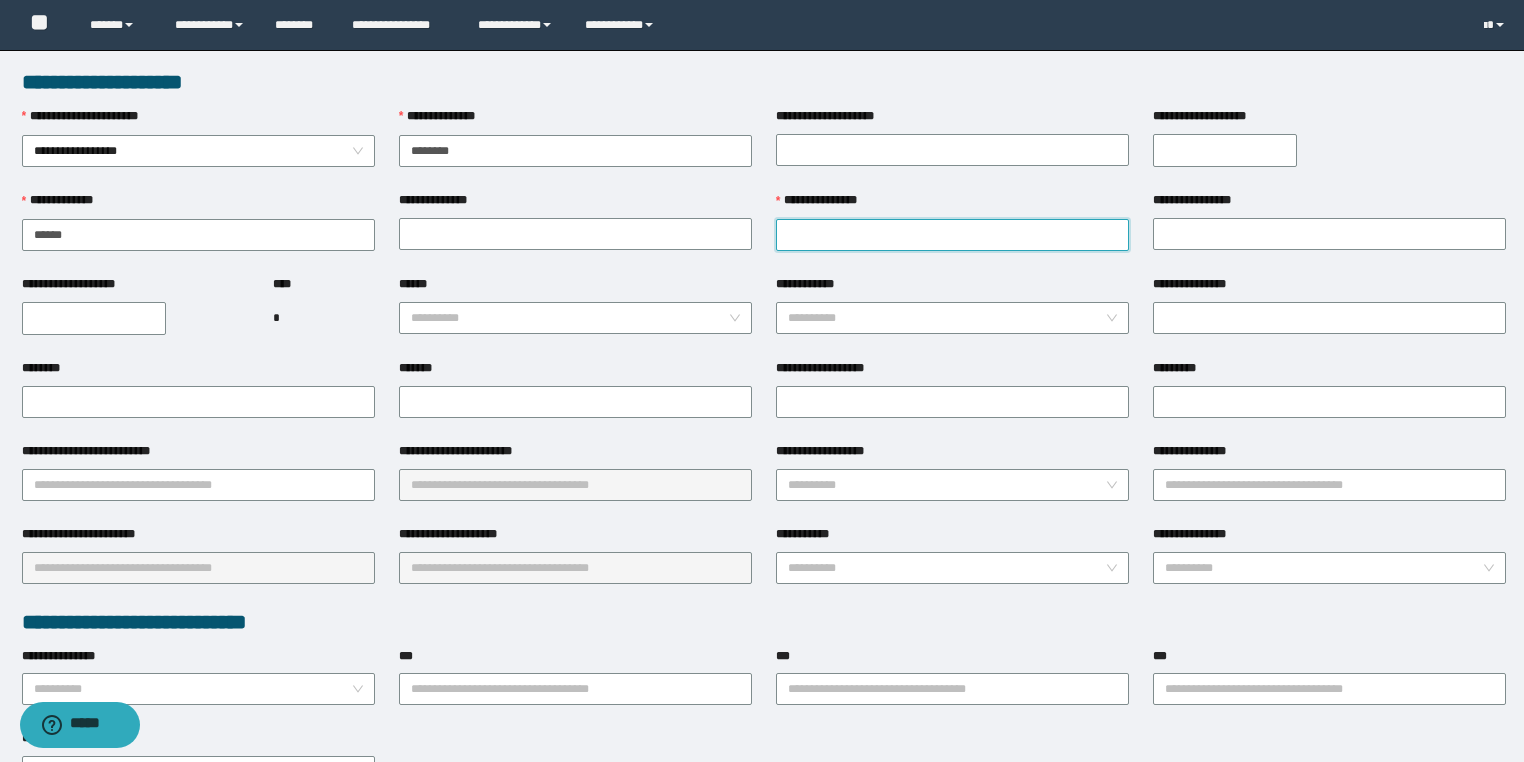 click on "**********" at bounding box center [952, 235] 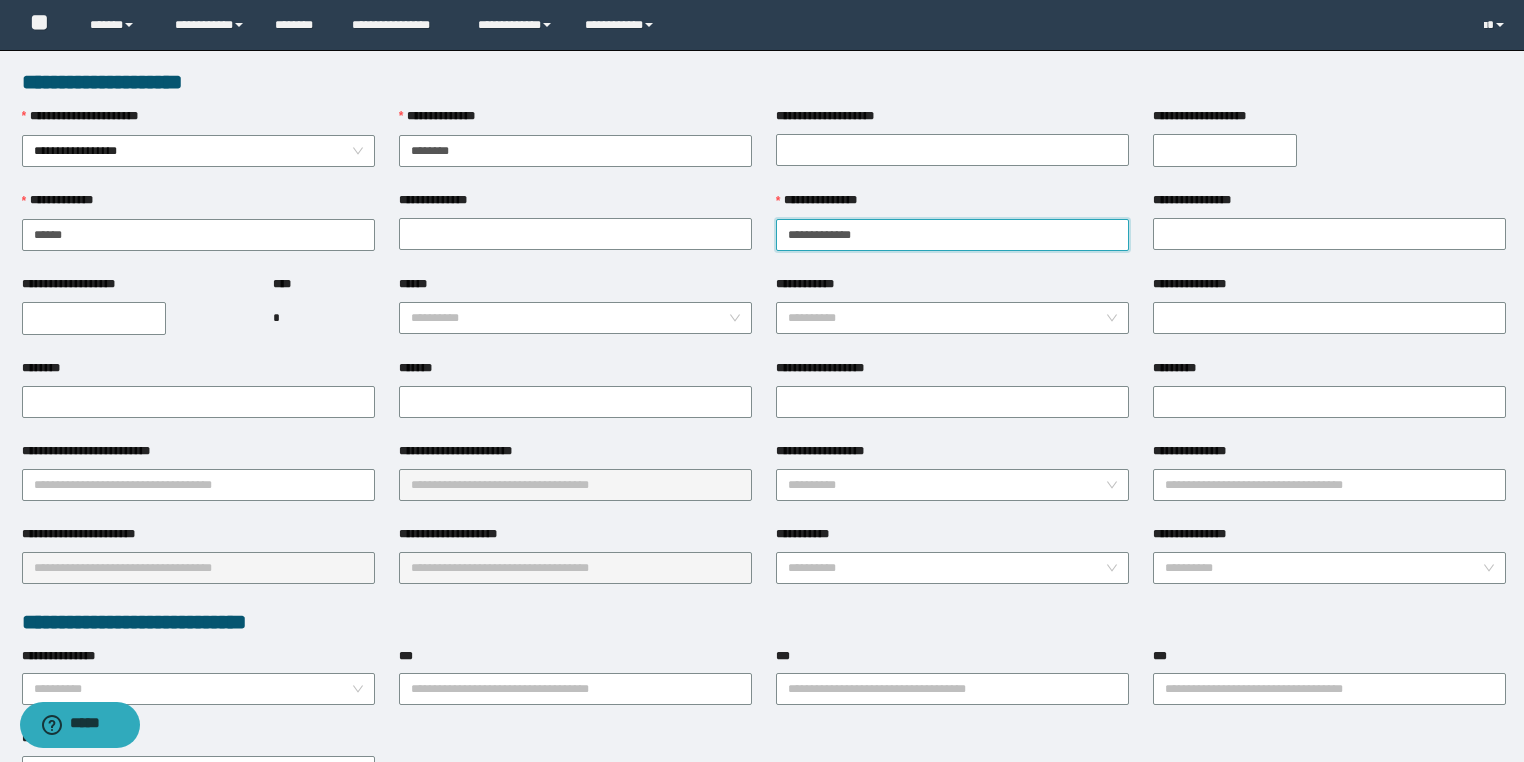 drag, startPoint x: 840, startPoint y: 227, endPoint x: 816, endPoint y: 232, distance: 24.5153 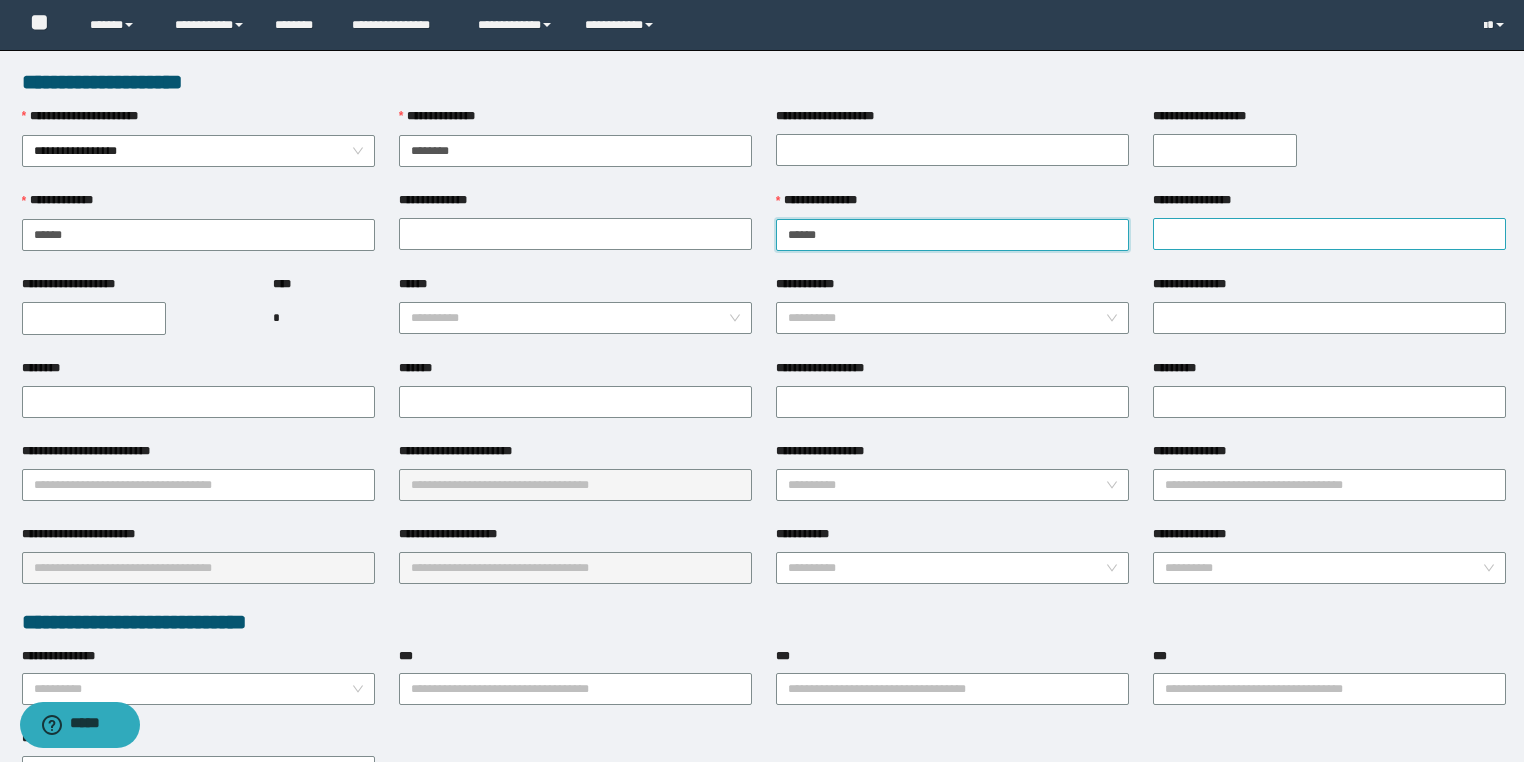 type on "*****" 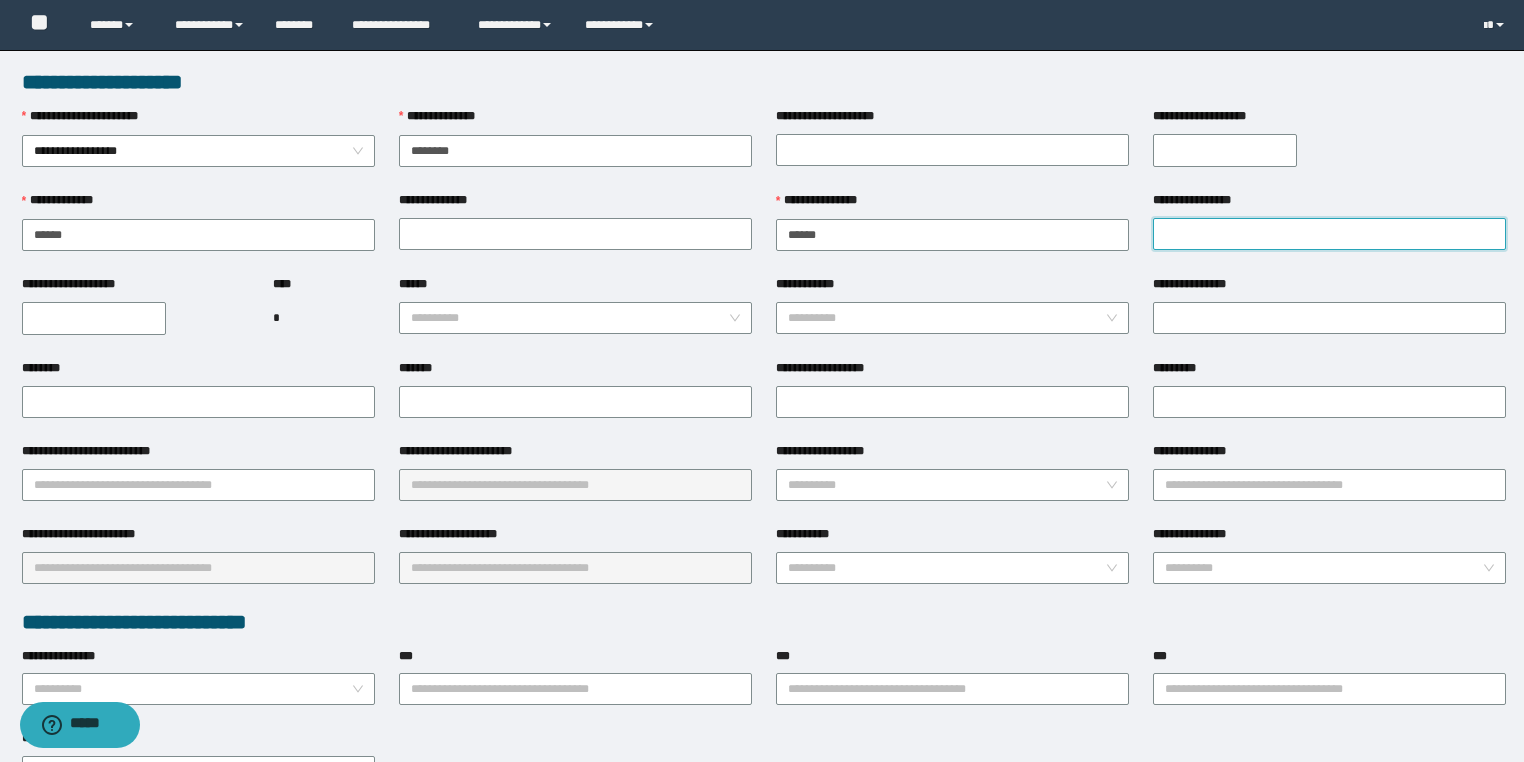 click on "**********" at bounding box center (1329, 234) 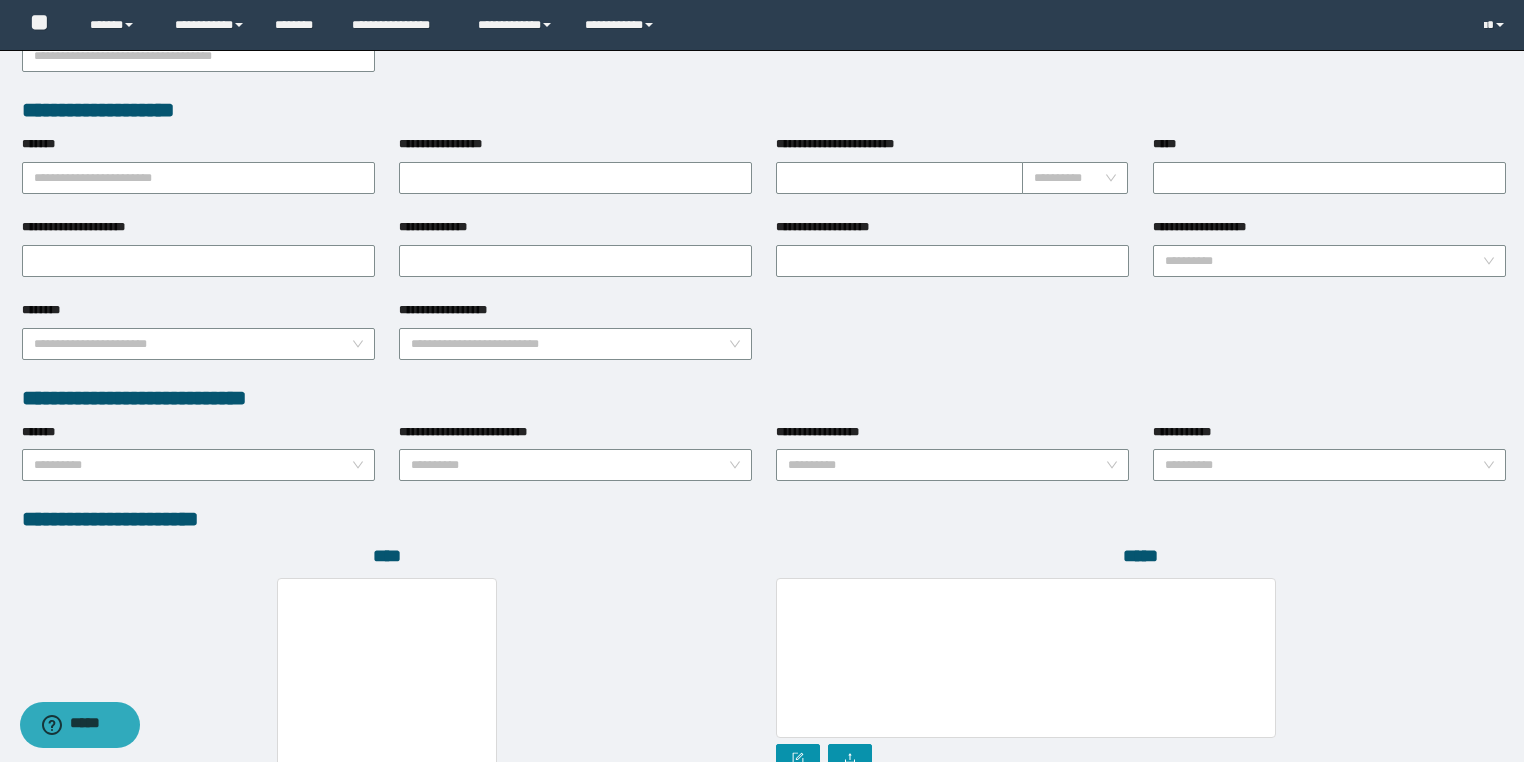 scroll, scrollTop: 939, scrollLeft: 0, axis: vertical 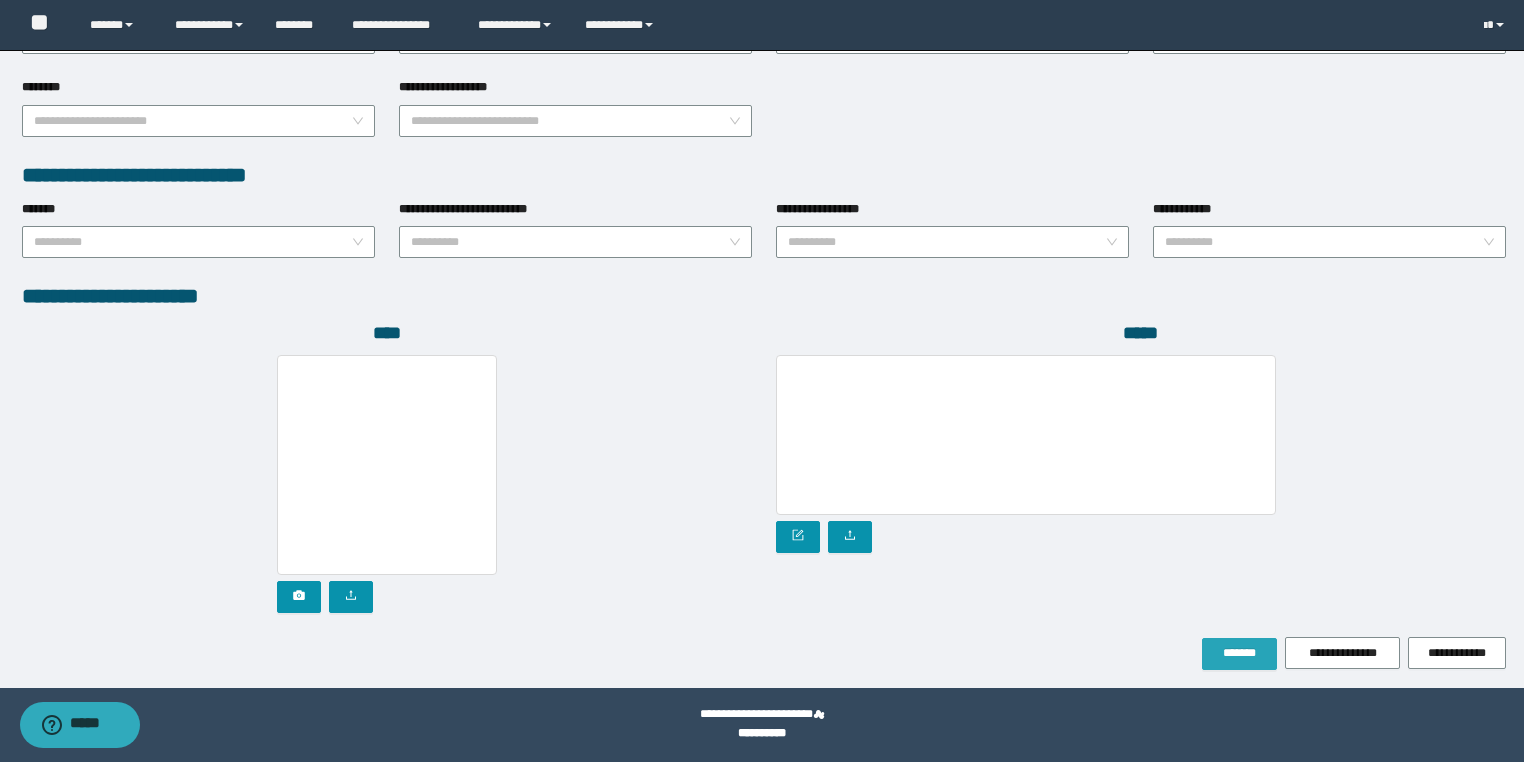 type on "******" 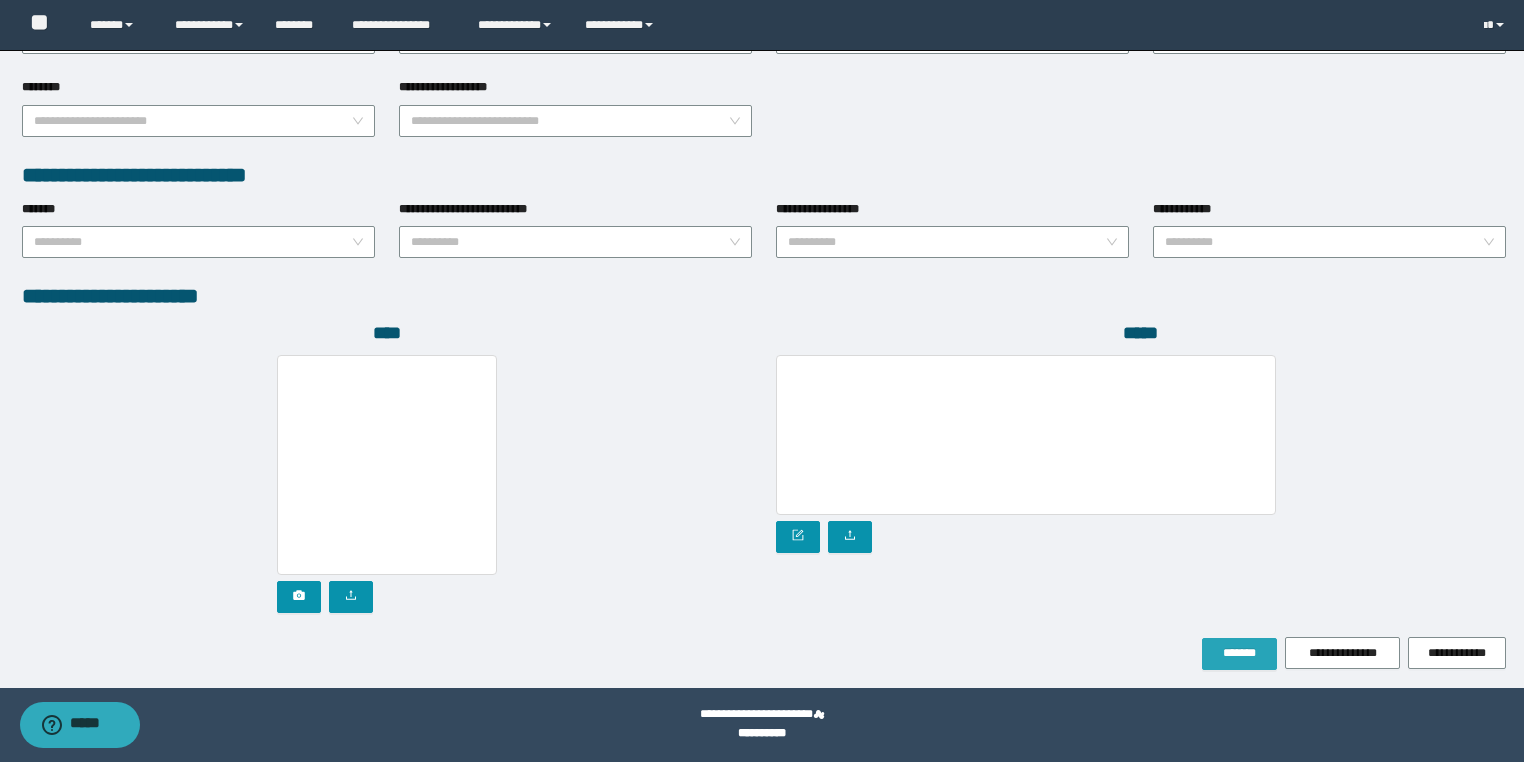 click on "*******" at bounding box center [1239, 654] 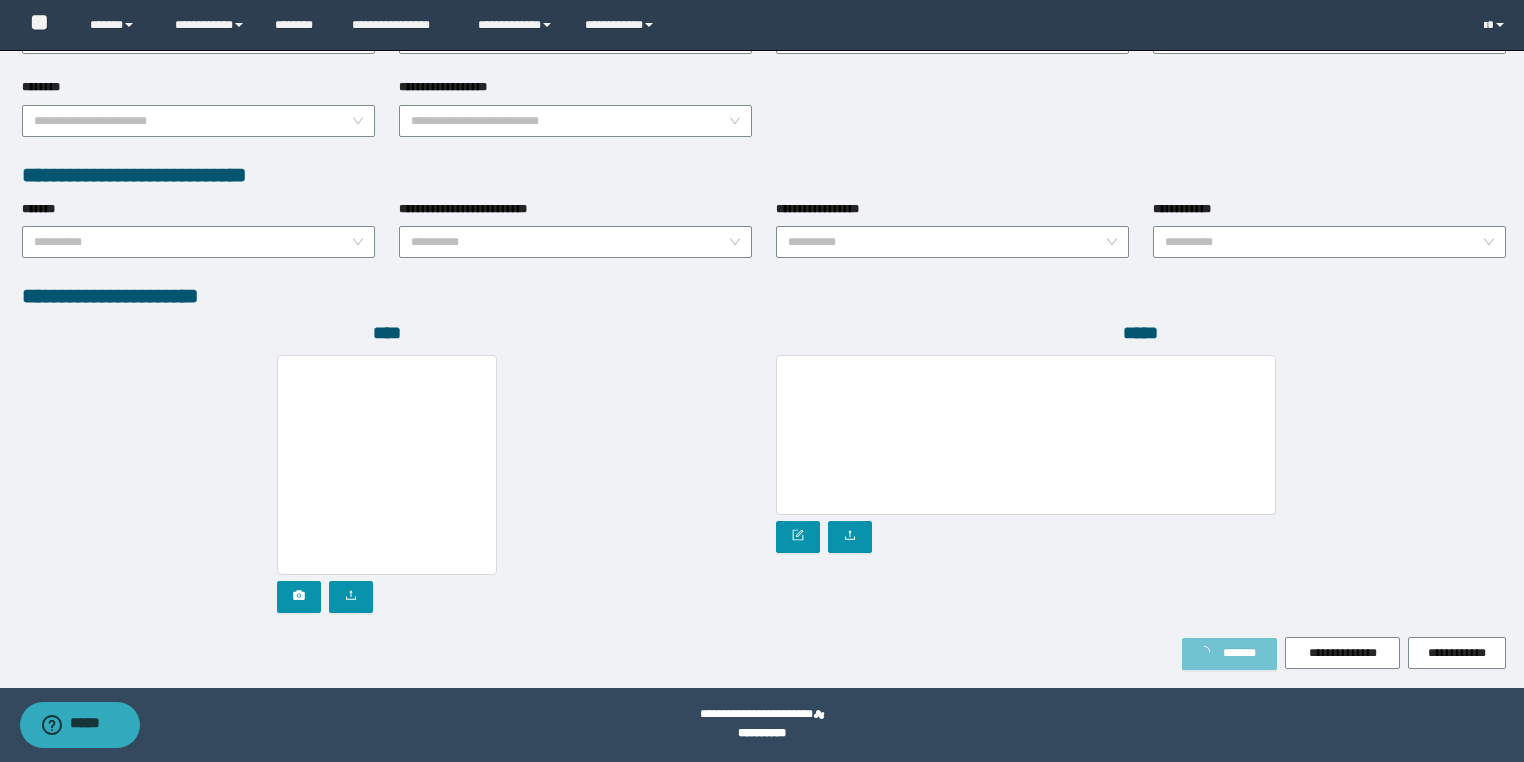 type on "*****" 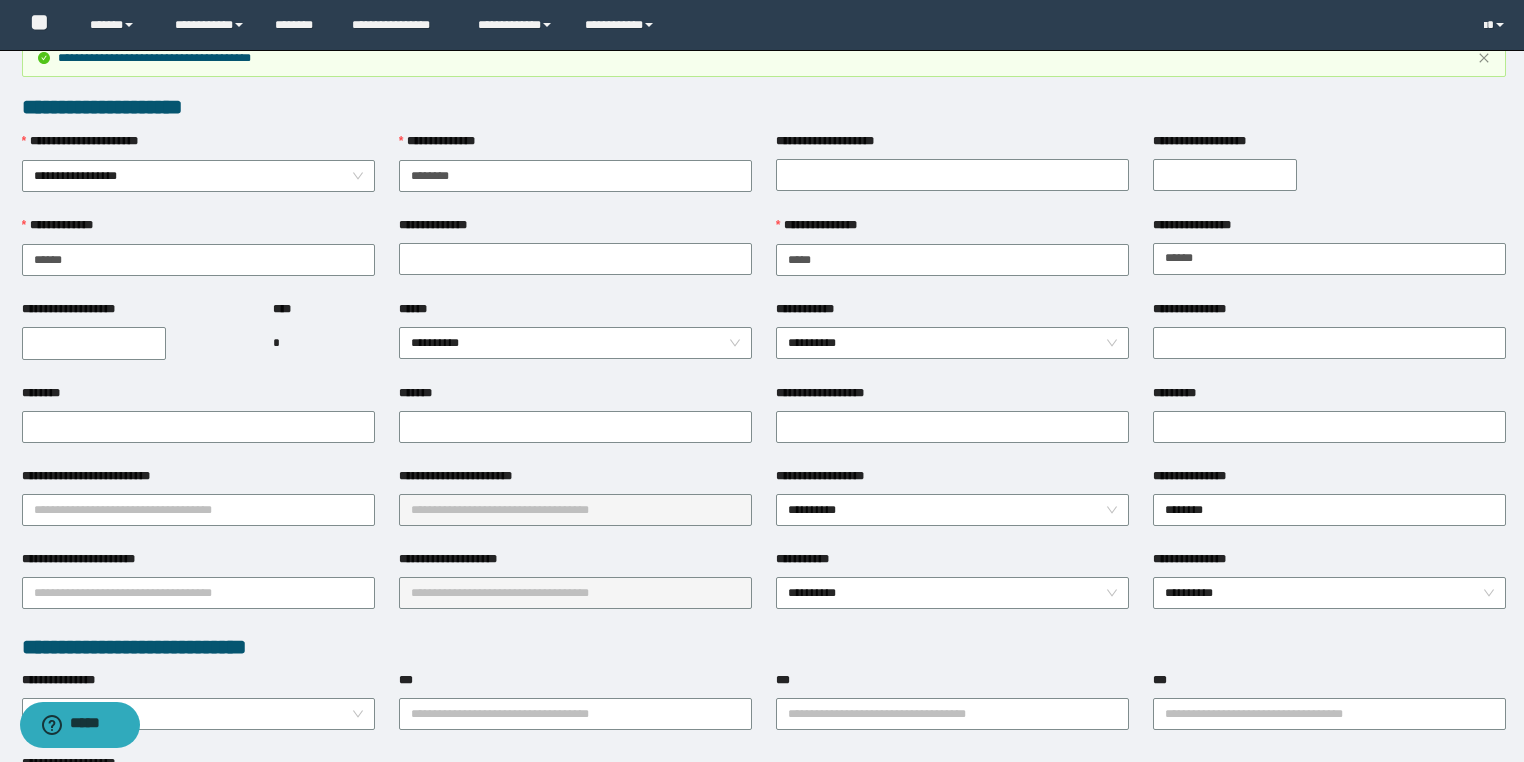scroll, scrollTop: 0, scrollLeft: 0, axis: both 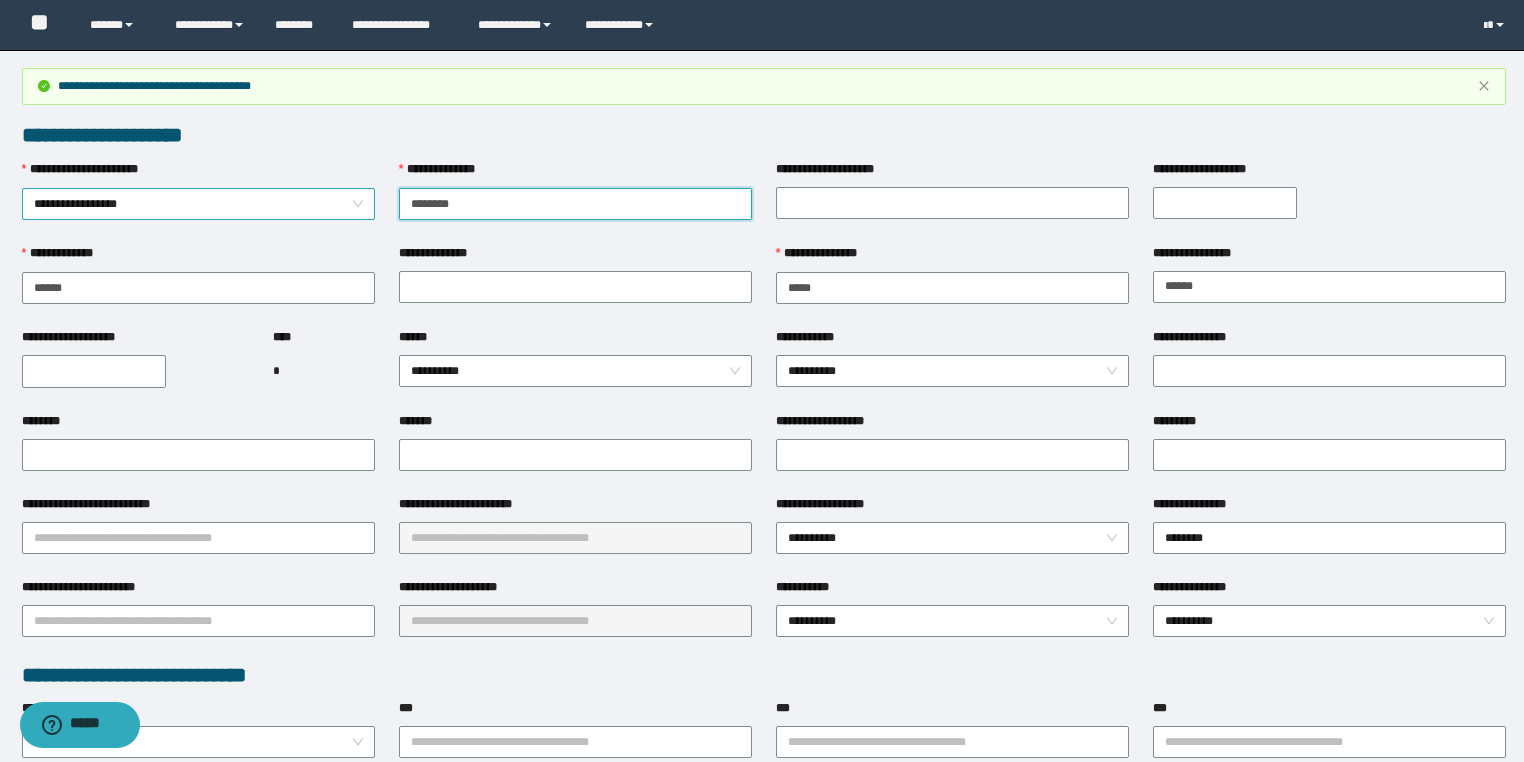 drag, startPoint x: 528, startPoint y: 209, endPoint x: 296, endPoint y: 188, distance: 232.94849 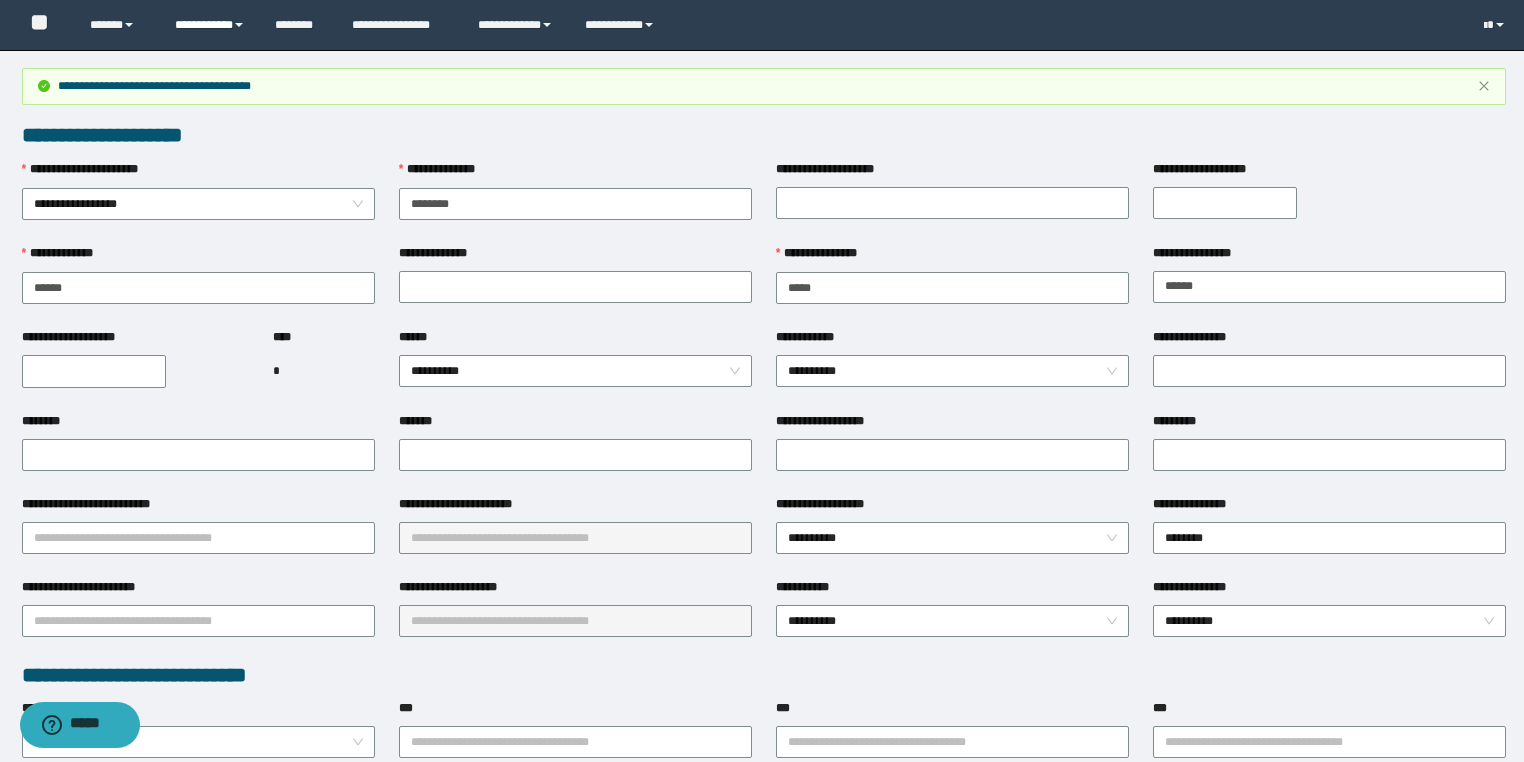 click on "**********" at bounding box center [210, 25] 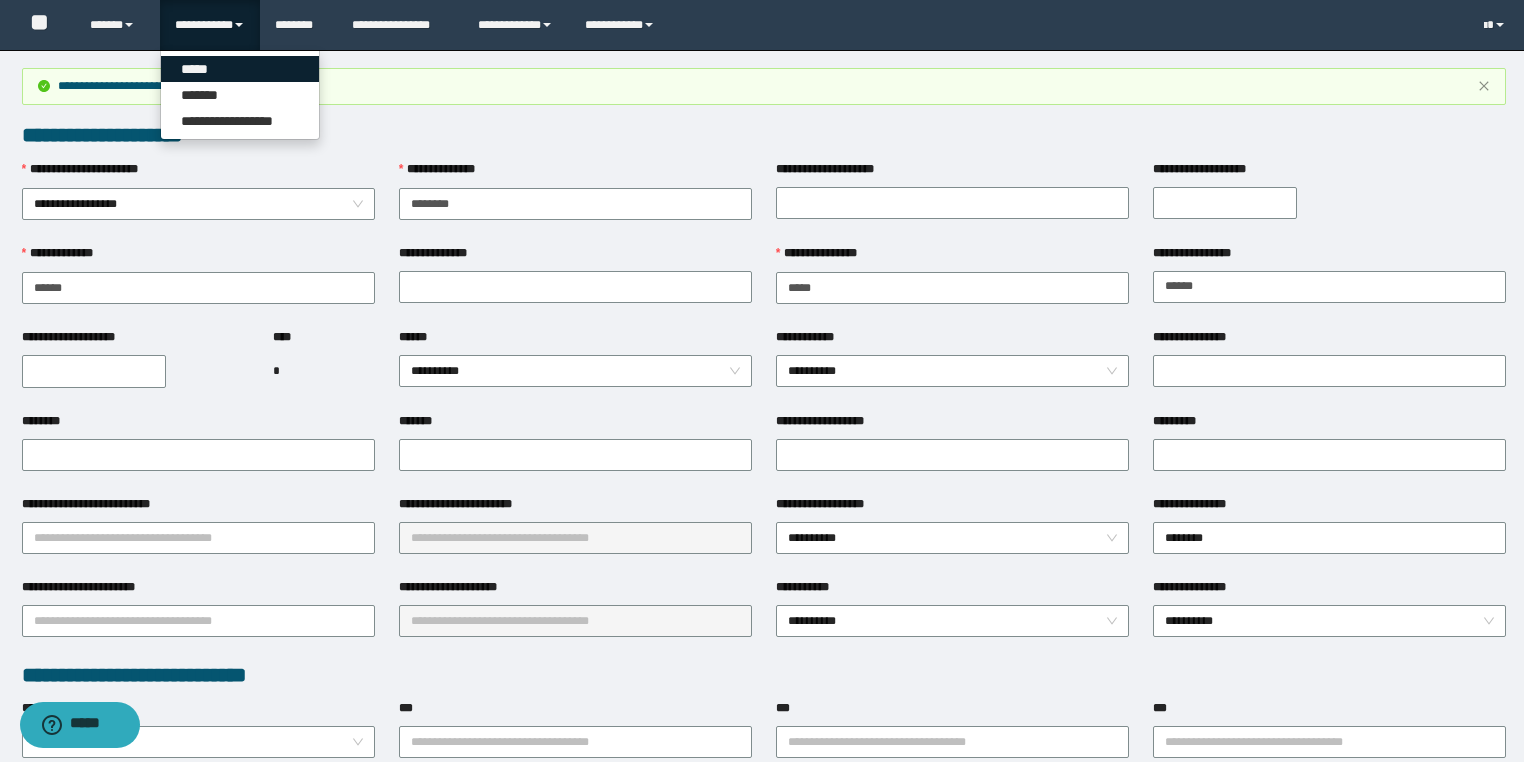 click on "*****" at bounding box center [240, 69] 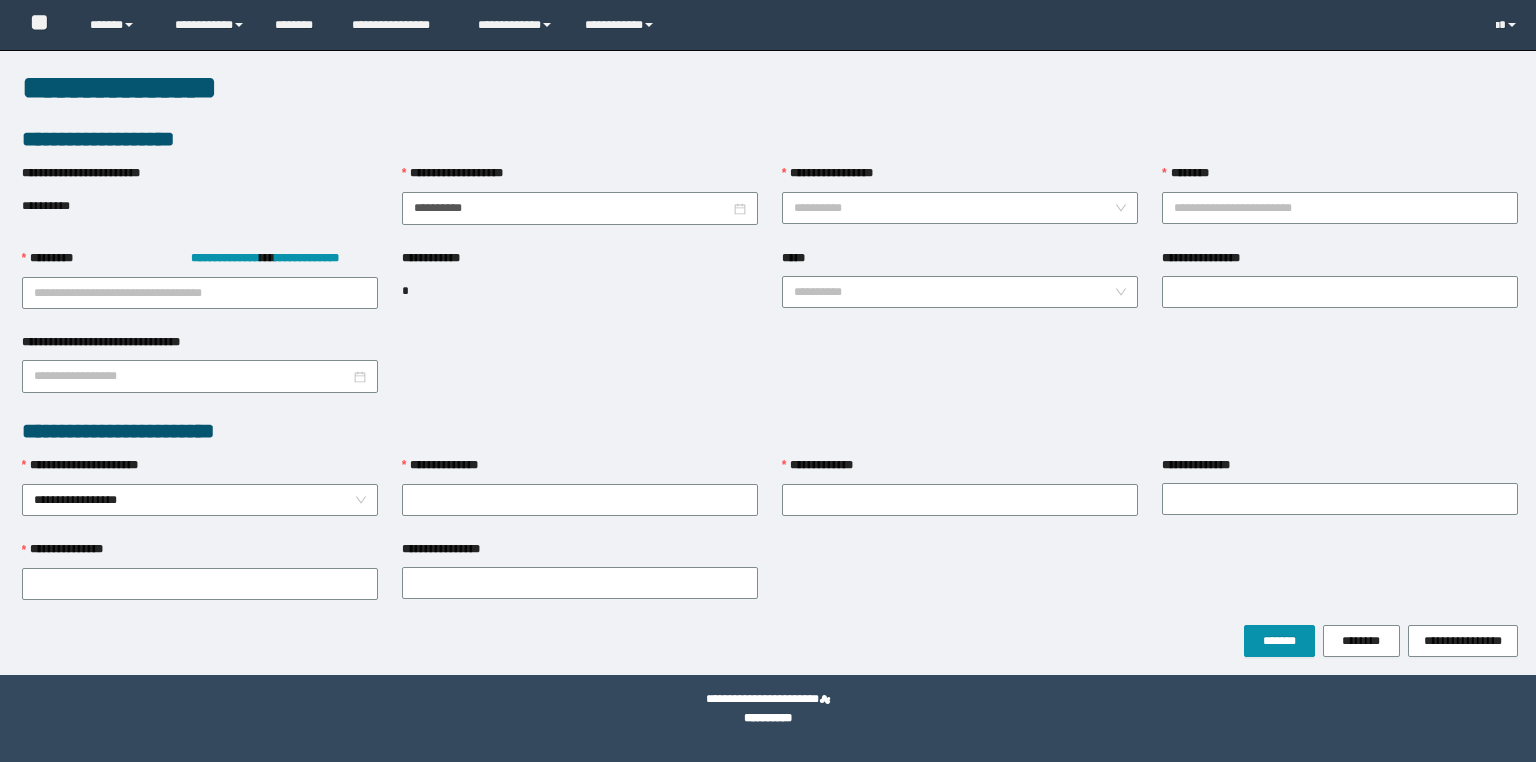 scroll, scrollTop: 0, scrollLeft: 0, axis: both 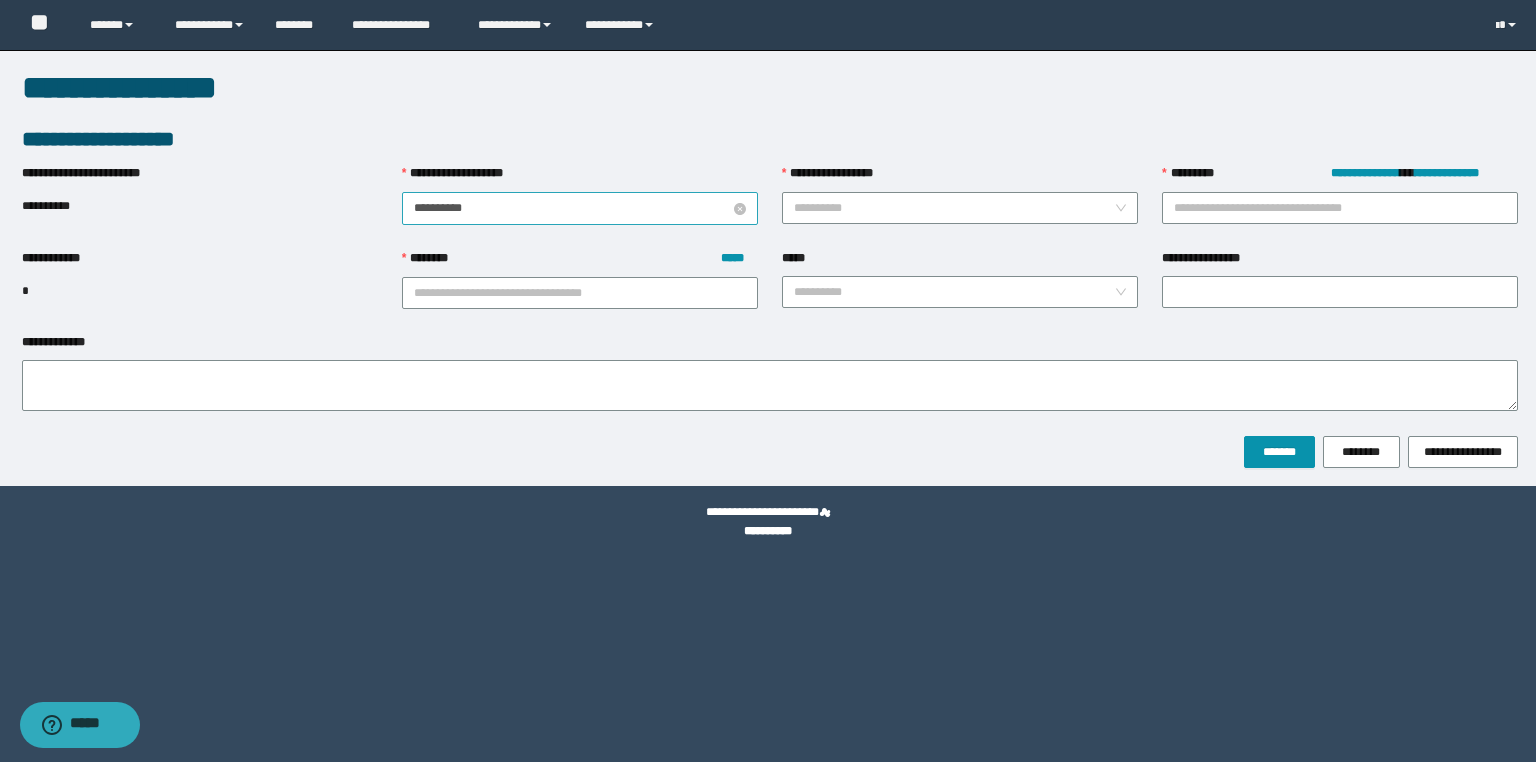 click on "**********" at bounding box center (572, 208) 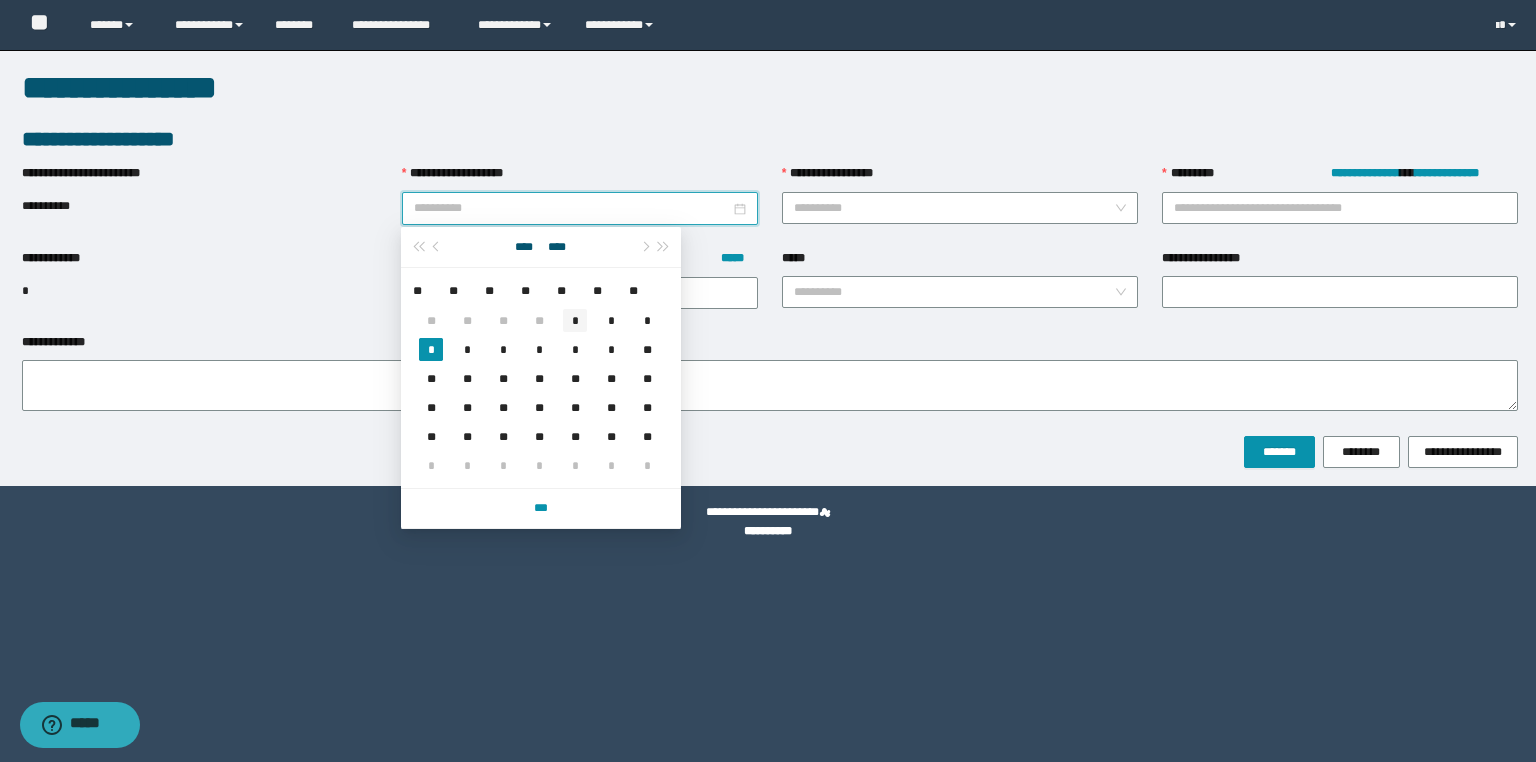 type on "**********" 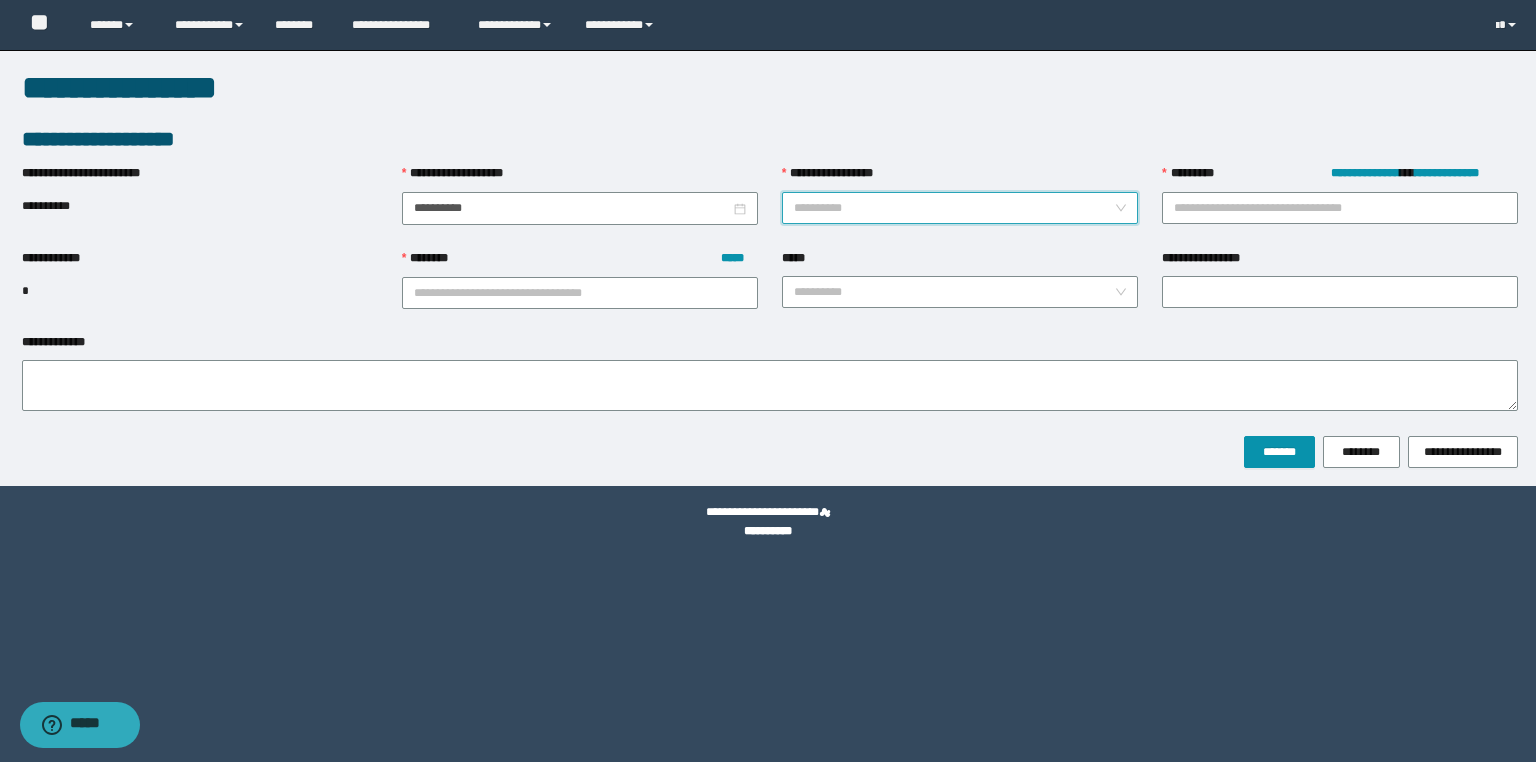 click on "**********" at bounding box center [954, 208] 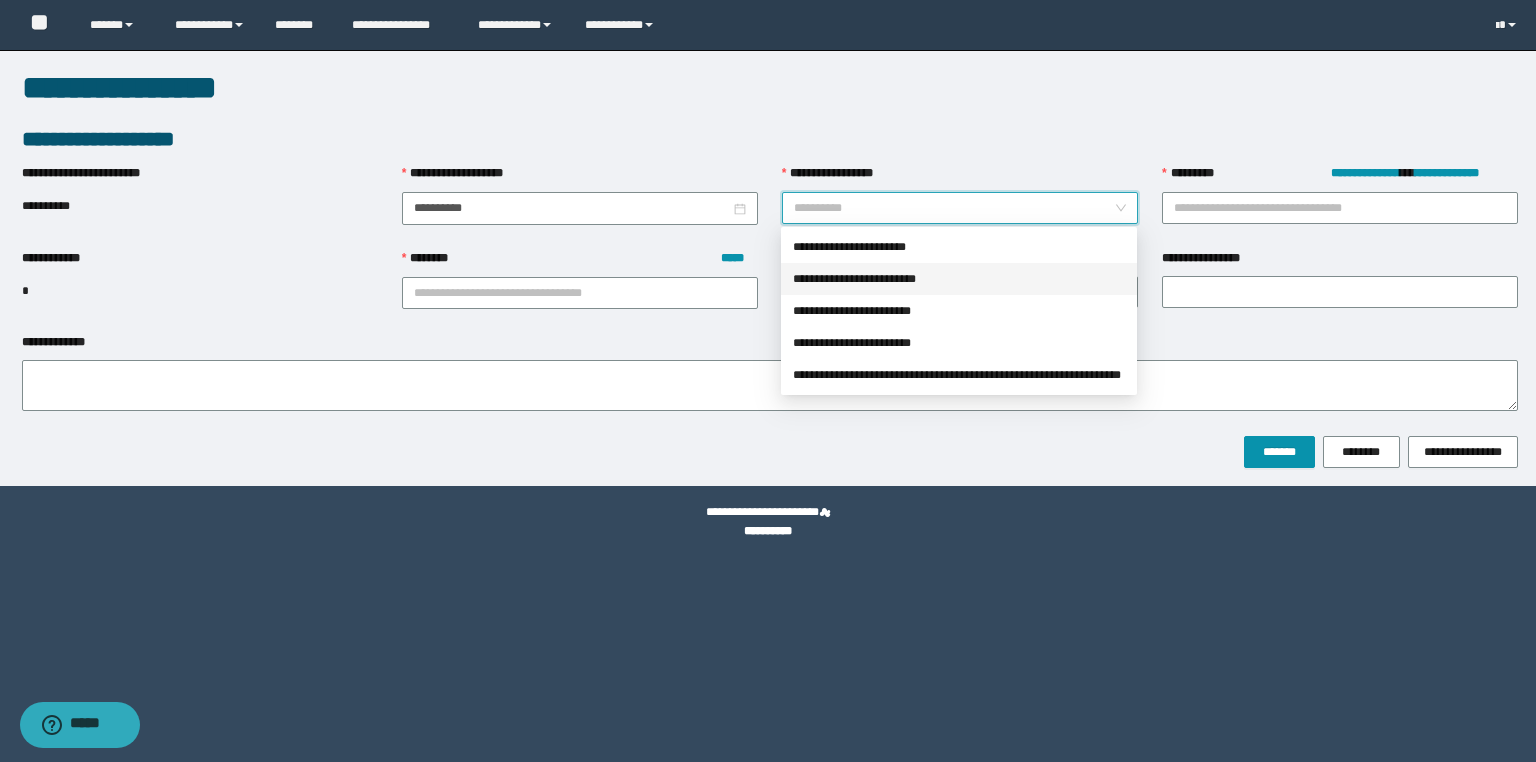 click on "**********" at bounding box center [959, 279] 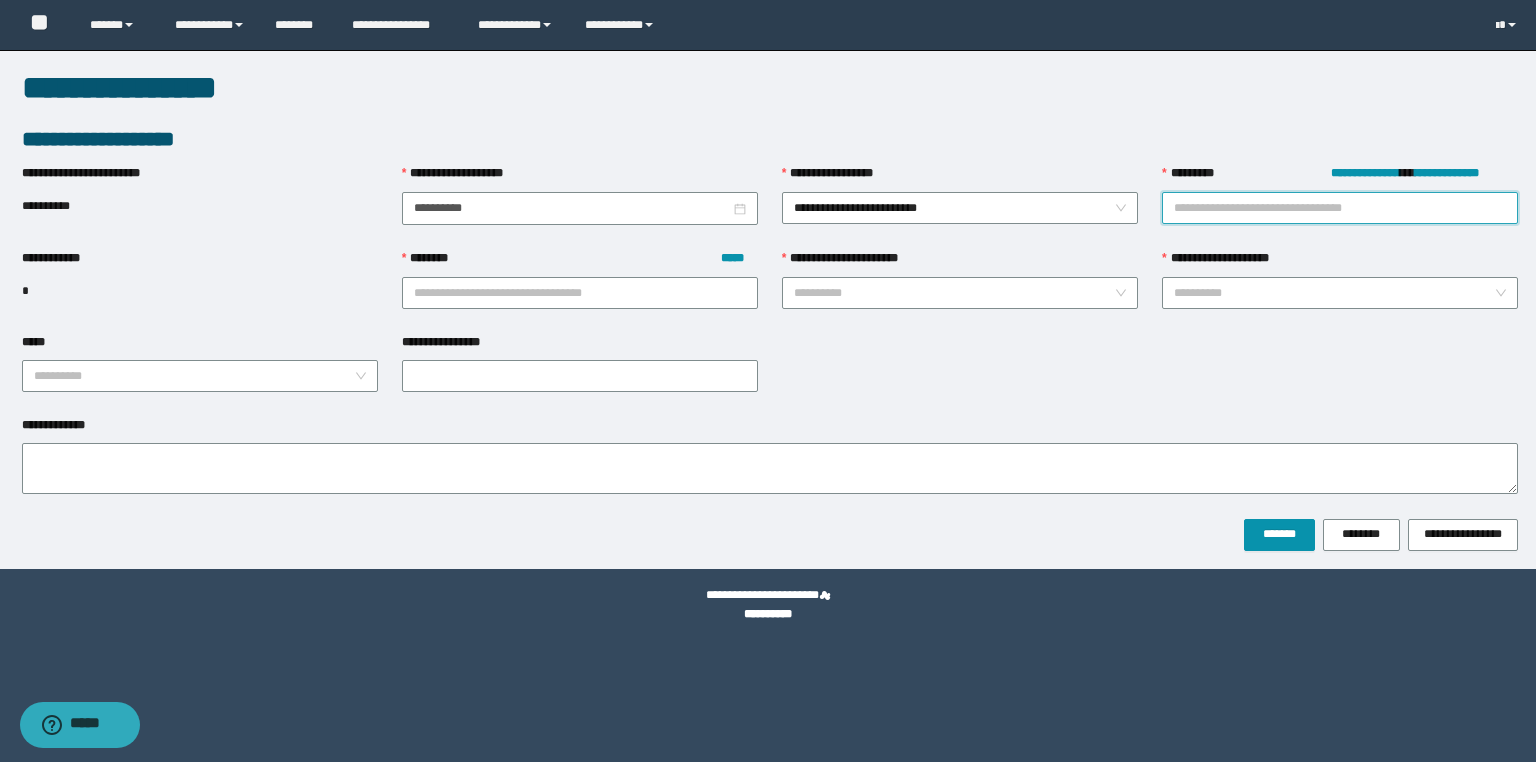 click on "**********" at bounding box center [1340, 208] 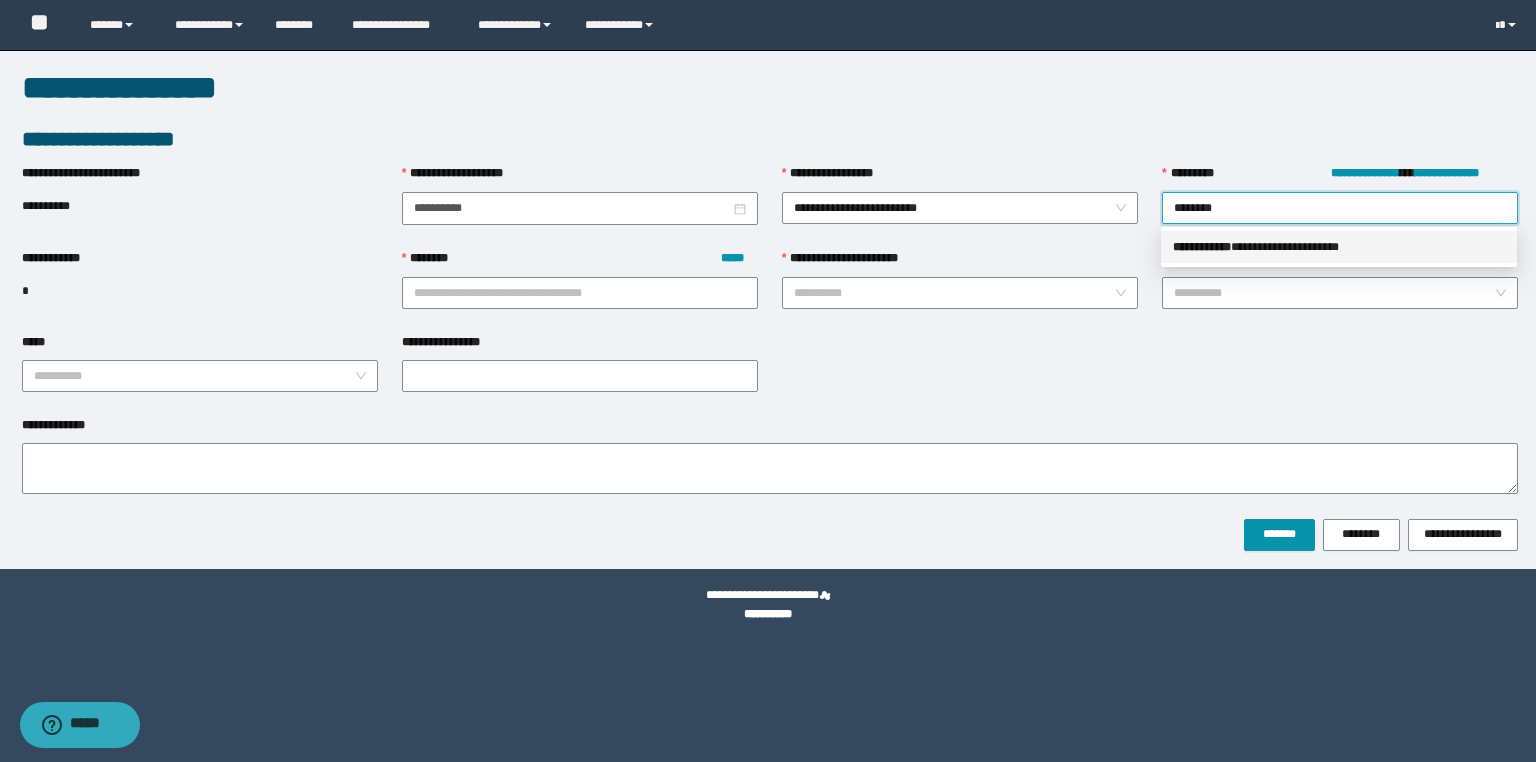 drag, startPoint x: 1247, startPoint y: 204, endPoint x: 1156, endPoint y: 204, distance: 91 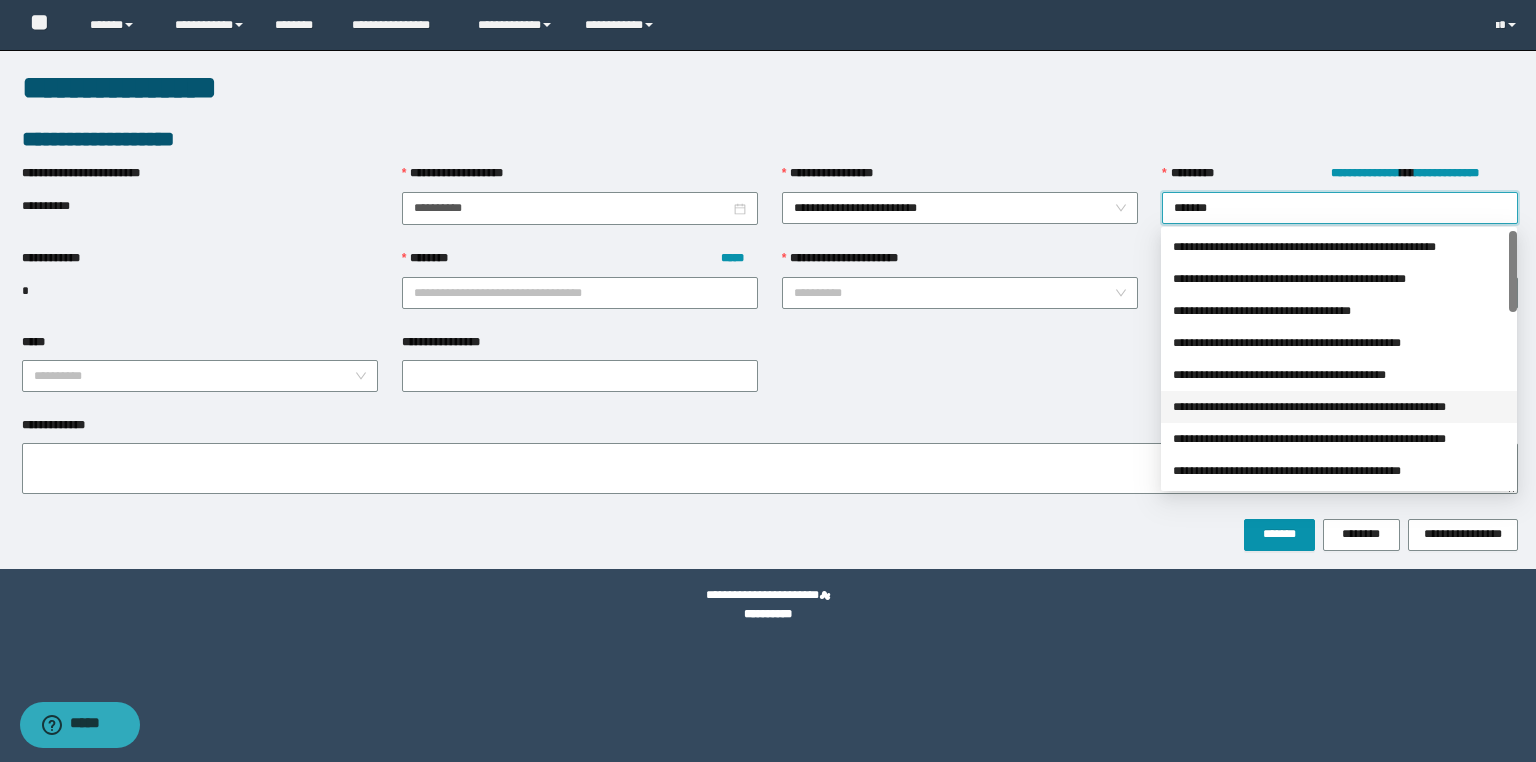 type on "*******" 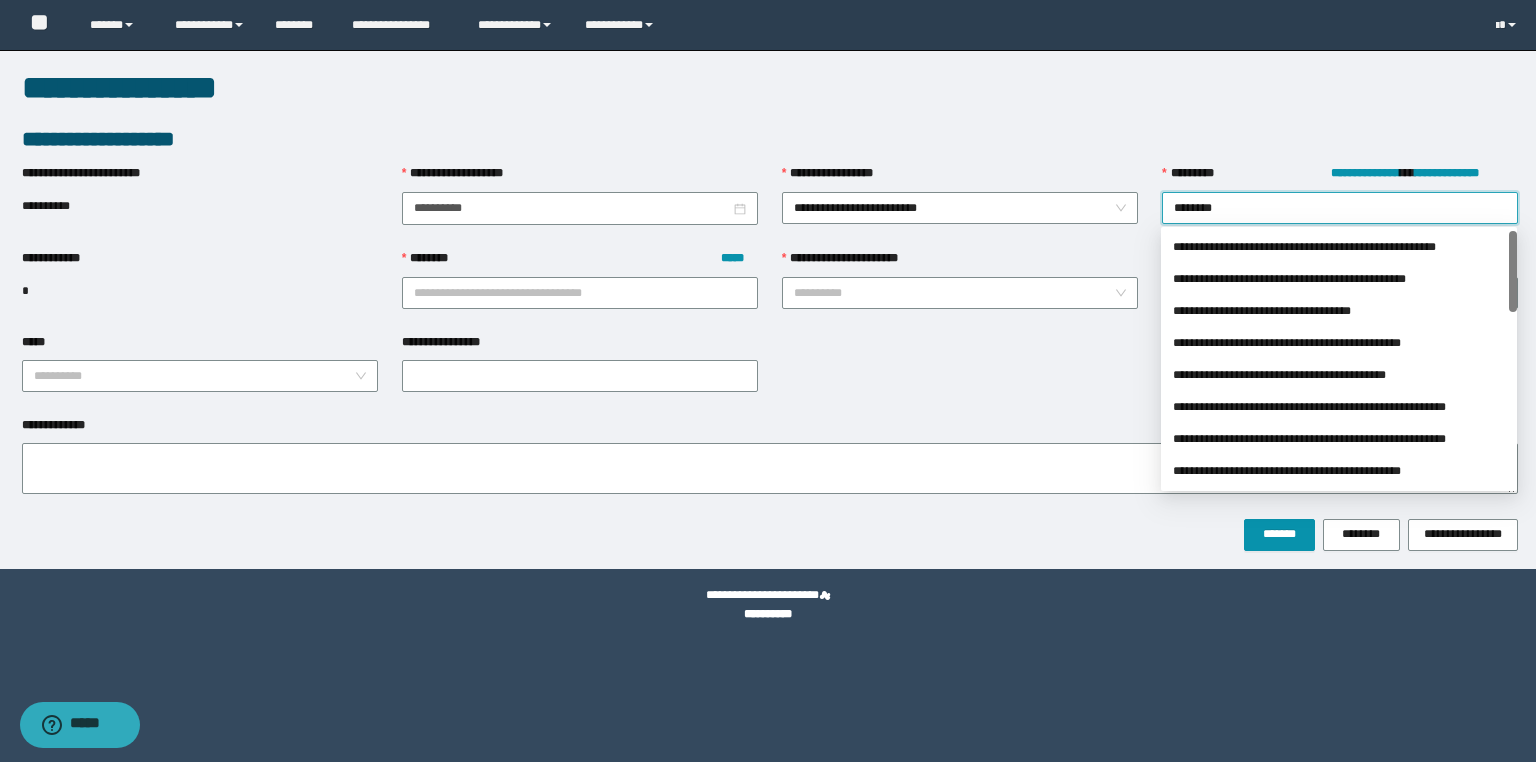 type on "*******" 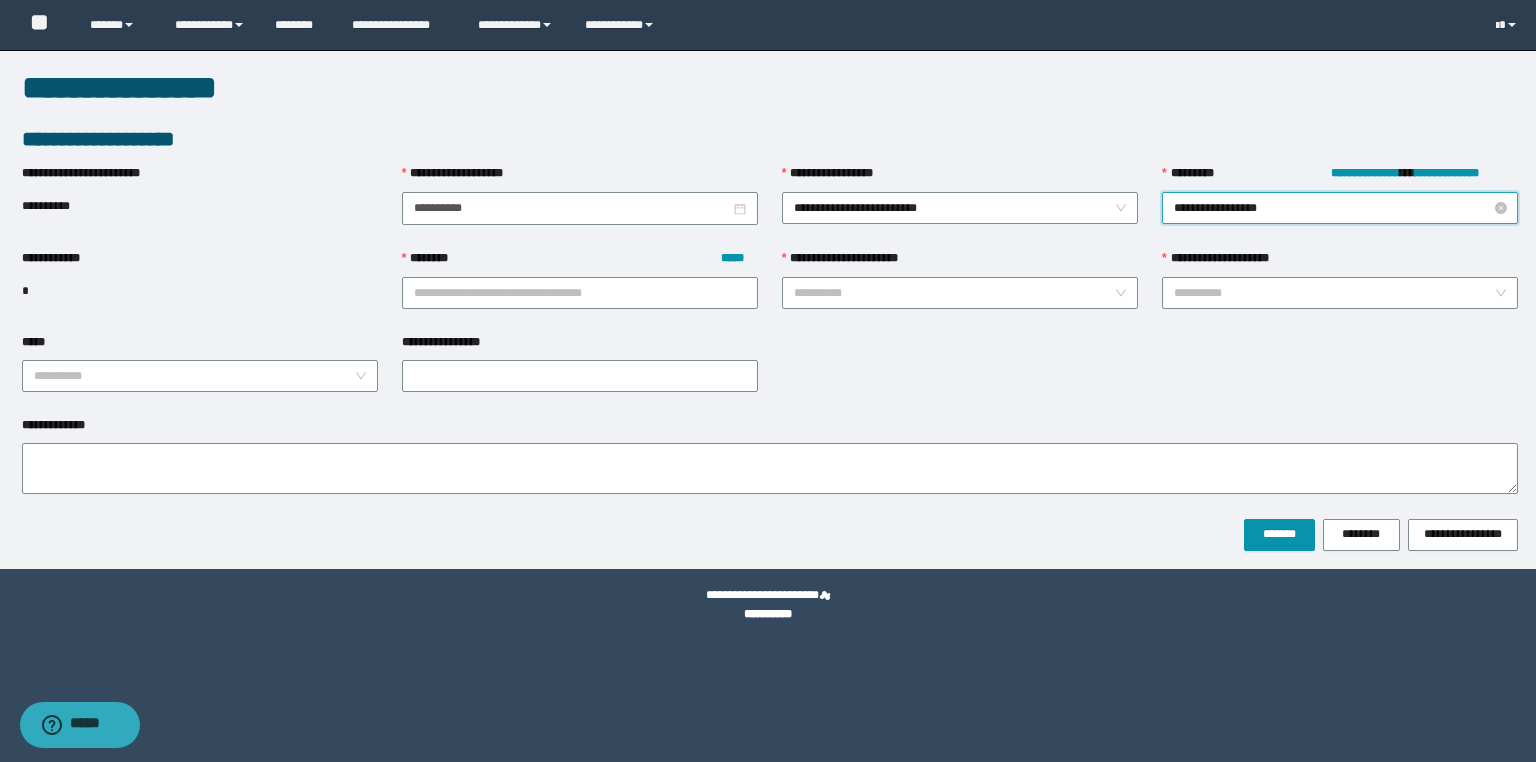 drag, startPoint x: 1252, startPoint y: 204, endPoint x: 1230, endPoint y: 208, distance: 22.36068 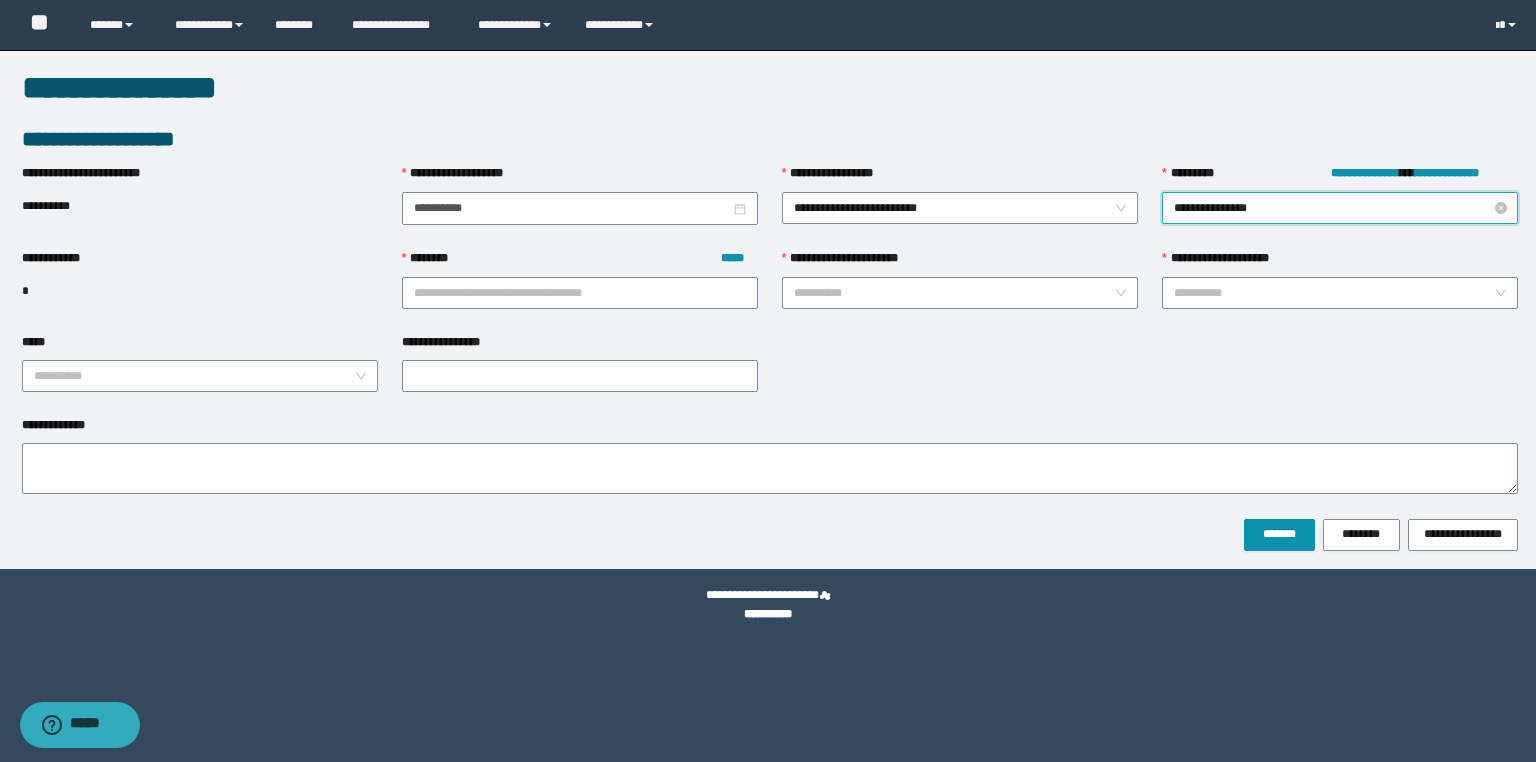 click on "**********" at bounding box center [1340, 208] 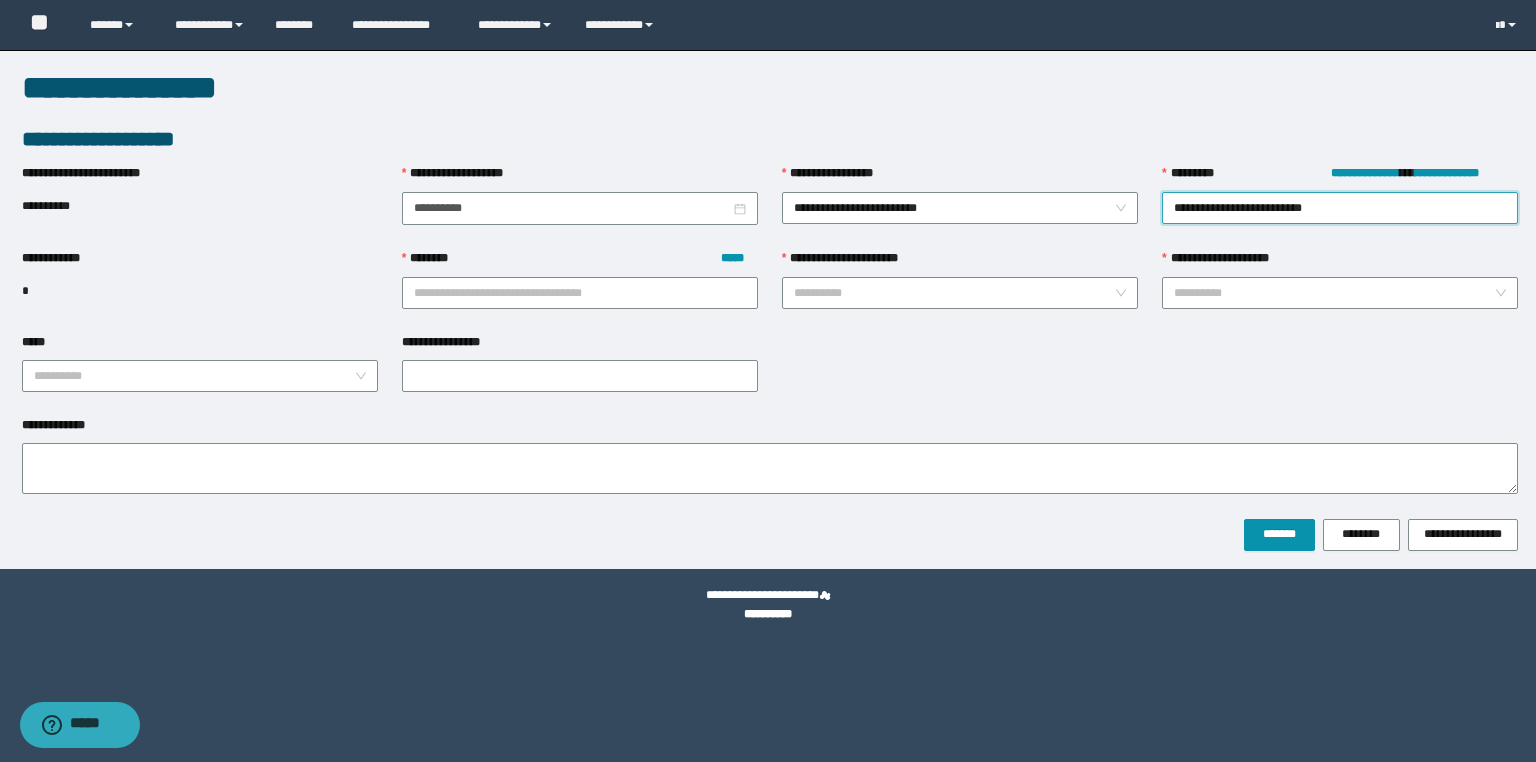 type on "**********" 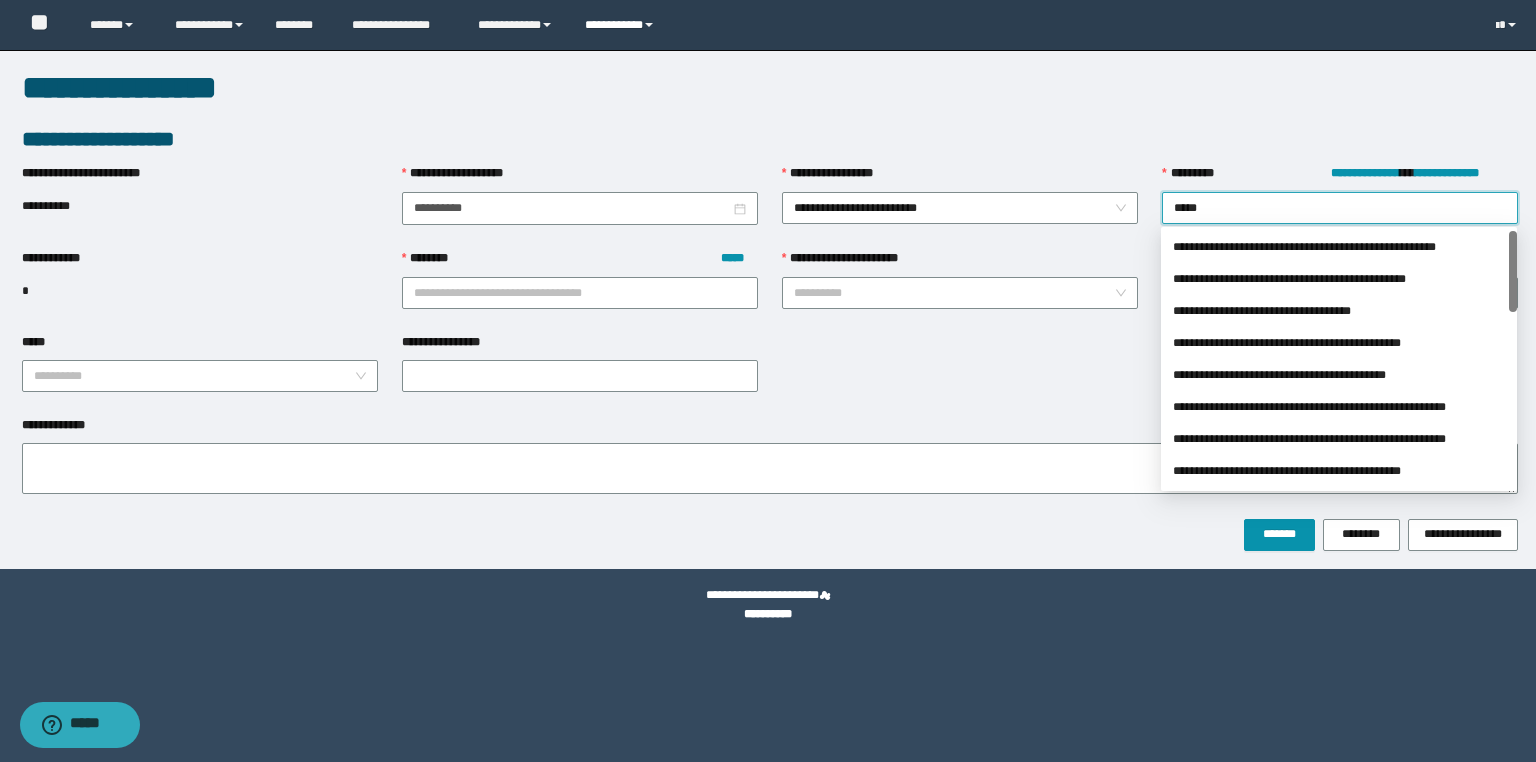 type on "*****" 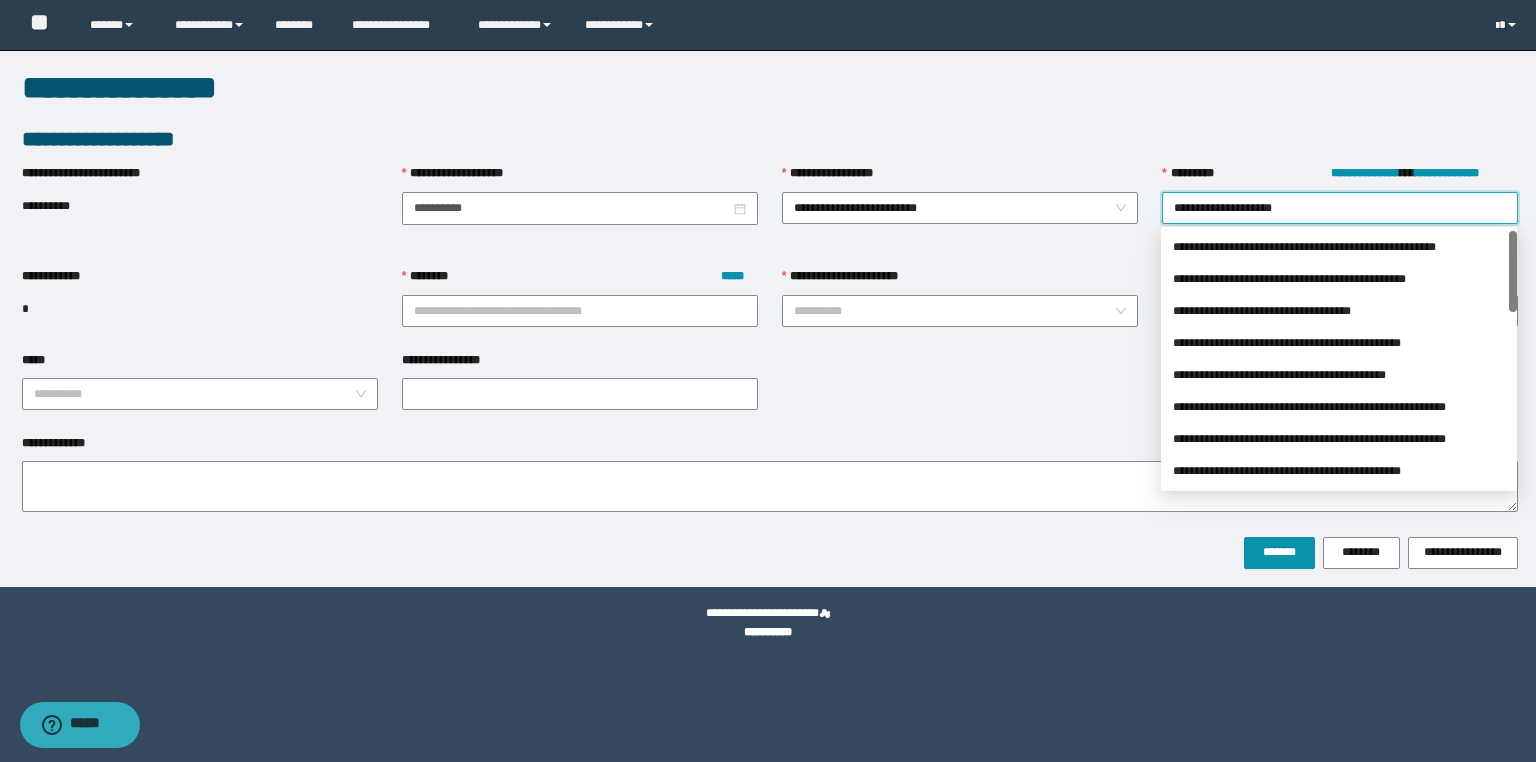type on "**********" 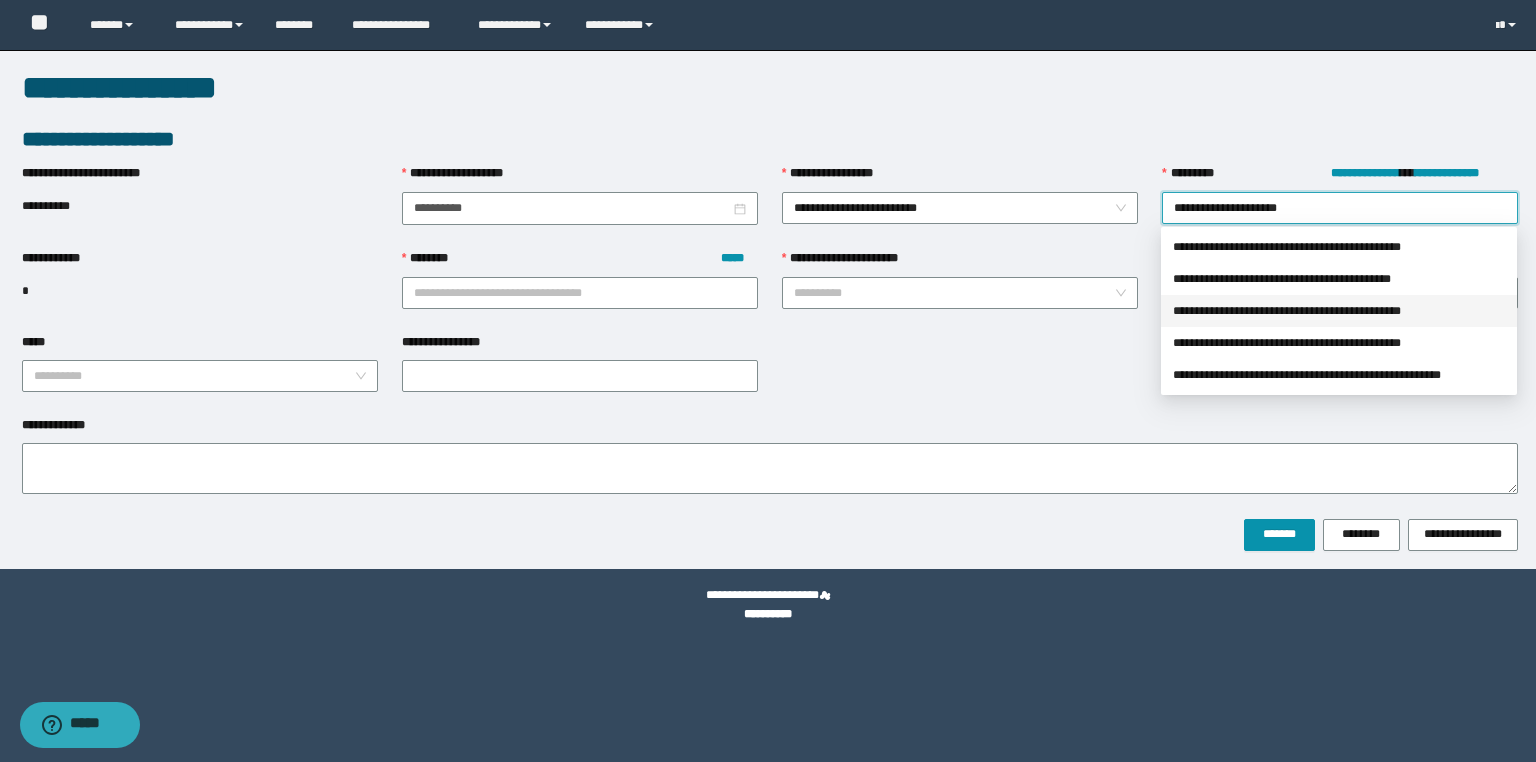 click on "**********" at bounding box center [1339, 311] 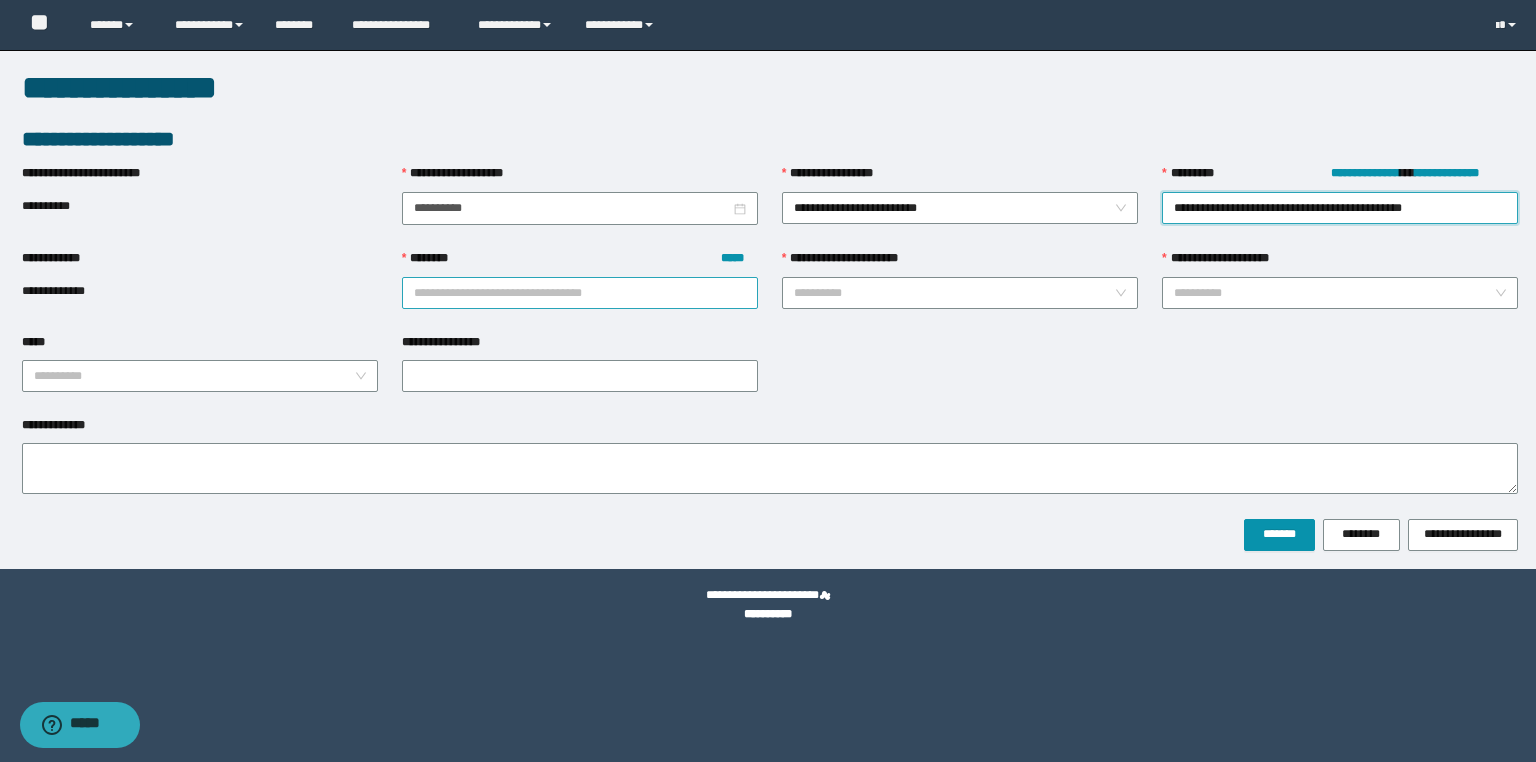 click on "******** *****" at bounding box center (580, 293) 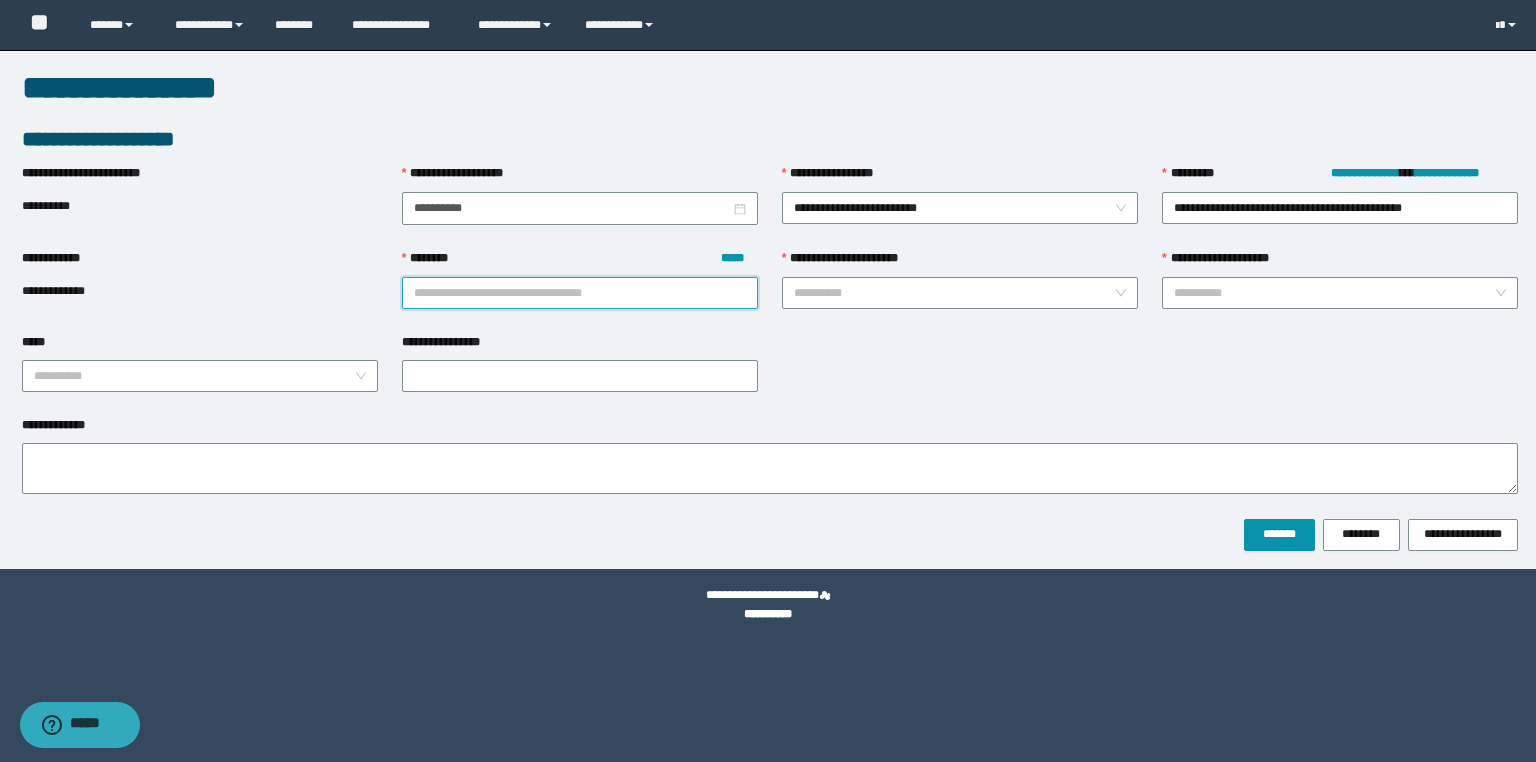 paste on "********" 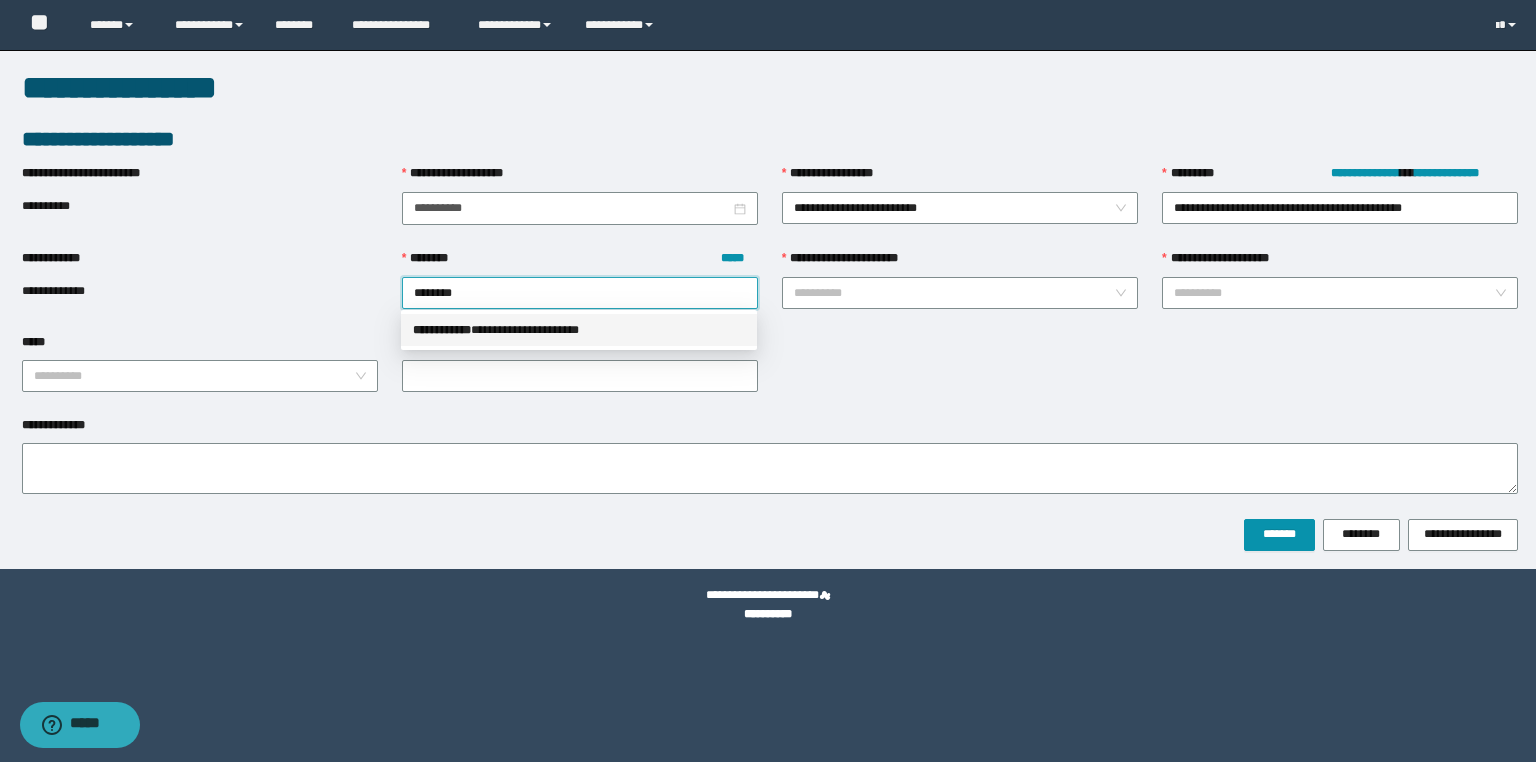 click on "**********" at bounding box center [579, 330] 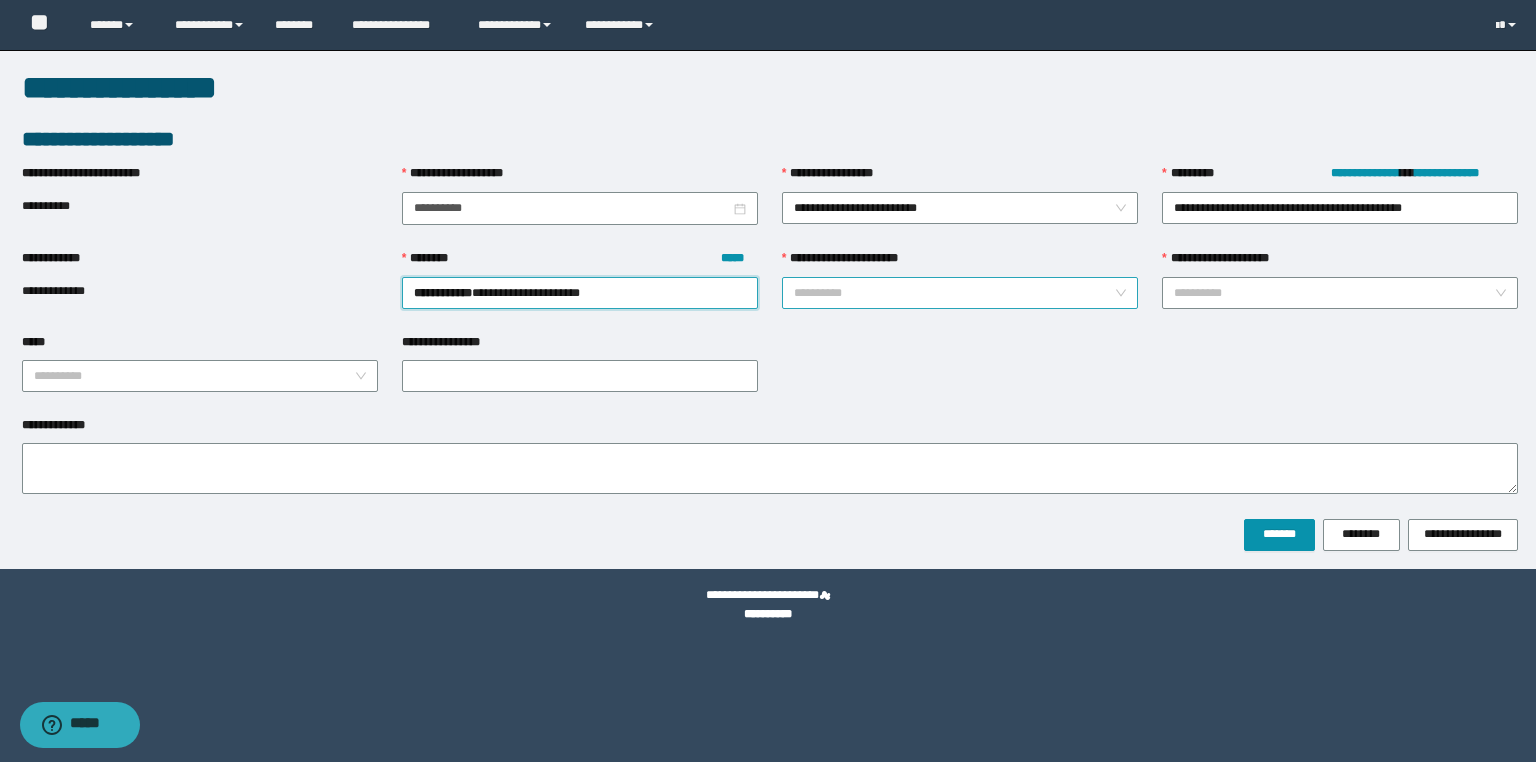 click on "**********" at bounding box center [954, 293] 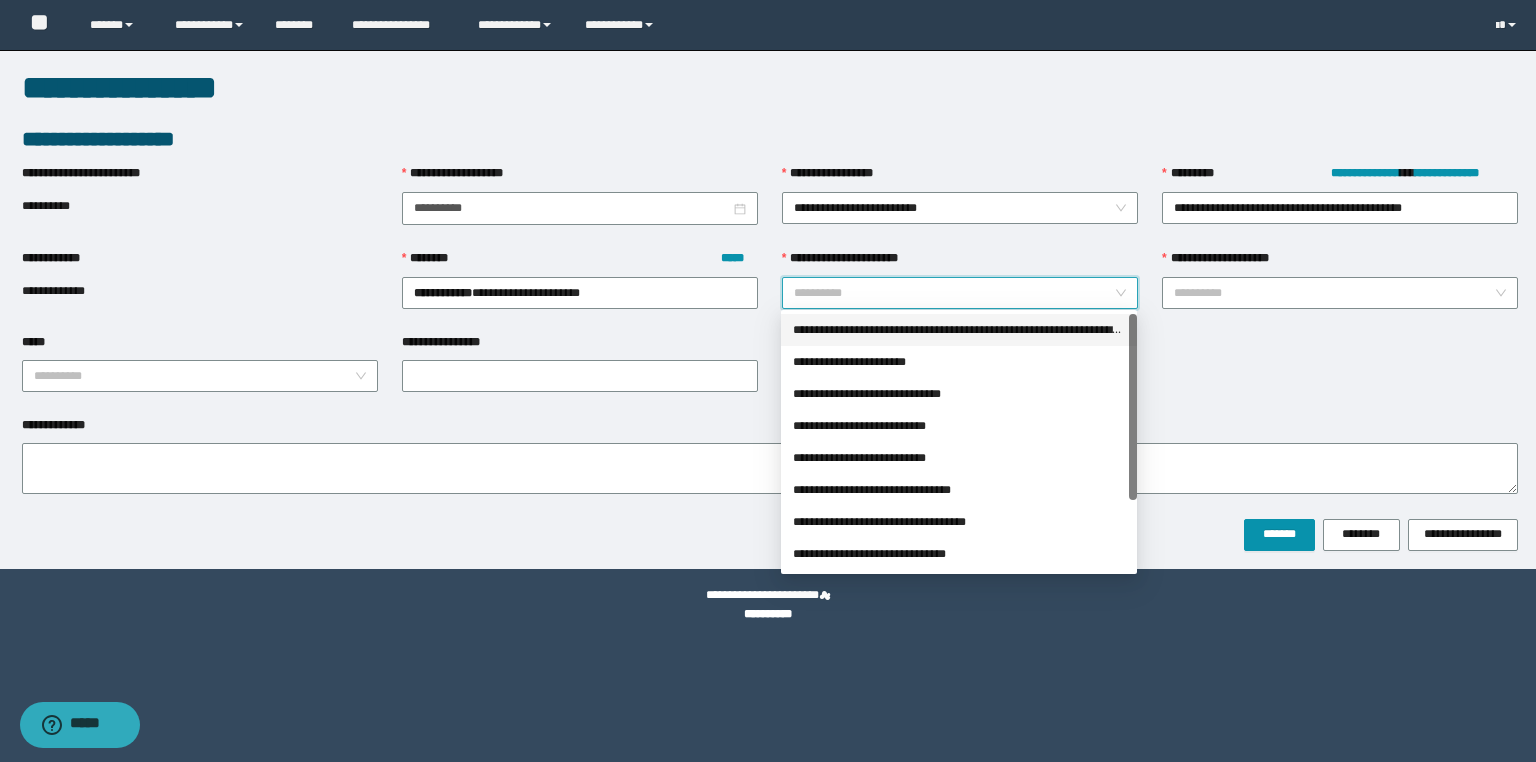 click on "**********" at bounding box center (959, 330) 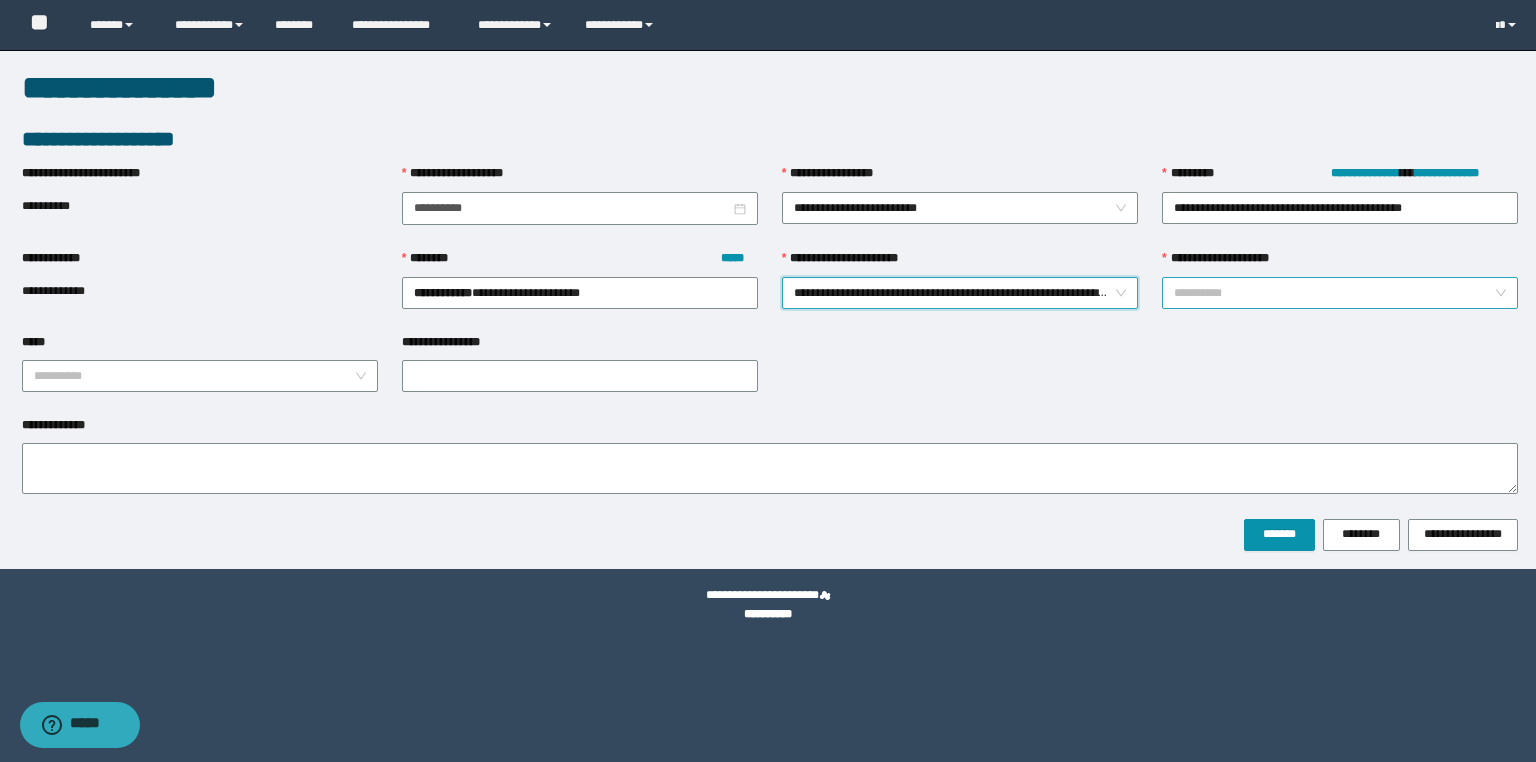click on "**********" at bounding box center [1334, 293] 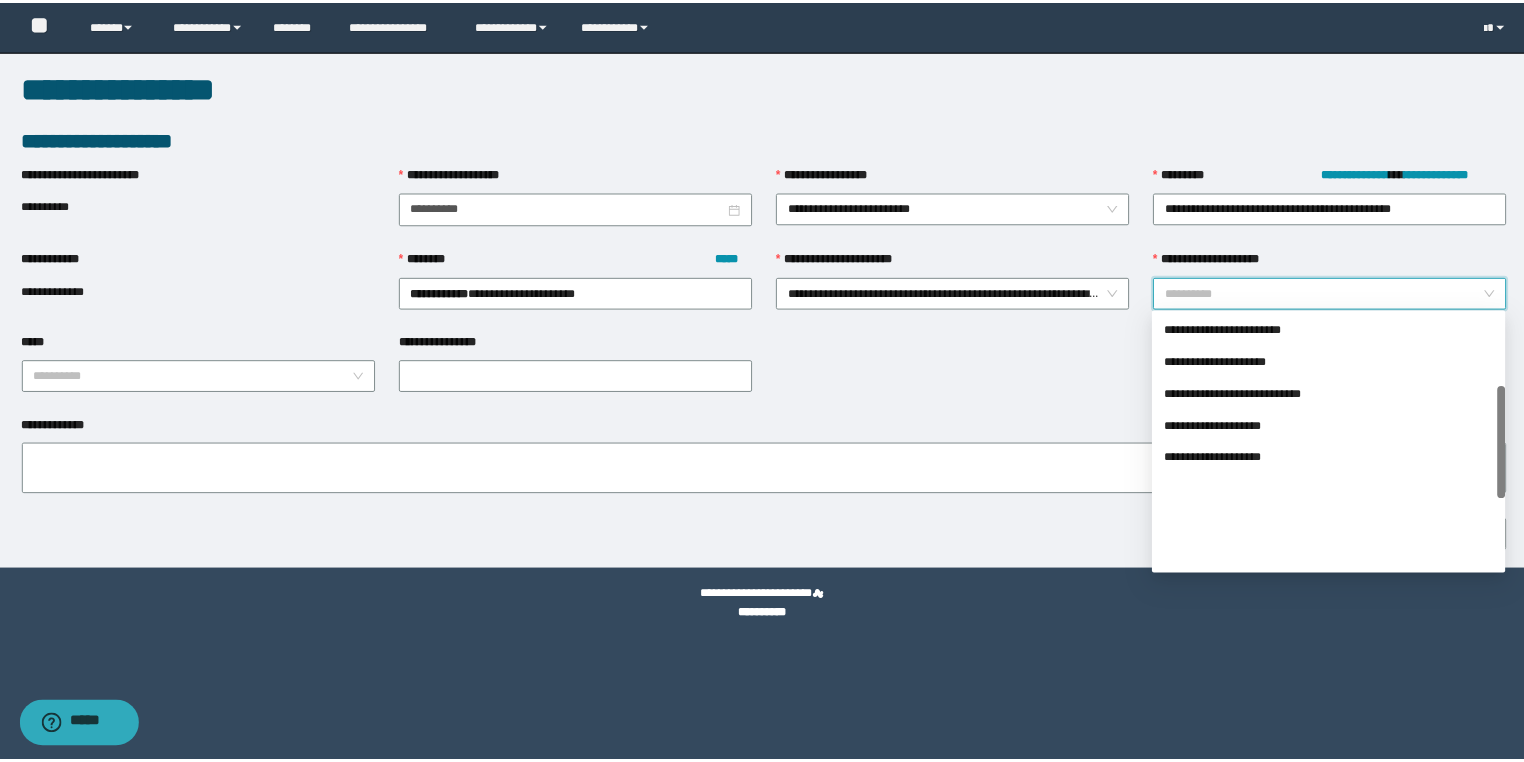 scroll, scrollTop: 0, scrollLeft: 0, axis: both 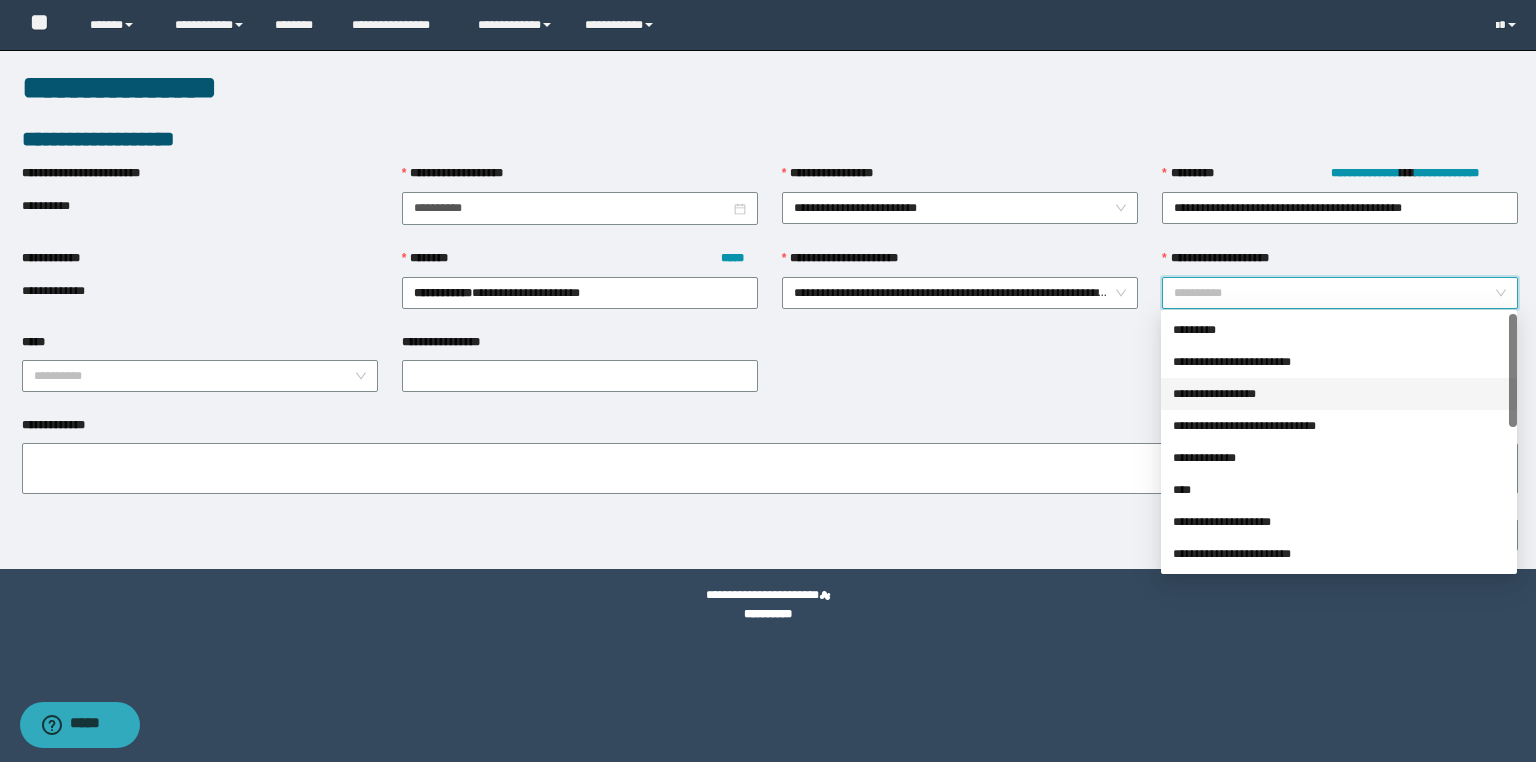 drag, startPoint x: 1240, startPoint y: 390, endPoint x: 1142, endPoint y: 398, distance: 98.32599 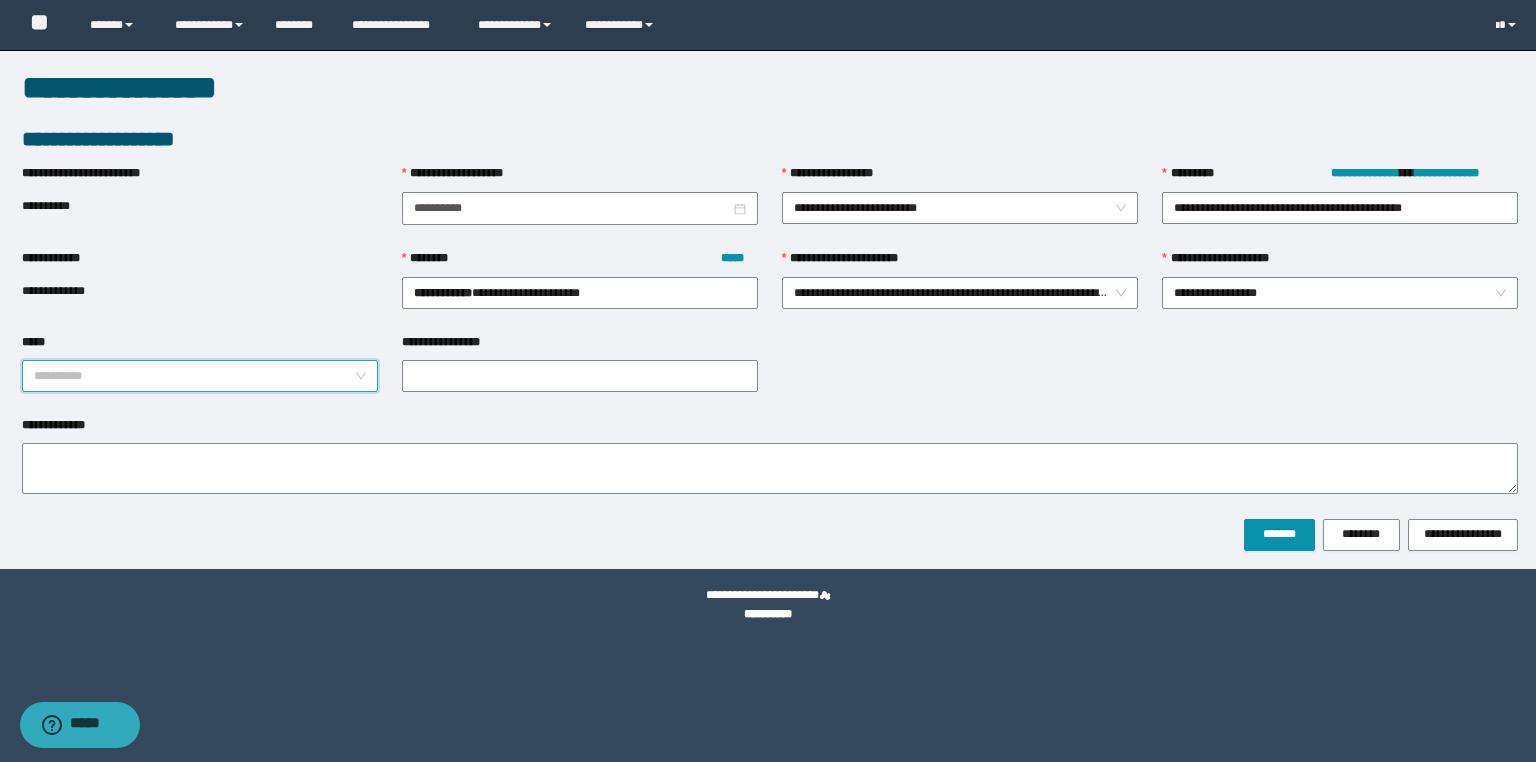 drag, startPoint x: 255, startPoint y: 372, endPoint x: 155, endPoint y: 383, distance: 100.60318 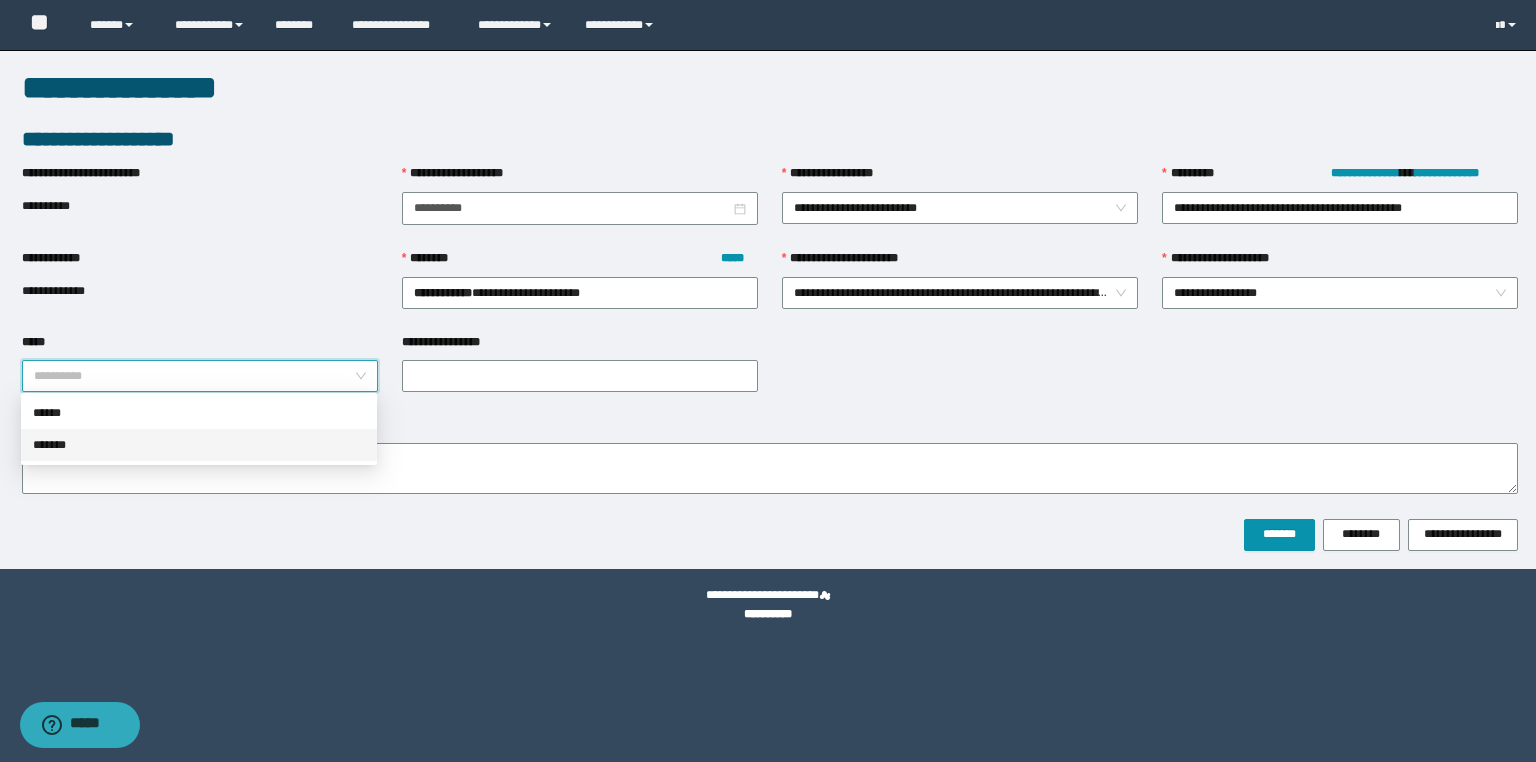 click on "*******" at bounding box center (199, 445) 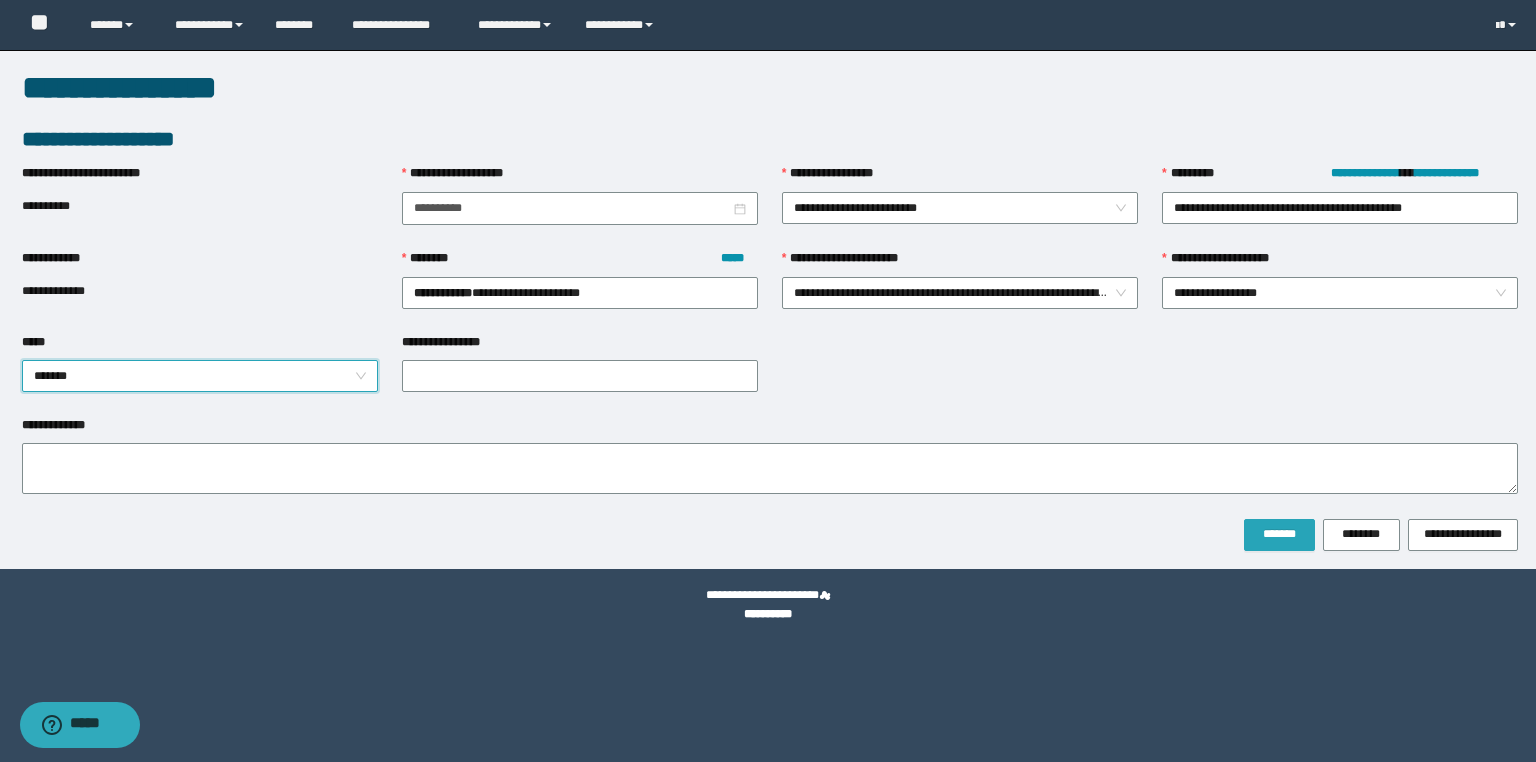 click on "*******" at bounding box center [1279, 534] 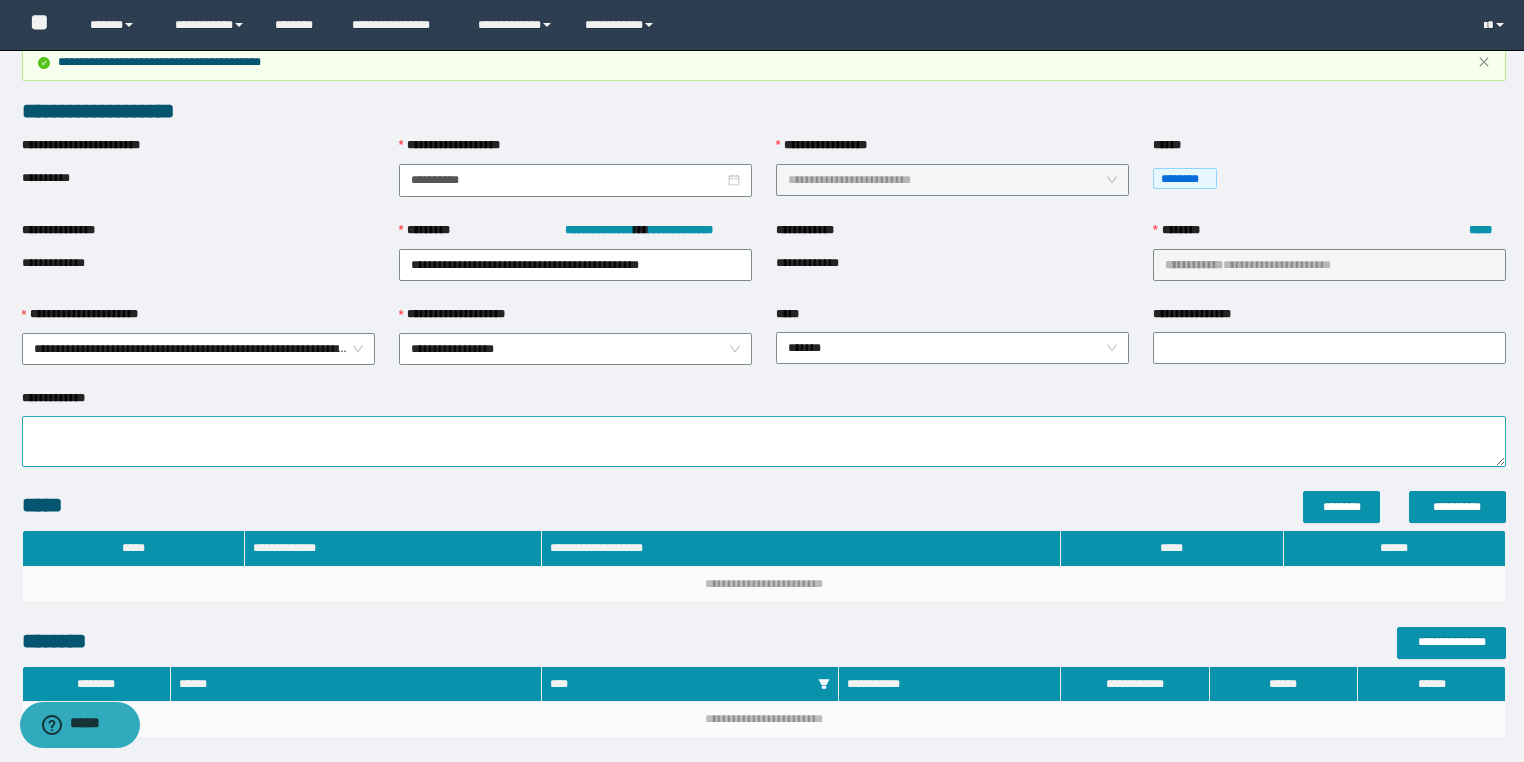 scroll, scrollTop: 202, scrollLeft: 0, axis: vertical 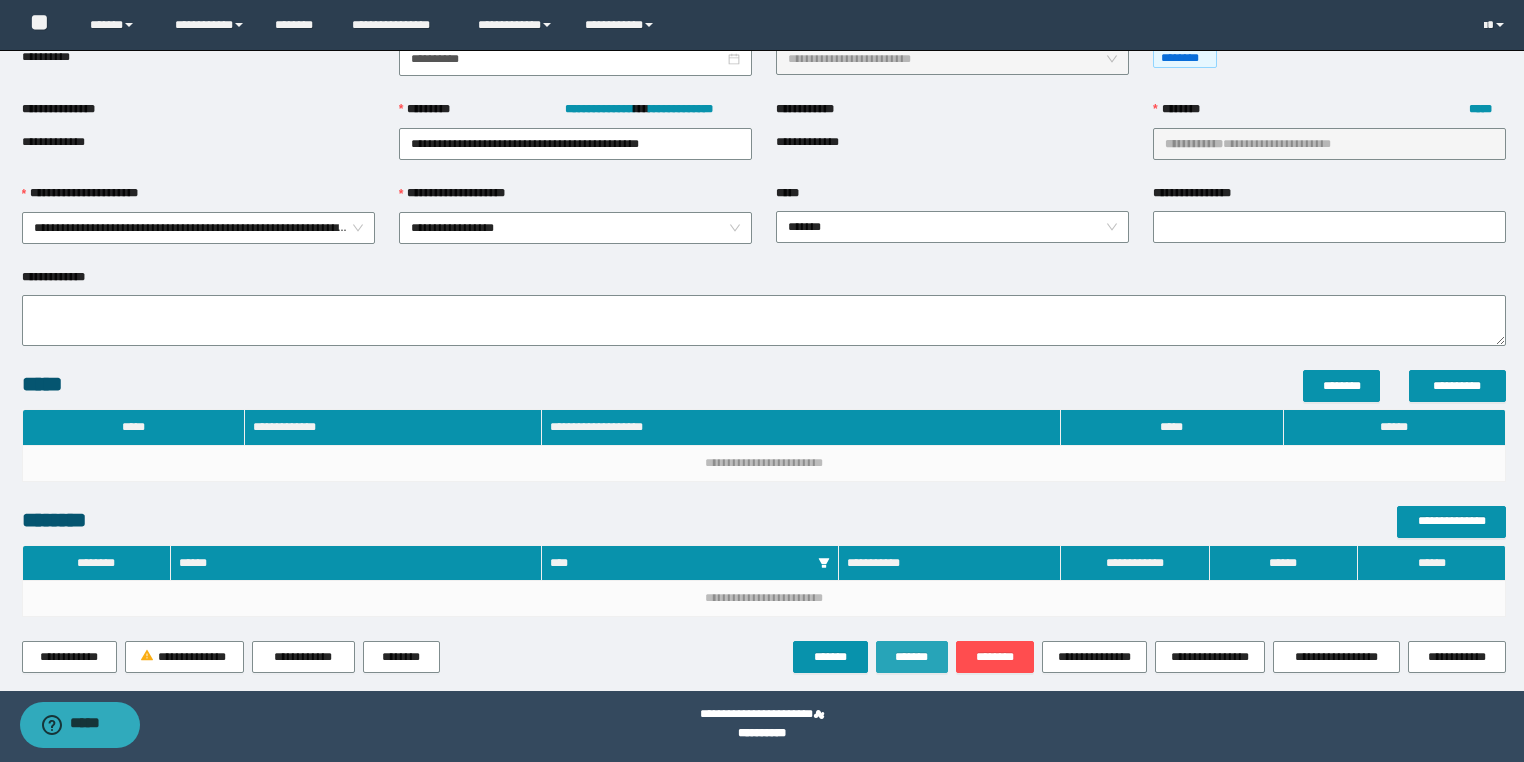 click on "*******" at bounding box center (912, 657) 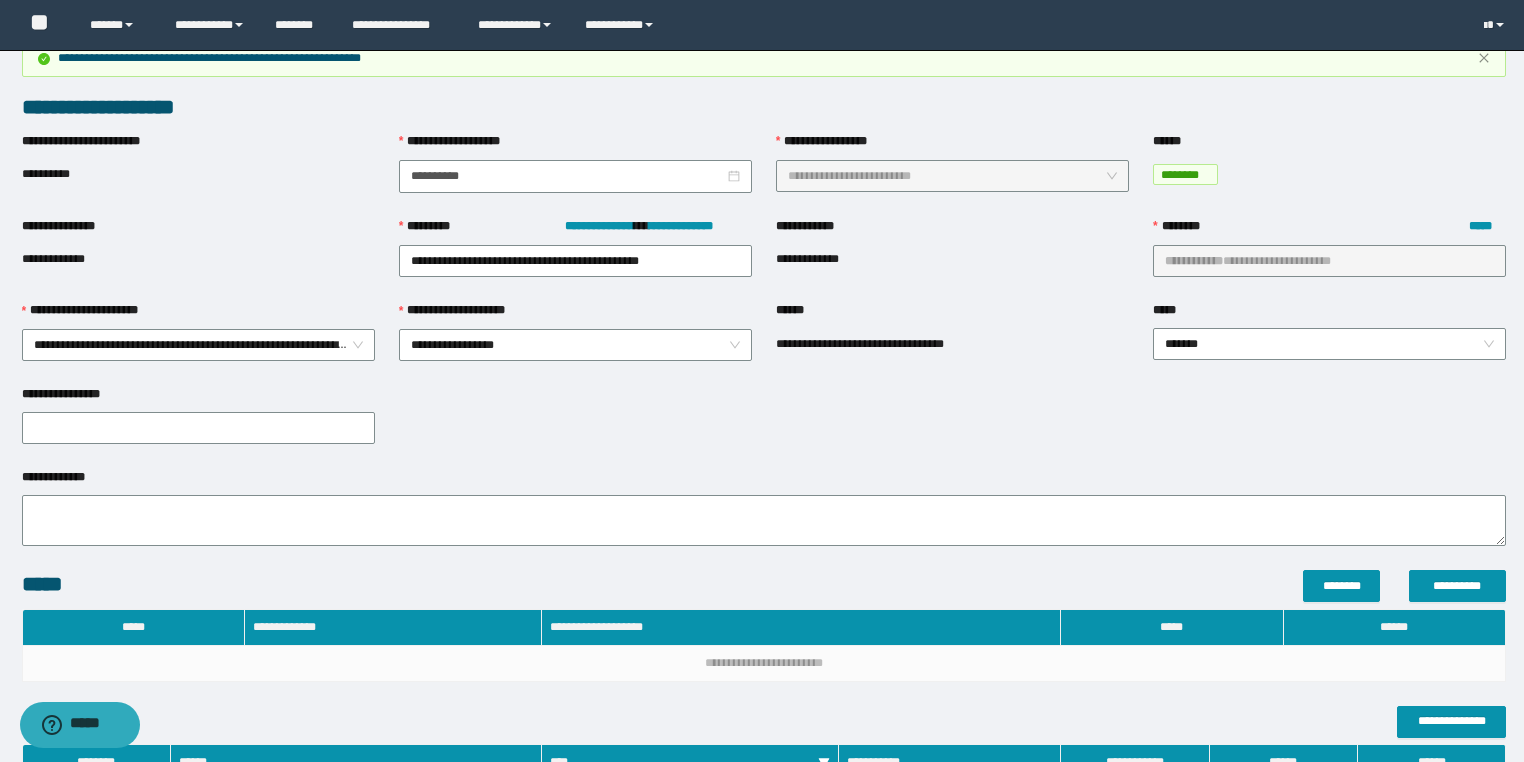scroll, scrollTop: 285, scrollLeft: 0, axis: vertical 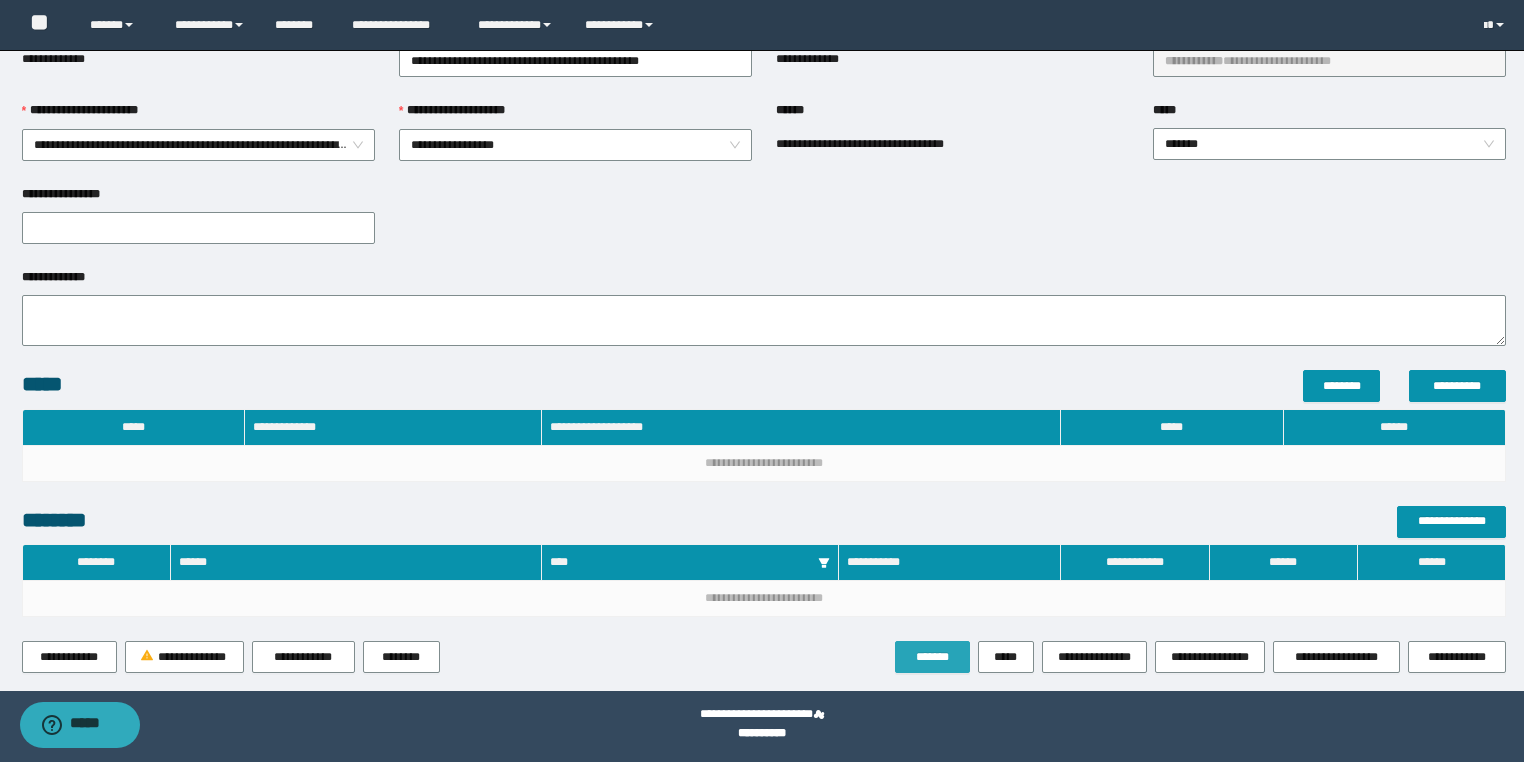 click on "*******" at bounding box center (932, 657) 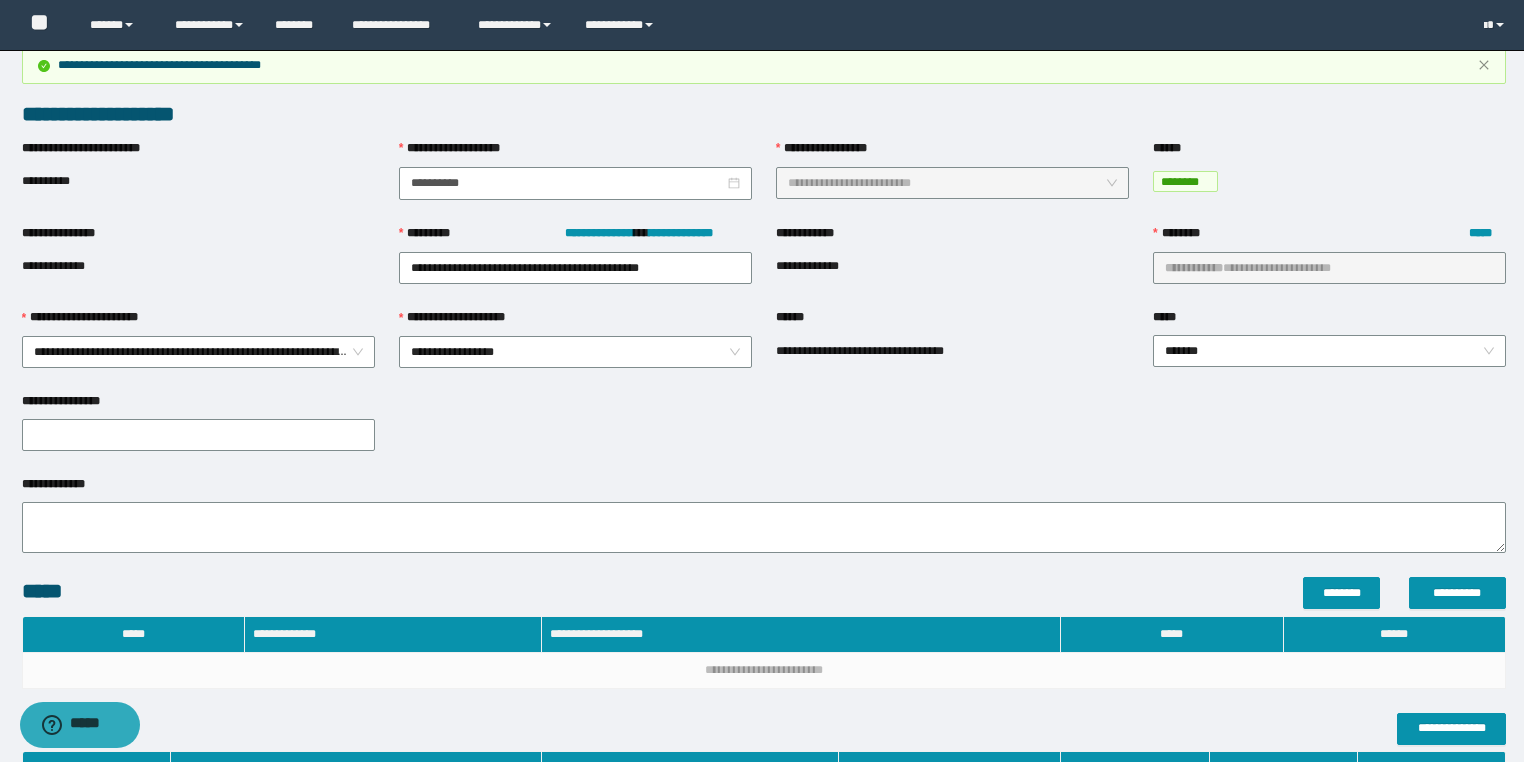 scroll, scrollTop: 0, scrollLeft: 0, axis: both 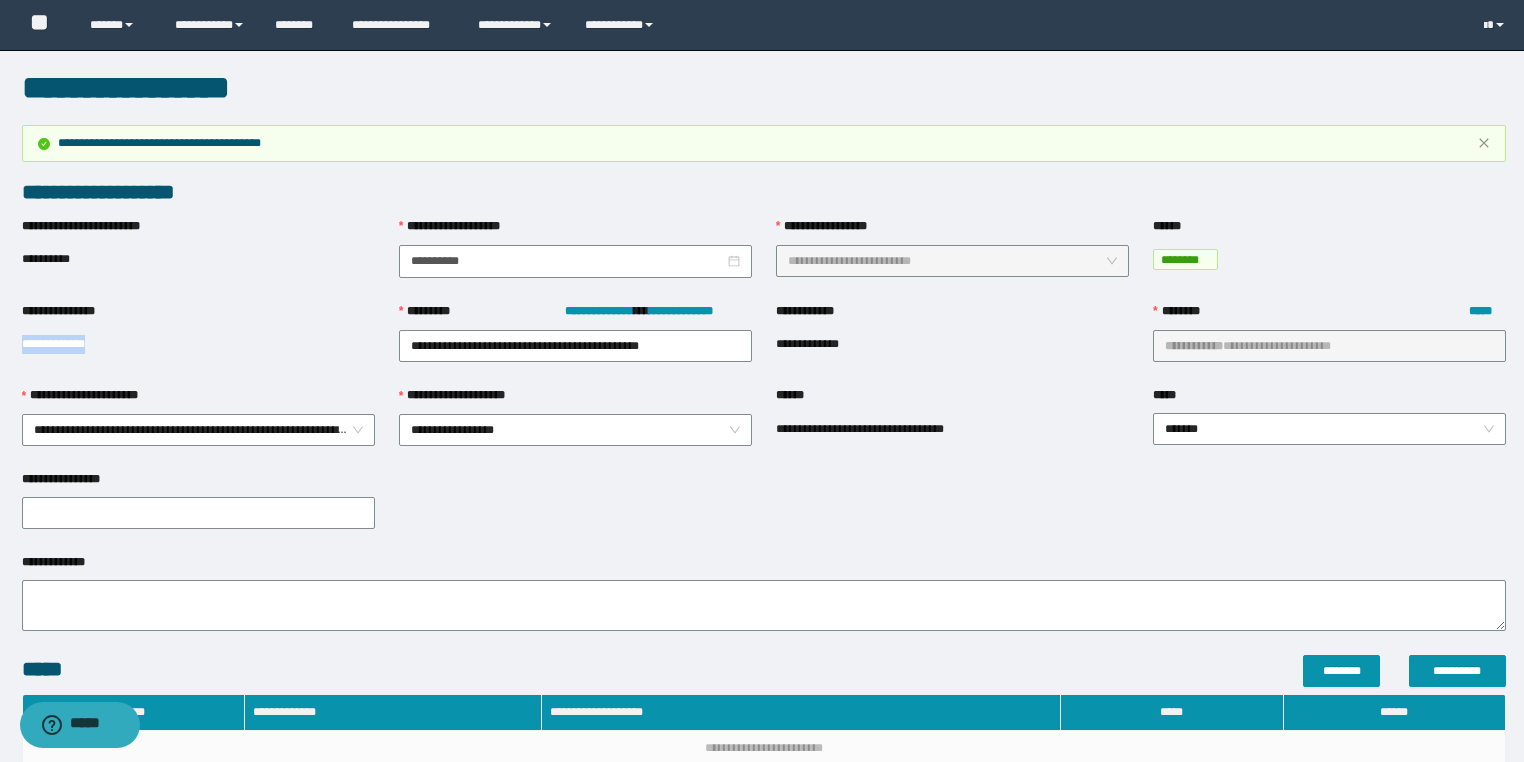drag, startPoint x: 145, startPoint y: 349, endPoint x: 0, endPoint y: 353, distance: 145.05516 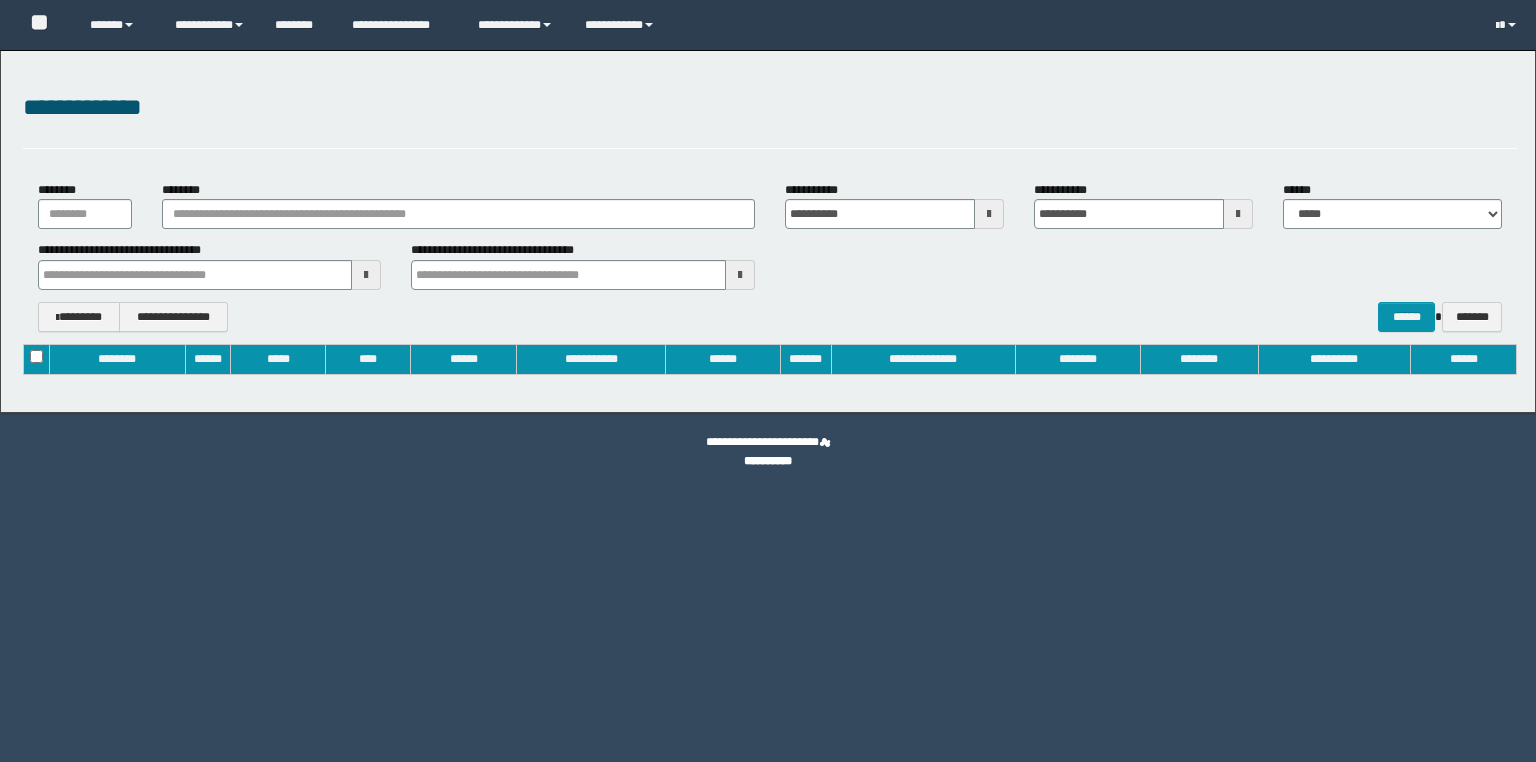 type on "**********" 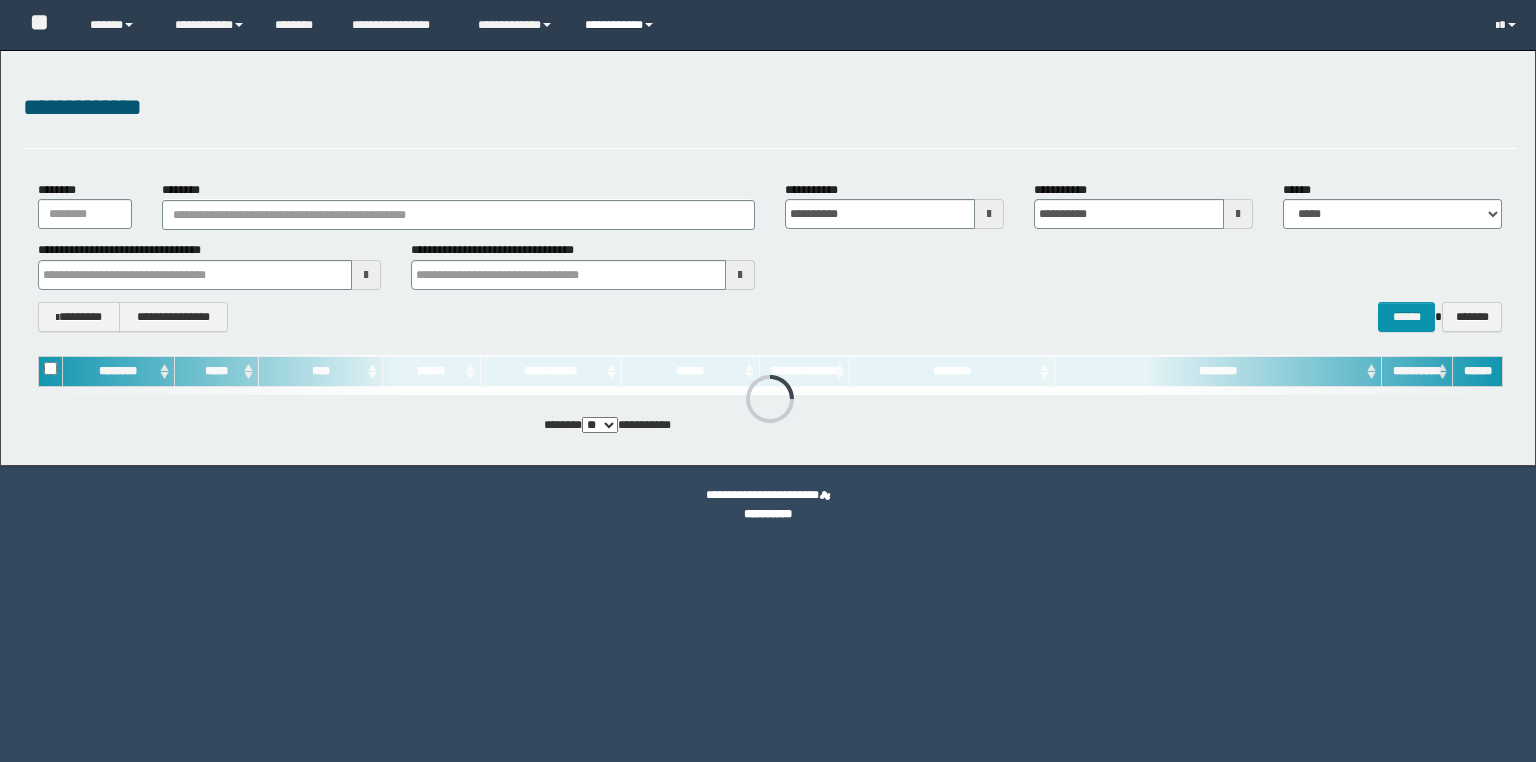 scroll, scrollTop: 0, scrollLeft: 0, axis: both 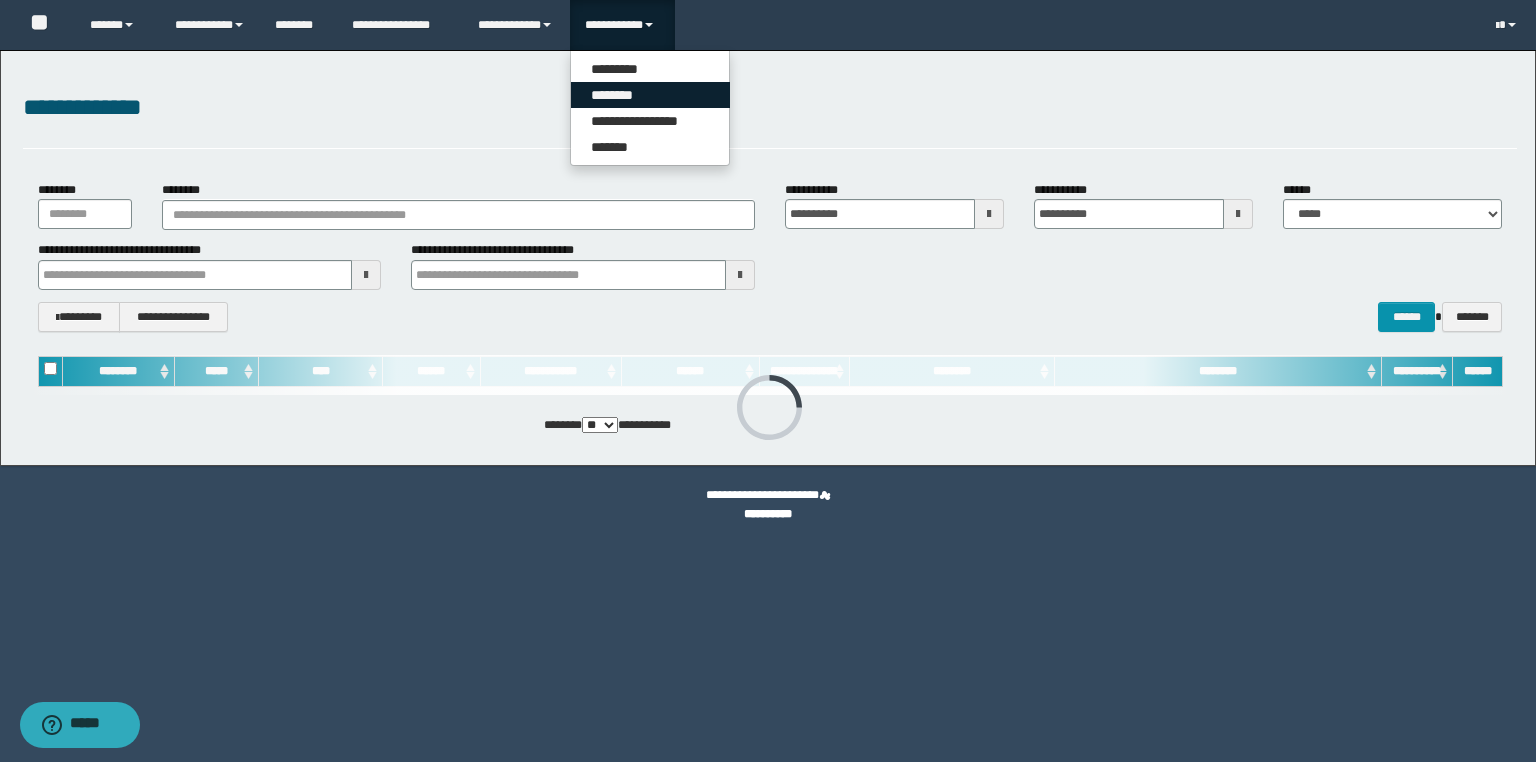 click on "********" at bounding box center (650, 95) 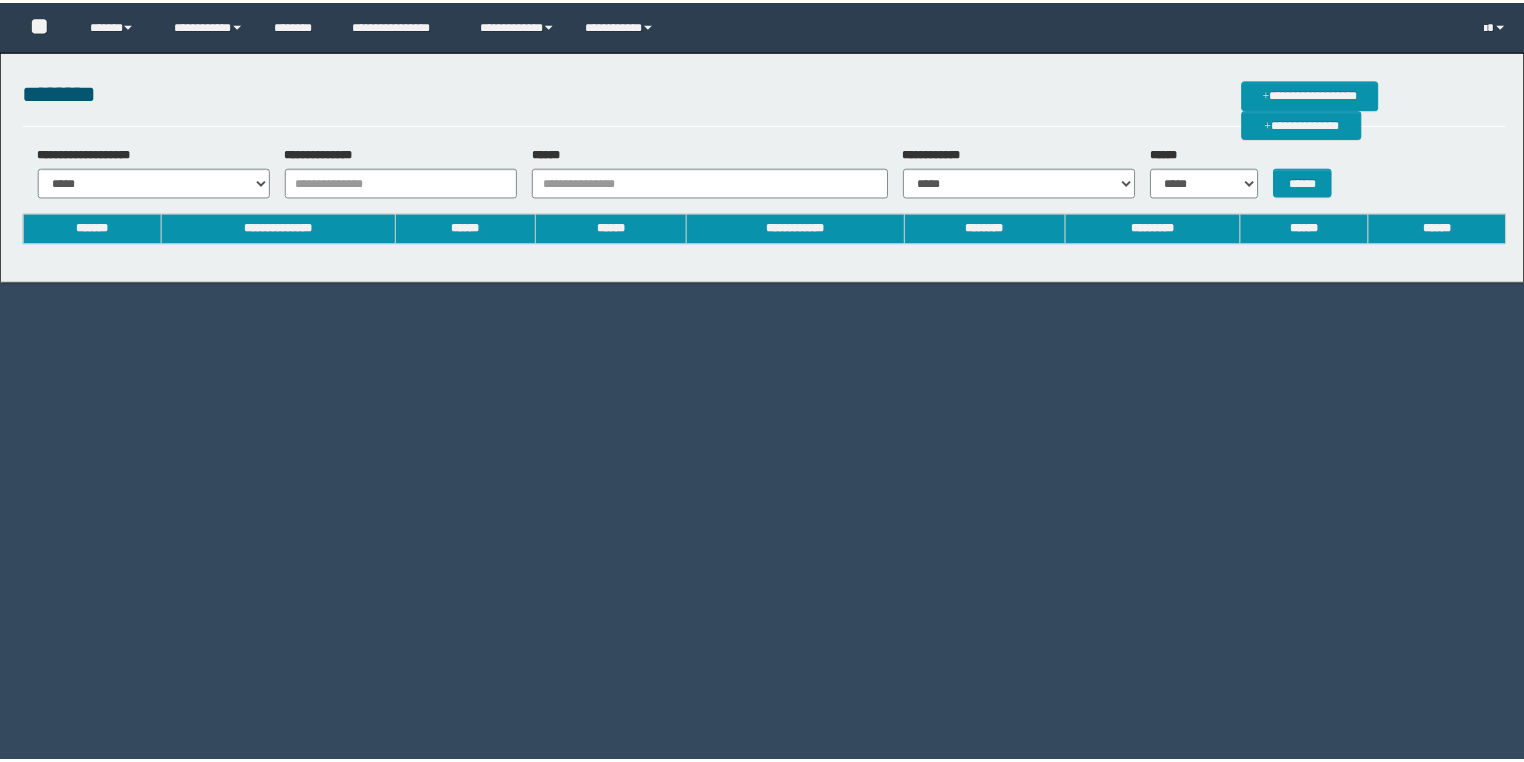scroll, scrollTop: 0, scrollLeft: 0, axis: both 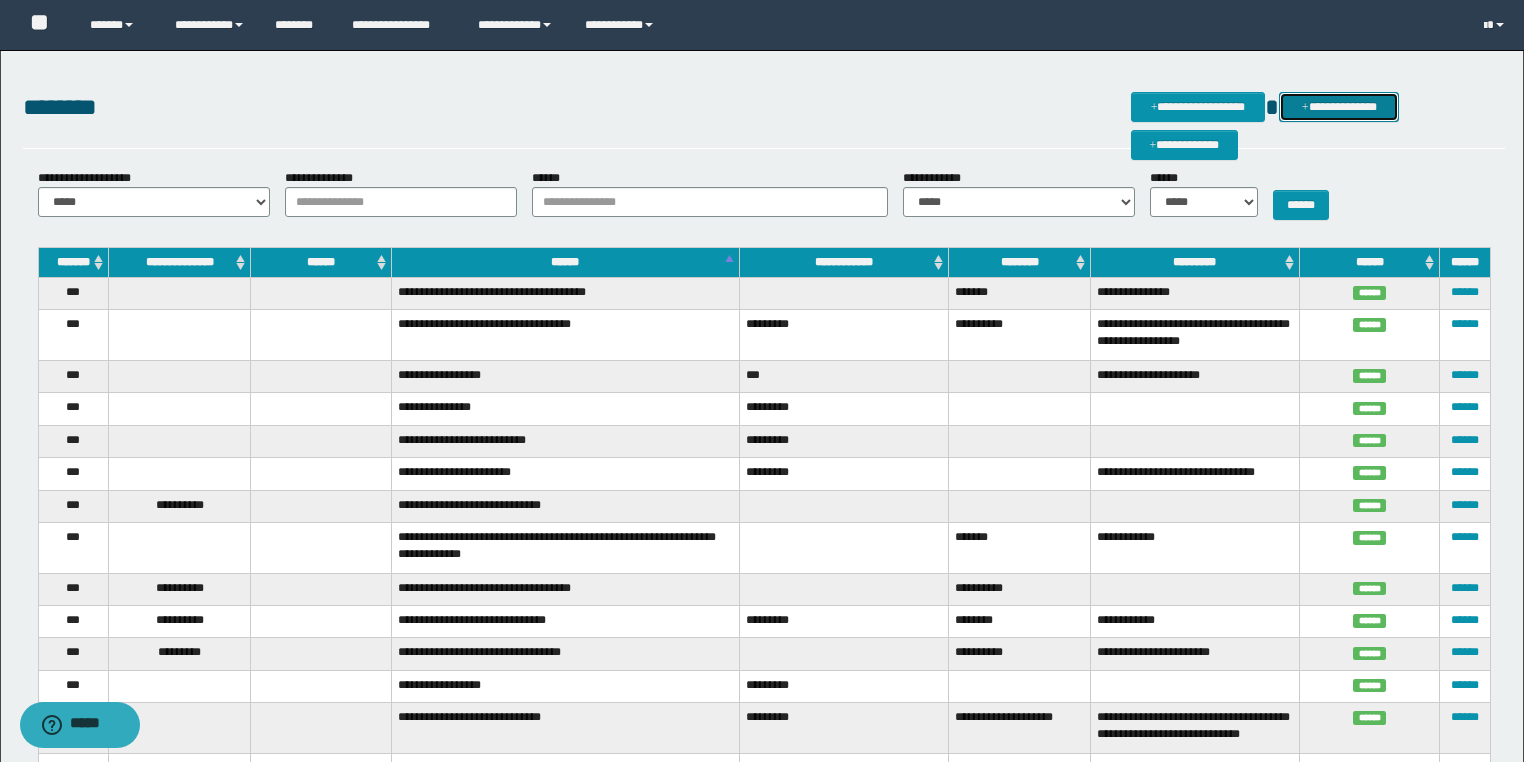 click on "**********" at bounding box center [1338, 107] 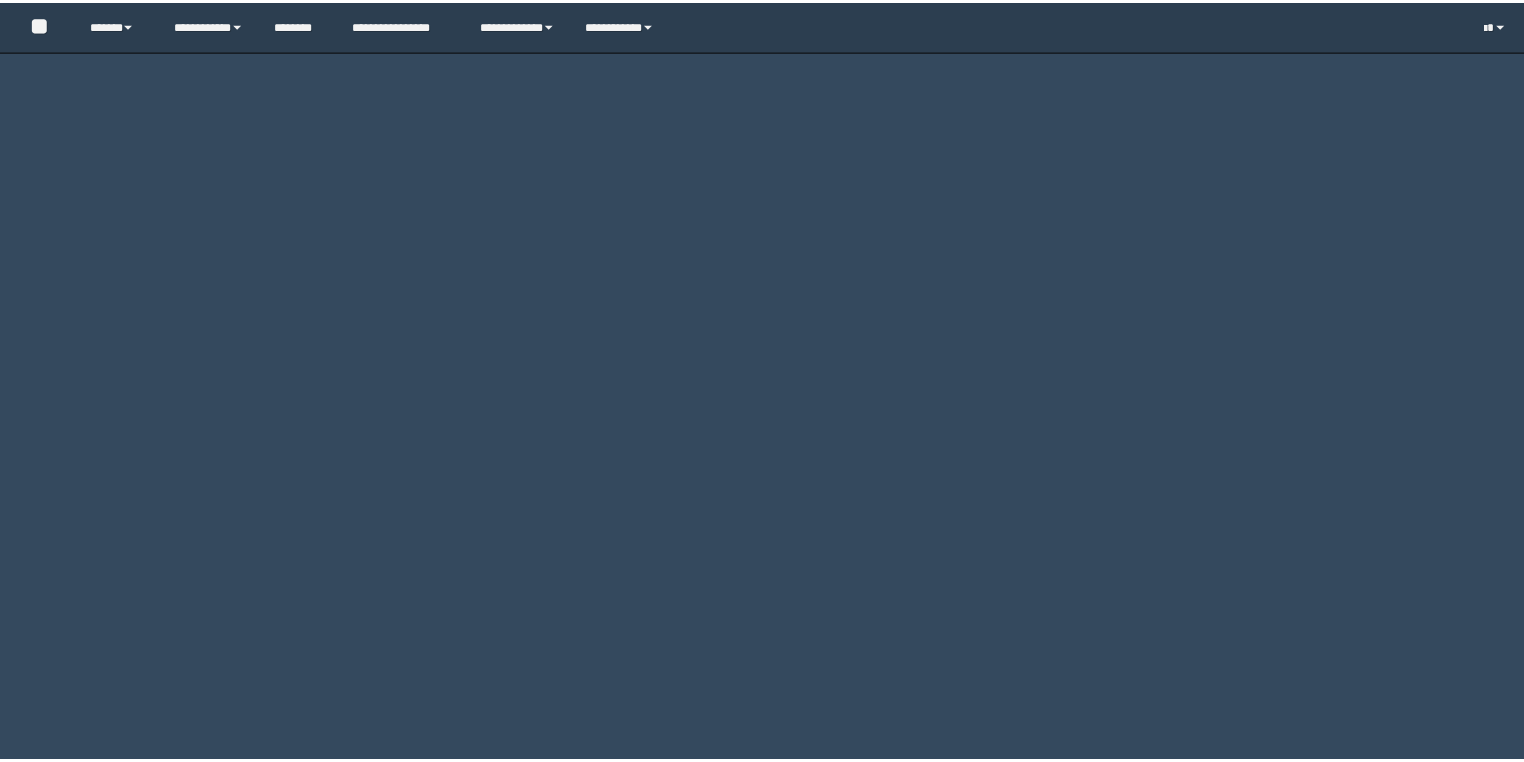 scroll, scrollTop: 0, scrollLeft: 0, axis: both 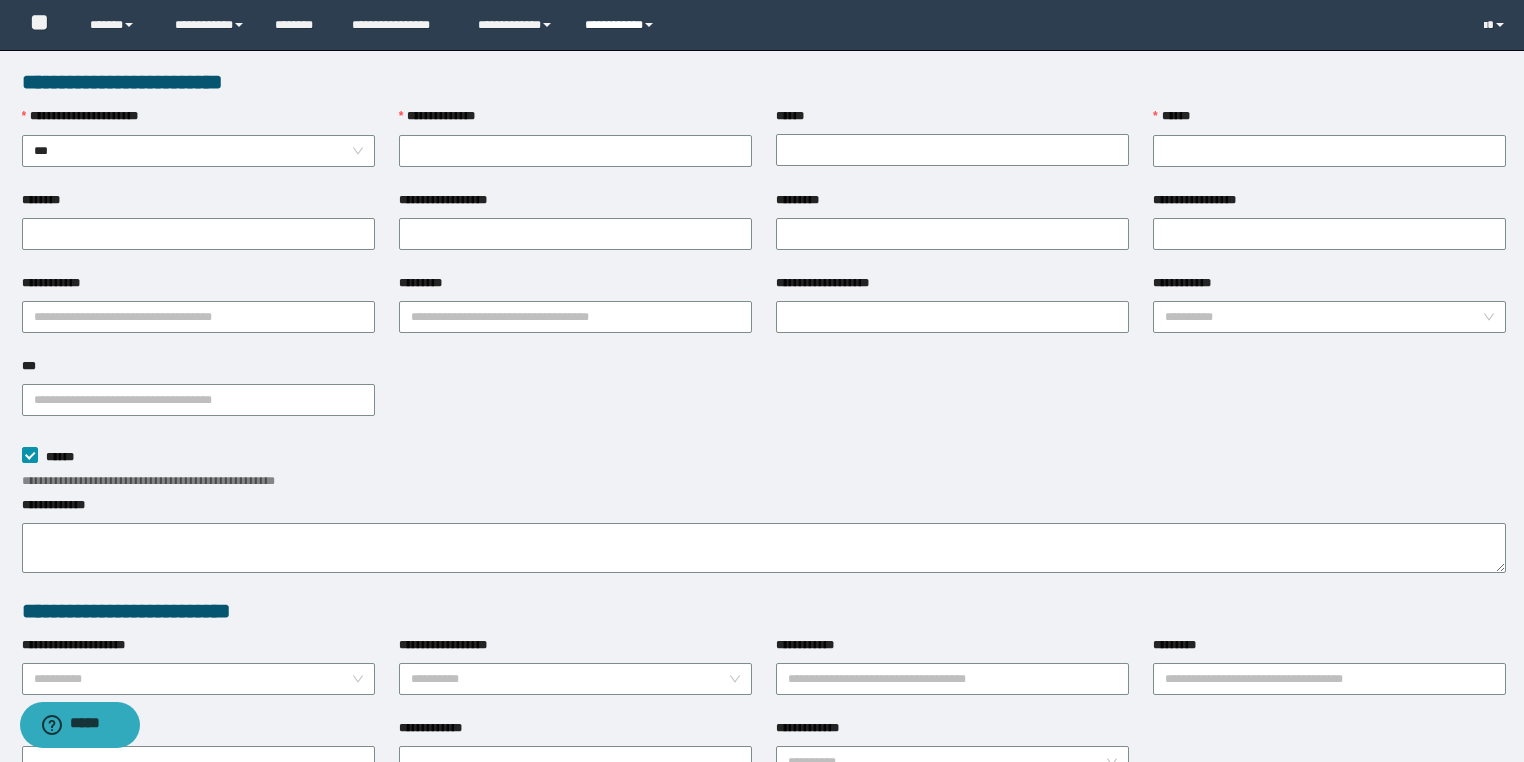 click on "**********" at bounding box center [622, 25] 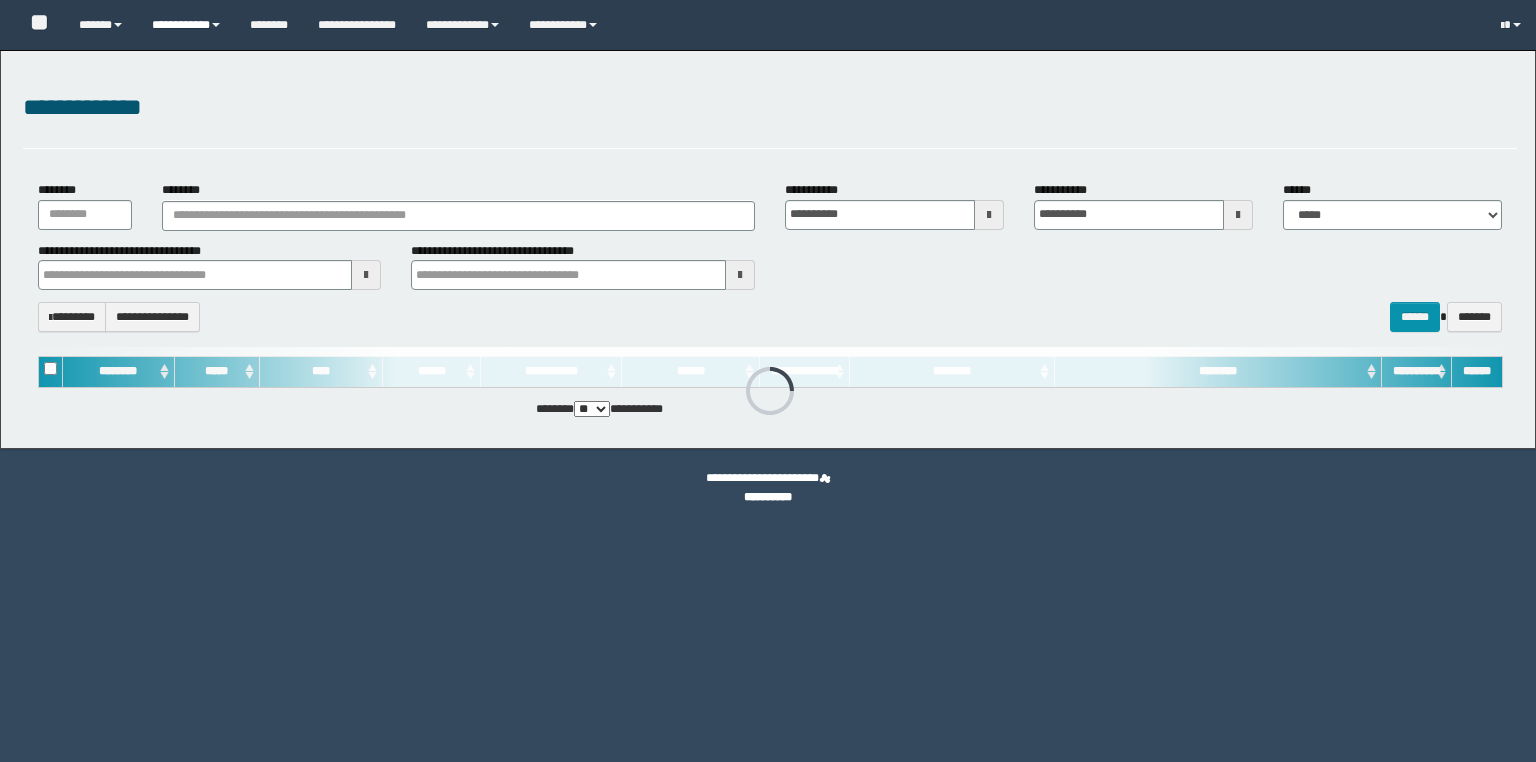 scroll, scrollTop: 0, scrollLeft: 0, axis: both 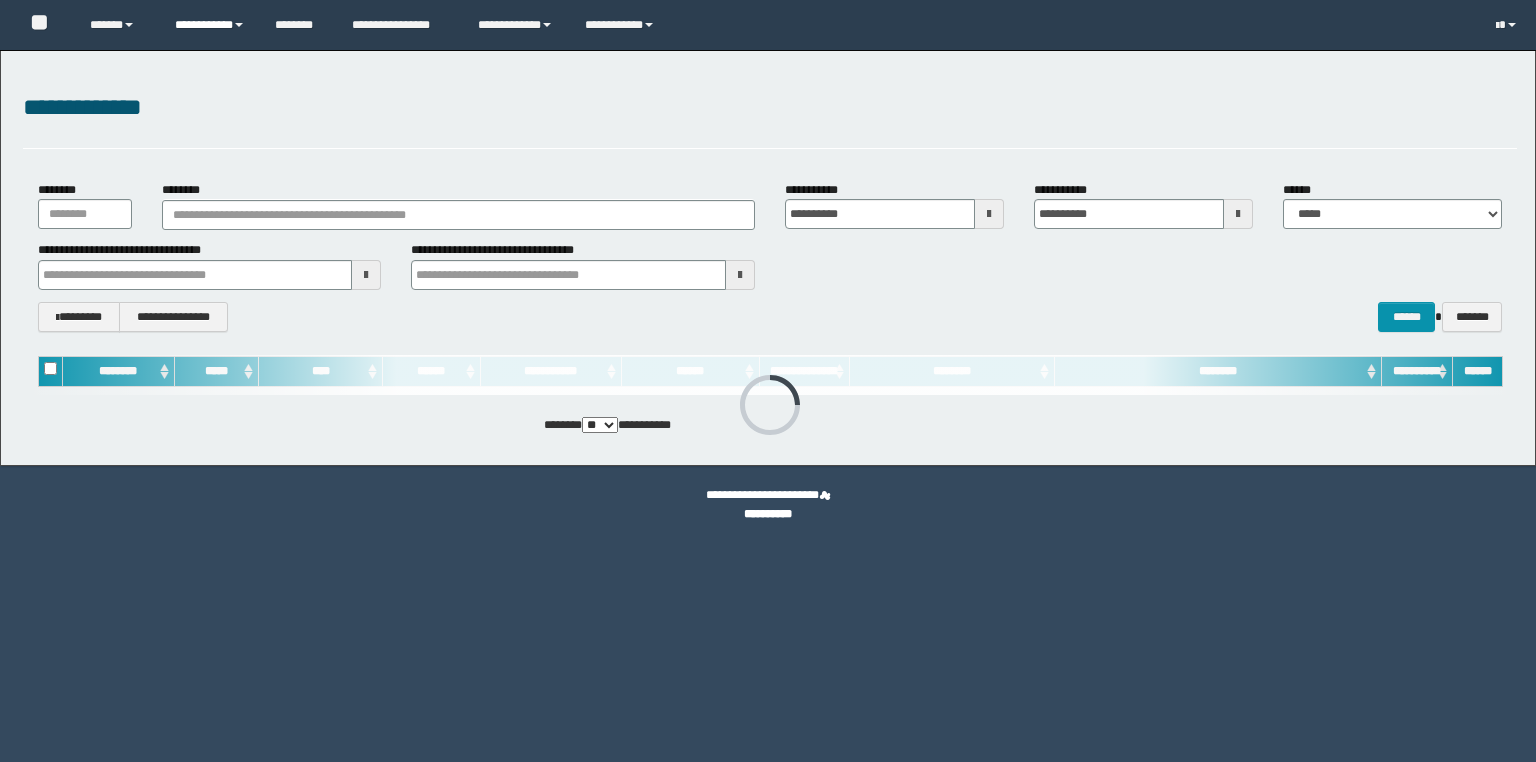 click on "**********" at bounding box center [210, 25] 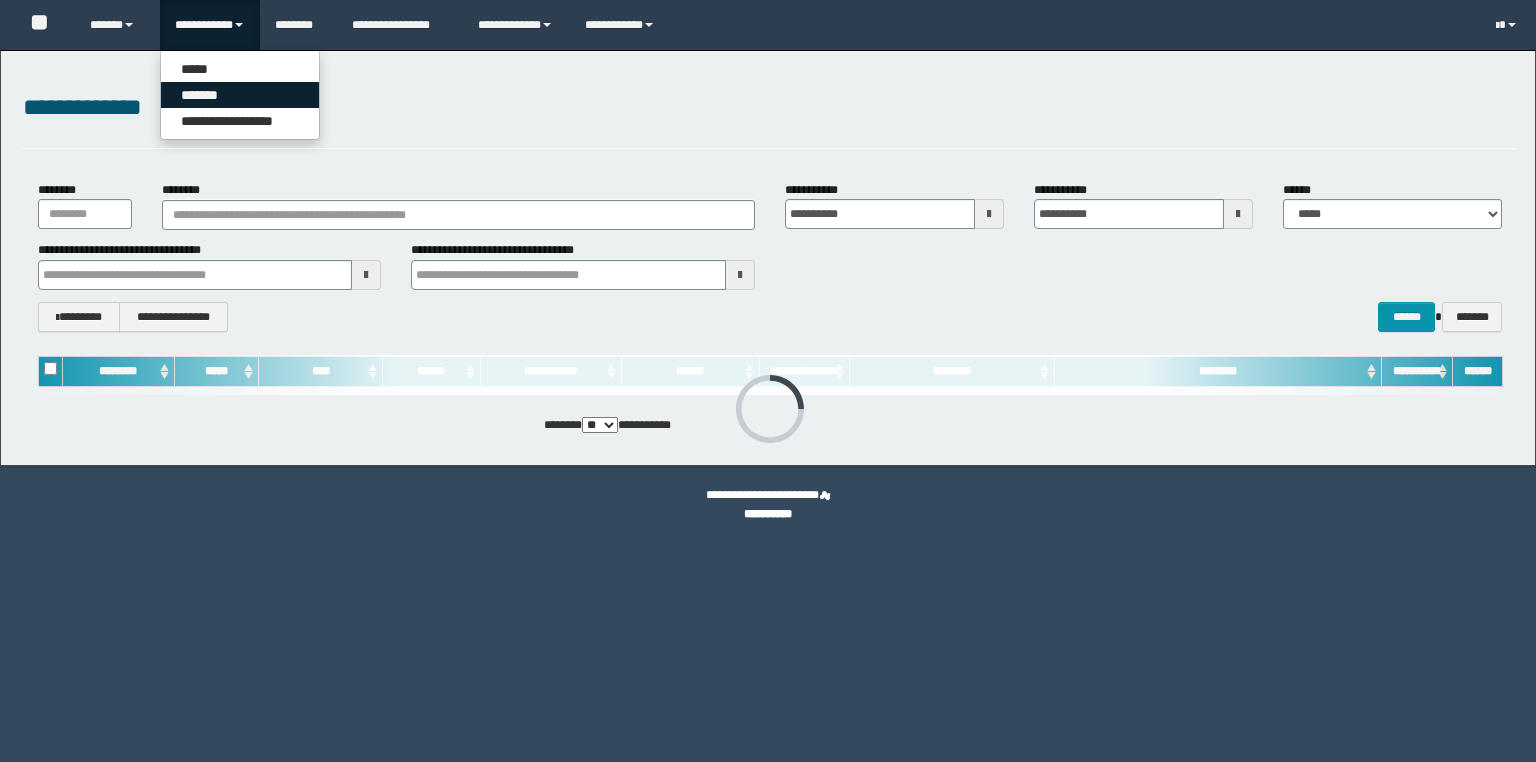 scroll, scrollTop: 0, scrollLeft: 0, axis: both 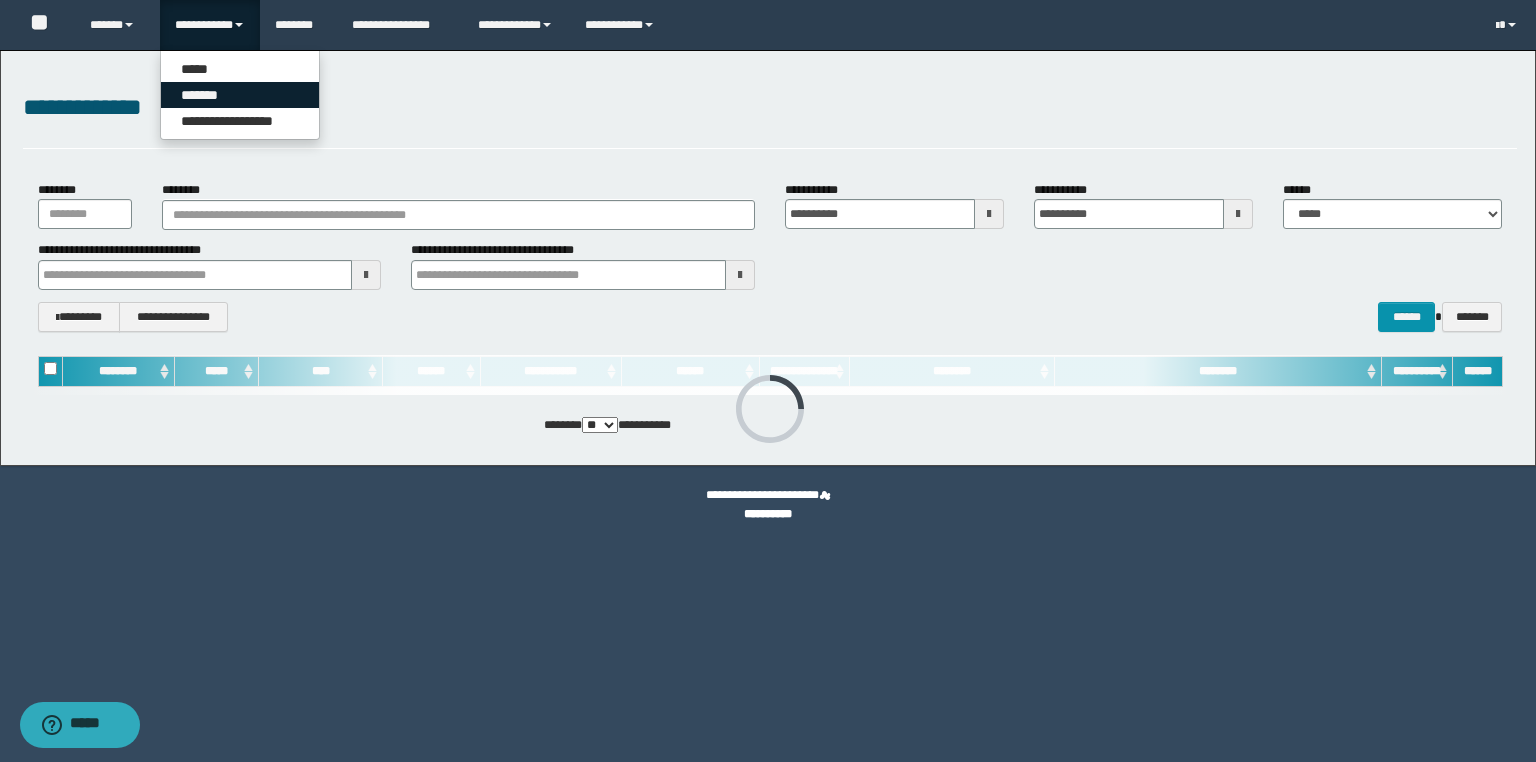 click on "*******" at bounding box center [240, 95] 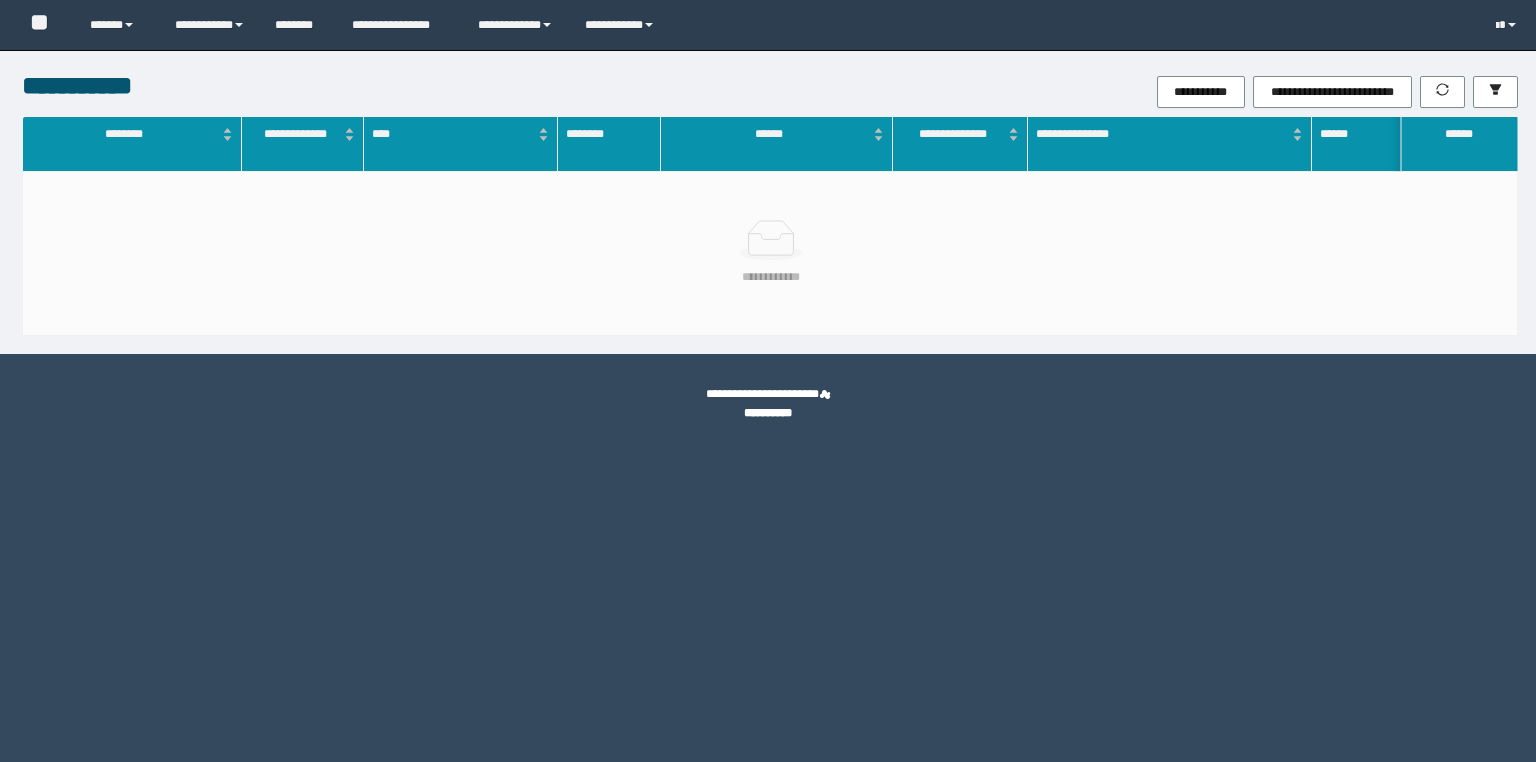 scroll, scrollTop: 0, scrollLeft: 0, axis: both 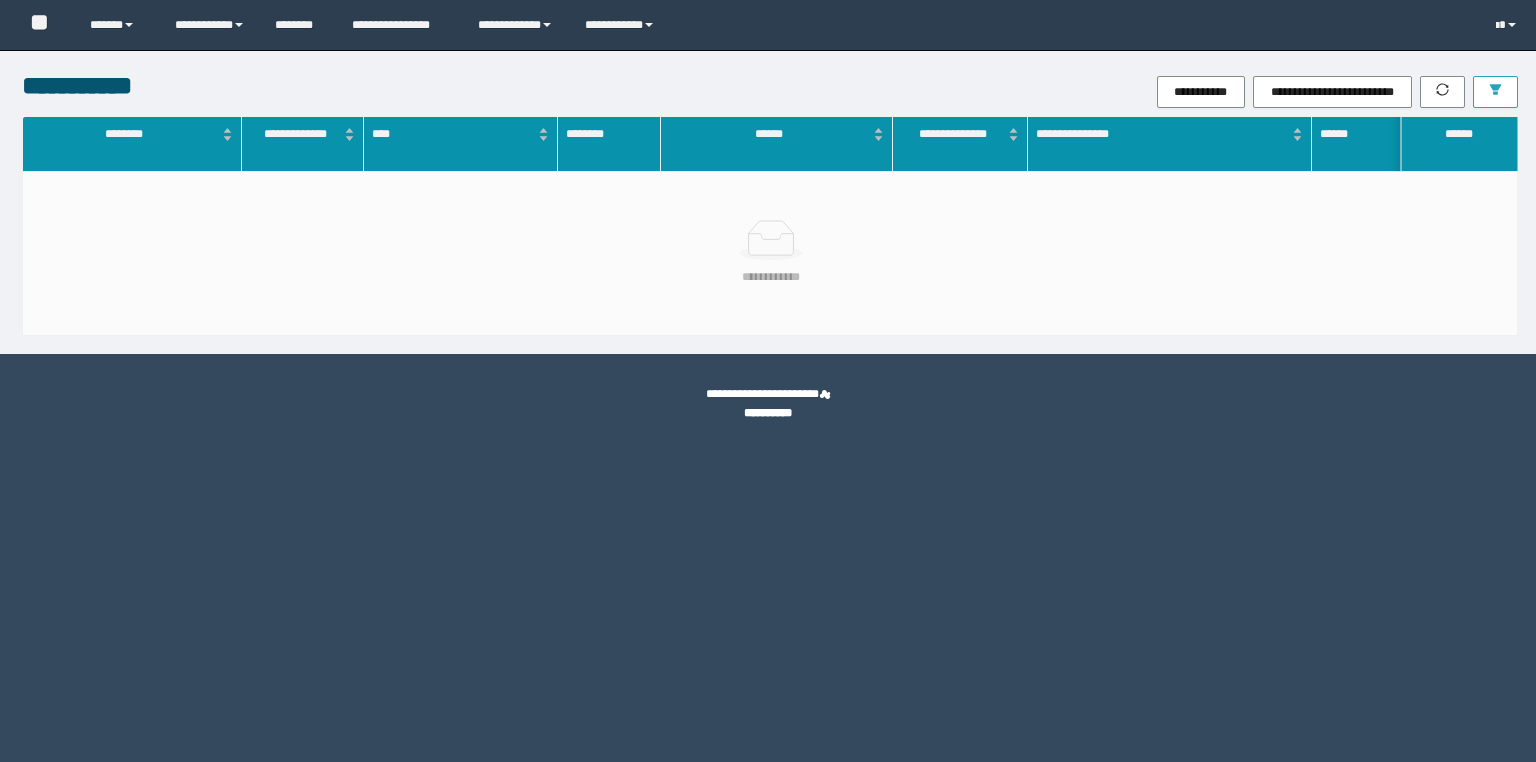 click at bounding box center (1495, 92) 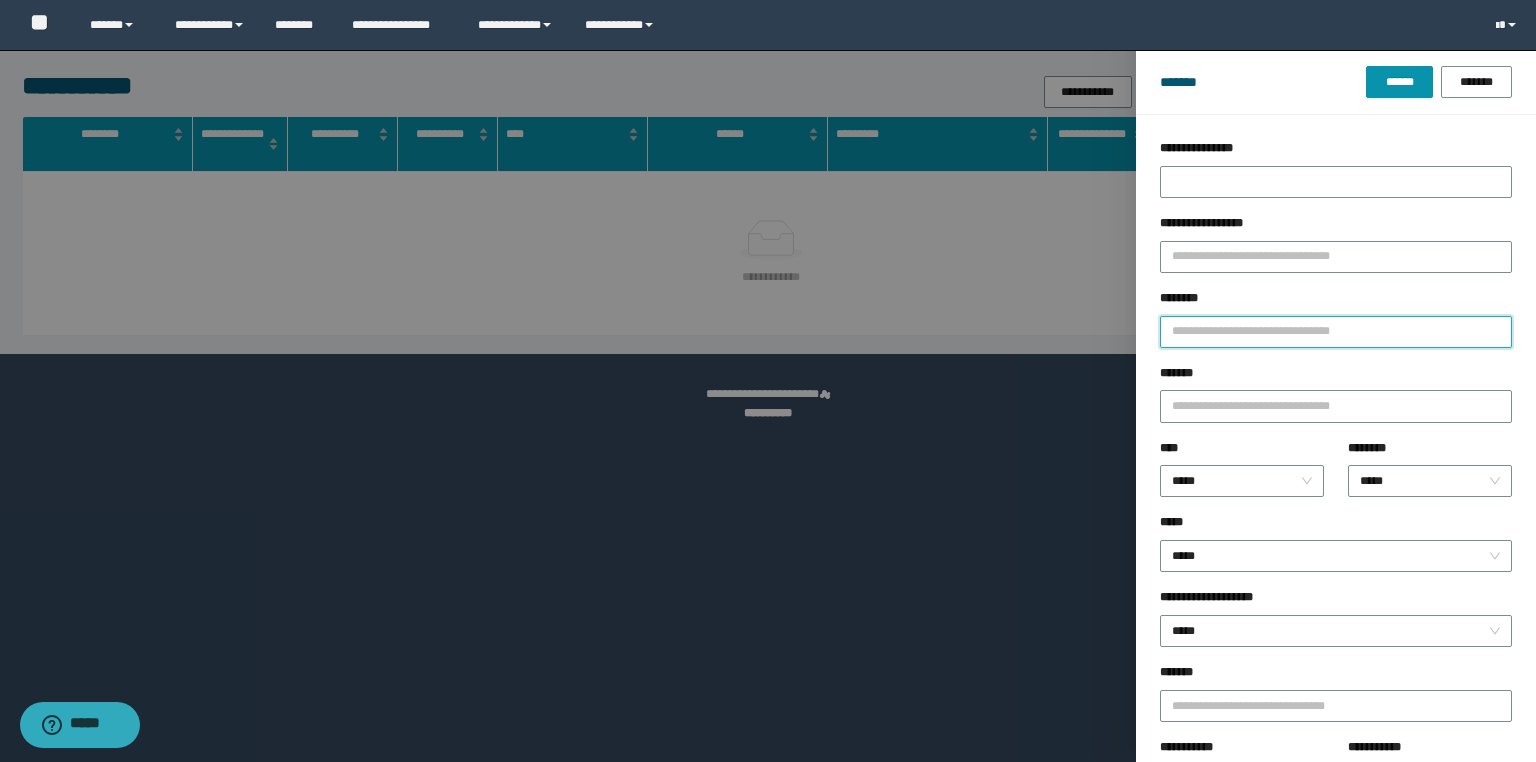click on "********" at bounding box center (1336, 332) 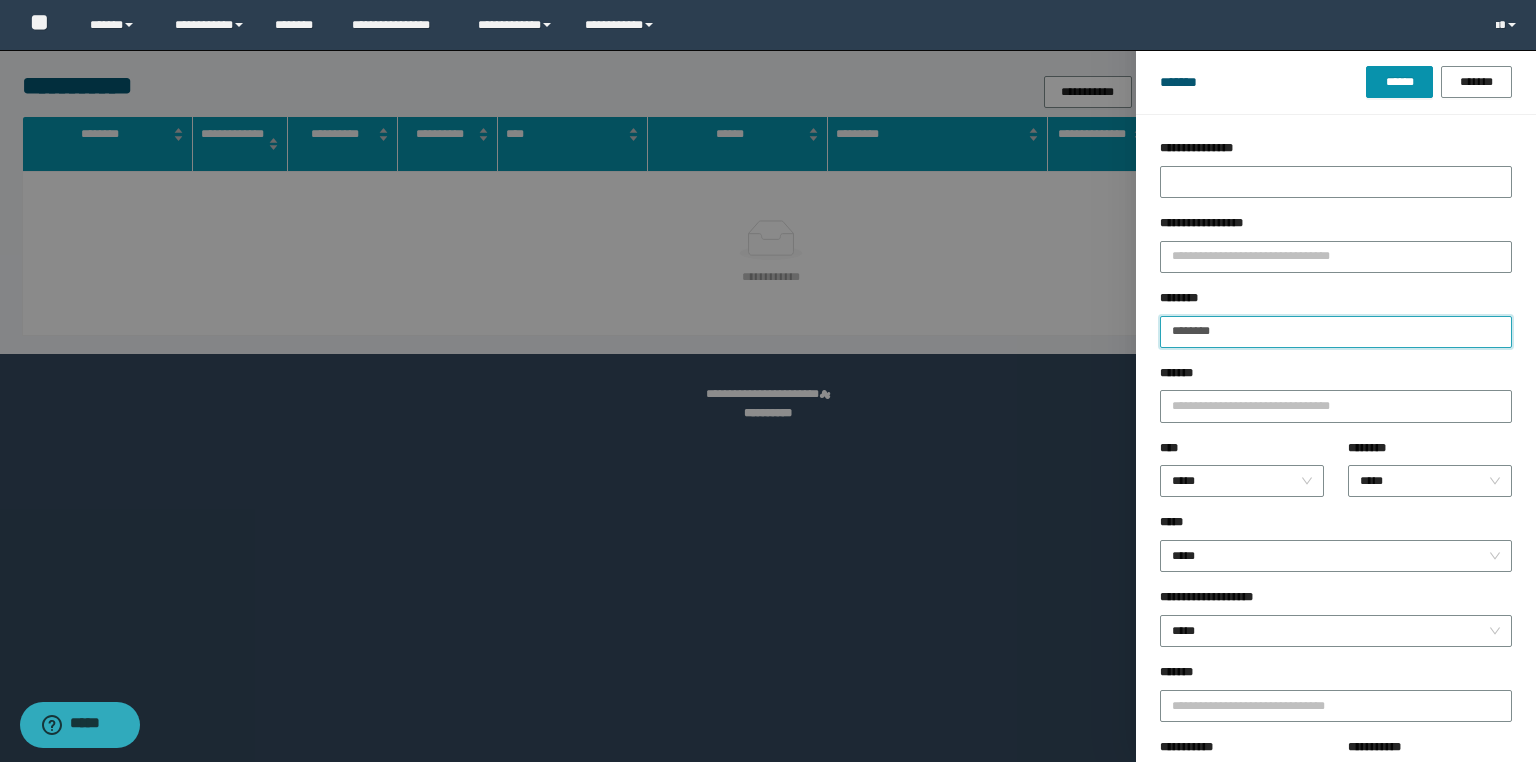 type 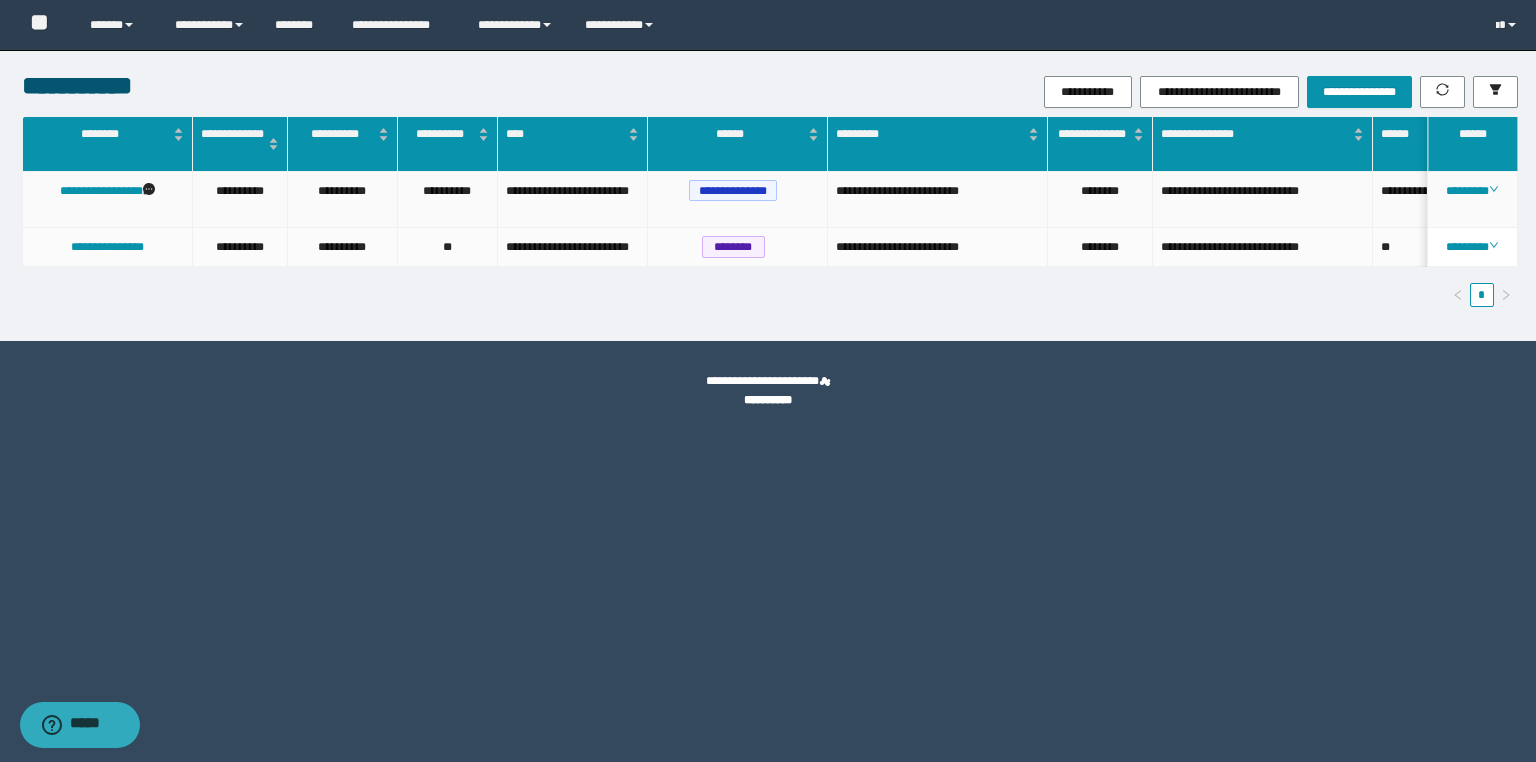 click on "********" at bounding box center [1473, 200] 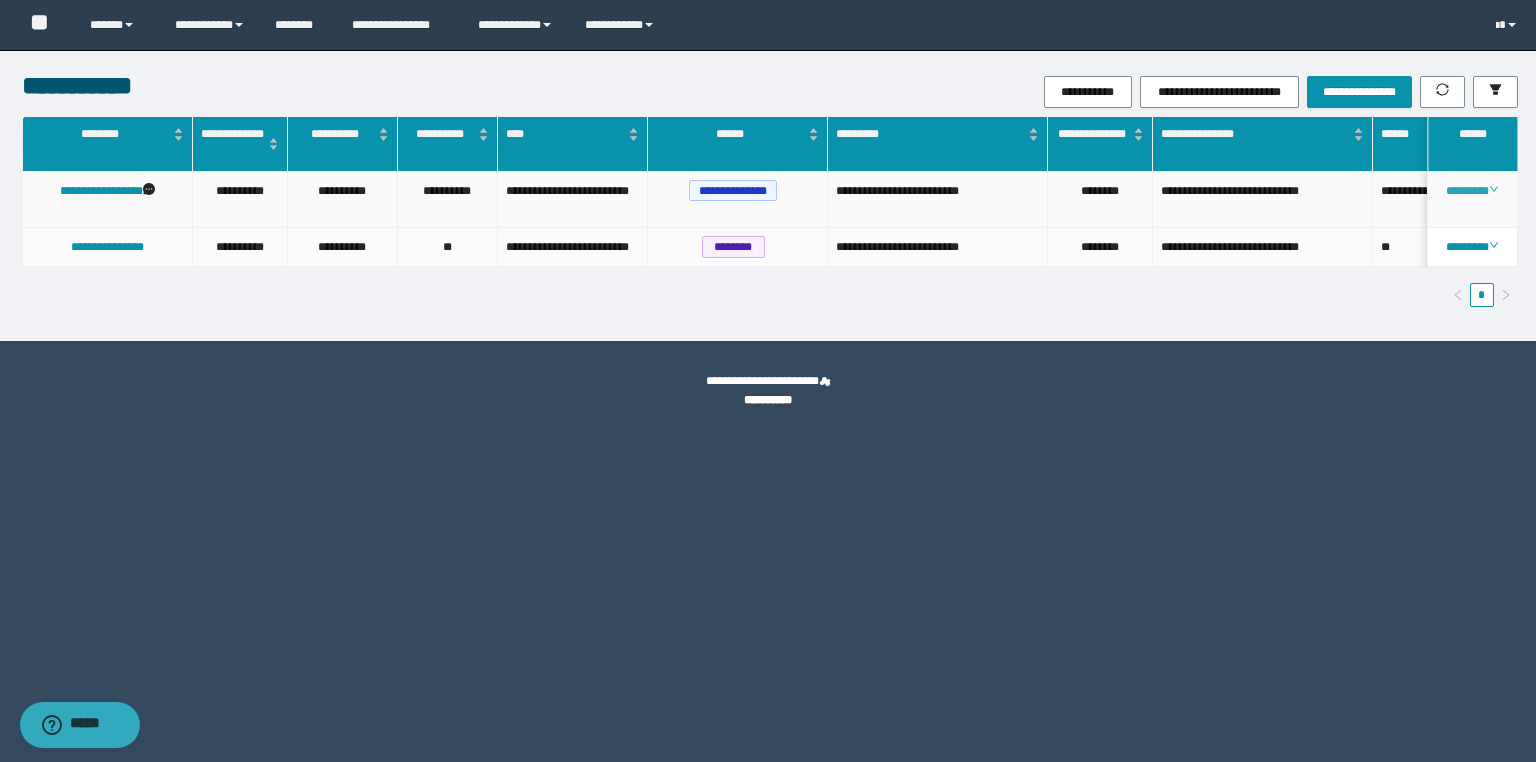 click on "********" at bounding box center [1472, 191] 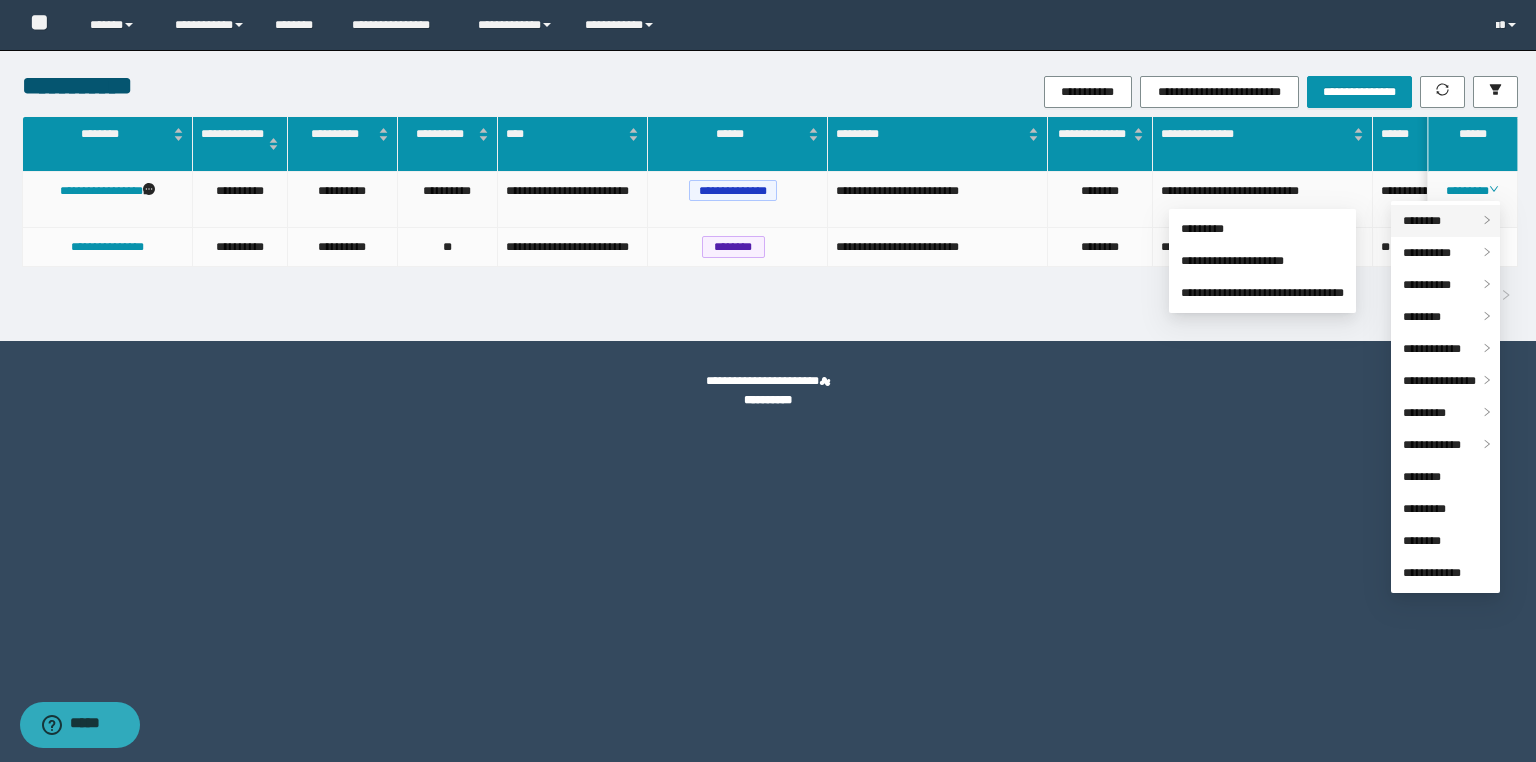 click on "********" at bounding box center (1445, 221) 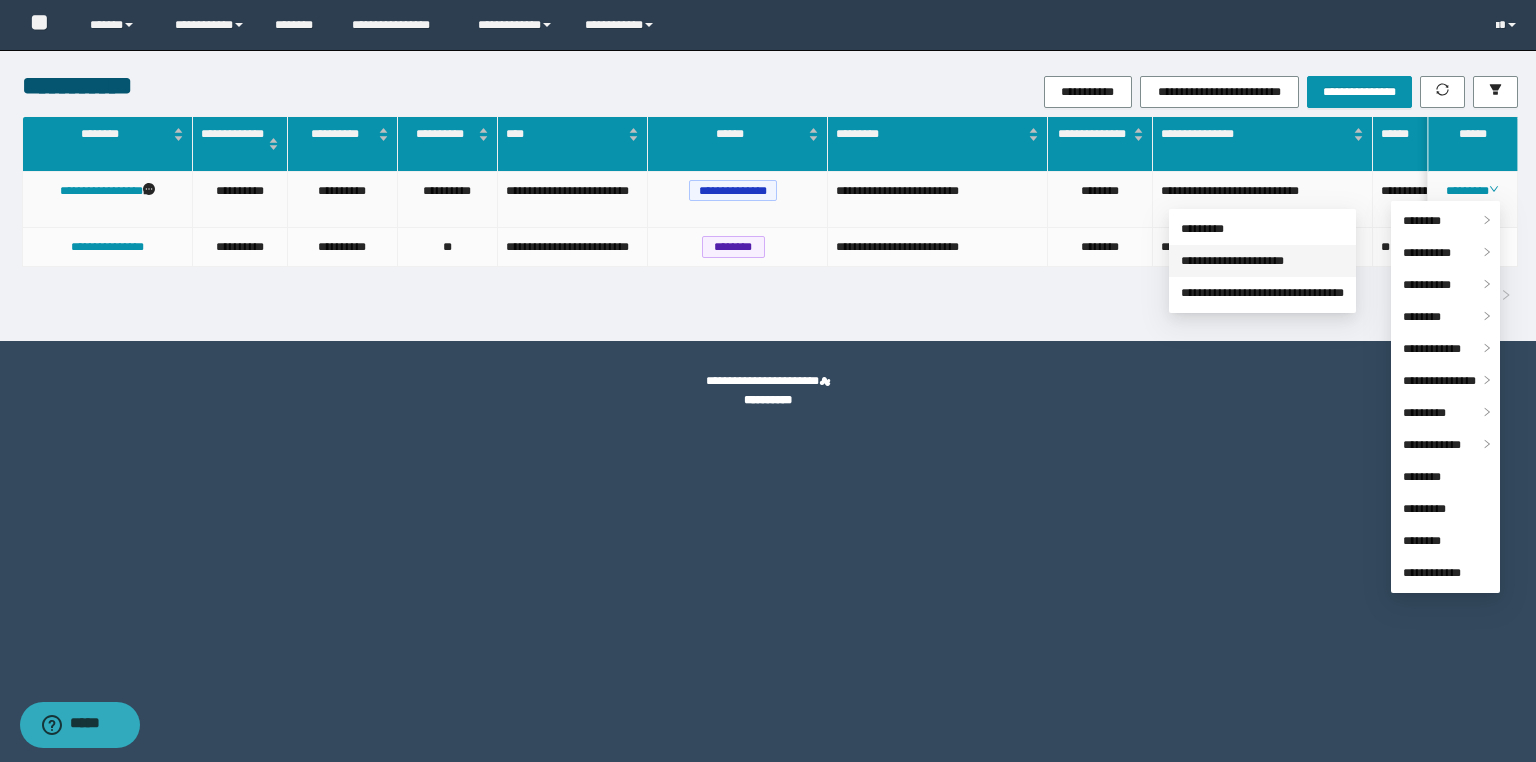 click on "**********" at bounding box center (1232, 261) 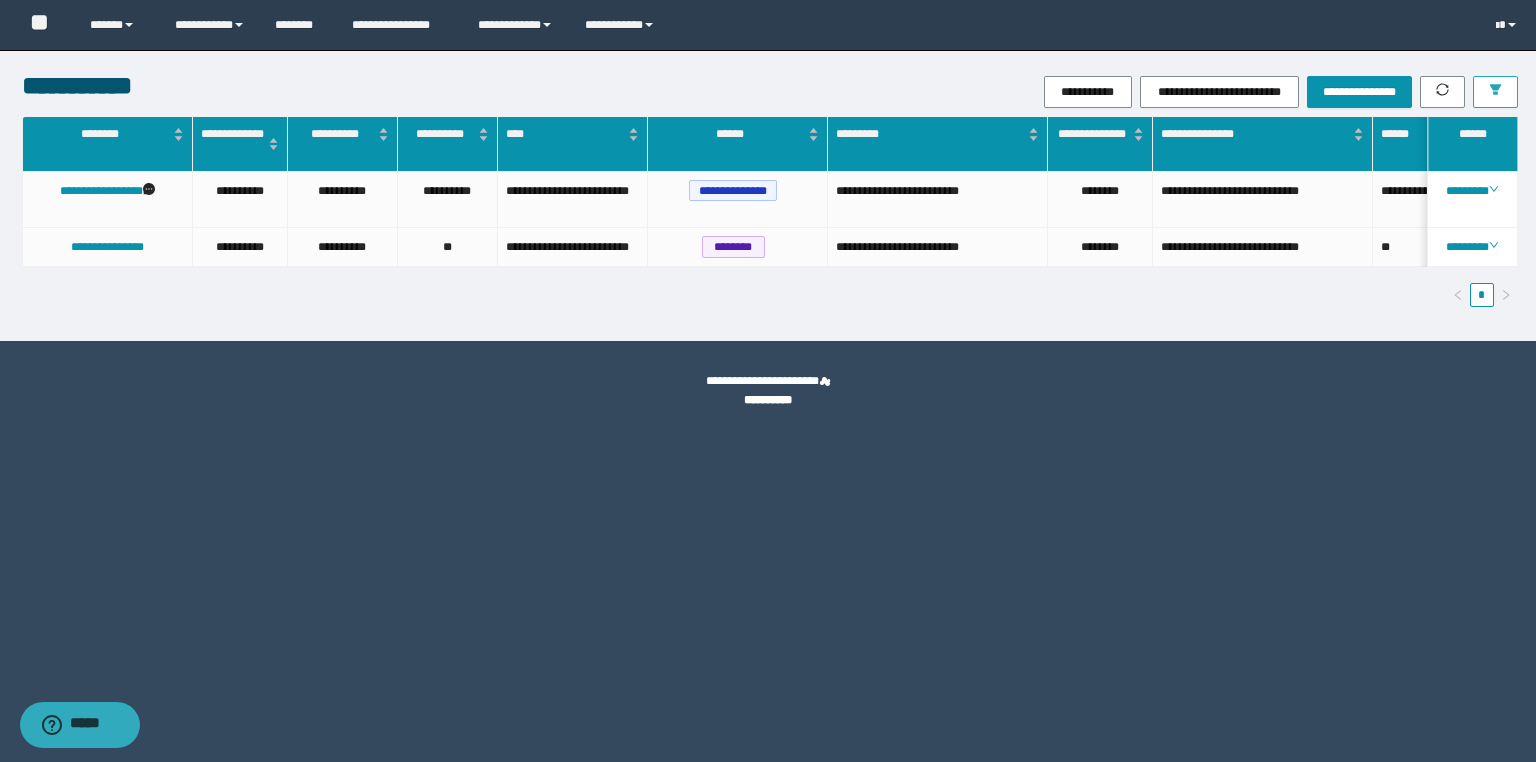 click 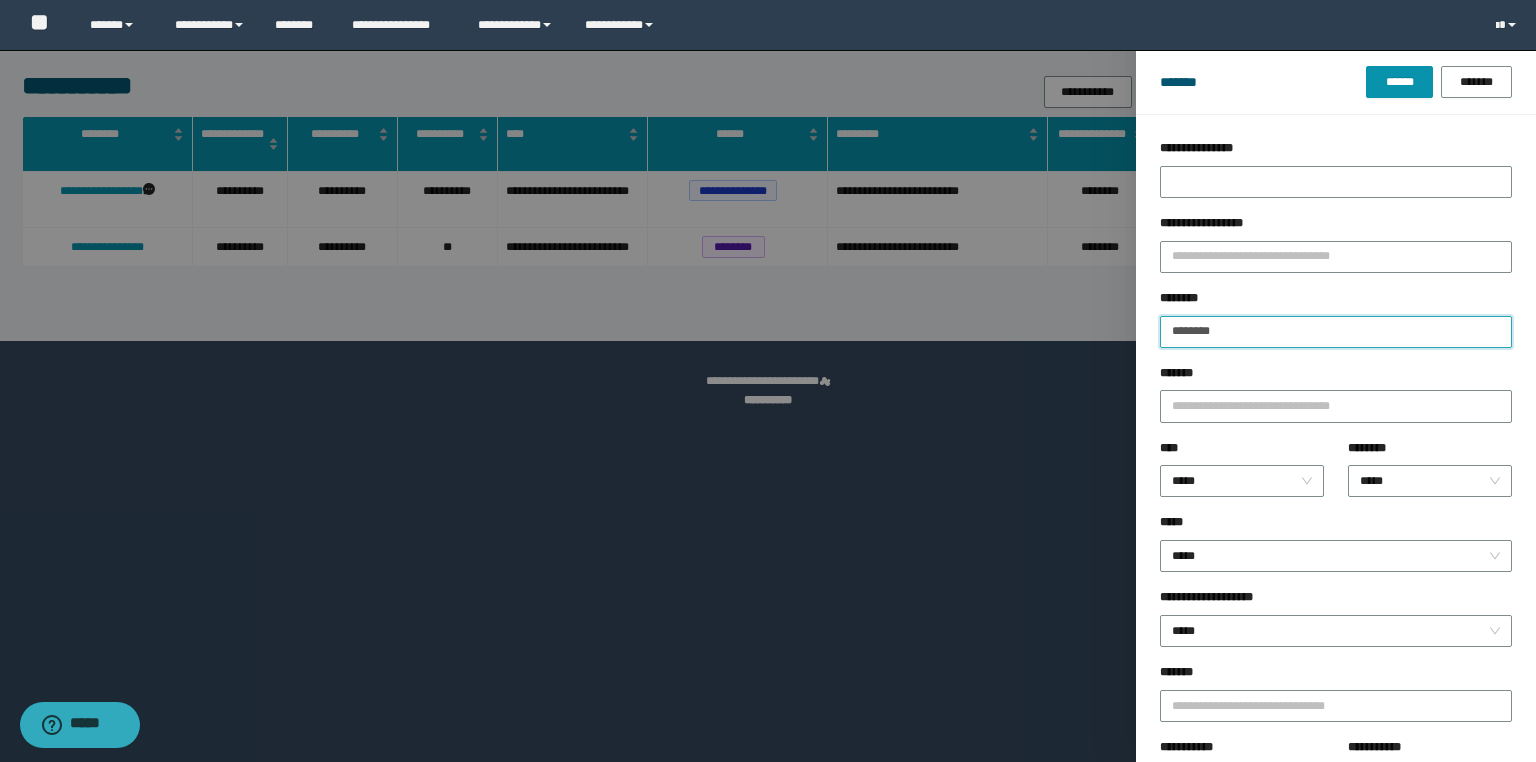 drag, startPoint x: 1270, startPoint y: 336, endPoint x: 1055, endPoint y: 337, distance: 215.00232 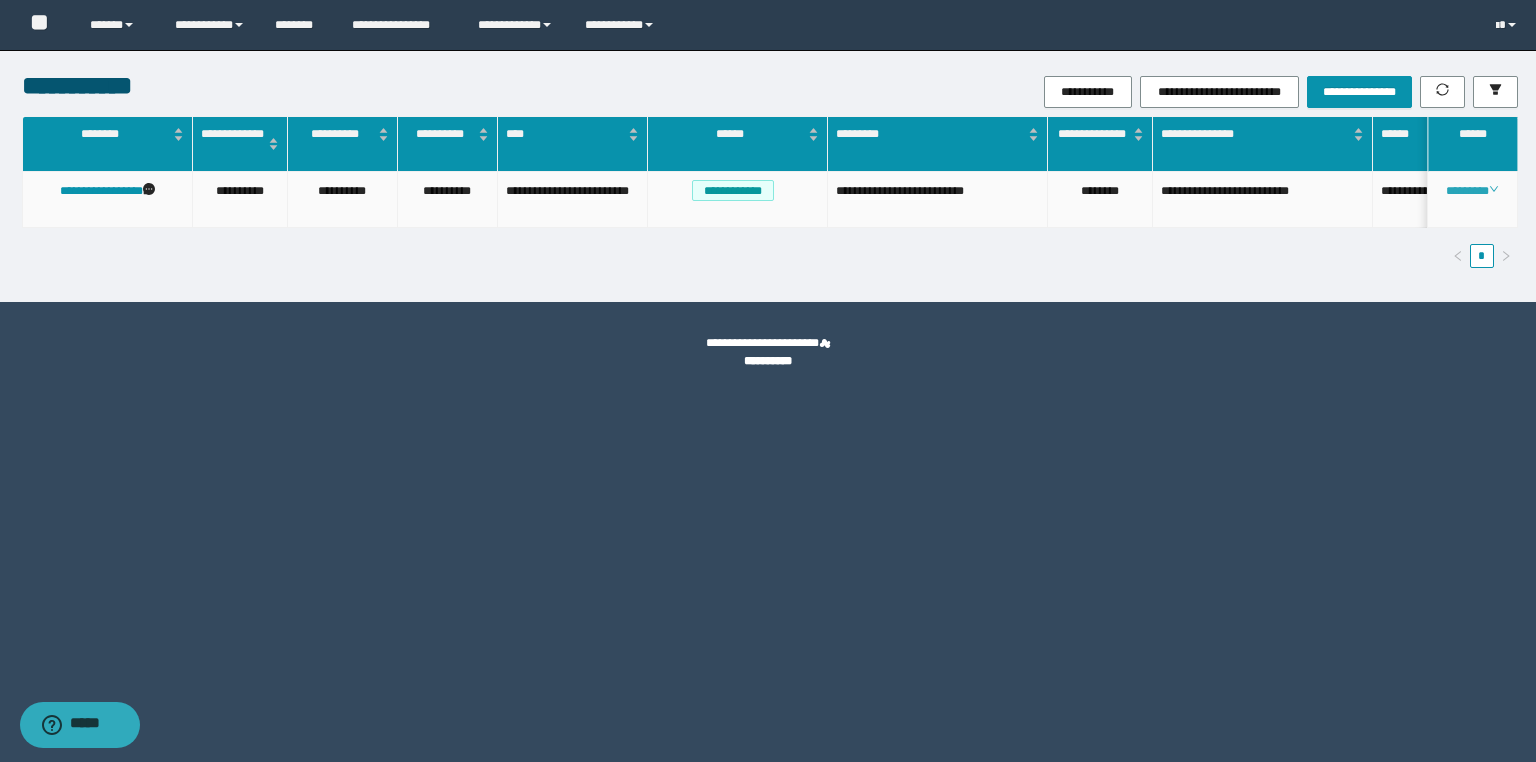 click on "********" at bounding box center [1472, 191] 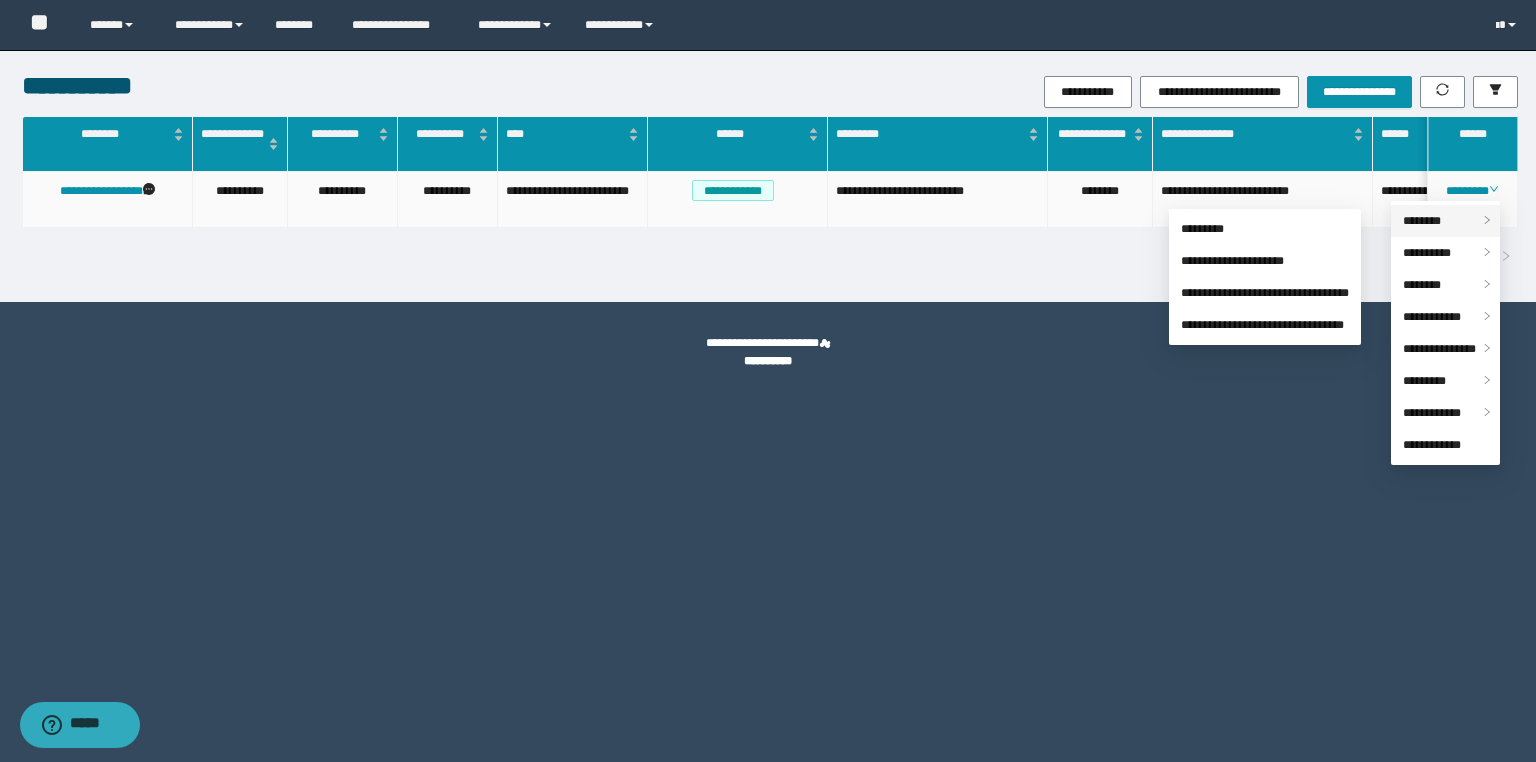 click on "********" at bounding box center [1445, 221] 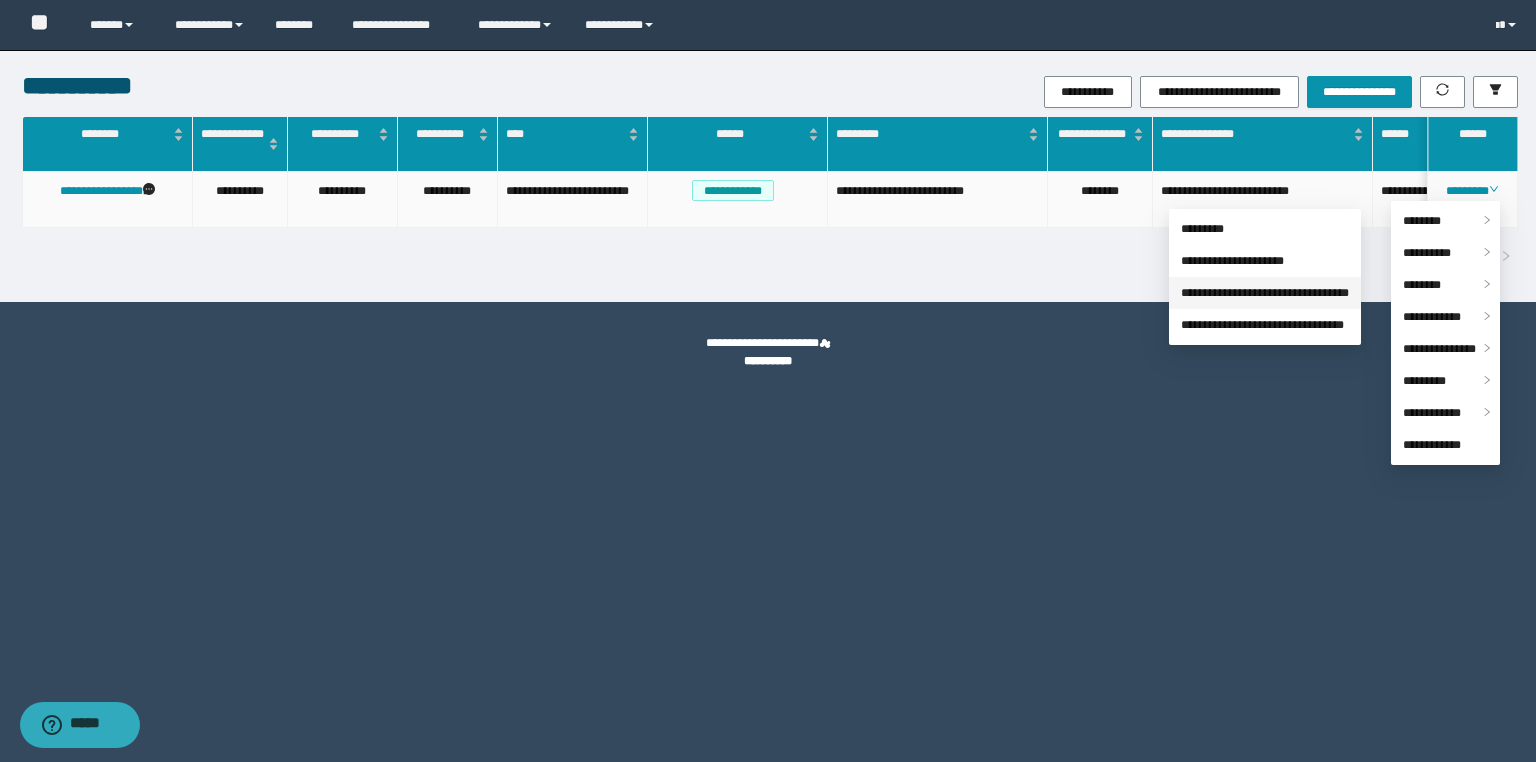 click on "**********" at bounding box center (1265, 293) 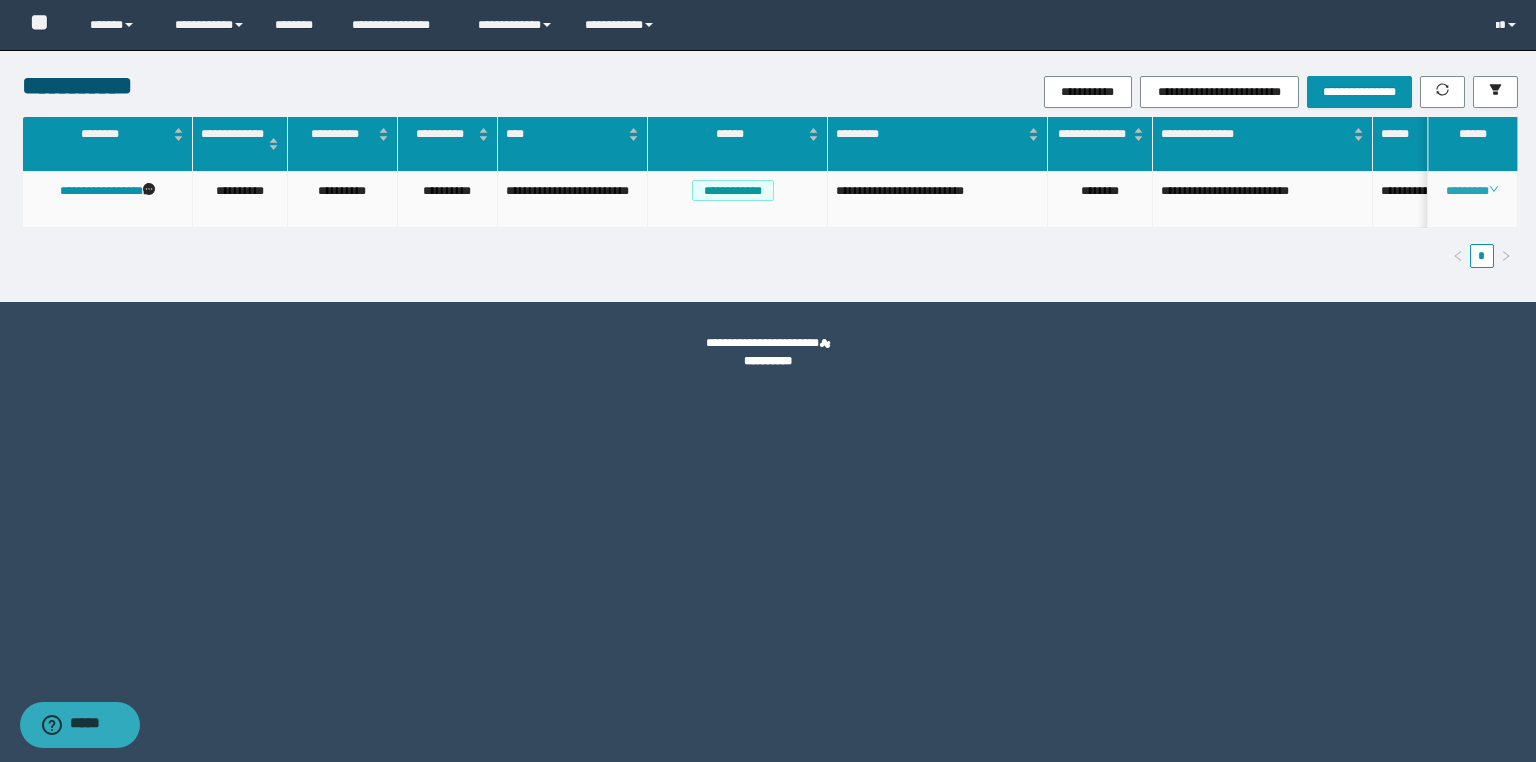 drag, startPoint x: 1497, startPoint y: 192, endPoint x: 1481, endPoint y: 201, distance: 18.35756 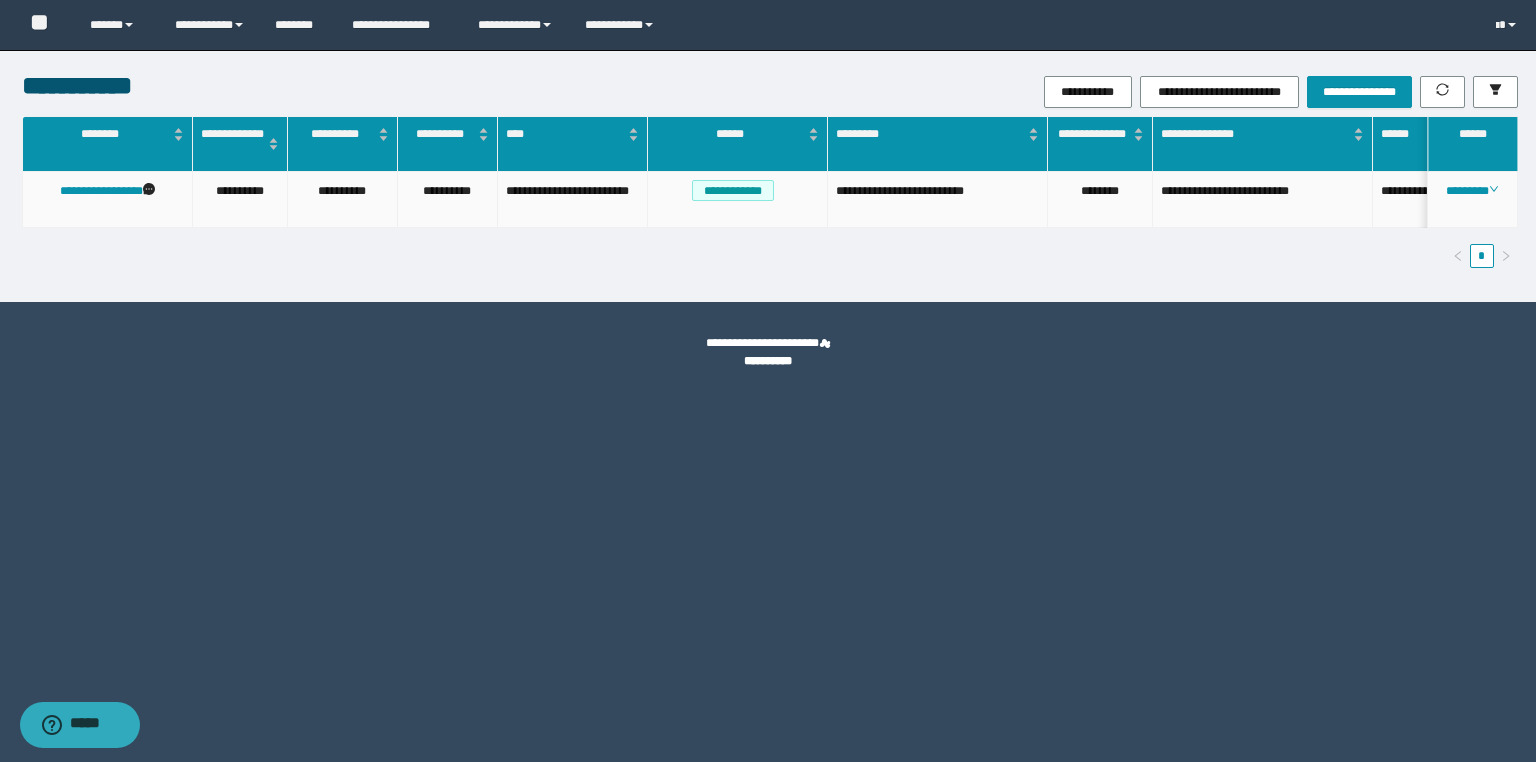 click 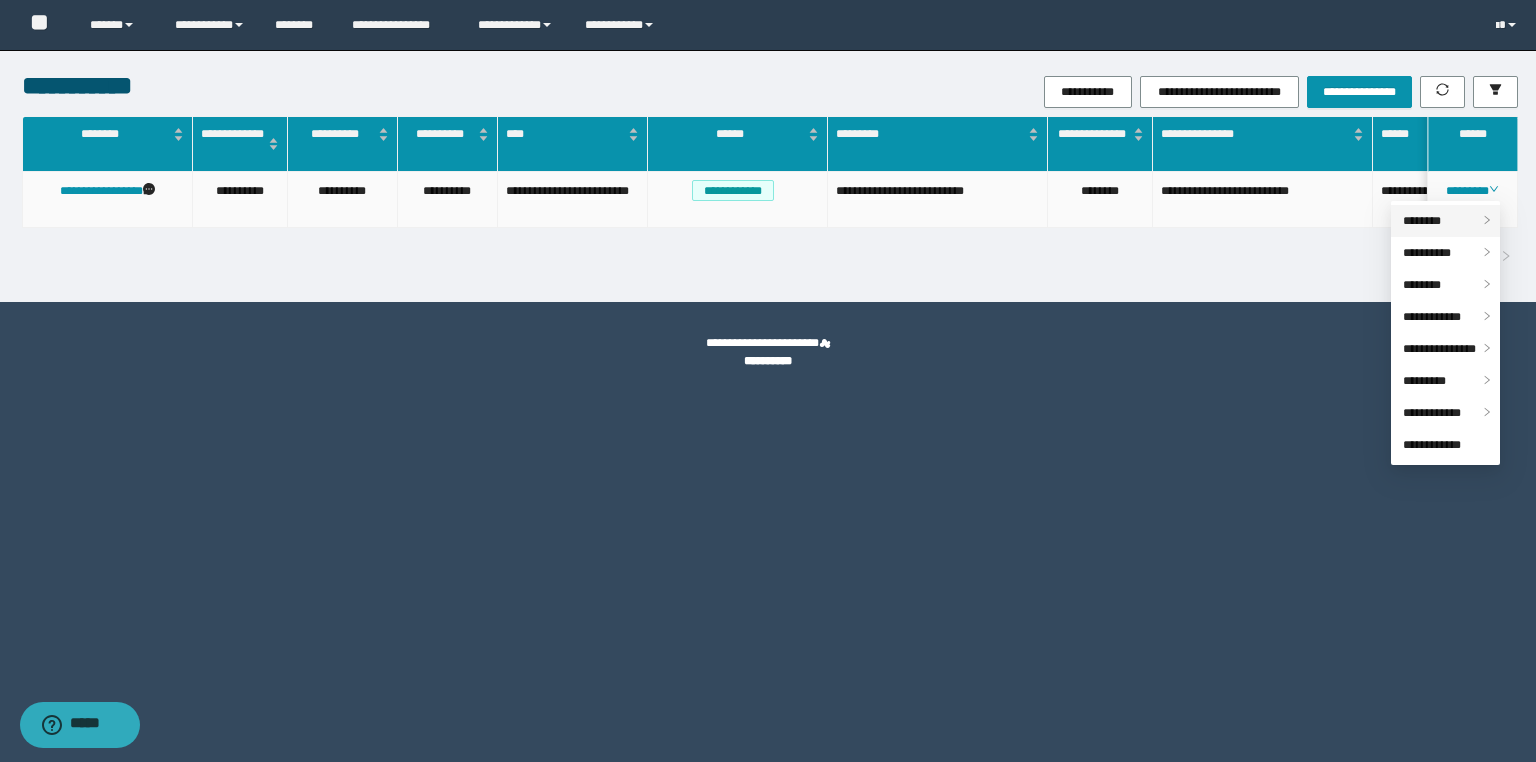 click on "********" at bounding box center [1422, 221] 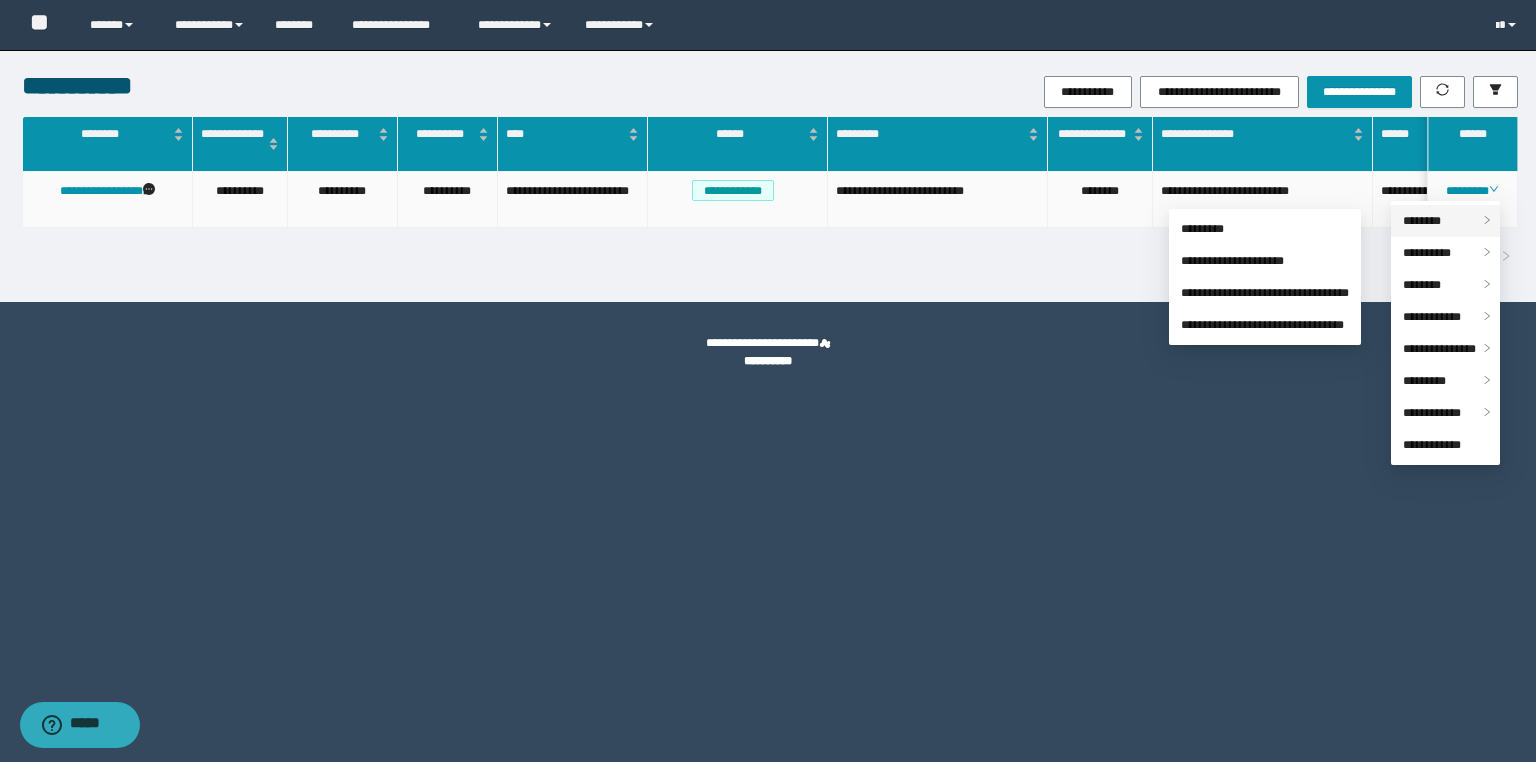 drag, startPoint x: 1428, startPoint y: 212, endPoint x: 1348, endPoint y: 235, distance: 83.240616 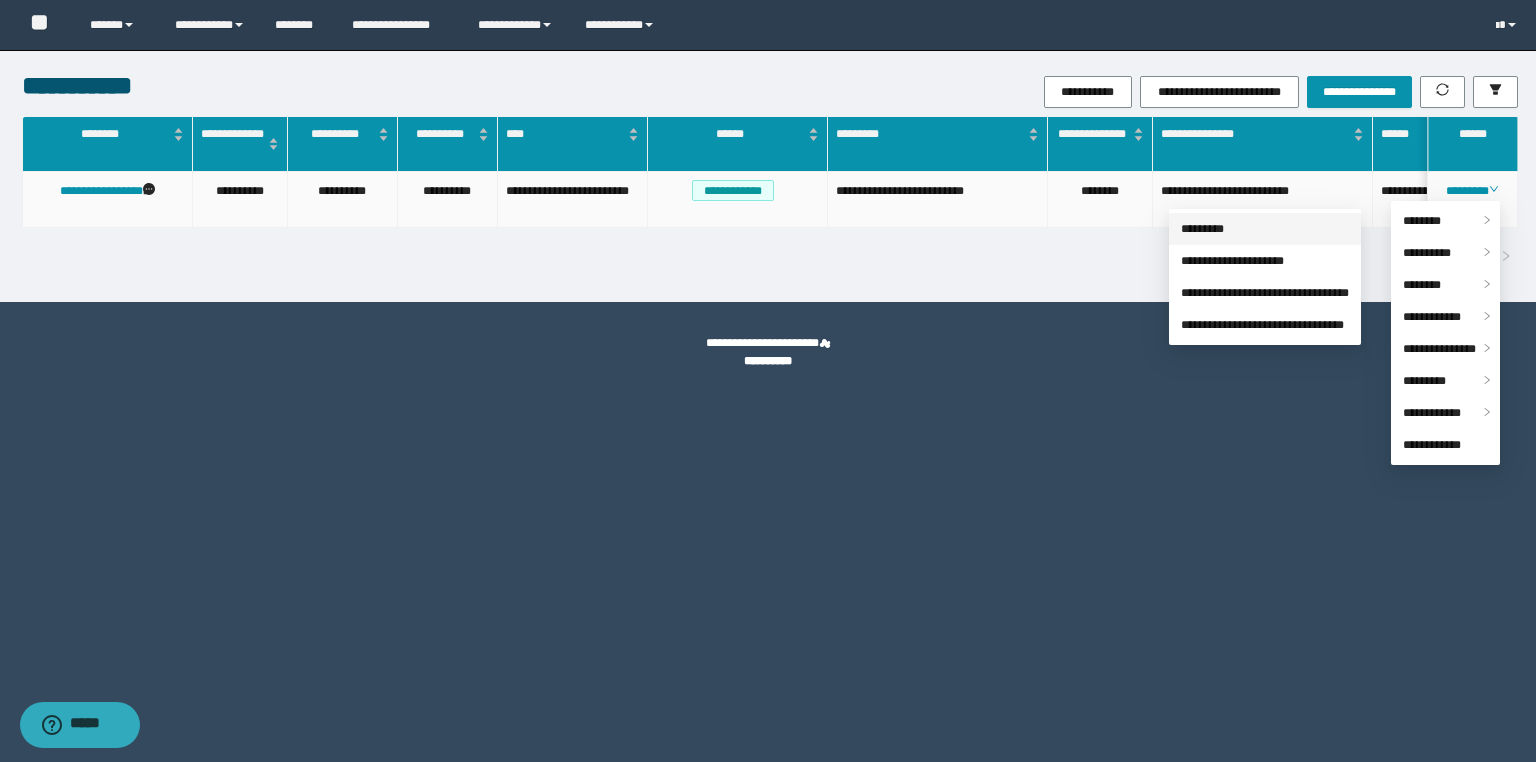 click on "********" at bounding box center [1422, 221] 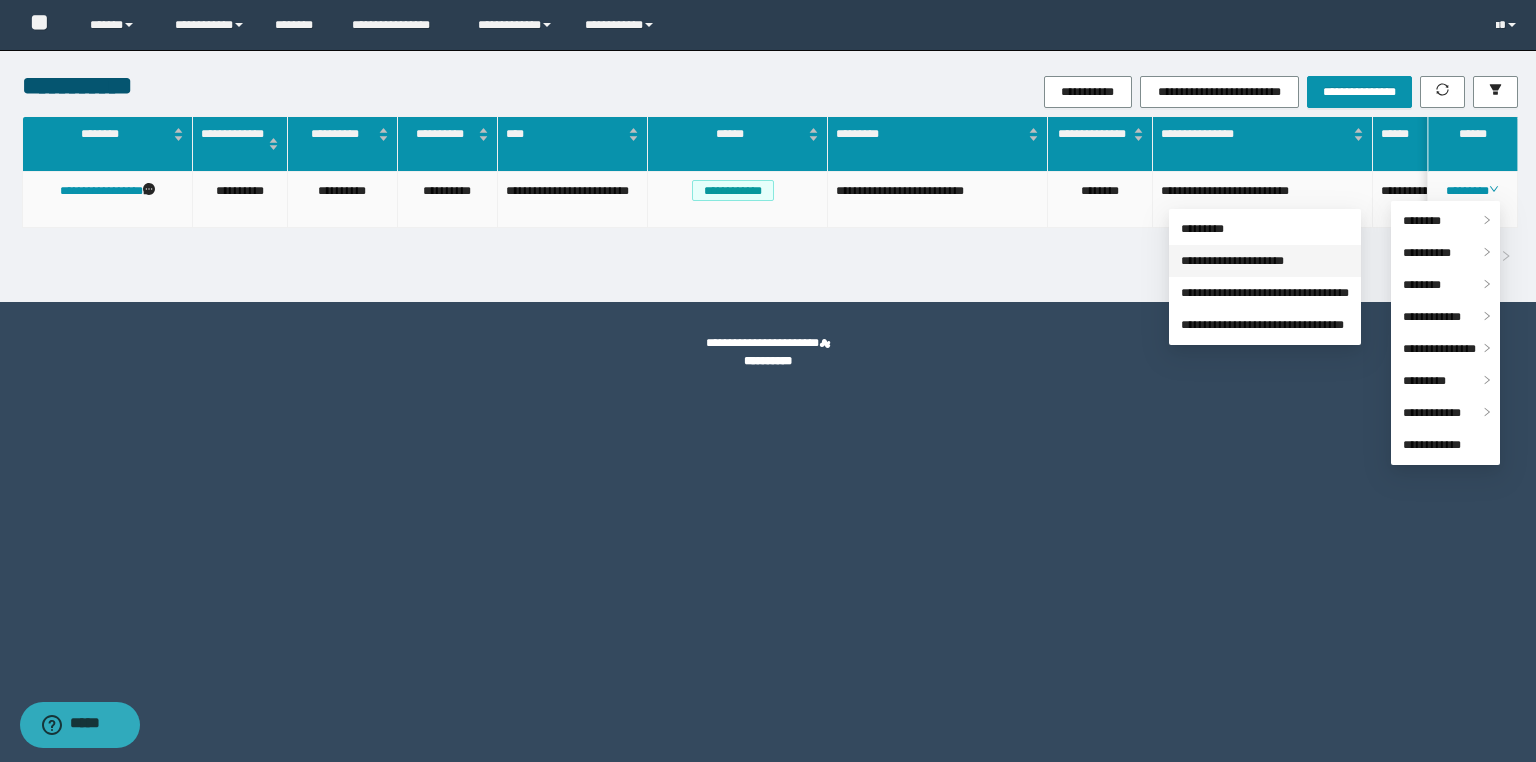 click on "**********" at bounding box center [1232, 261] 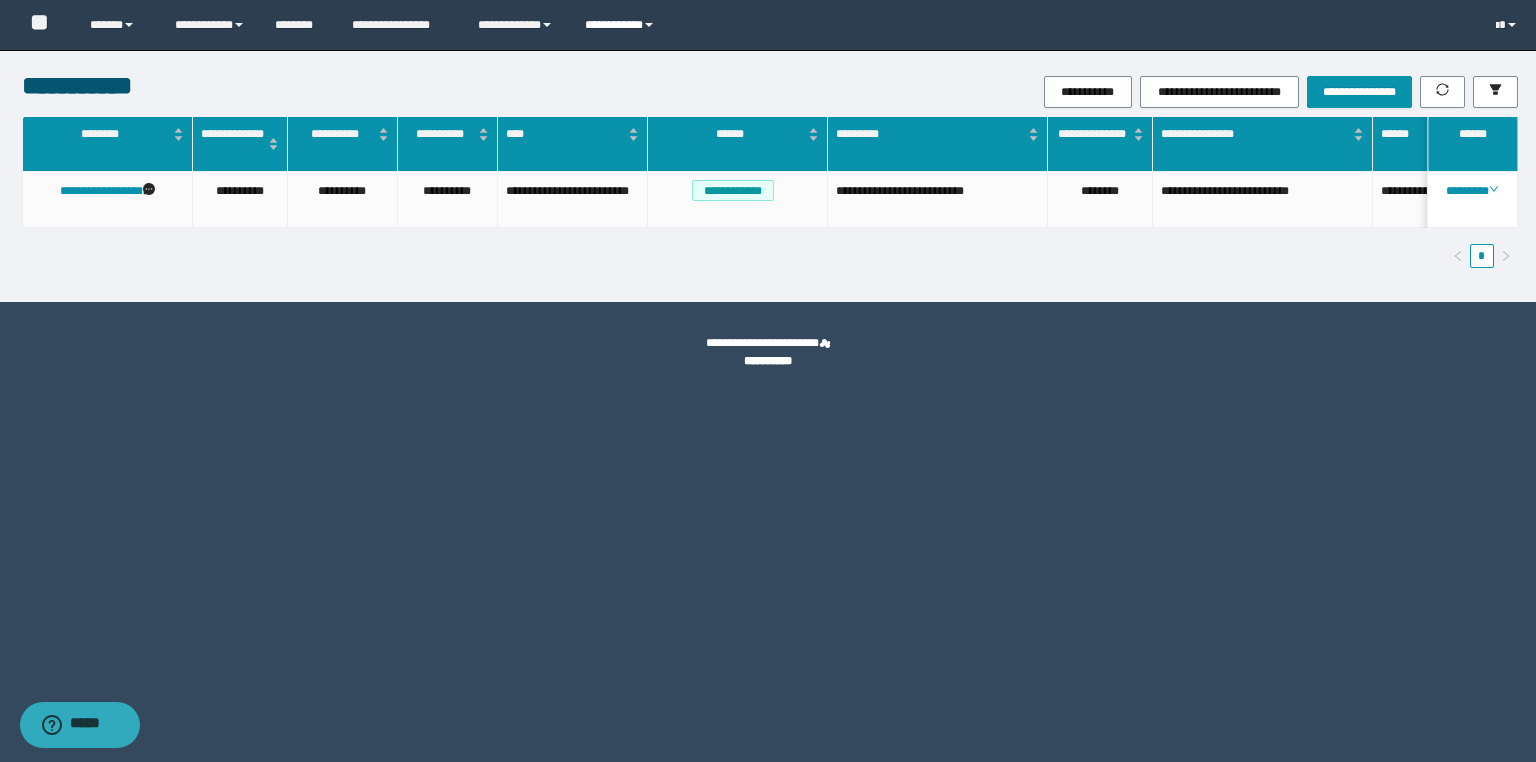 click on "**********" at bounding box center (622, 25) 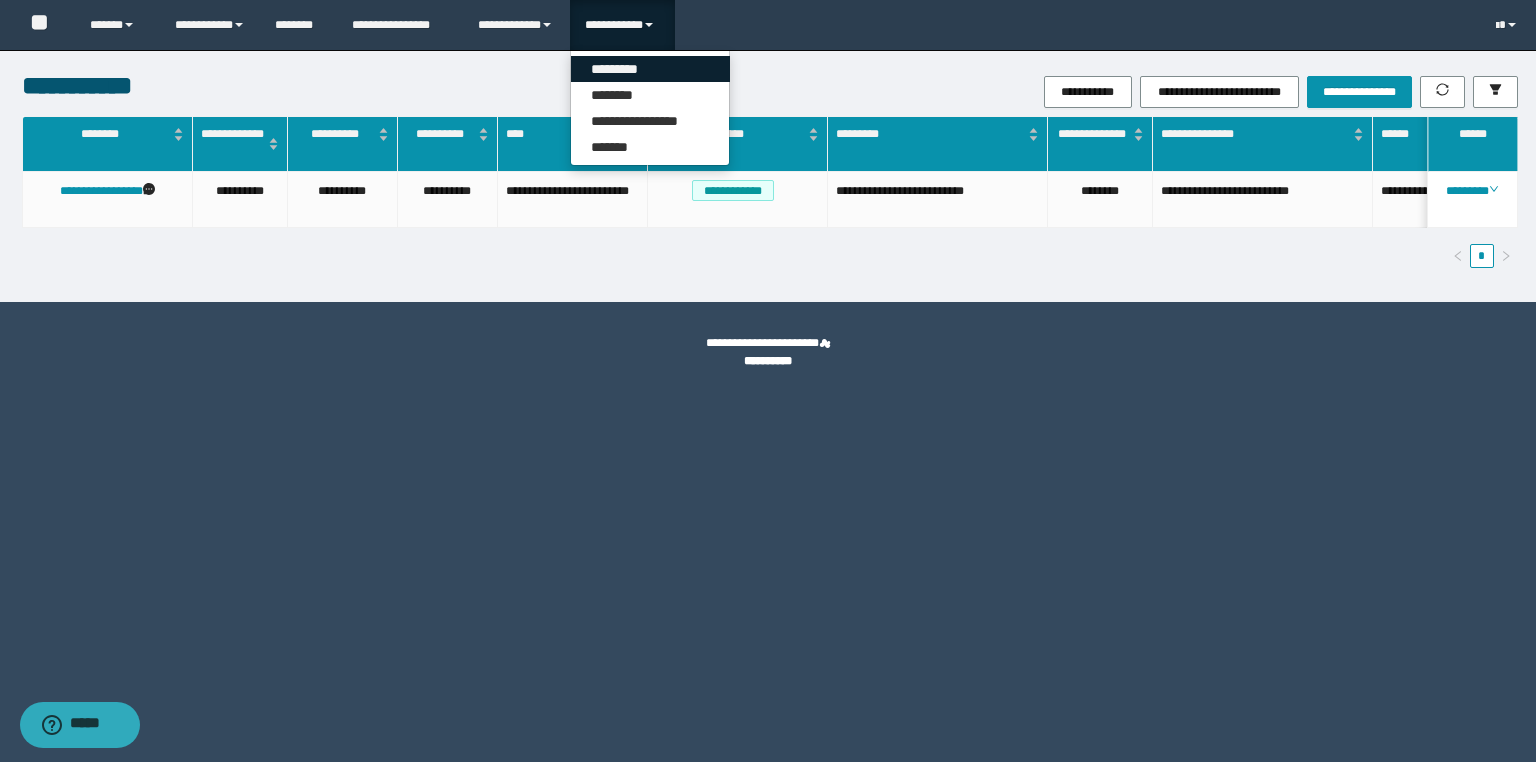 click on "*********" at bounding box center [650, 69] 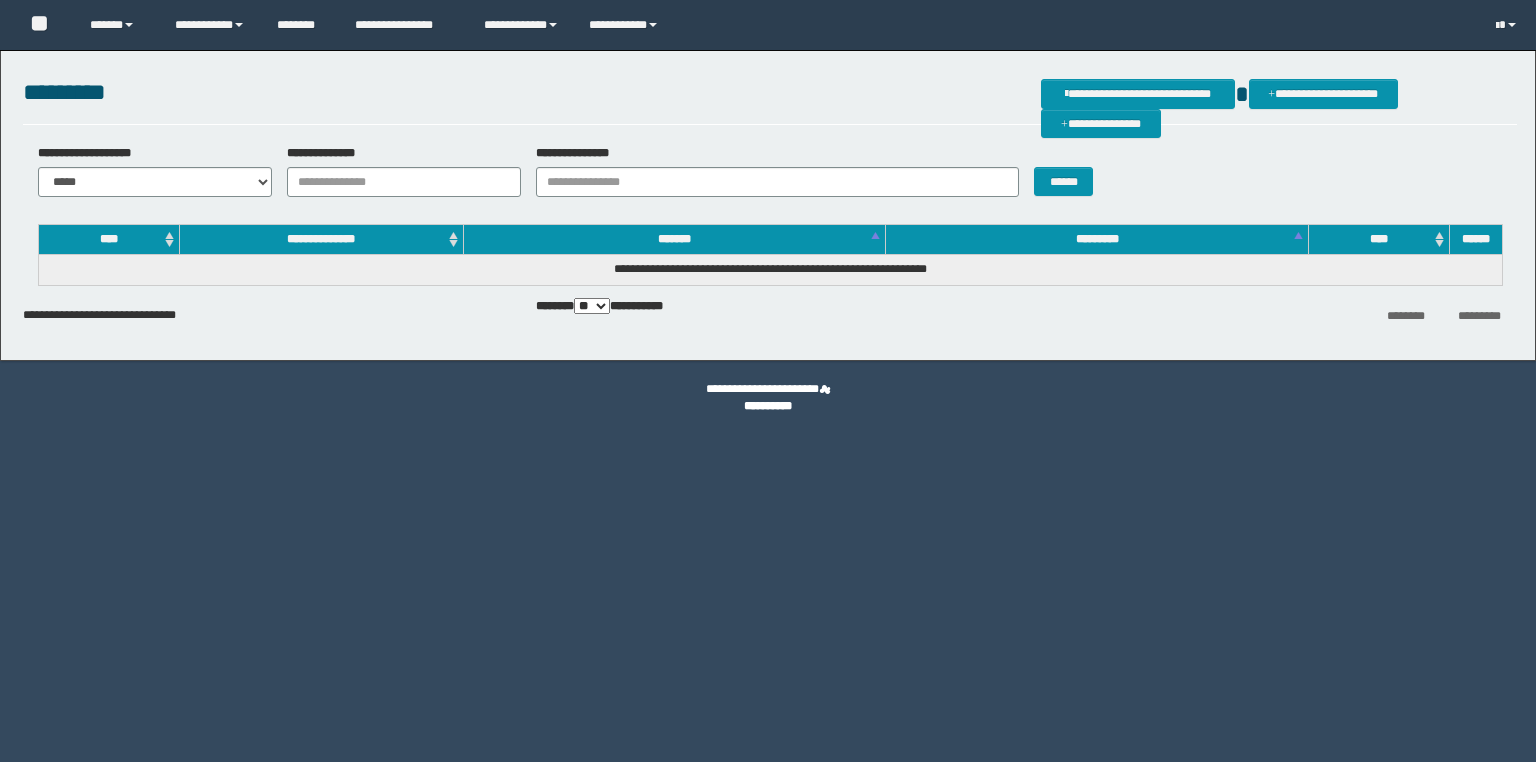 scroll, scrollTop: 0, scrollLeft: 0, axis: both 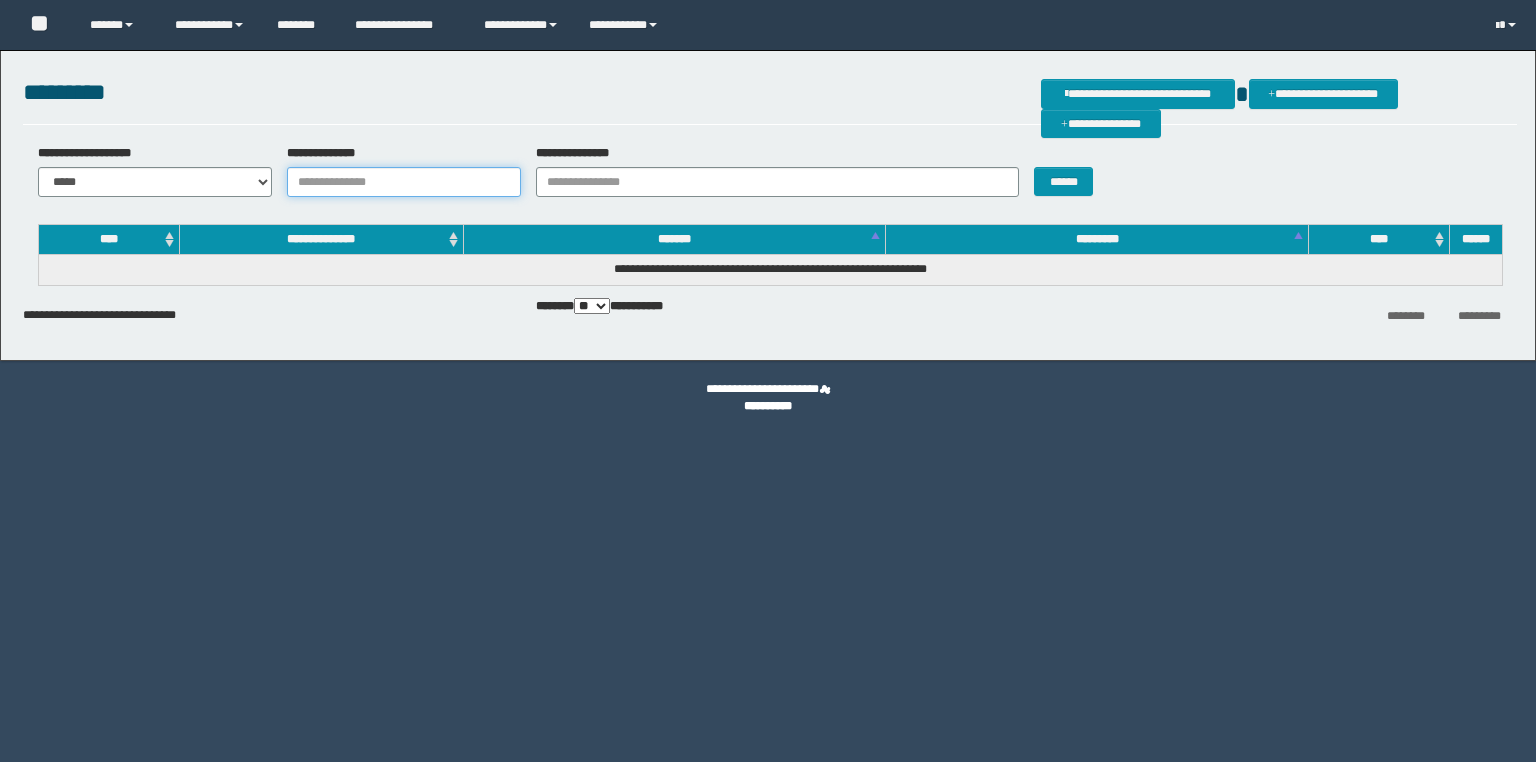 click on "**********" at bounding box center [404, 182] 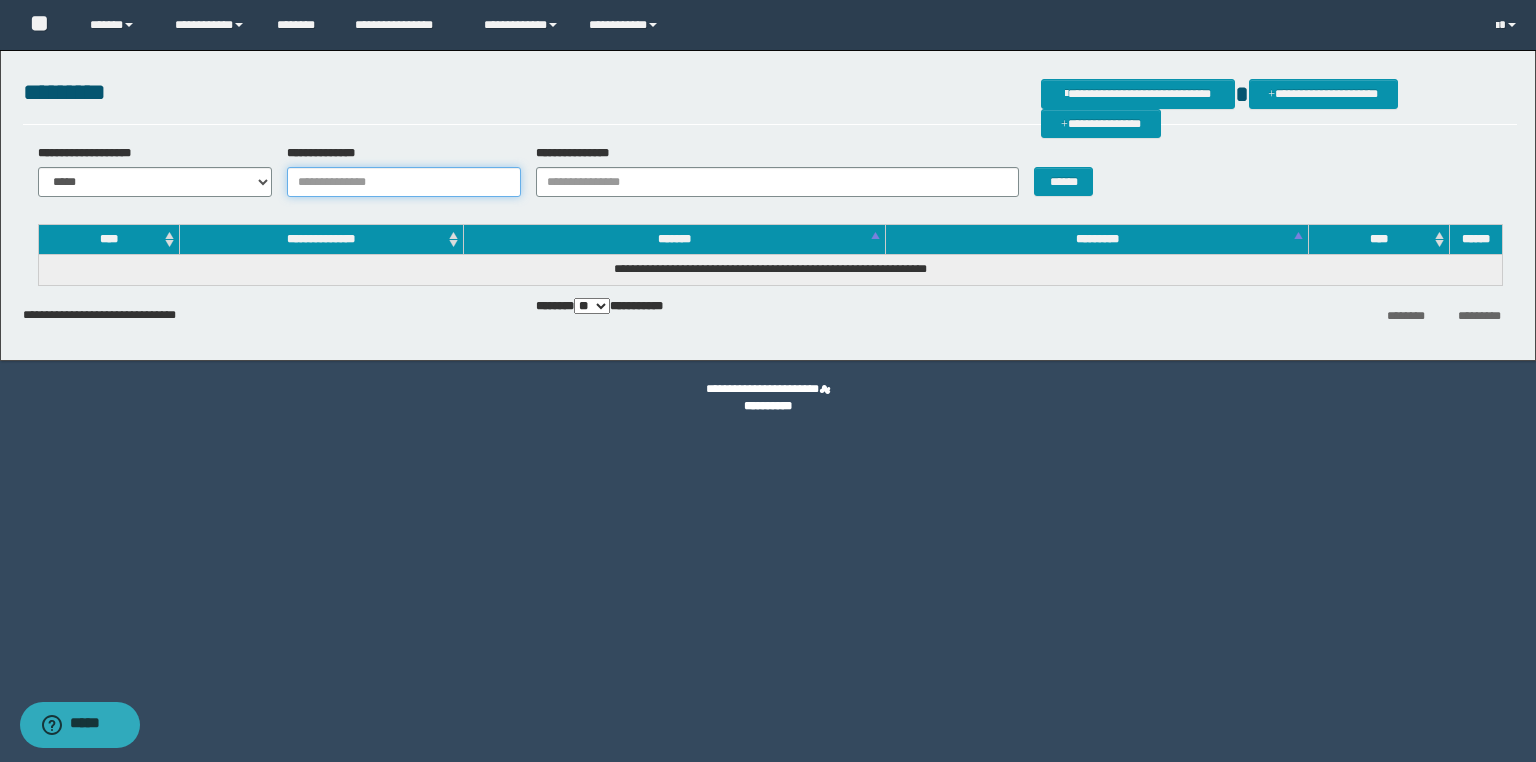 paste on "*******" 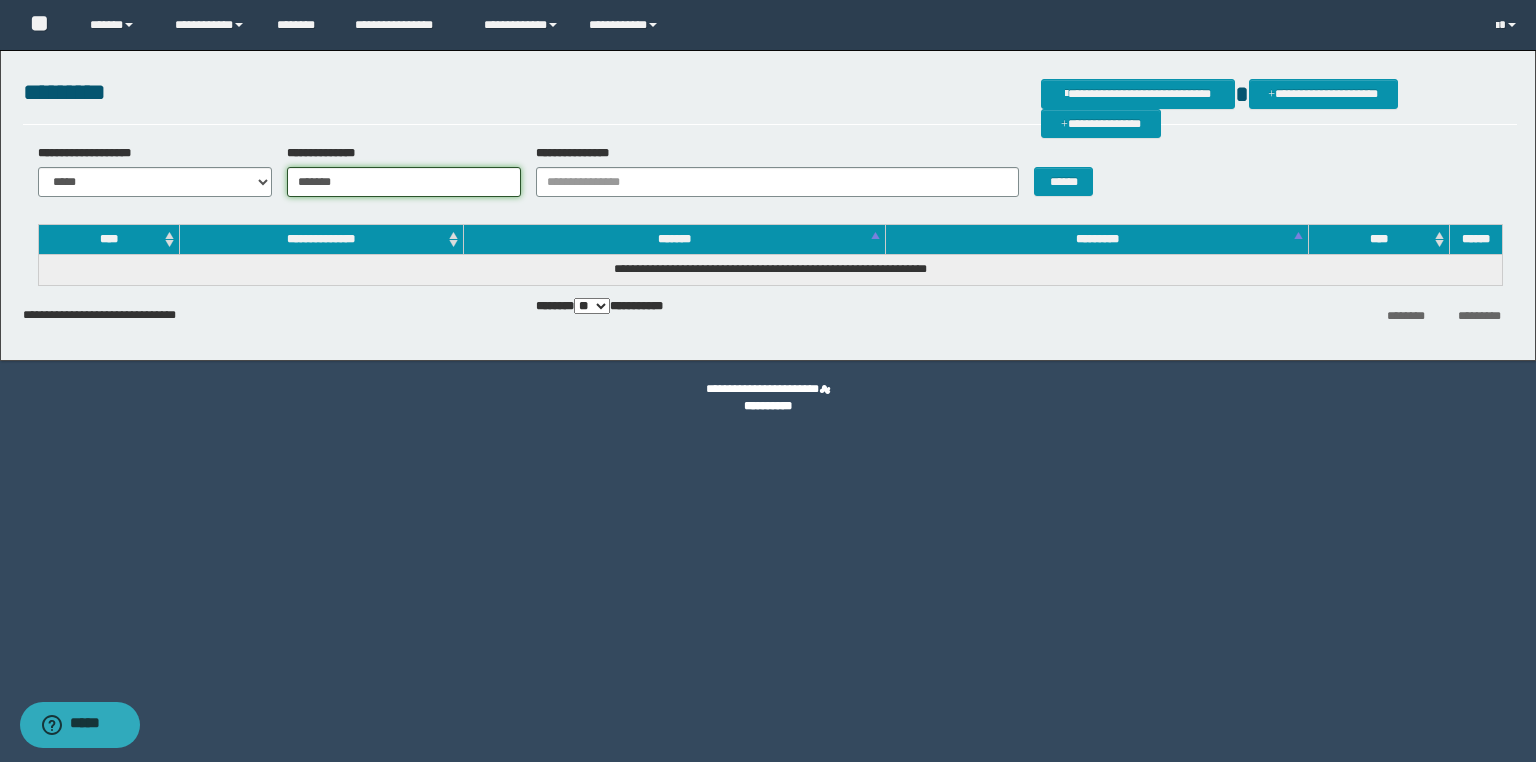 type on "*******" 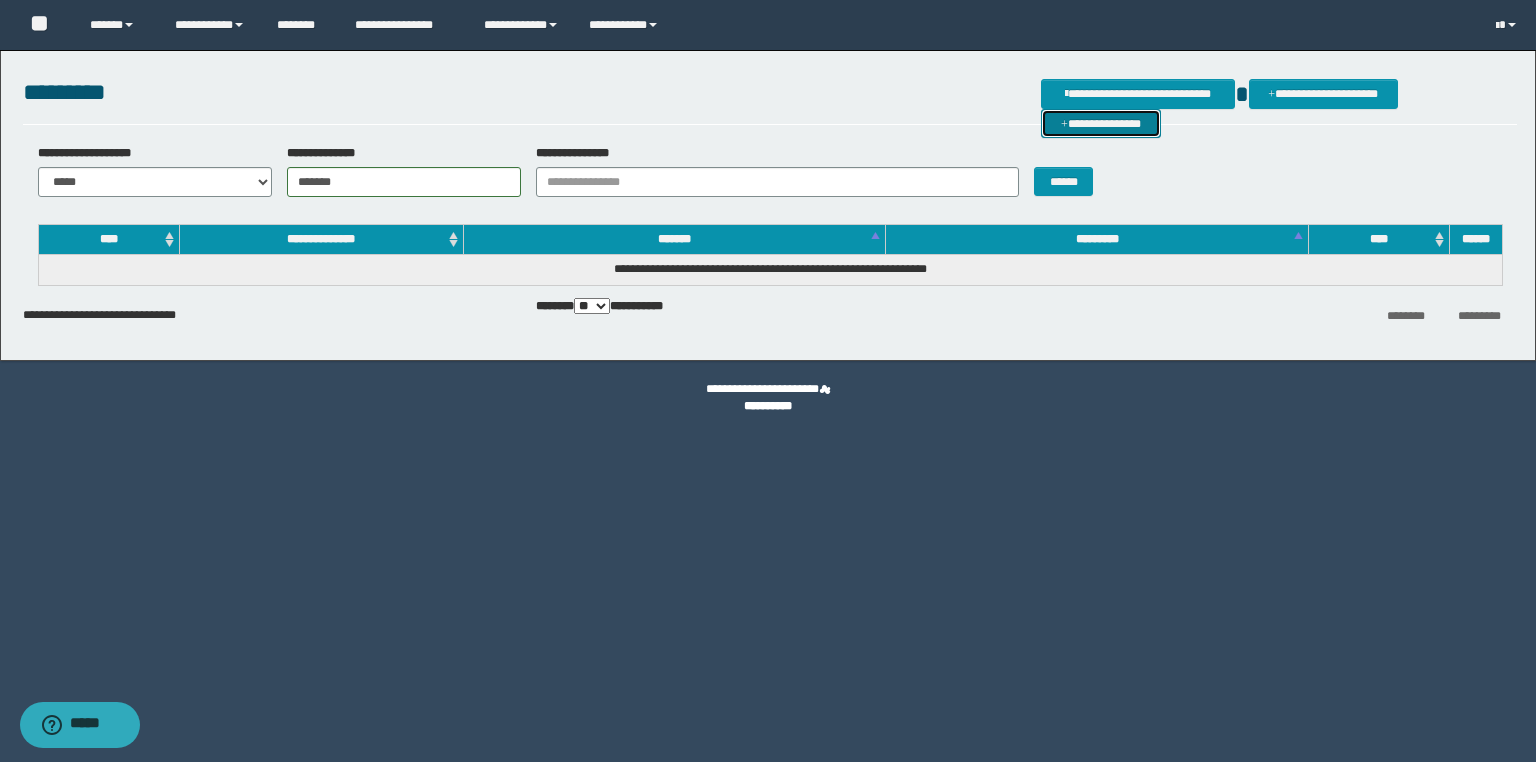 drag, startPoint x: 1460, startPoint y: 87, endPoint x: 1205, endPoint y: 185, distance: 273.18307 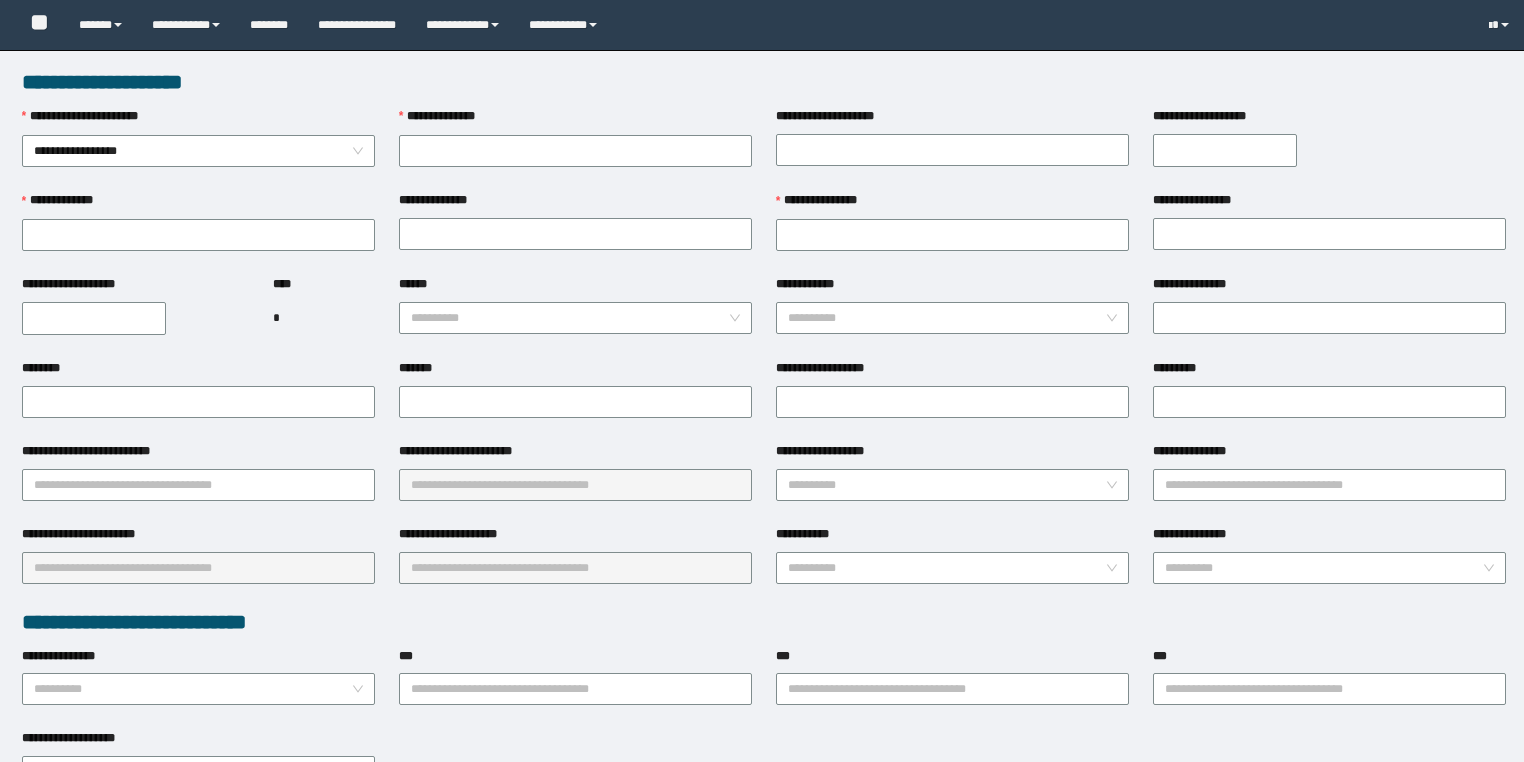 scroll, scrollTop: 0, scrollLeft: 0, axis: both 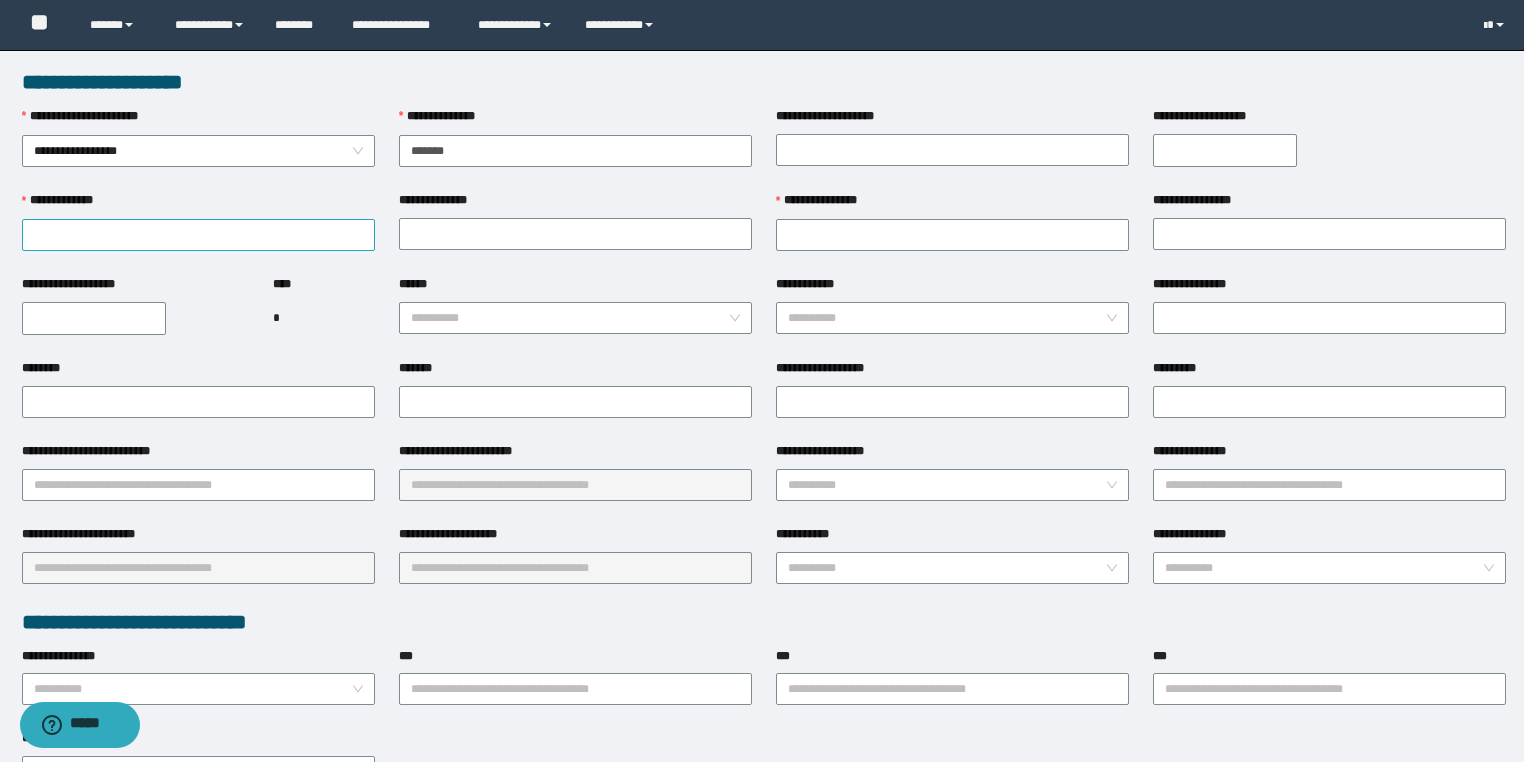 type on "*******" 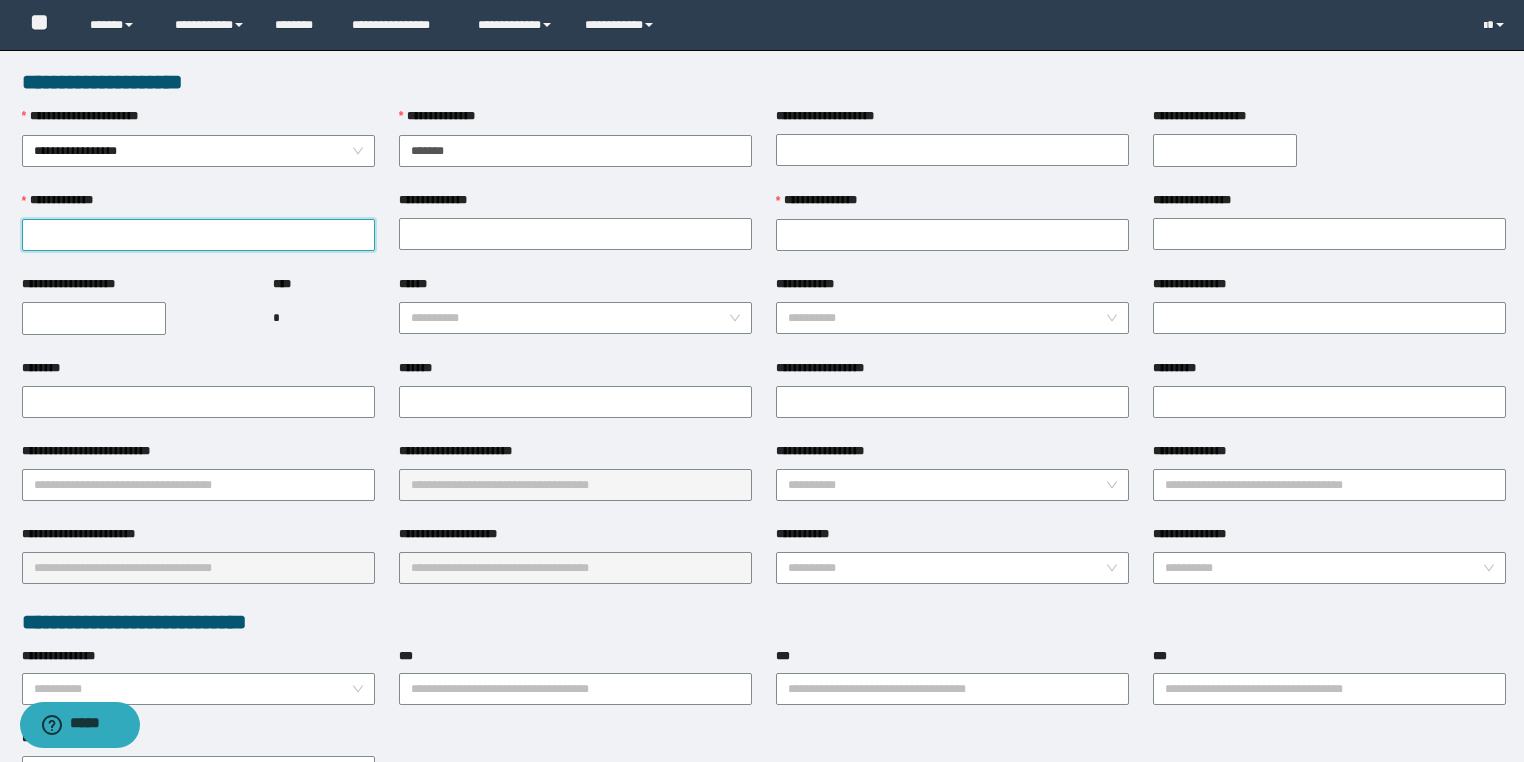 drag, startPoint x: 258, startPoint y: 231, endPoint x: 353, endPoint y: 464, distance: 251.62273 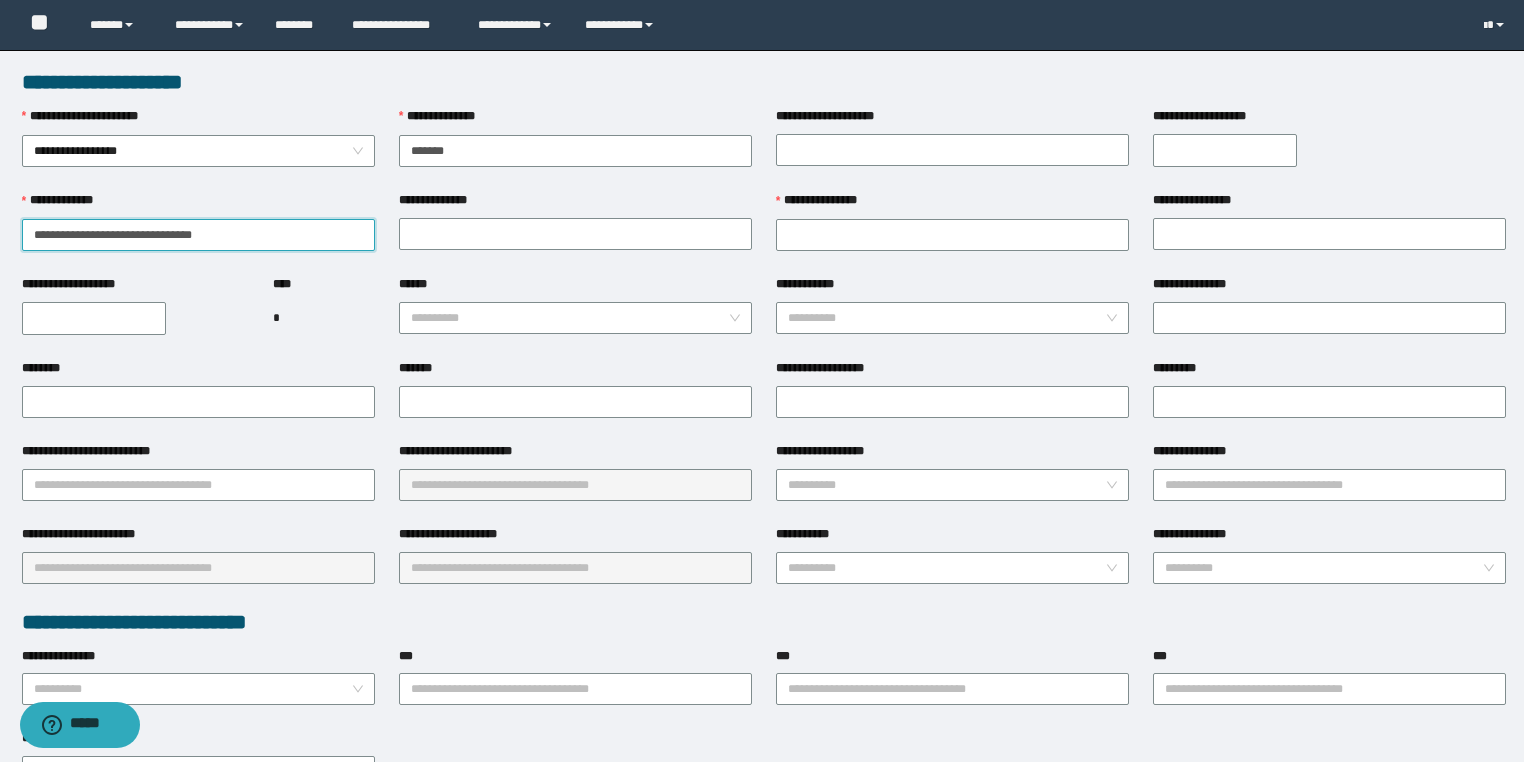 drag, startPoint x: 172, startPoint y: 236, endPoint x: 244, endPoint y: 244, distance: 72.443085 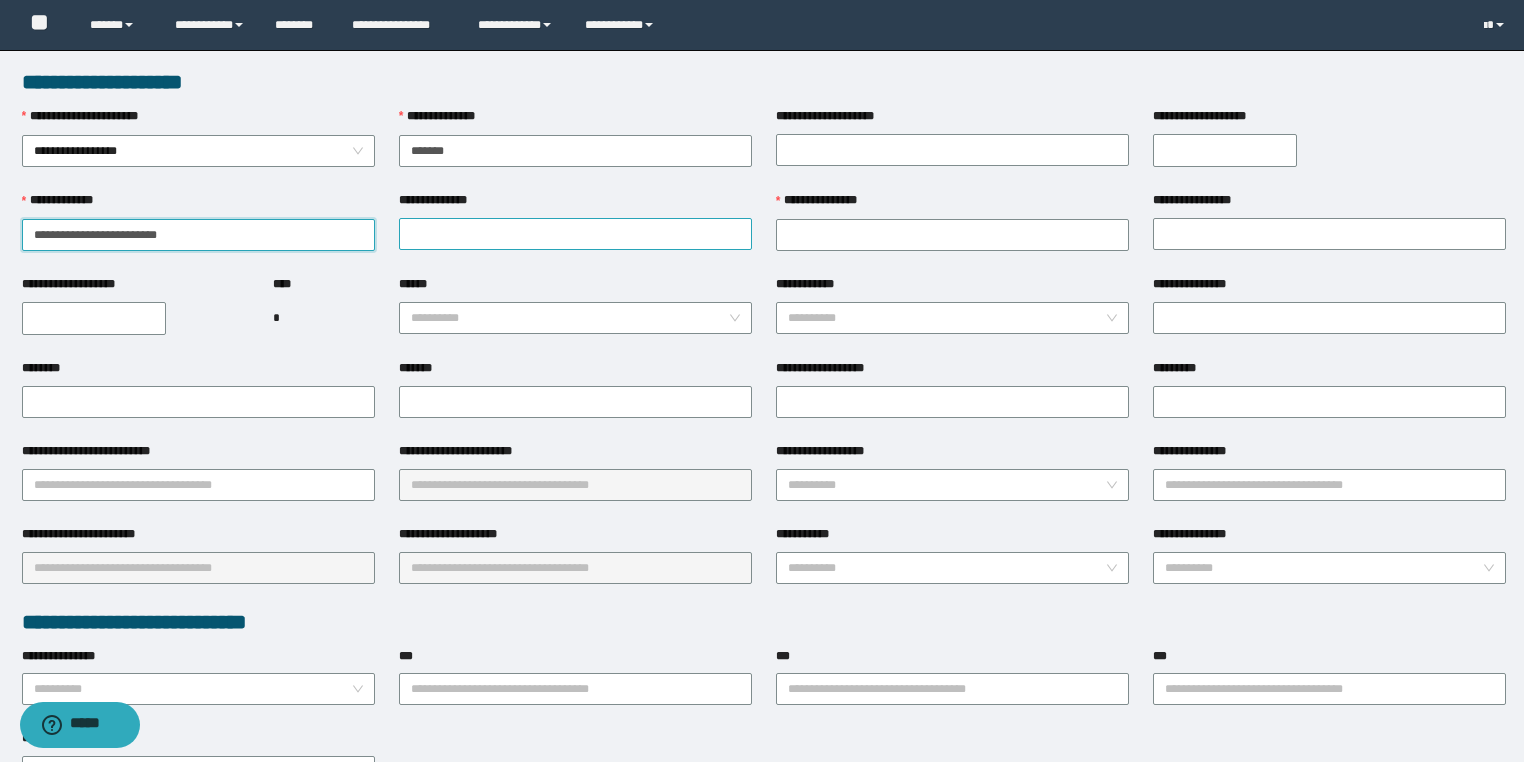 type on "**********" 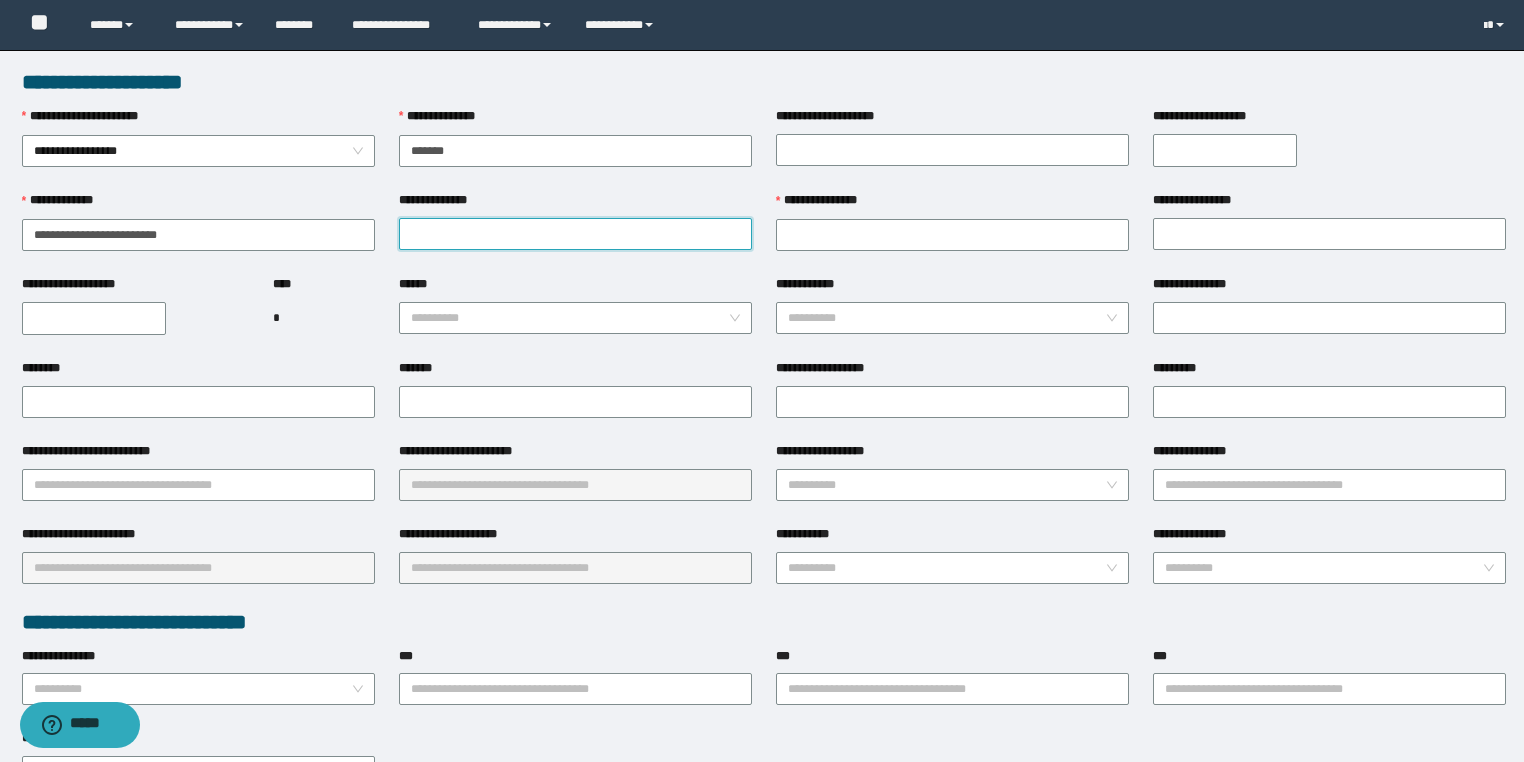 click on "**********" at bounding box center (575, 234) 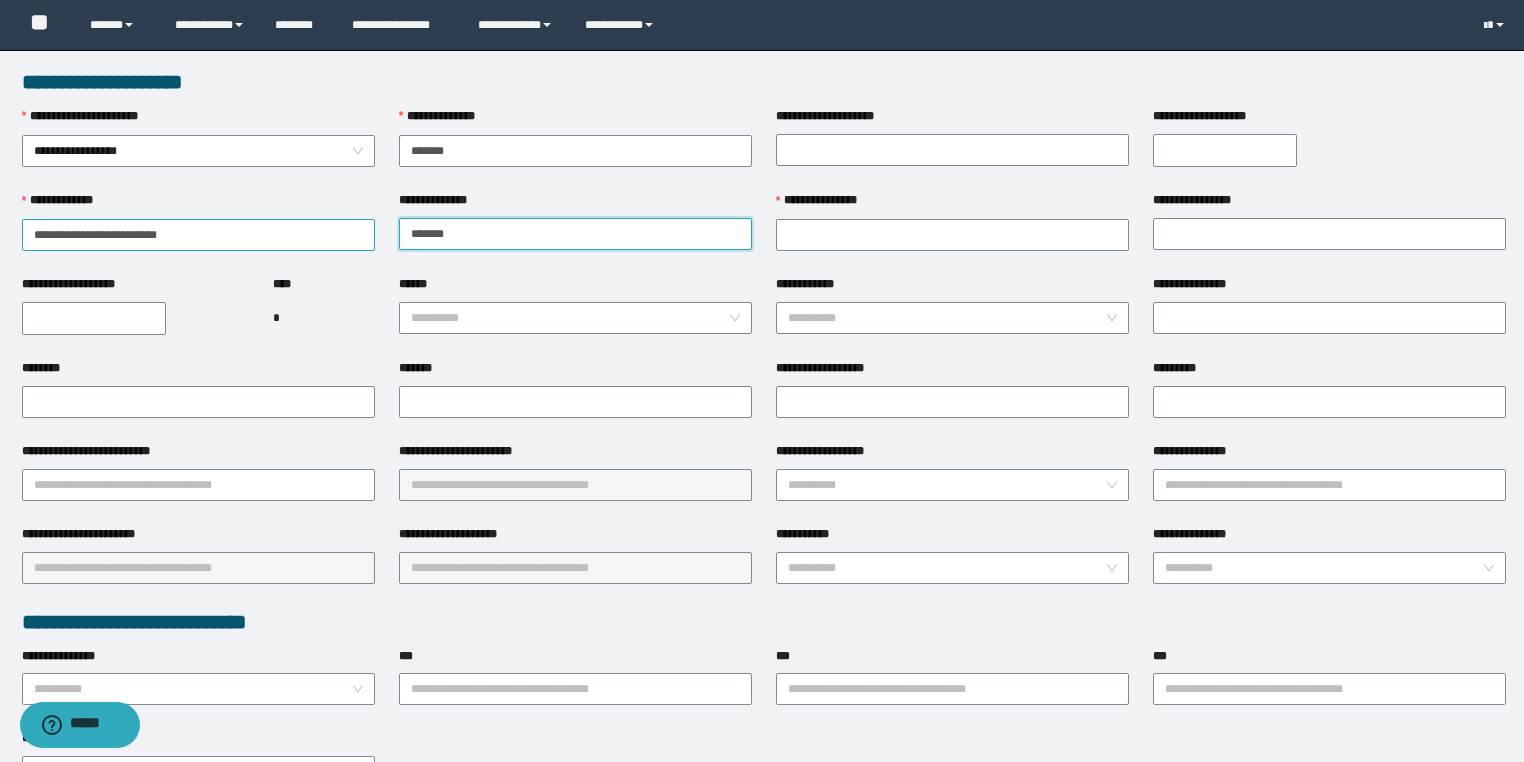 type on "*******" 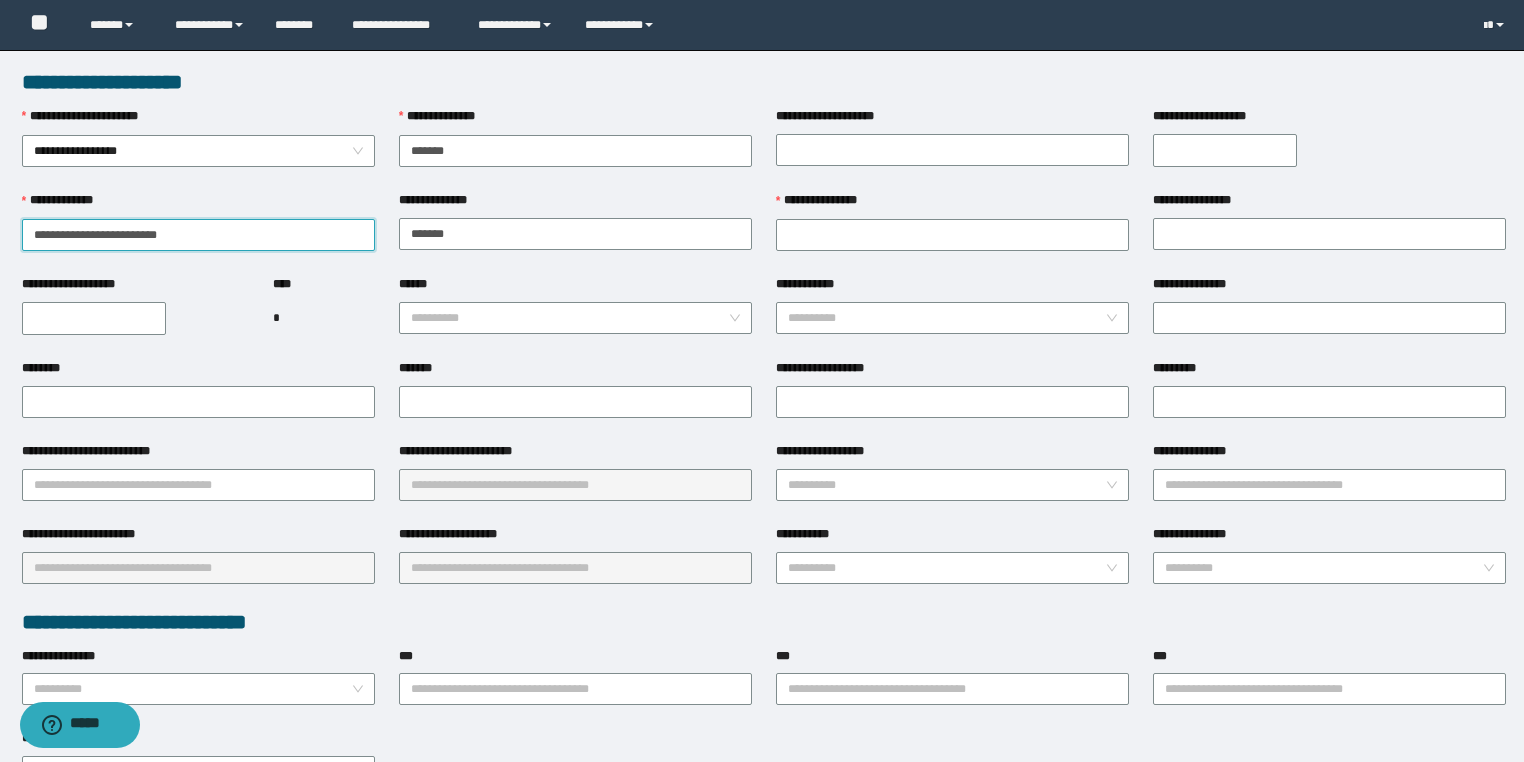 drag, startPoint x: 123, startPoint y: 232, endPoint x: 0, endPoint y: 201, distance: 126.84637 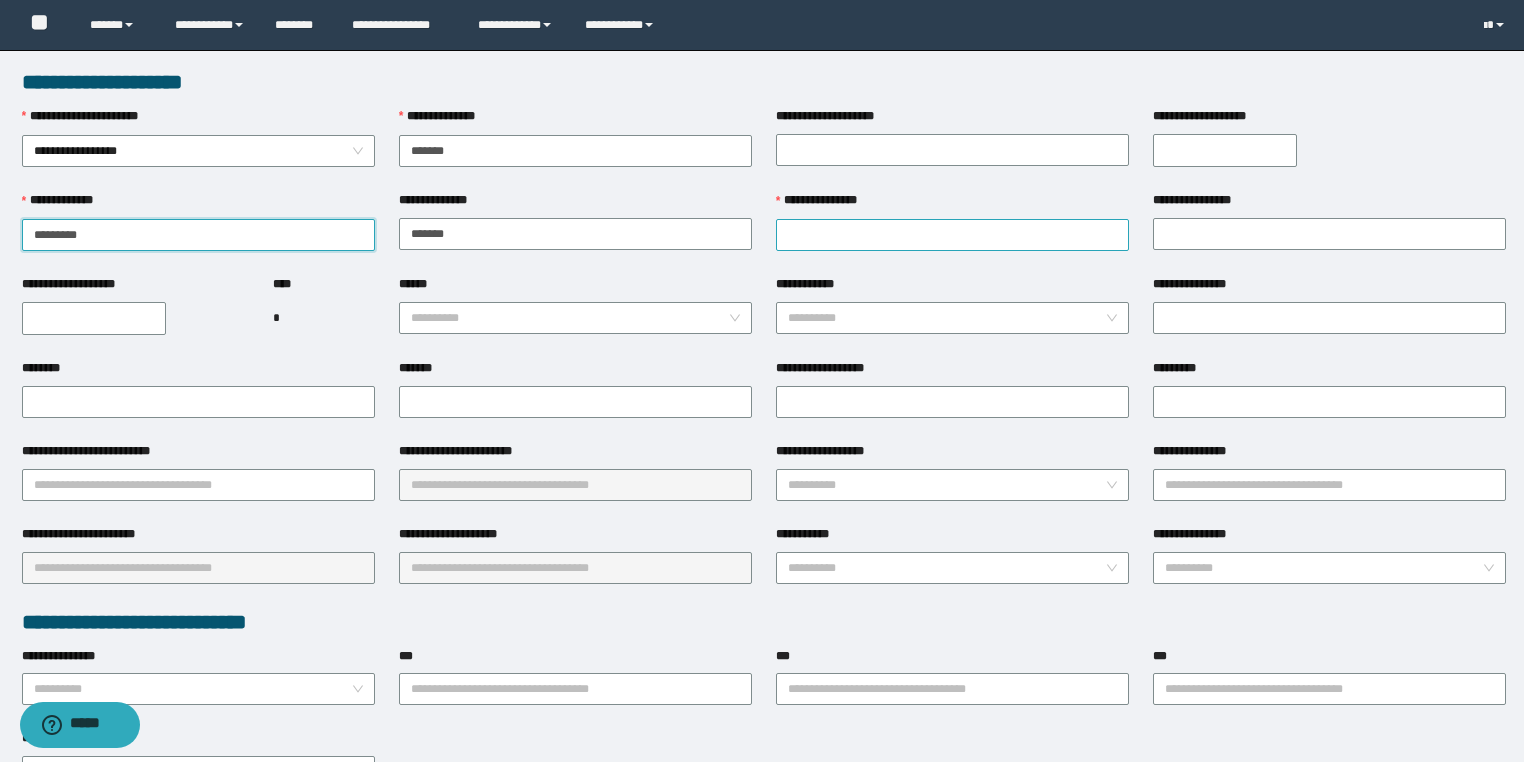 type on "*******" 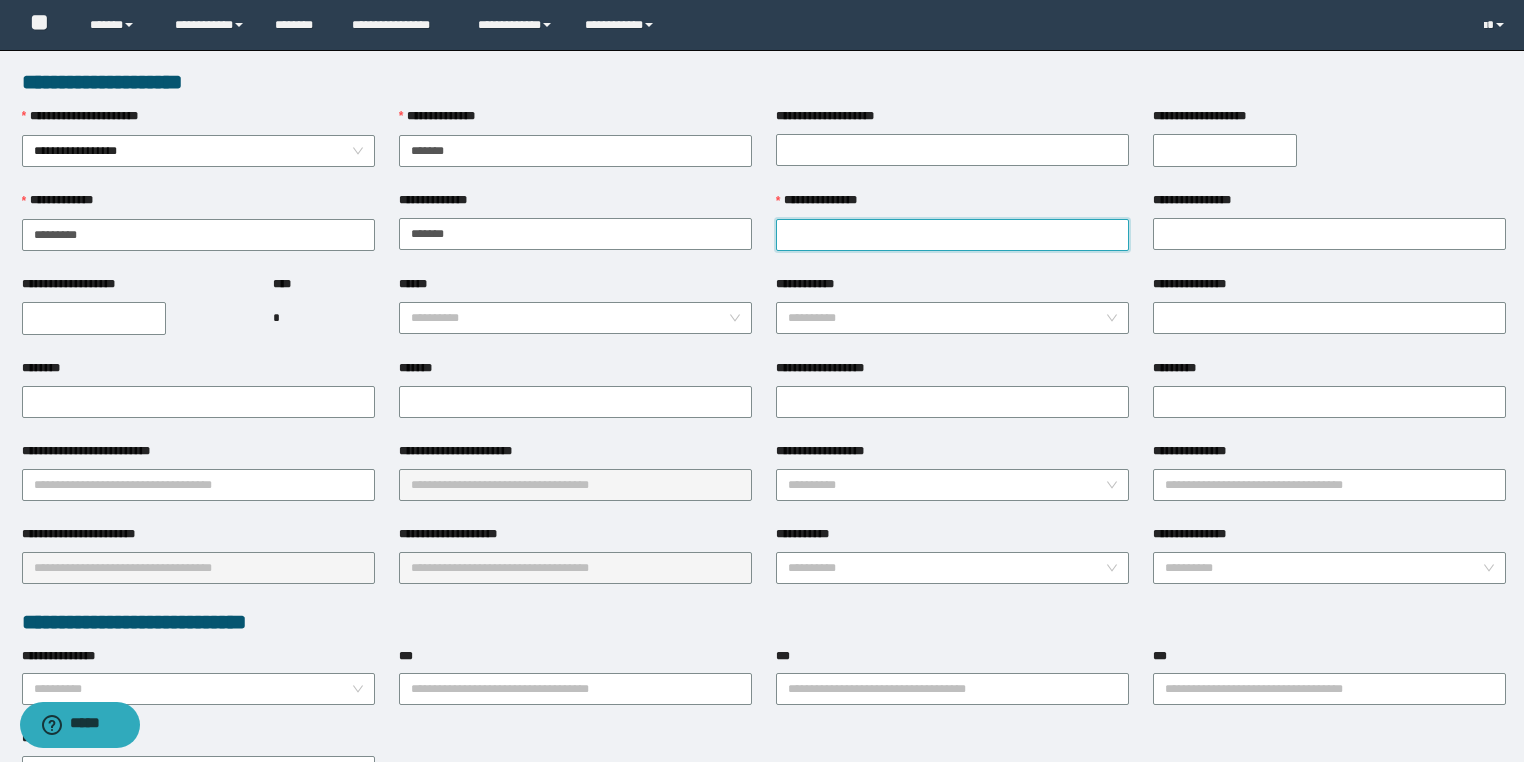 click on "**********" at bounding box center [952, 235] 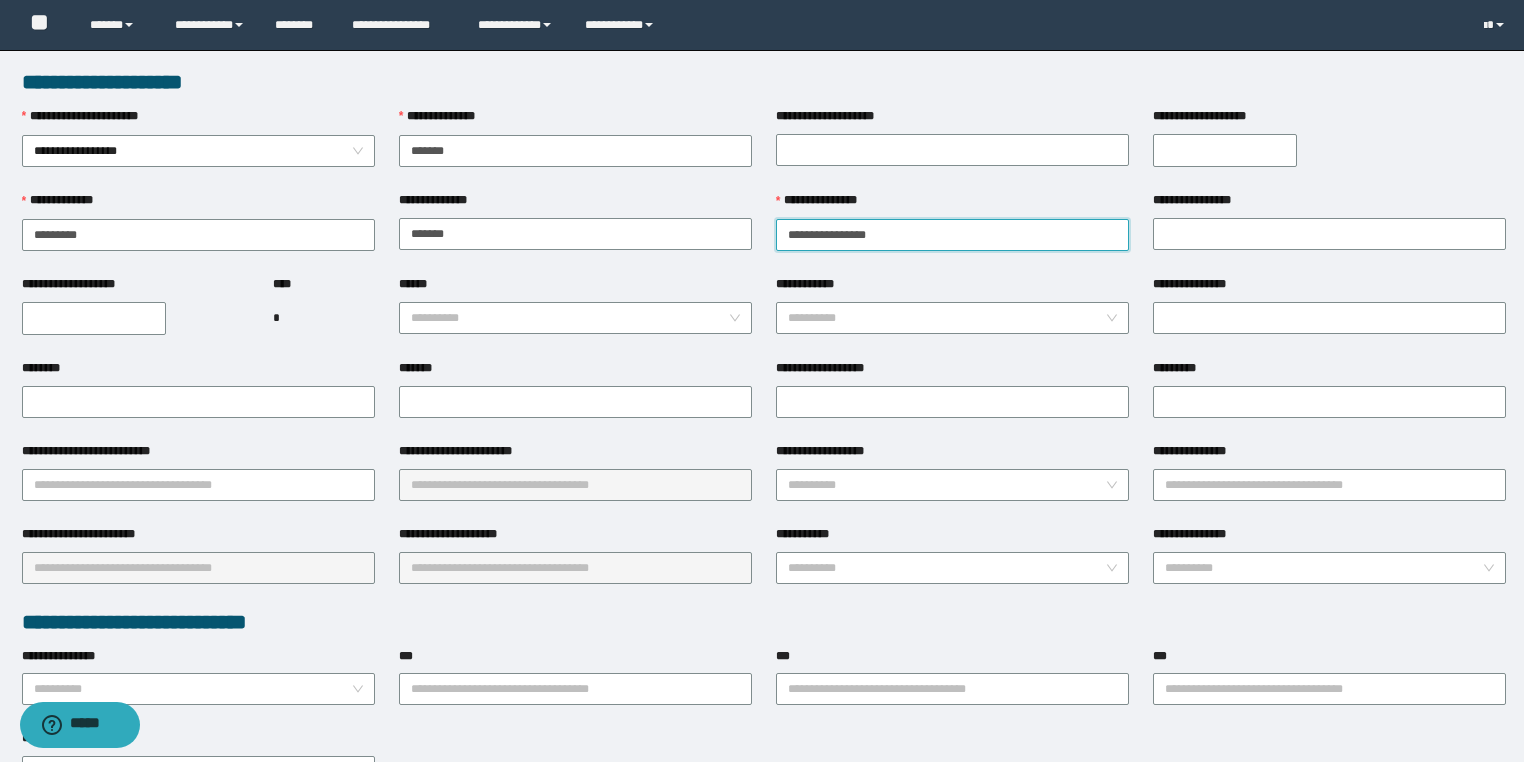 drag, startPoint x: 882, startPoint y: 240, endPoint x: 830, endPoint y: 235, distance: 52.23983 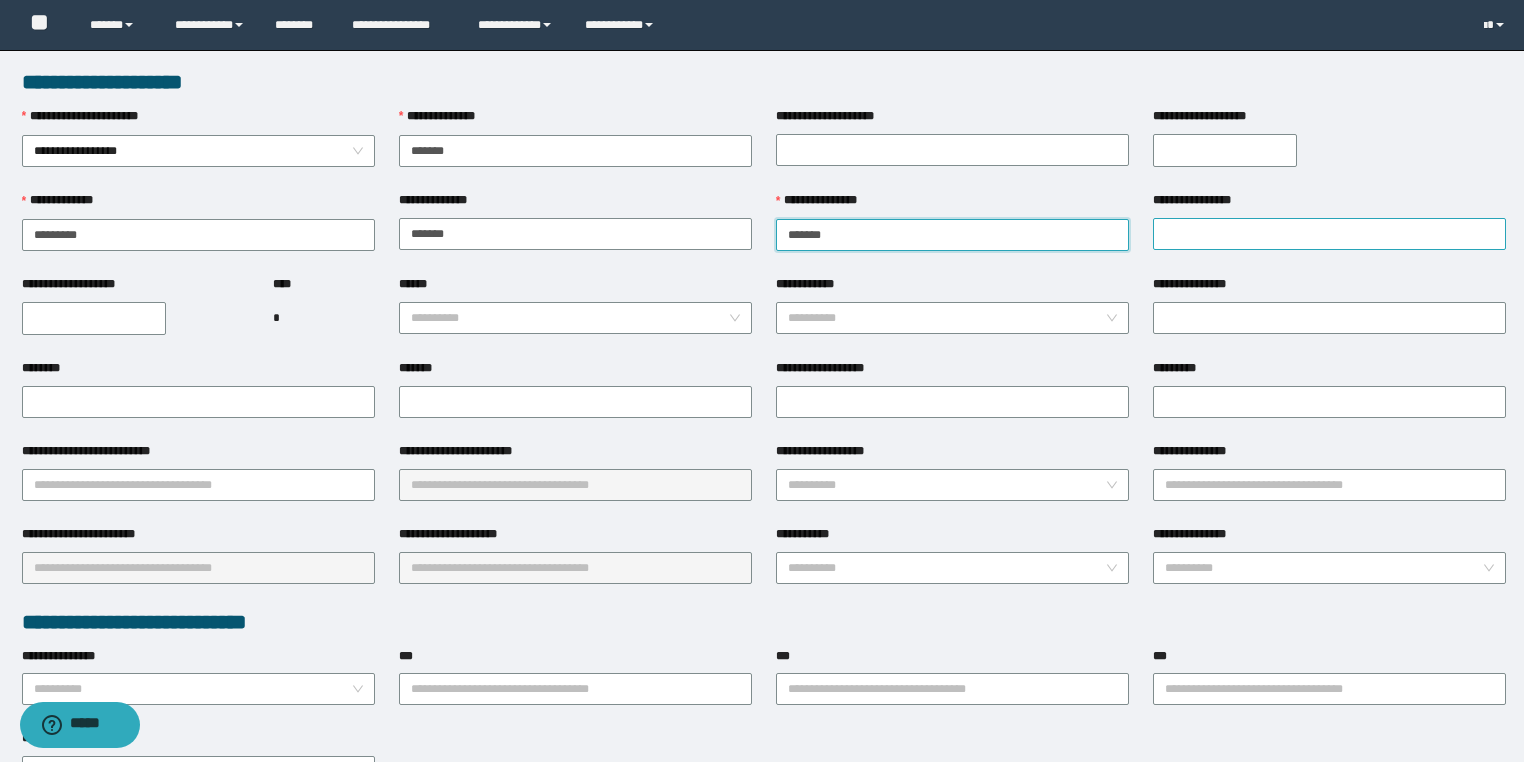 type on "******" 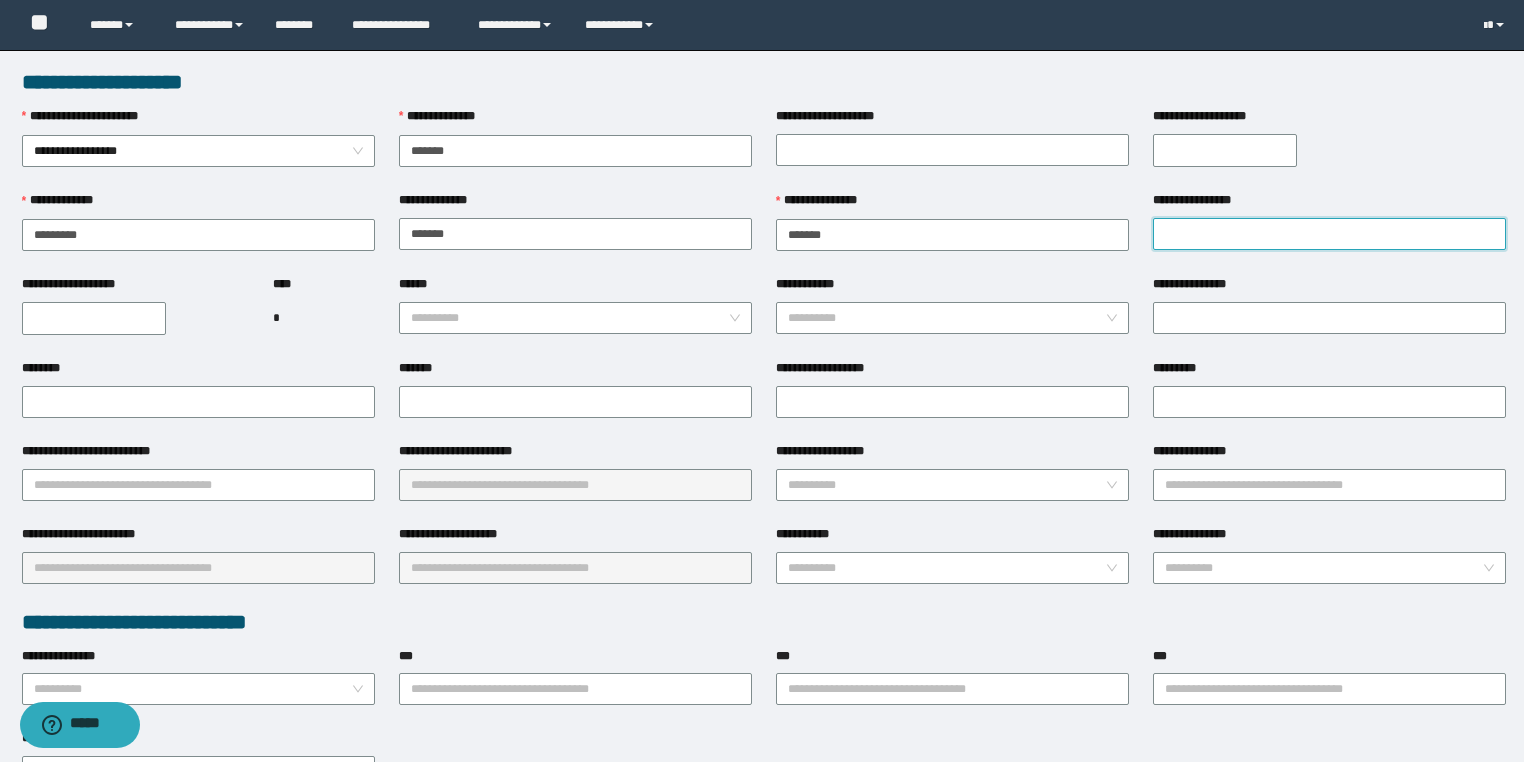 click on "**********" at bounding box center [1329, 234] 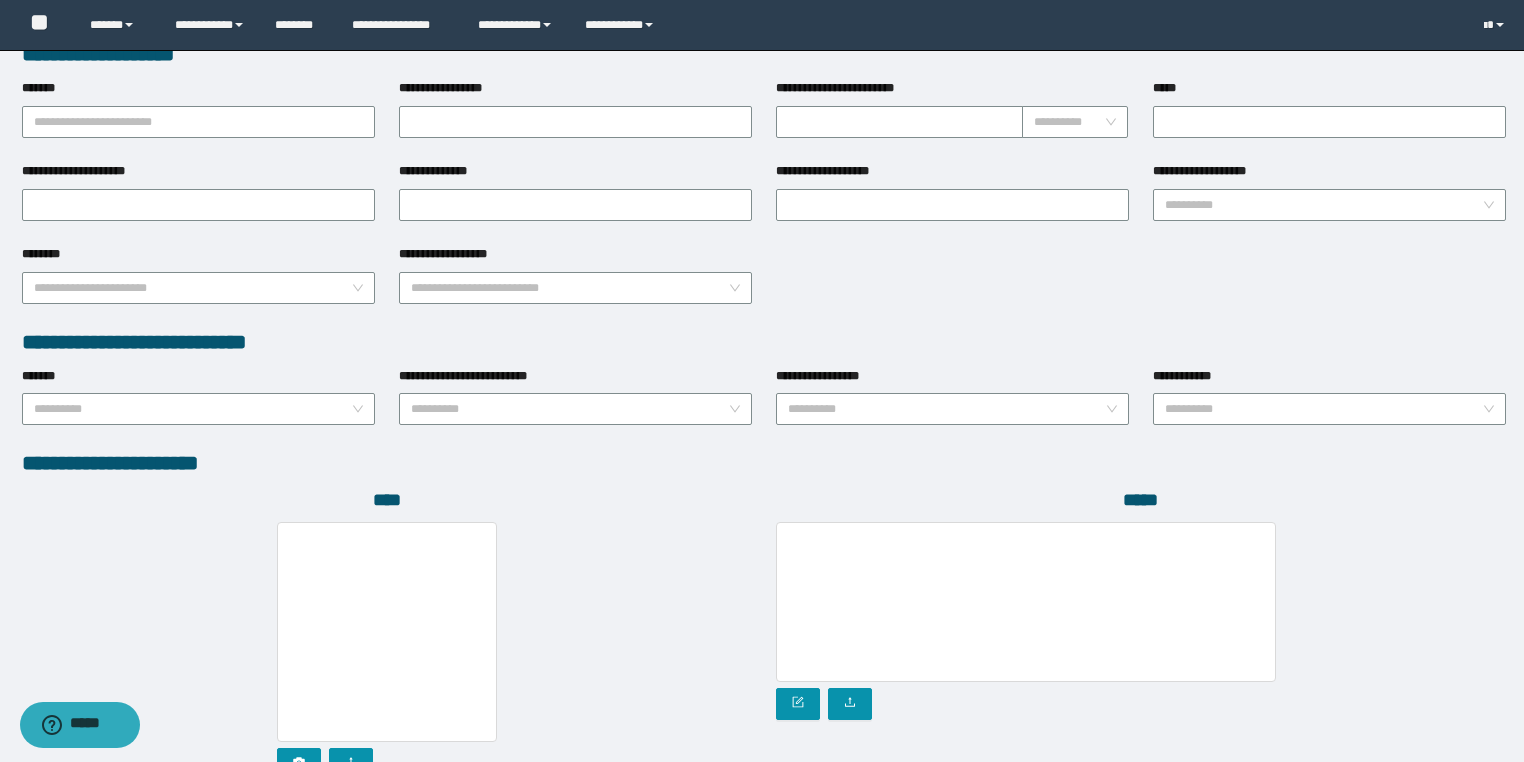 scroll, scrollTop: 939, scrollLeft: 0, axis: vertical 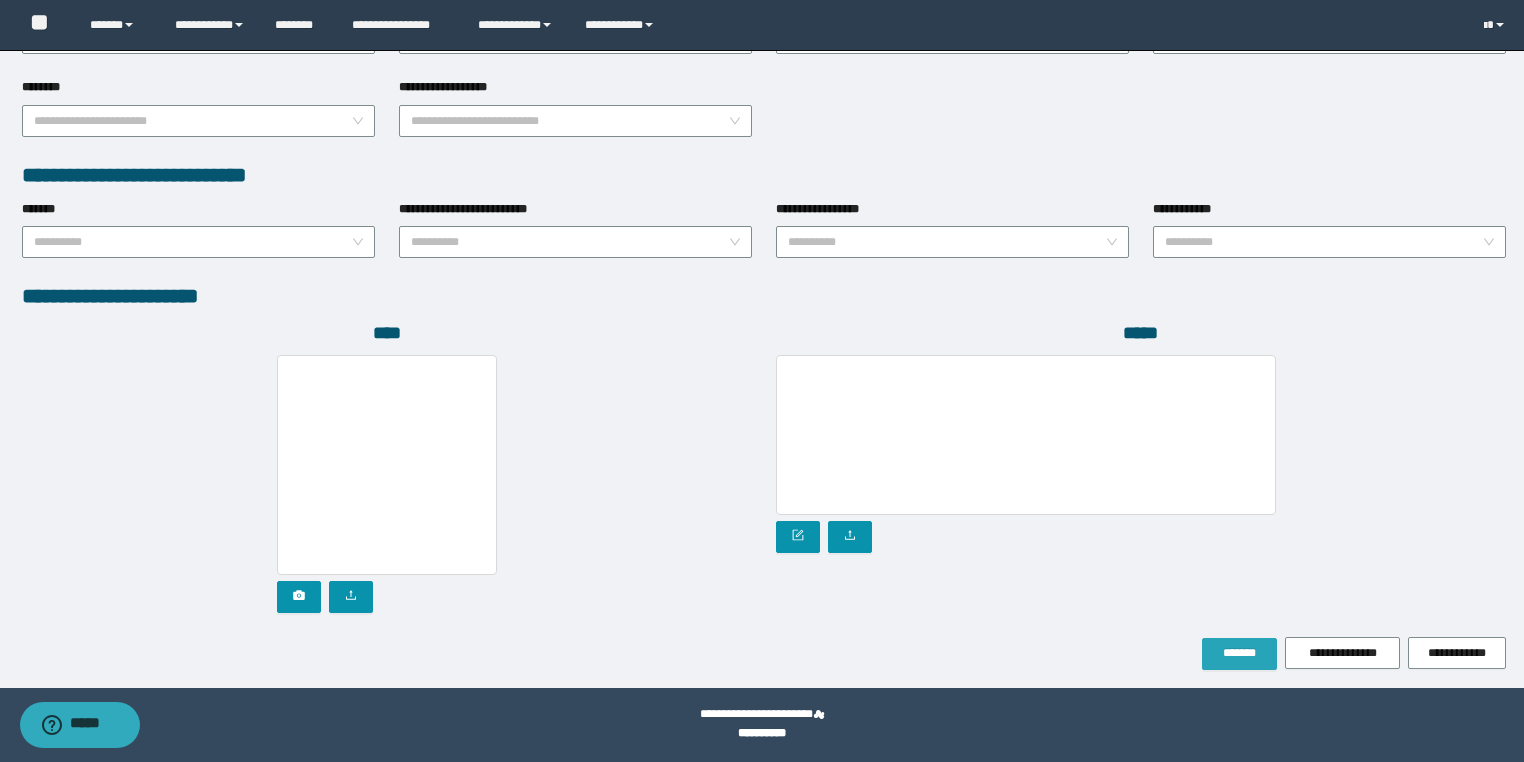 type on "*********" 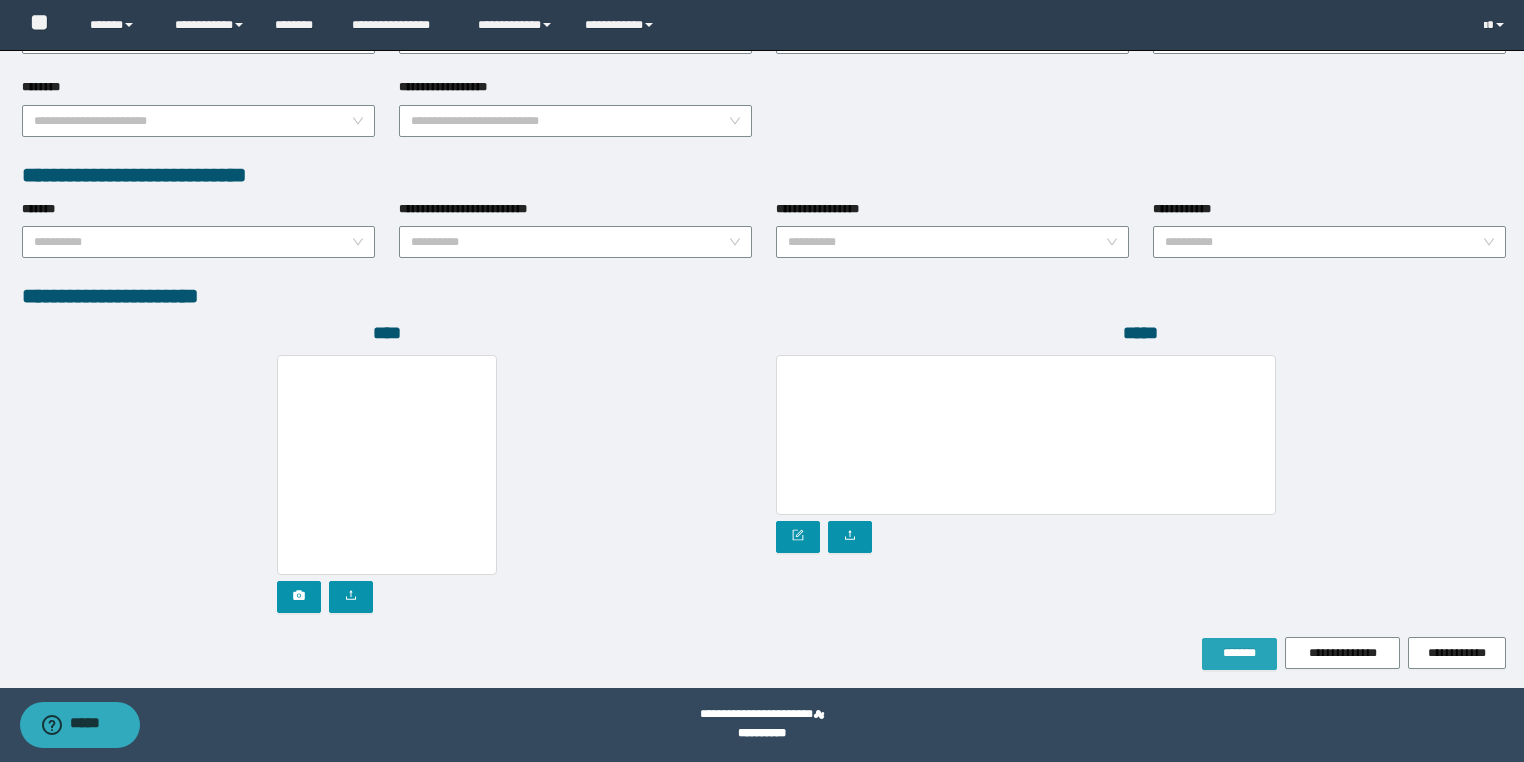 drag, startPoint x: 1232, startPoint y: 648, endPoint x: 842, endPoint y: 649, distance: 390.00128 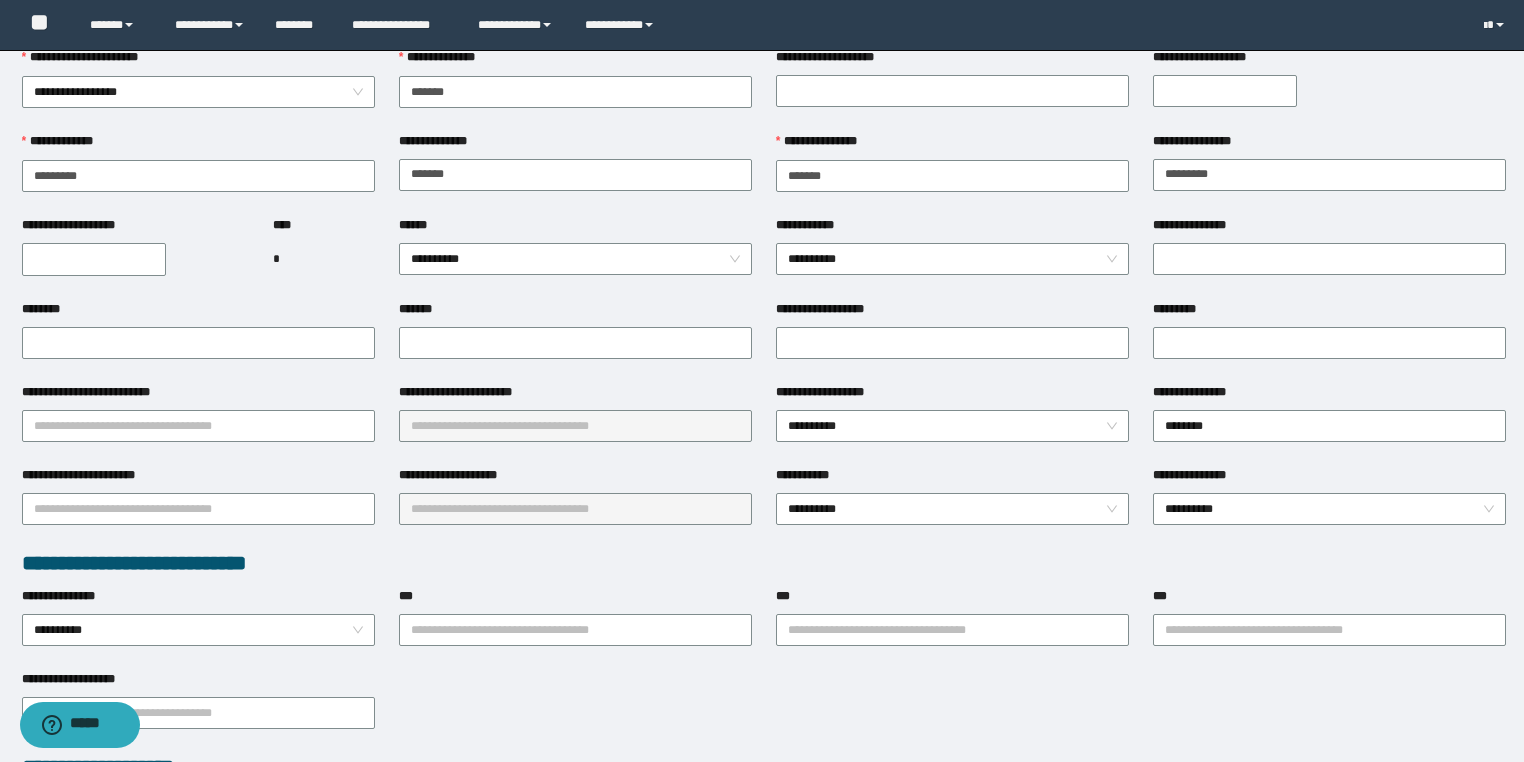scroll, scrollTop: 0, scrollLeft: 0, axis: both 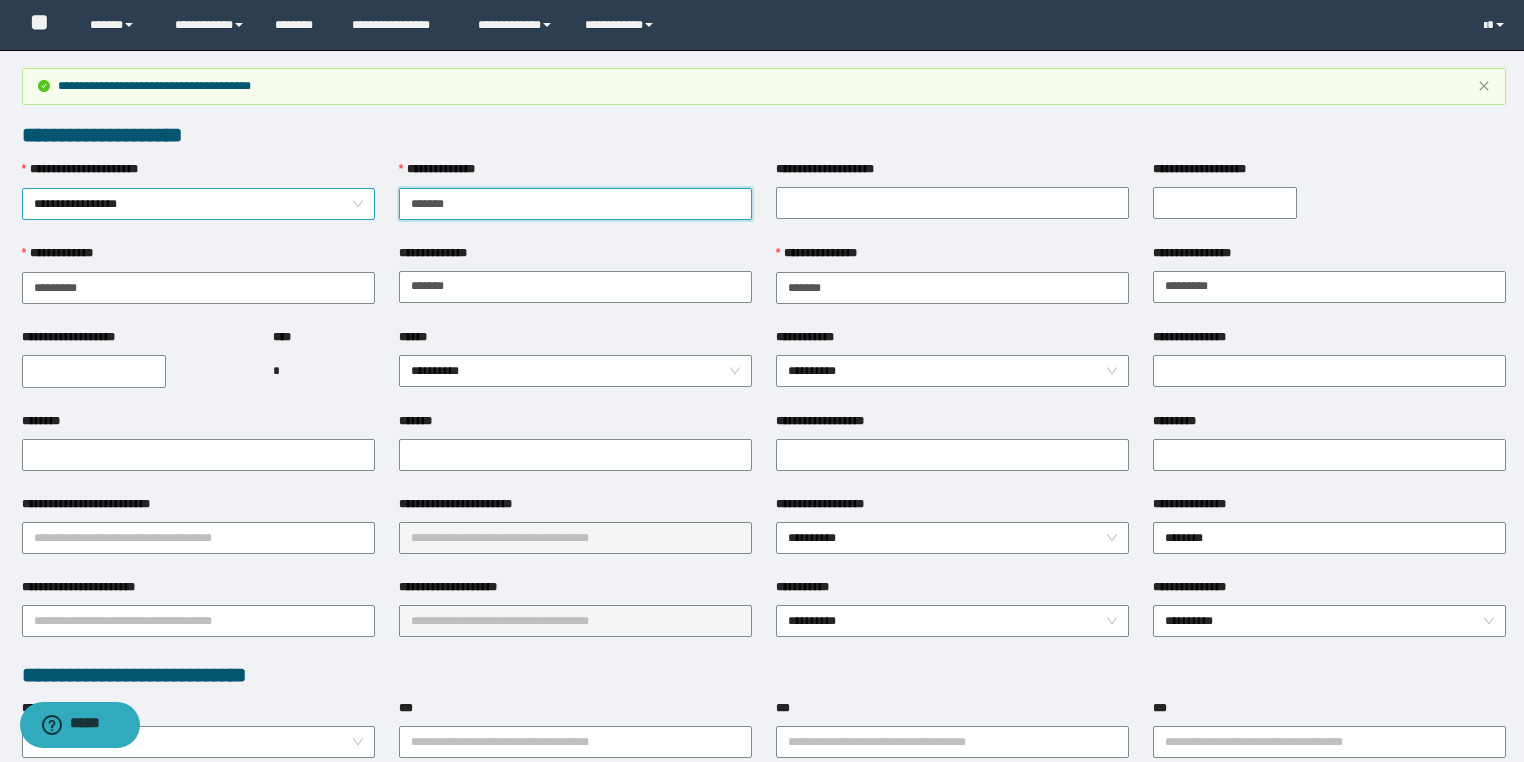 drag, startPoint x: 460, startPoint y: 198, endPoint x: 273, endPoint y: 192, distance: 187.09624 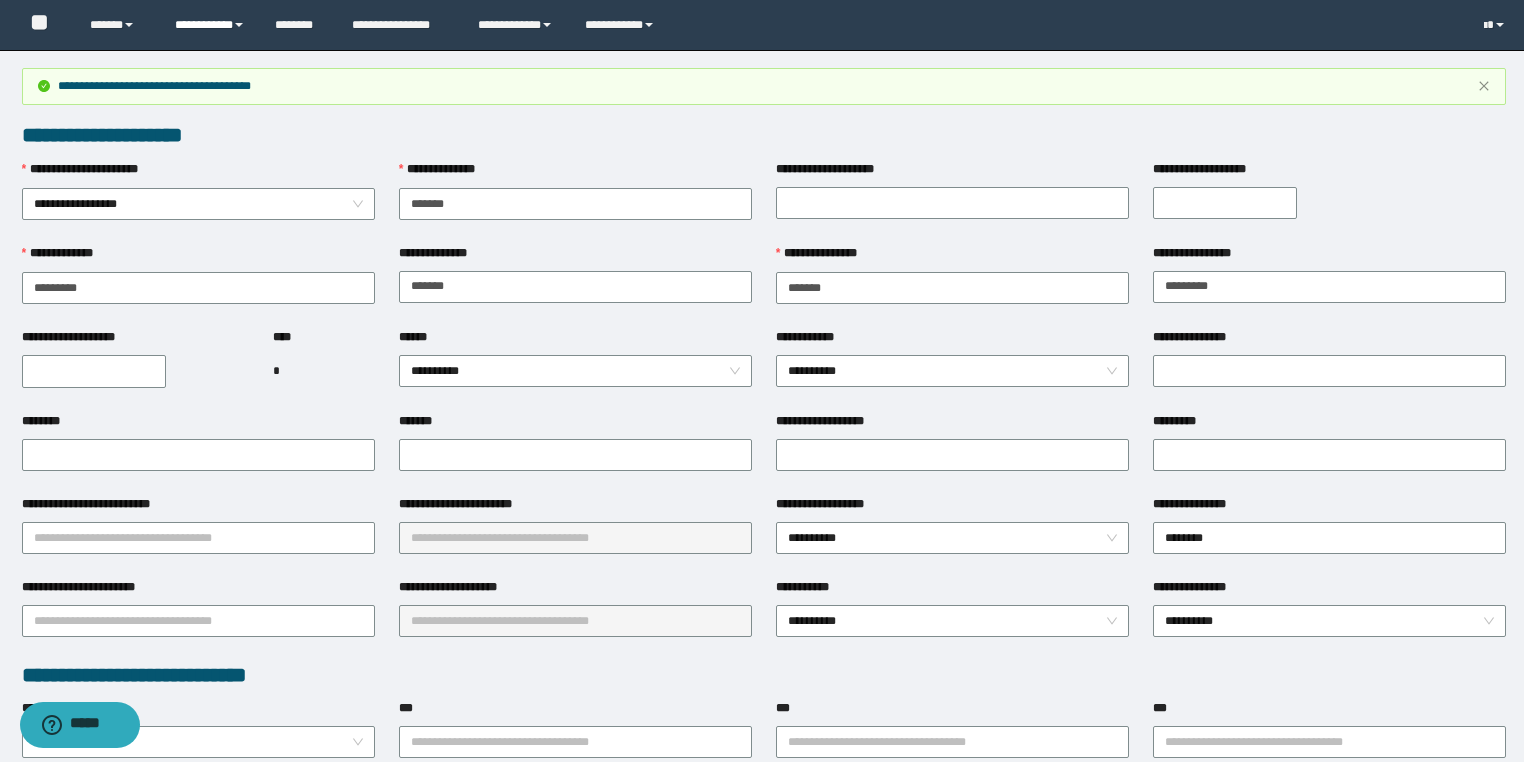 click on "**********" at bounding box center [210, 25] 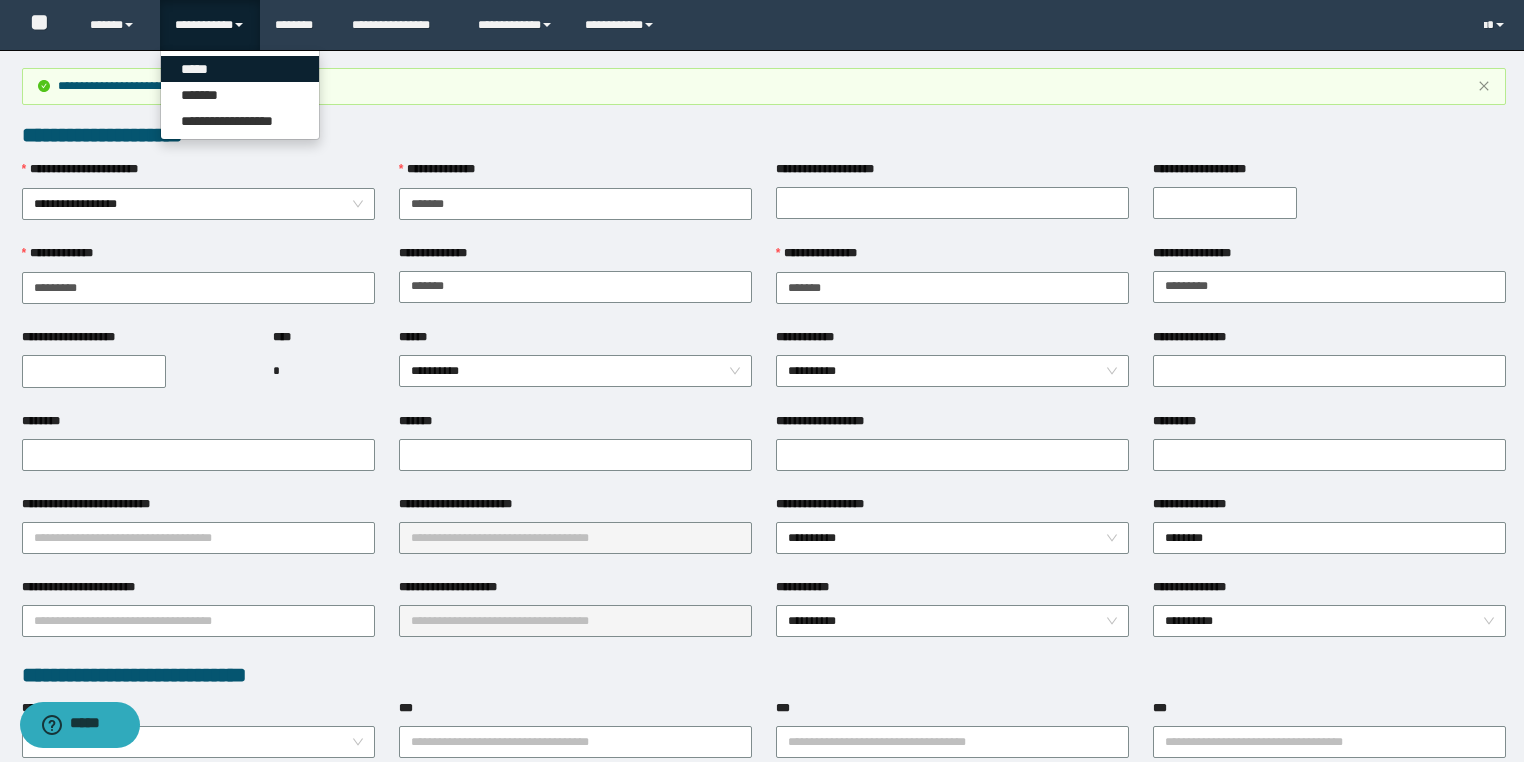 click on "*****" at bounding box center (240, 69) 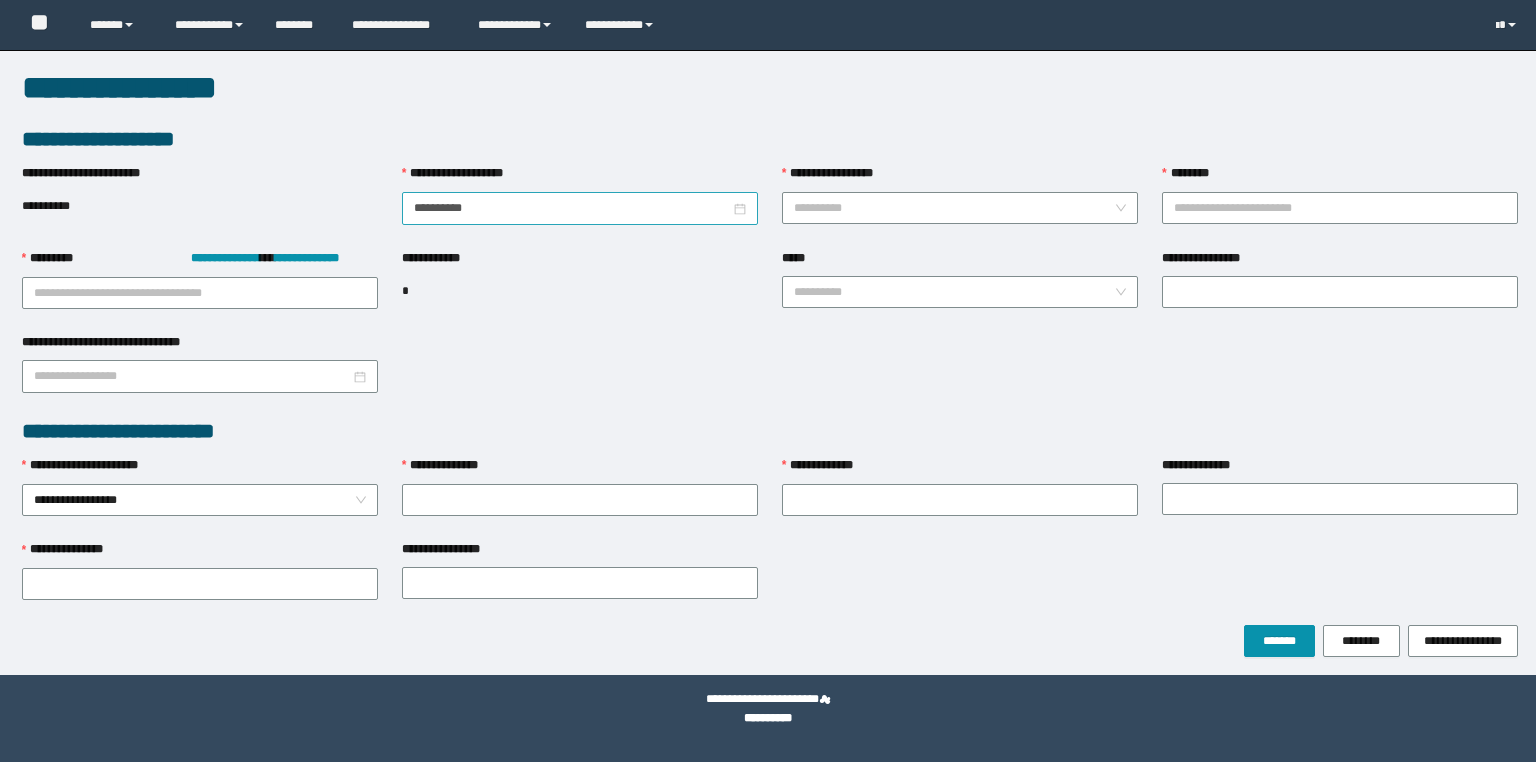 scroll, scrollTop: 0, scrollLeft: 0, axis: both 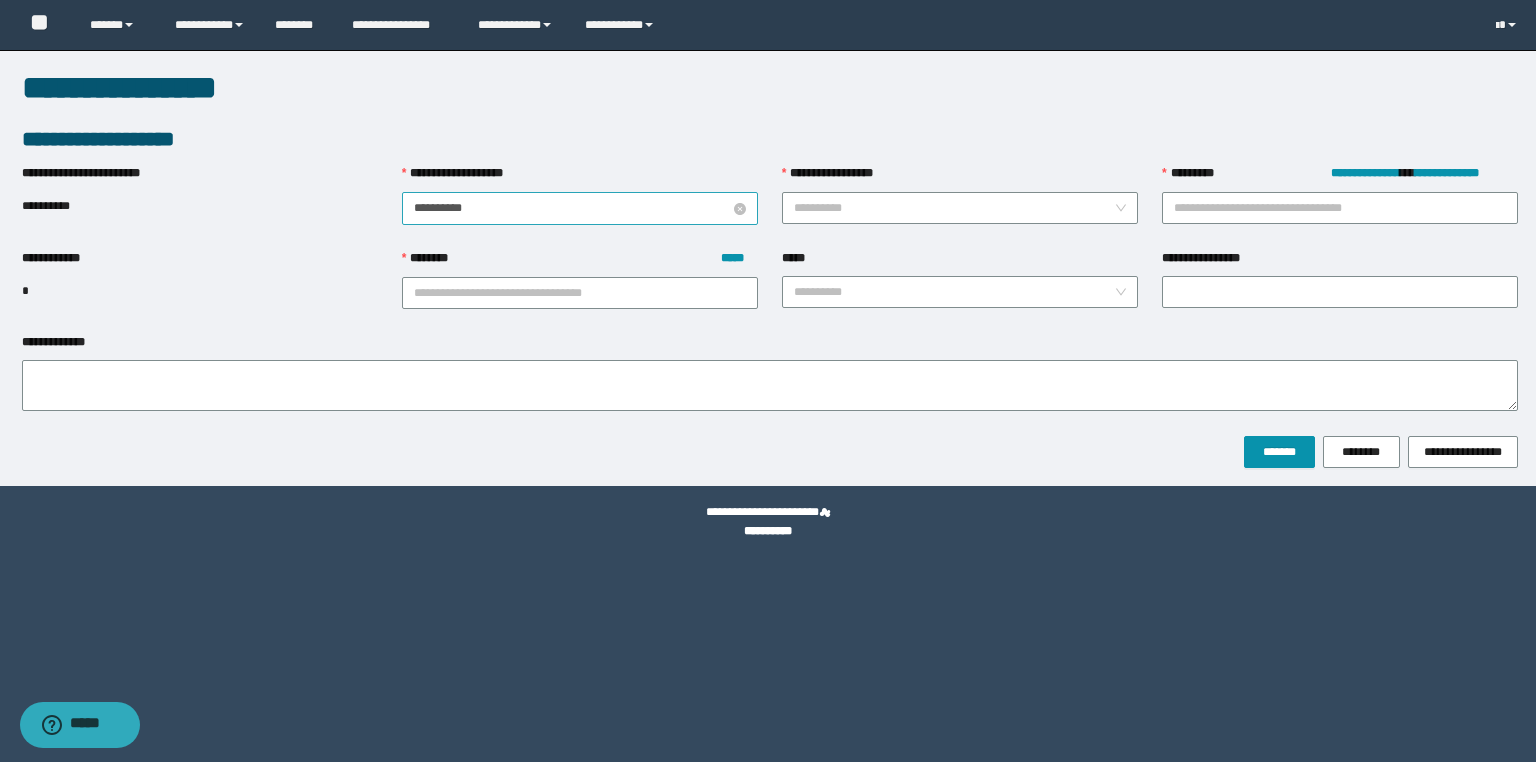 click on "**********" at bounding box center (572, 208) 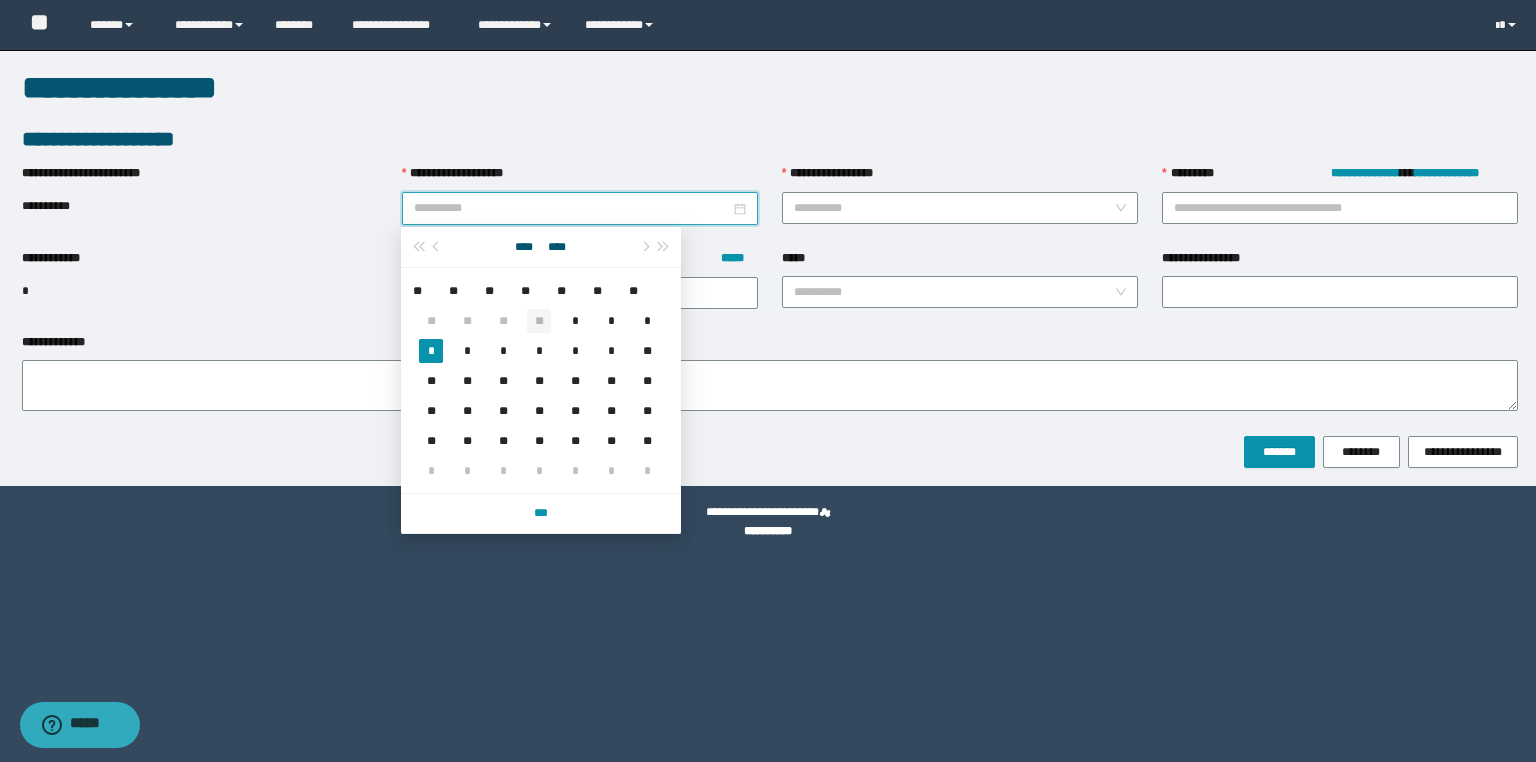 type on "**********" 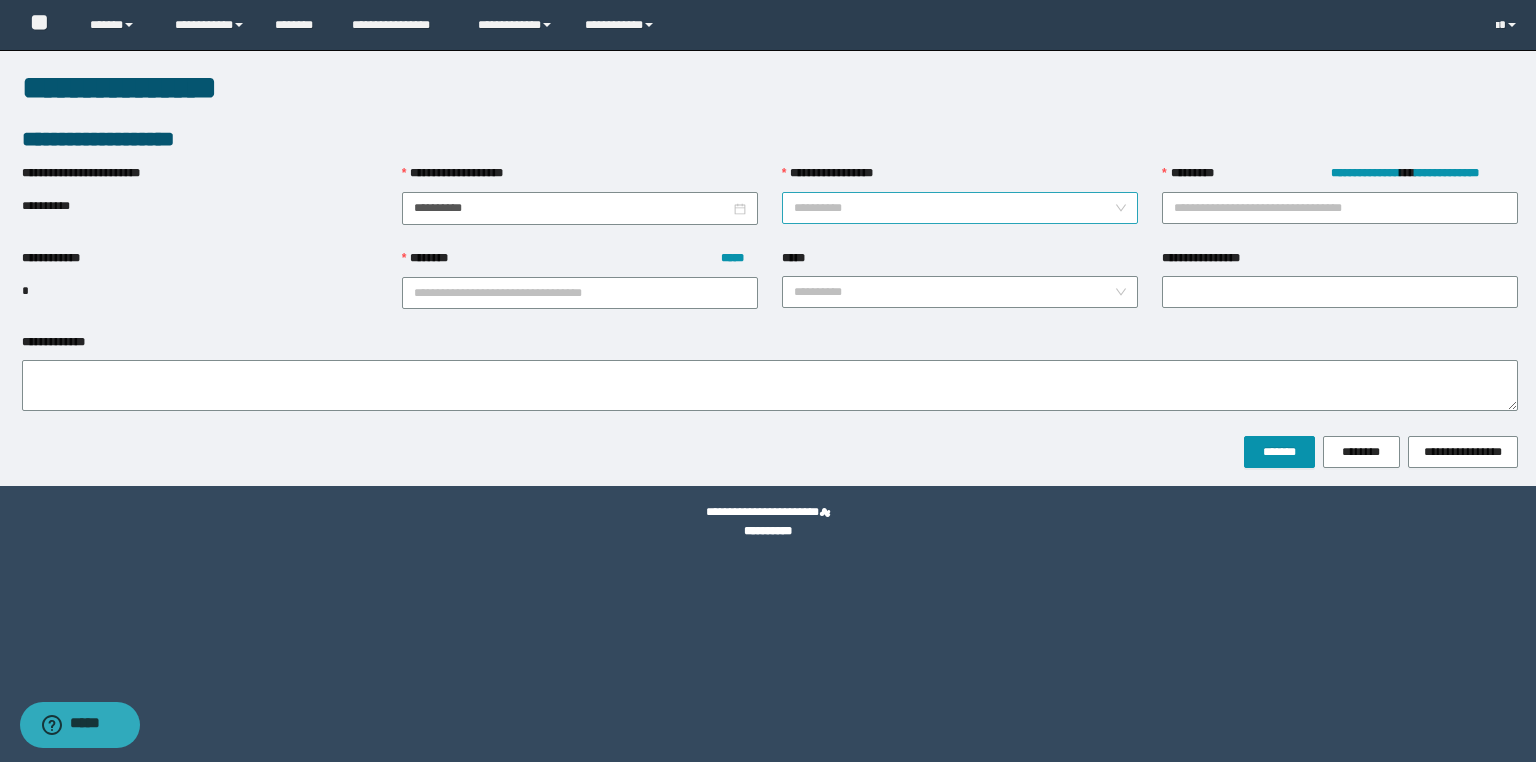 click on "**********" at bounding box center [954, 208] 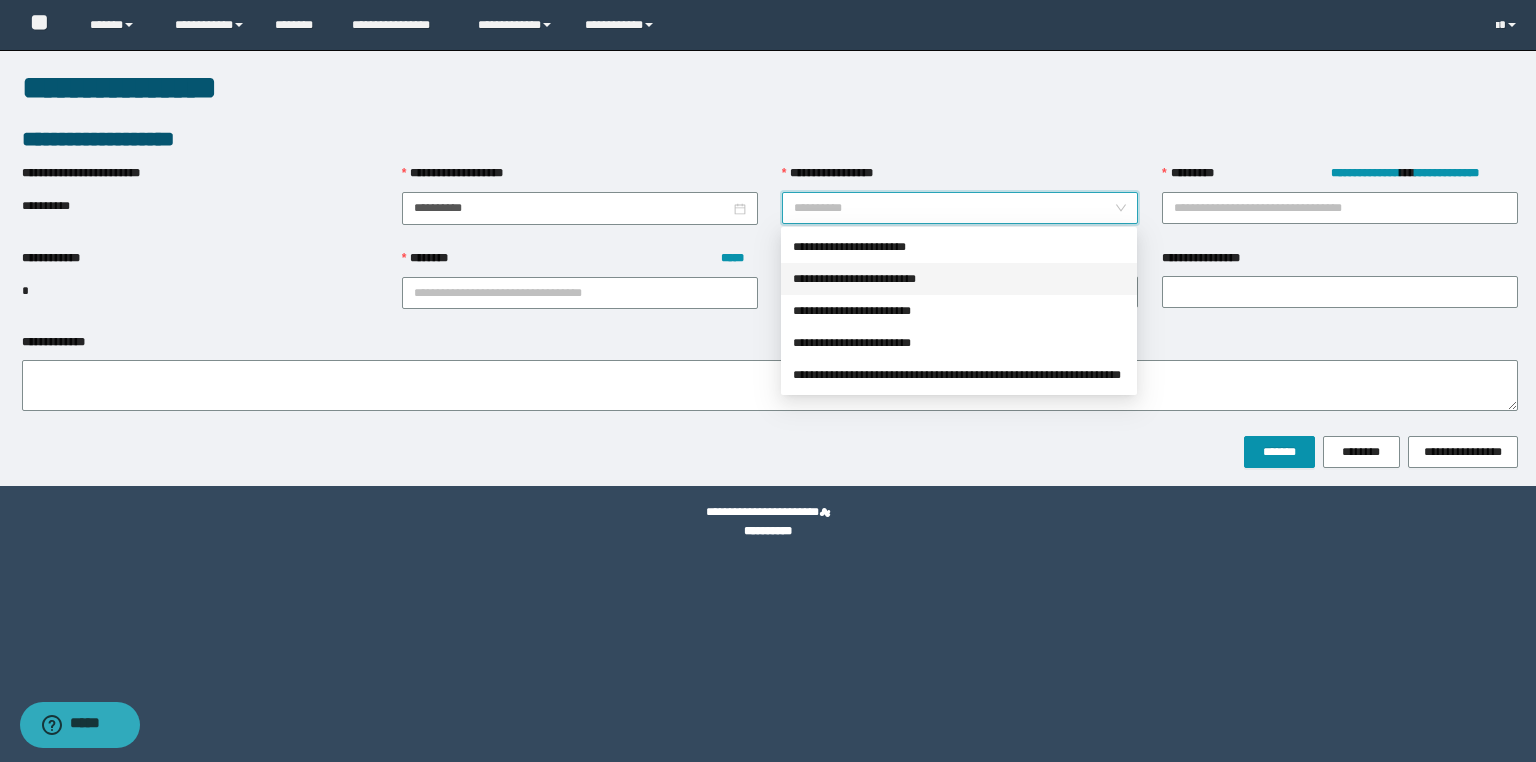 click on "**********" at bounding box center (959, 279) 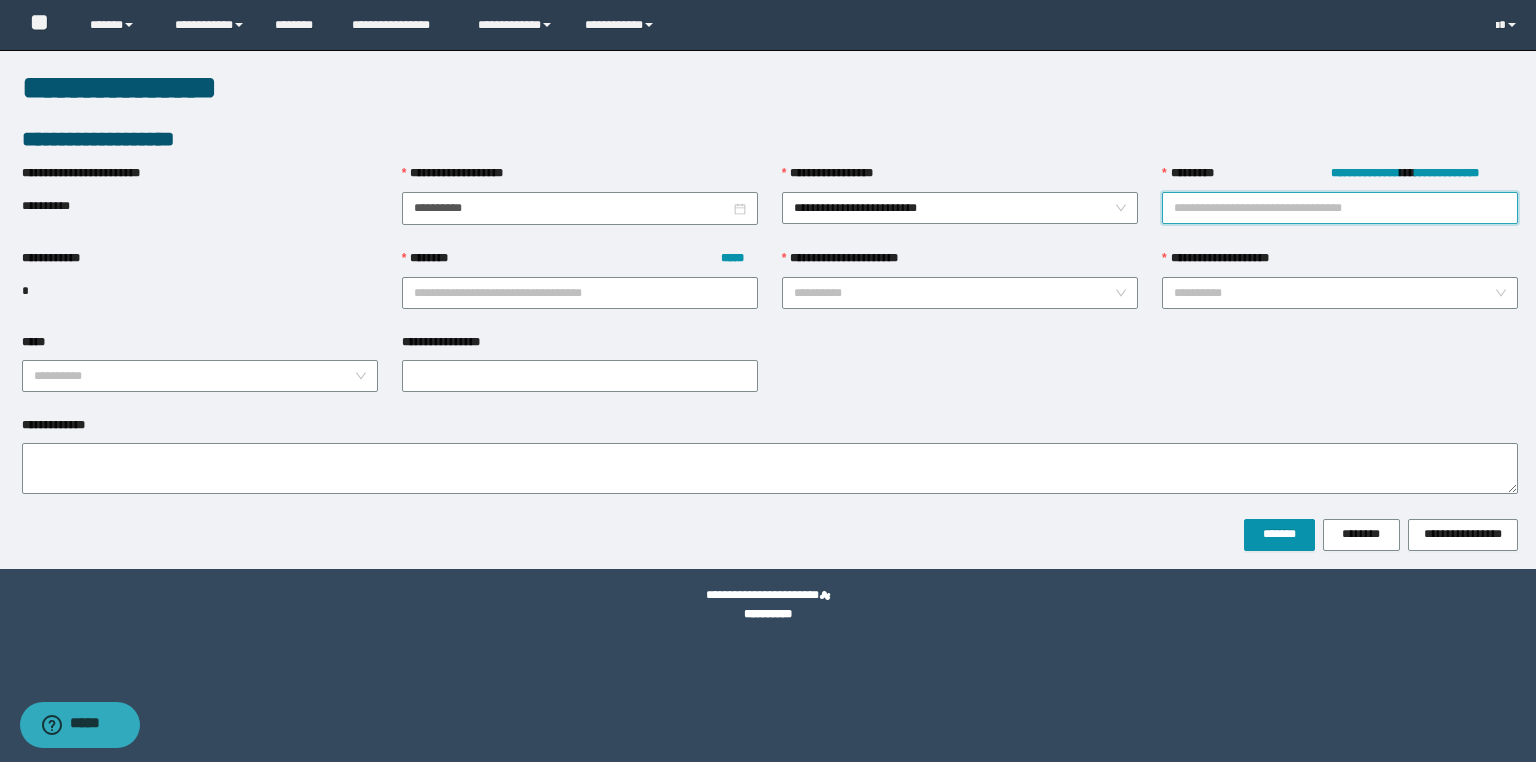 click on "**********" at bounding box center (1340, 208) 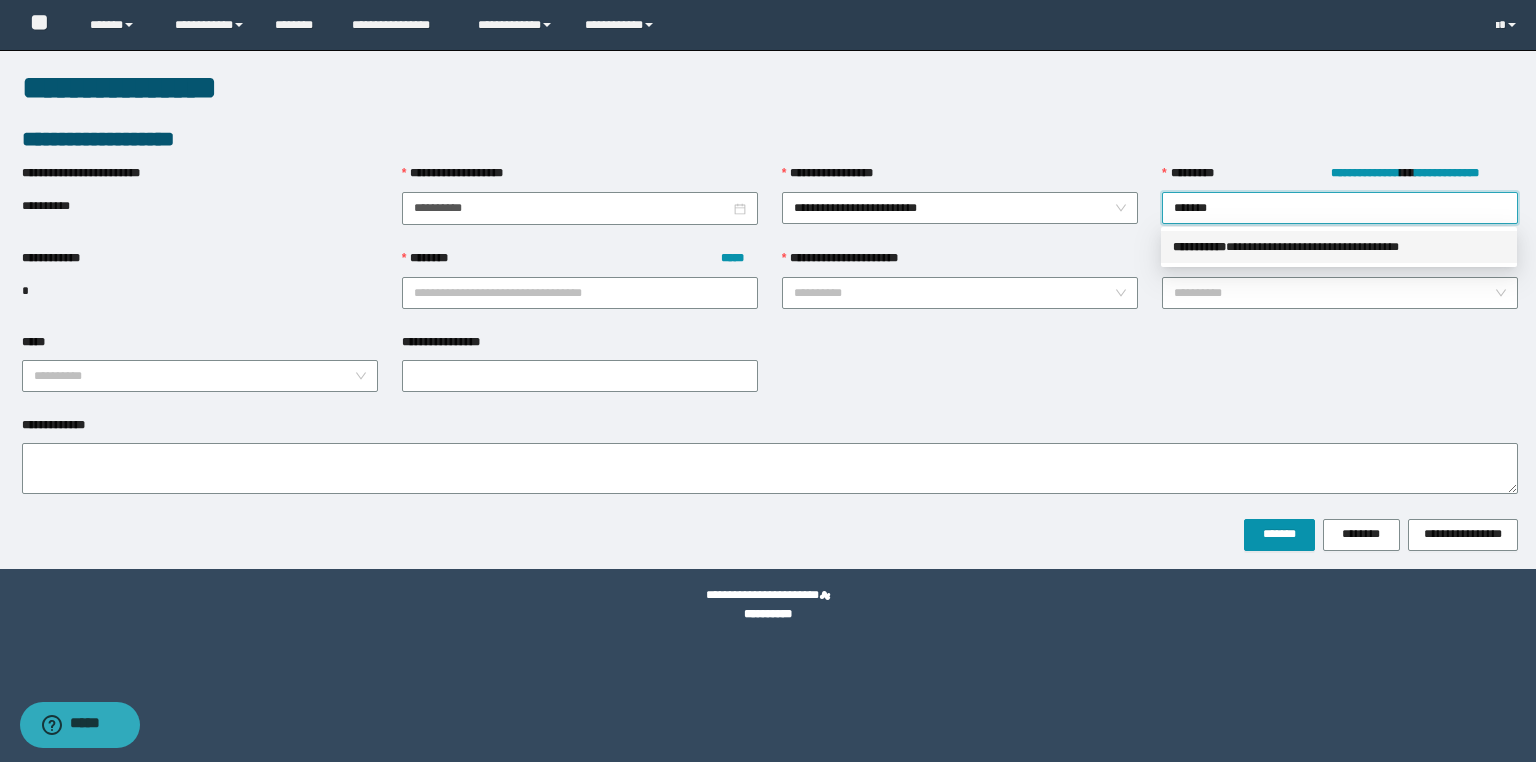 click on "**********" at bounding box center [1339, 247] 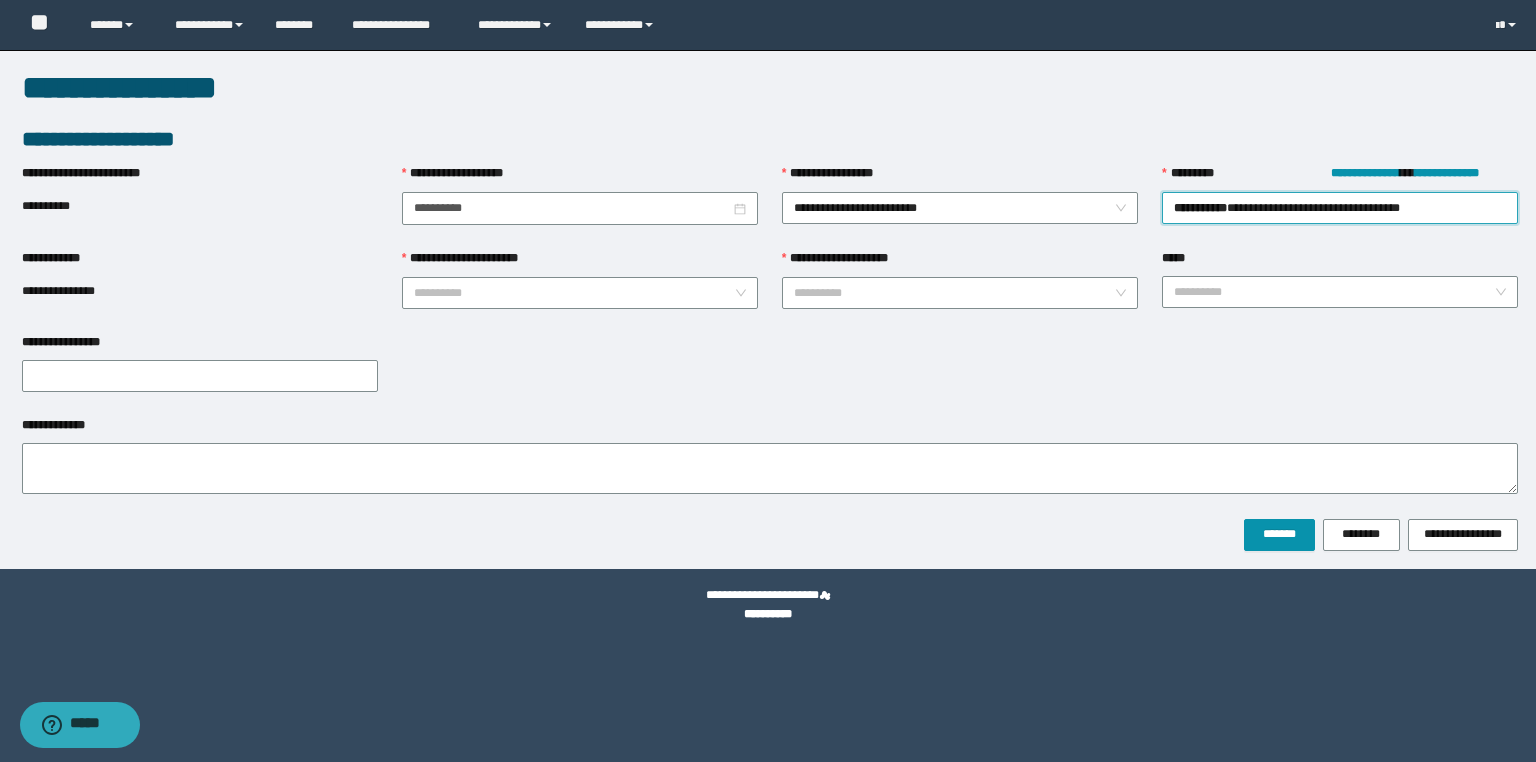 drag, startPoint x: 540, startPoint y: 282, endPoint x: 489, endPoint y: 307, distance: 56.797886 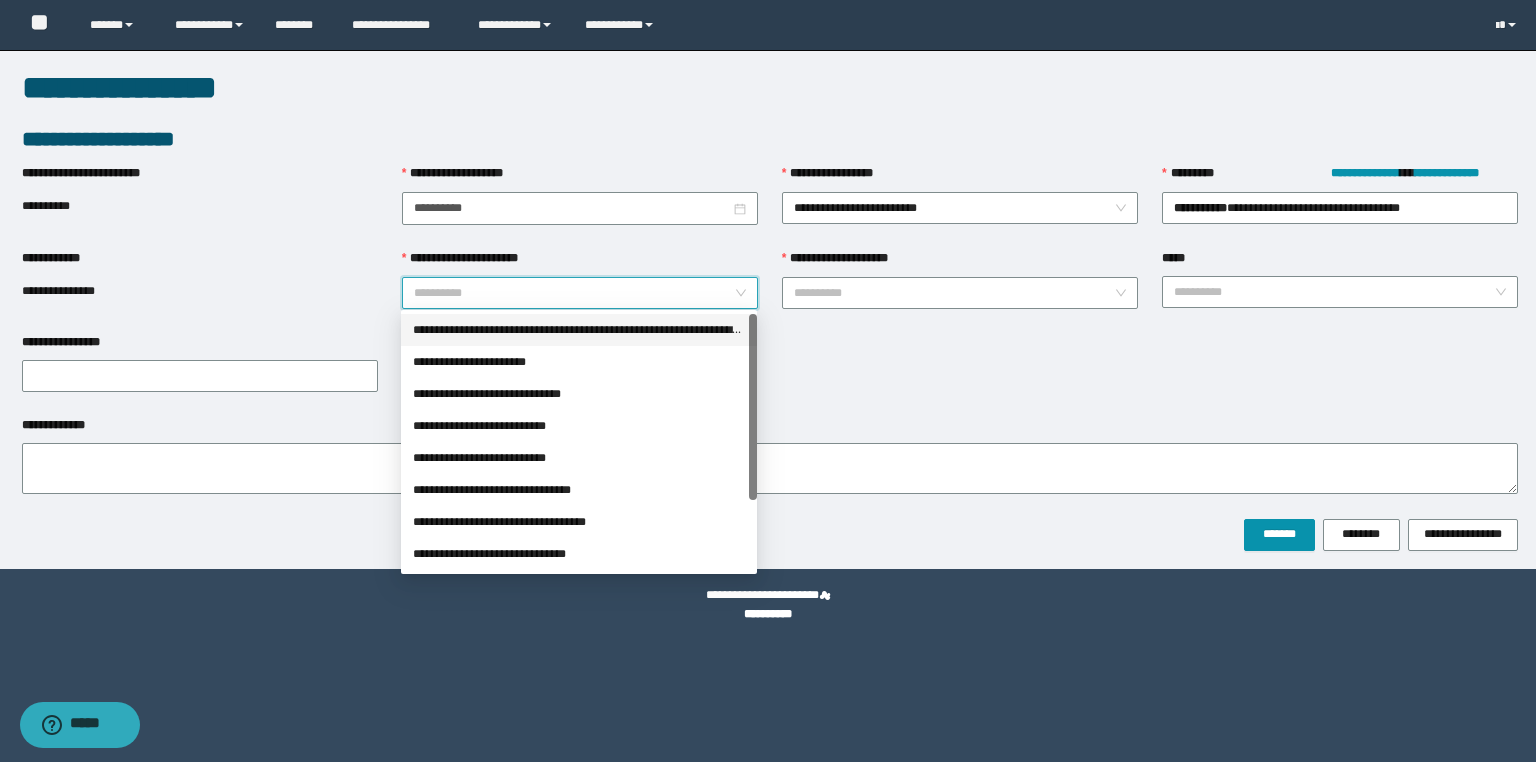 drag, startPoint x: 522, startPoint y: 321, endPoint x: 540, endPoint y: 321, distance: 18 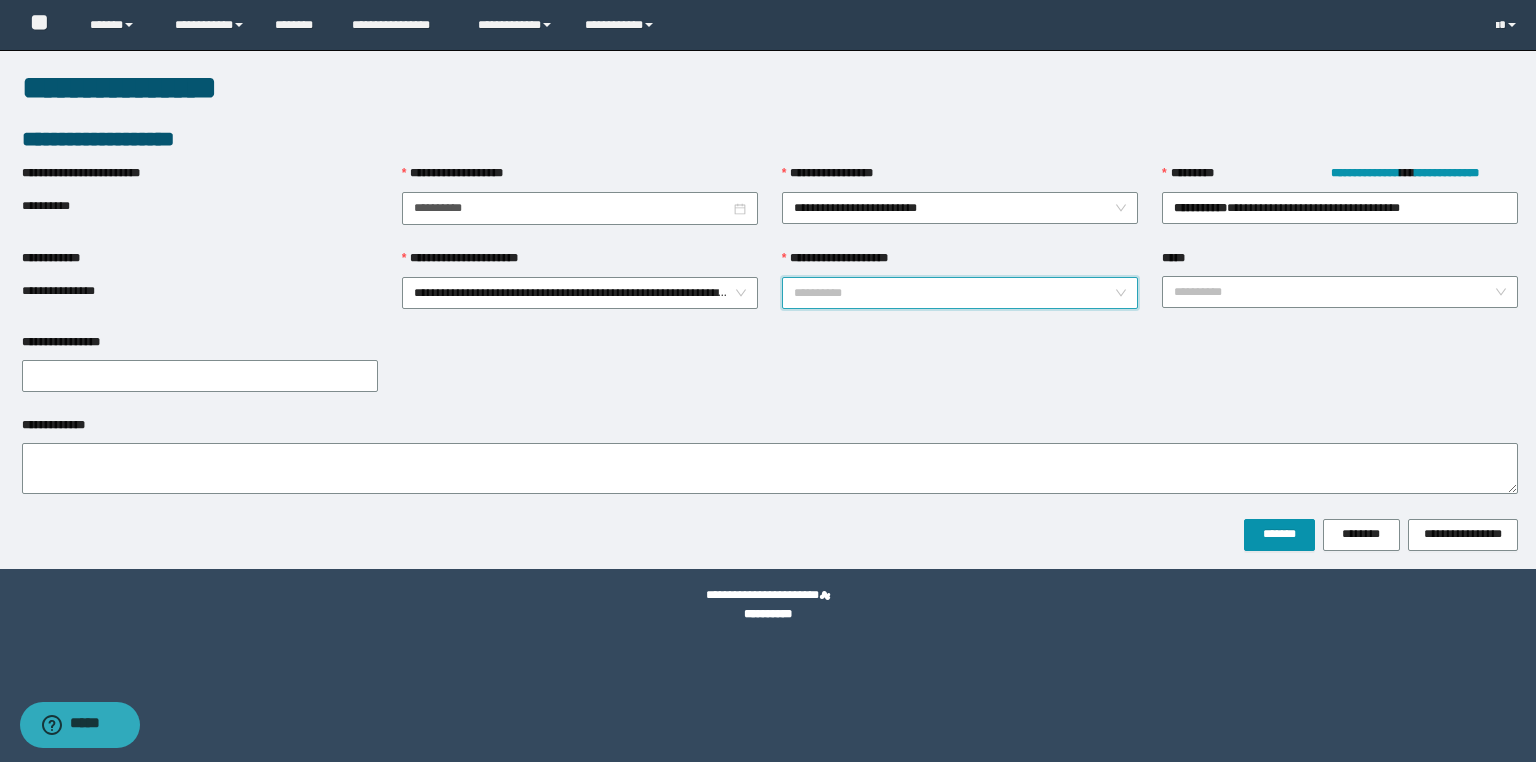 click on "**********" at bounding box center (954, 293) 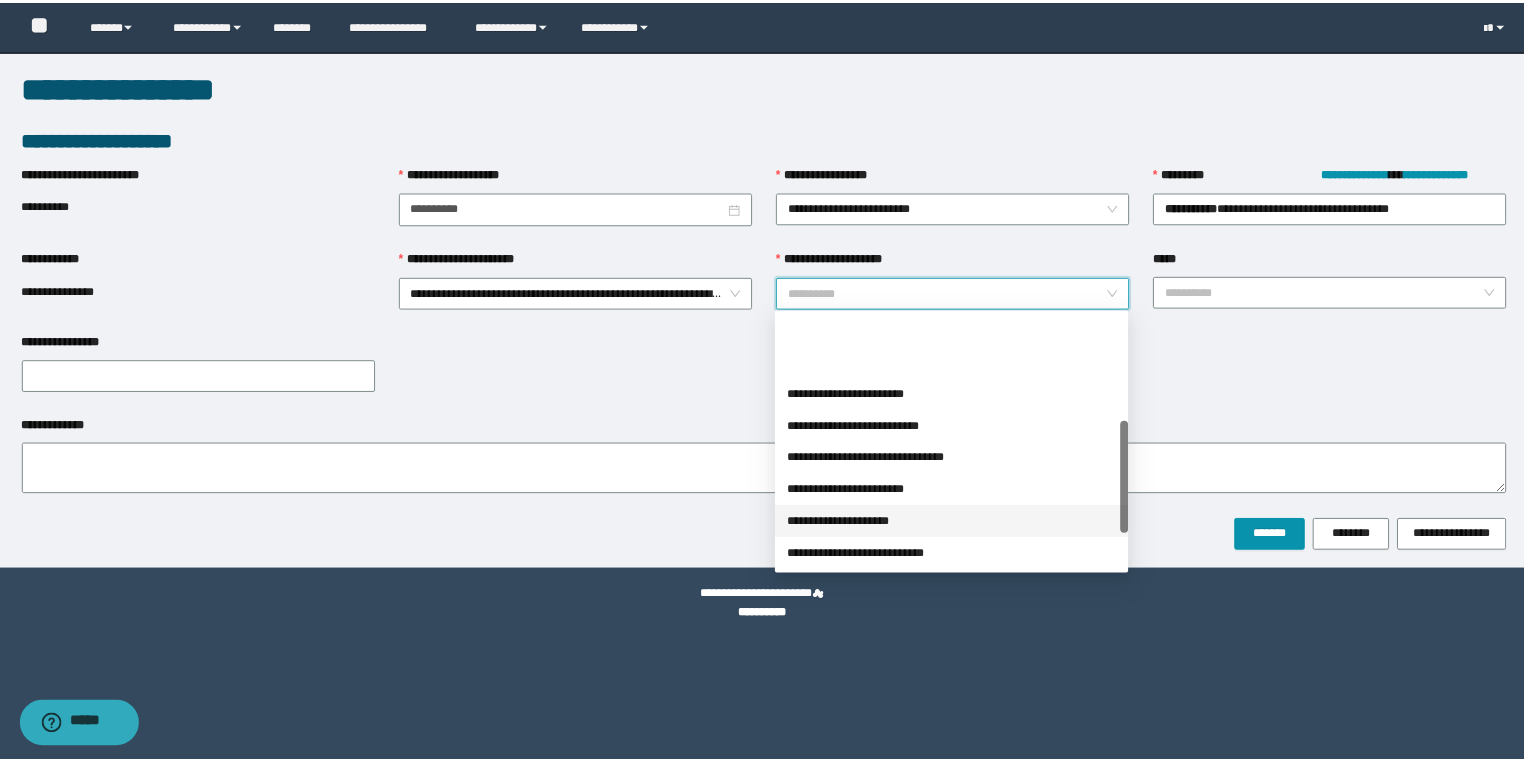 scroll, scrollTop: 240, scrollLeft: 0, axis: vertical 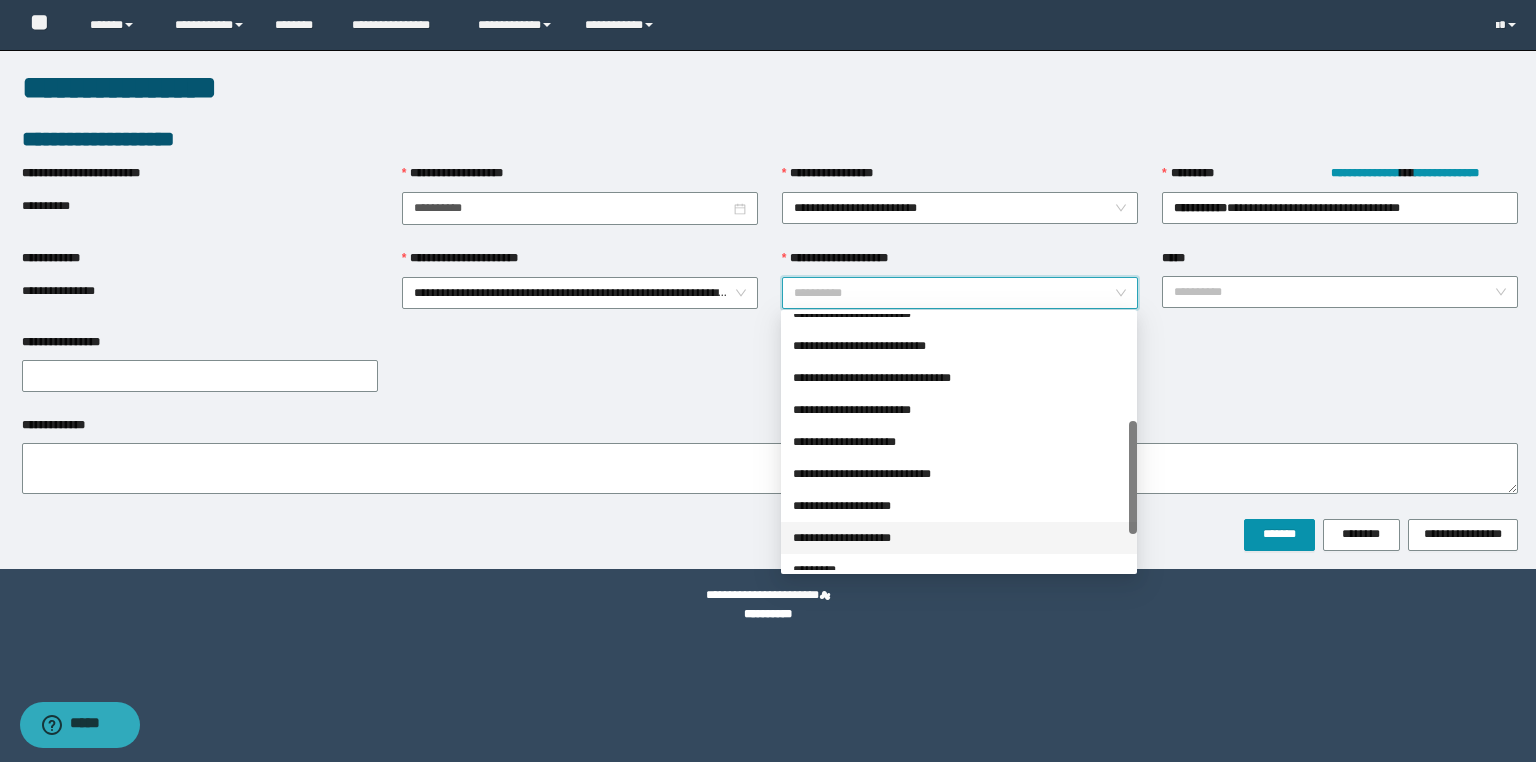 click on "**********" at bounding box center [959, 538] 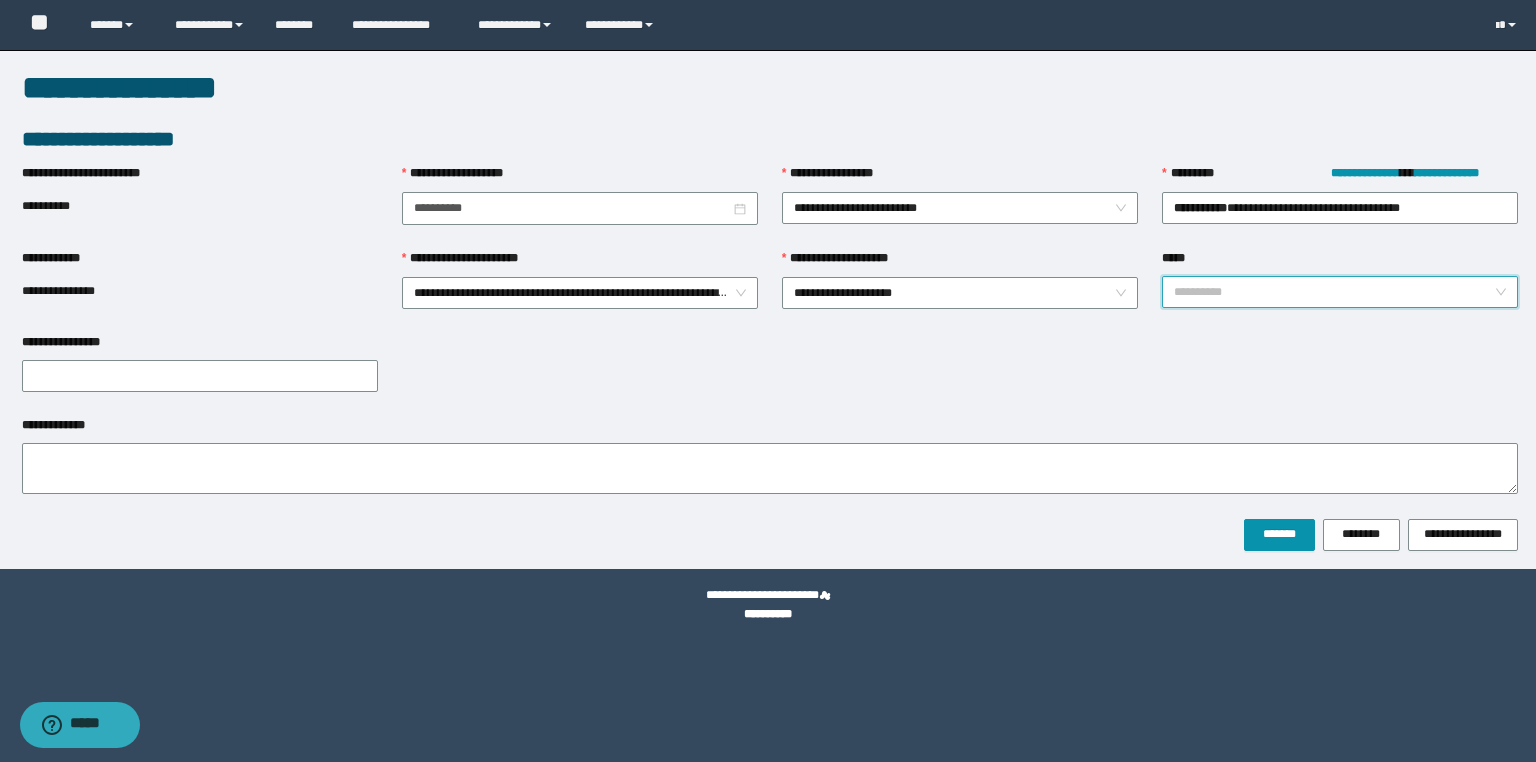 click on "*****" at bounding box center [1334, 292] 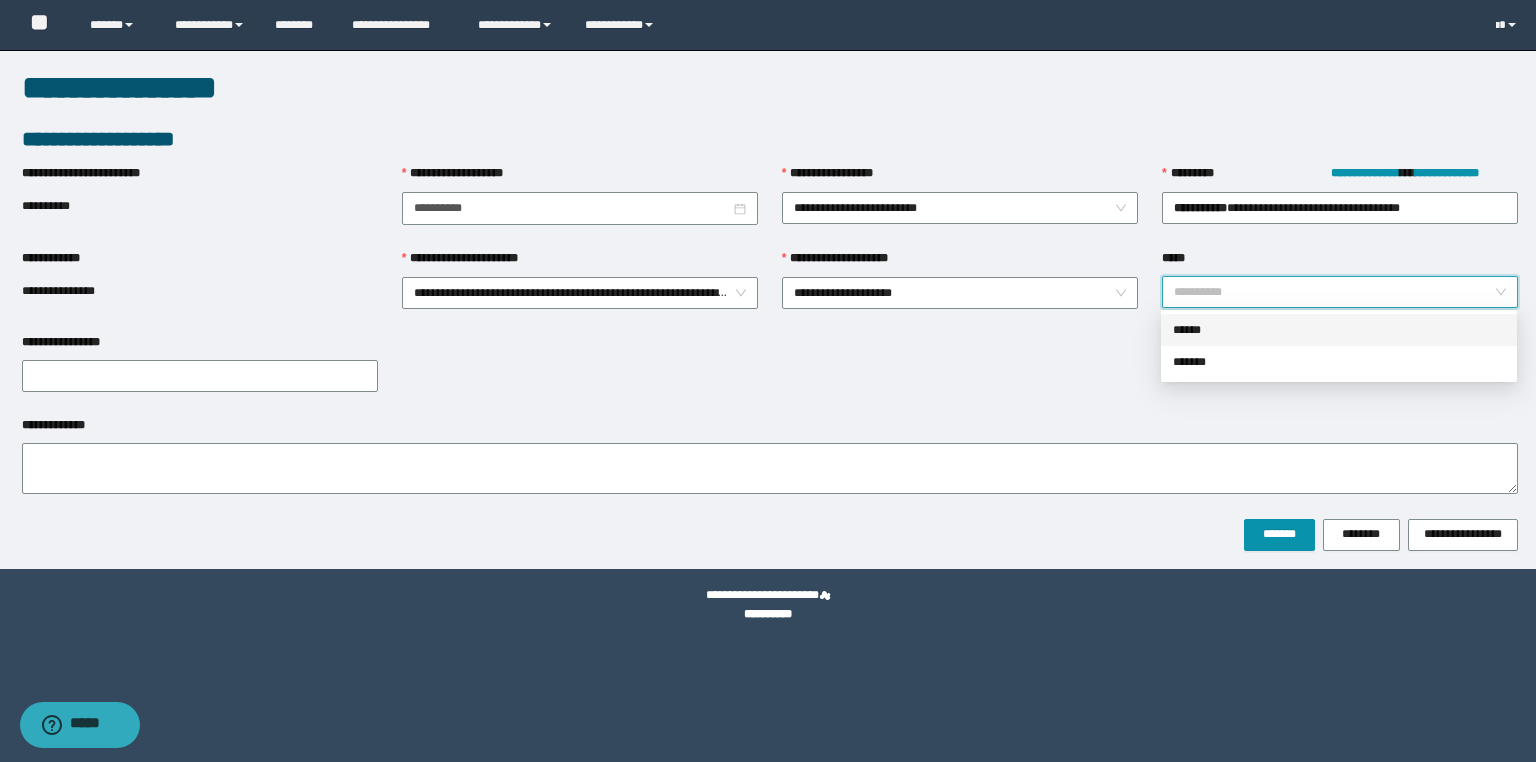 click on "******" at bounding box center (1339, 330) 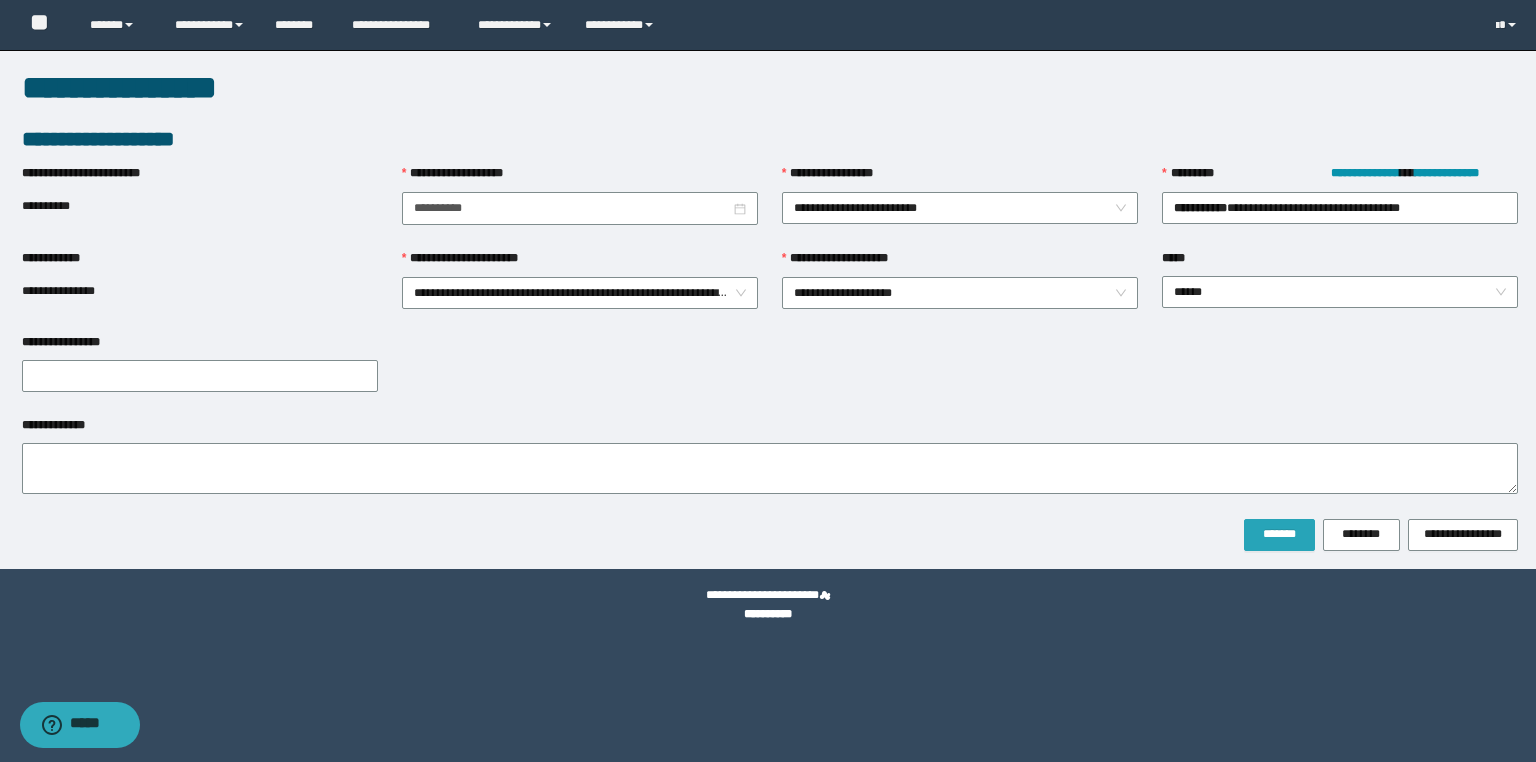 click on "*******" at bounding box center [1279, 534] 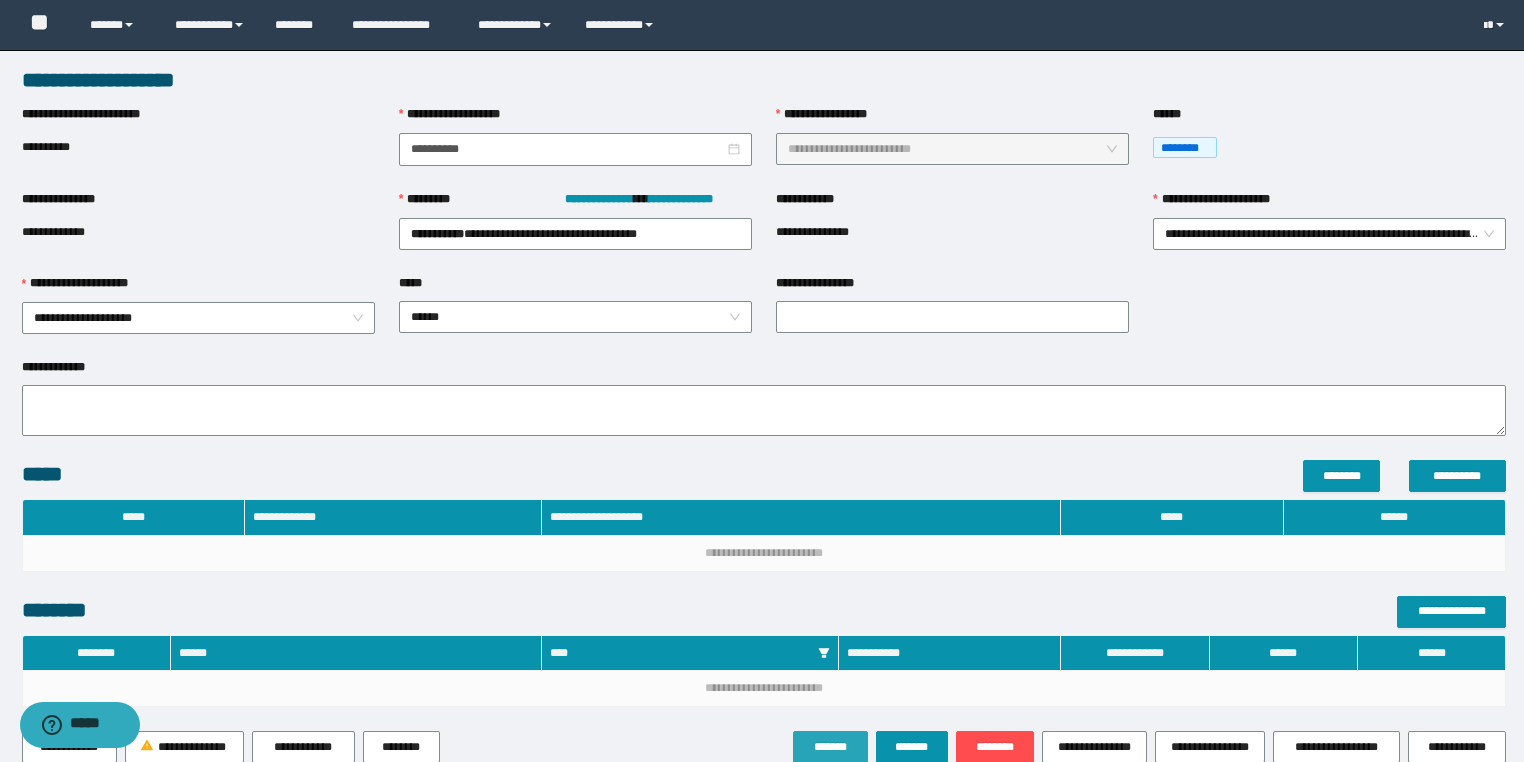 scroll, scrollTop: 202, scrollLeft: 0, axis: vertical 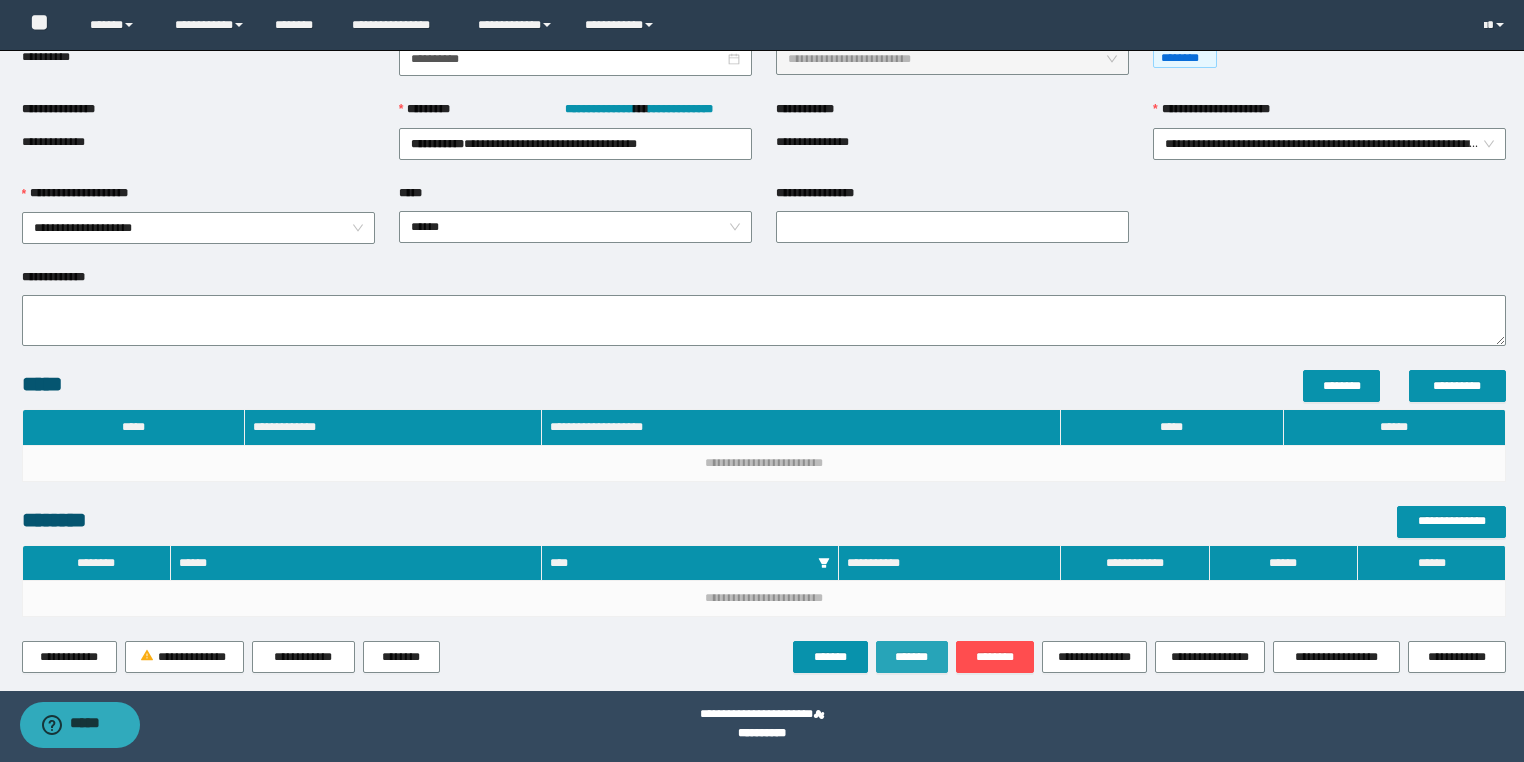 click on "*******" at bounding box center [912, 657] 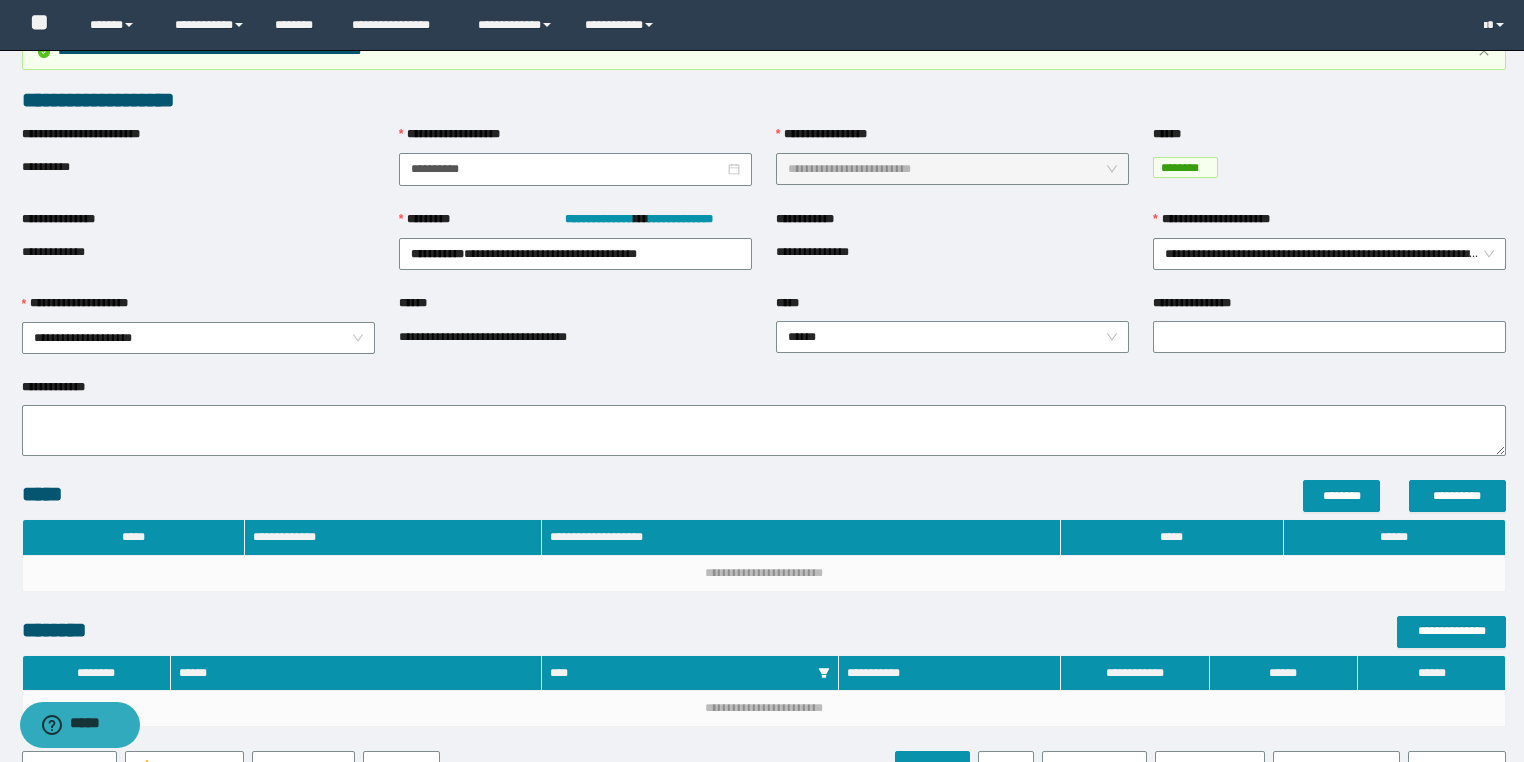scroll, scrollTop: 202, scrollLeft: 0, axis: vertical 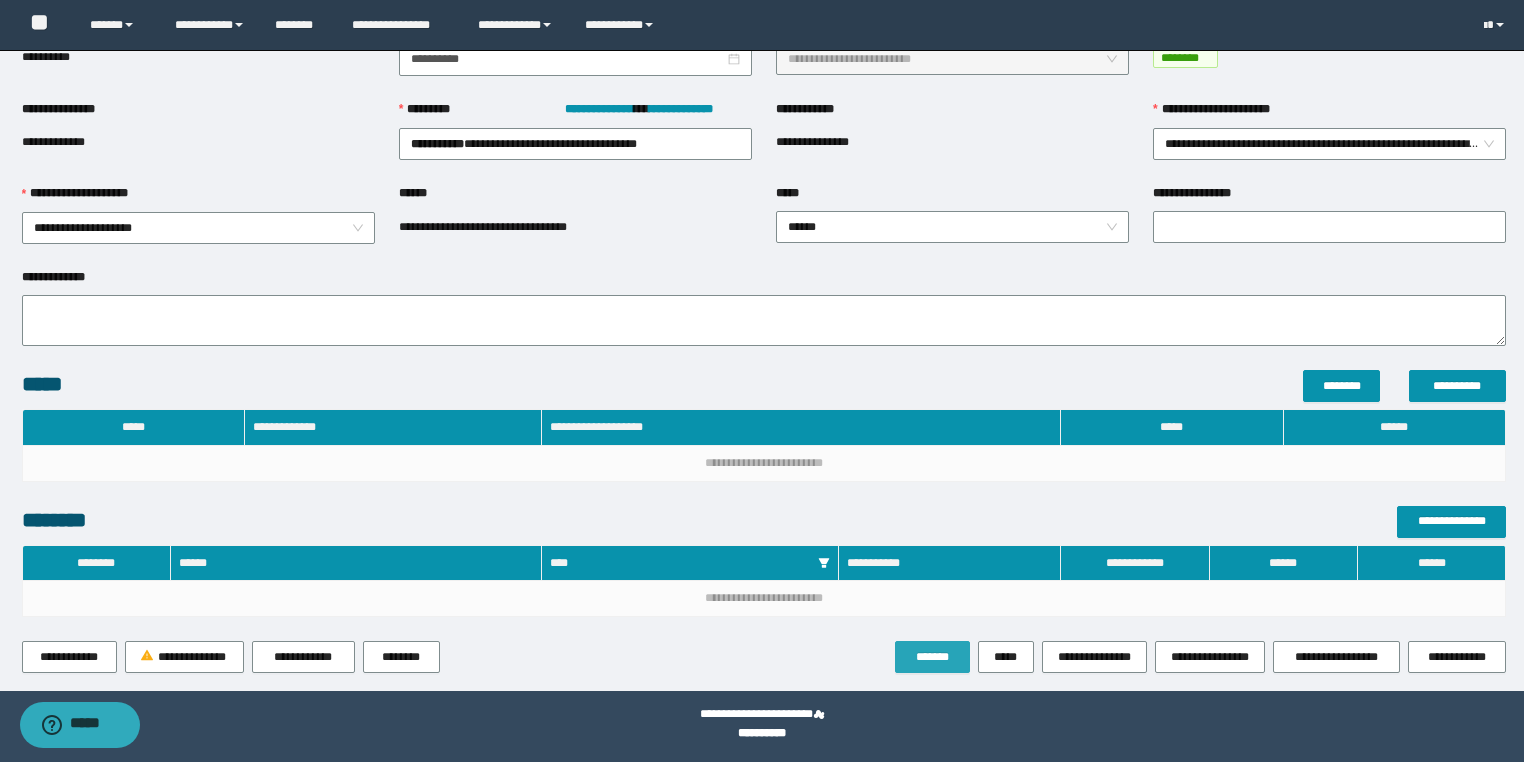 click on "*******" at bounding box center [932, 657] 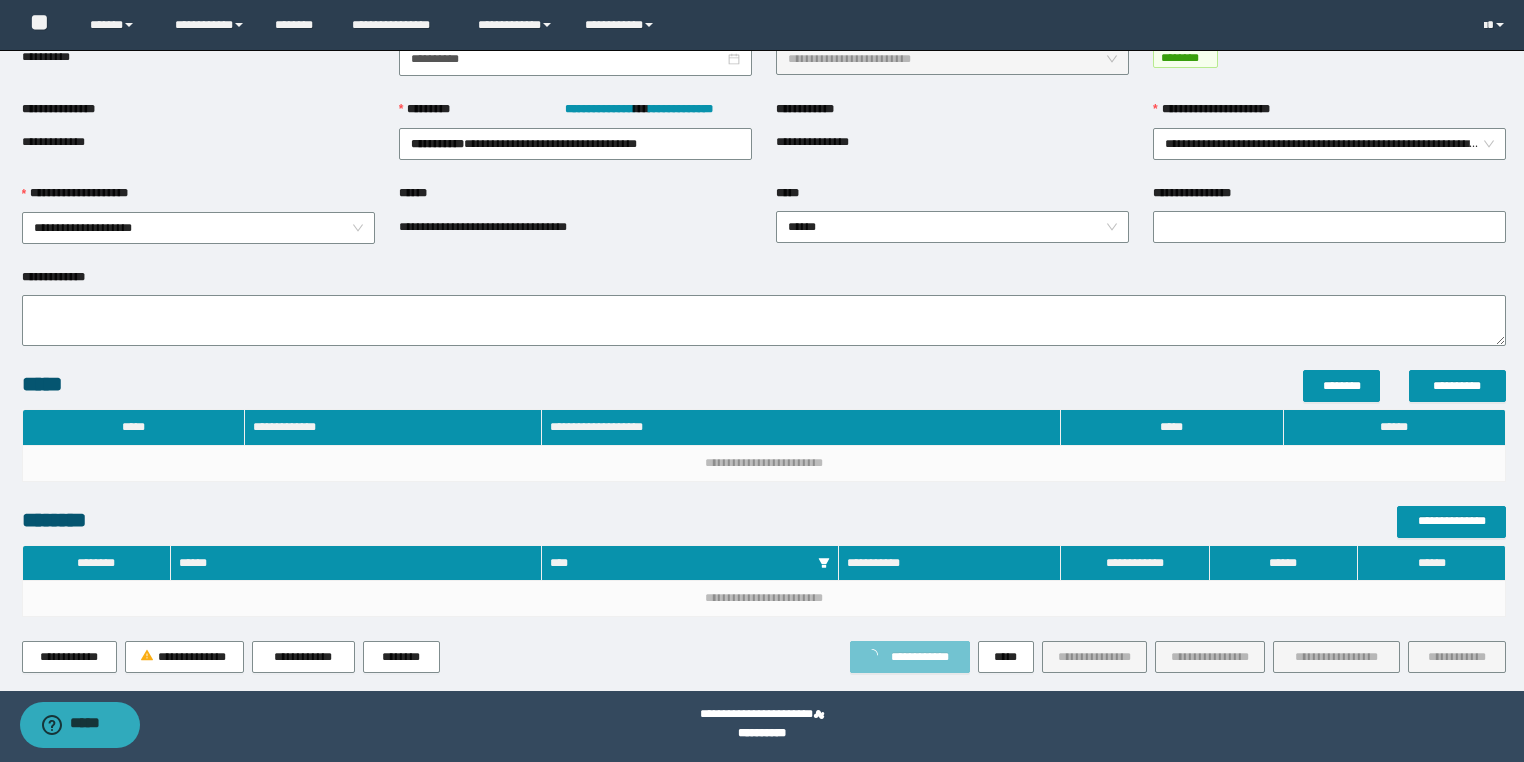 scroll, scrollTop: 0, scrollLeft: 0, axis: both 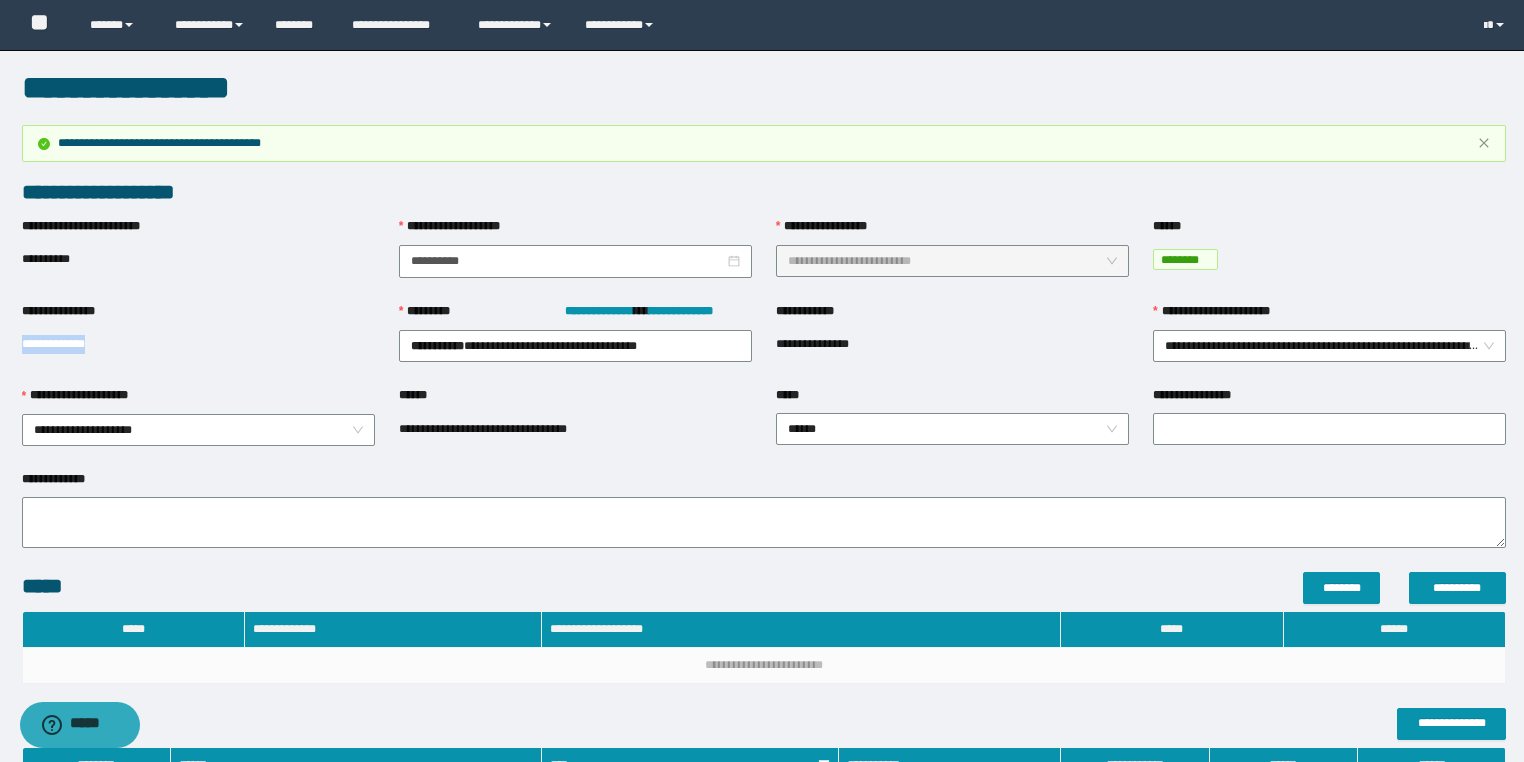 drag, startPoint x: 103, startPoint y: 357, endPoint x: 0, endPoint y: 372, distance: 104.0865 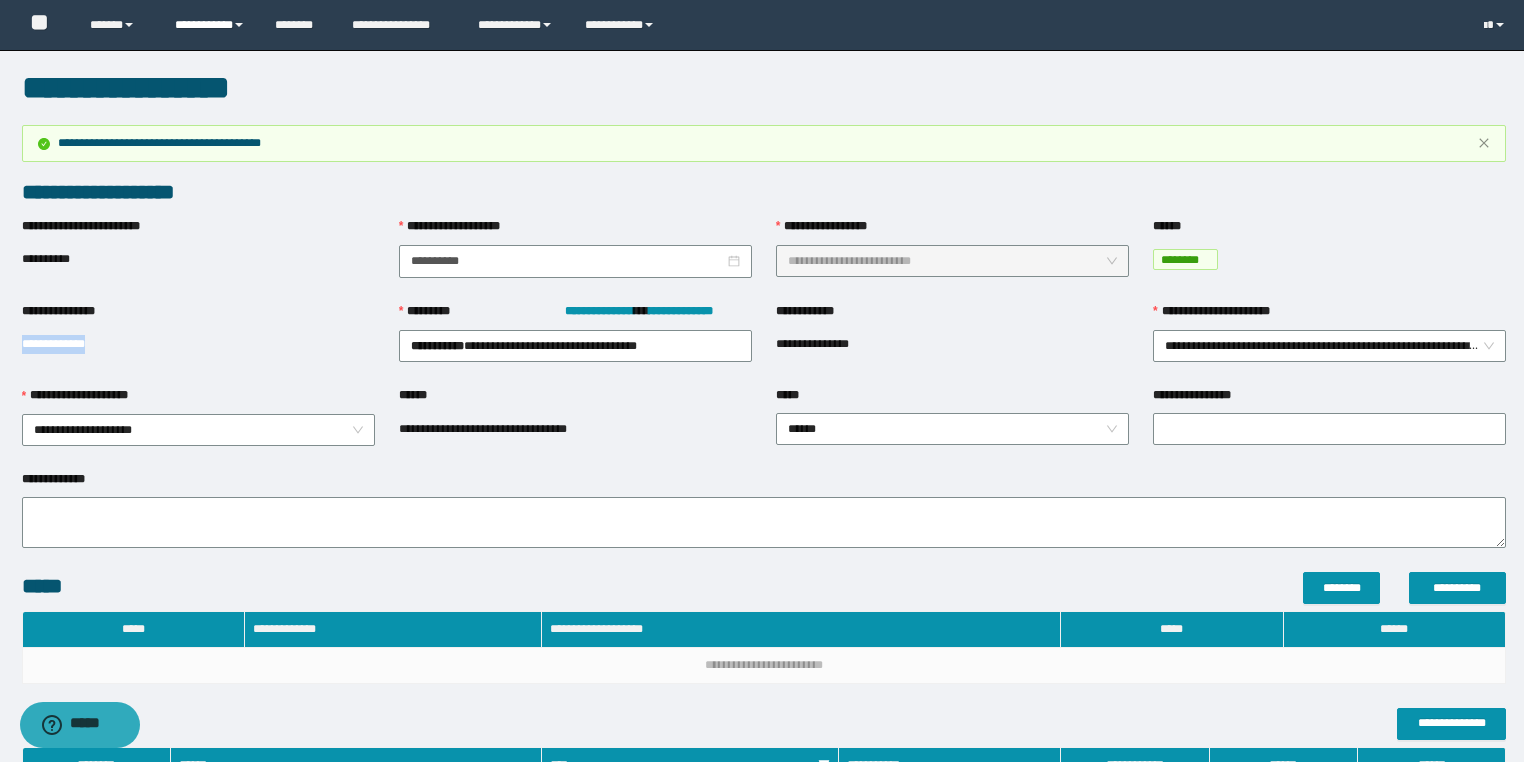 drag, startPoint x: 224, startPoint y: 16, endPoint x: 222, endPoint y: 28, distance: 12.165525 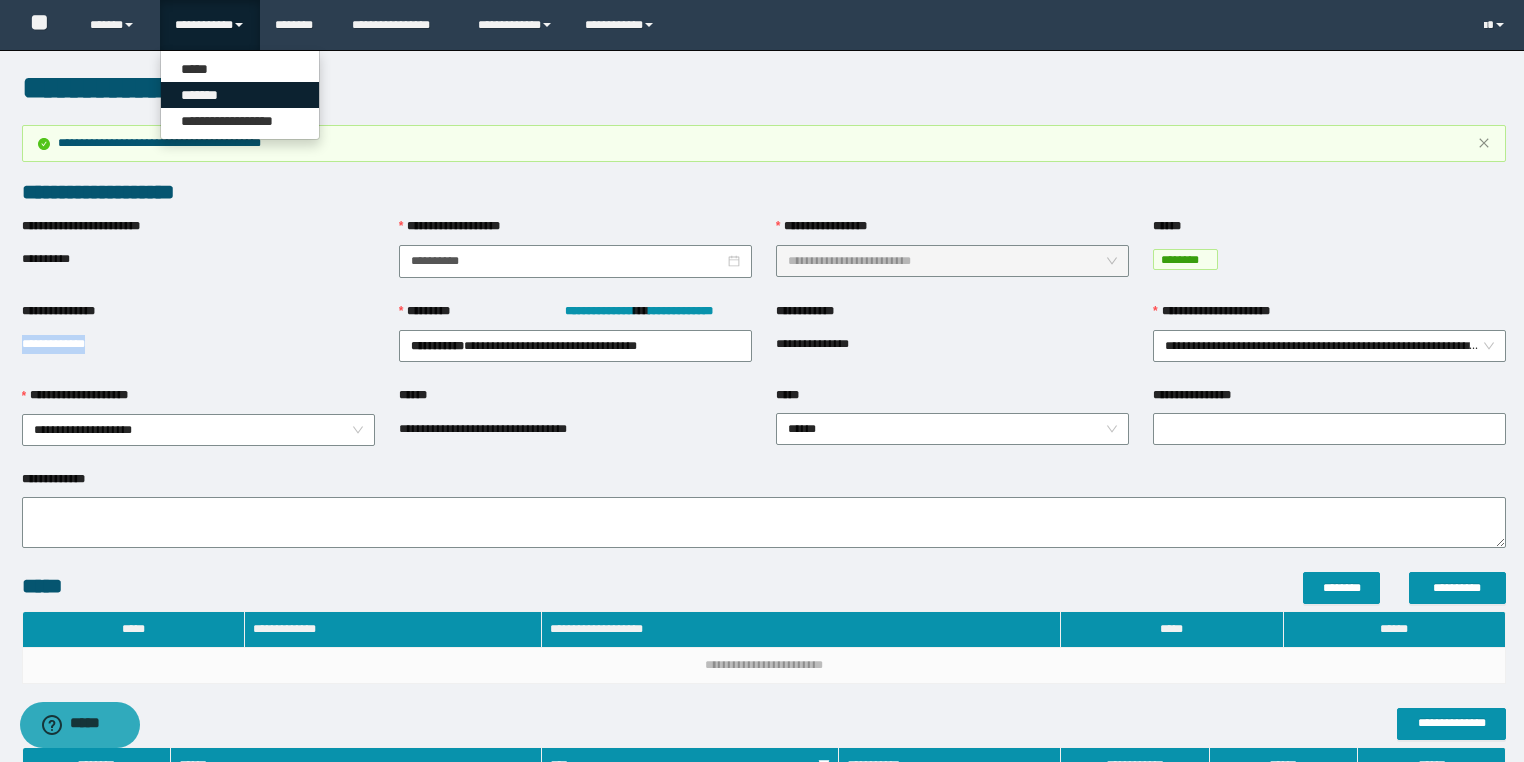 click on "*******" at bounding box center [240, 95] 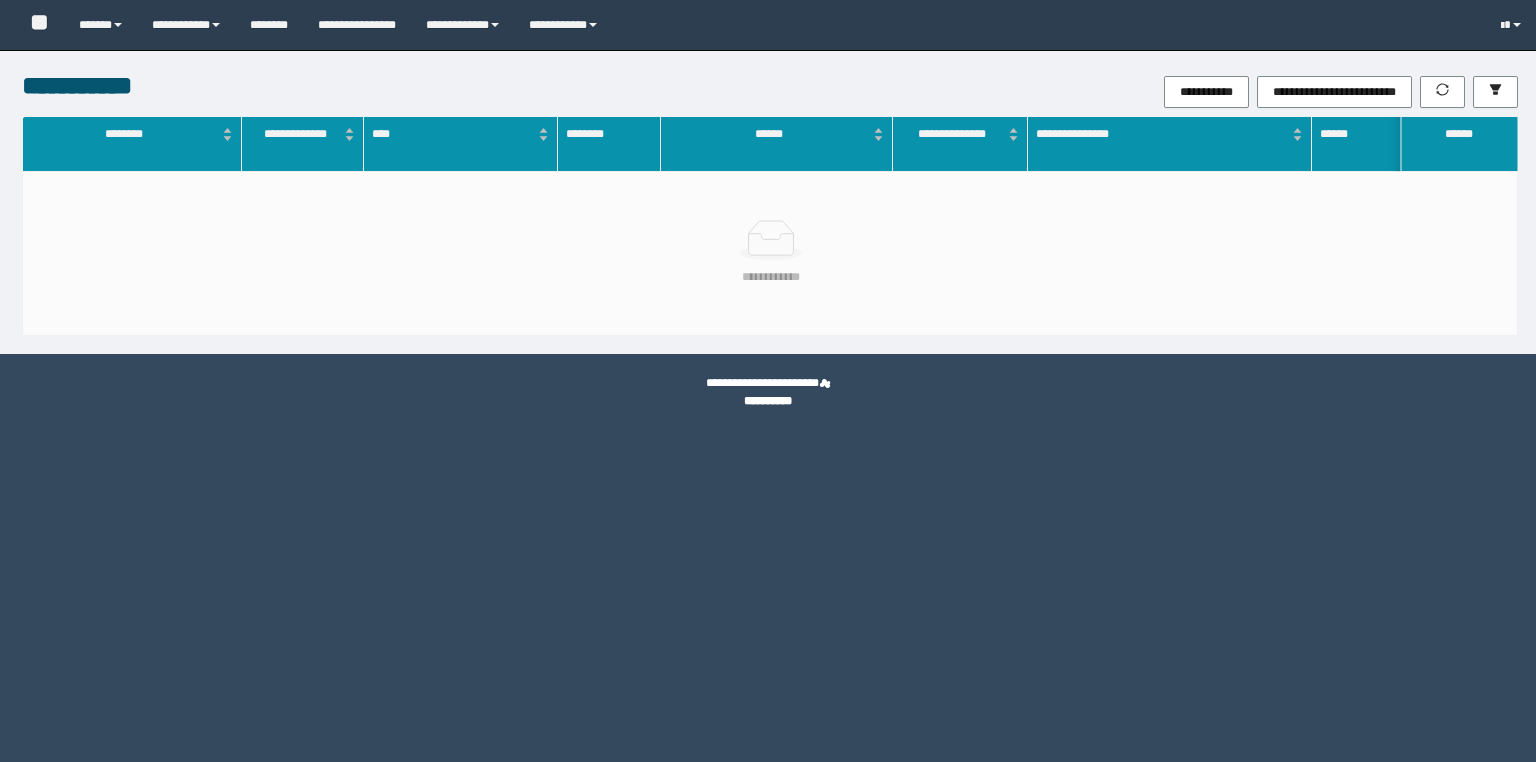 scroll, scrollTop: 0, scrollLeft: 0, axis: both 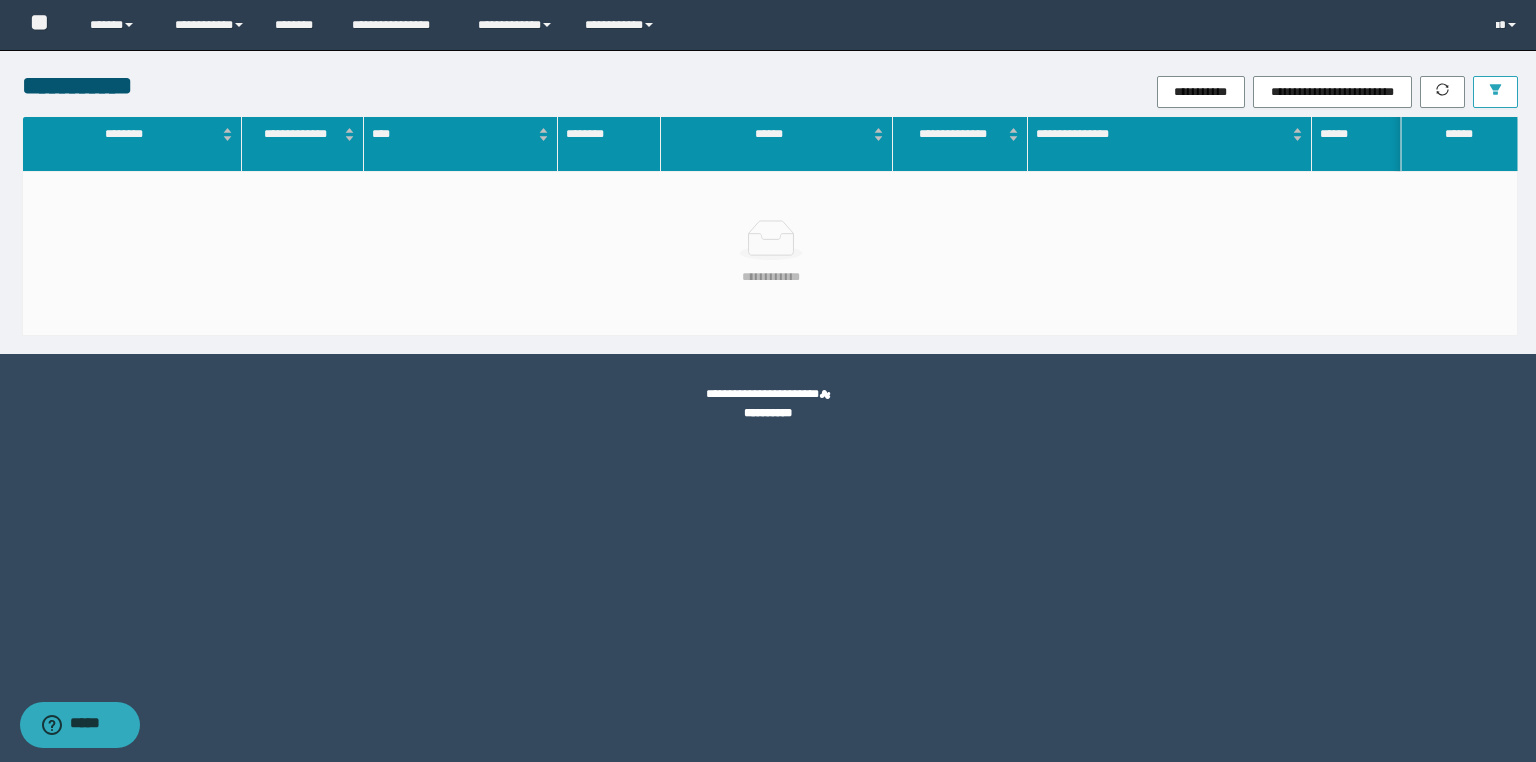 click at bounding box center (1495, 92) 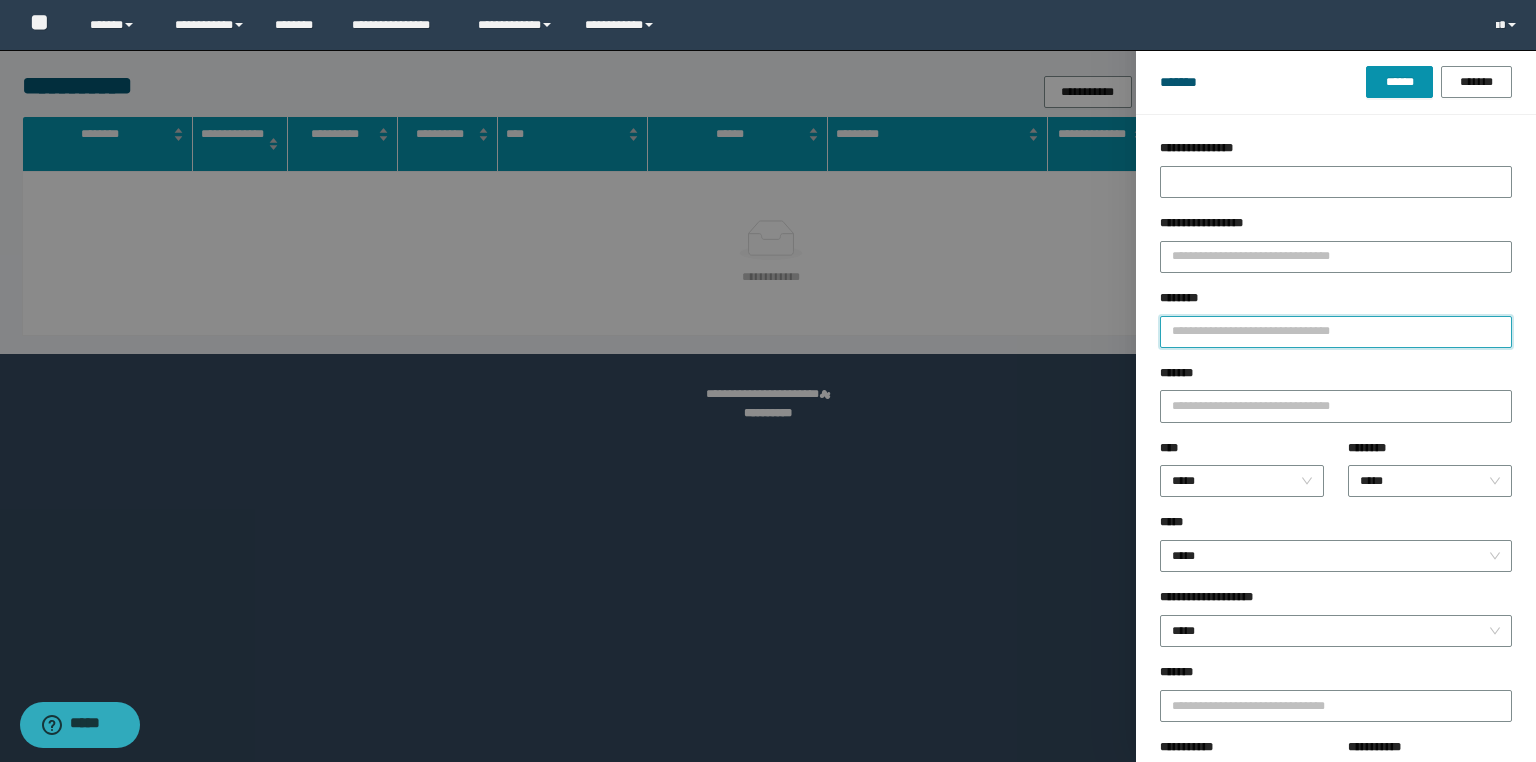 drag, startPoint x: 1229, startPoint y: 327, endPoint x: 1168, endPoint y: 344, distance: 63.324562 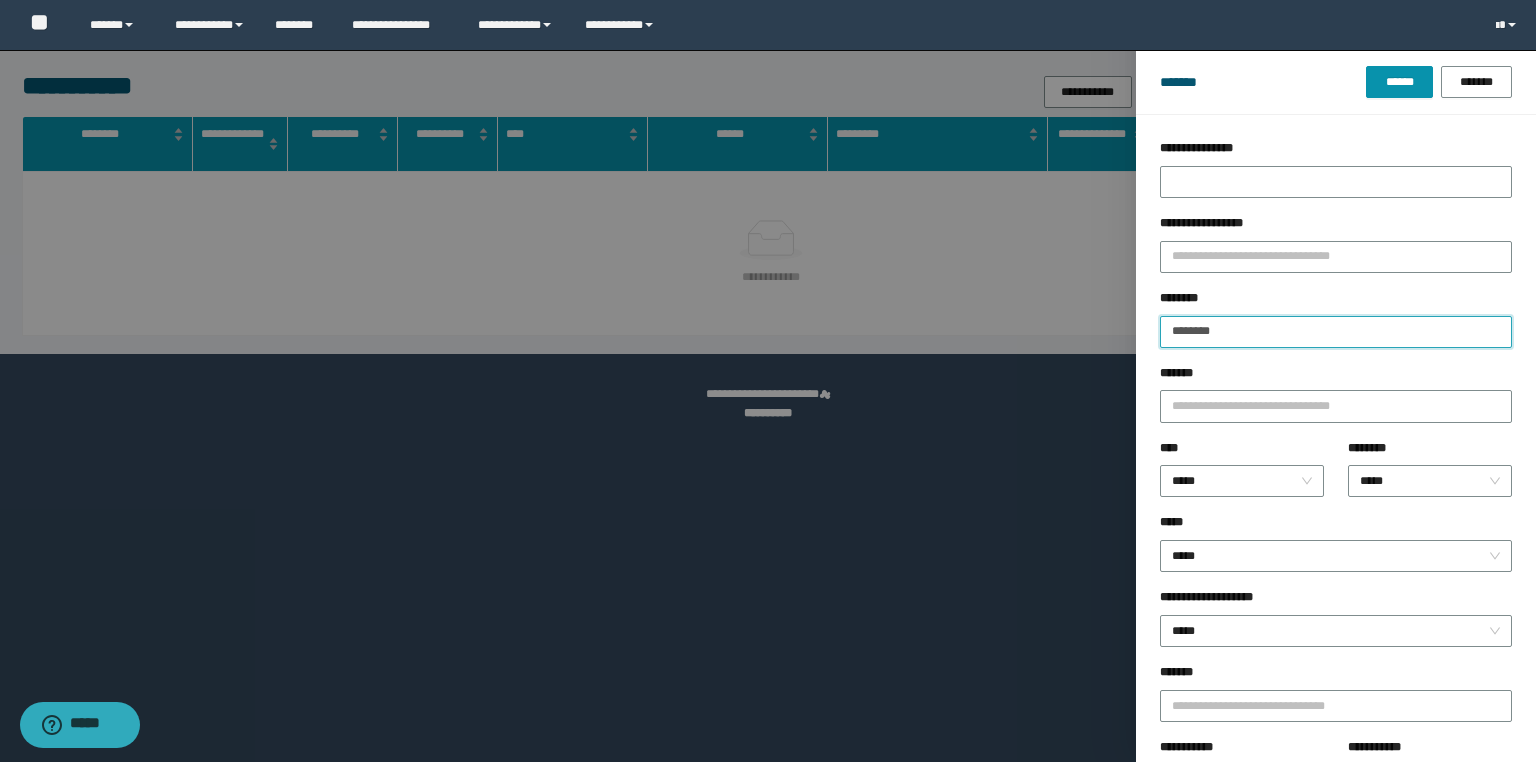 click on "******" at bounding box center [1399, 82] 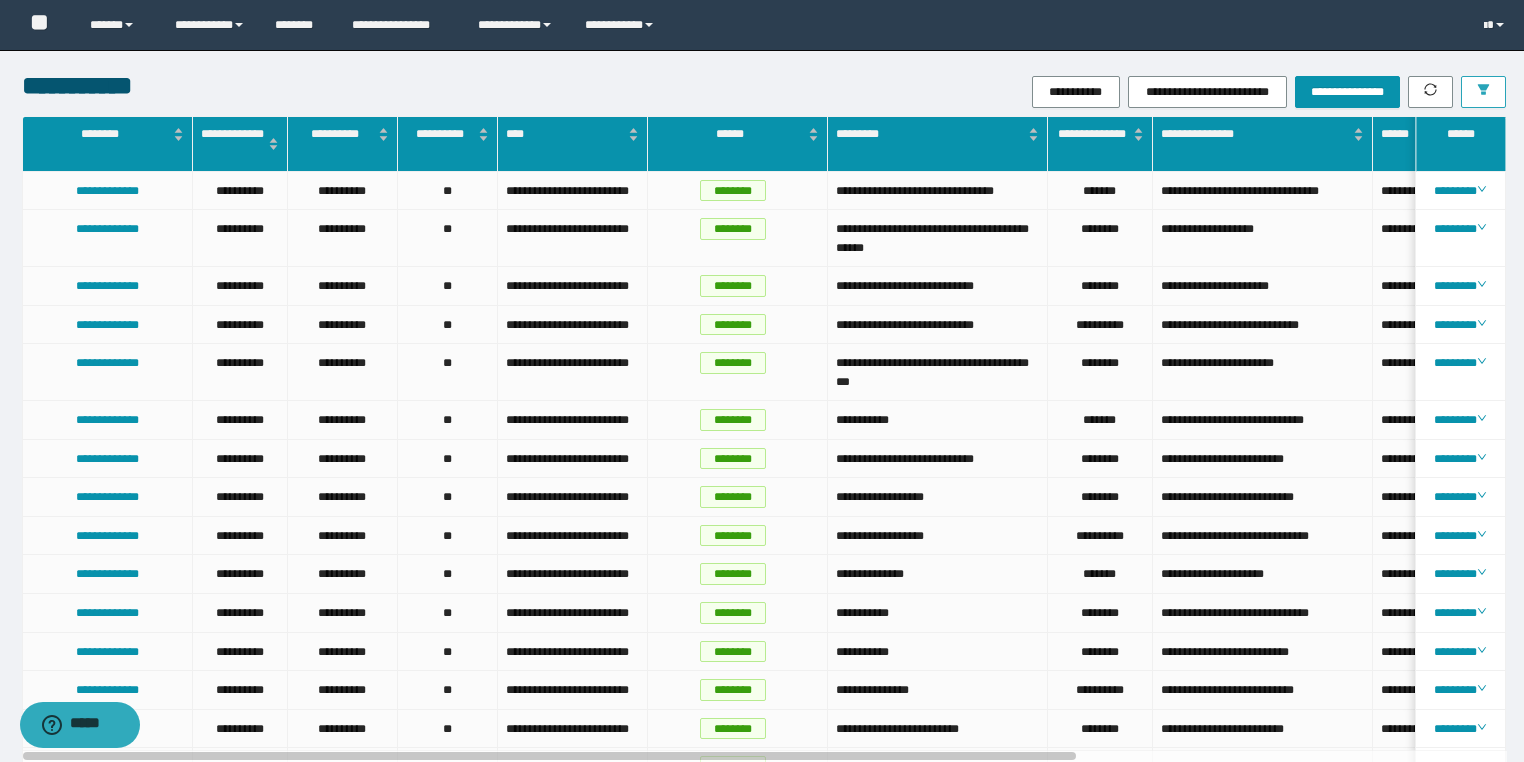 click 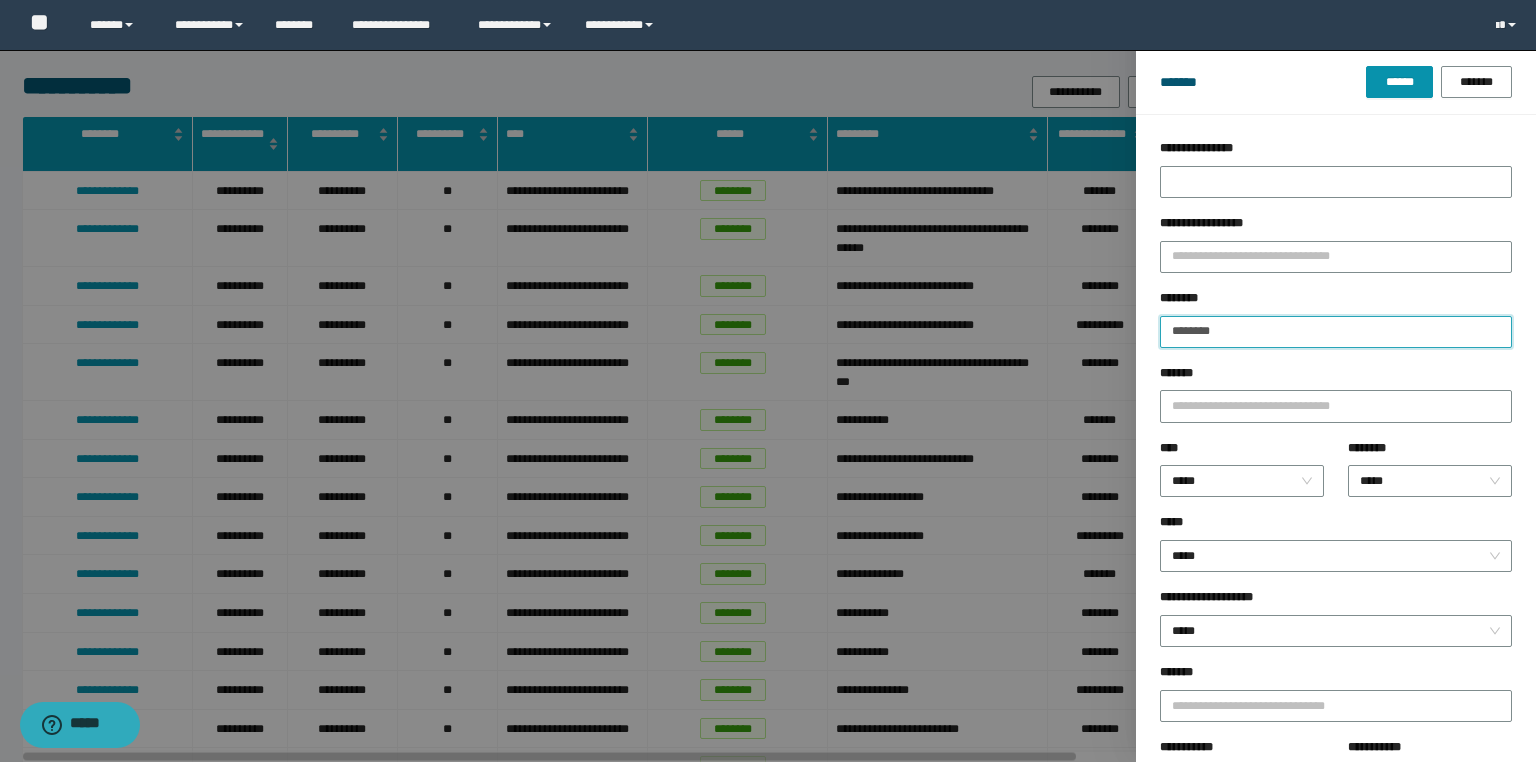 drag, startPoint x: 1240, startPoint y: 324, endPoint x: 934, endPoint y: 338, distance: 306.3201 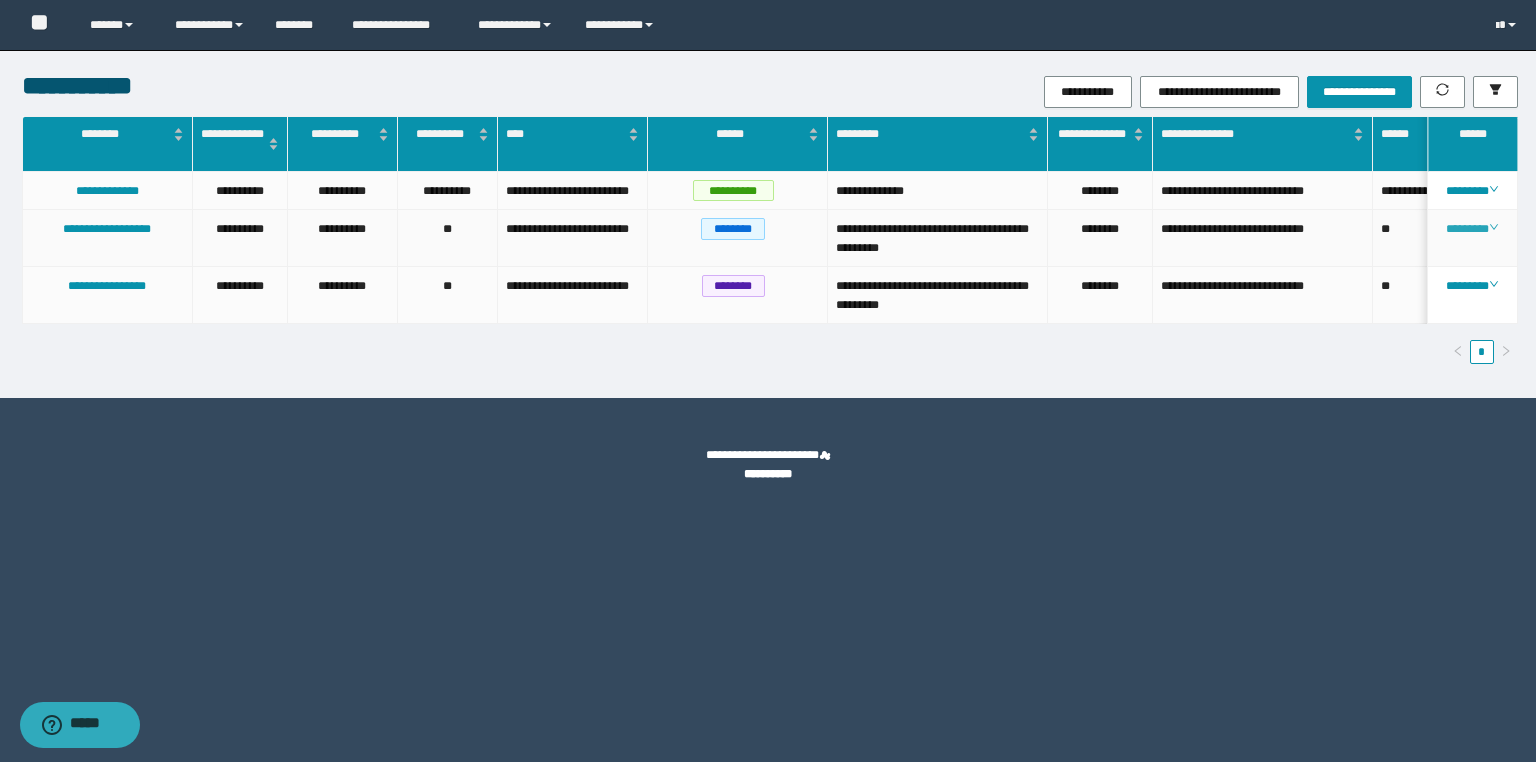 click 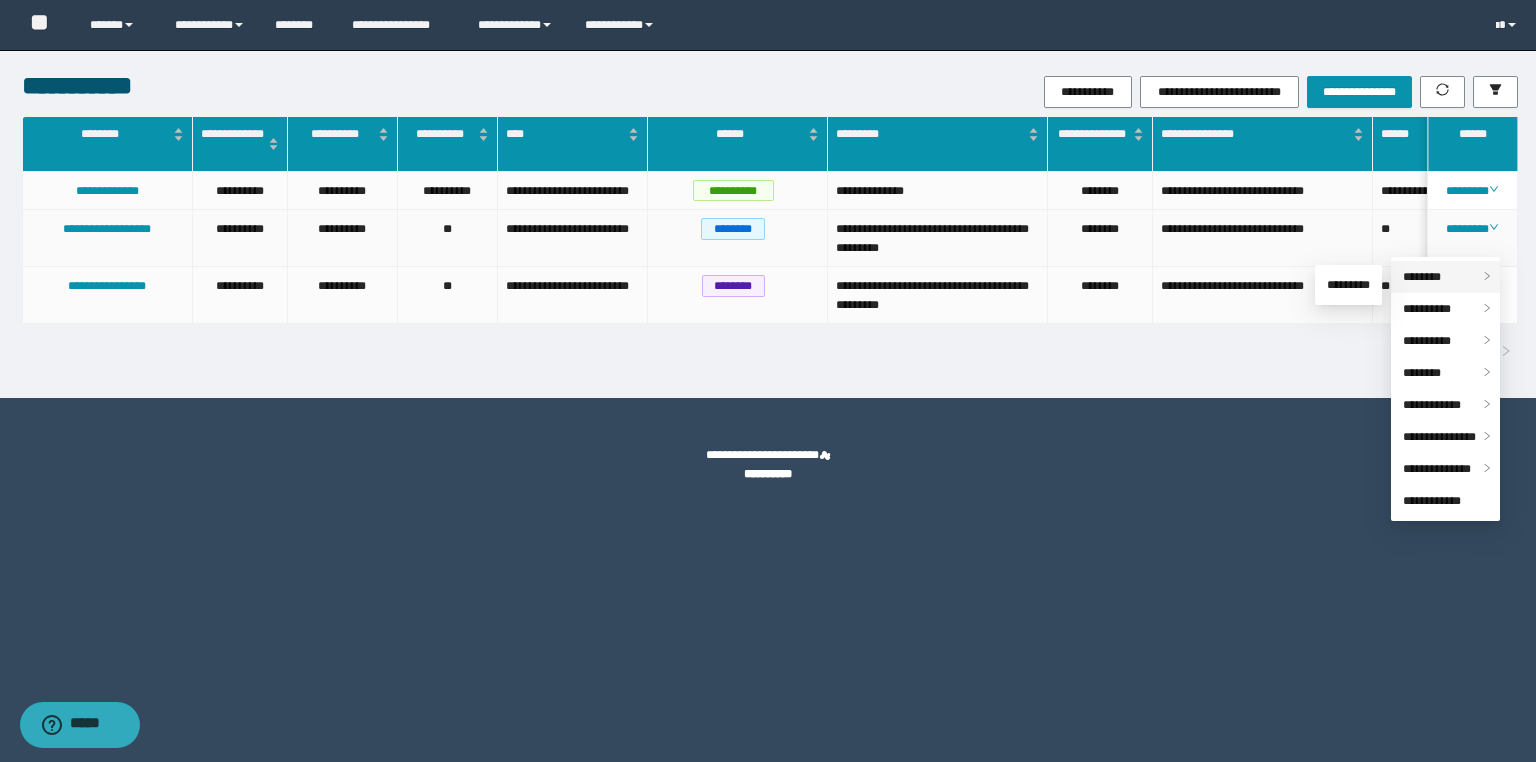 click on "********" at bounding box center [1445, 277] 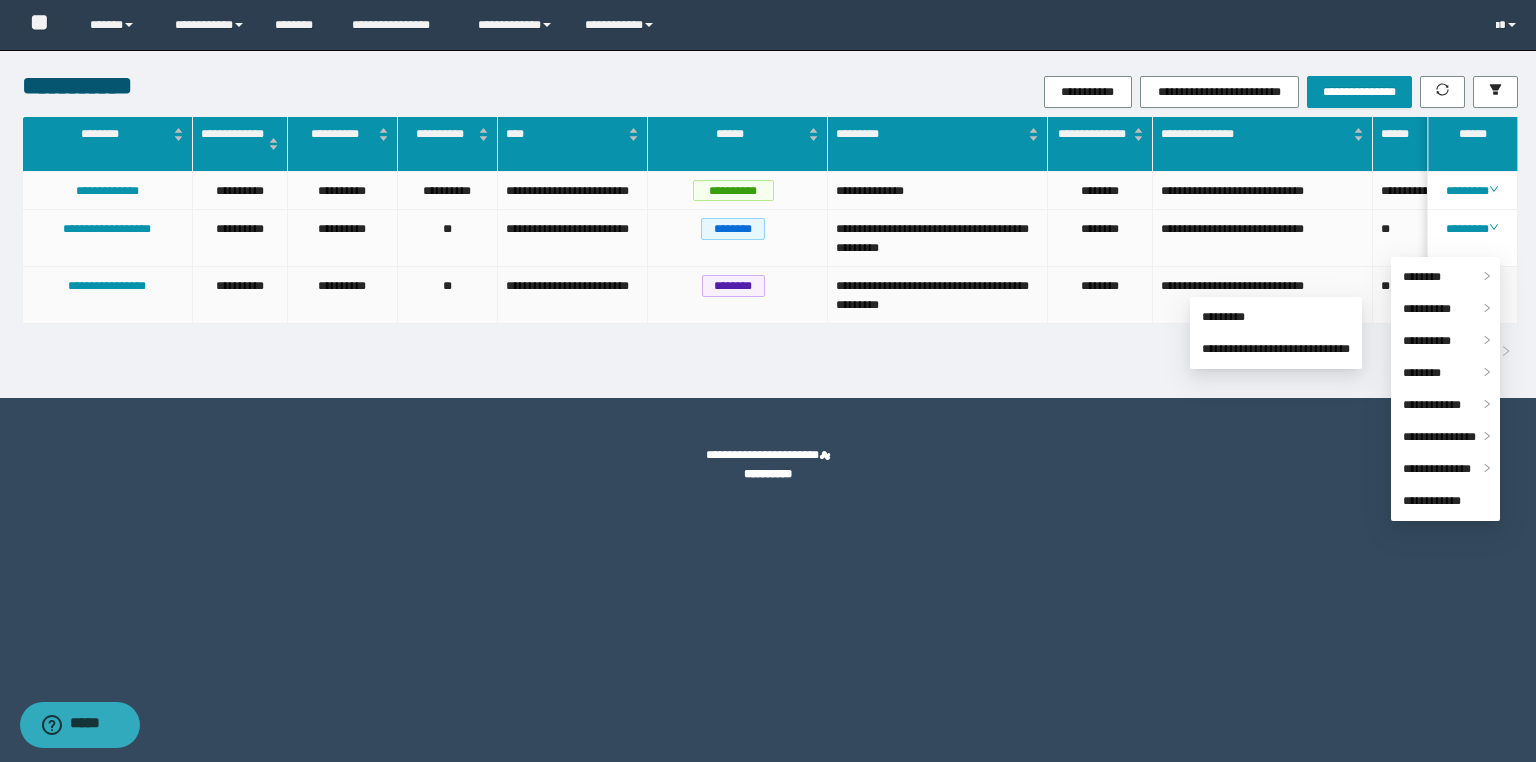 click on "**********" at bounding box center [1263, 295] 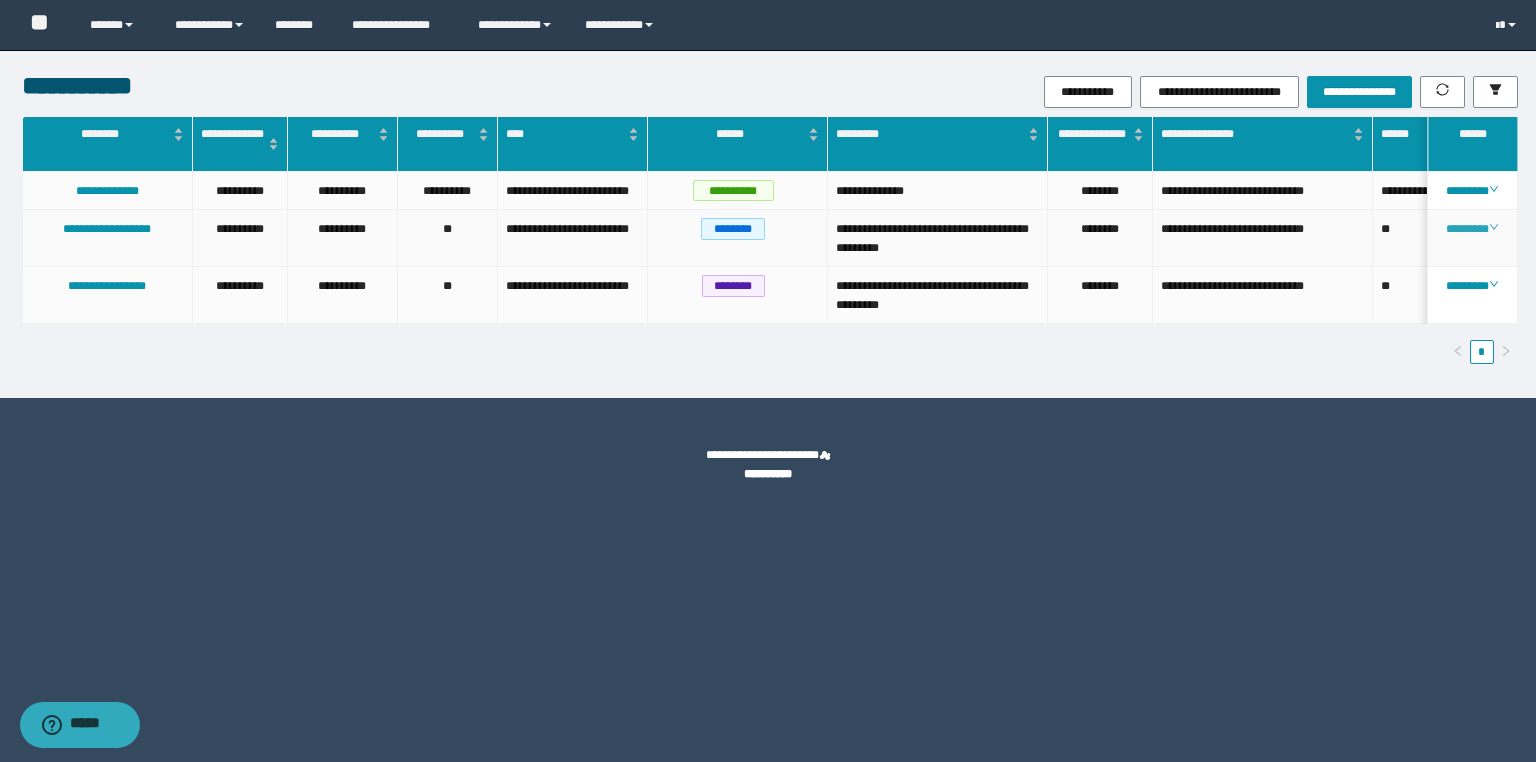 click on "********" at bounding box center [1472, 229] 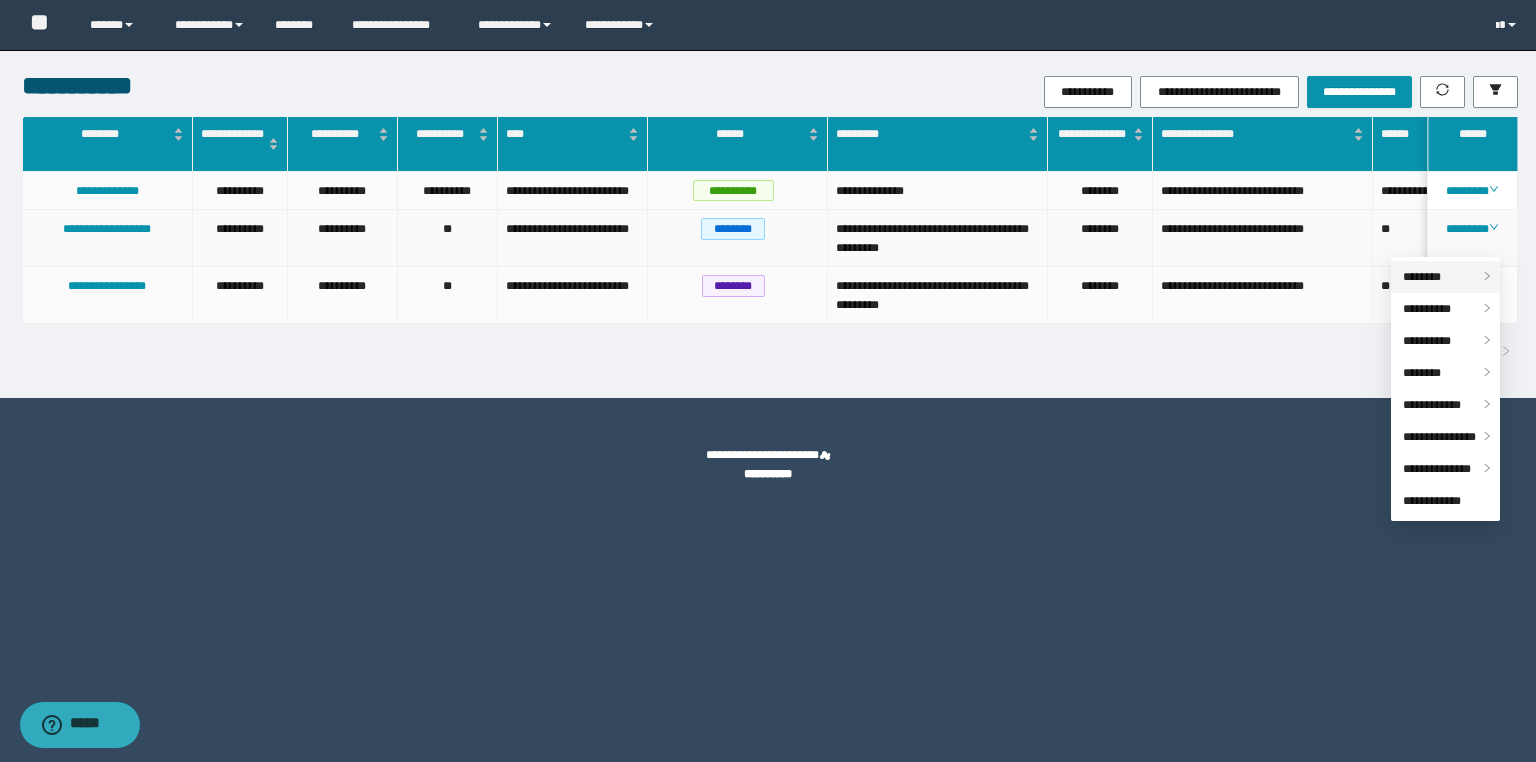 click on "********" at bounding box center [1422, 277] 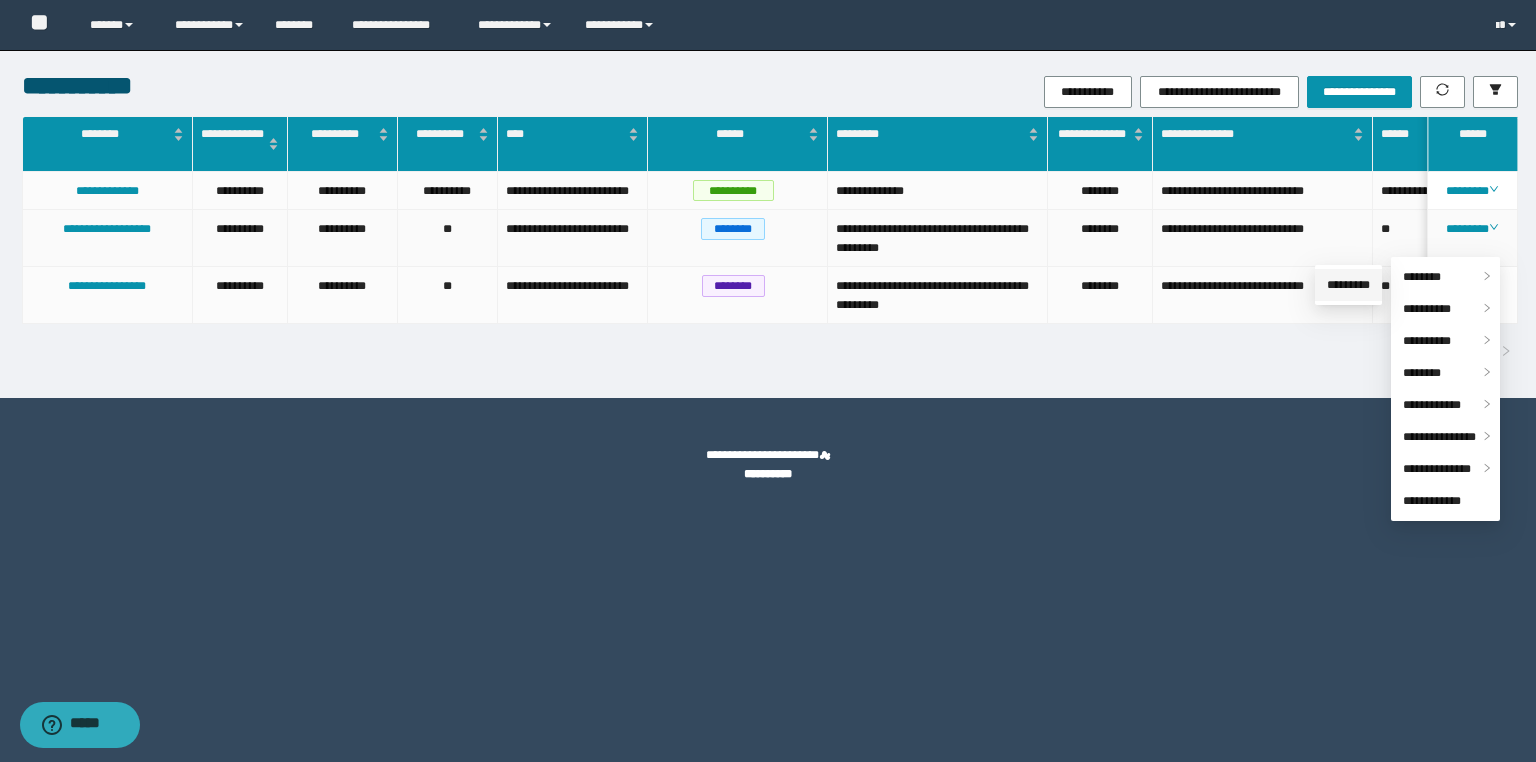 click on "*********" at bounding box center [1348, 285] 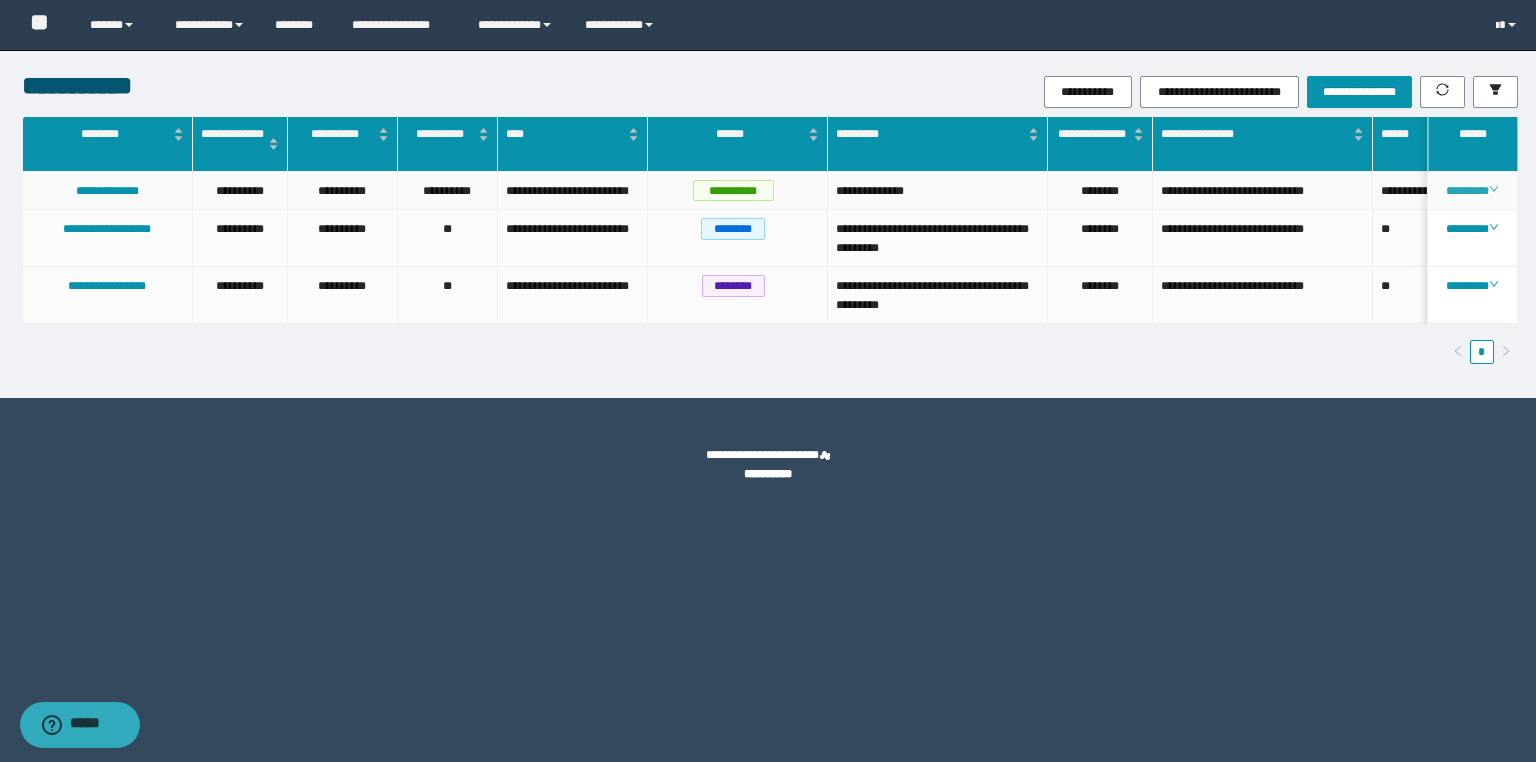click on "********" at bounding box center [1472, 191] 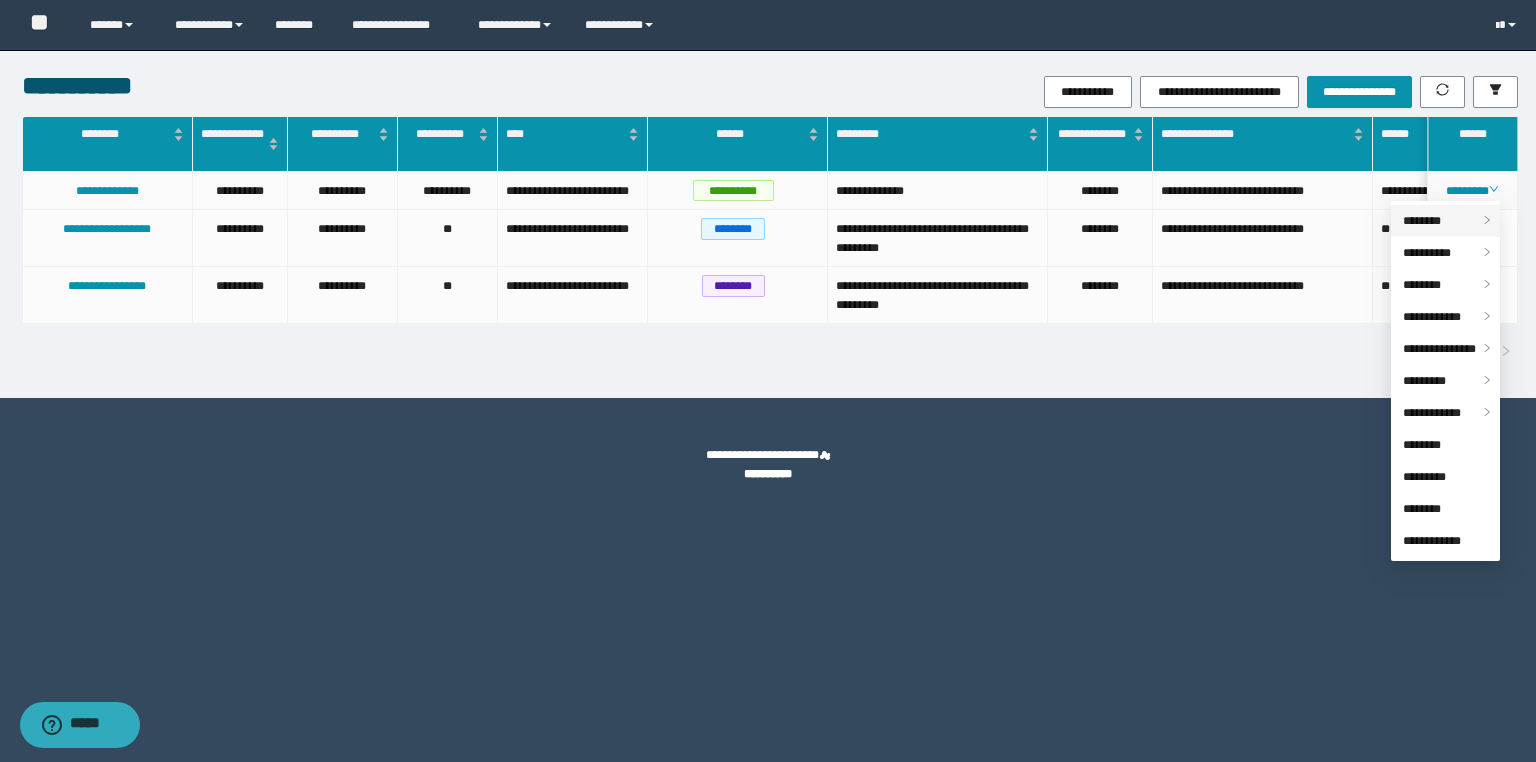 click on "********" at bounding box center (1422, 221) 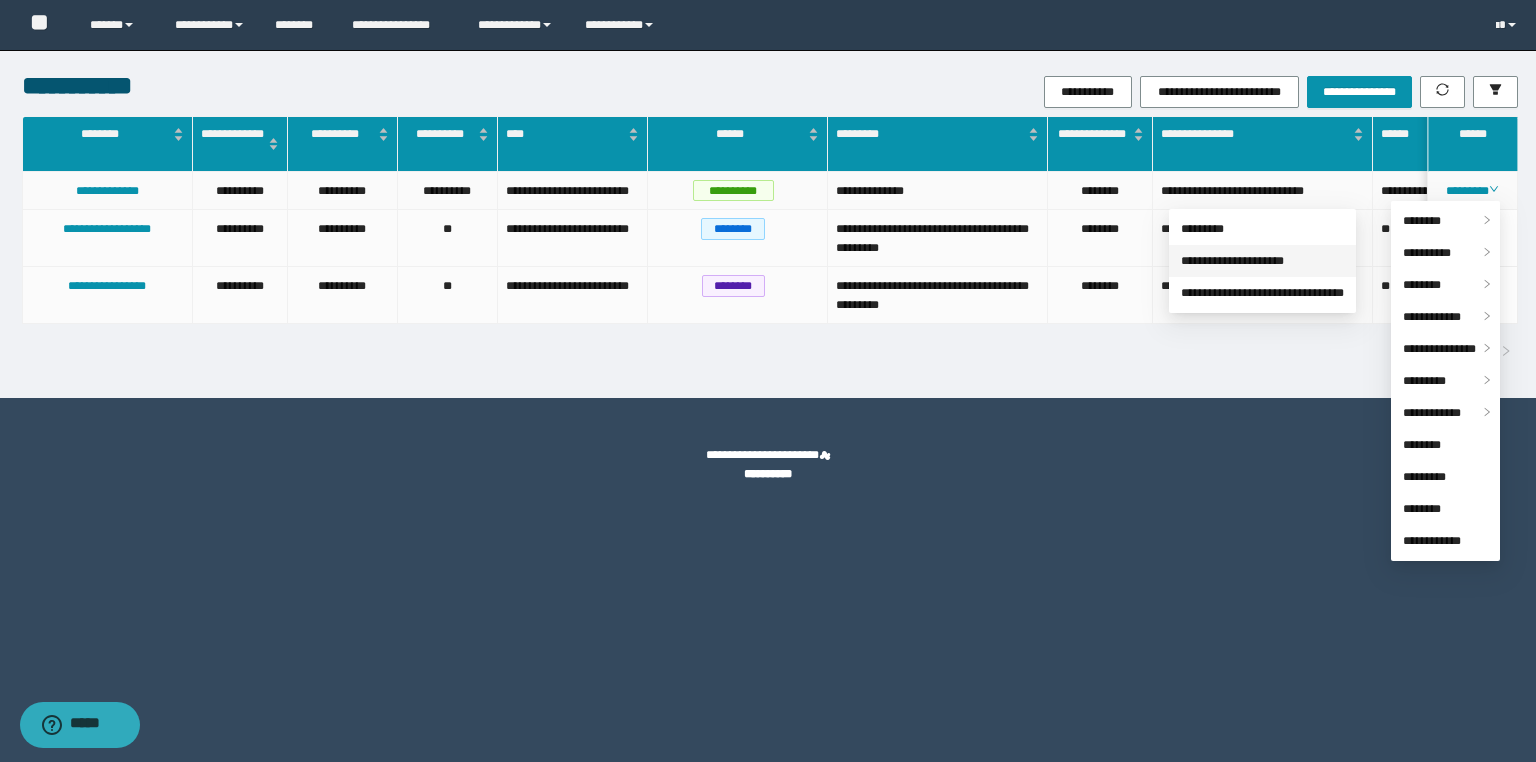click on "**********" at bounding box center [1232, 261] 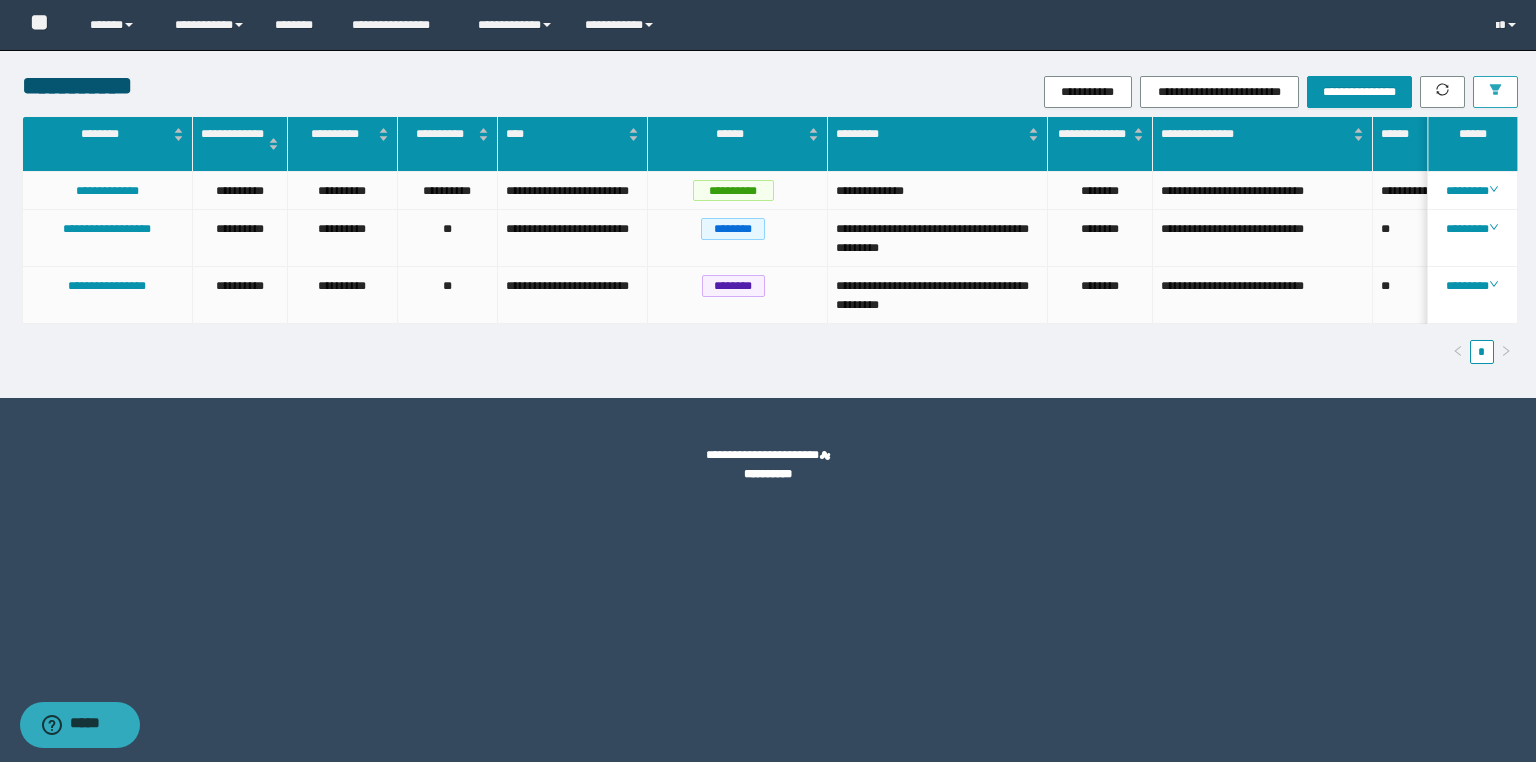 click 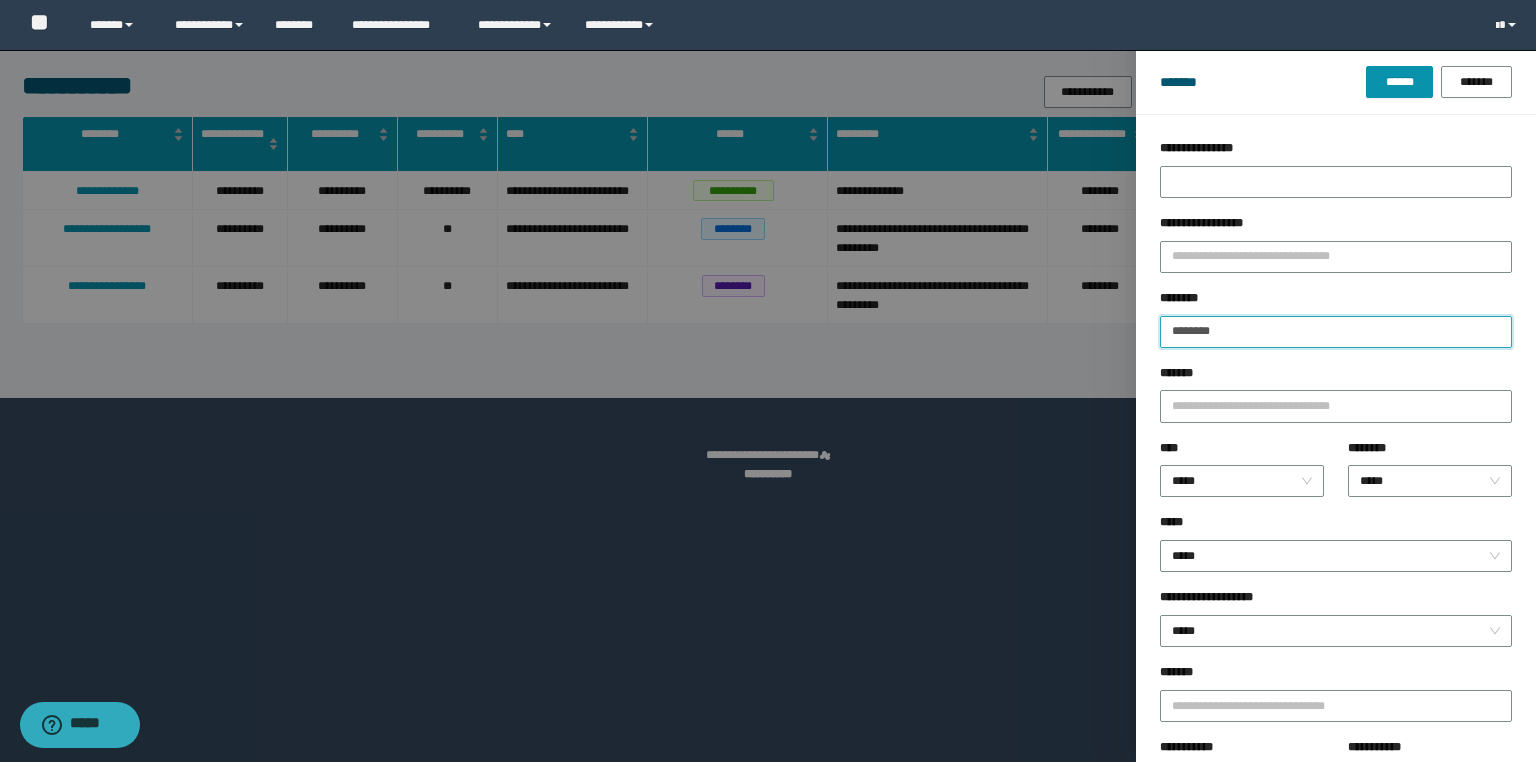 drag, startPoint x: 1253, startPoint y: 339, endPoint x: 865, endPoint y: 332, distance: 388.06314 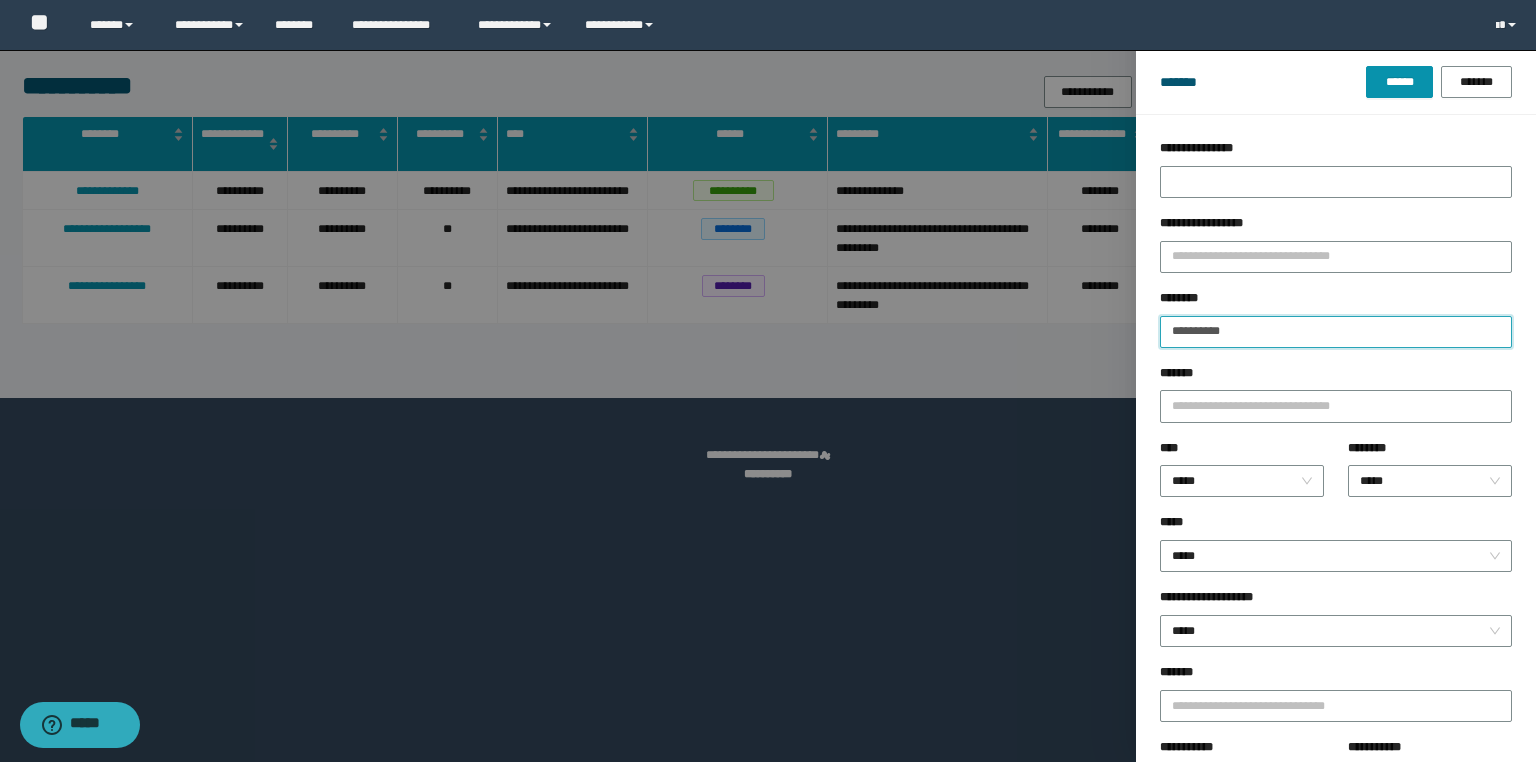 type on "**********" 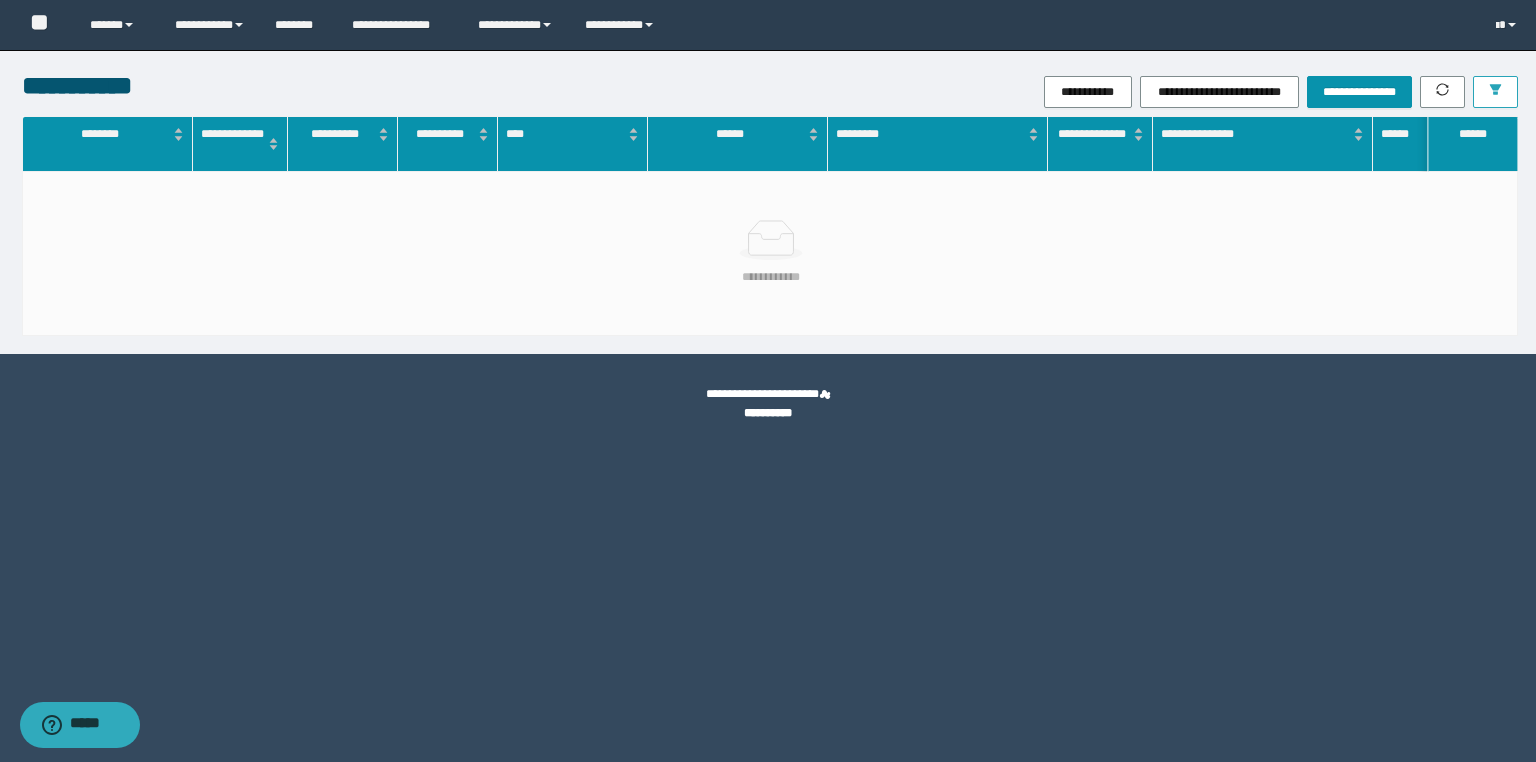 click at bounding box center [1495, 92] 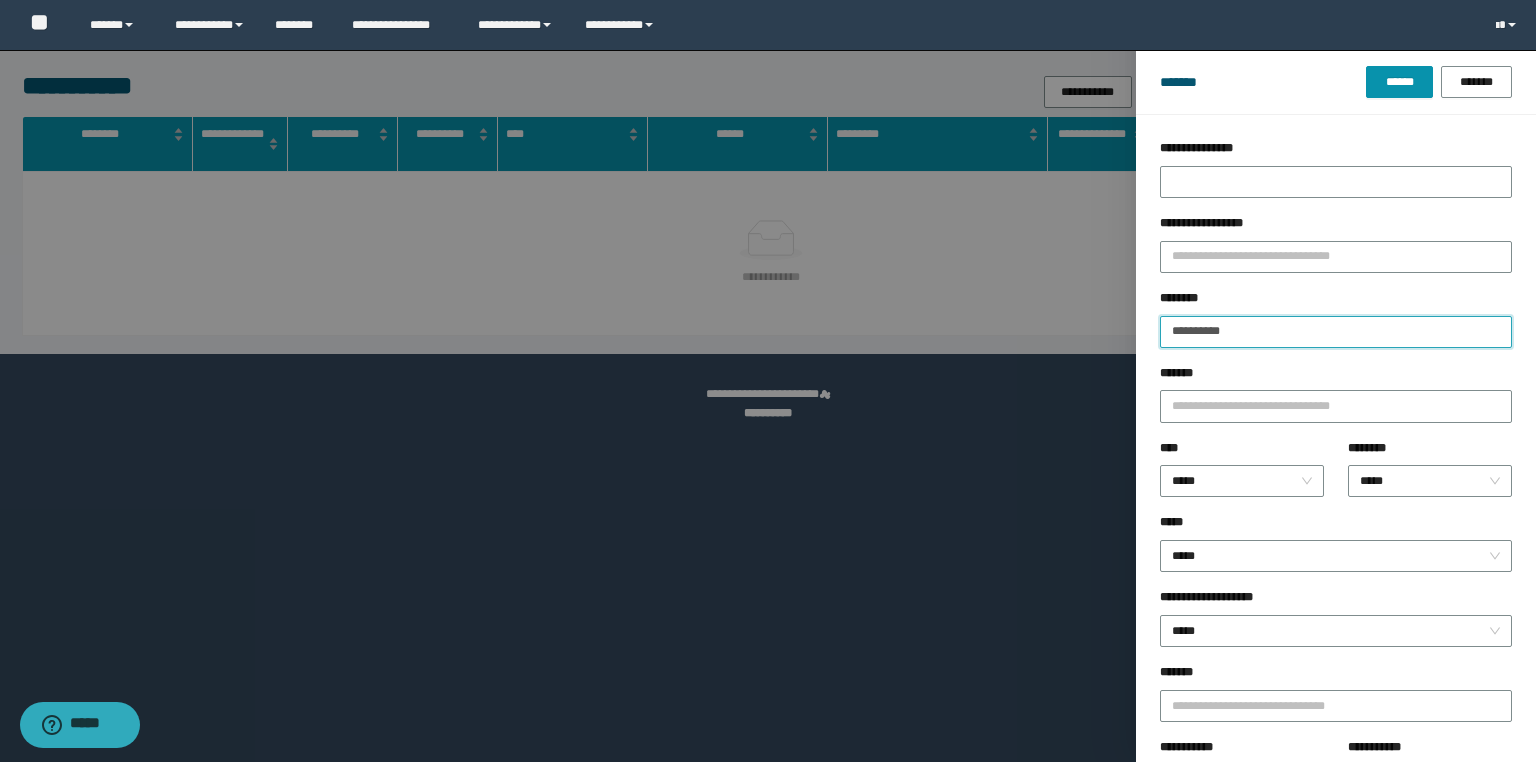 drag, startPoint x: 1264, startPoint y: 327, endPoint x: 965, endPoint y: 304, distance: 299.8833 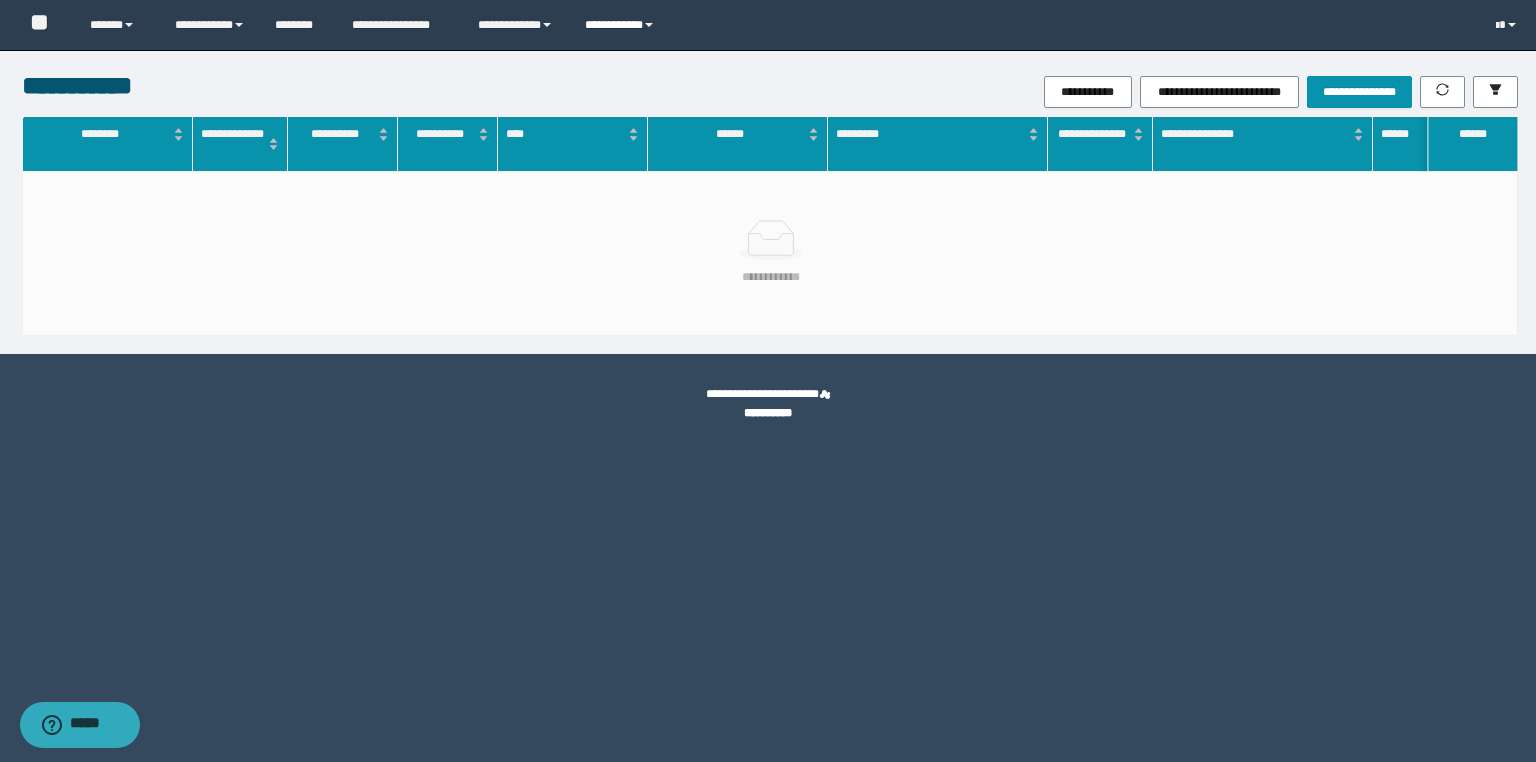 click on "**********" at bounding box center (622, 25) 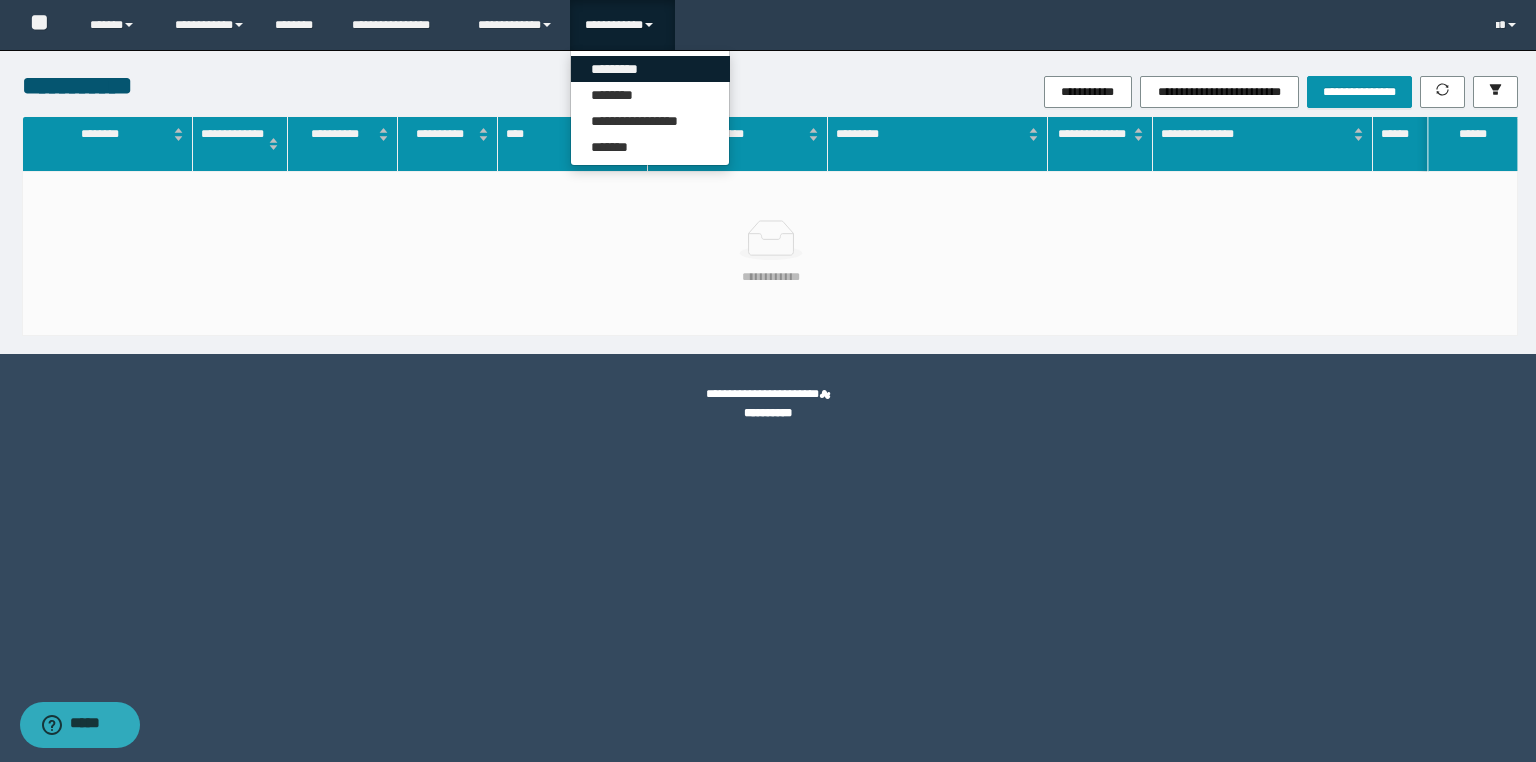 click on "*********" at bounding box center (650, 69) 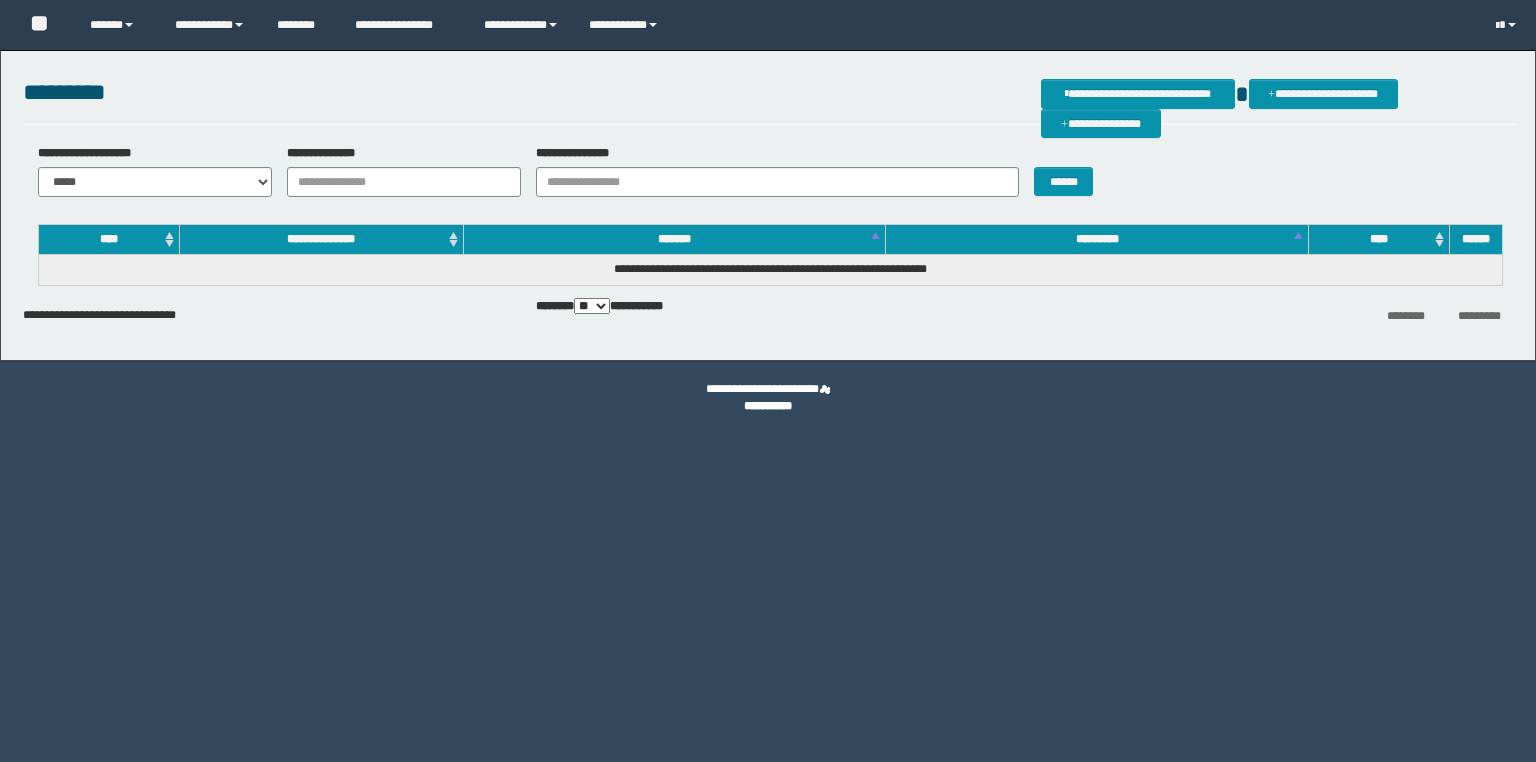 scroll, scrollTop: 0, scrollLeft: 0, axis: both 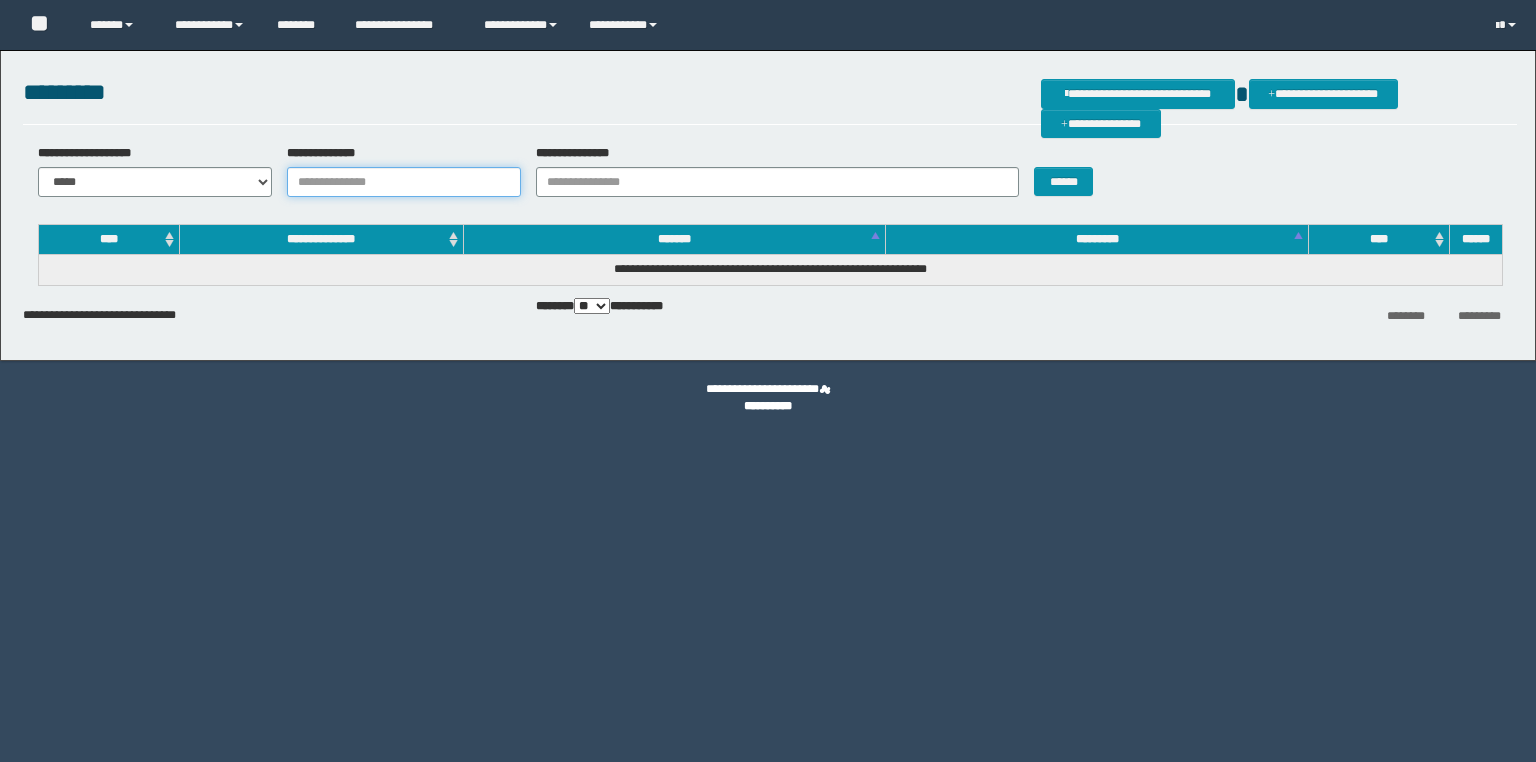 click on "**********" at bounding box center (404, 182) 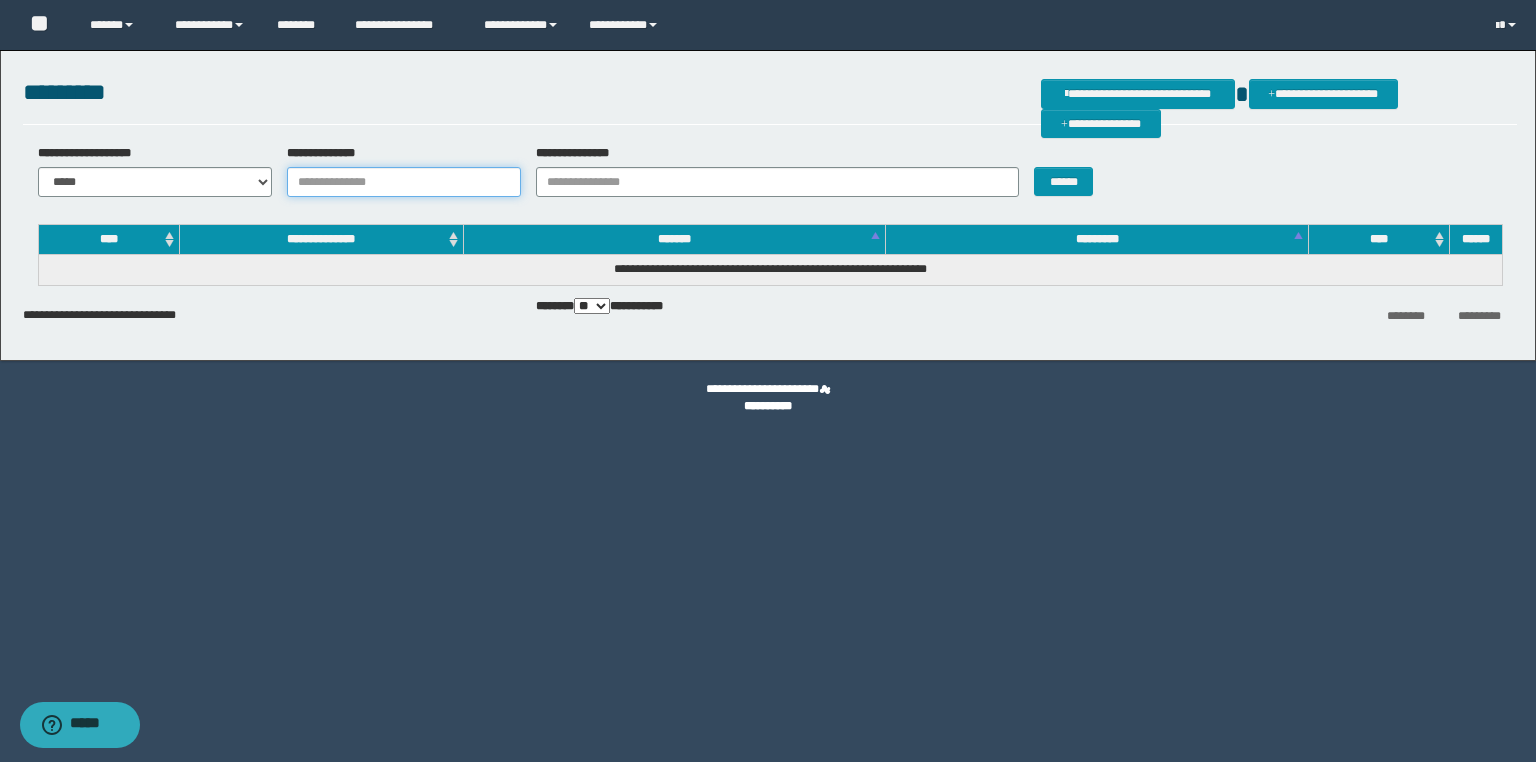 paste on "**********" 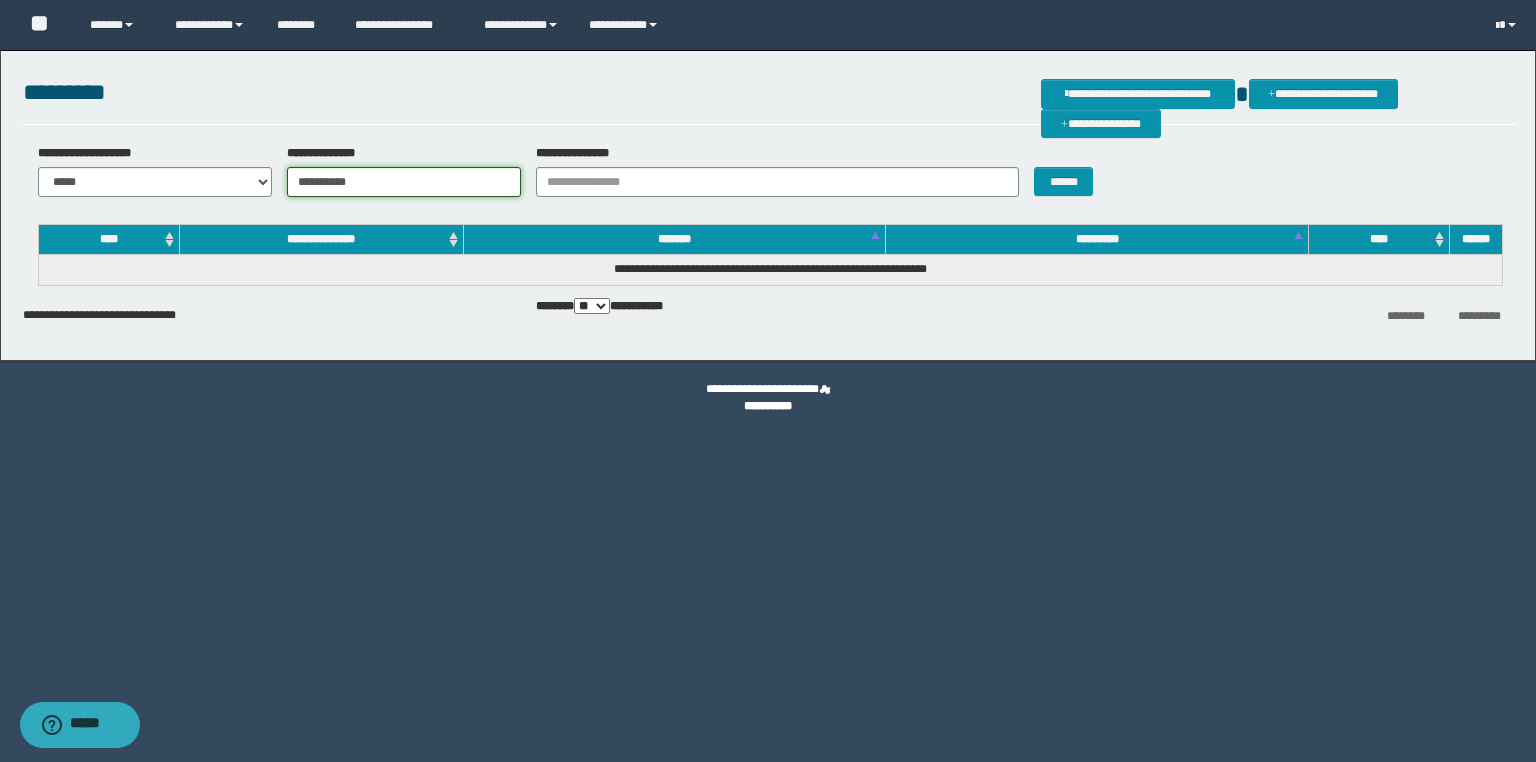 type on "**********" 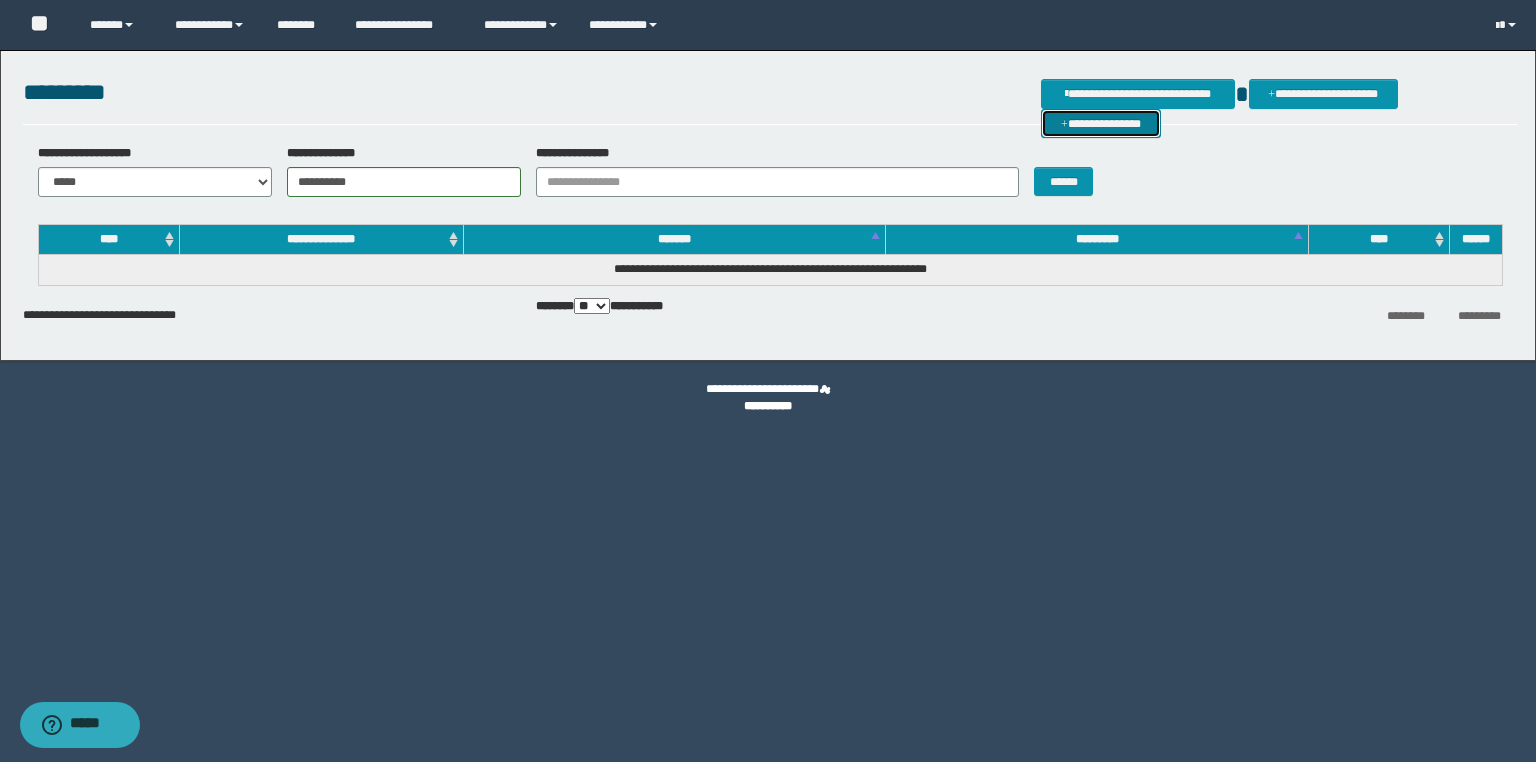 click on "**********" at bounding box center (1101, 124) 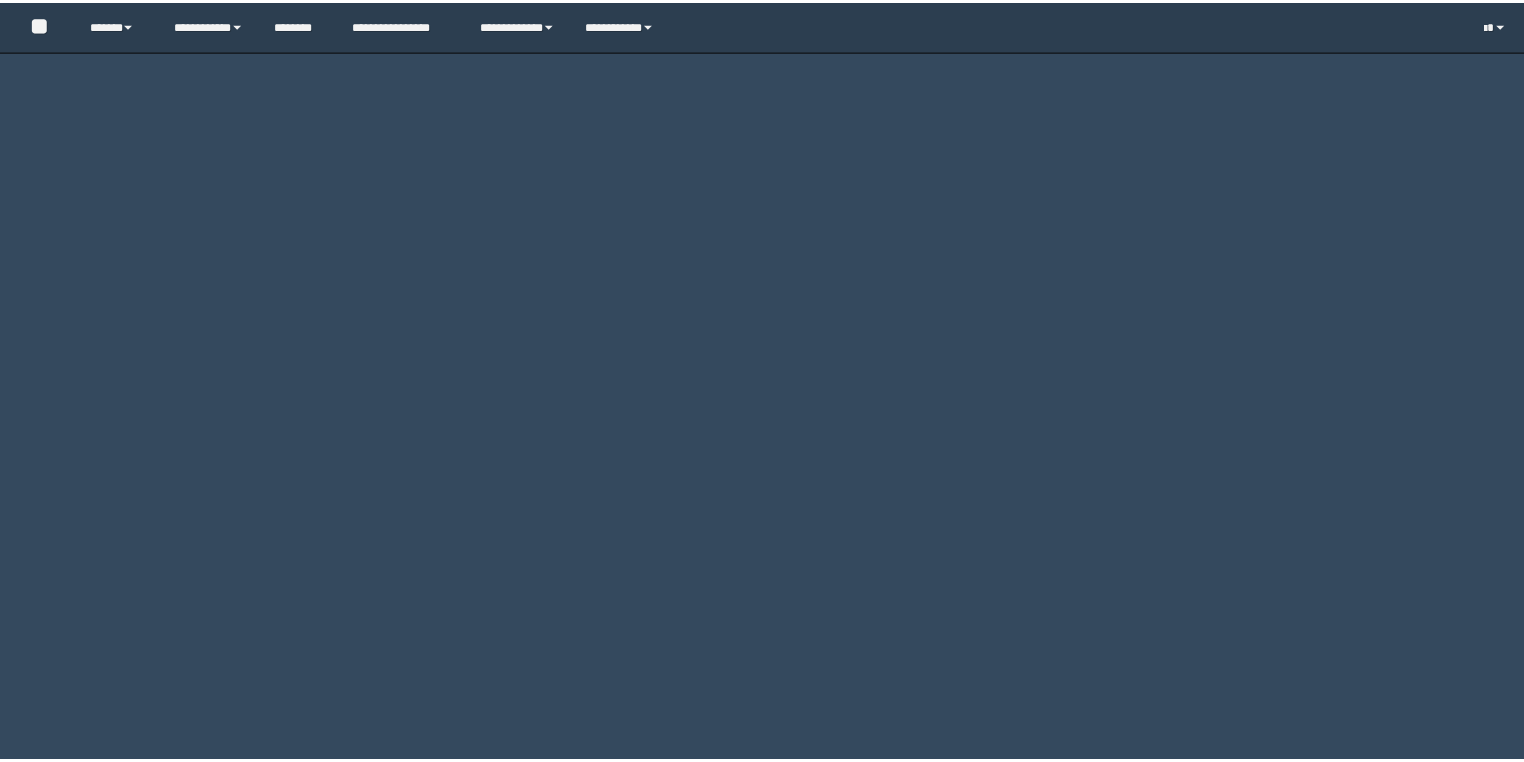 scroll, scrollTop: 0, scrollLeft: 0, axis: both 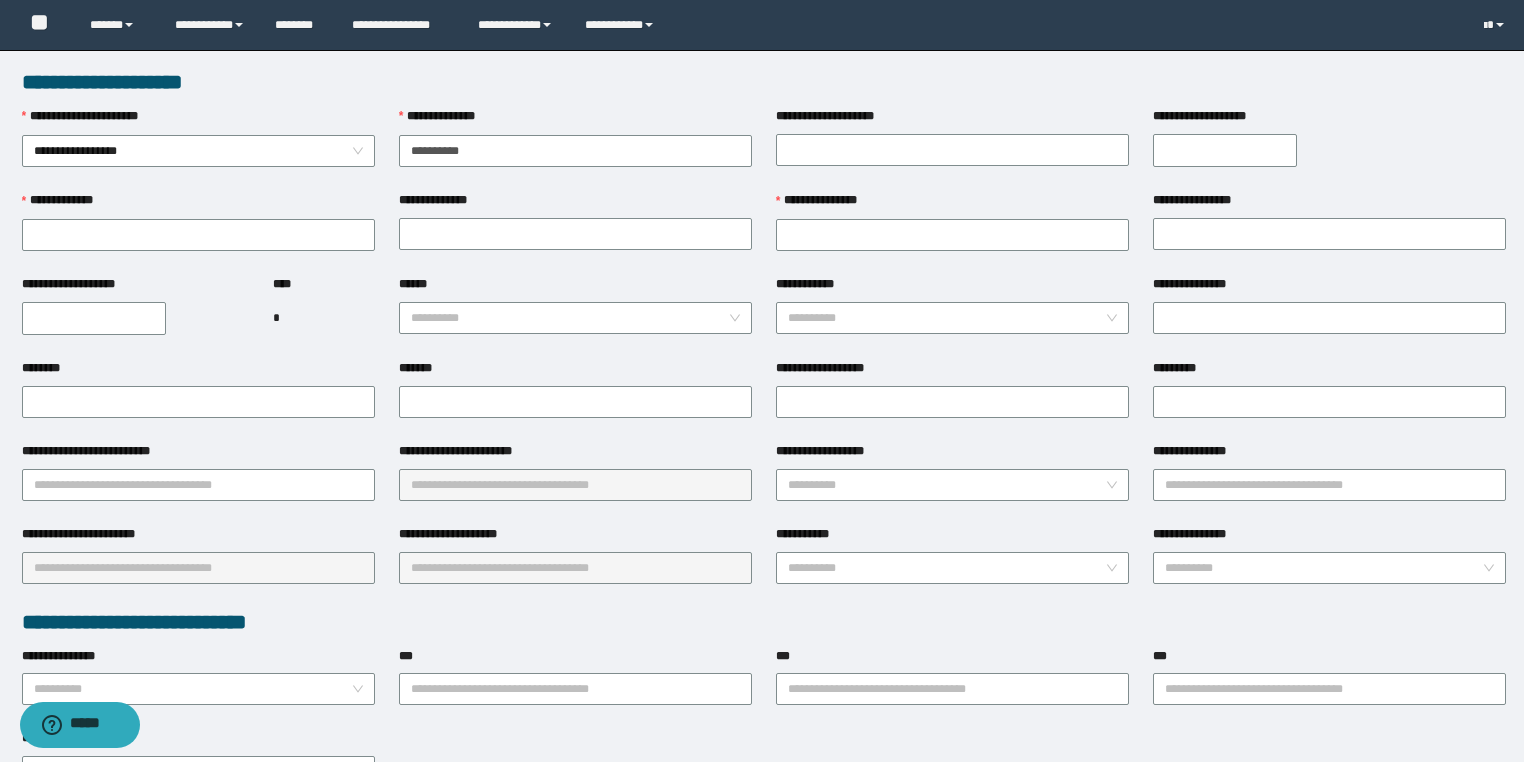 type on "**********" 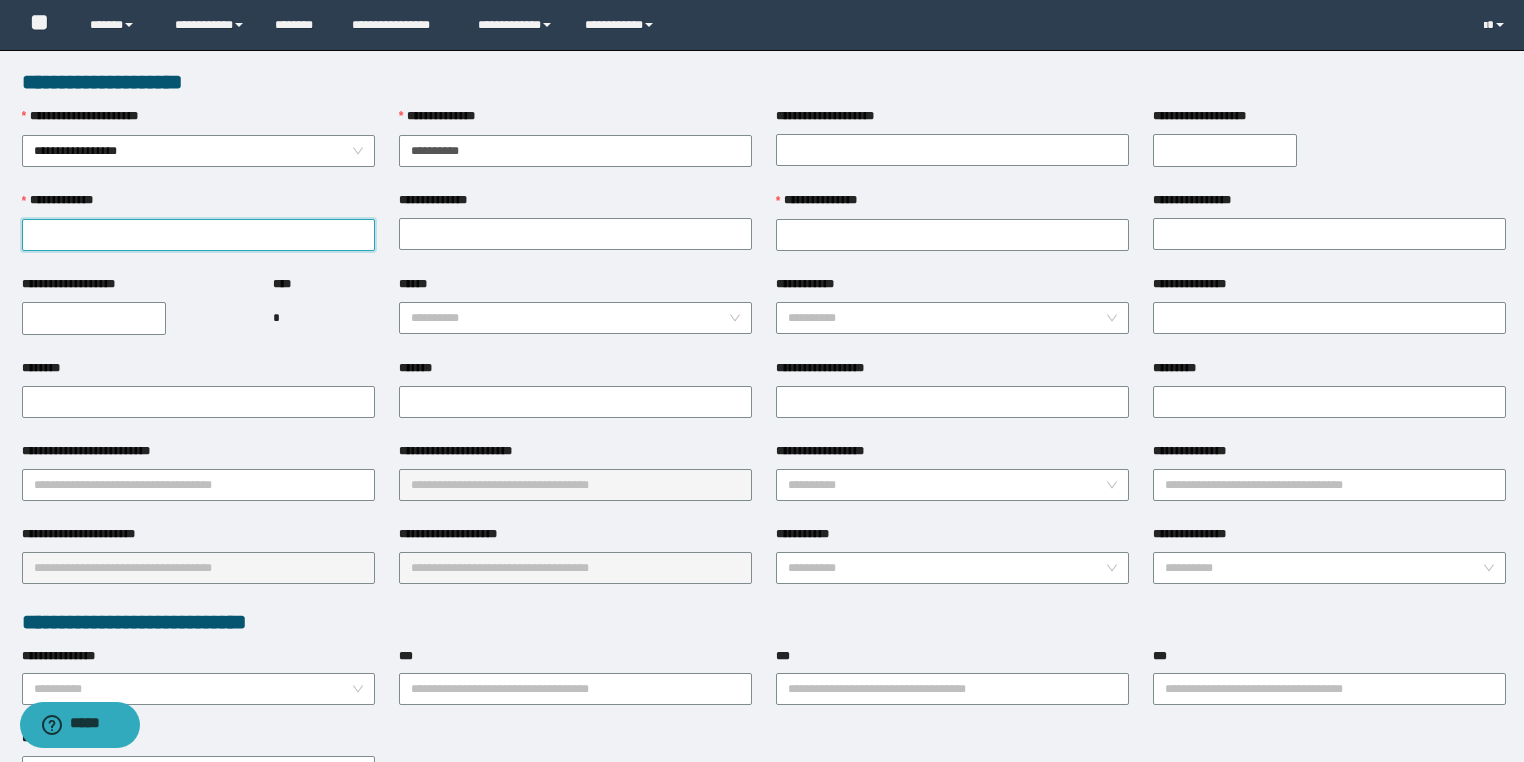 click on "**********" at bounding box center (198, 235) 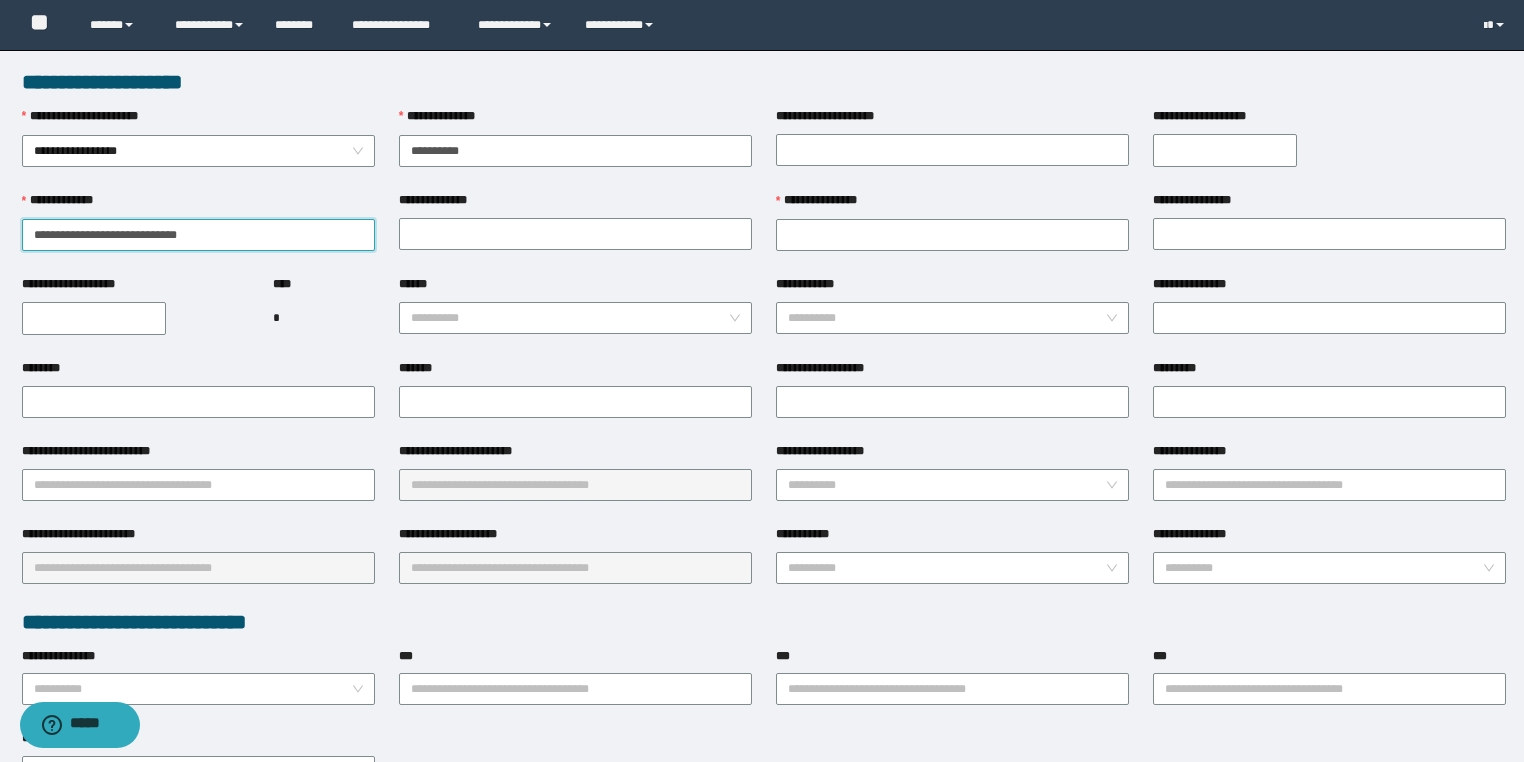 drag, startPoint x: 162, startPoint y: 233, endPoint x: 222, endPoint y: 233, distance: 60 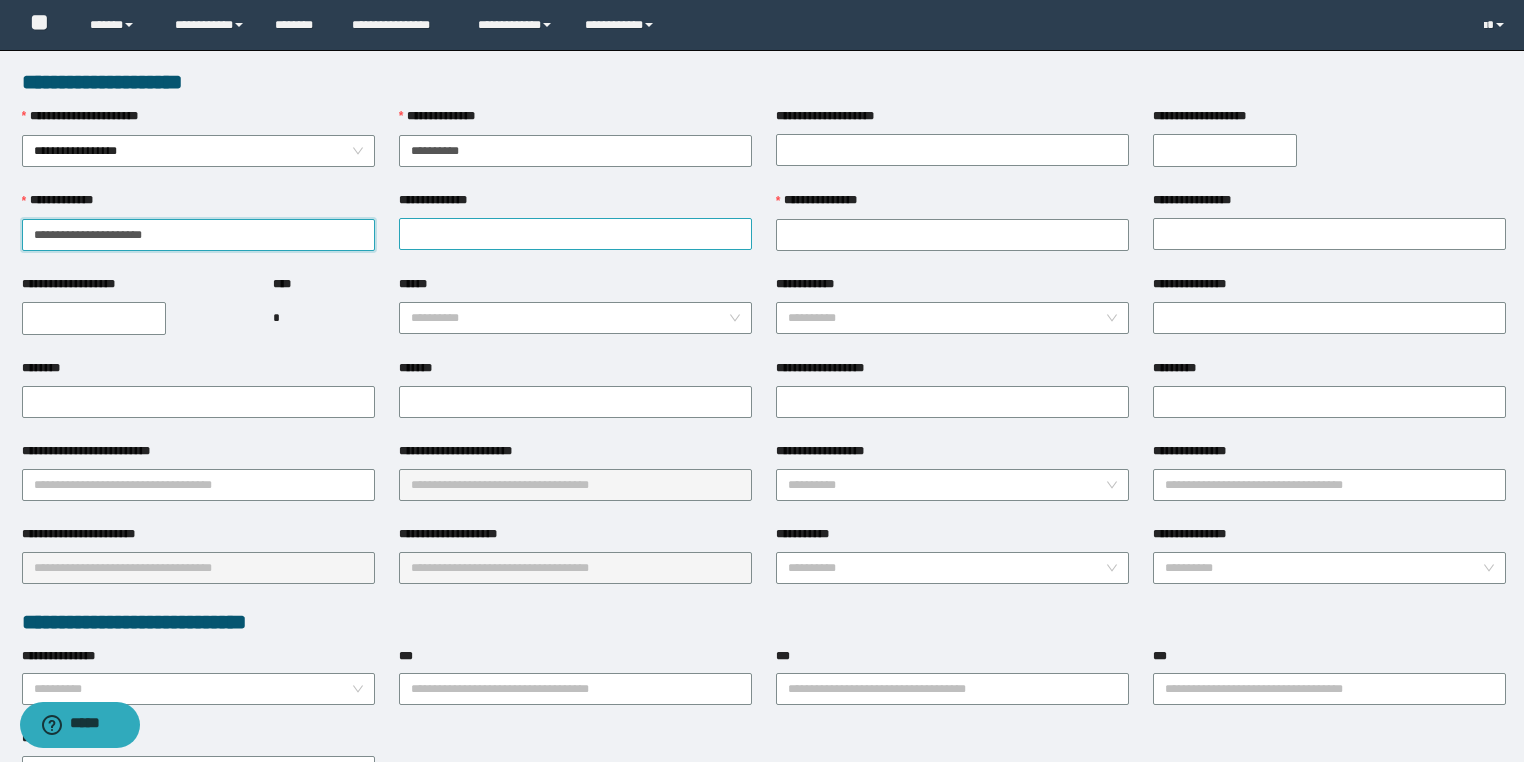type on "**********" 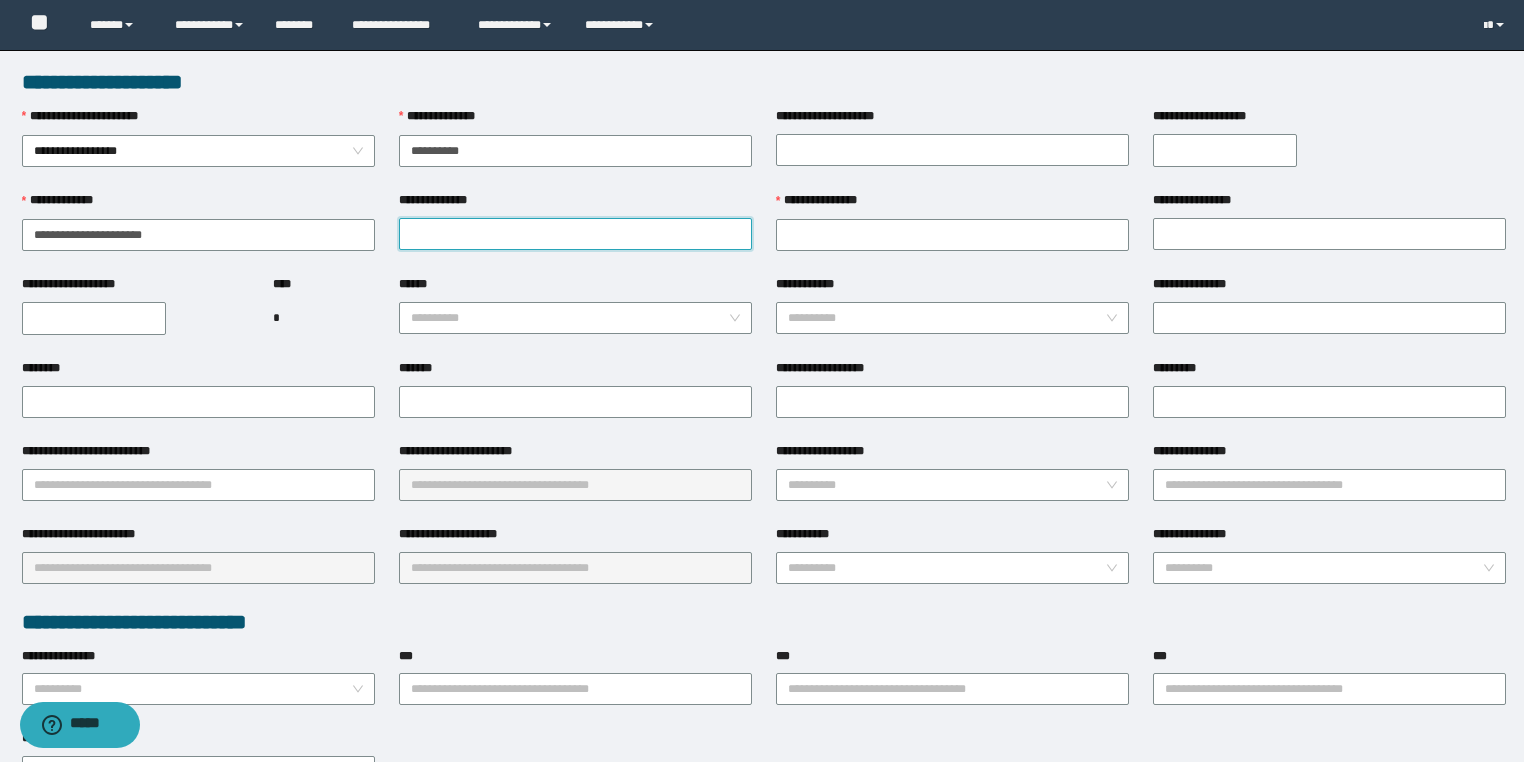 click on "**********" at bounding box center [575, 234] 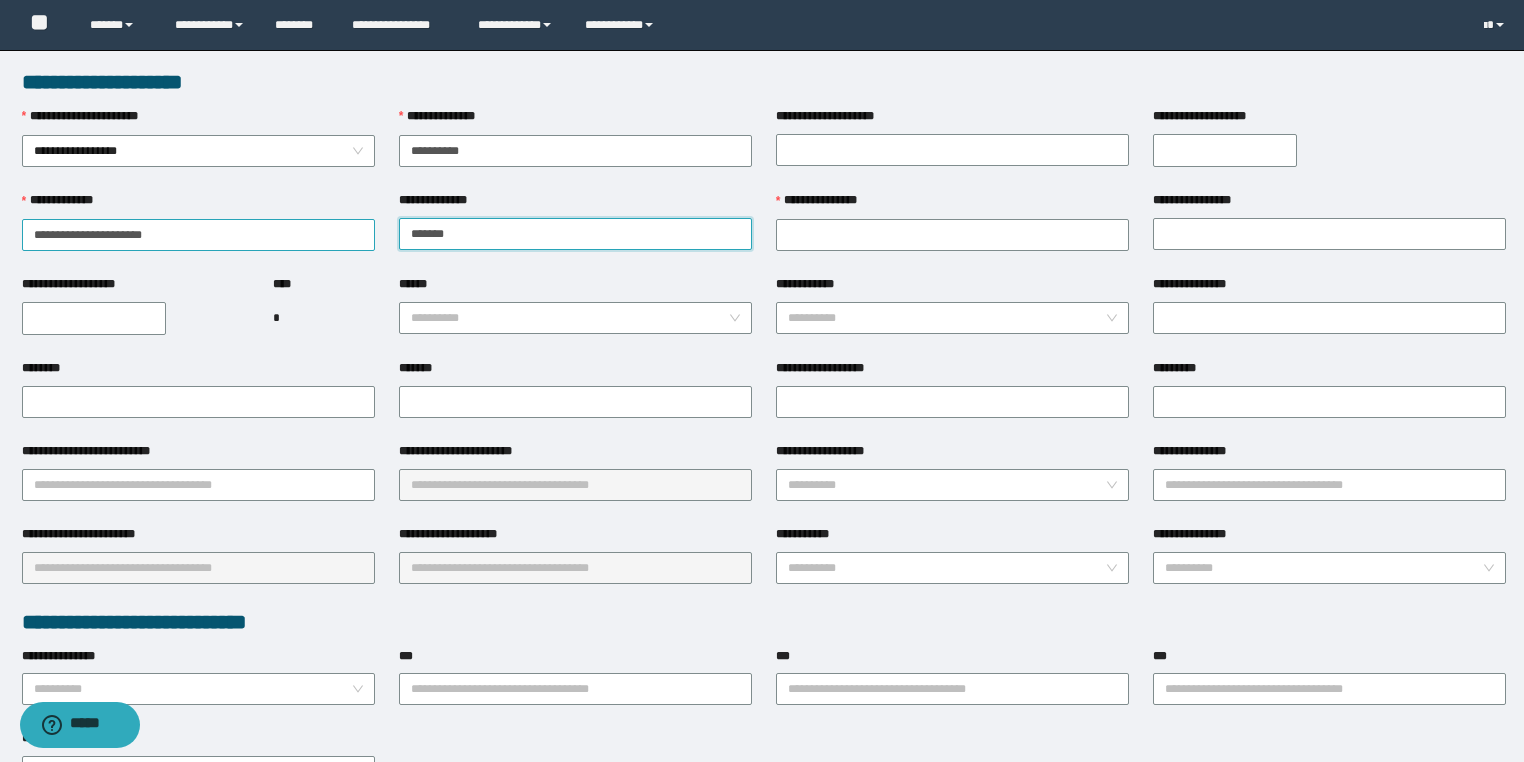 type on "*******" 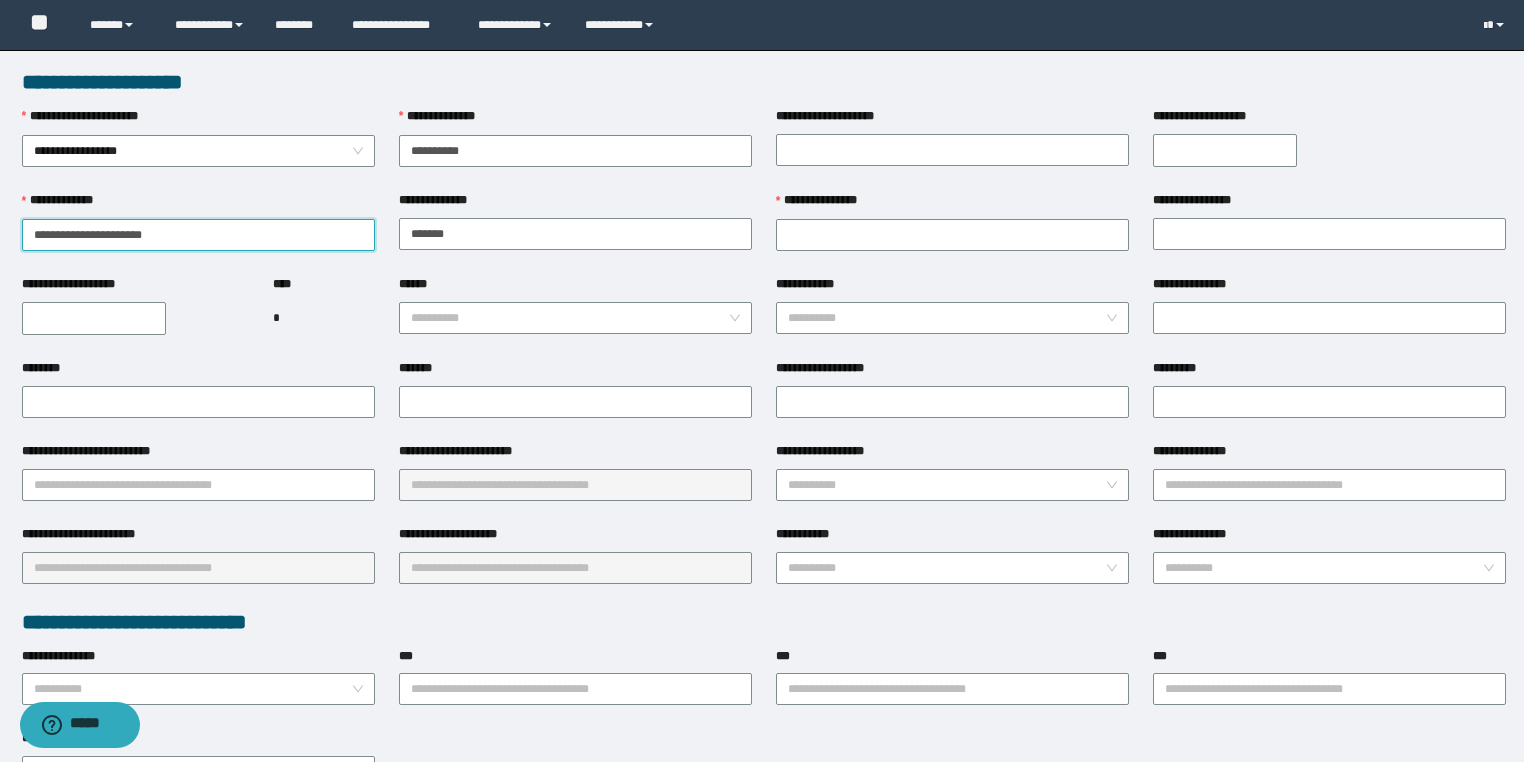 drag, startPoint x: 108, startPoint y: 228, endPoint x: 0, endPoint y: 219, distance: 108.37435 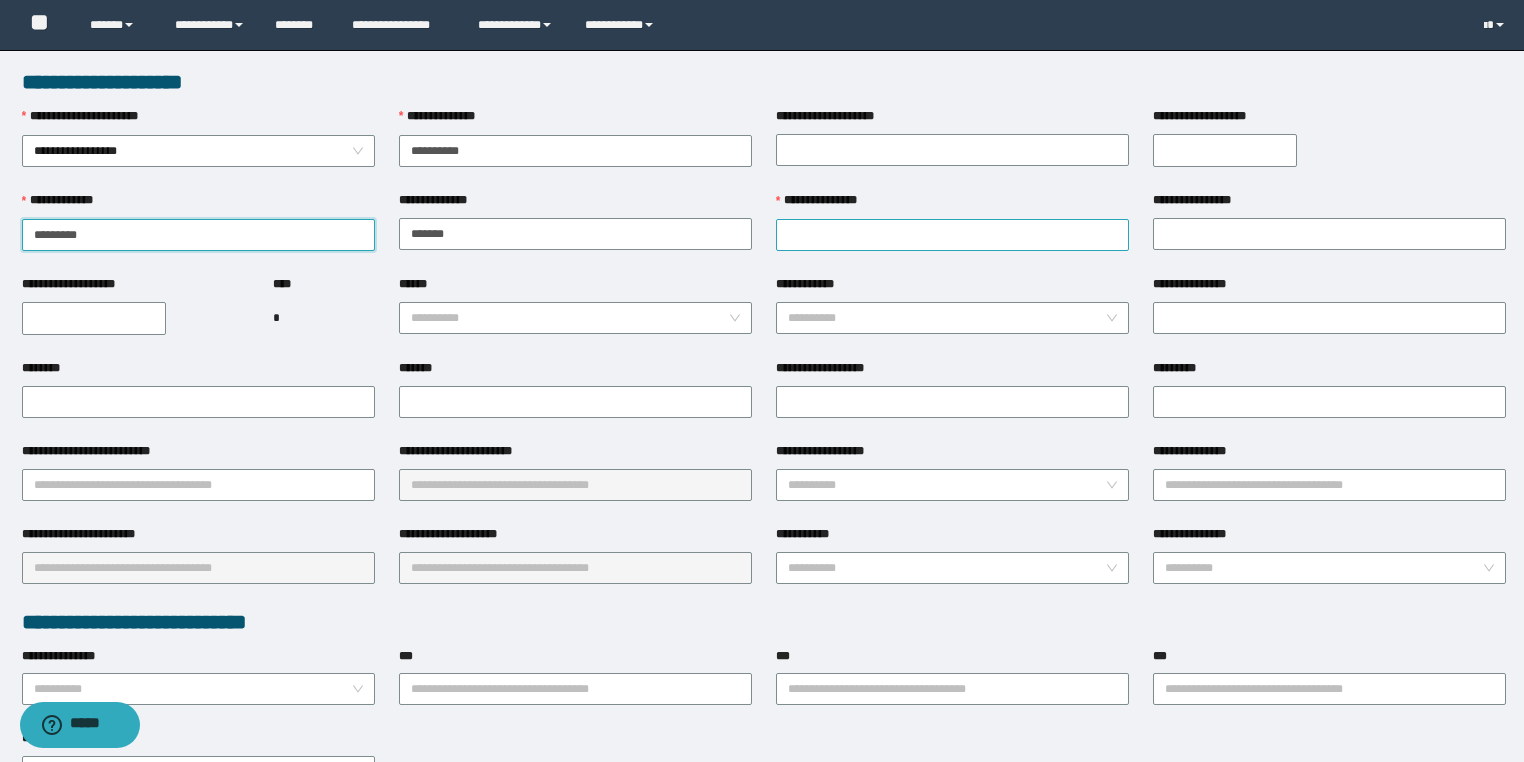 type on "*******" 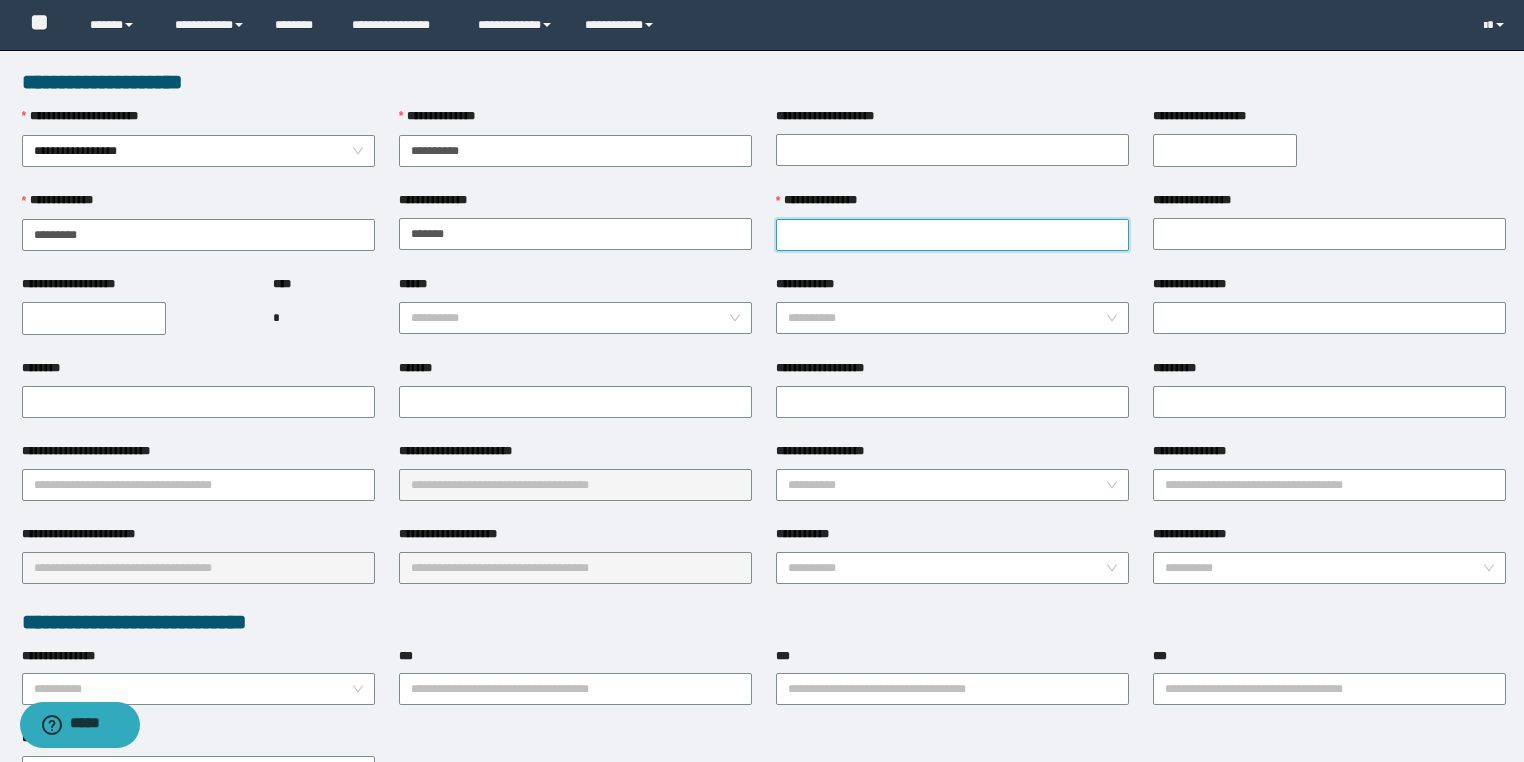 click on "**********" at bounding box center [952, 235] 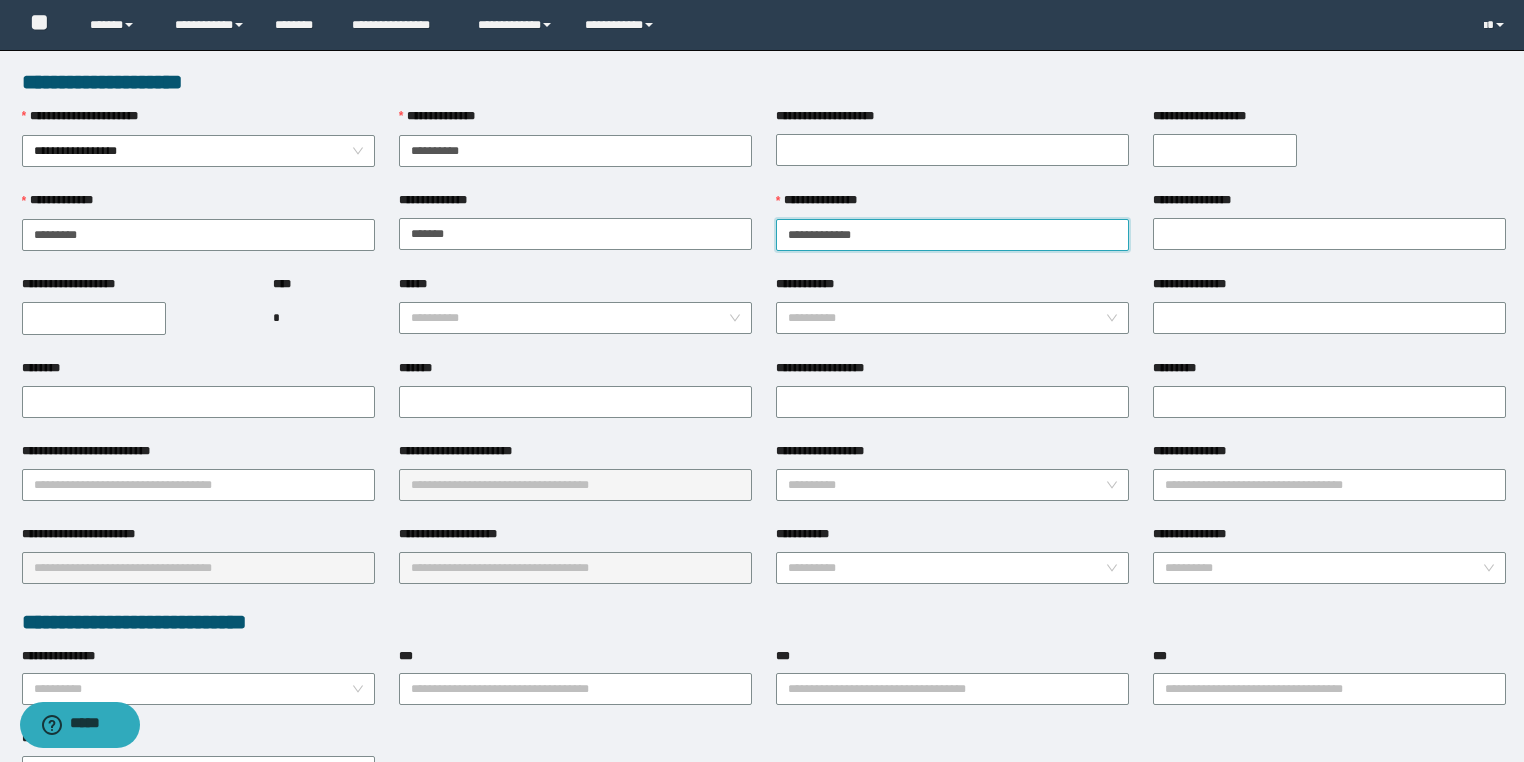 drag, startPoint x: 882, startPoint y: 228, endPoint x: 816, endPoint y: 235, distance: 66.37017 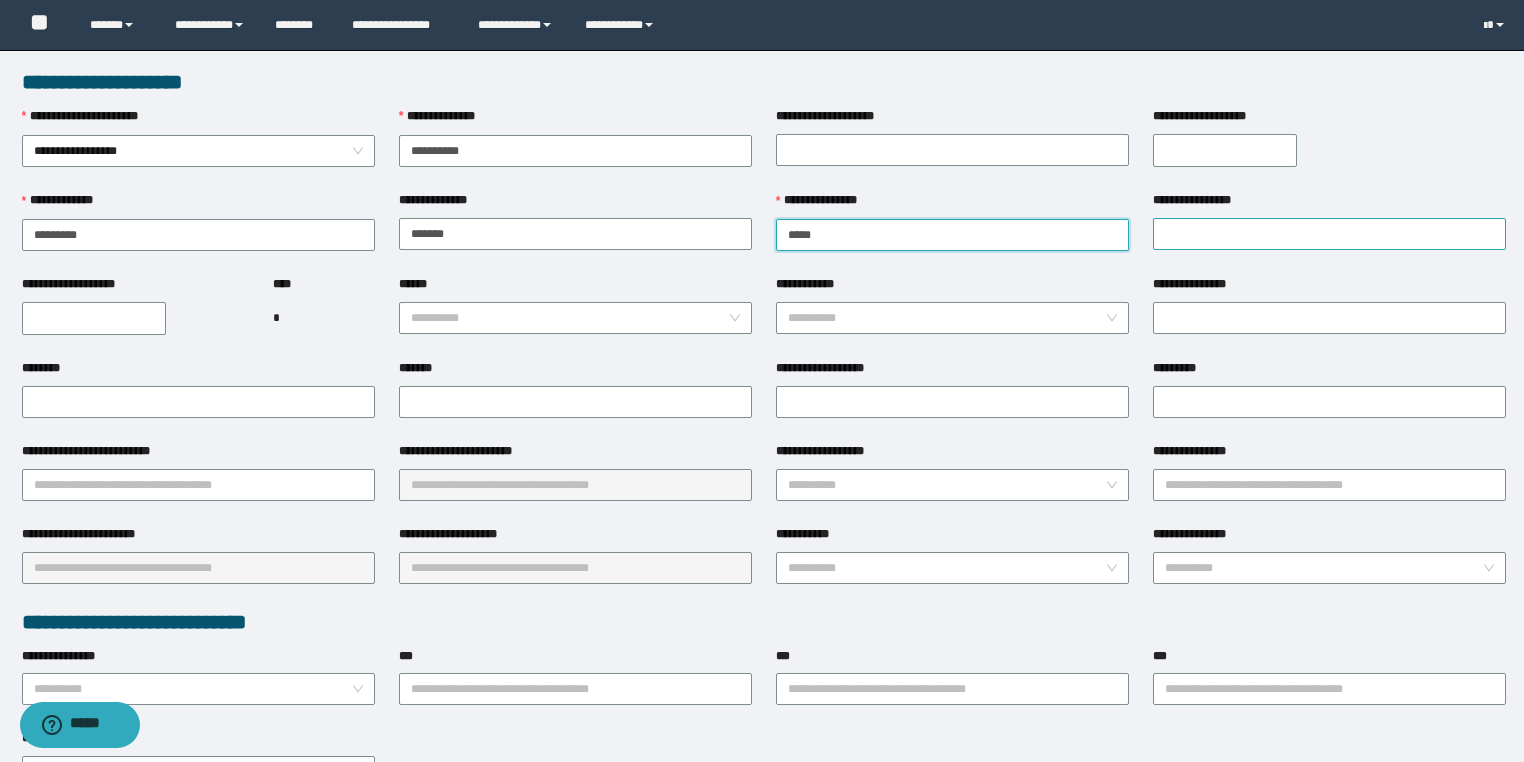 type on "****" 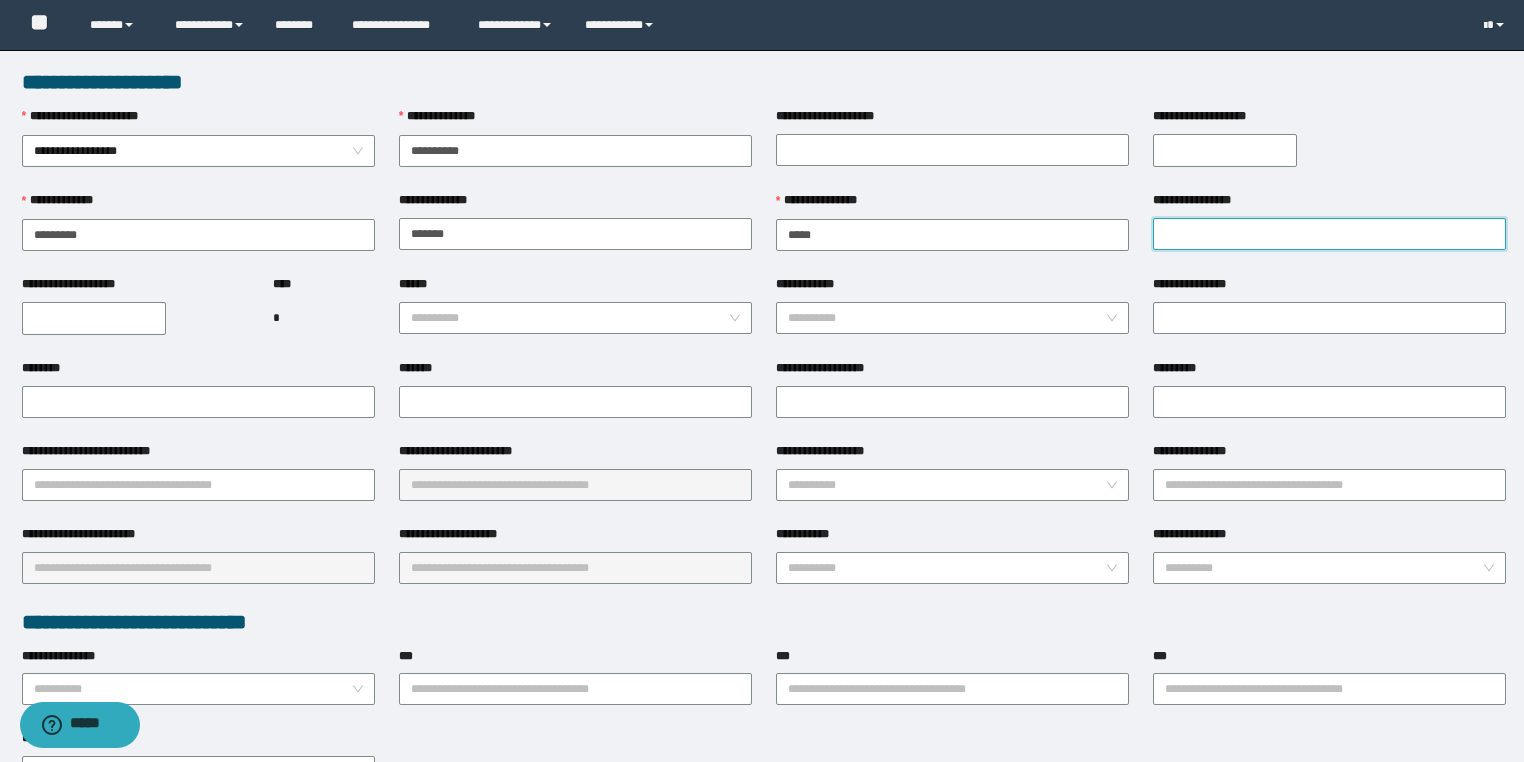 click on "**********" at bounding box center [1329, 234] 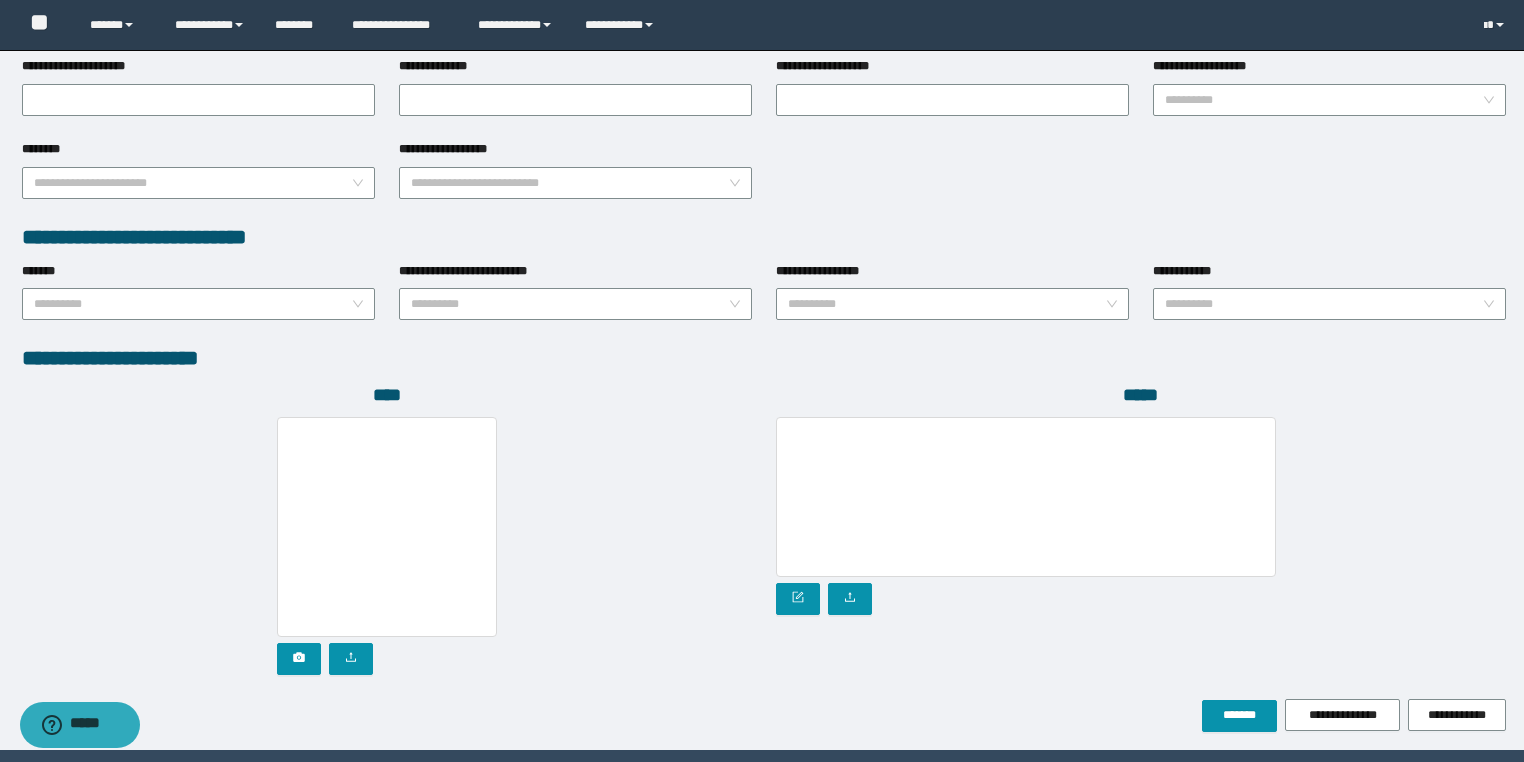 scroll, scrollTop: 939, scrollLeft: 0, axis: vertical 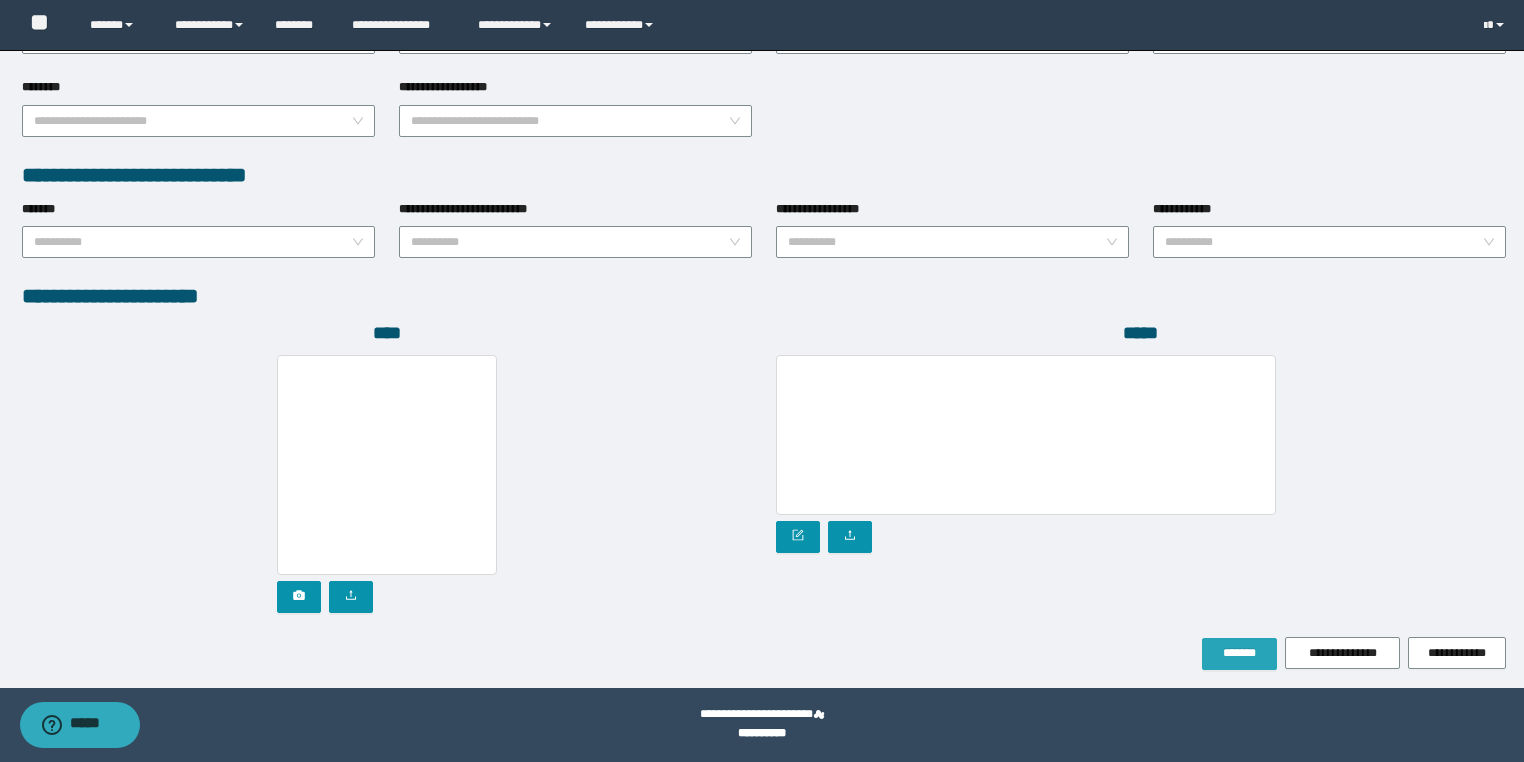 type on "********" 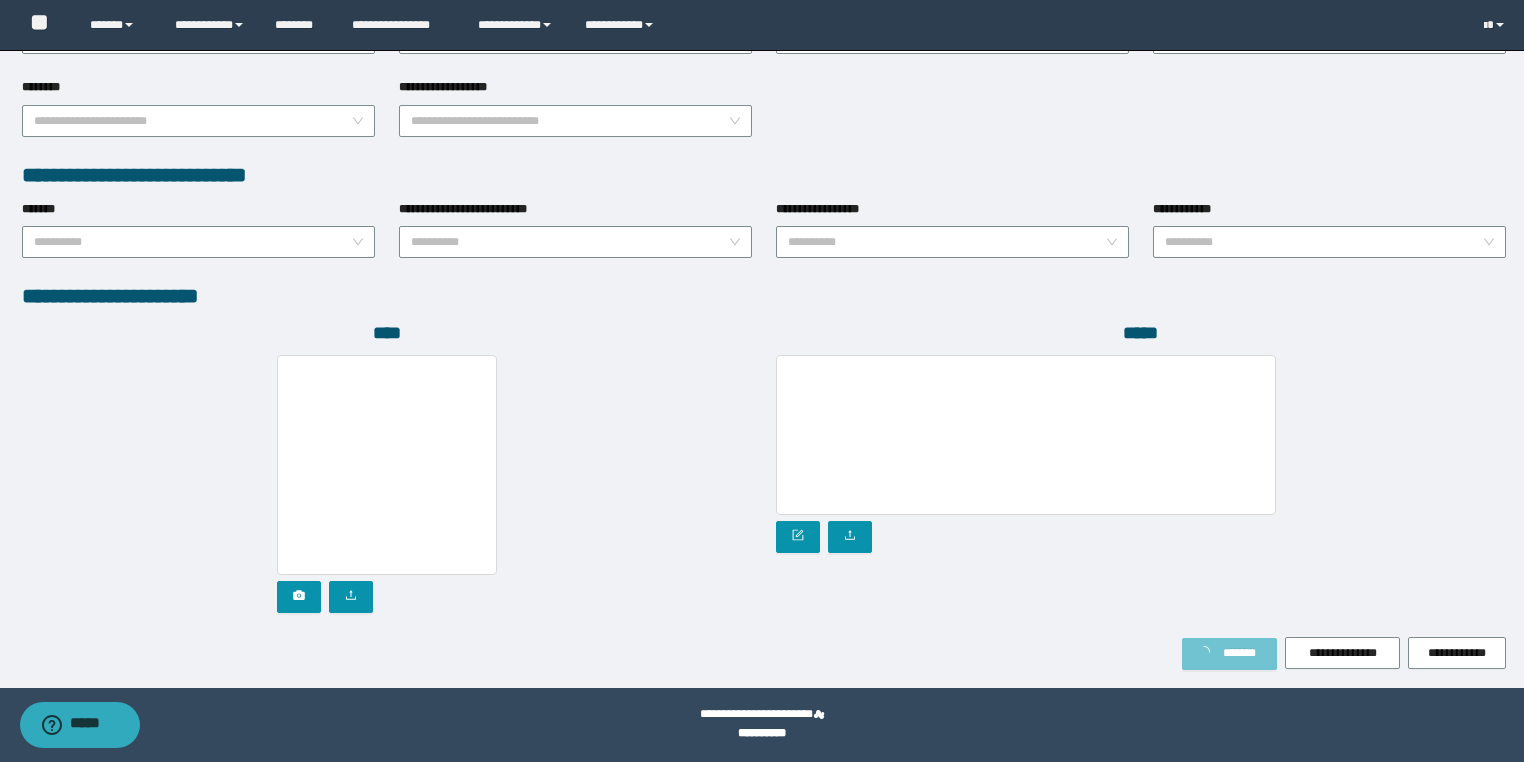 type on "*******" 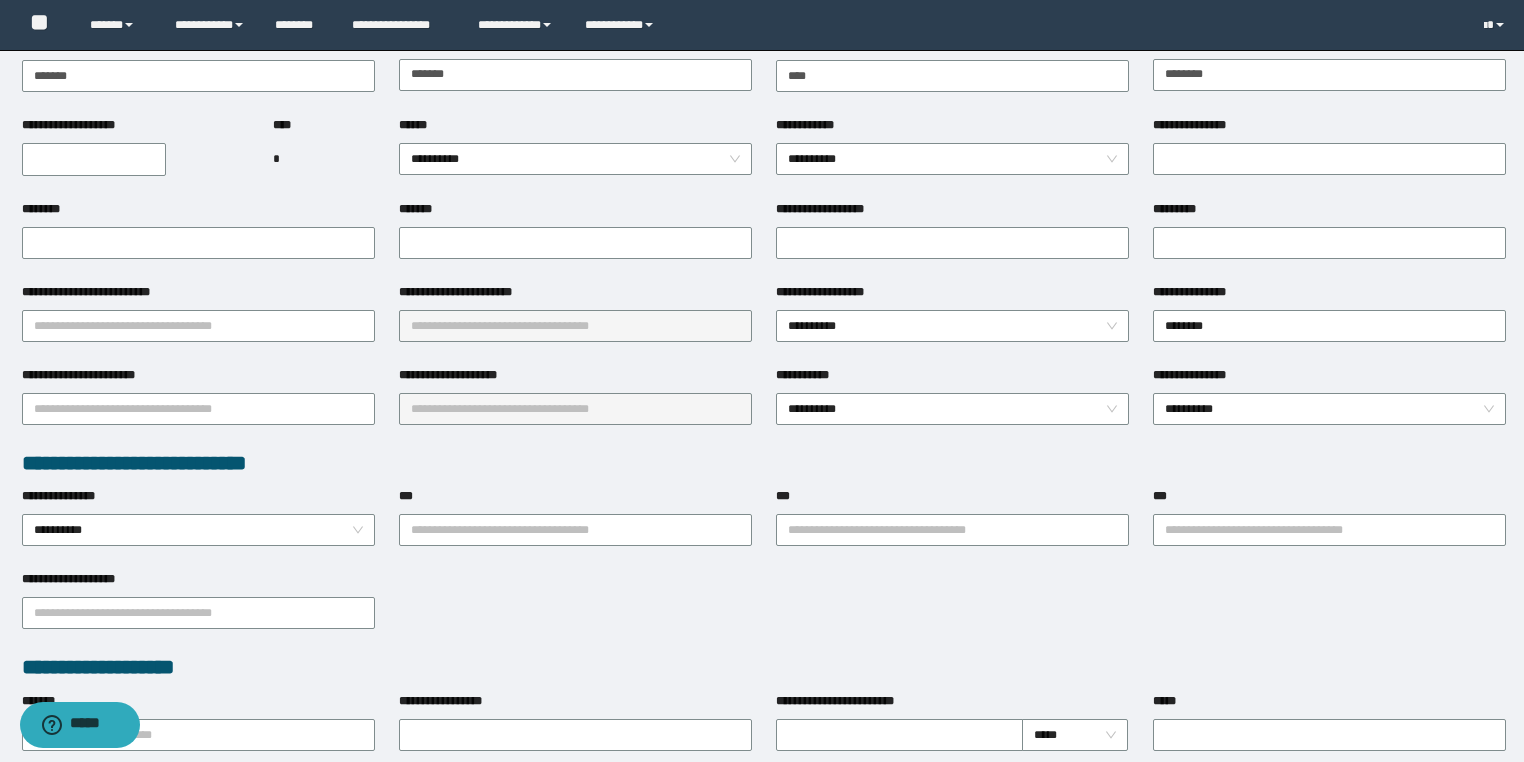 scroll, scrollTop: 0, scrollLeft: 0, axis: both 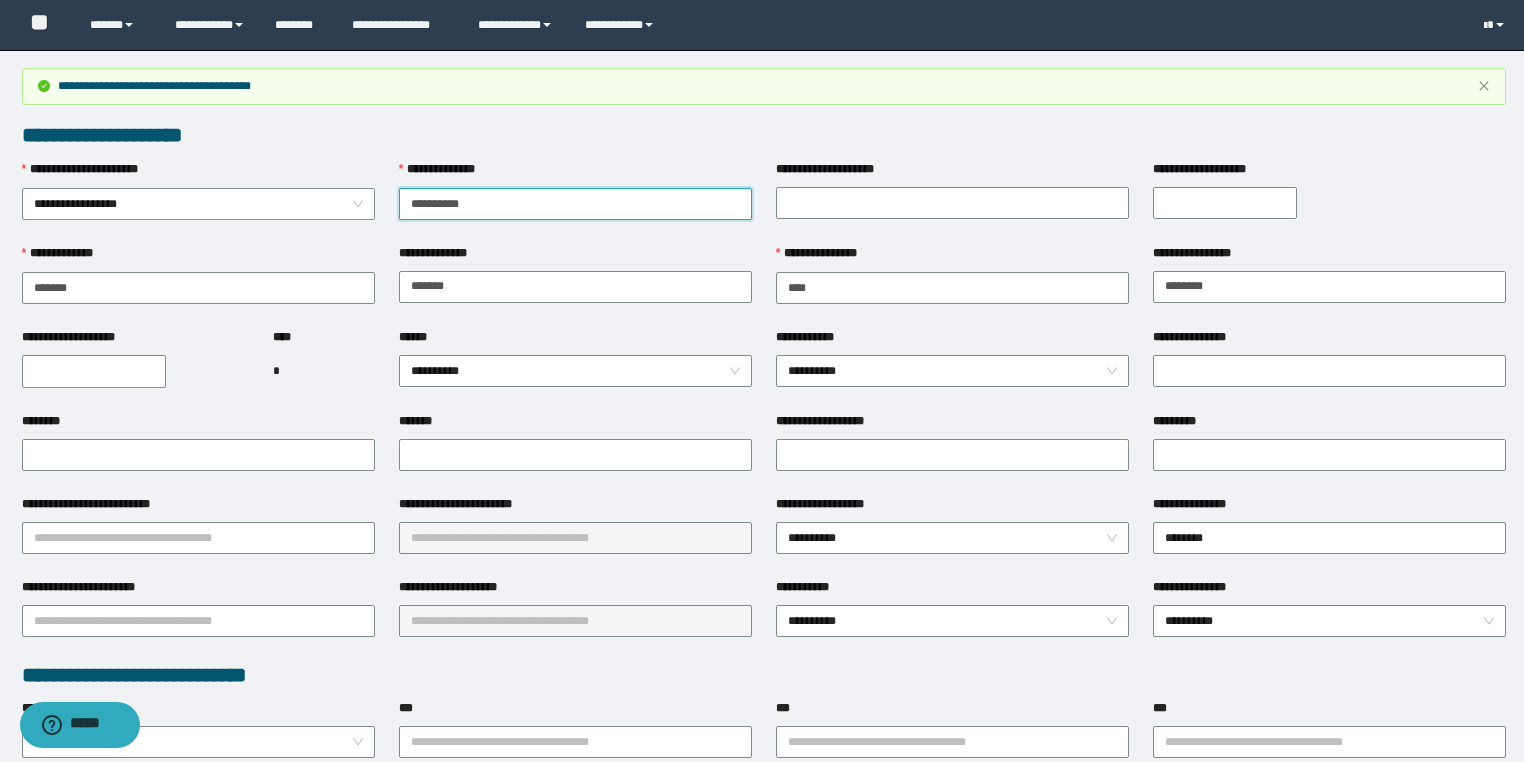 drag, startPoint x: 512, startPoint y: 192, endPoint x: 257, endPoint y: 172, distance: 255.78311 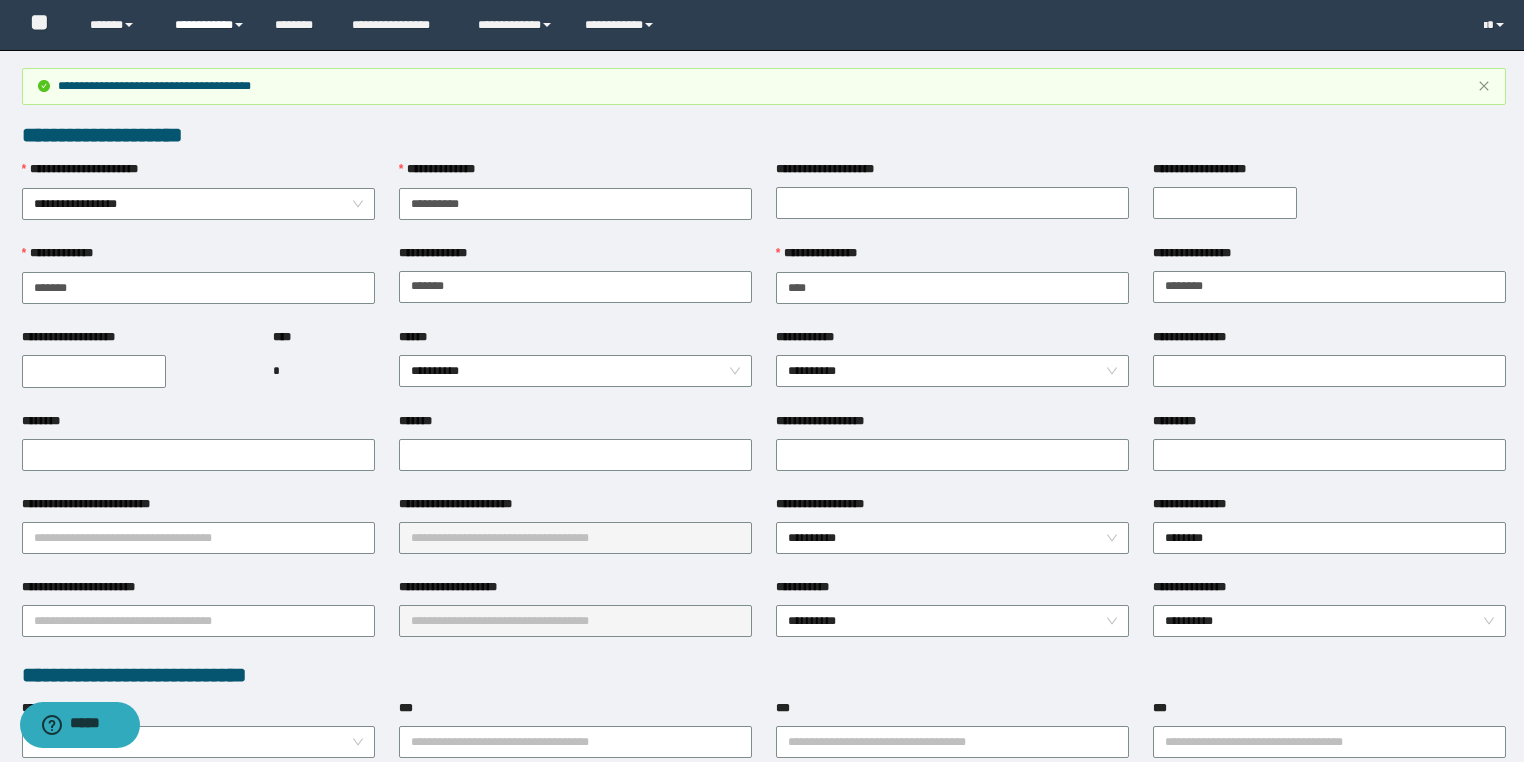 click on "**********" at bounding box center (210, 25) 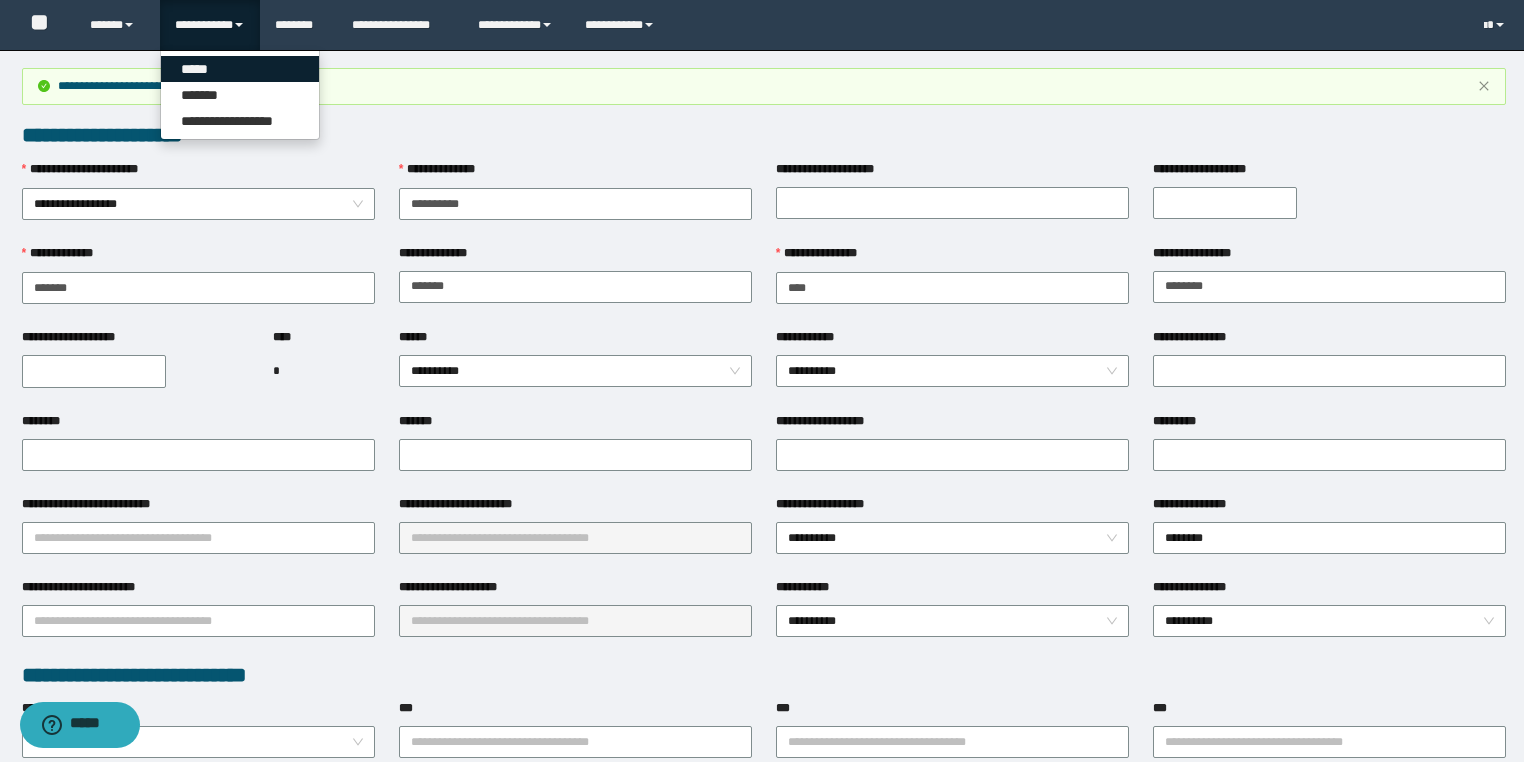 click on "*****" at bounding box center [240, 69] 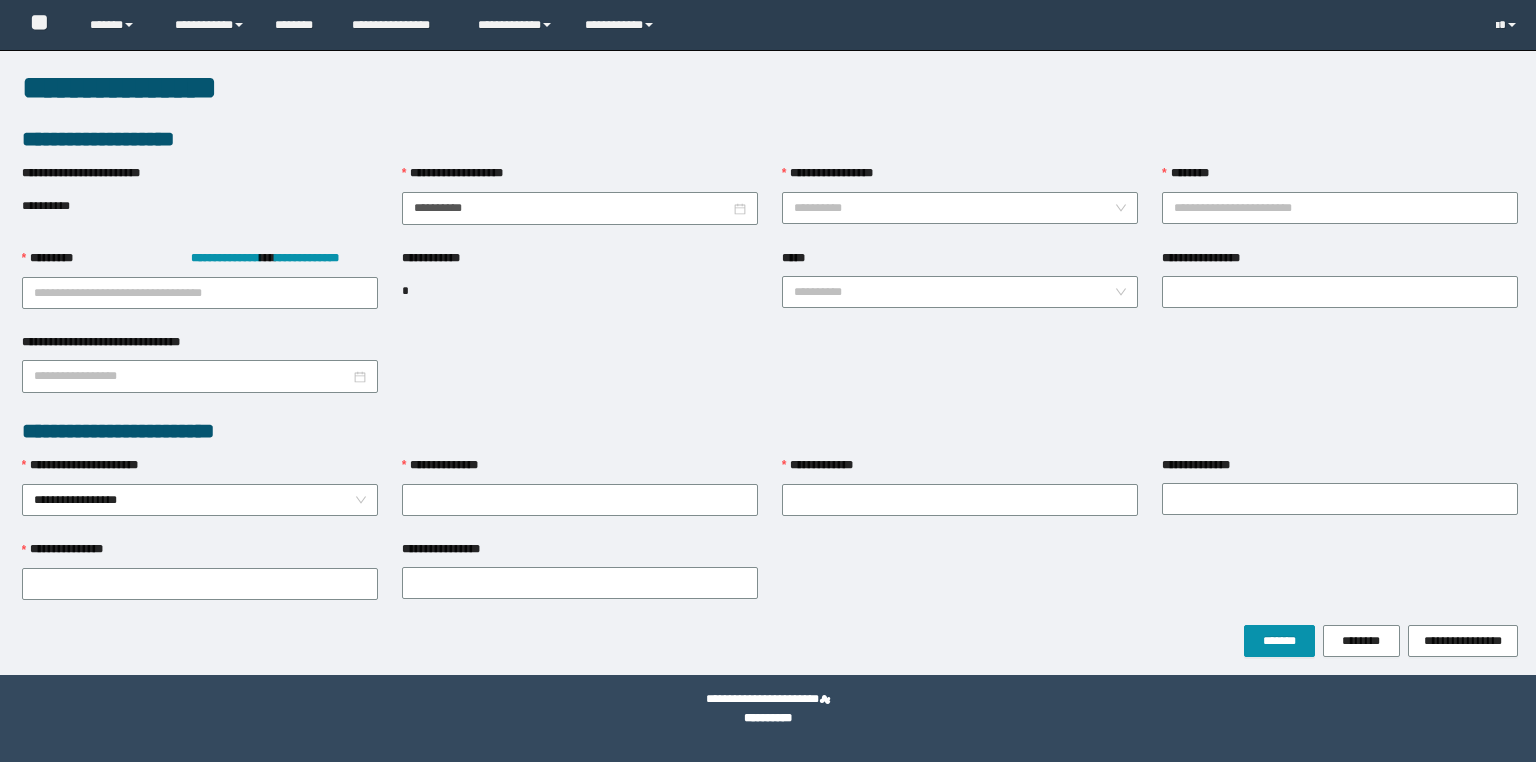 scroll, scrollTop: 0, scrollLeft: 0, axis: both 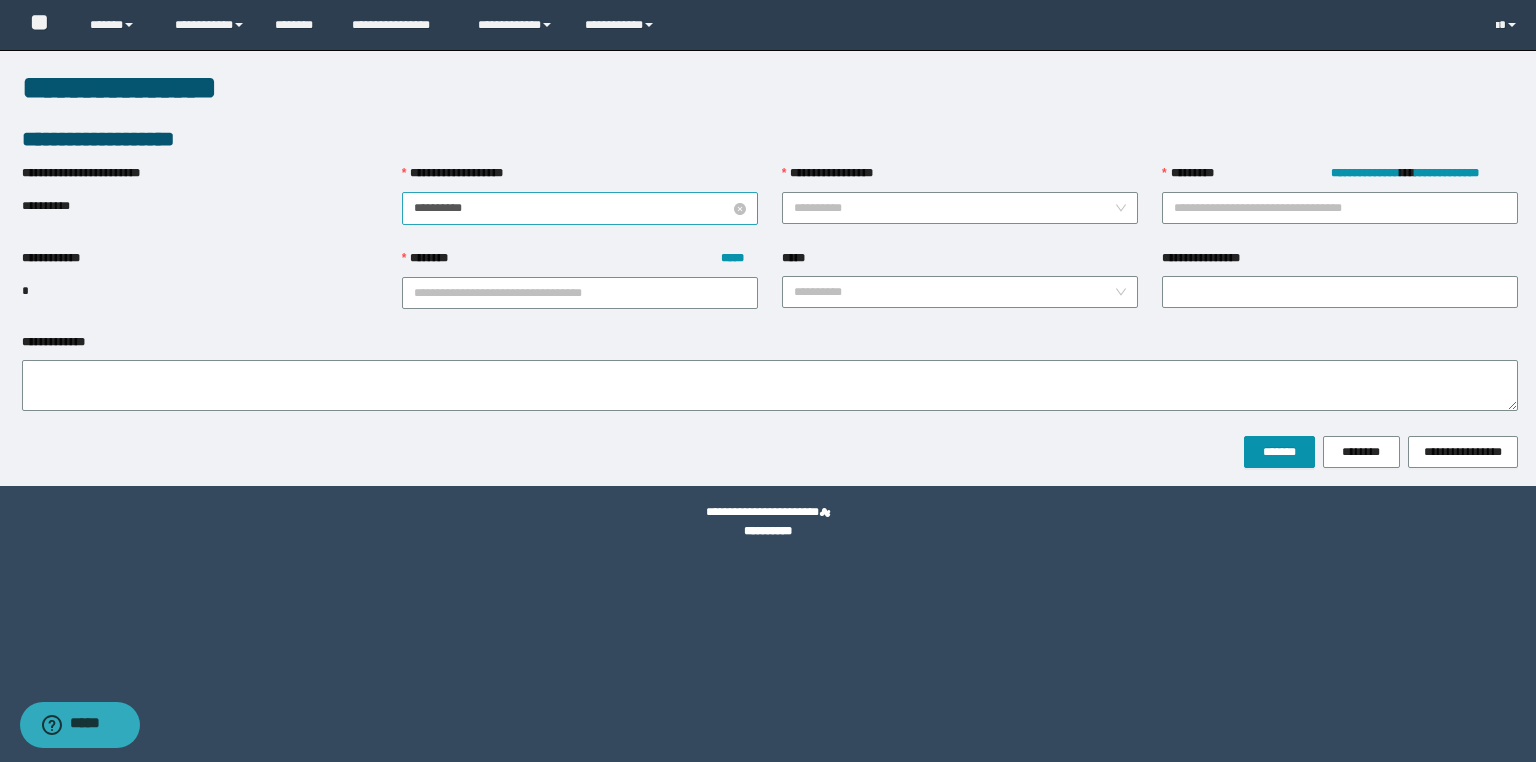 click on "**********" at bounding box center [572, 208] 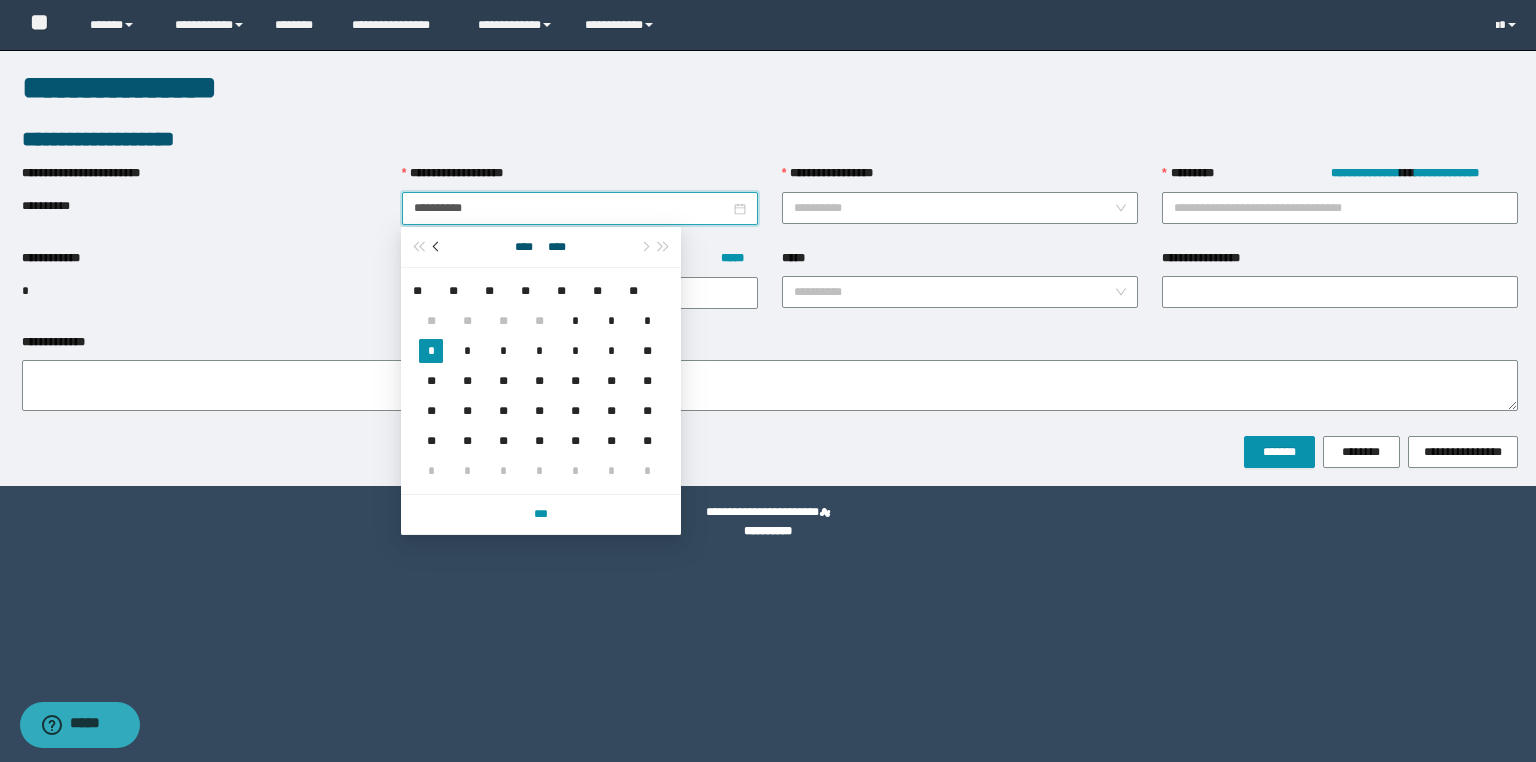 click at bounding box center (437, 247) 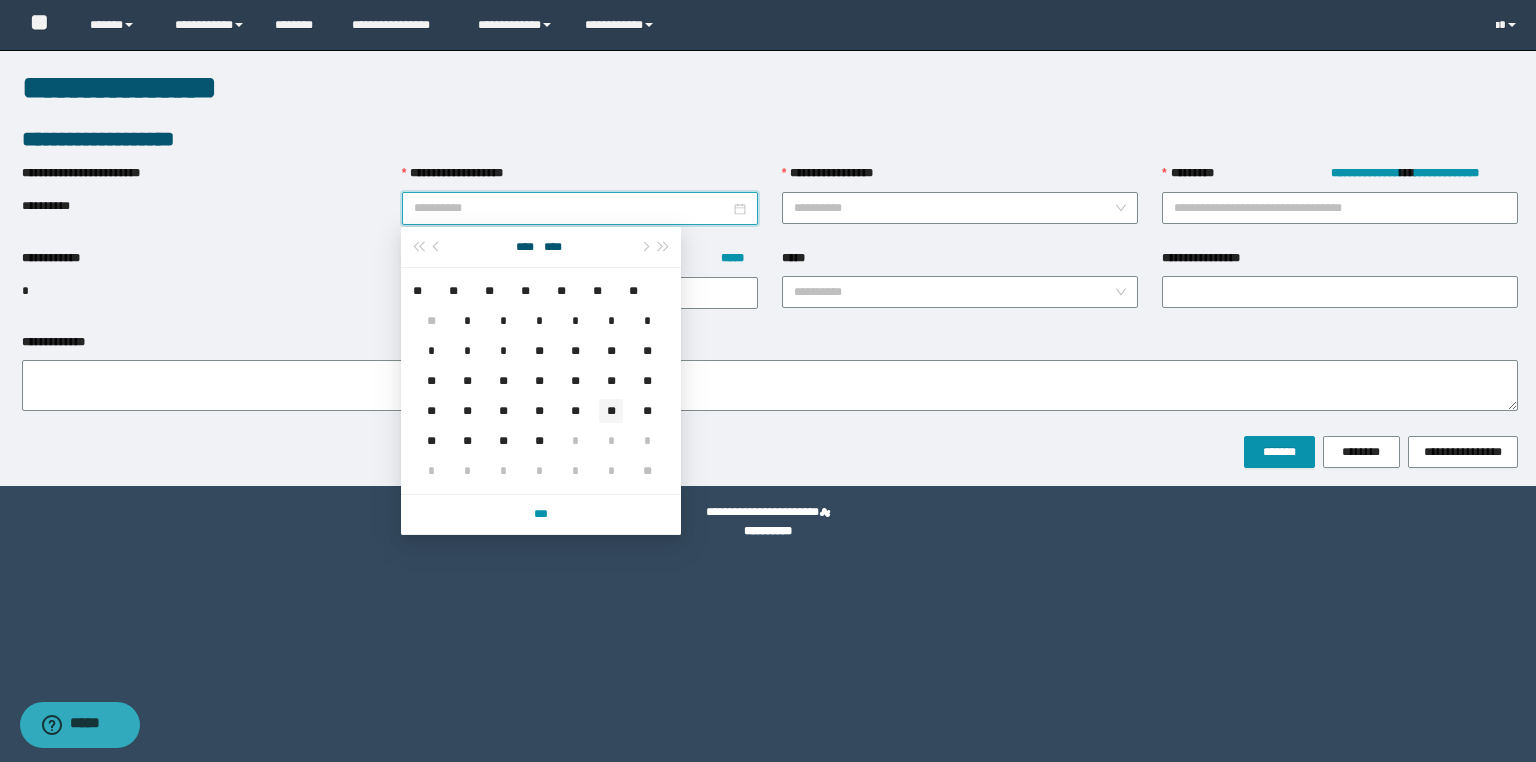 type on "**********" 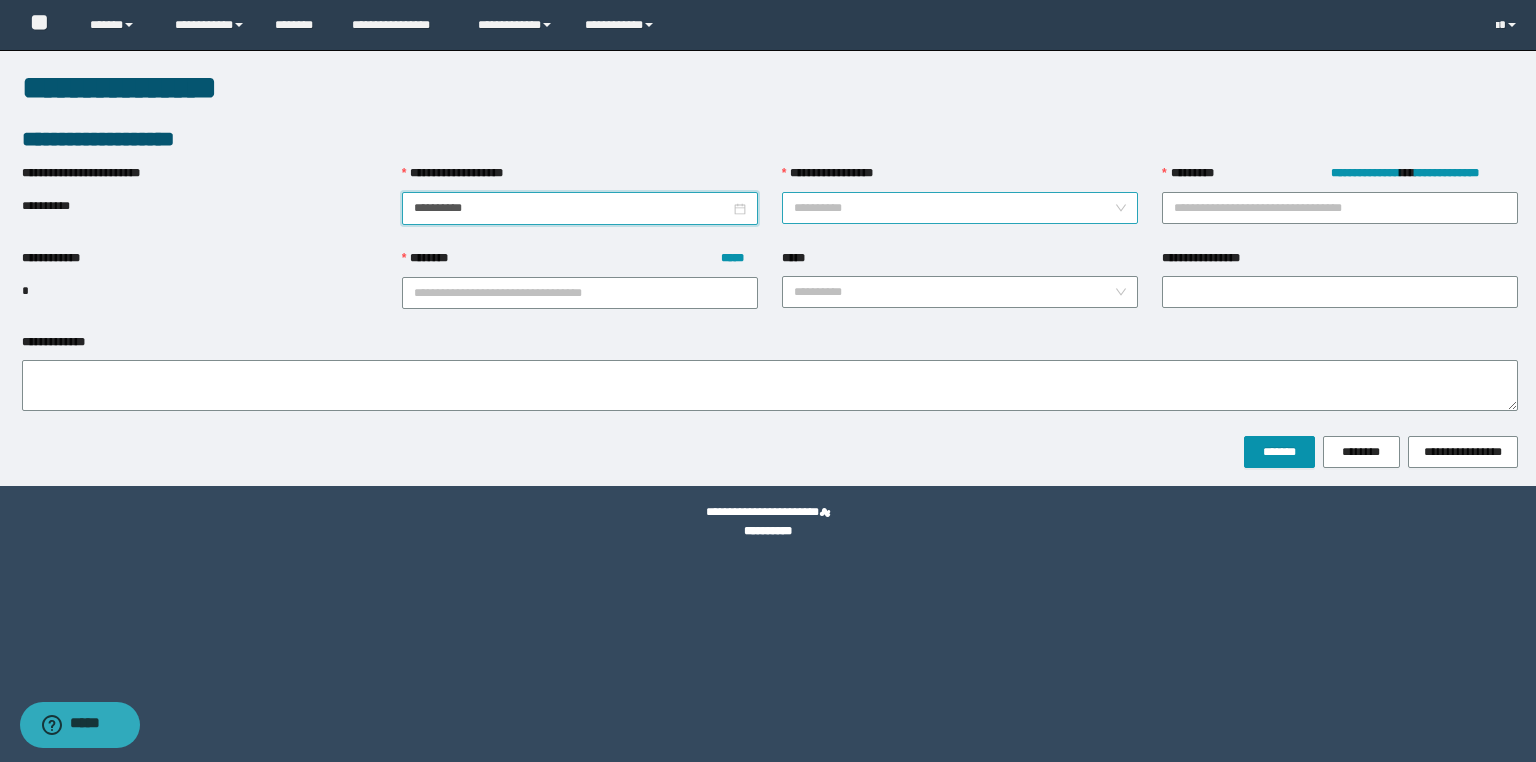 click on "**********" at bounding box center [954, 208] 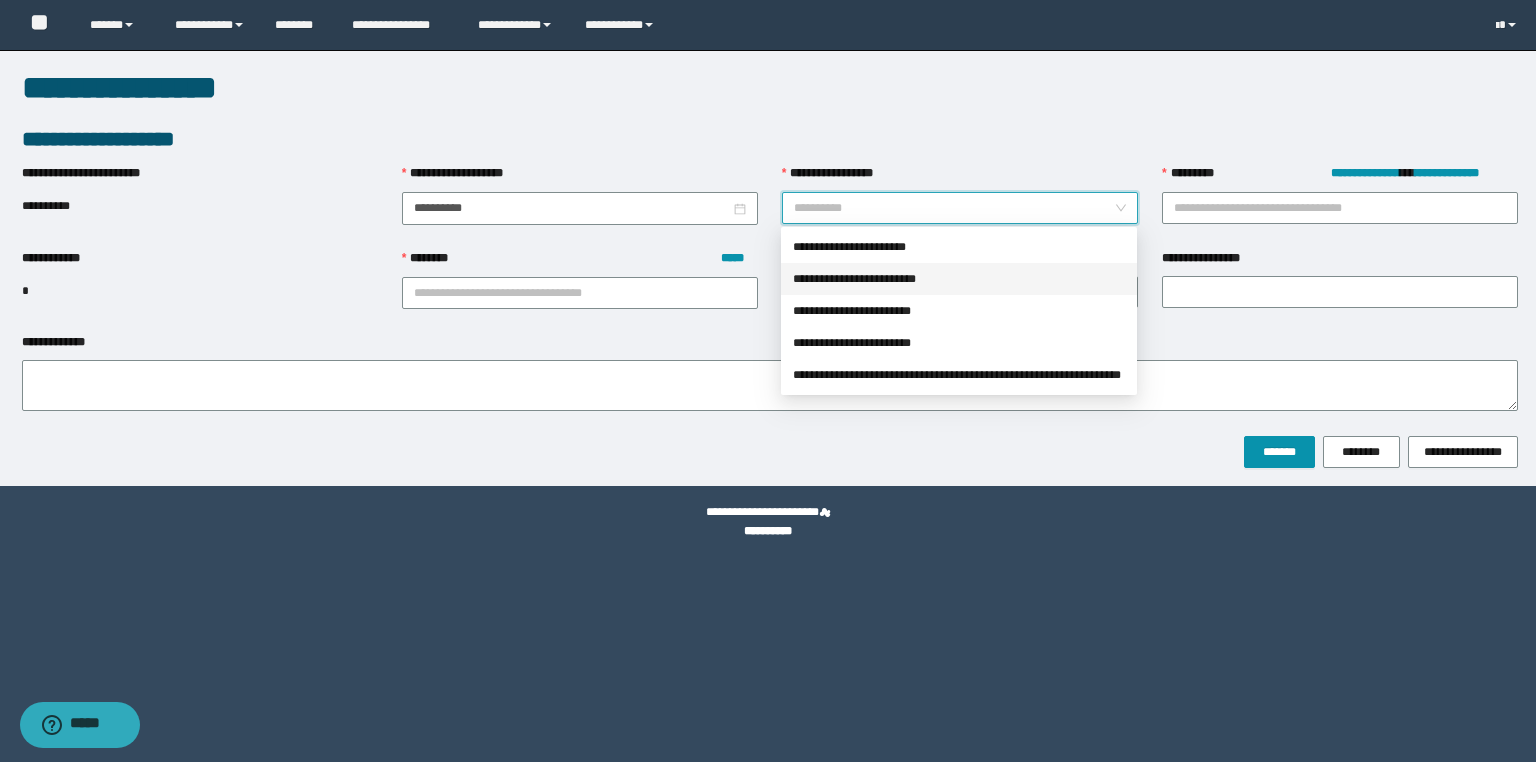 click on "**********" at bounding box center (959, 279) 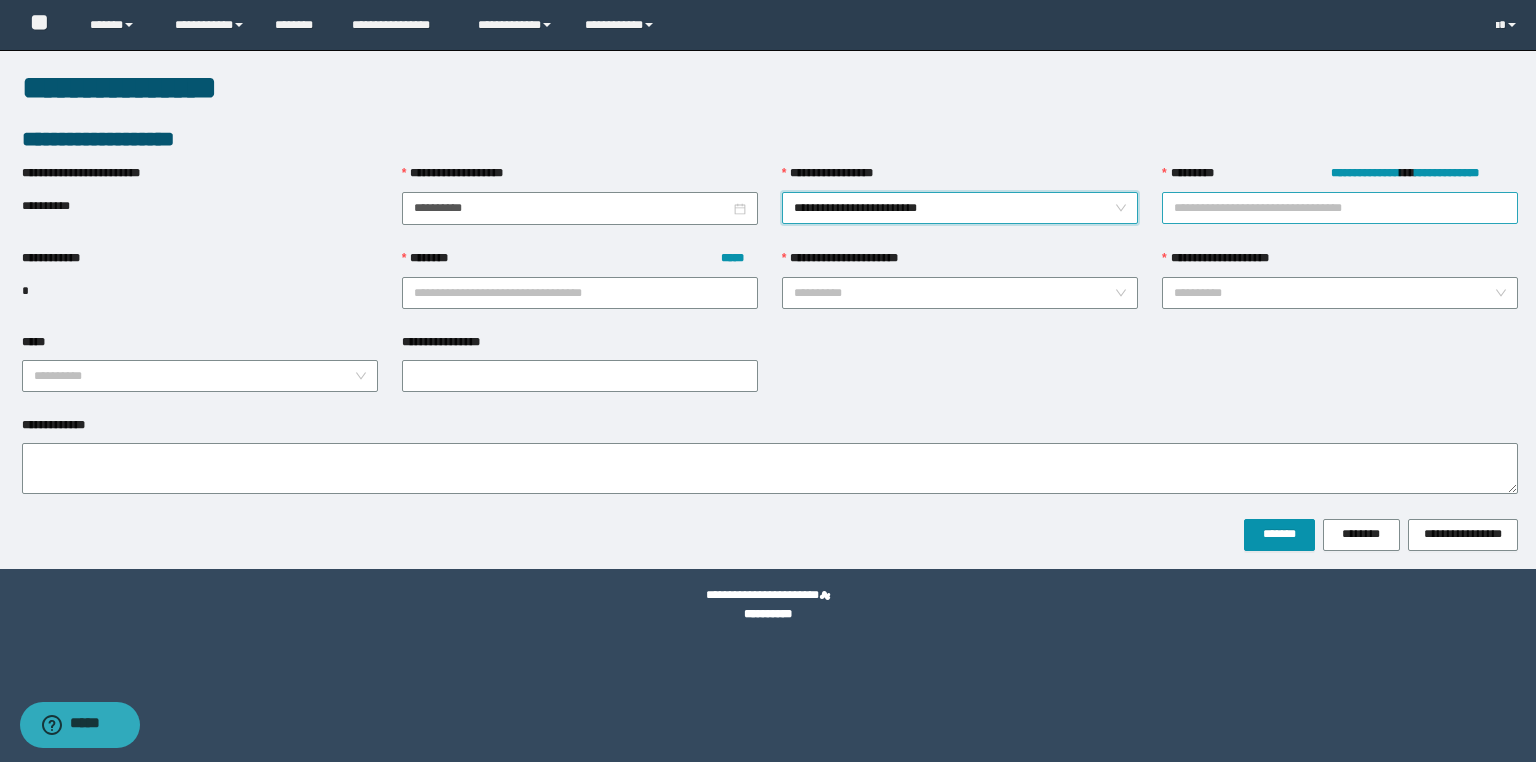 click on "**********" at bounding box center [1340, 208] 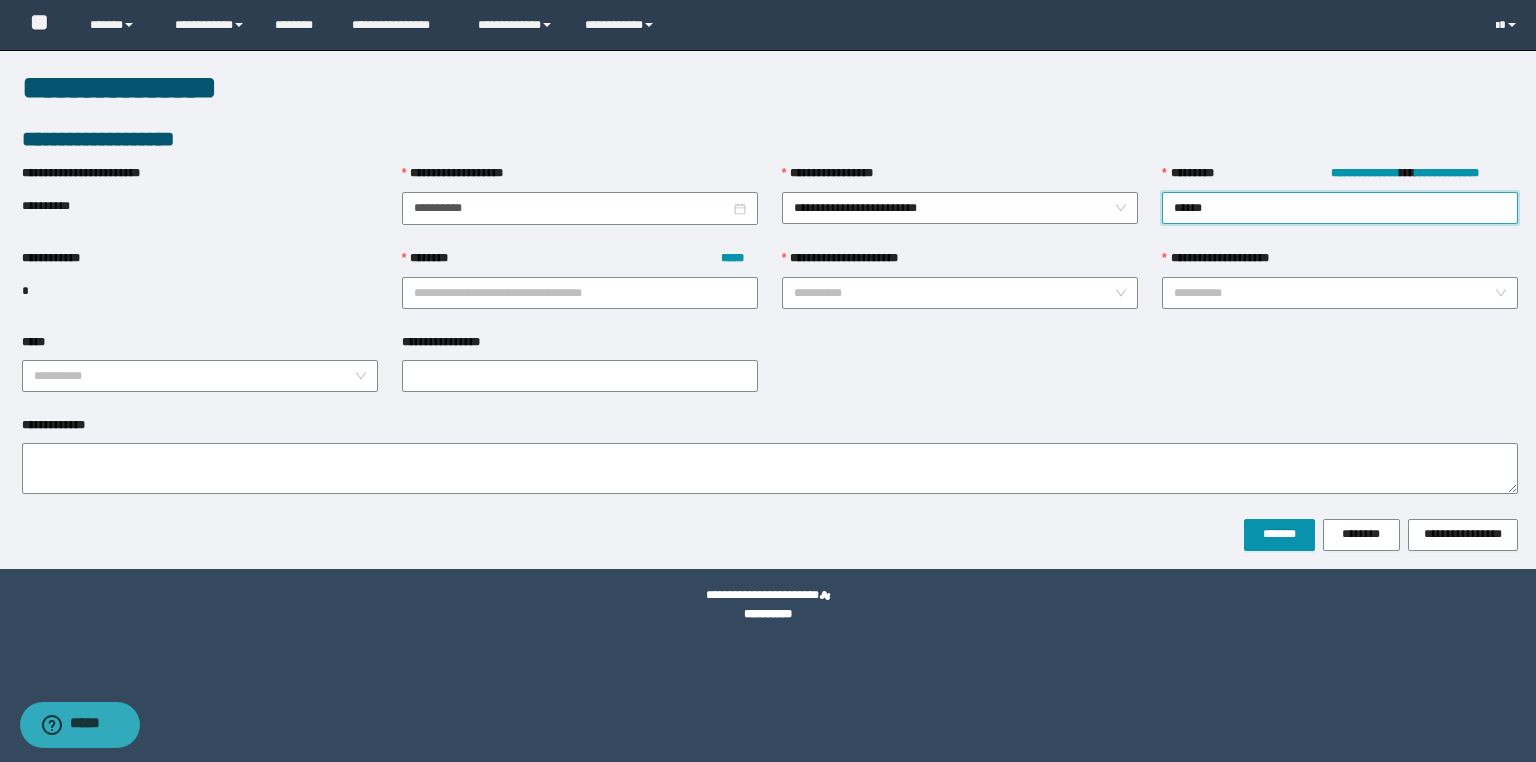 type on "*******" 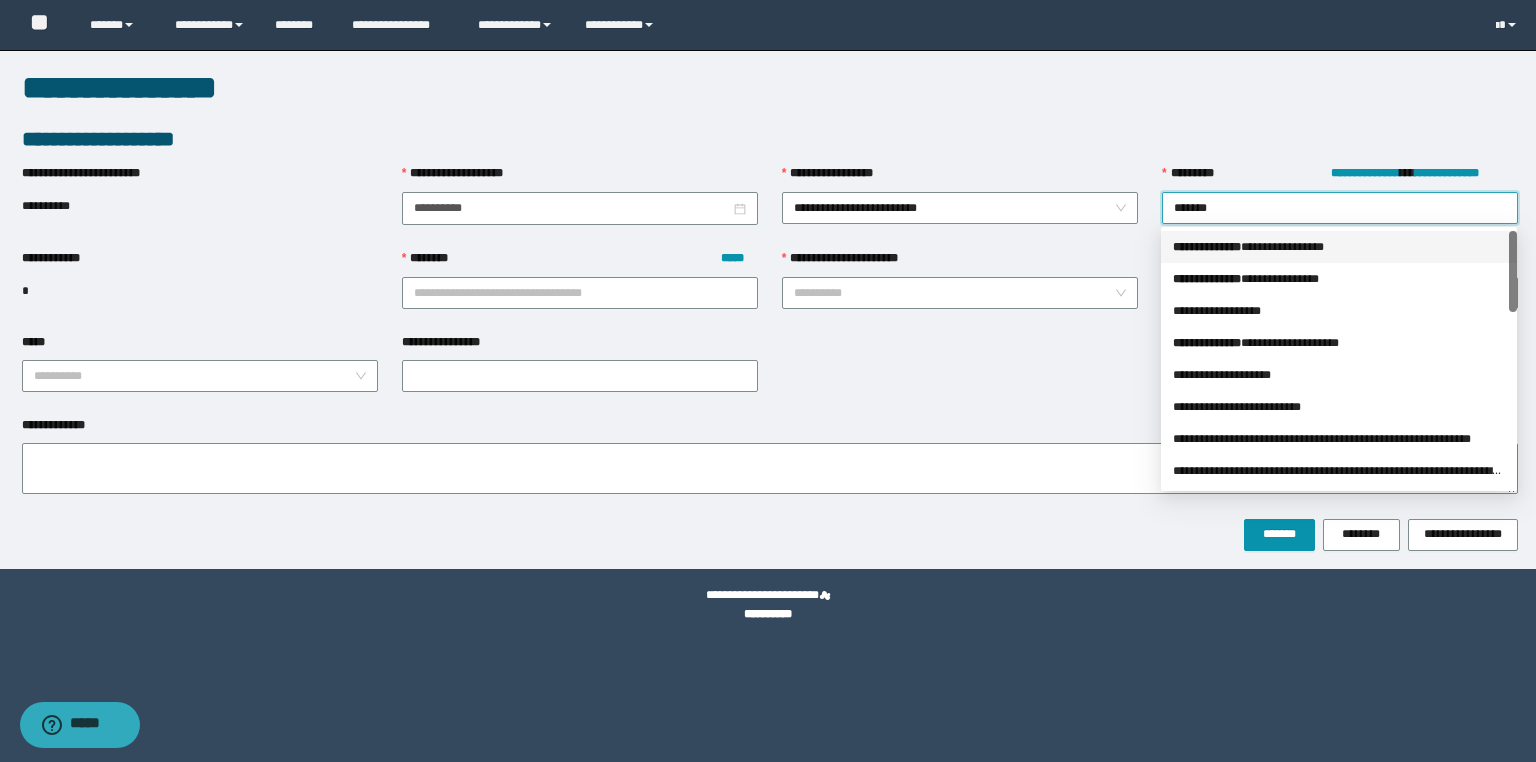 click on "**********" at bounding box center [1339, 247] 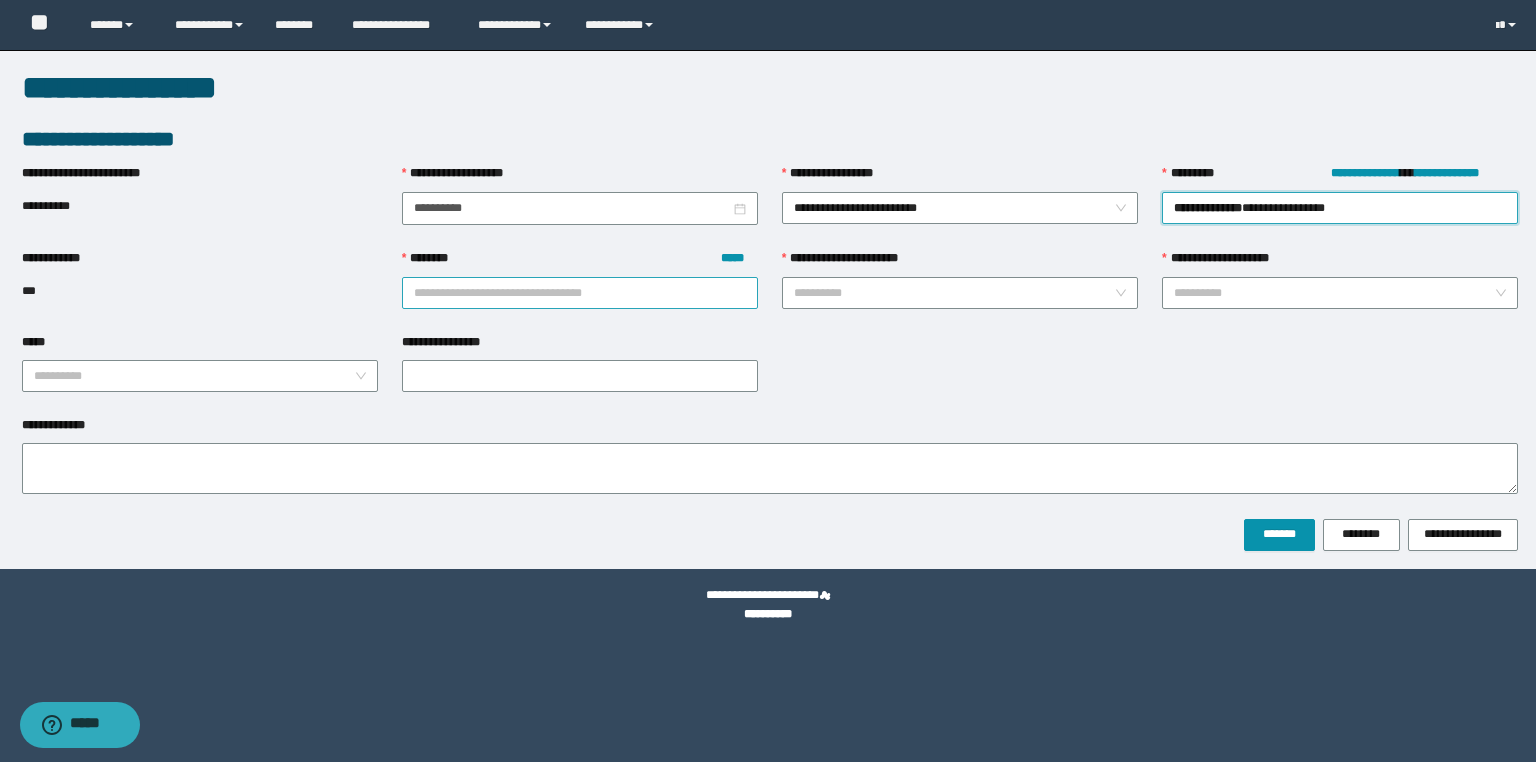 click on "******** *****" at bounding box center (580, 293) 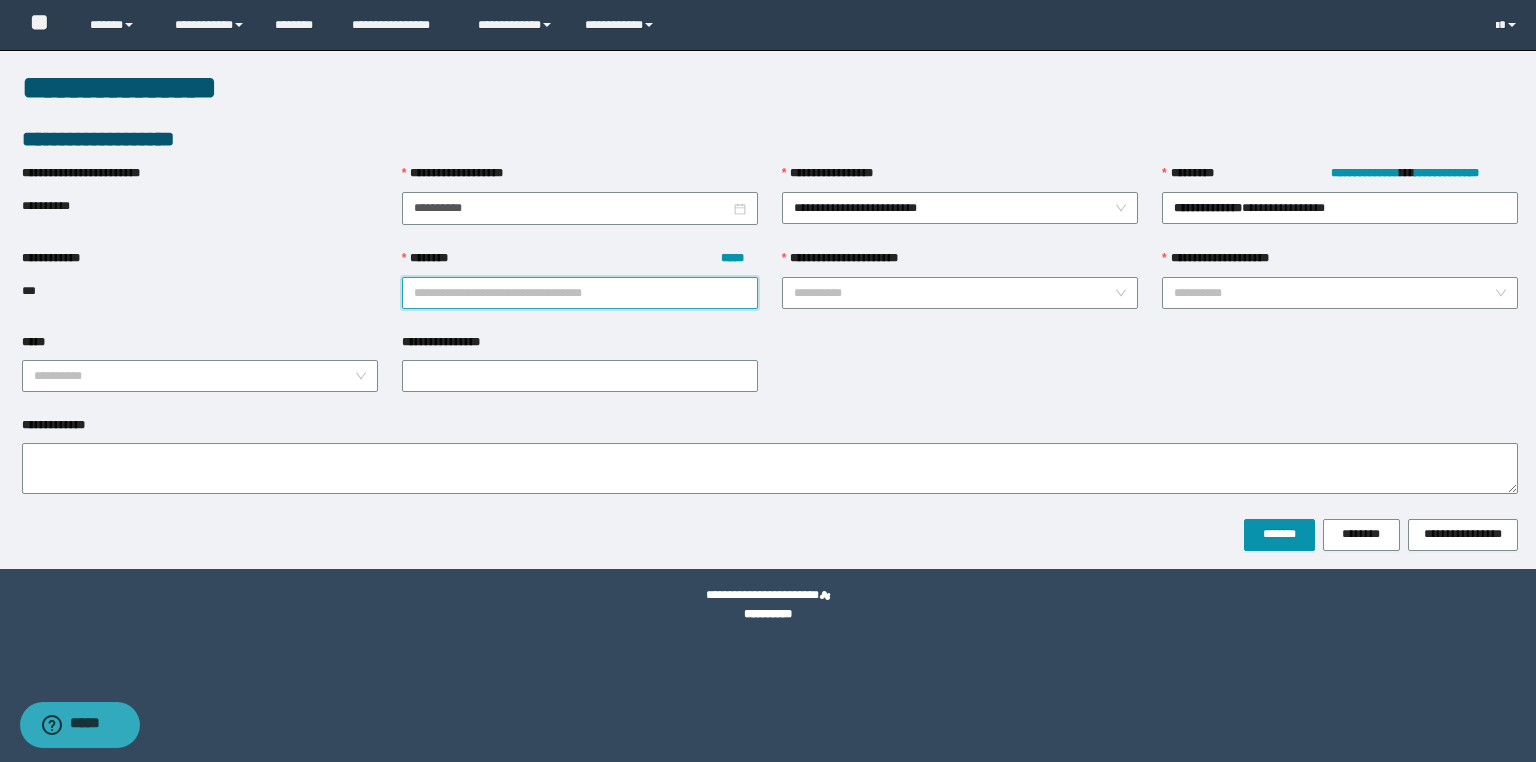 paste on "**********" 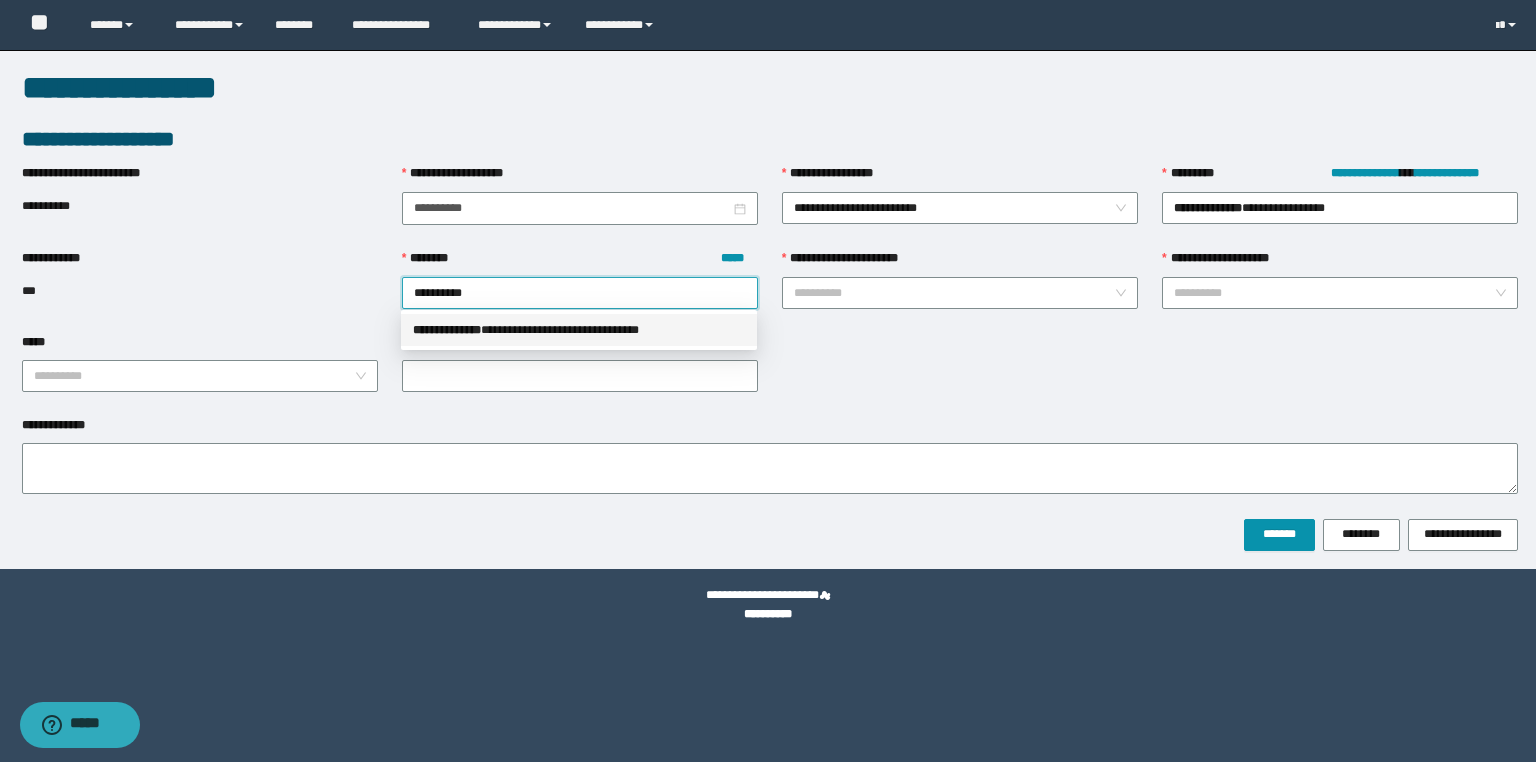 click on "**********" at bounding box center [579, 330] 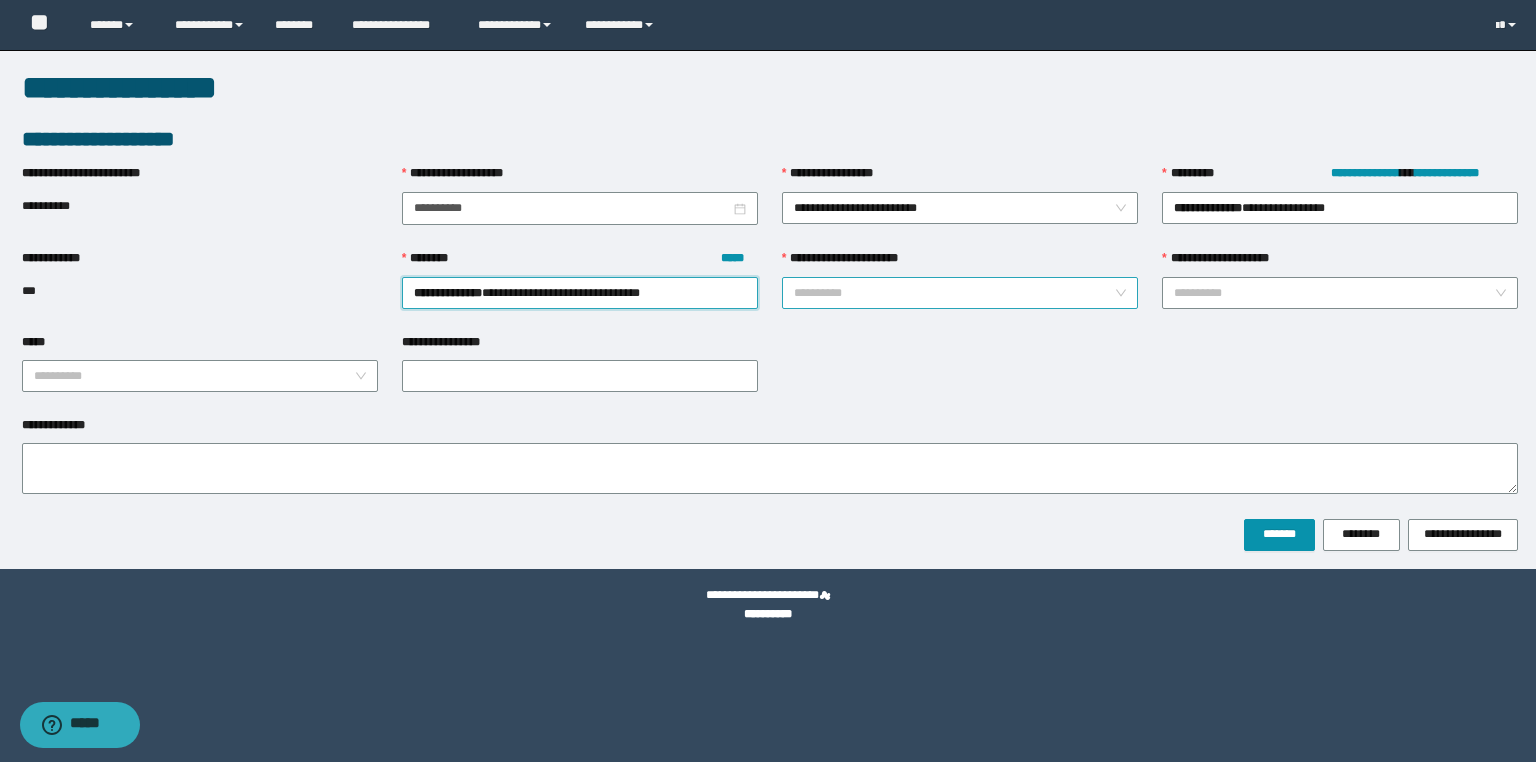 click on "**********" at bounding box center (954, 293) 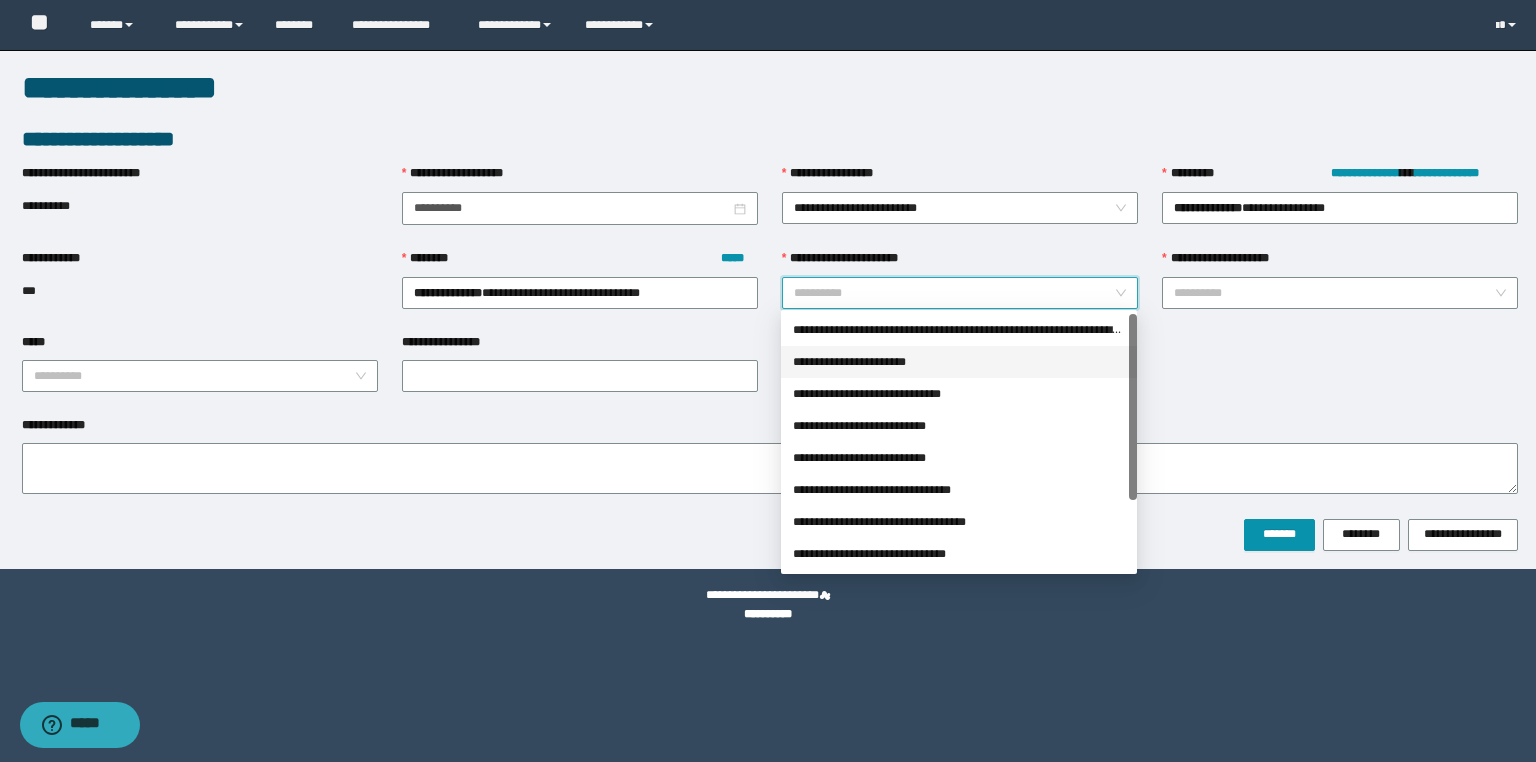 click on "**********" at bounding box center (959, 362) 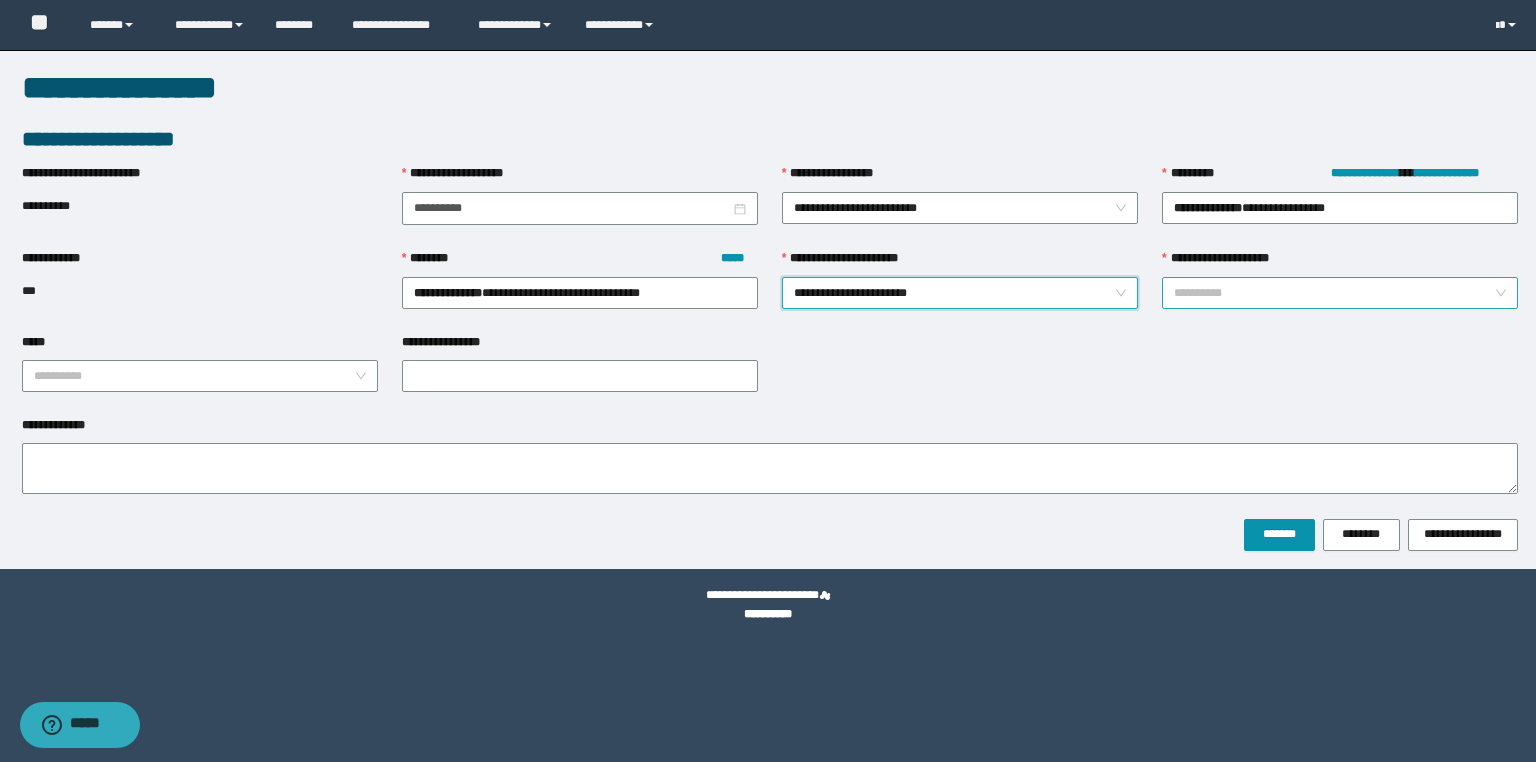 click on "**********" at bounding box center [1334, 293] 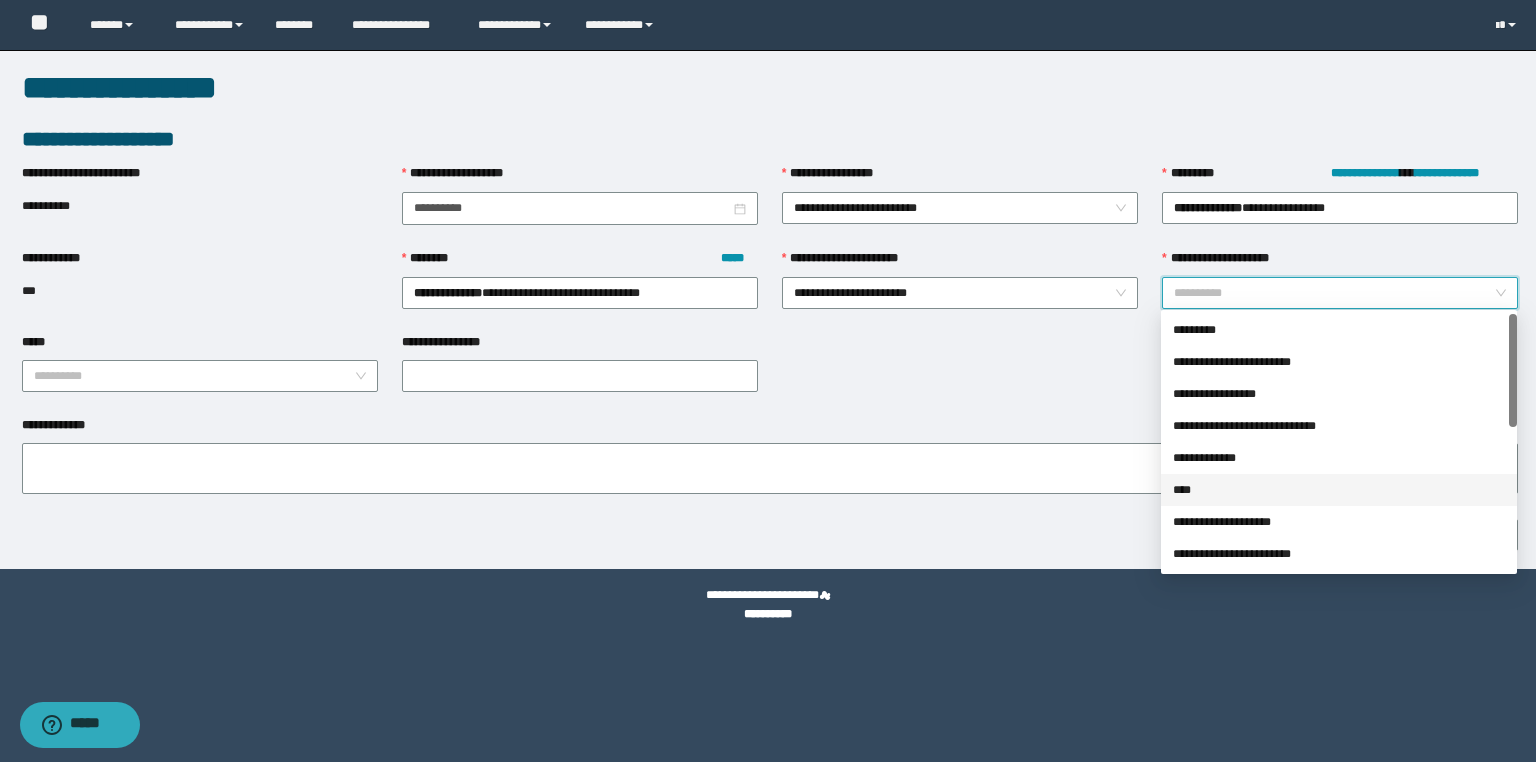 click on "****" at bounding box center [1339, 490] 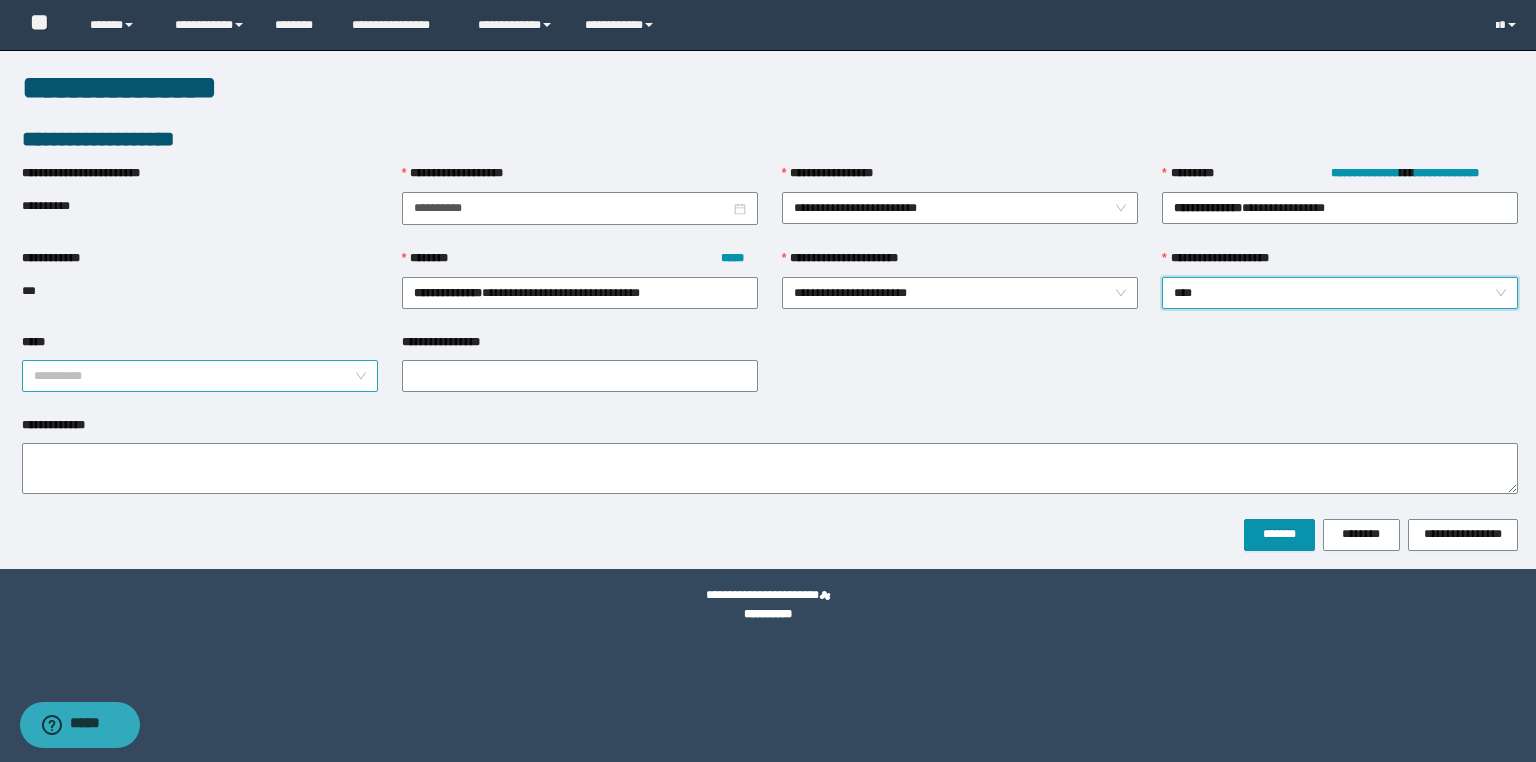click on "*****" at bounding box center [194, 376] 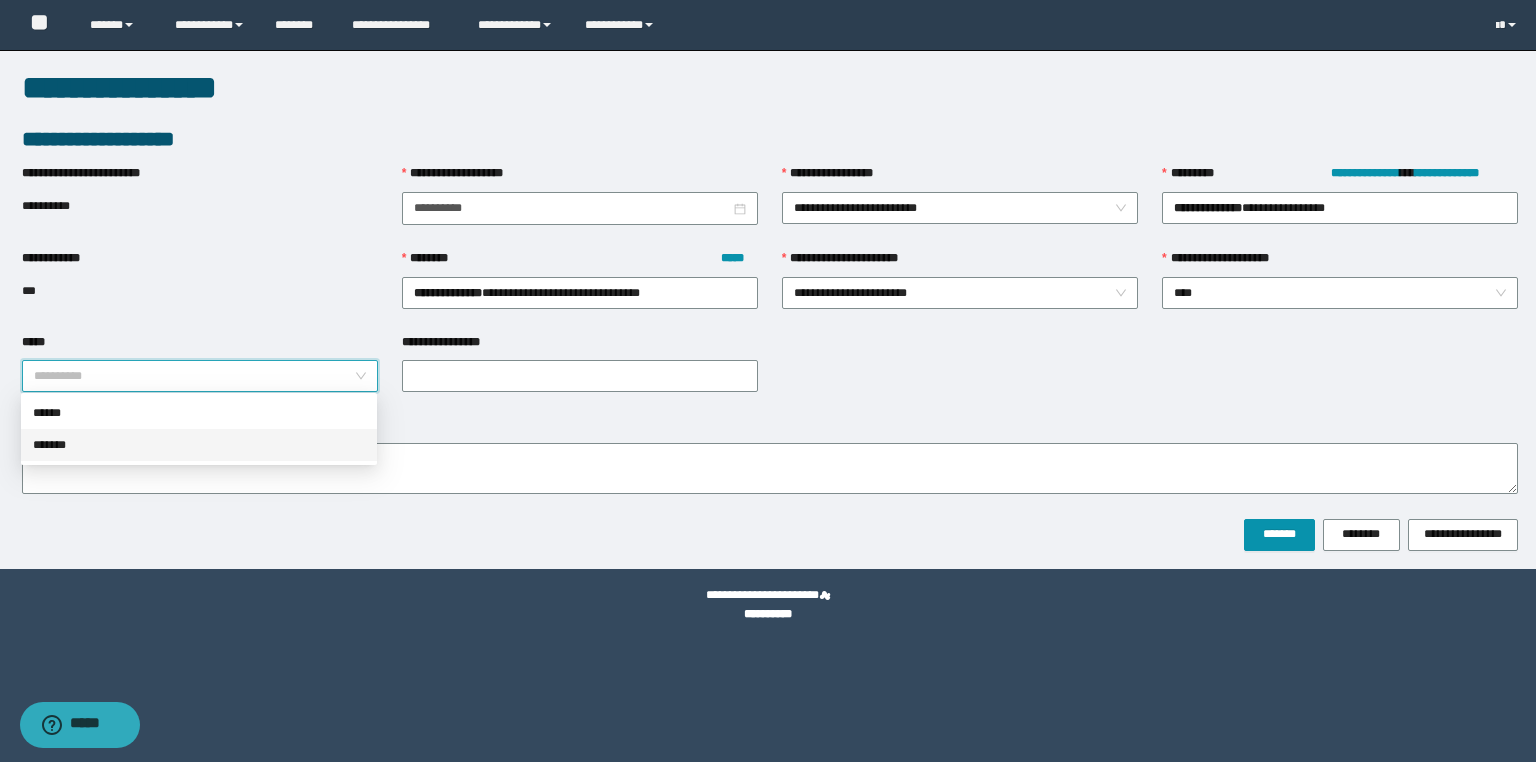 click on "*******" at bounding box center [199, 445] 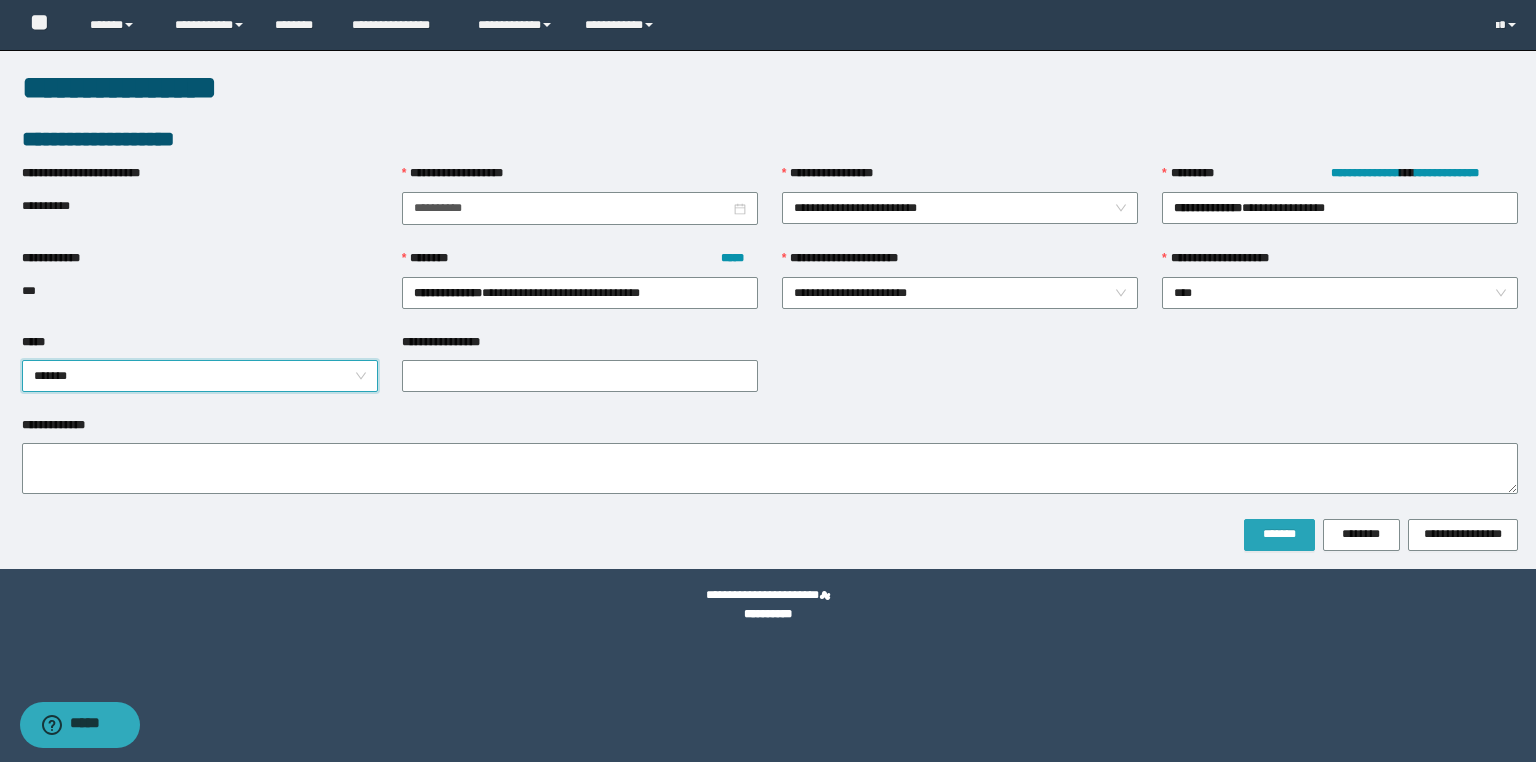 click on "*******" at bounding box center [1279, 535] 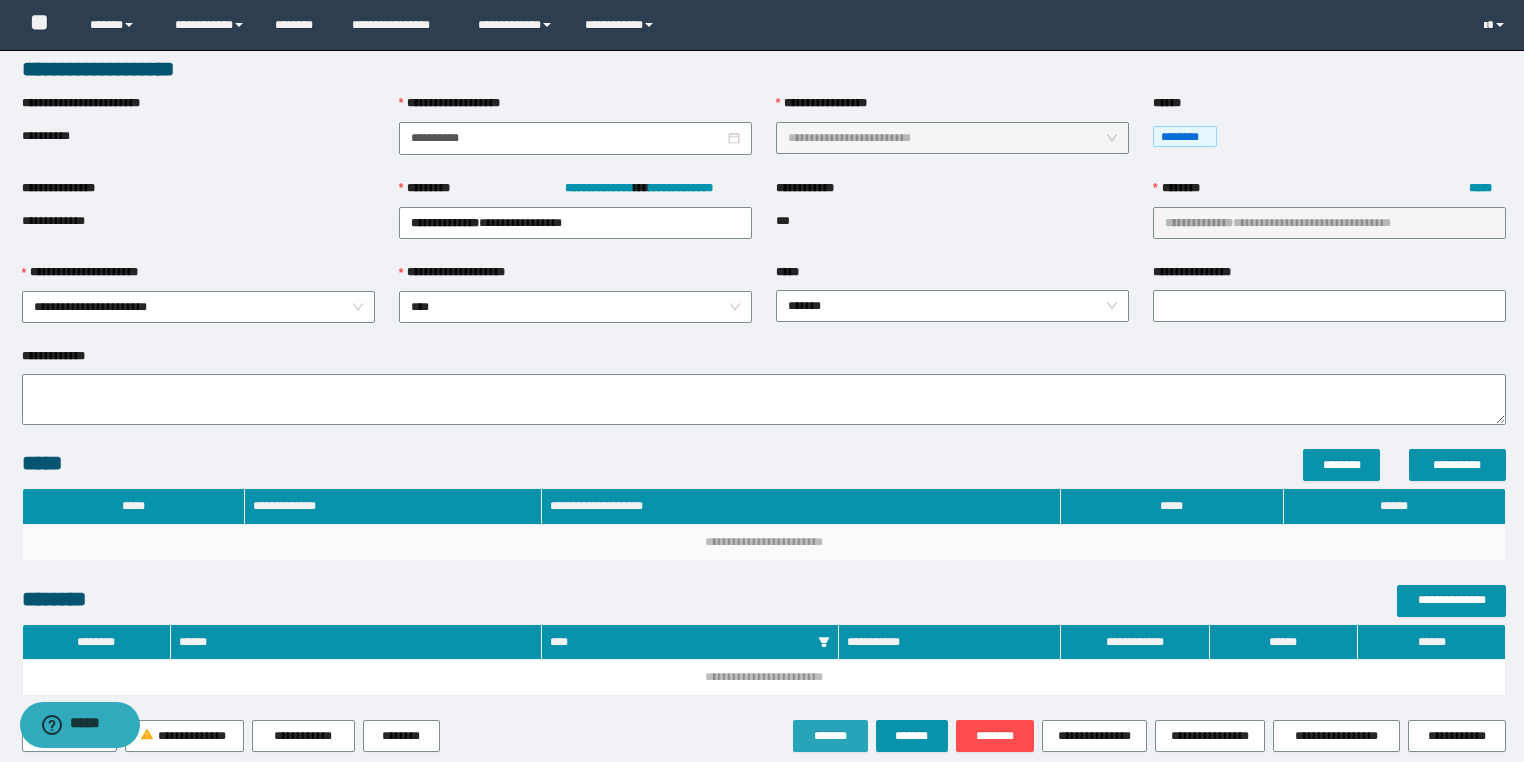scroll, scrollTop: 202, scrollLeft: 0, axis: vertical 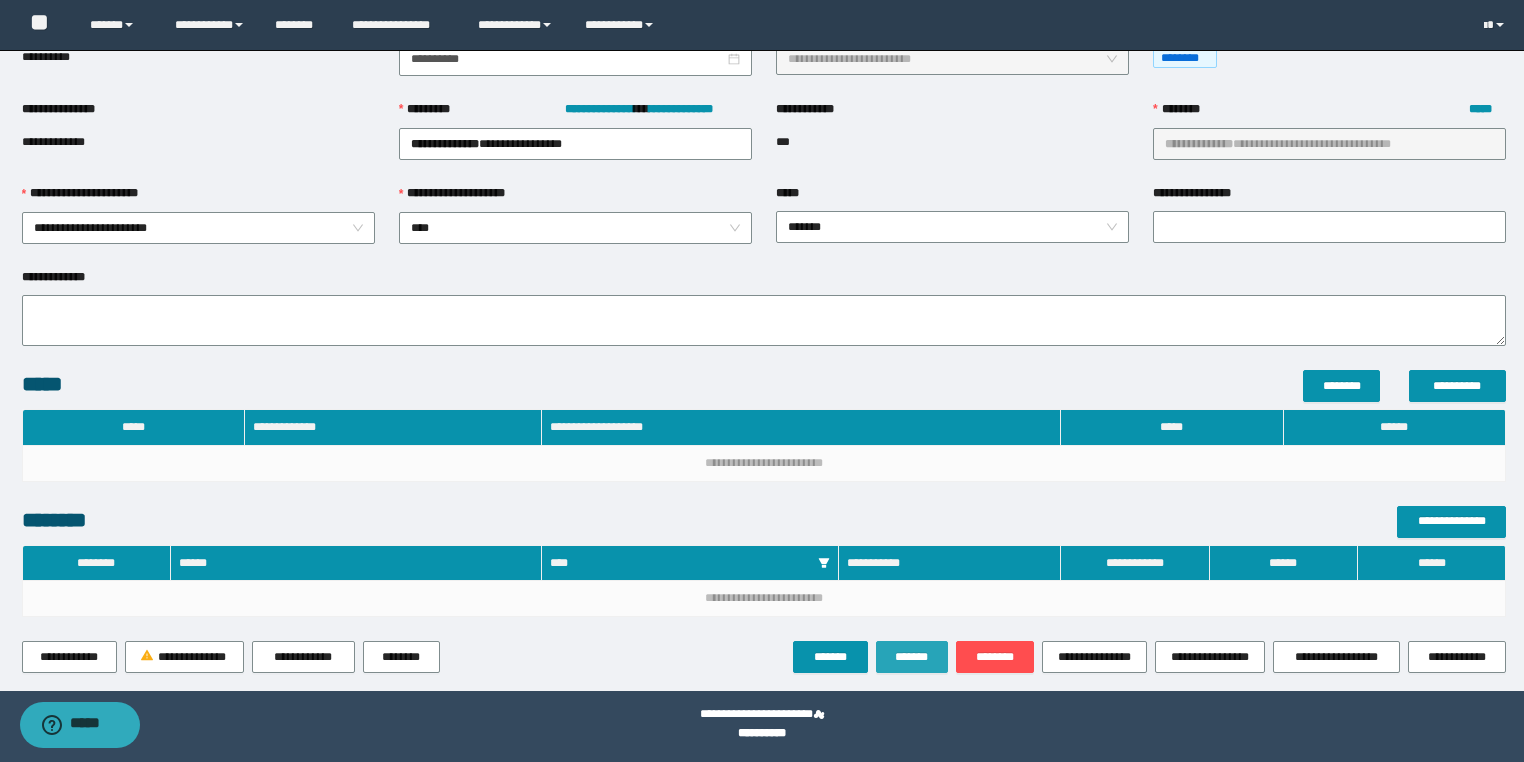 click on "*******" at bounding box center (912, 657) 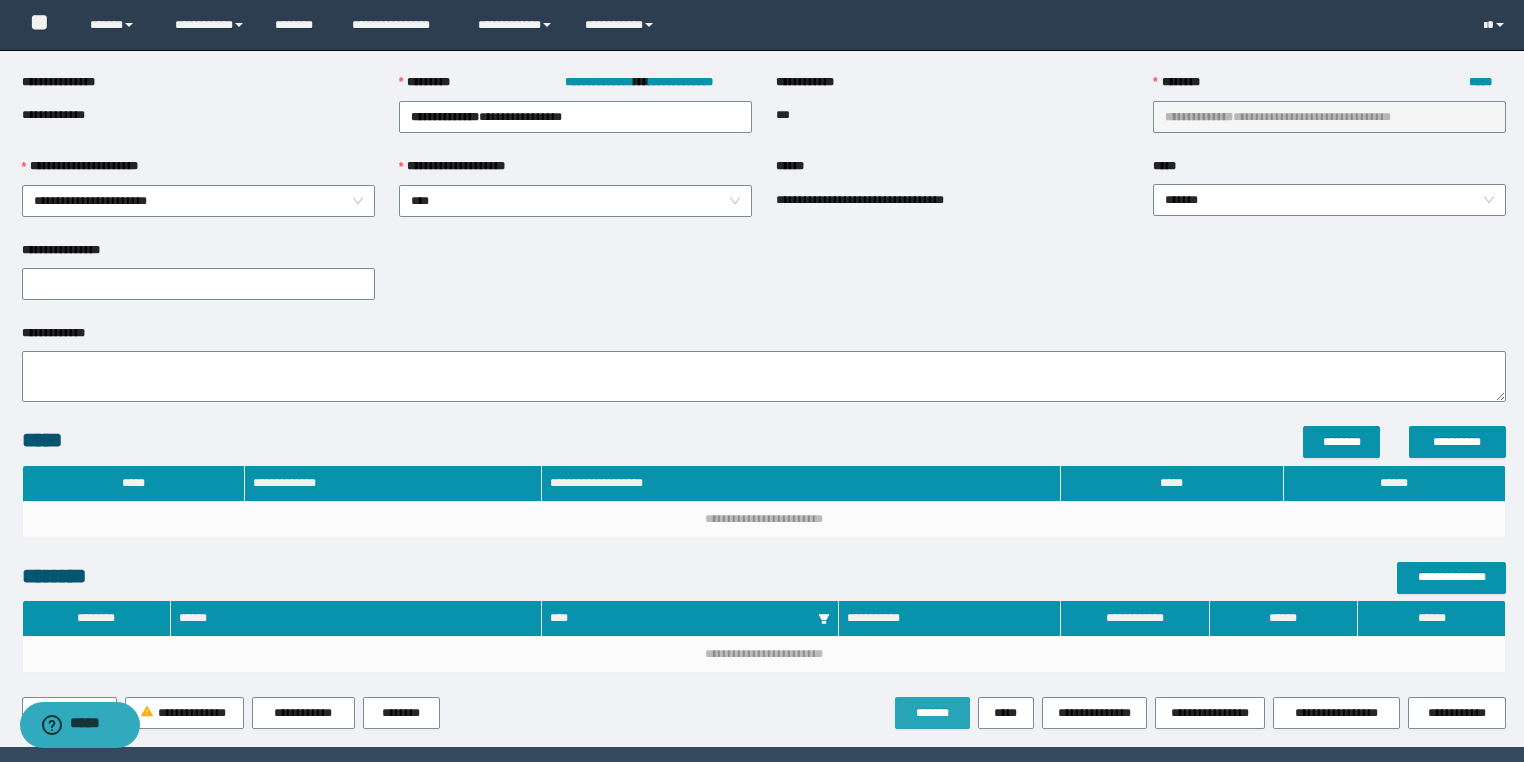 scroll, scrollTop: 285, scrollLeft: 0, axis: vertical 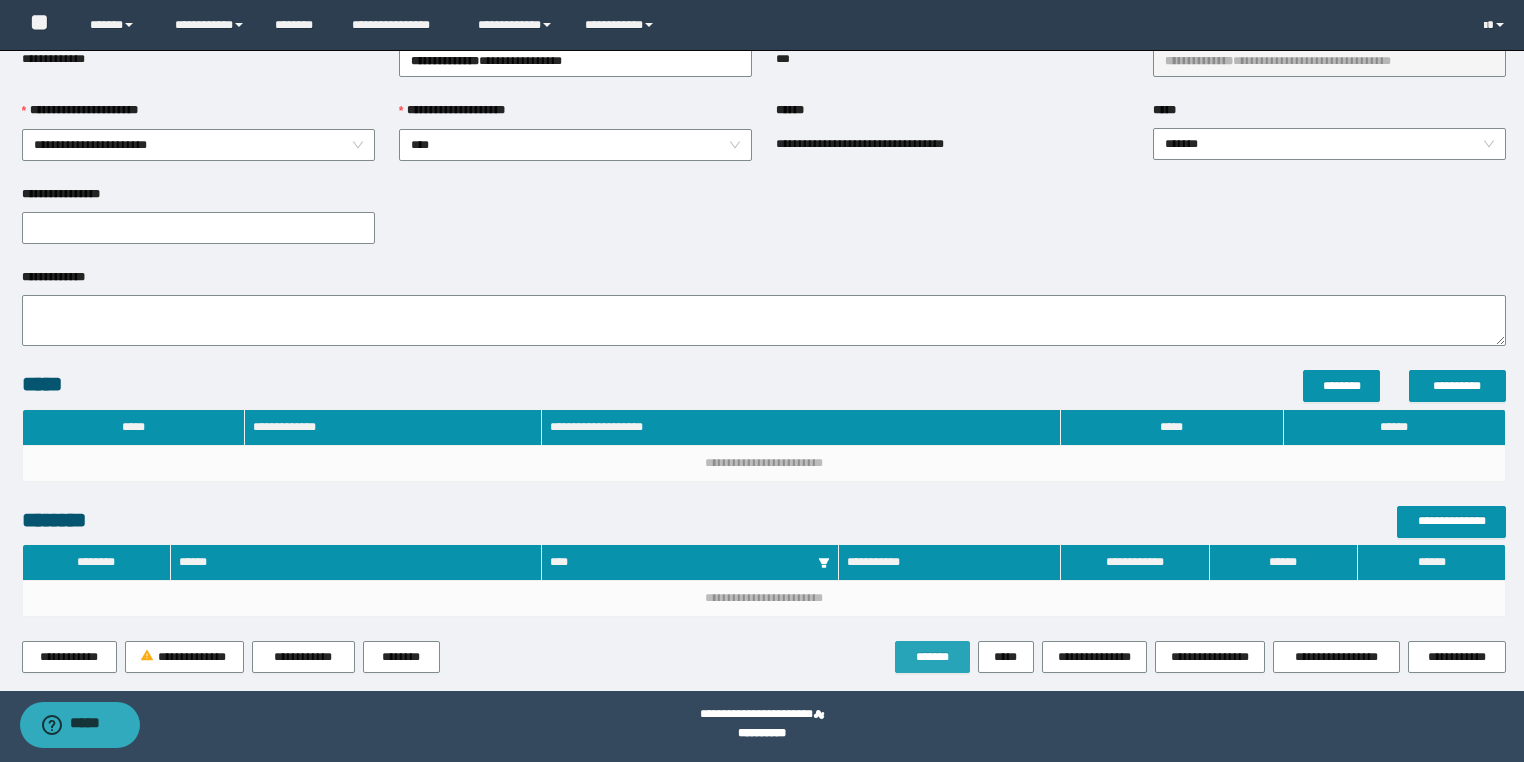 click on "*******" at bounding box center [932, 657] 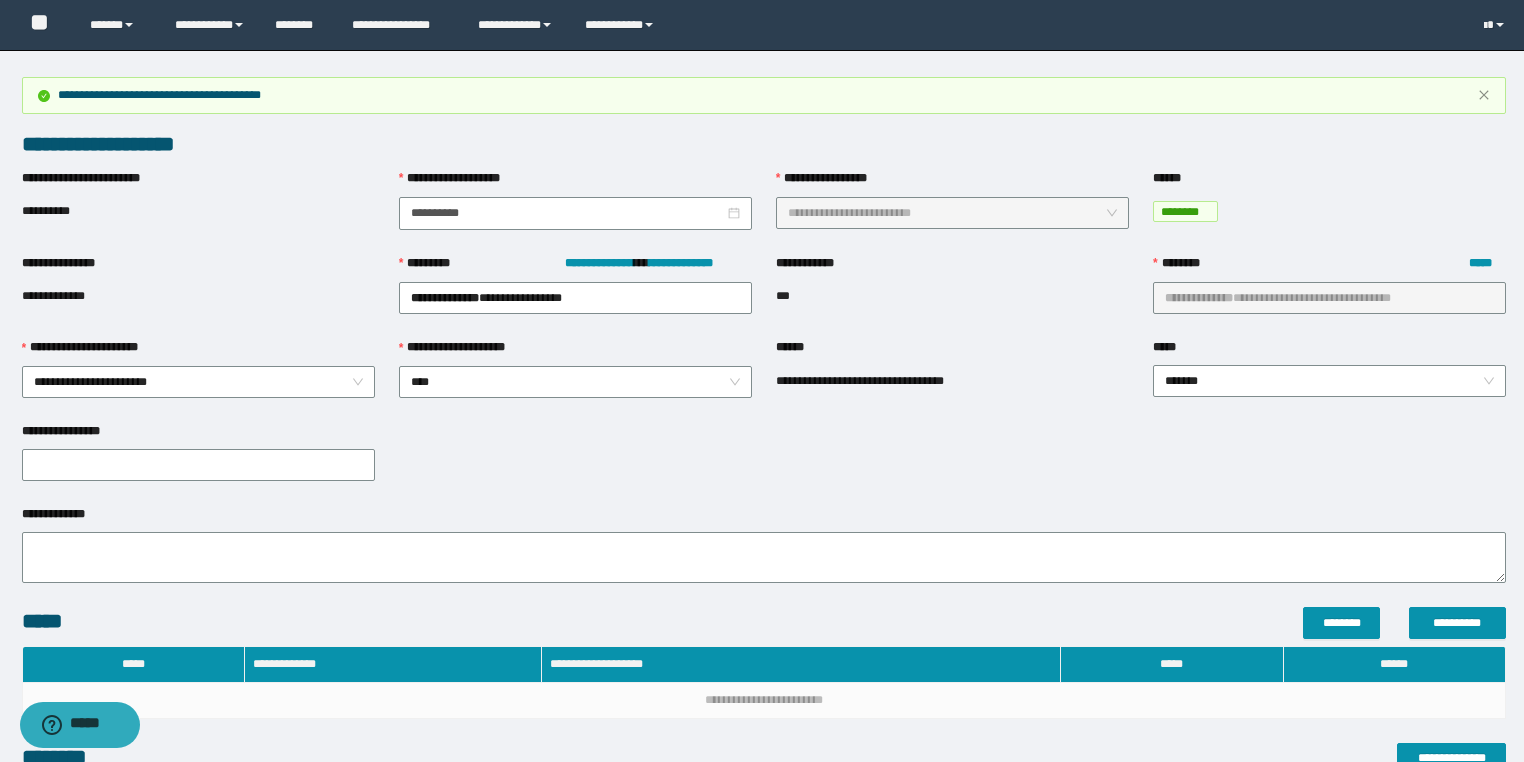 scroll, scrollTop: 0, scrollLeft: 0, axis: both 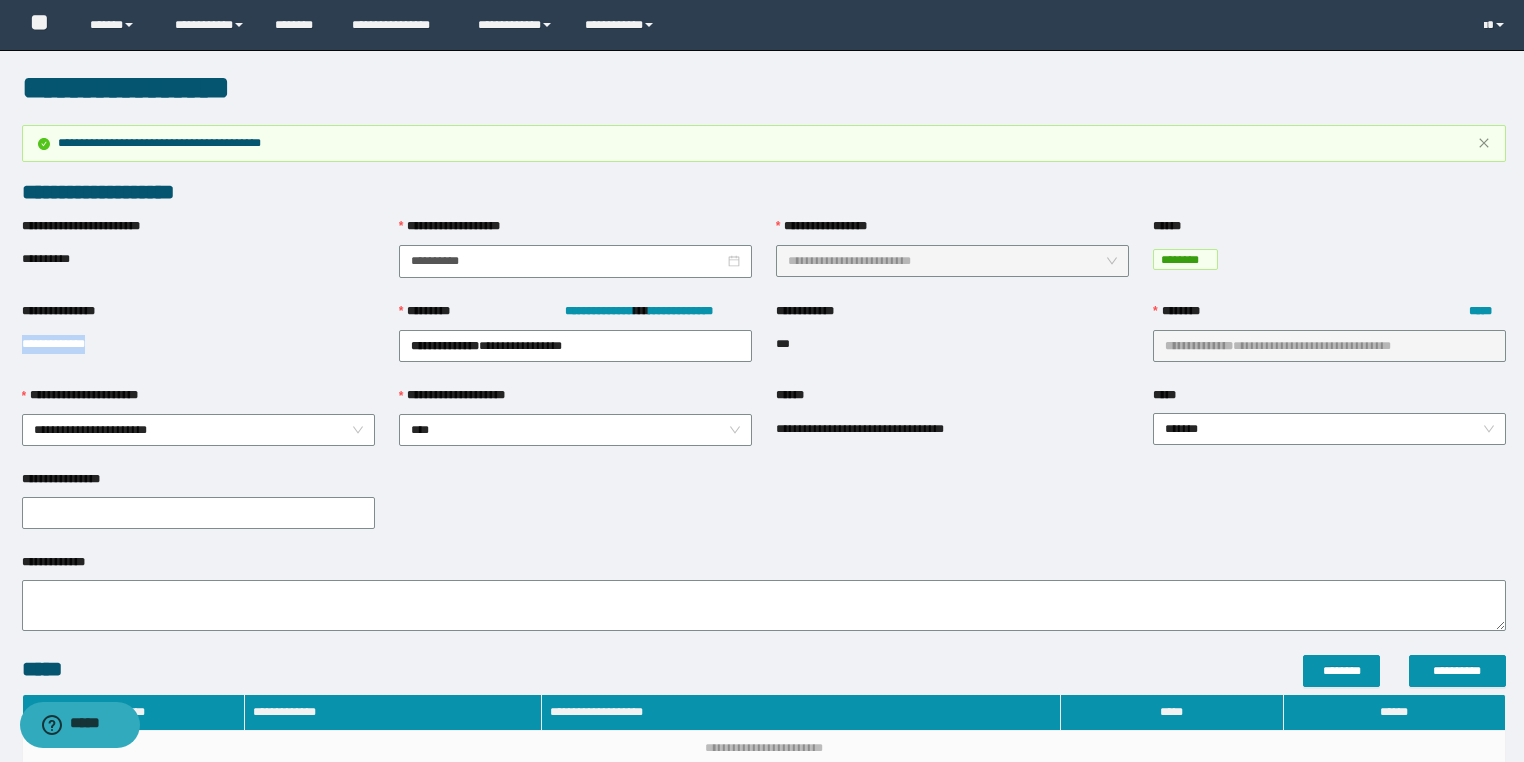 drag, startPoint x: 124, startPoint y: 340, endPoint x: 0, endPoint y: 353, distance: 124.67959 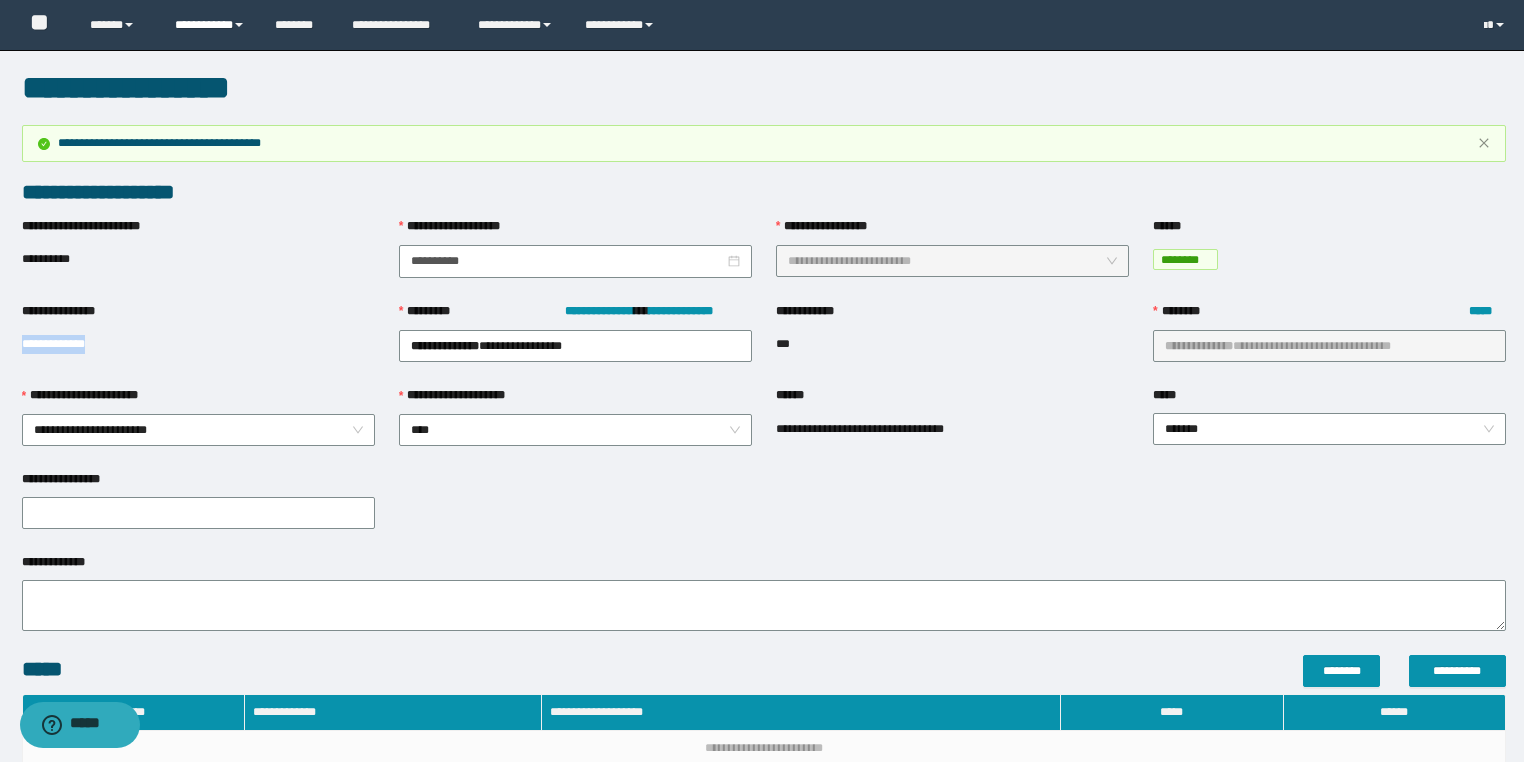 click on "**********" at bounding box center (210, 25) 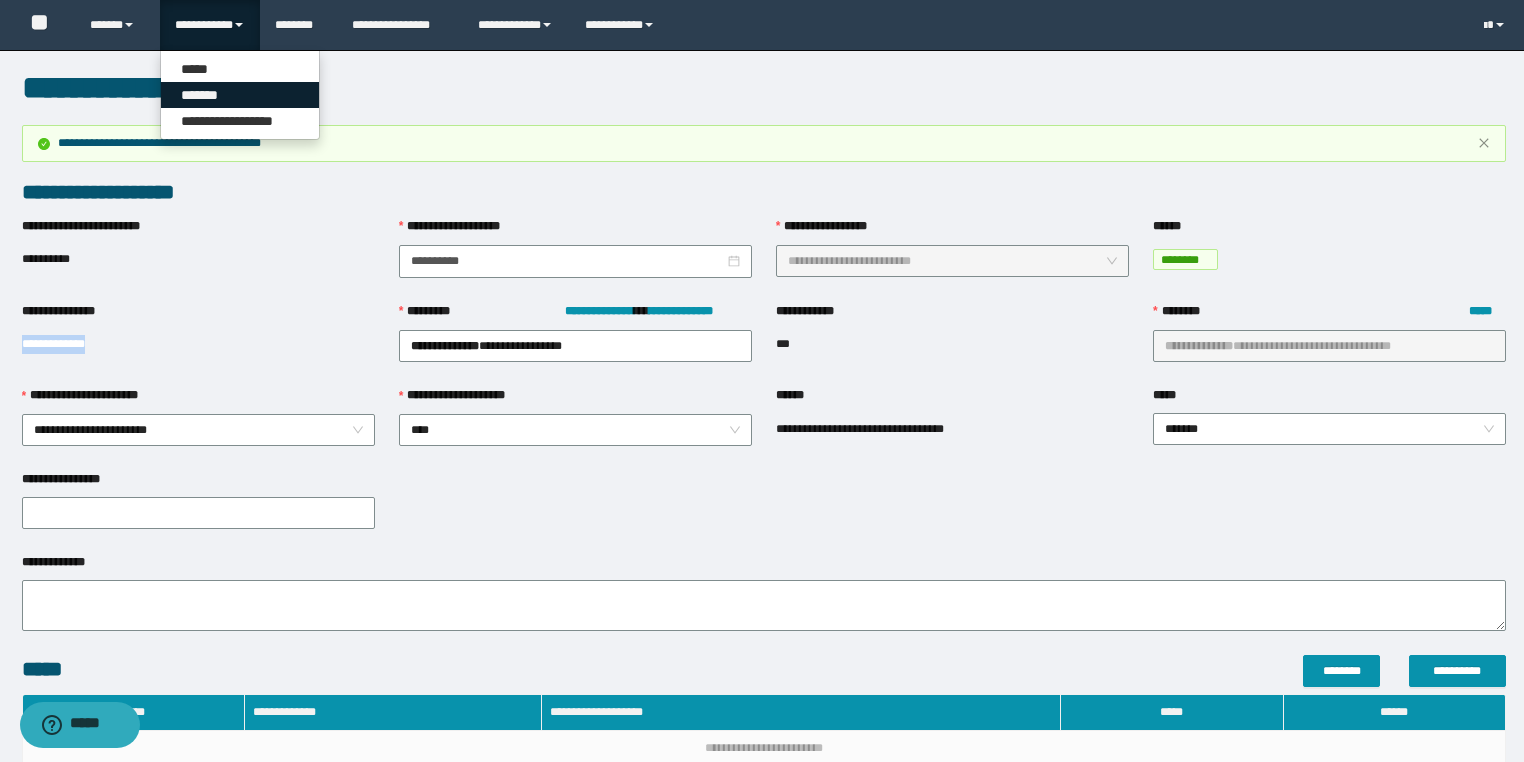click on "*******" at bounding box center (240, 95) 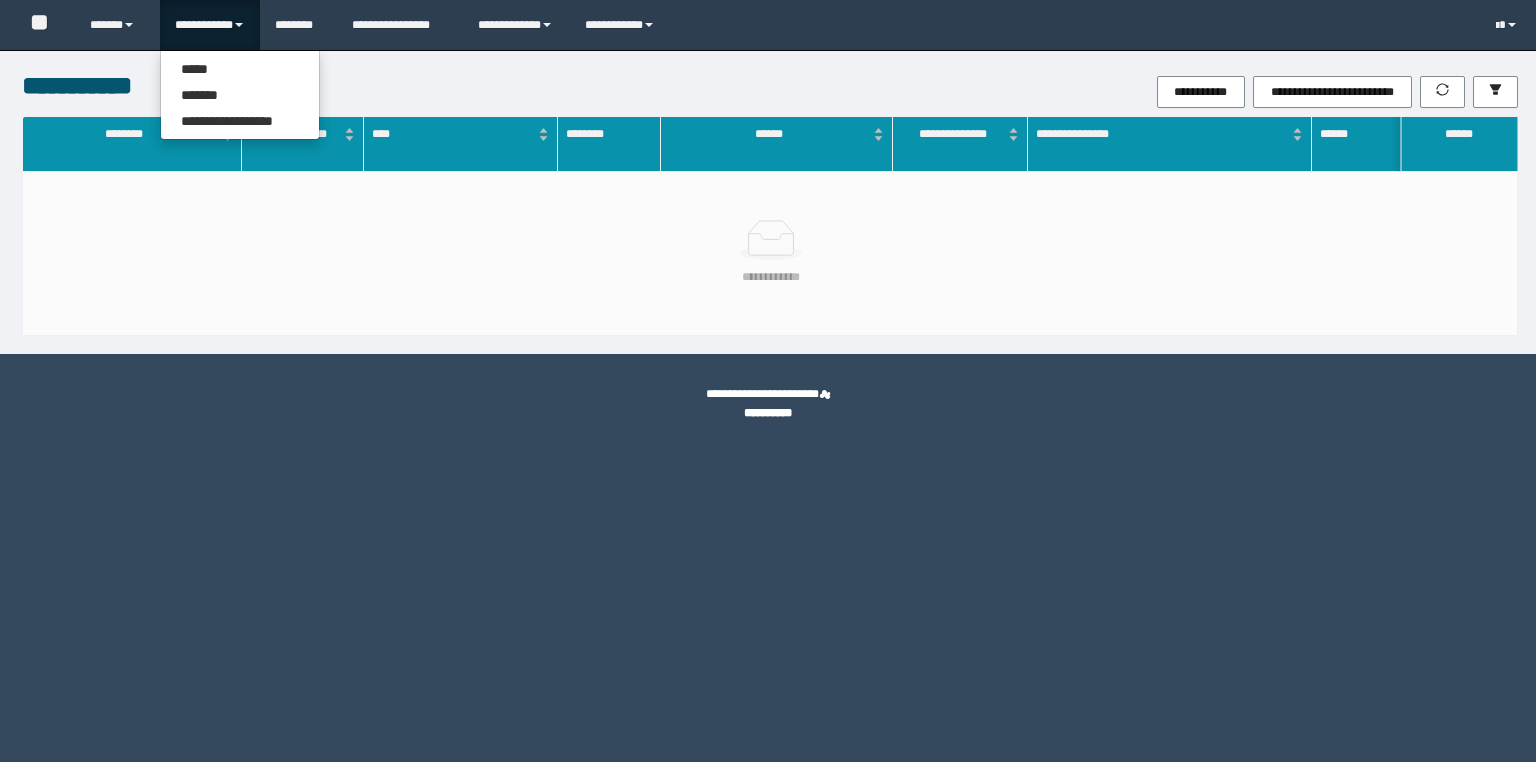 scroll, scrollTop: 0, scrollLeft: 0, axis: both 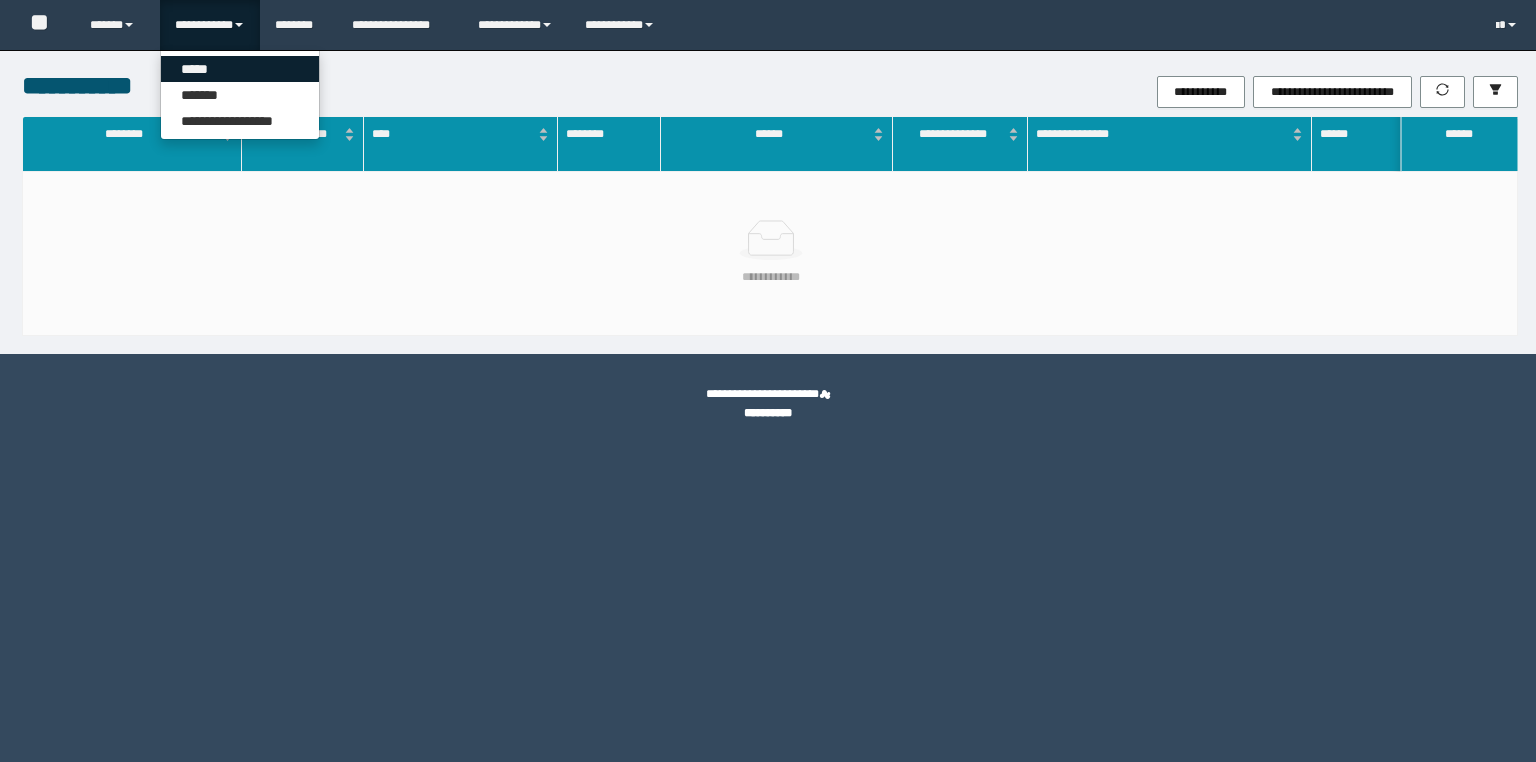 click on "*****" at bounding box center [240, 69] 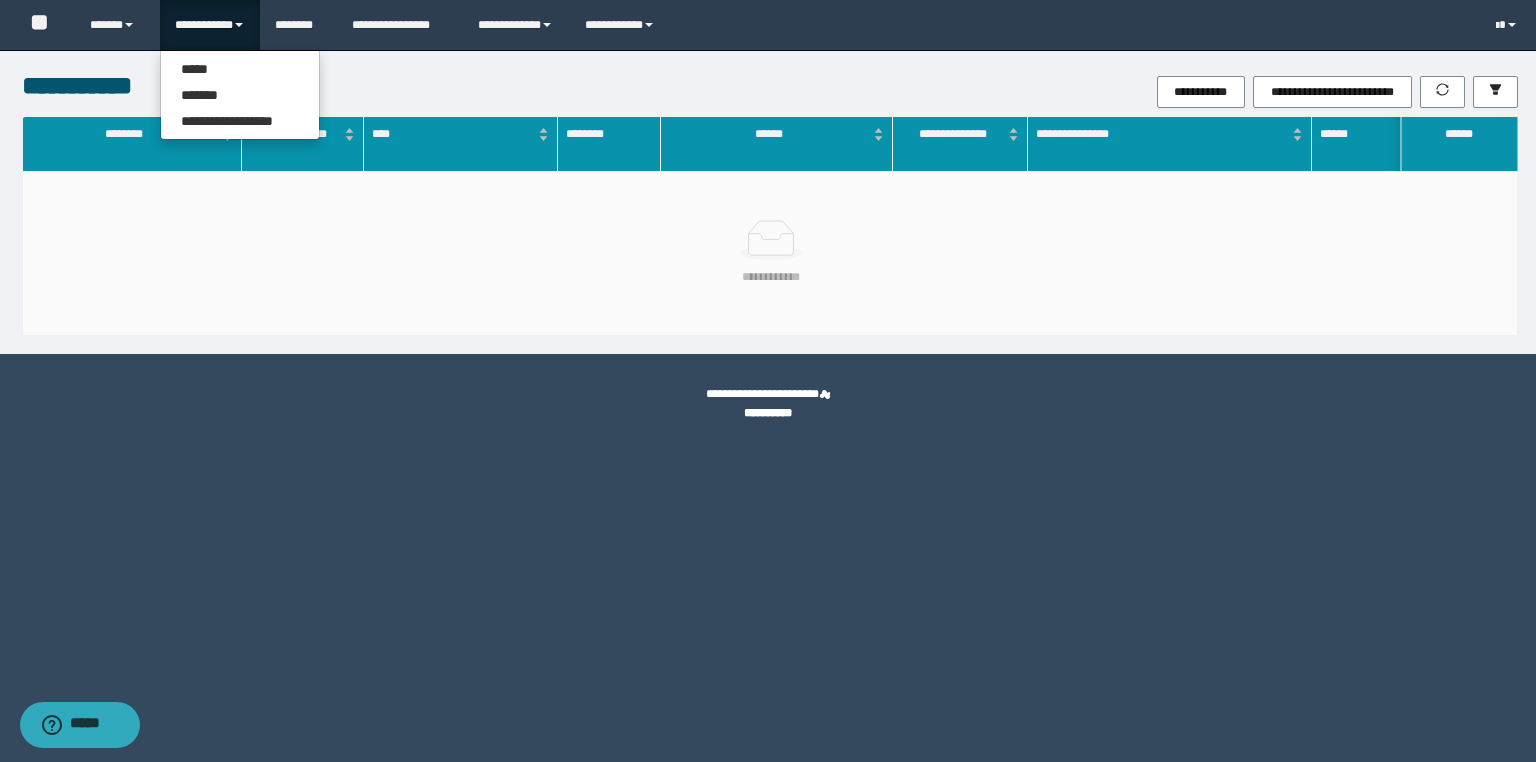 scroll, scrollTop: 0, scrollLeft: 0, axis: both 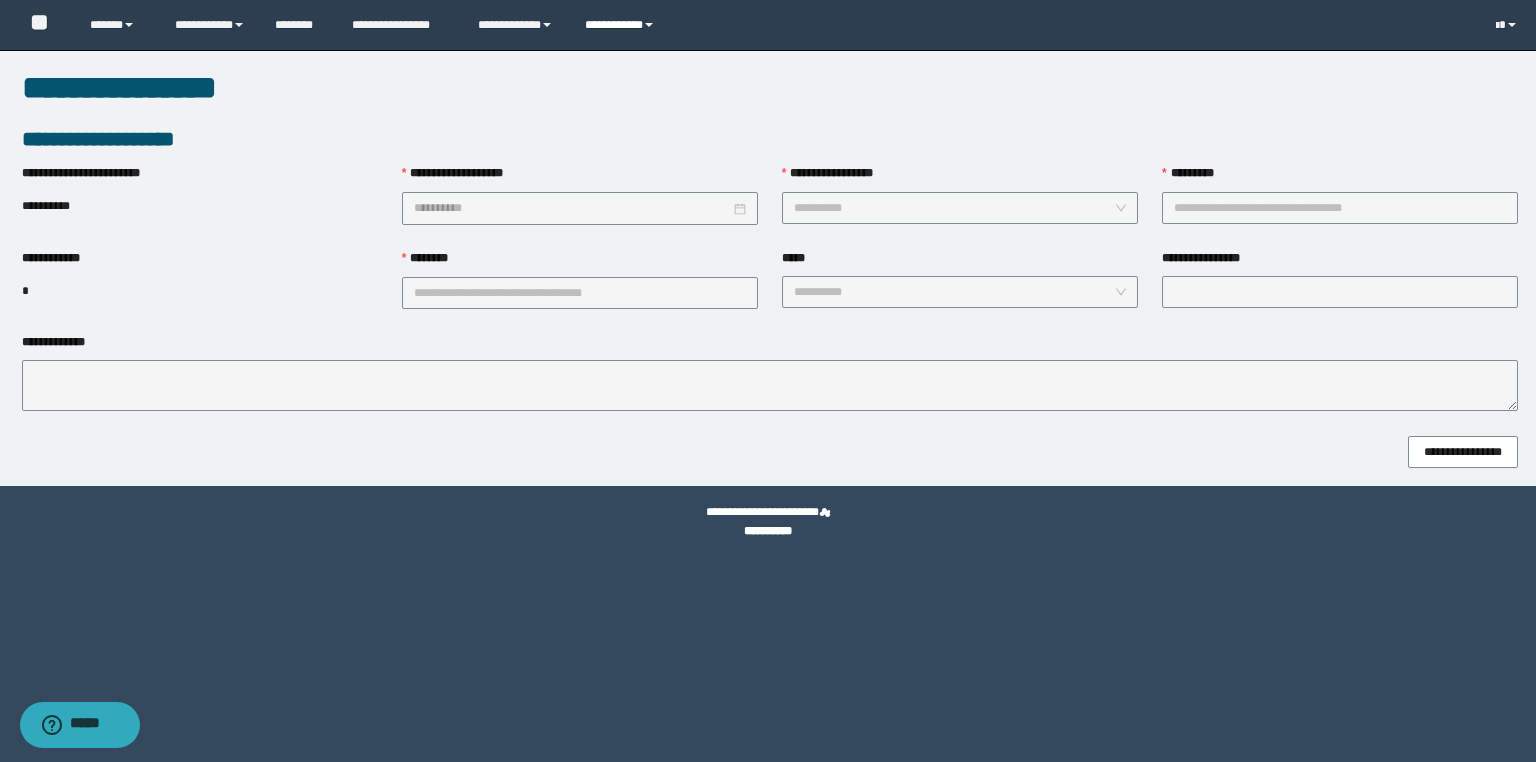 click on "**********" at bounding box center (622, 25) 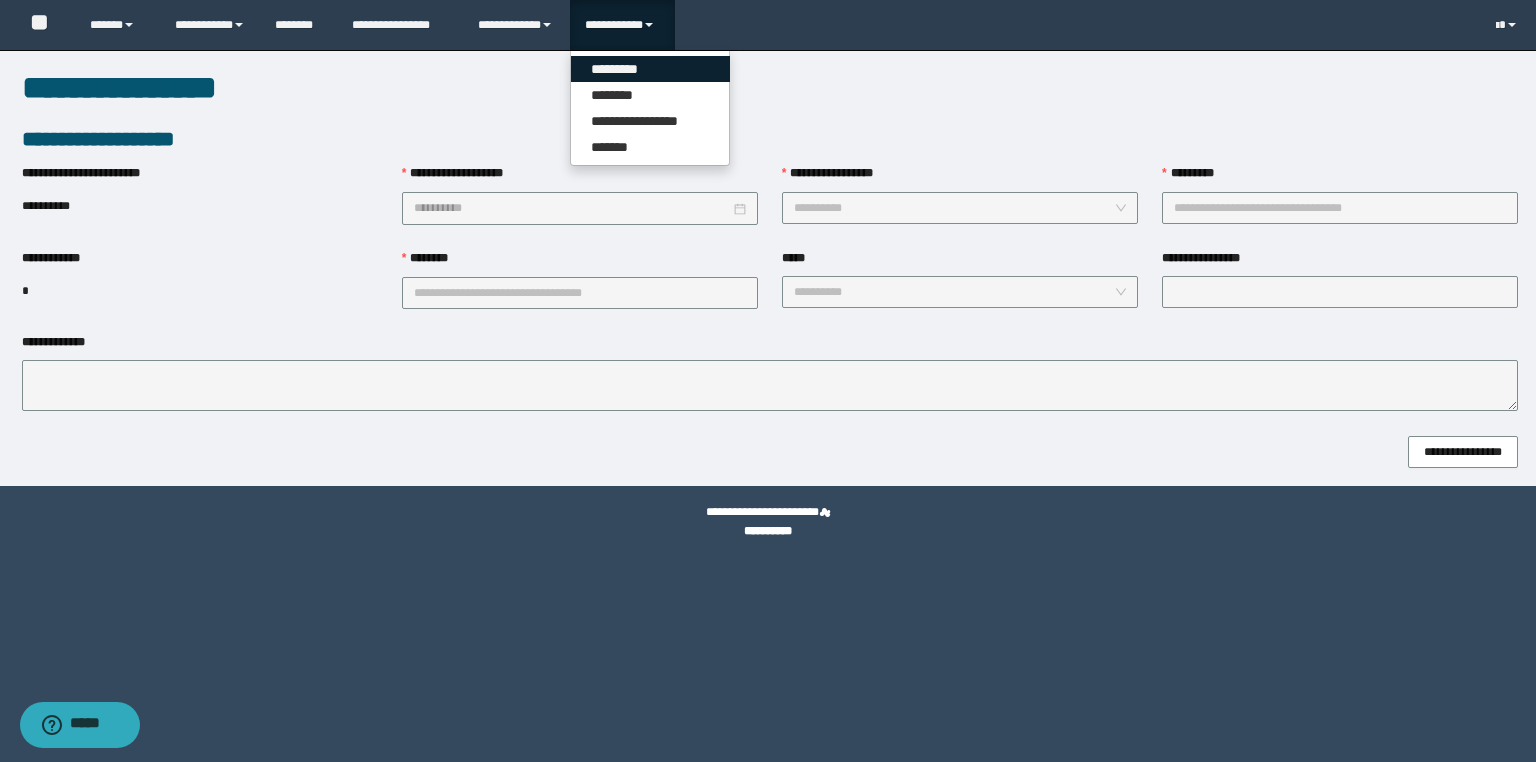click on "*********" at bounding box center (650, 69) 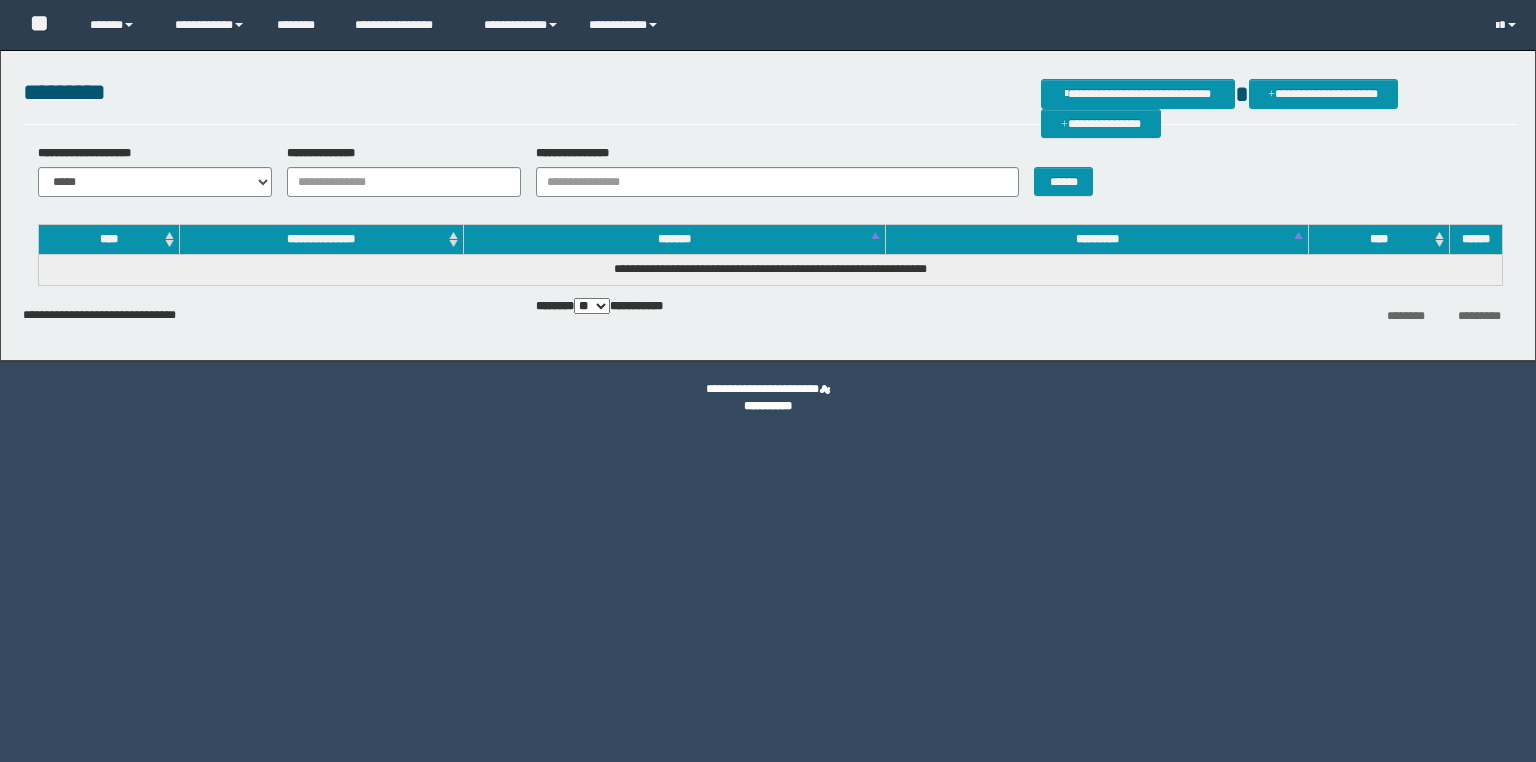 scroll, scrollTop: 0, scrollLeft: 0, axis: both 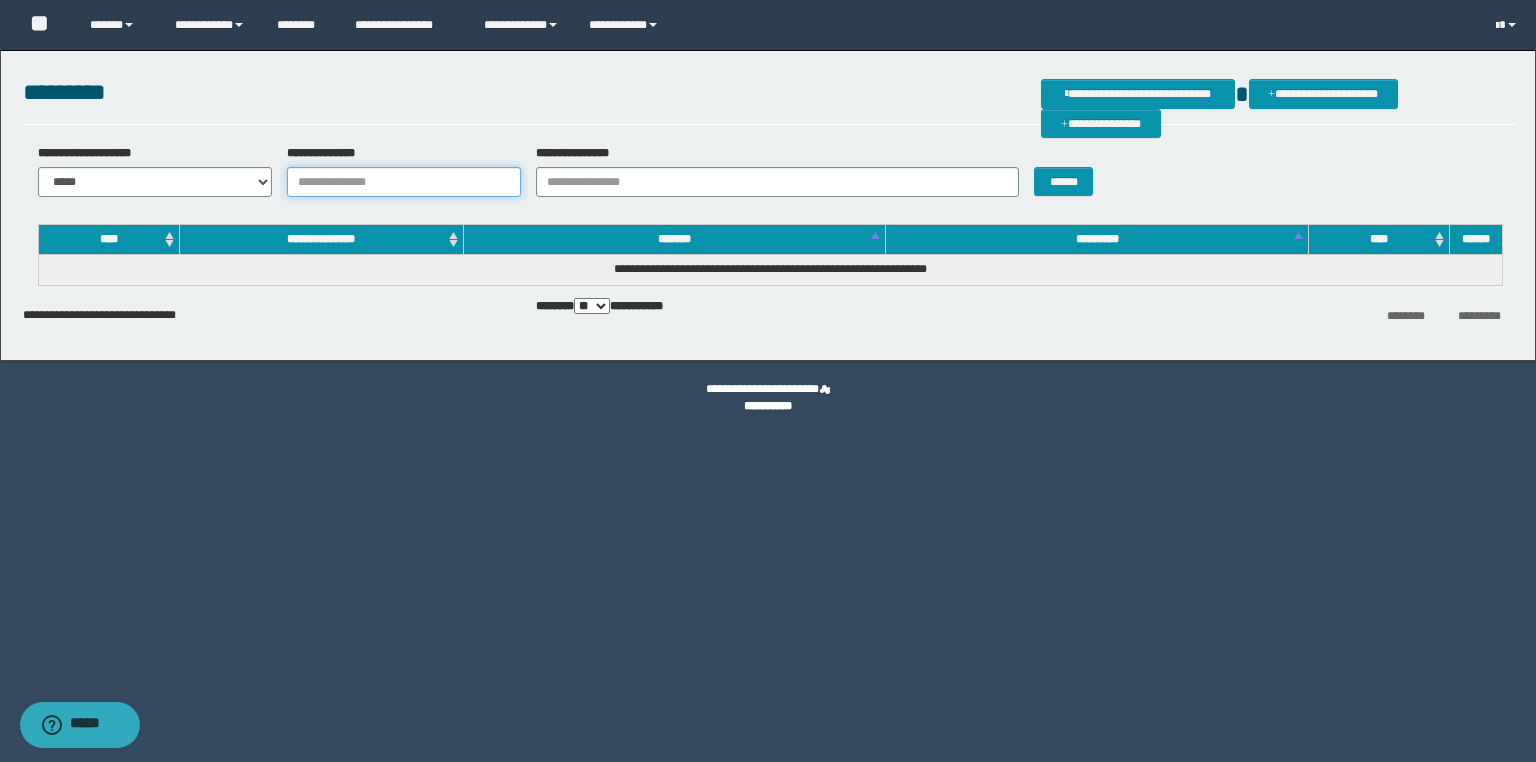 click on "**********" at bounding box center (404, 182) 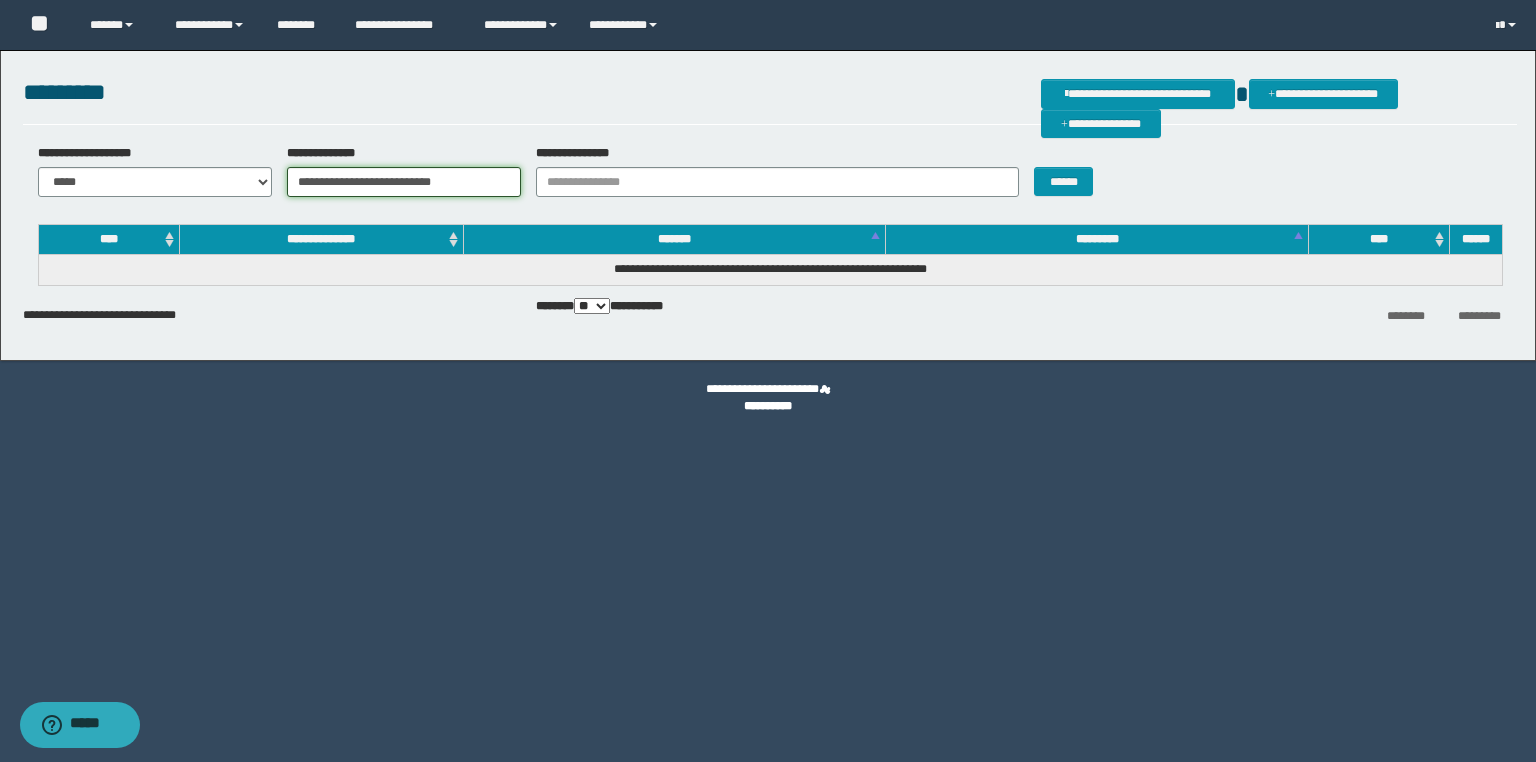 type on "**********" 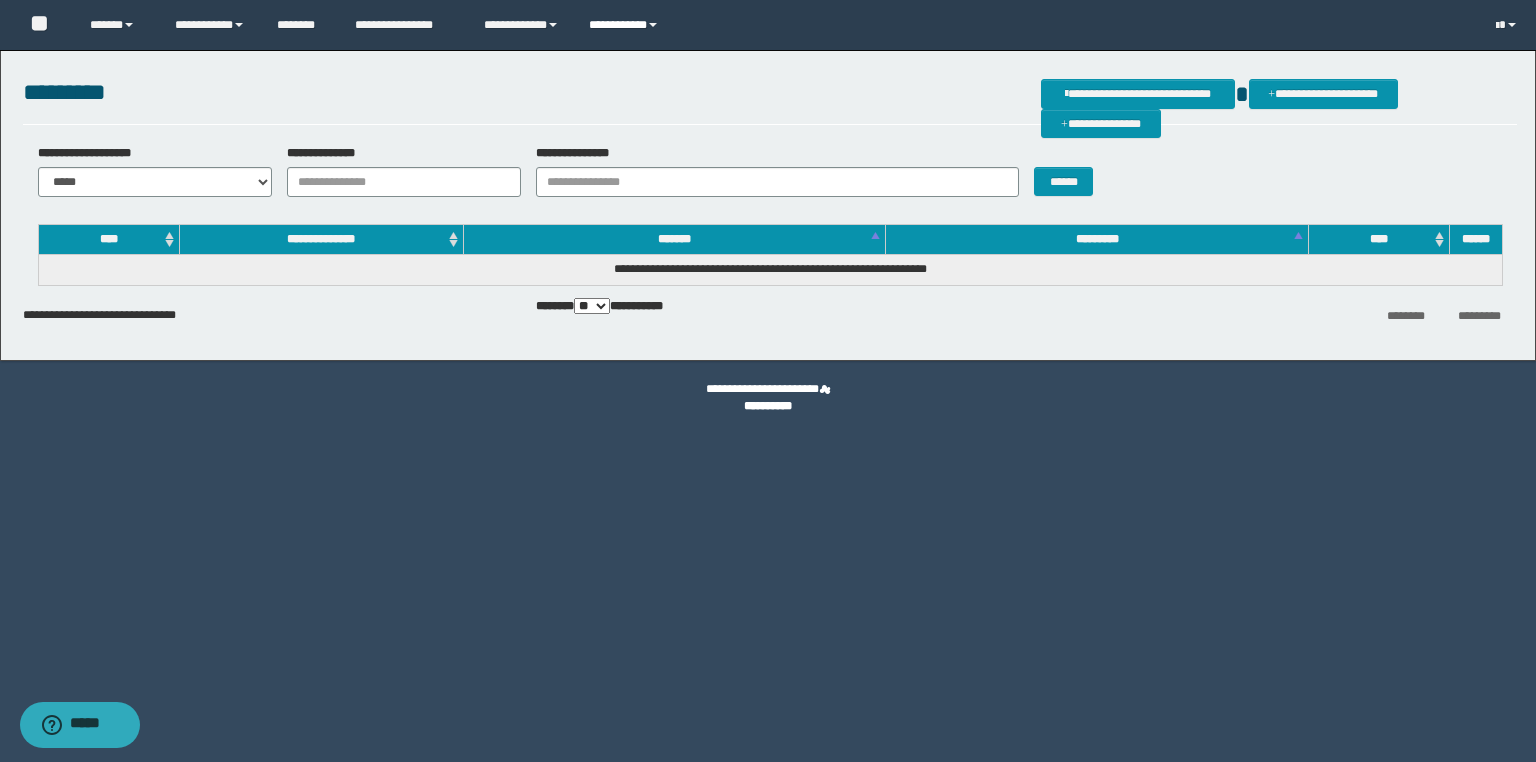 click on "**********" at bounding box center [626, 25] 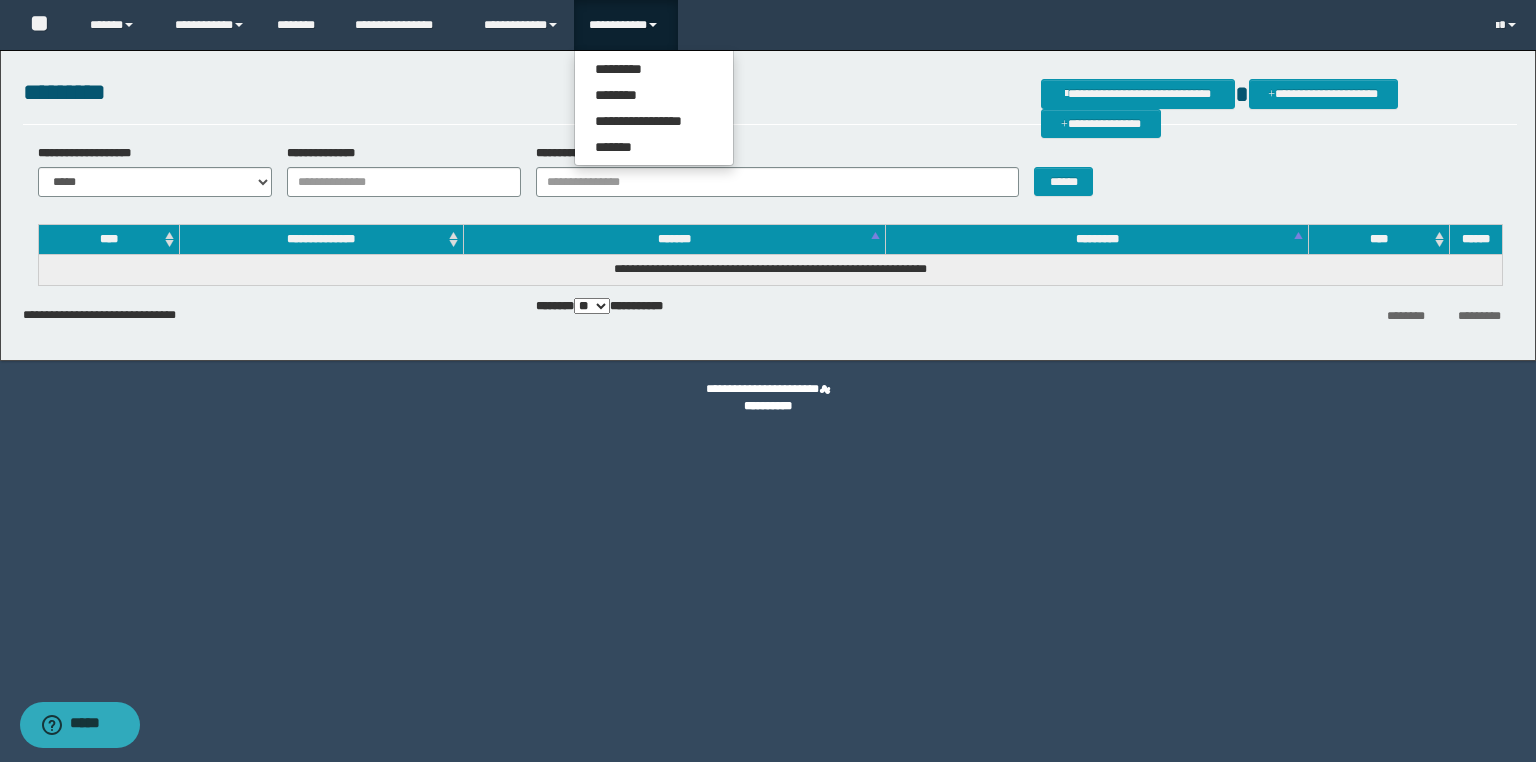 click on "**********" at bounding box center (770, 102) 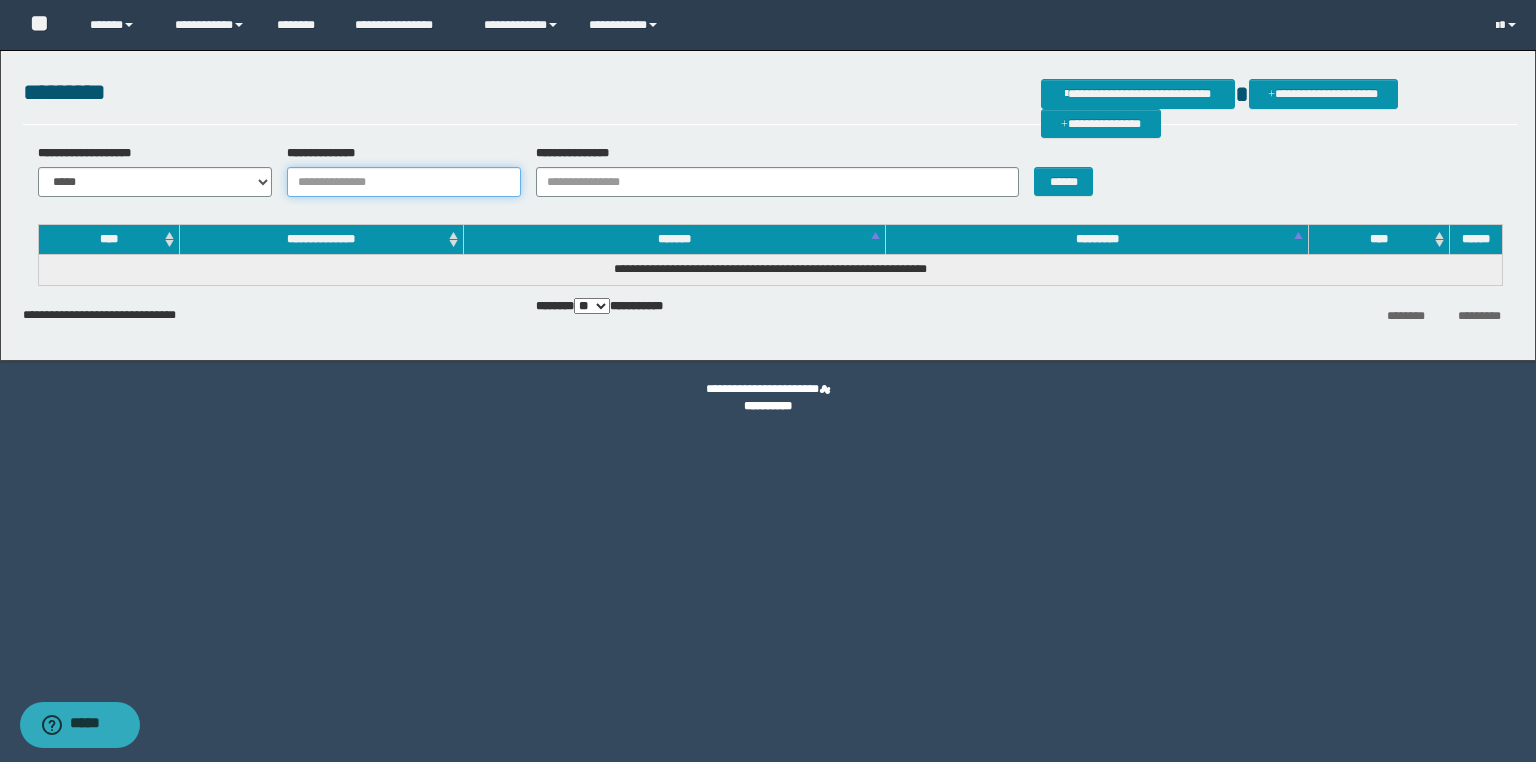 click on "**********" at bounding box center [404, 182] 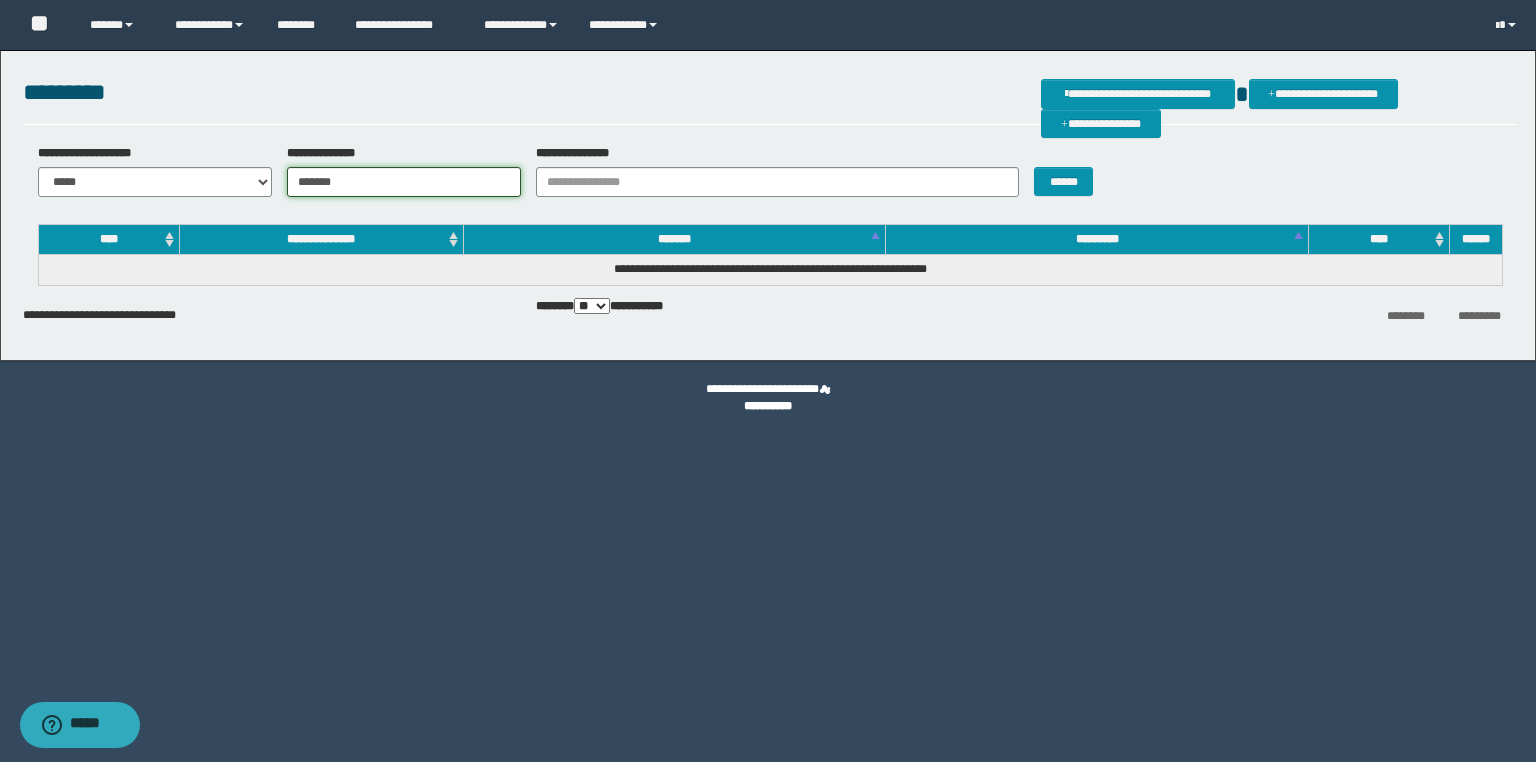 type on "*******" 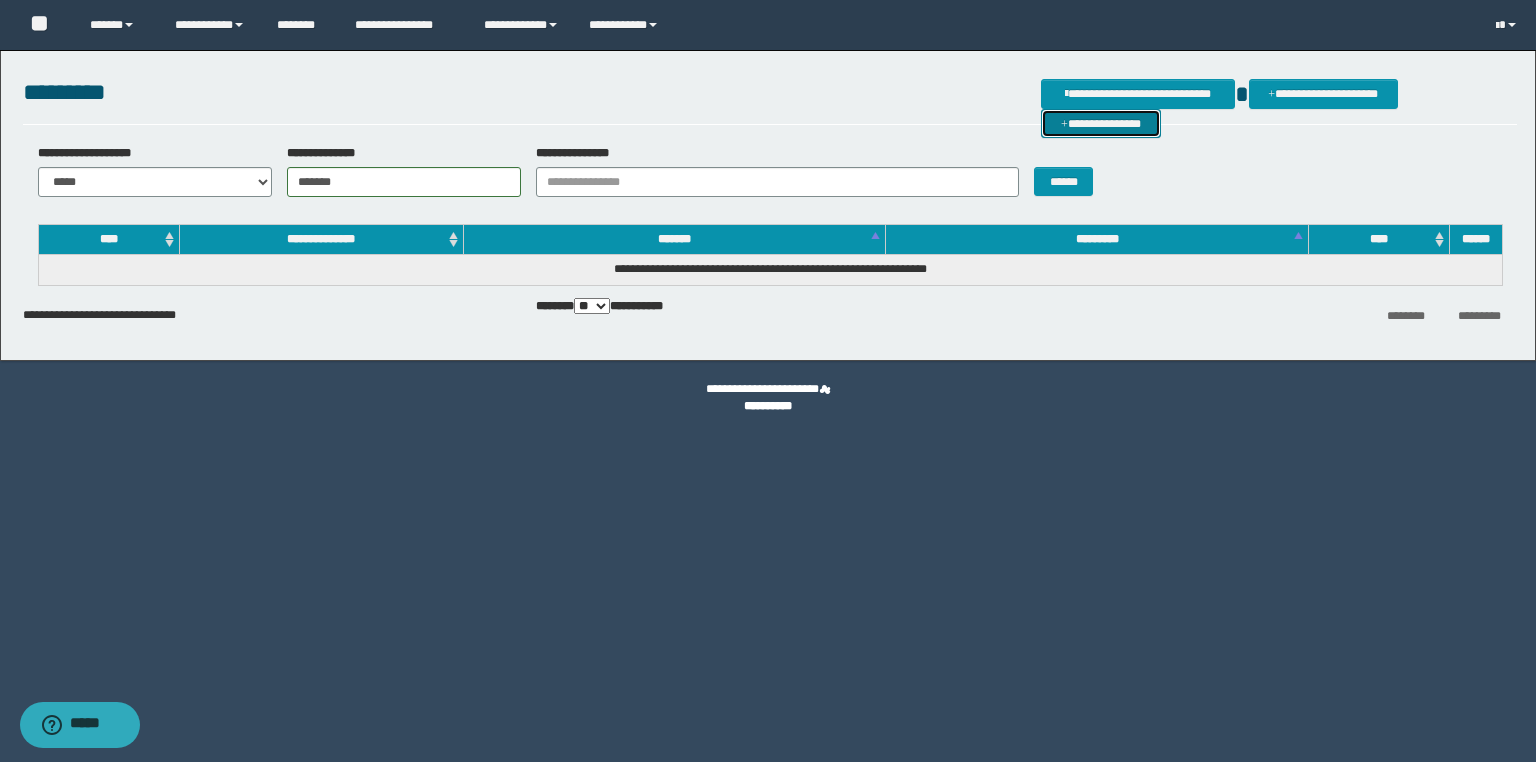 click on "**********" at bounding box center (1101, 124) 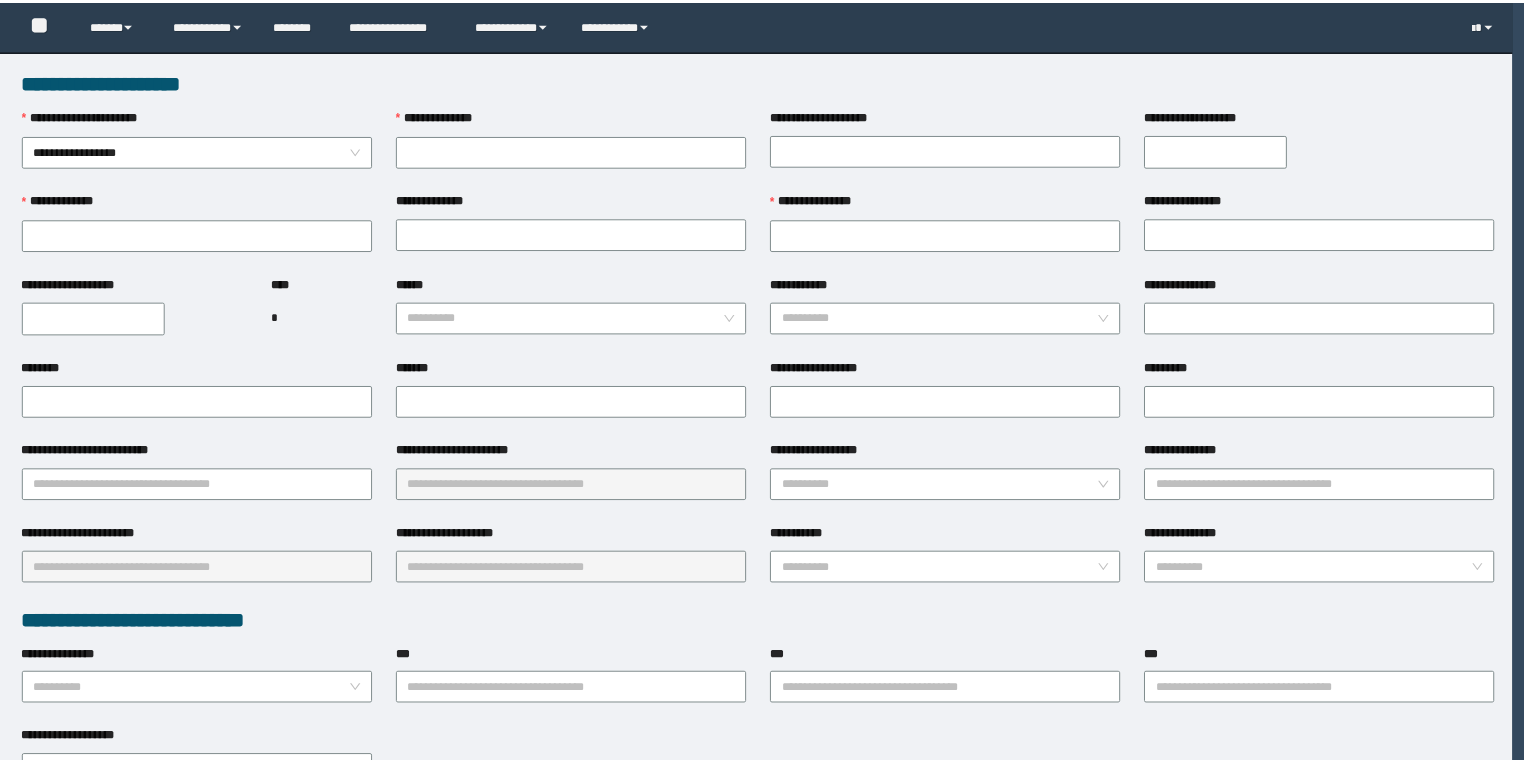 scroll, scrollTop: 0, scrollLeft: 0, axis: both 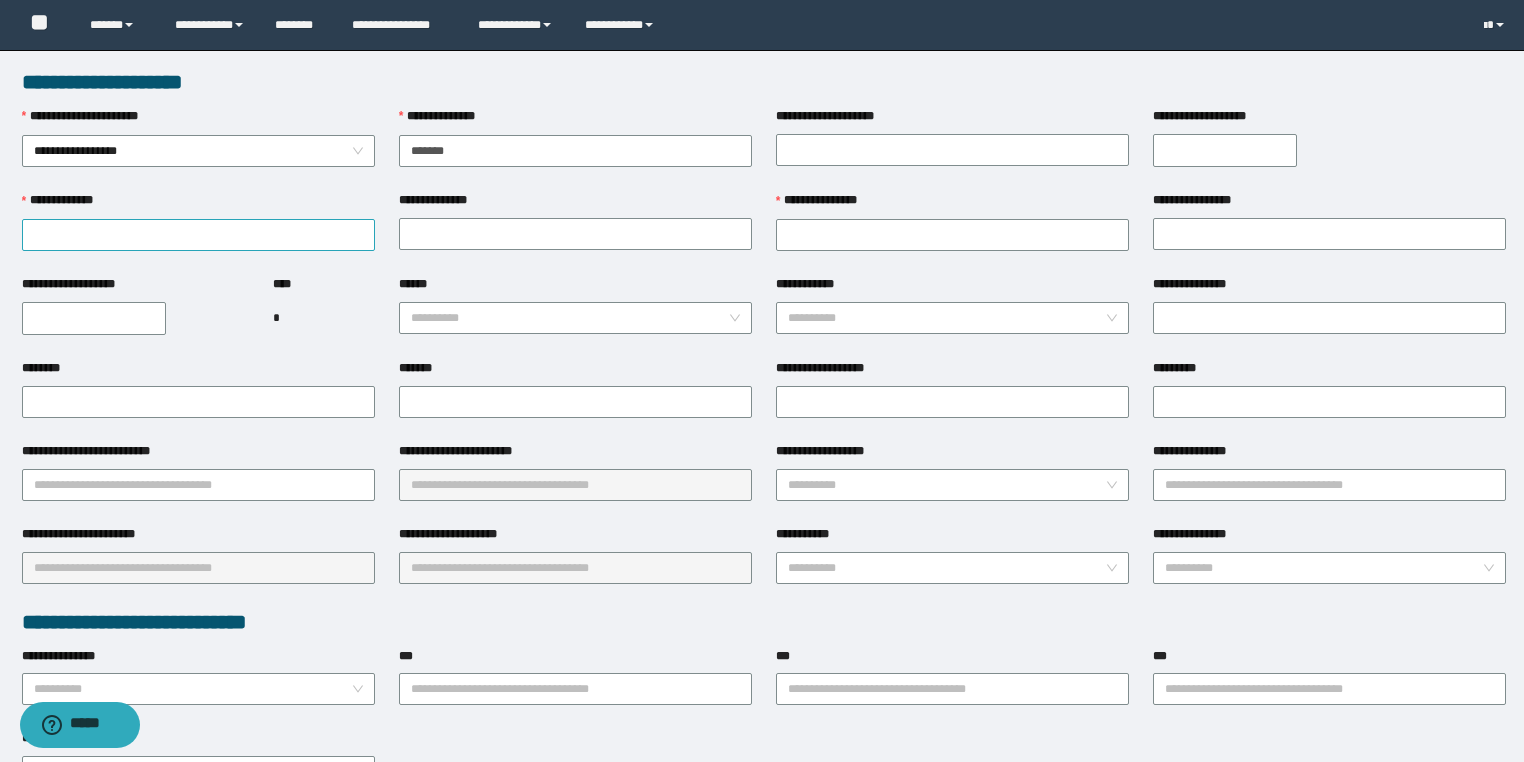 type on "*******" 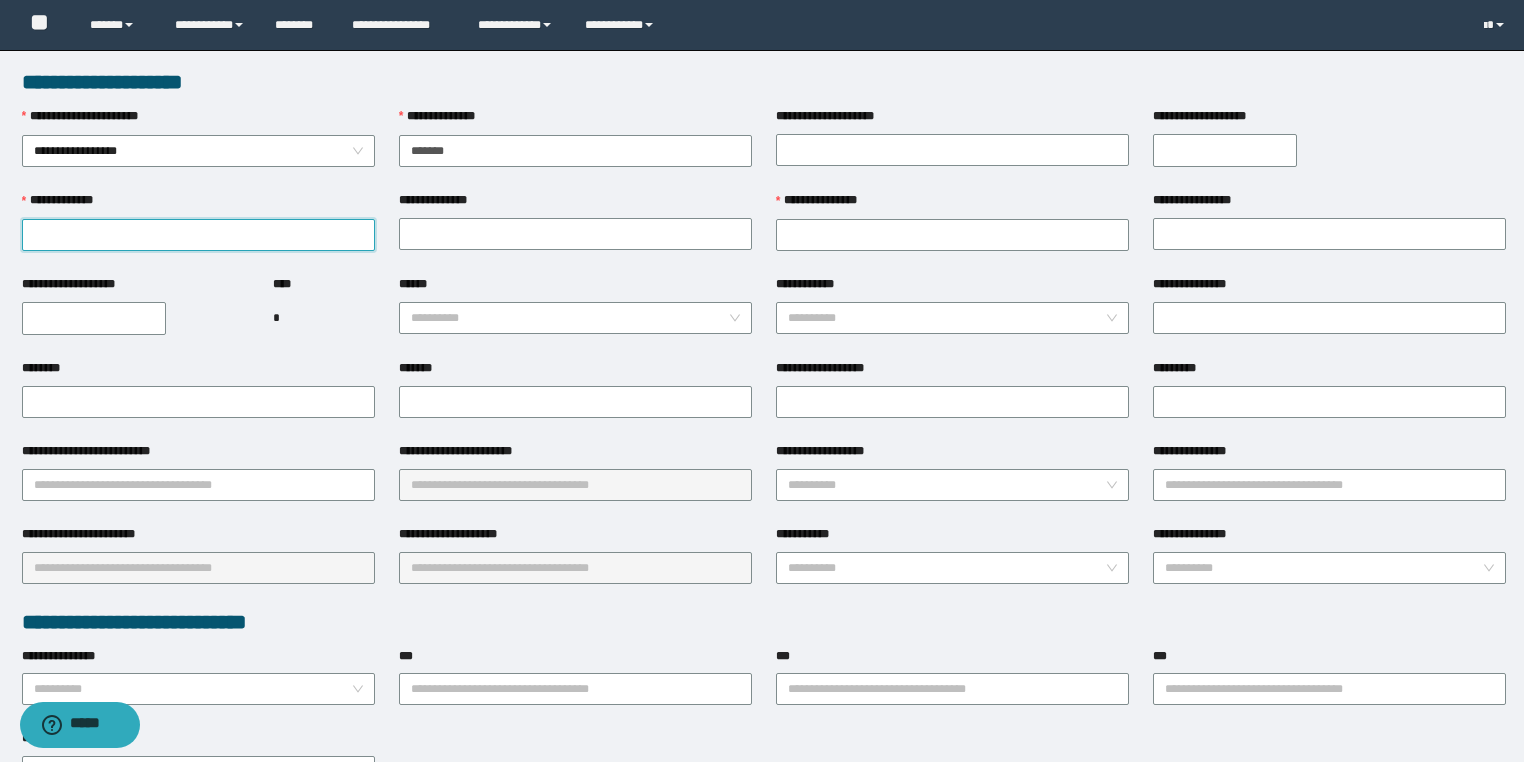 drag, startPoint x: 255, startPoint y: 227, endPoint x: 282, endPoint y: 232, distance: 27.45906 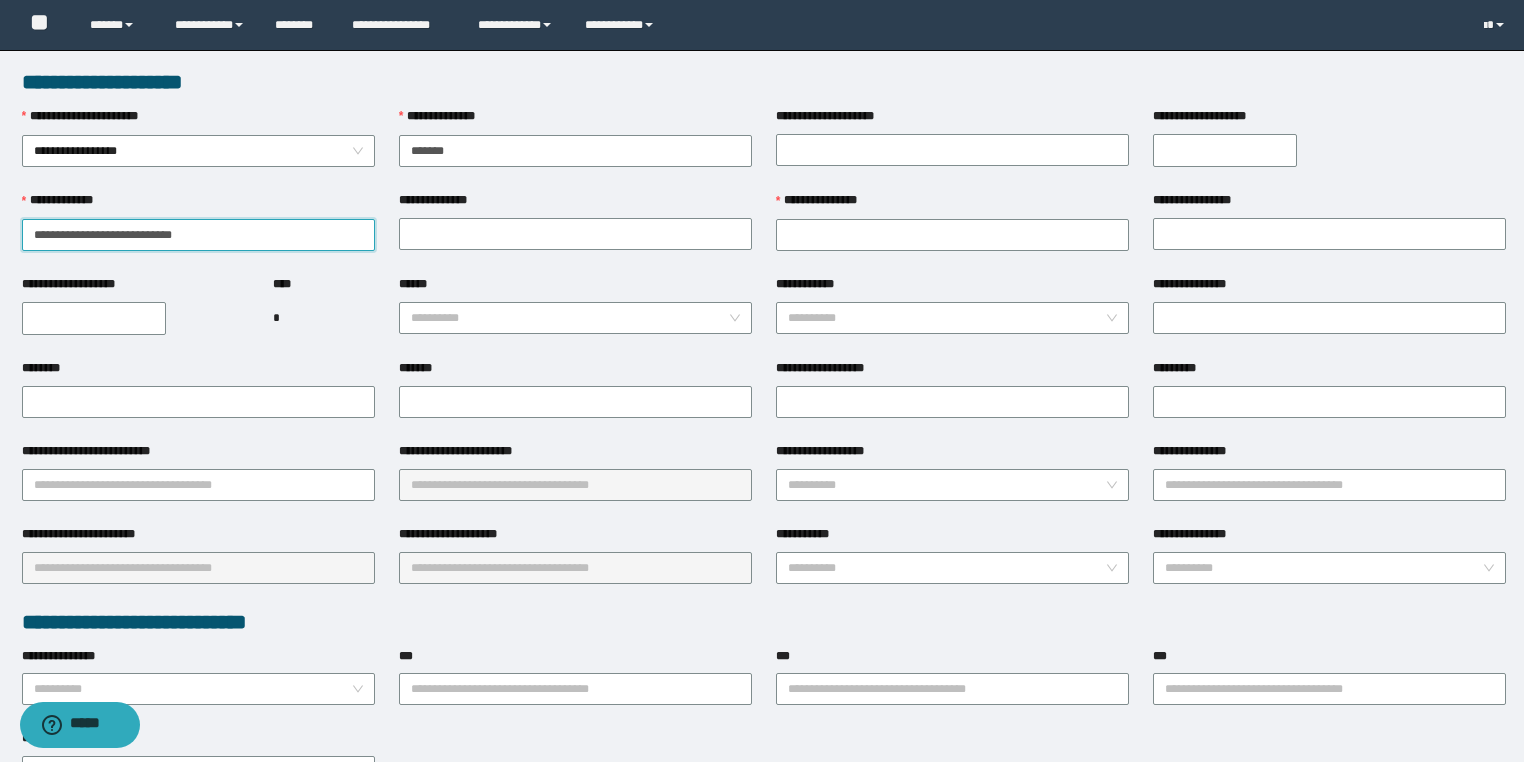 drag, startPoint x: 155, startPoint y: 232, endPoint x: 206, endPoint y: 240, distance: 51.62364 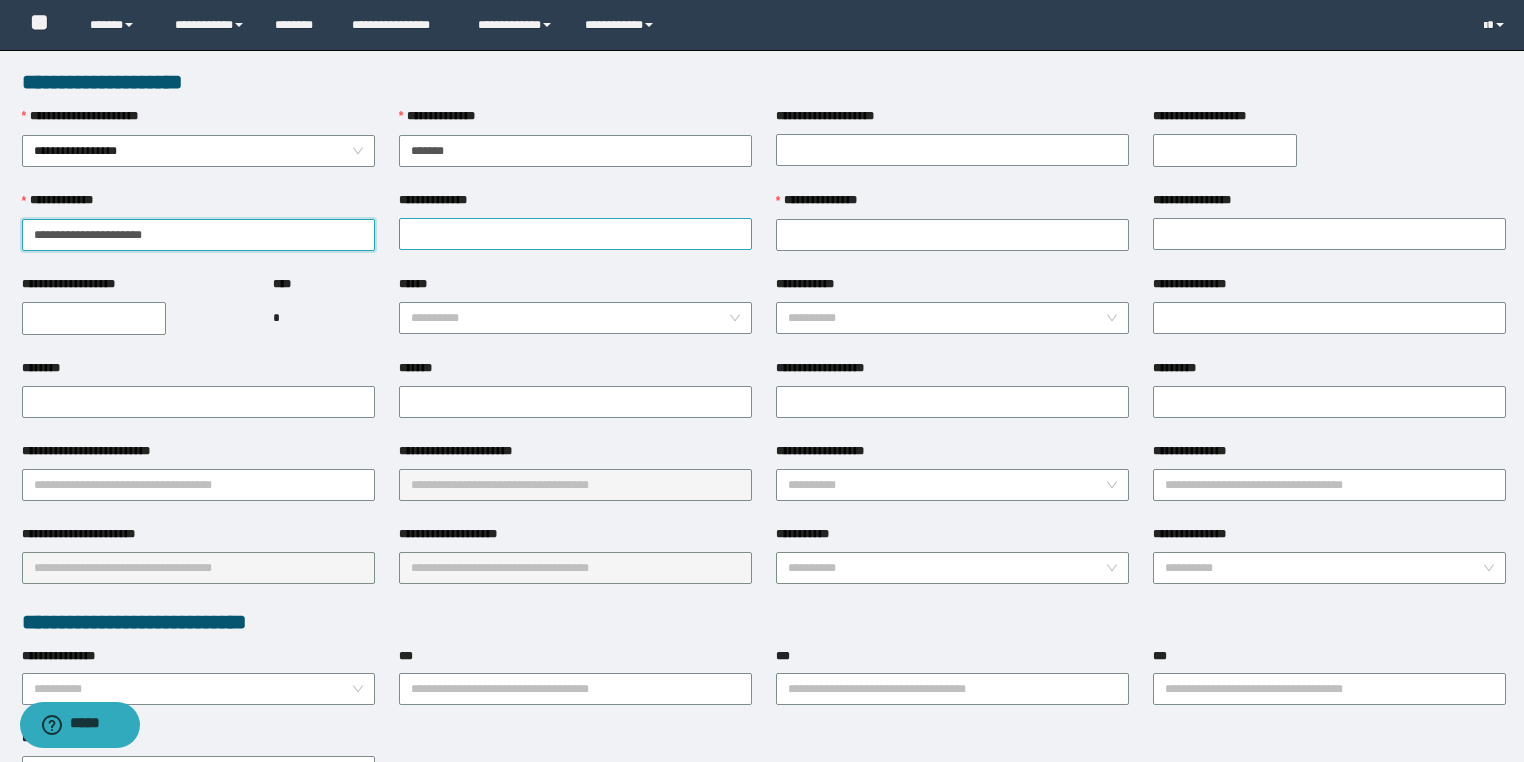 type on "**********" 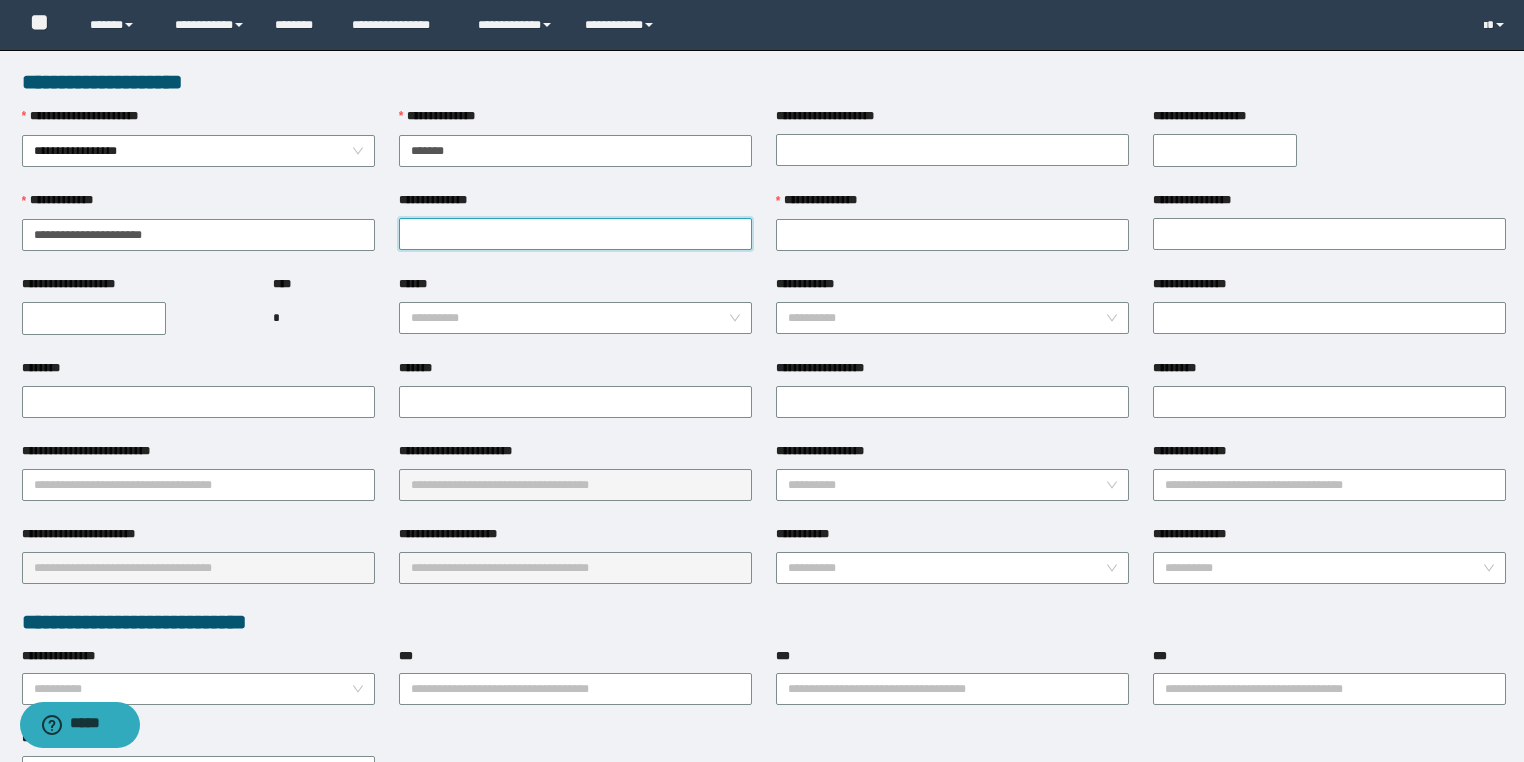 click on "**********" at bounding box center (575, 234) 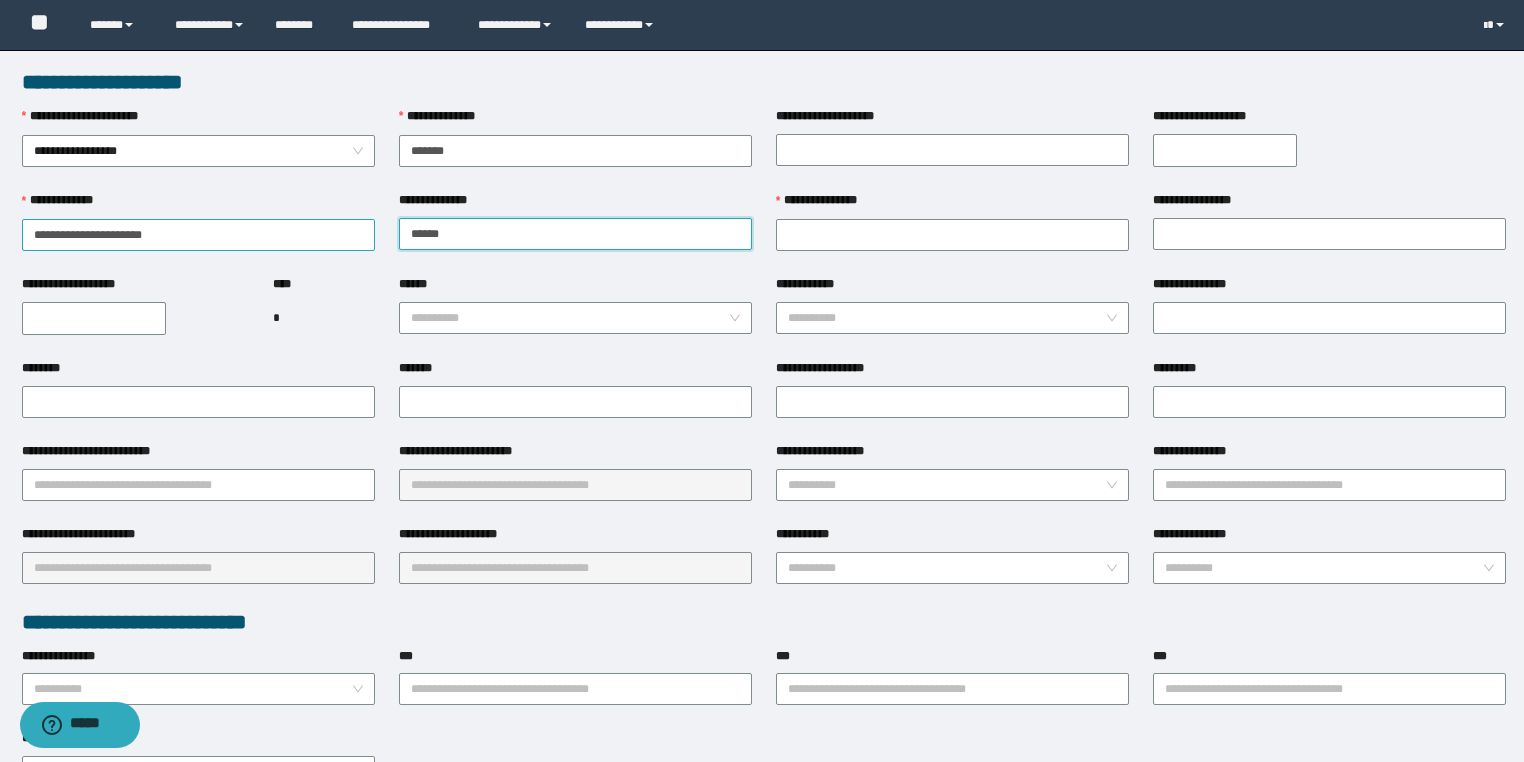 type on "*****" 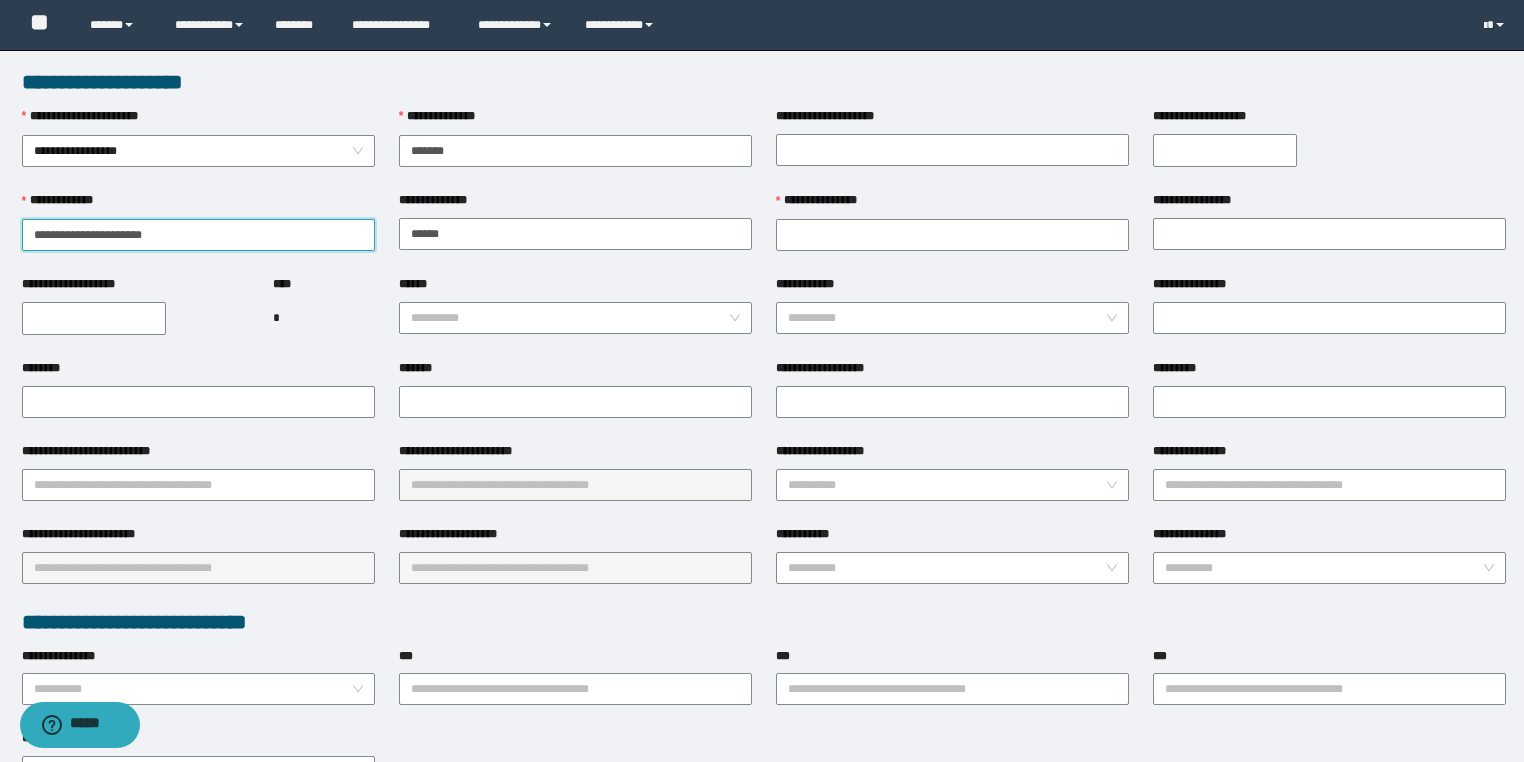 drag, startPoint x: 112, startPoint y: 226, endPoint x: 0, endPoint y: 221, distance: 112.11155 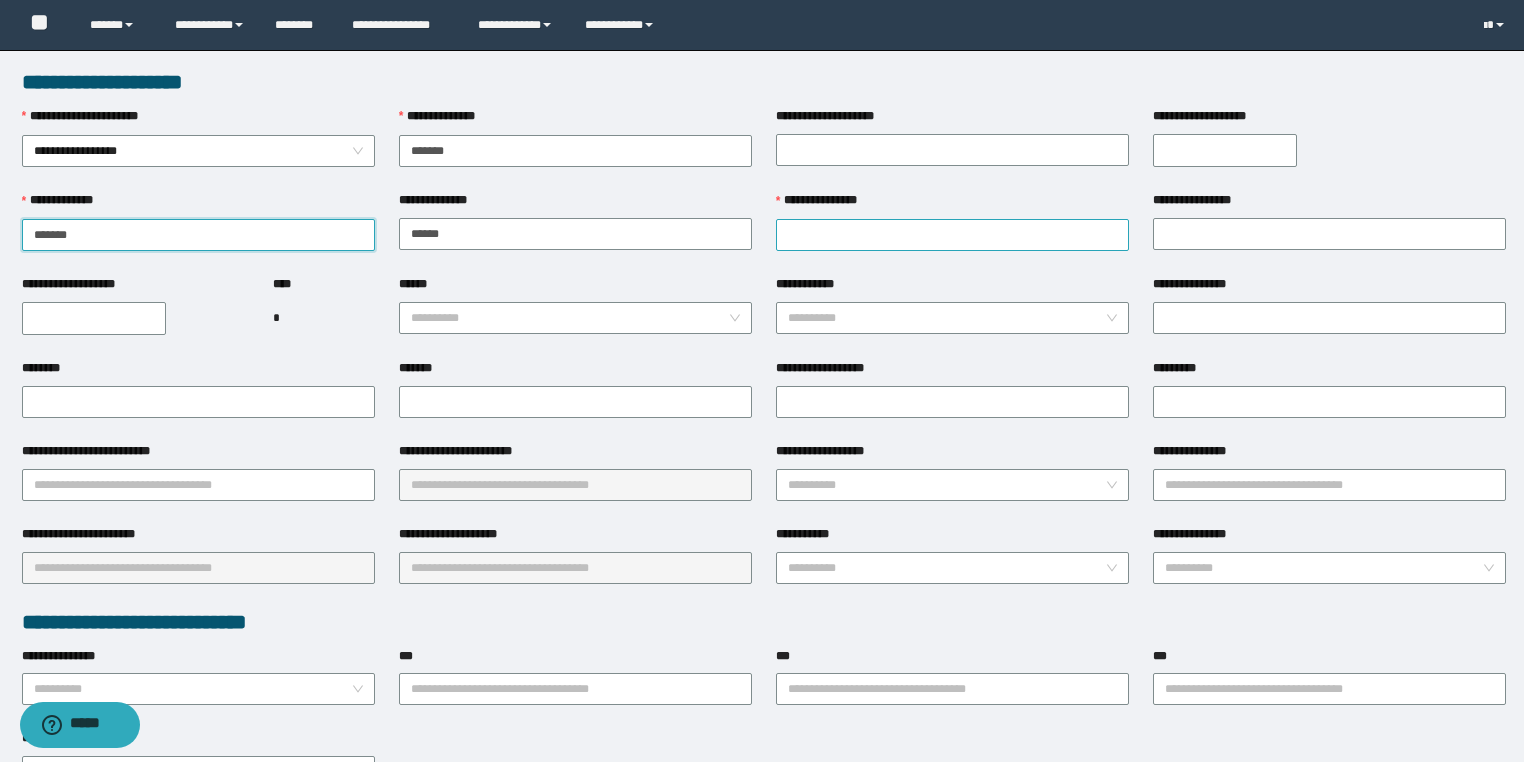 type on "******" 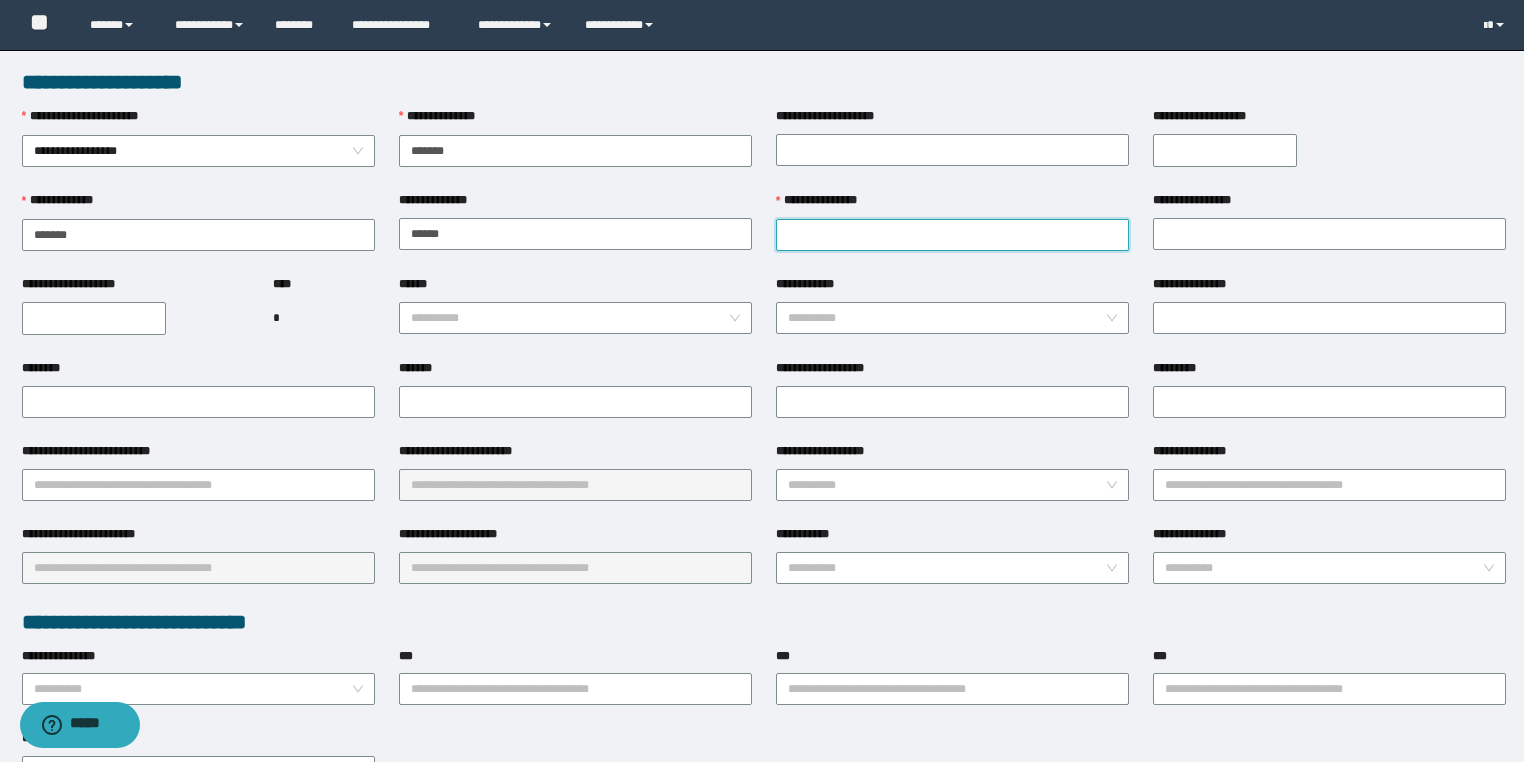 click on "**********" at bounding box center (952, 235) 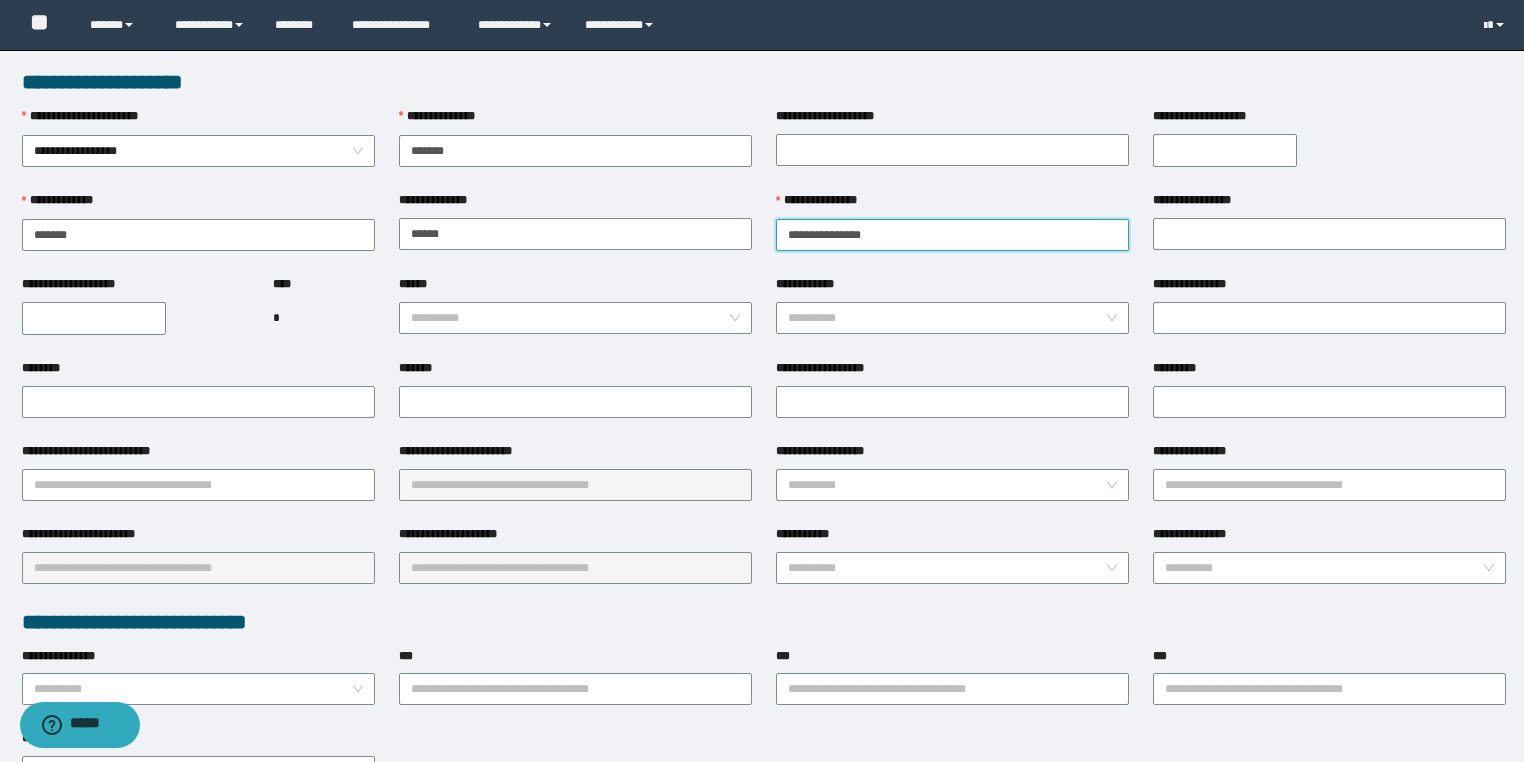 drag, startPoint x: 896, startPoint y: 228, endPoint x: 830, endPoint y: 229, distance: 66.007576 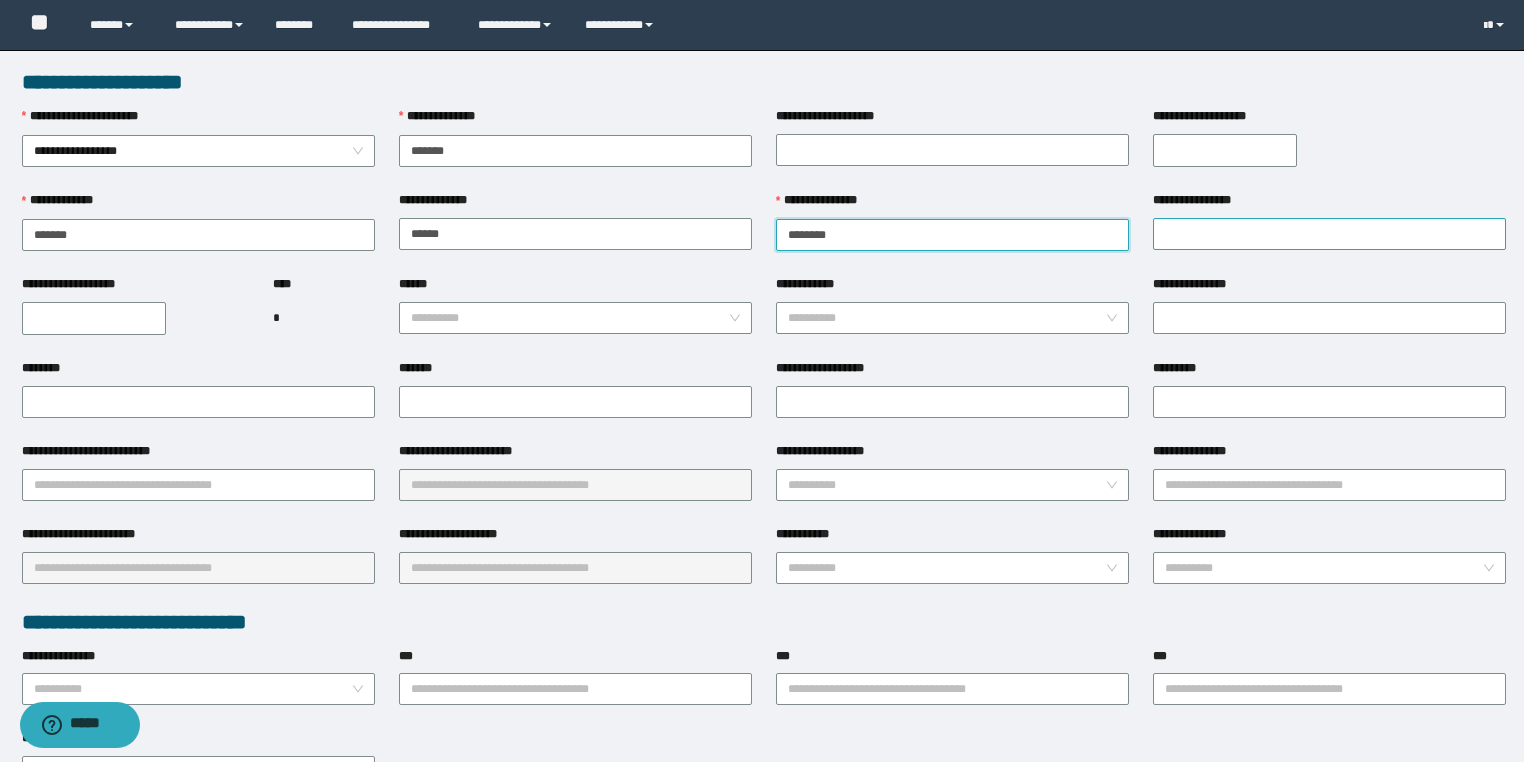 type on "*******" 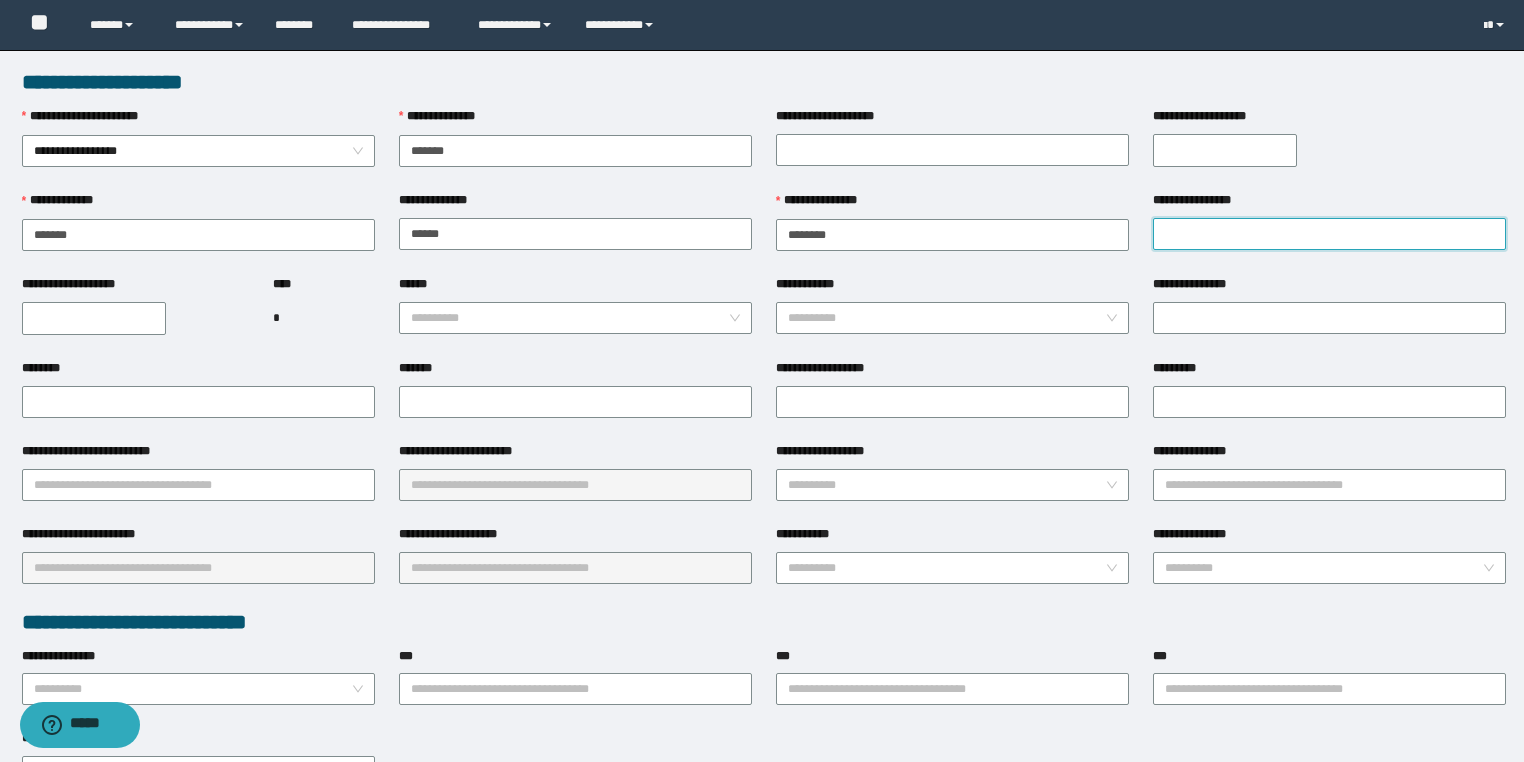 click on "**********" at bounding box center (1329, 234) 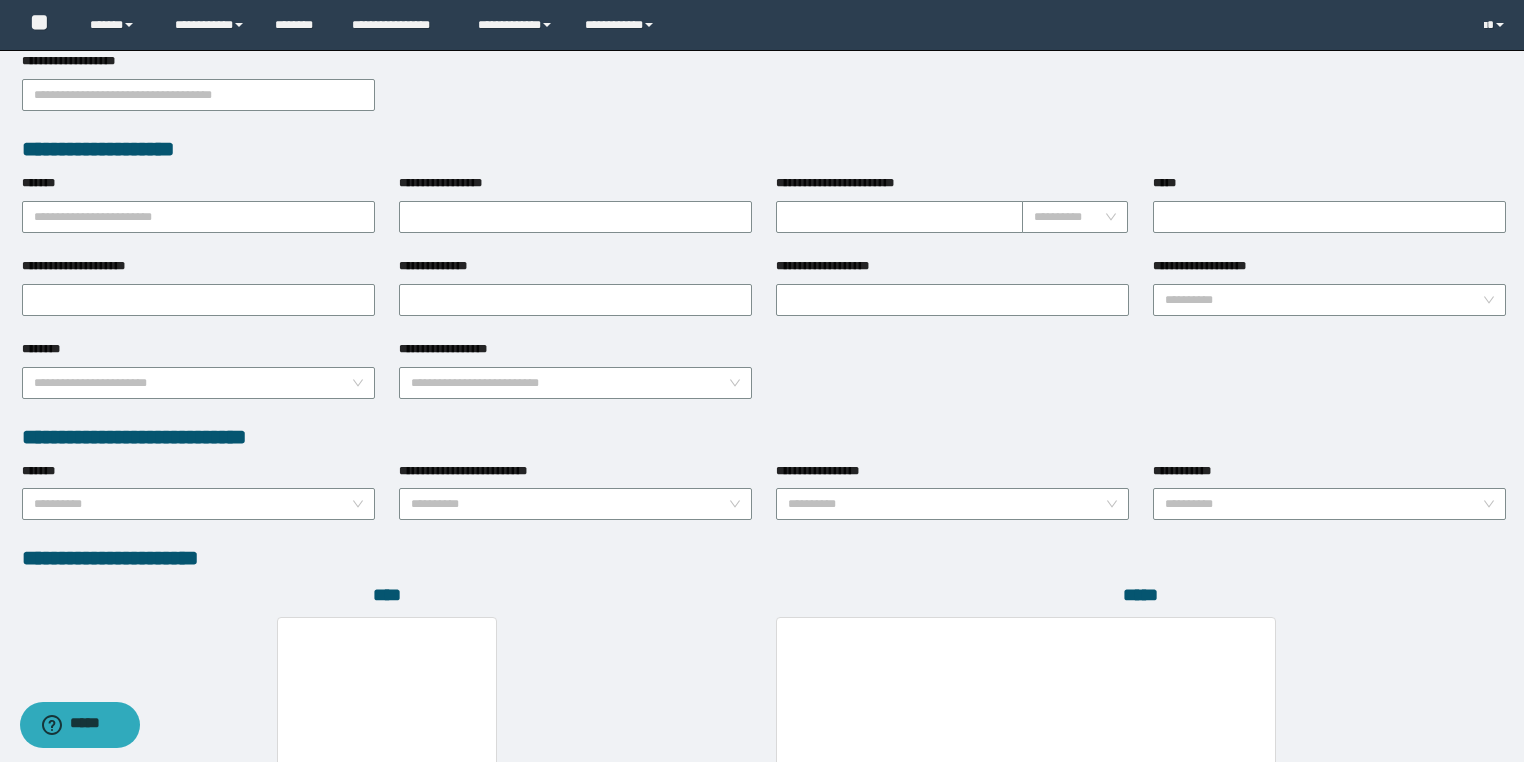 scroll, scrollTop: 939, scrollLeft: 0, axis: vertical 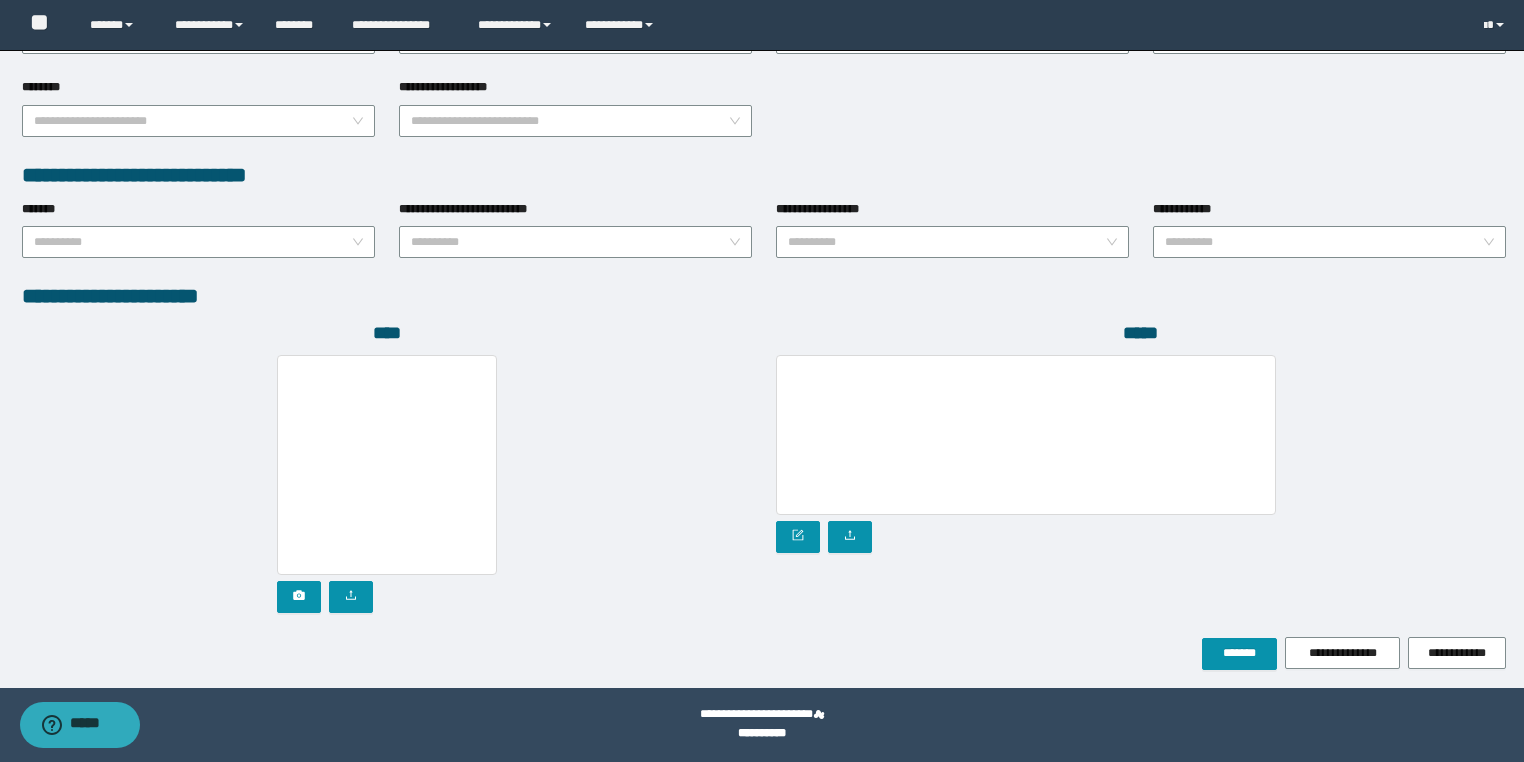 type on "******" 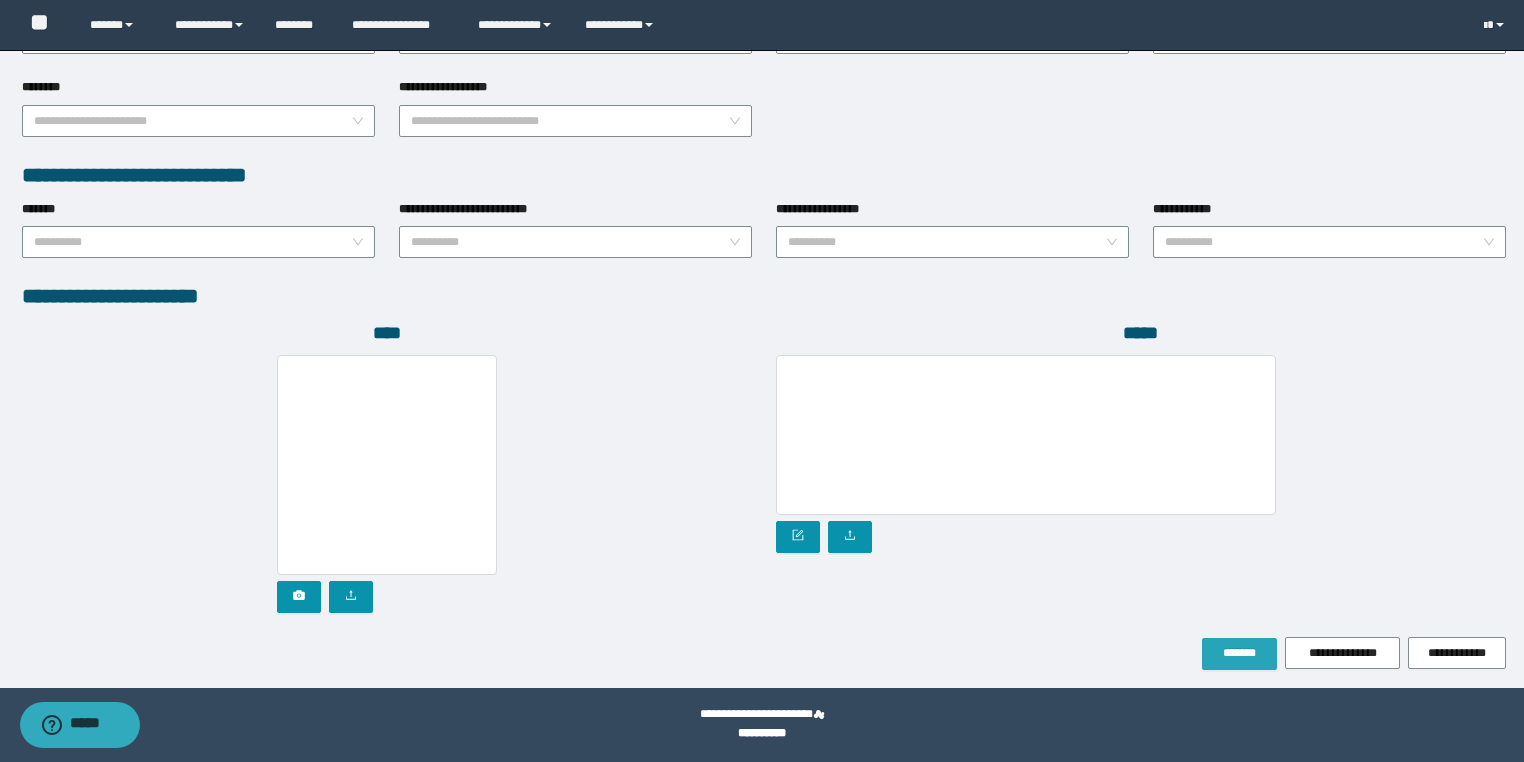 click on "*******" at bounding box center (1239, 654) 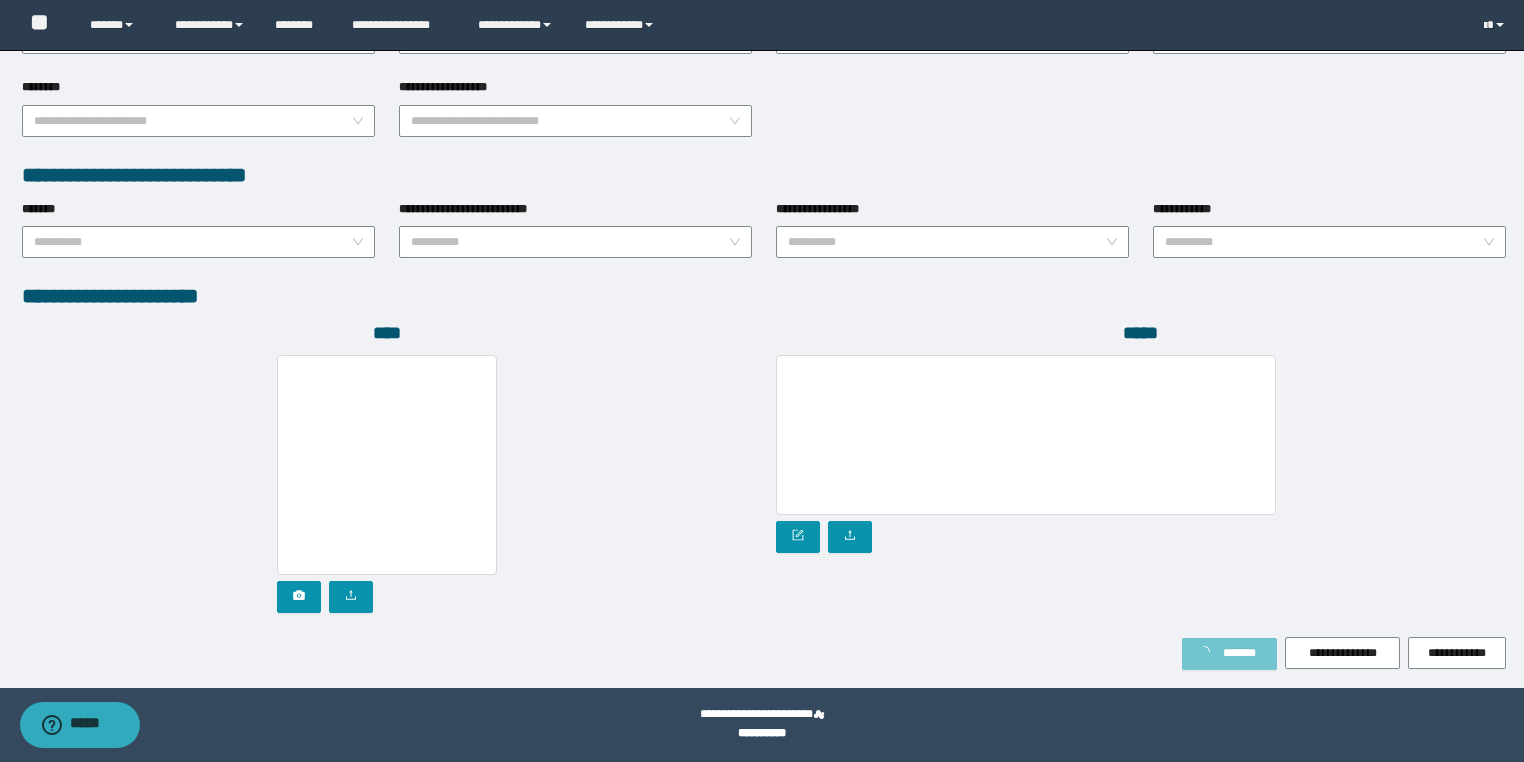 click on "**********" at bounding box center (764, -101) 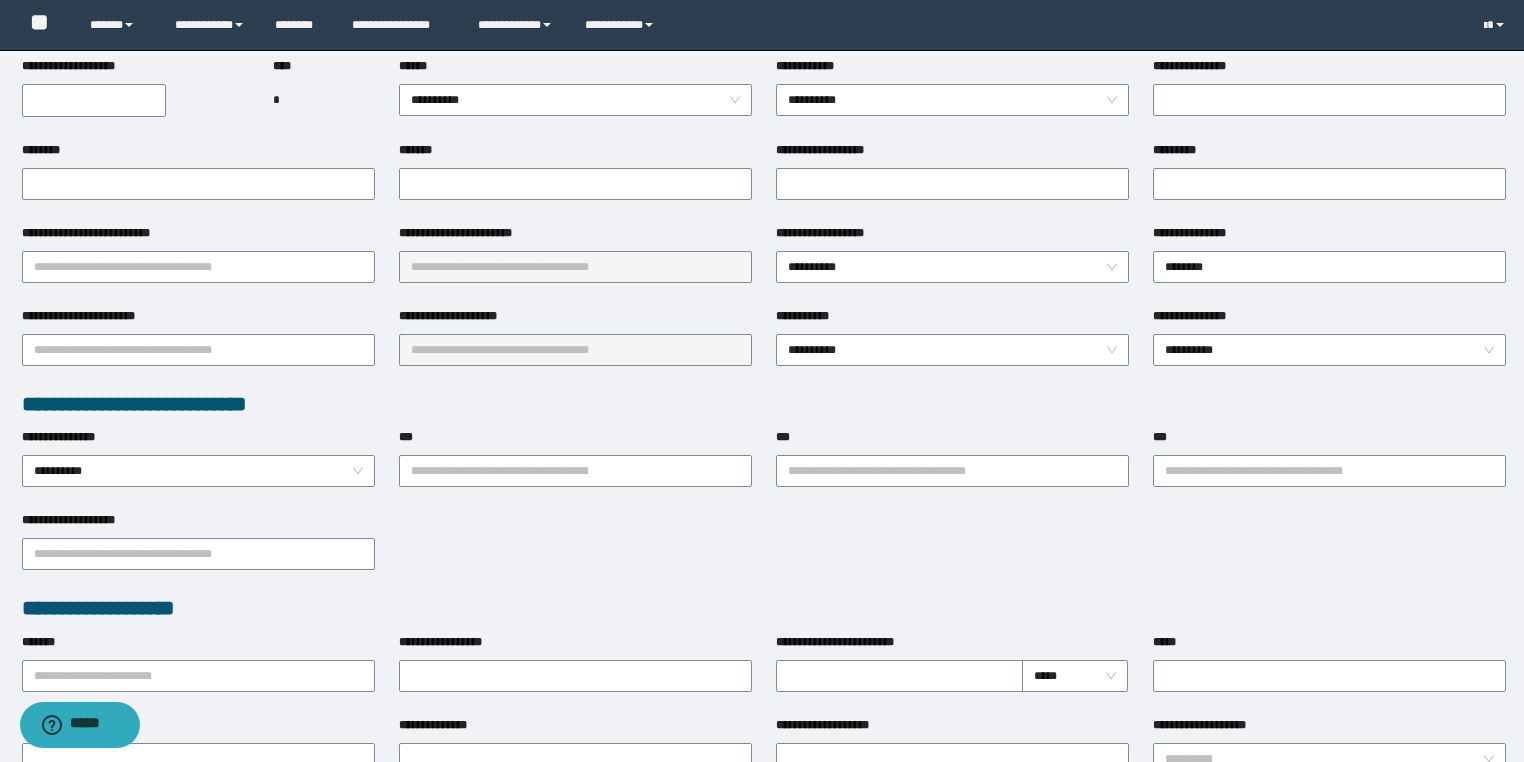 scroll, scrollTop: 0, scrollLeft: 0, axis: both 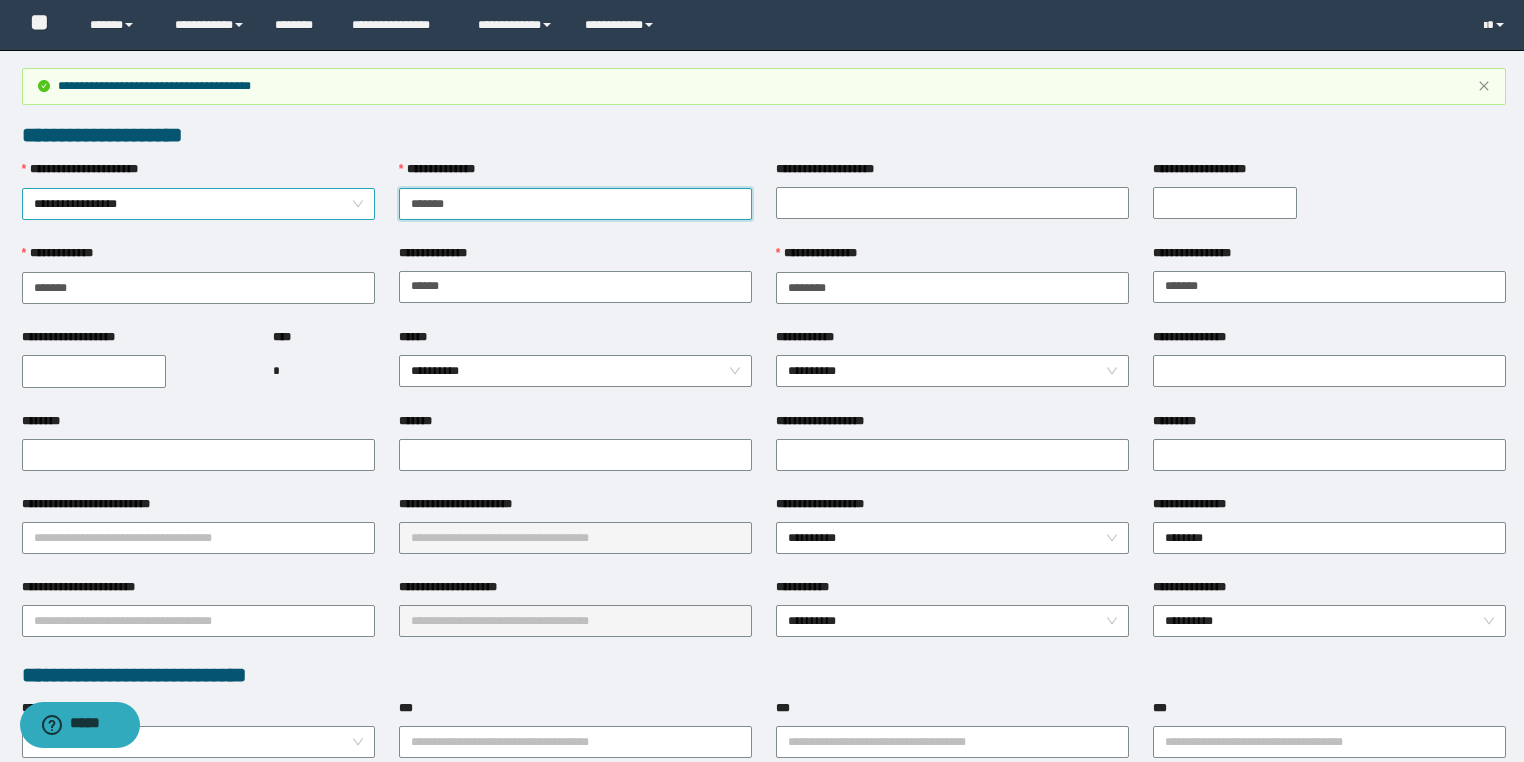 drag, startPoint x: 508, startPoint y: 204, endPoint x: 282, endPoint y: 203, distance: 226.00221 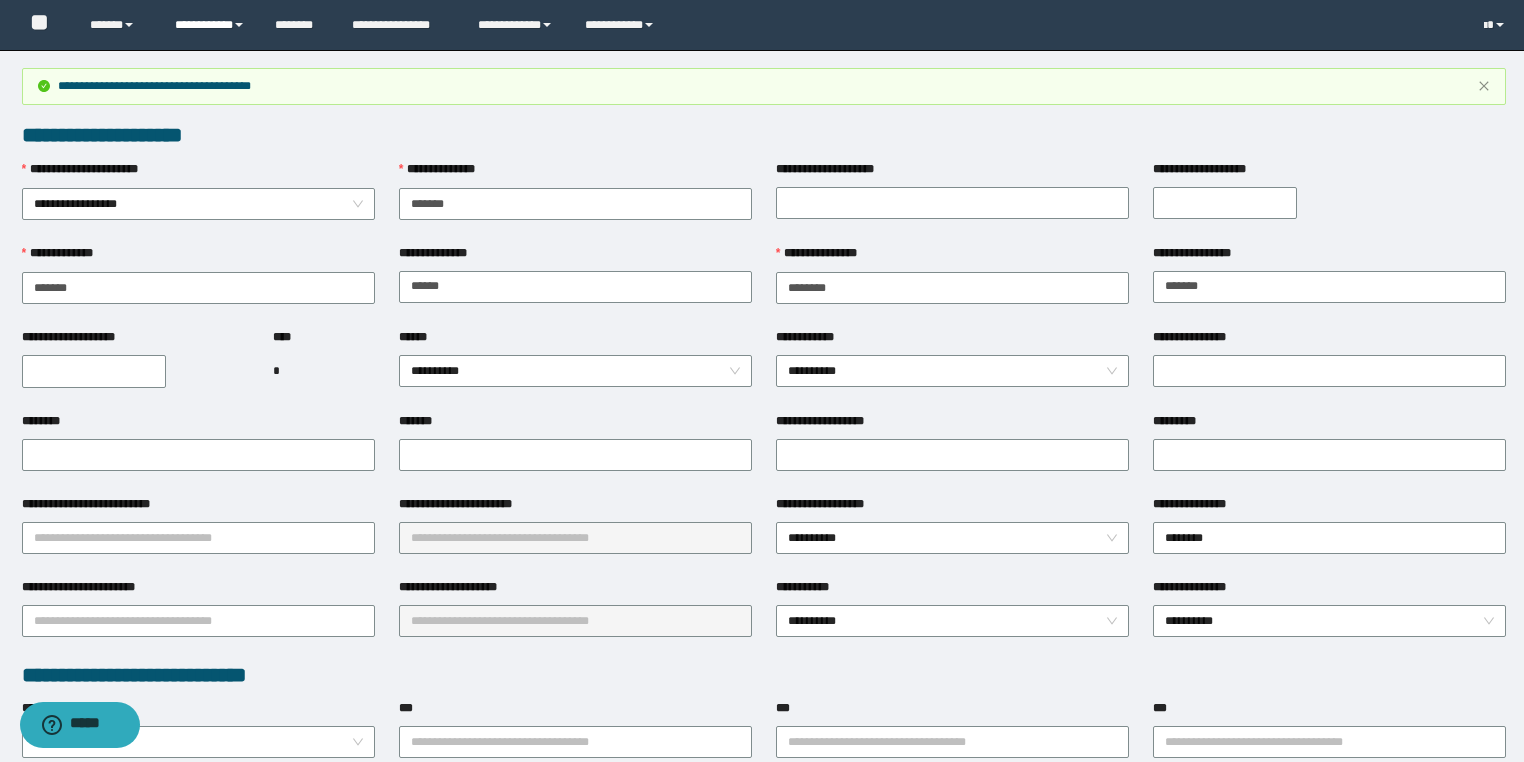 click on "**********" at bounding box center [210, 25] 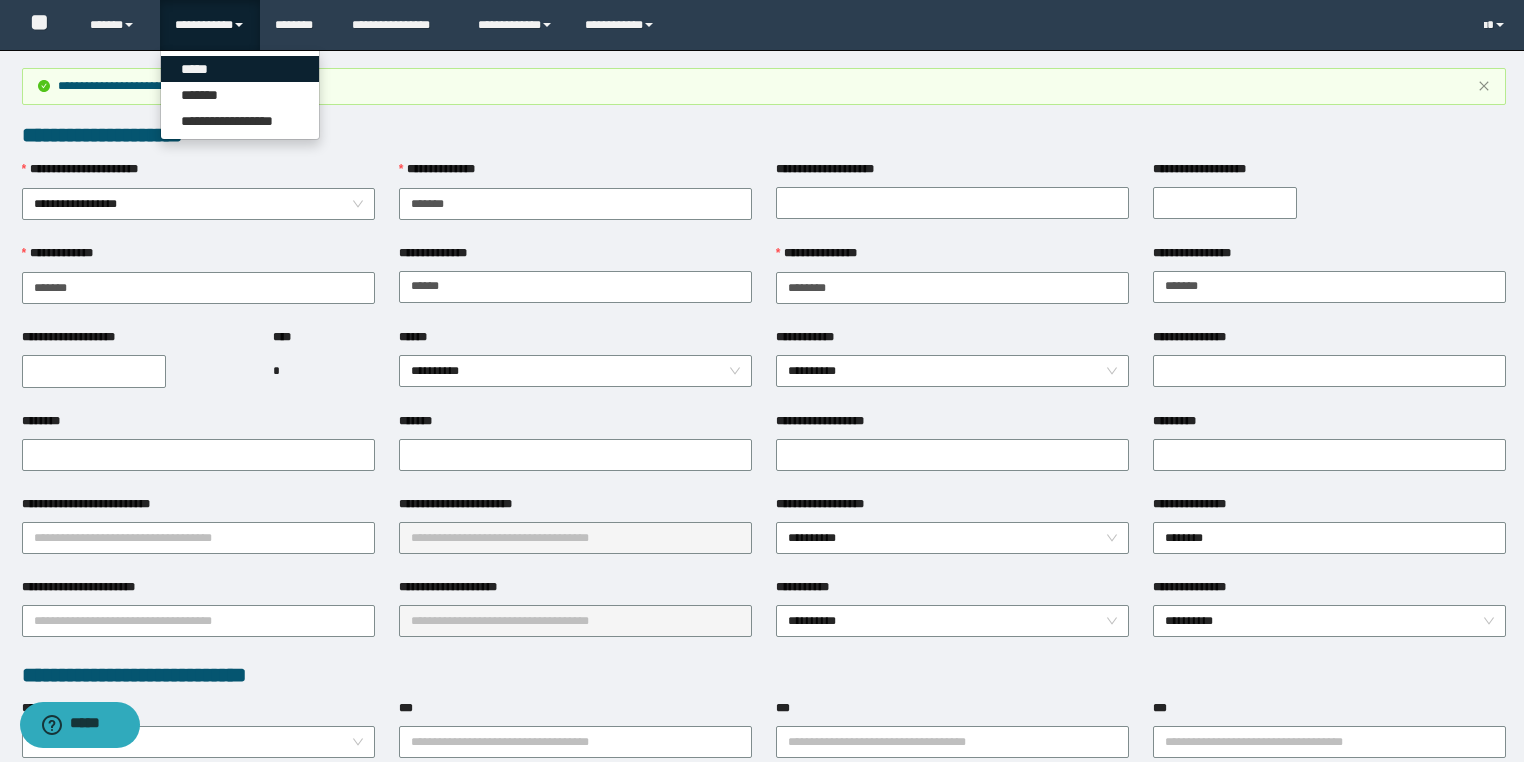 click on "*****" at bounding box center (240, 69) 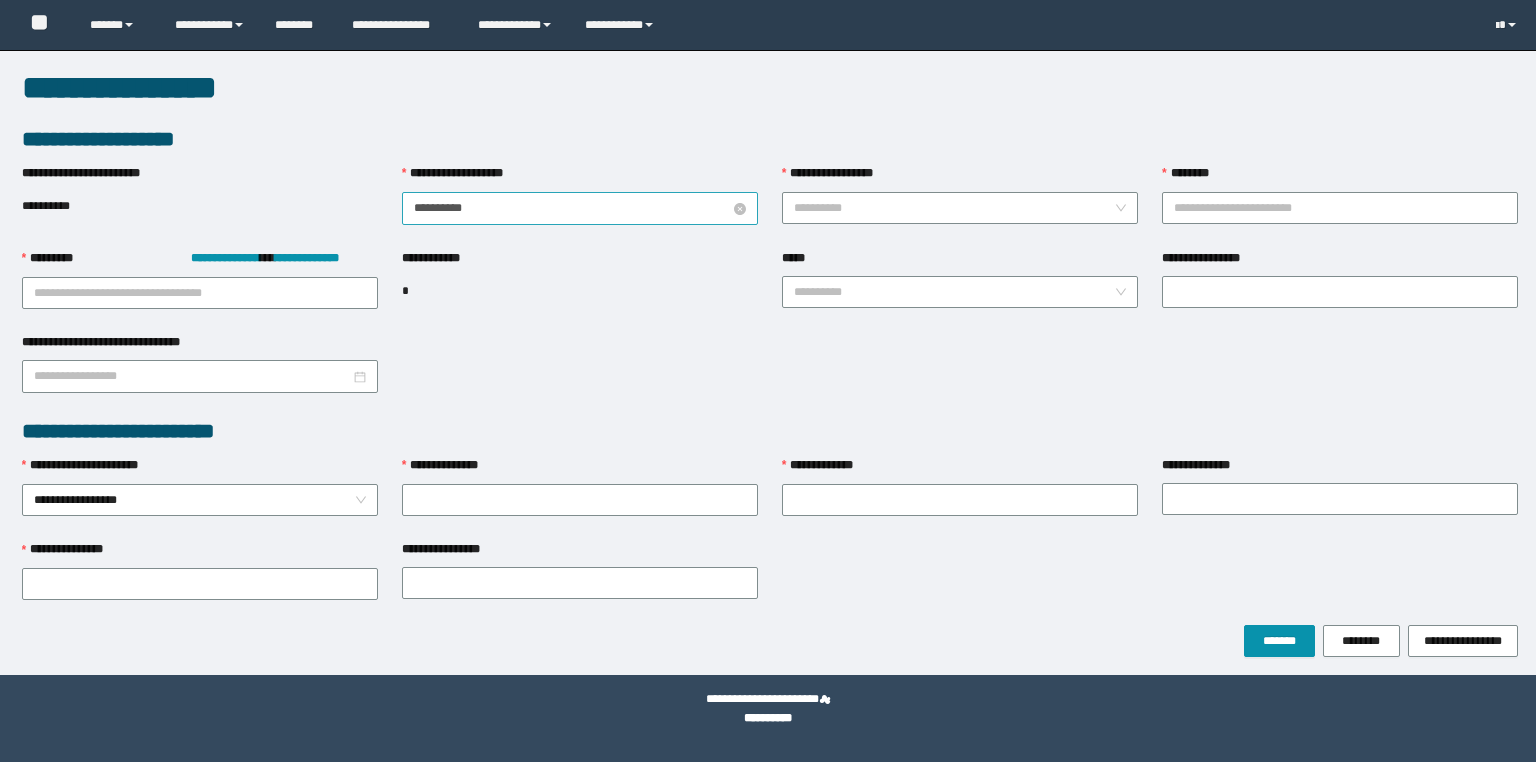 scroll, scrollTop: 0, scrollLeft: 0, axis: both 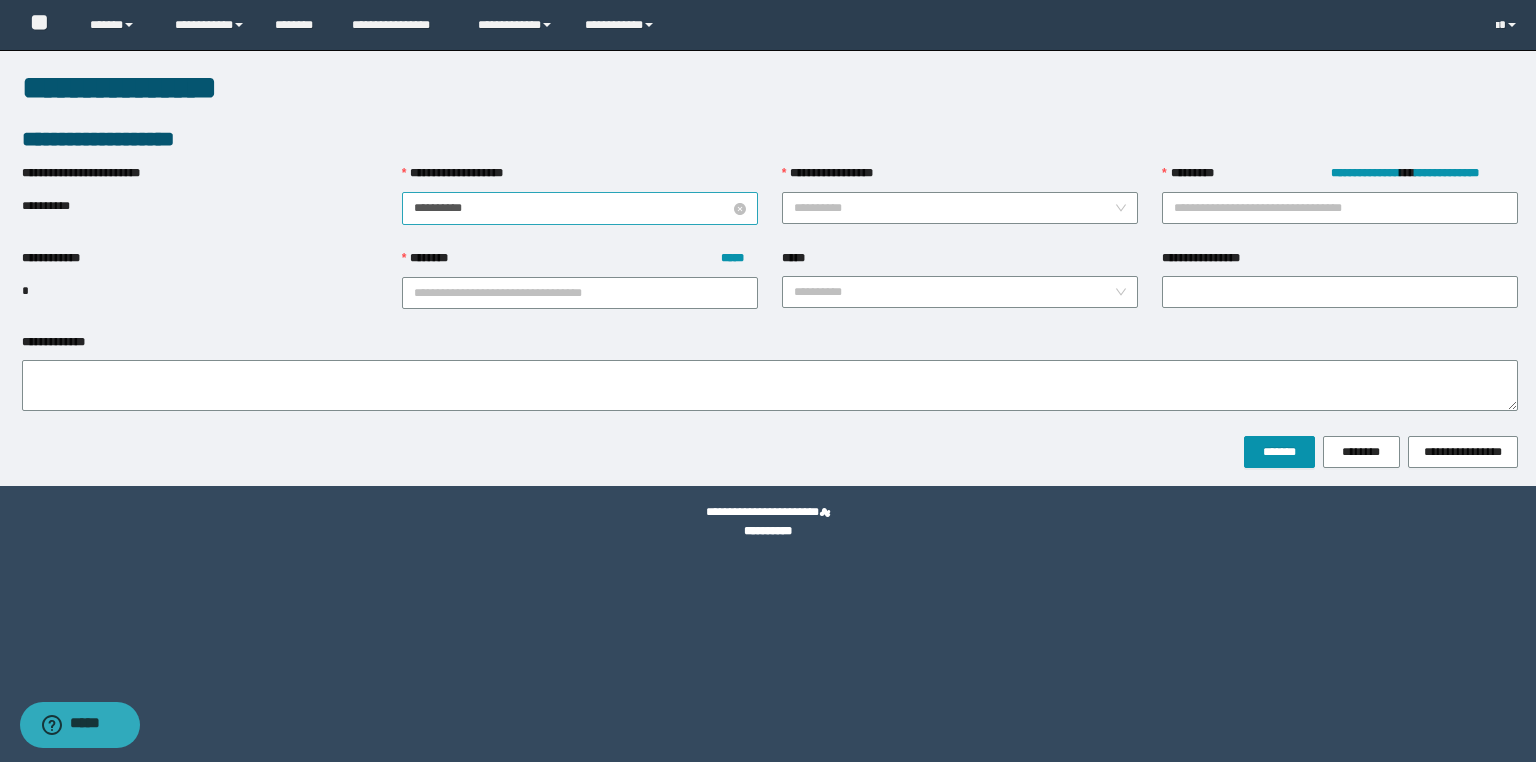 click on "**********" at bounding box center (572, 208) 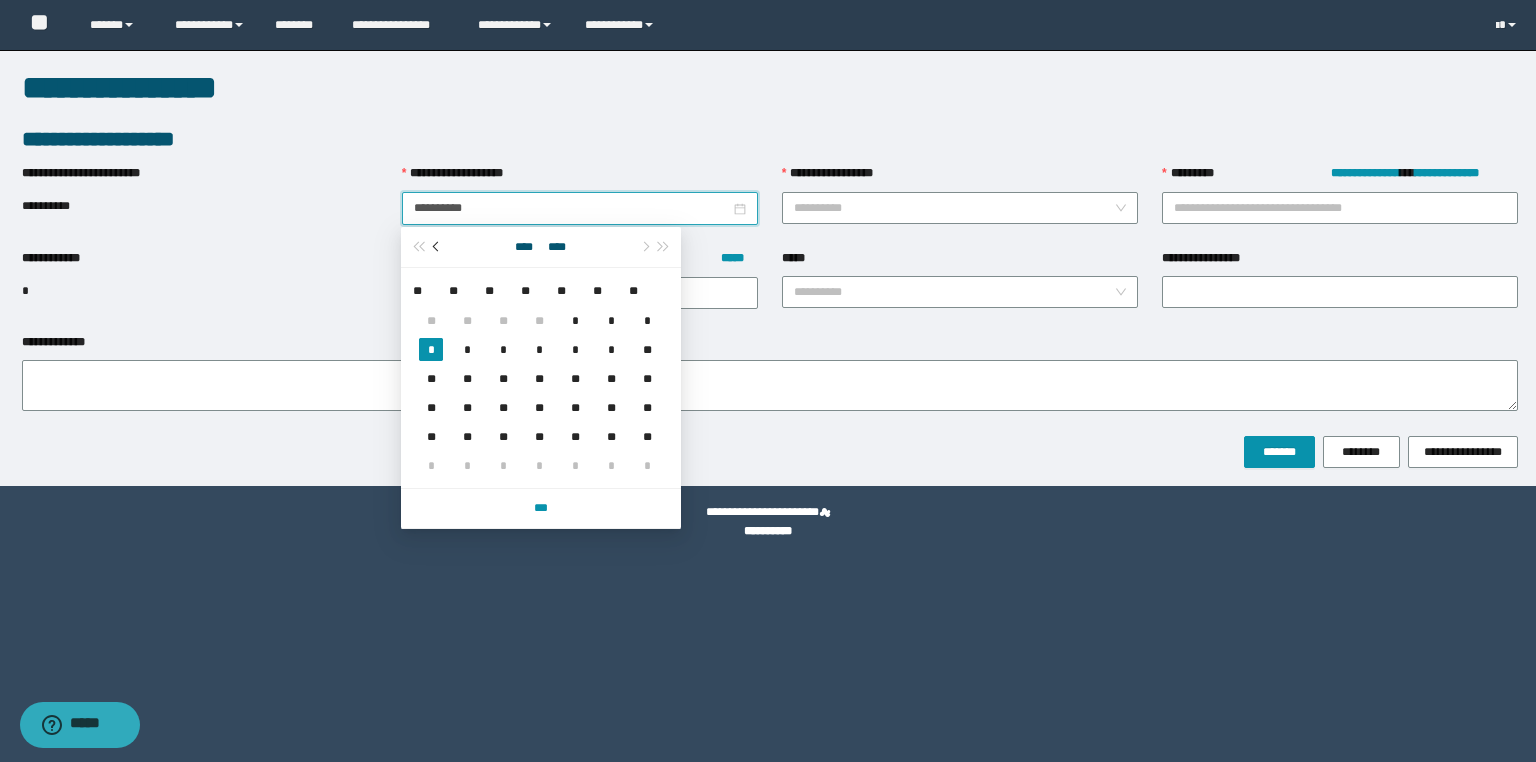 click at bounding box center [437, 247] 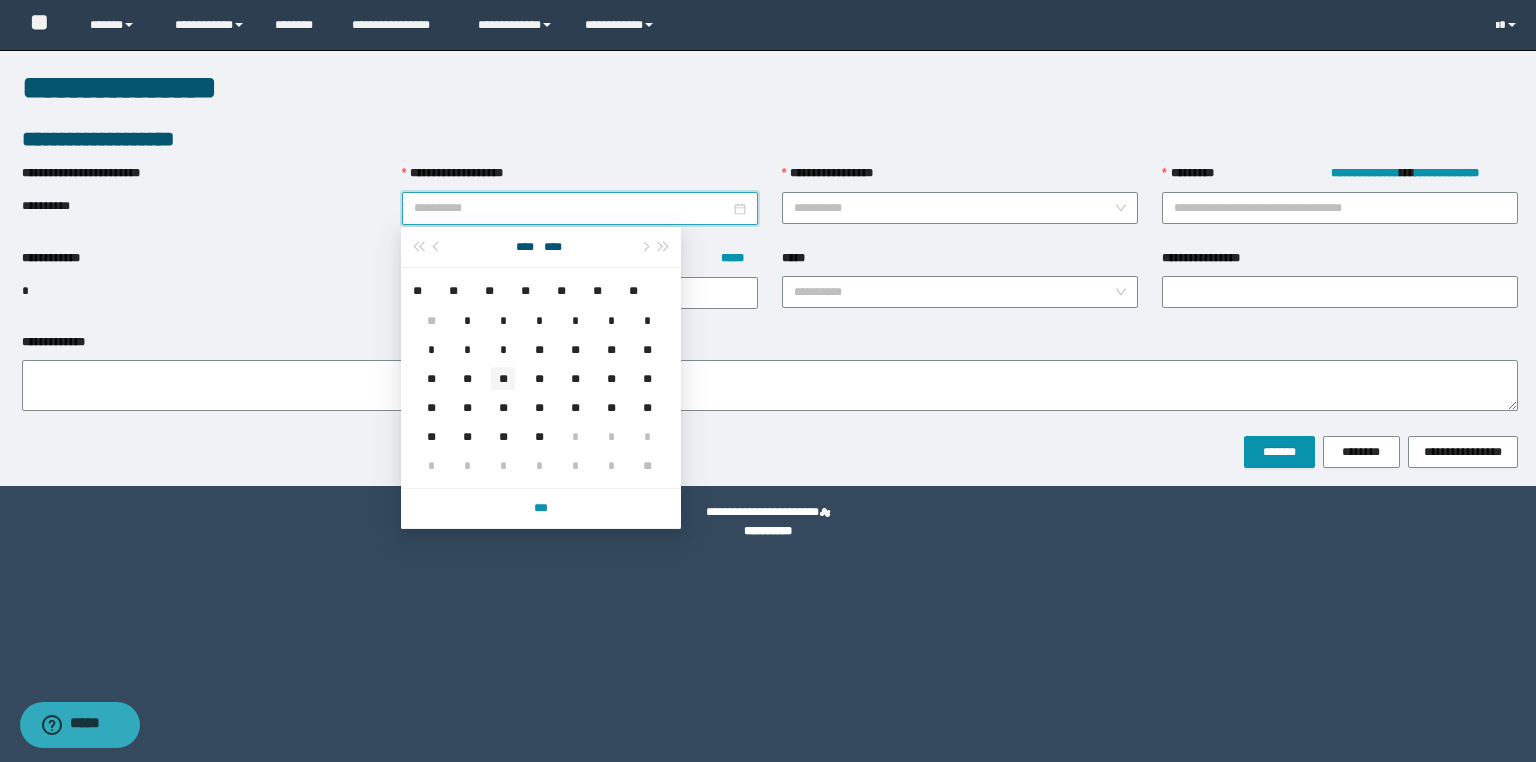 type on "**********" 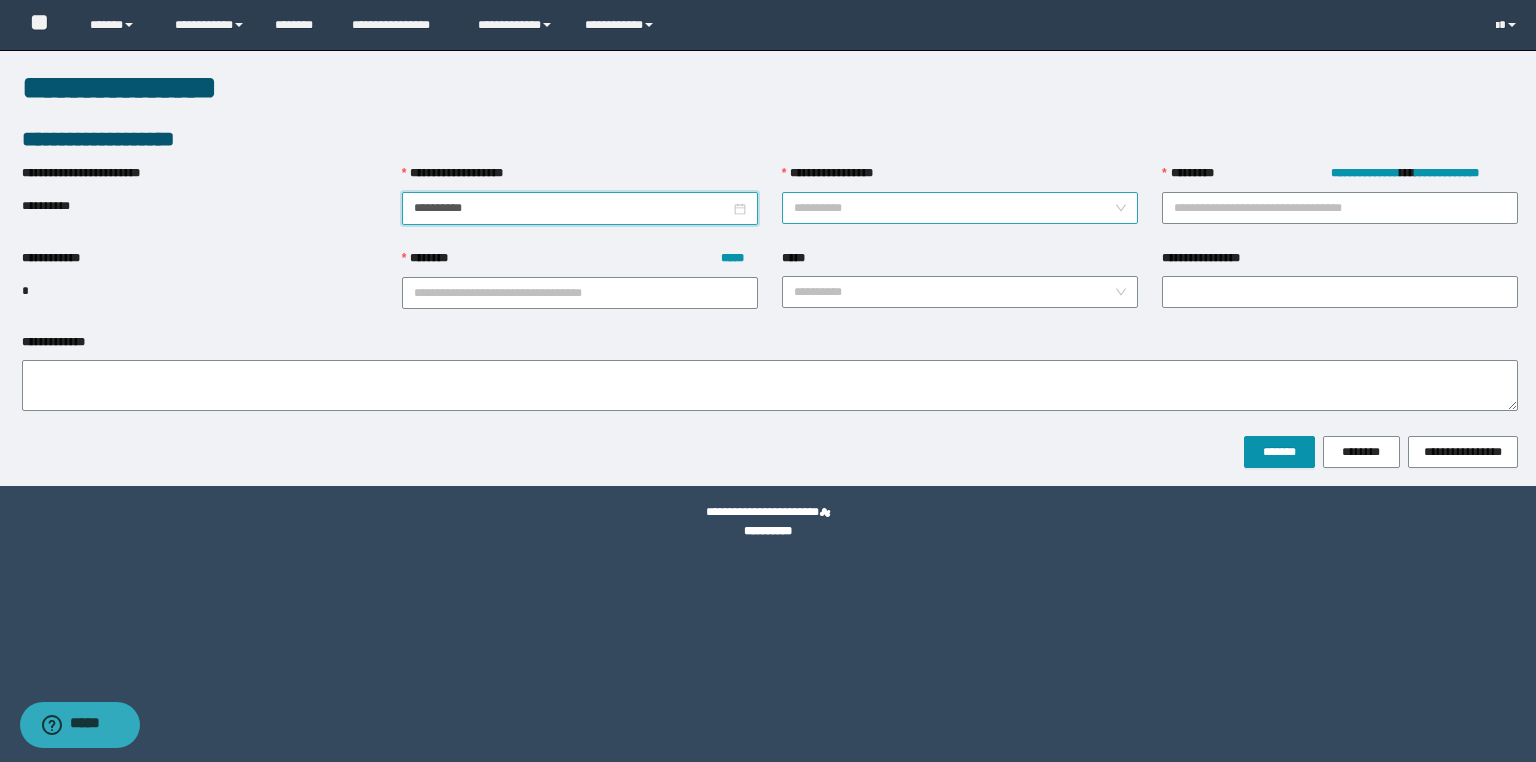 click on "**********" at bounding box center [954, 208] 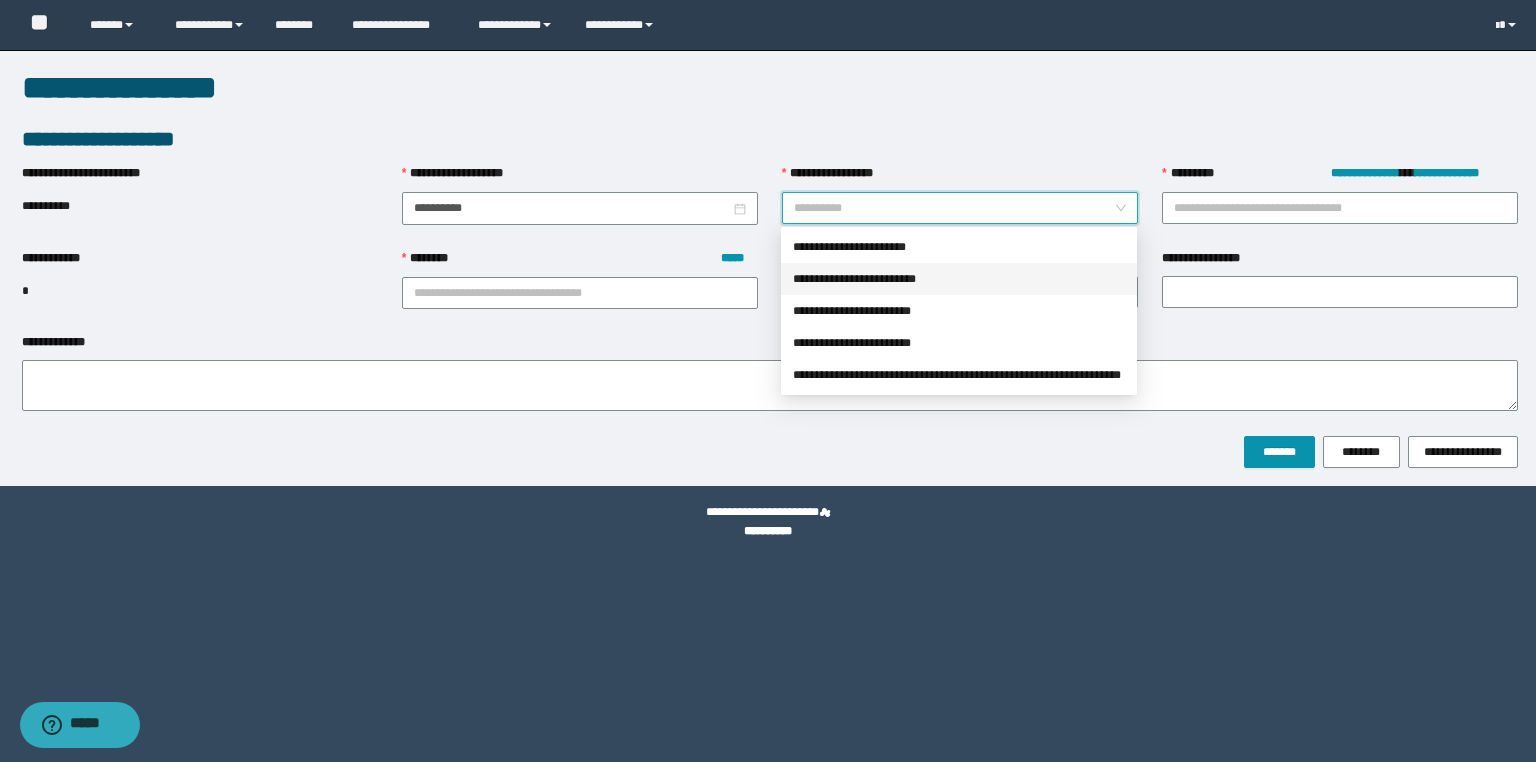 click on "**********" at bounding box center (959, 279) 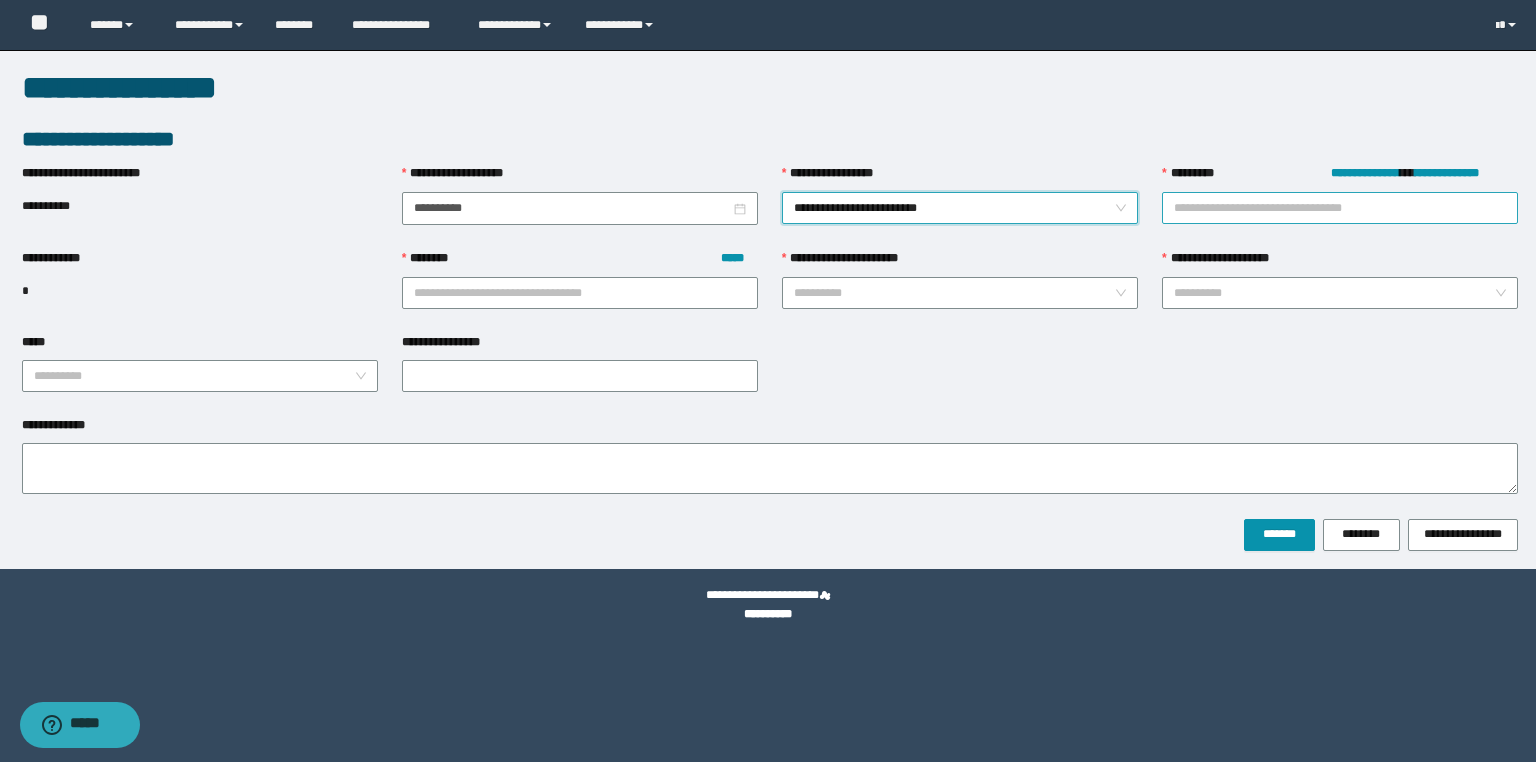 click on "**********" at bounding box center (1340, 208) 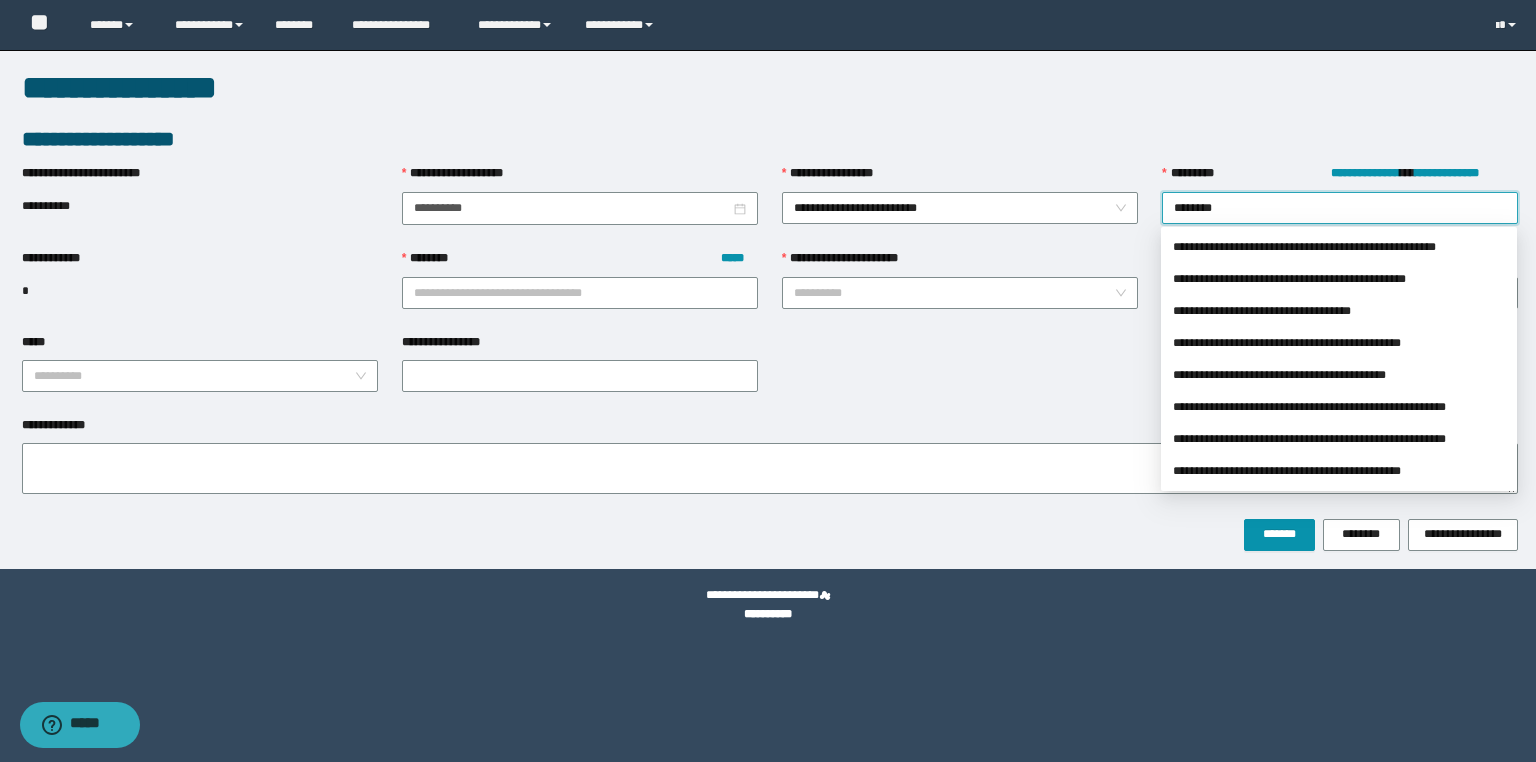 type on "*******" 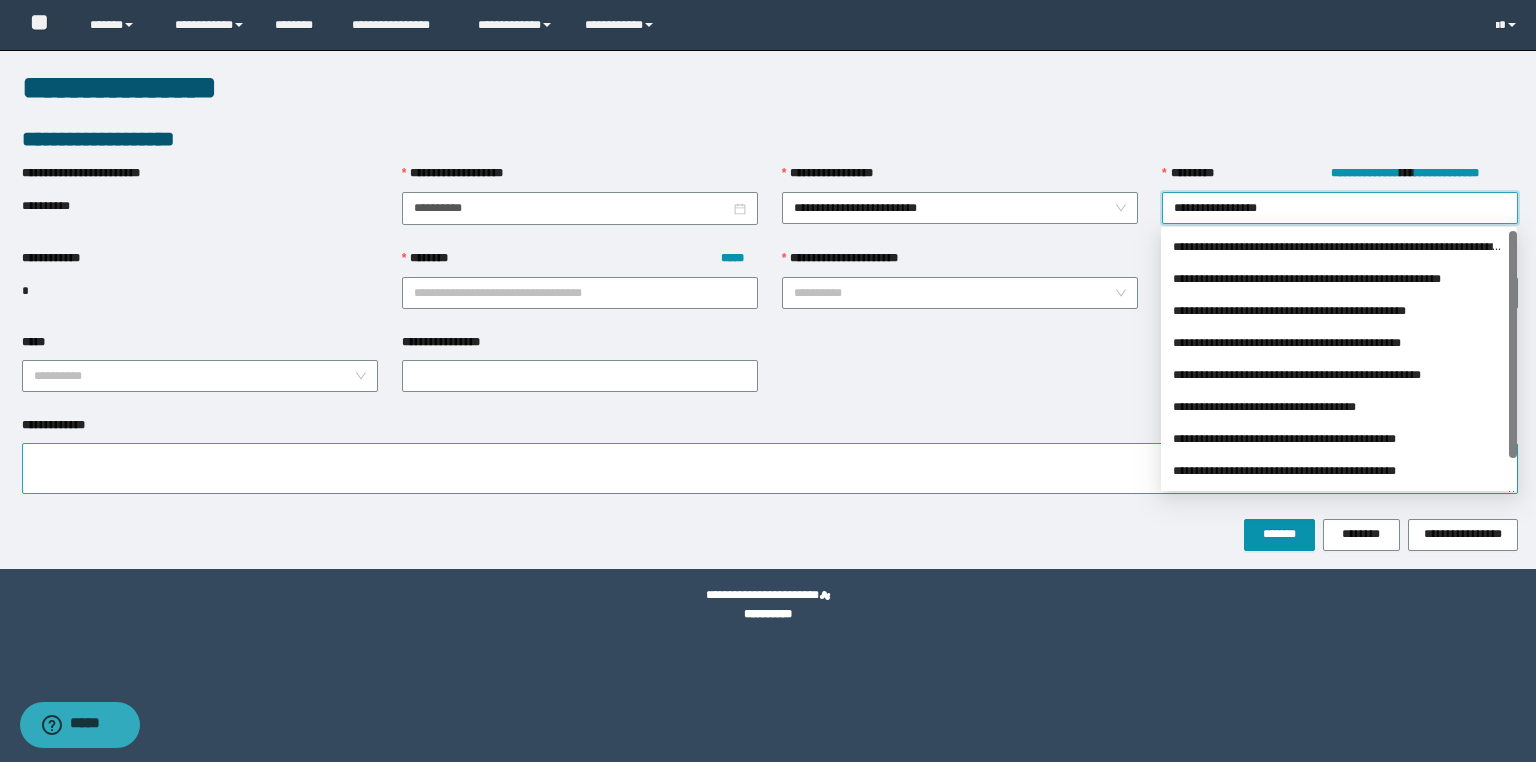 type on "**********" 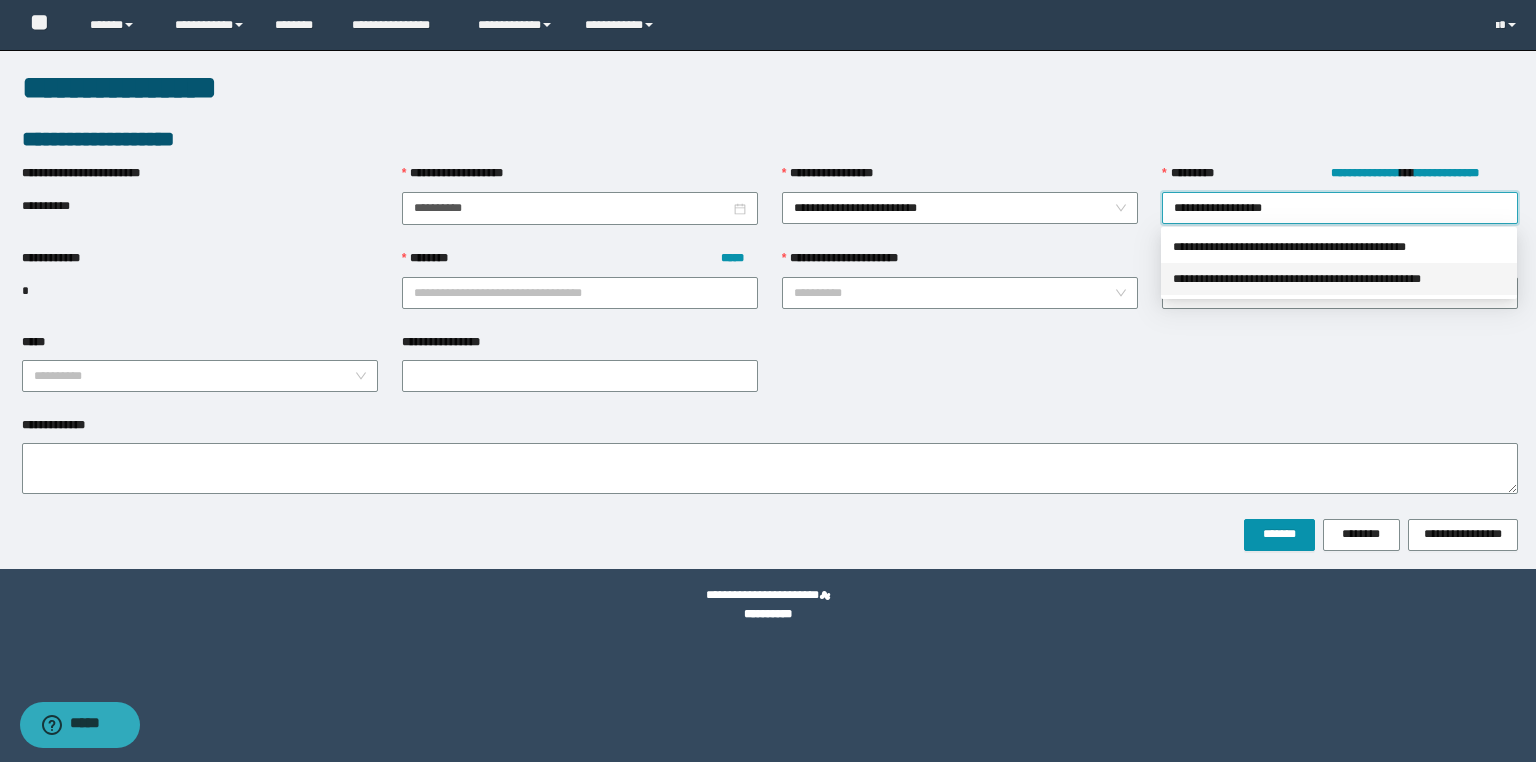 click on "**********" at bounding box center [1339, 279] 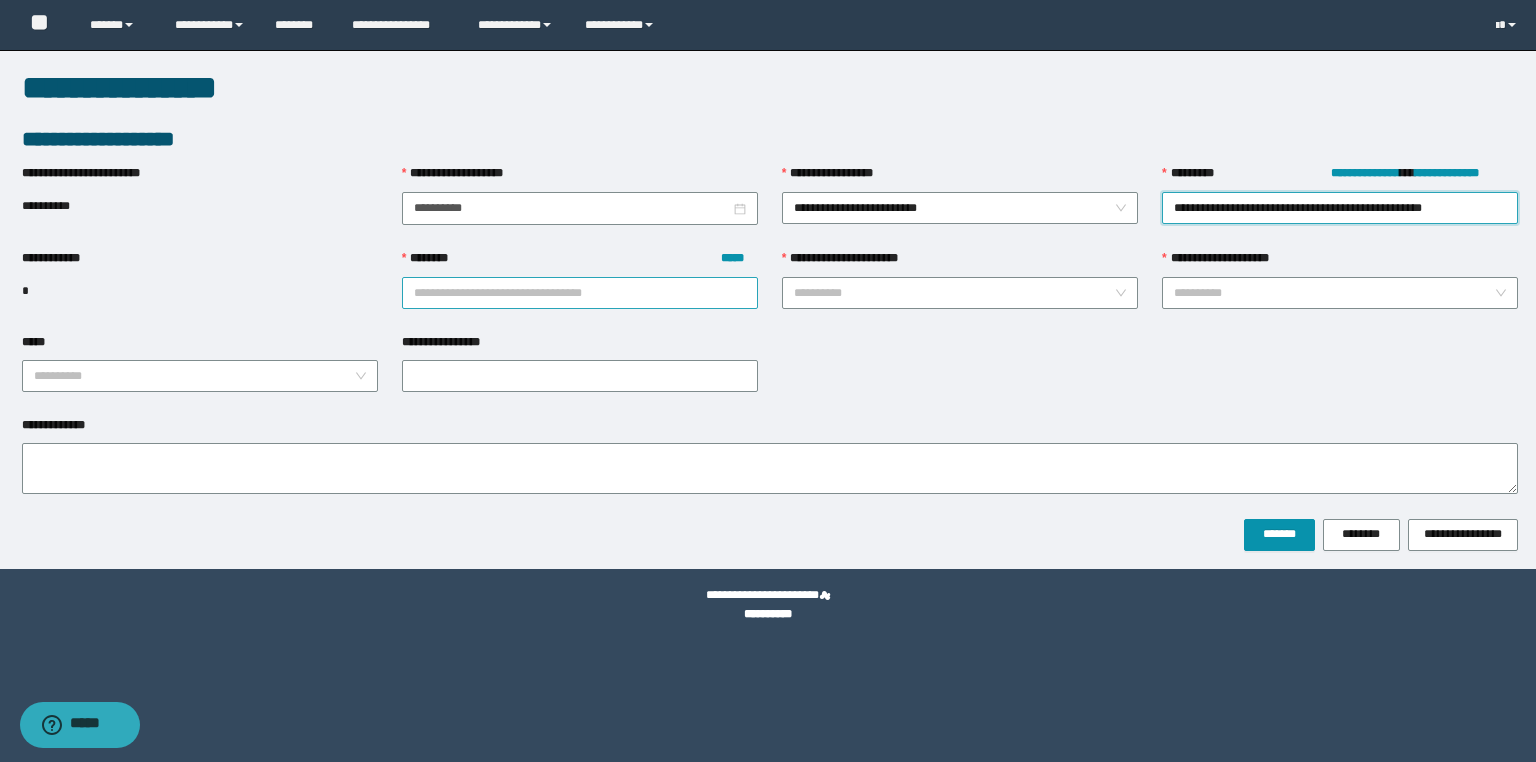click on "******** *****" at bounding box center (580, 293) 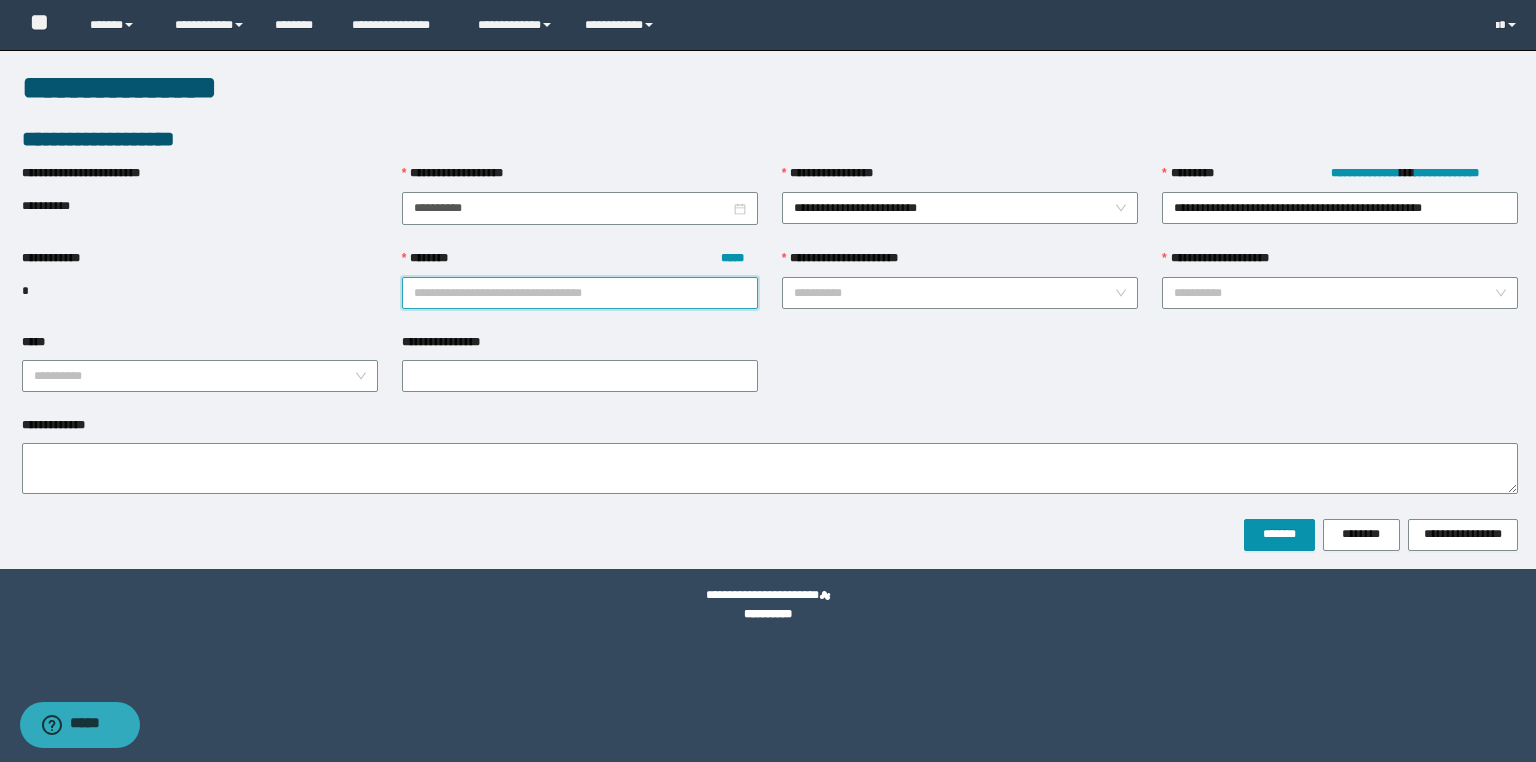 paste on "*******" 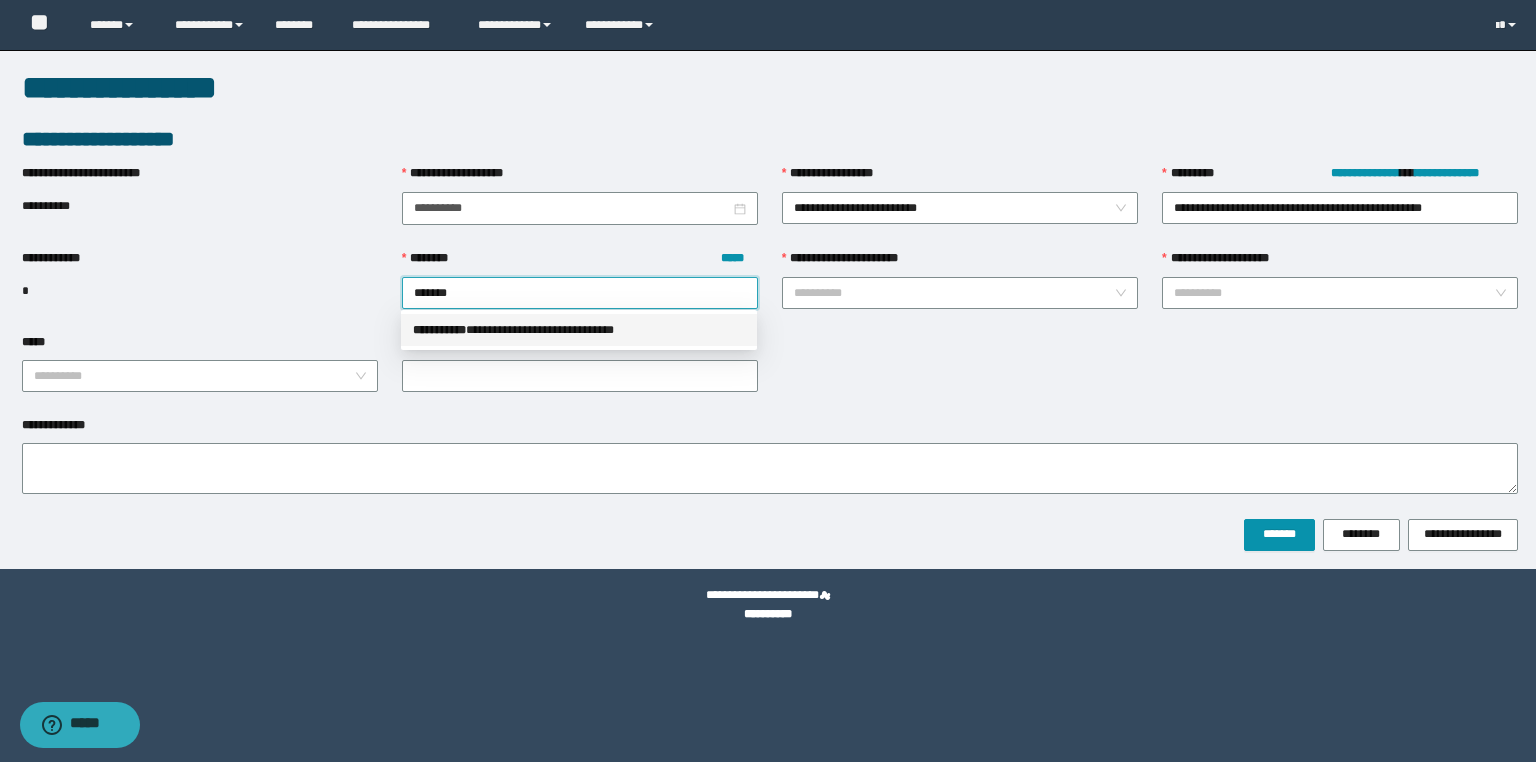 click on "**********" at bounding box center [579, 330] 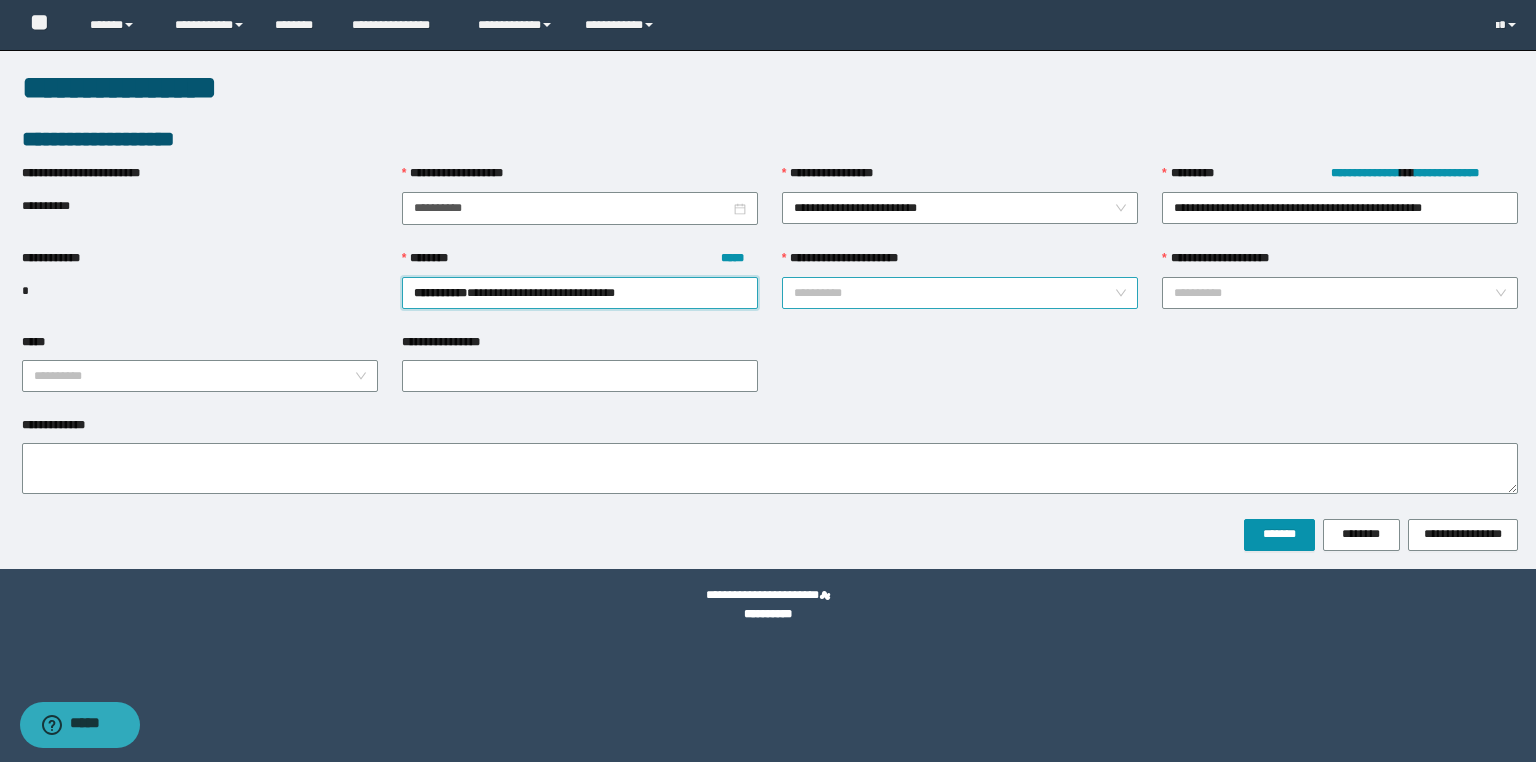 click on "**********" at bounding box center [954, 293] 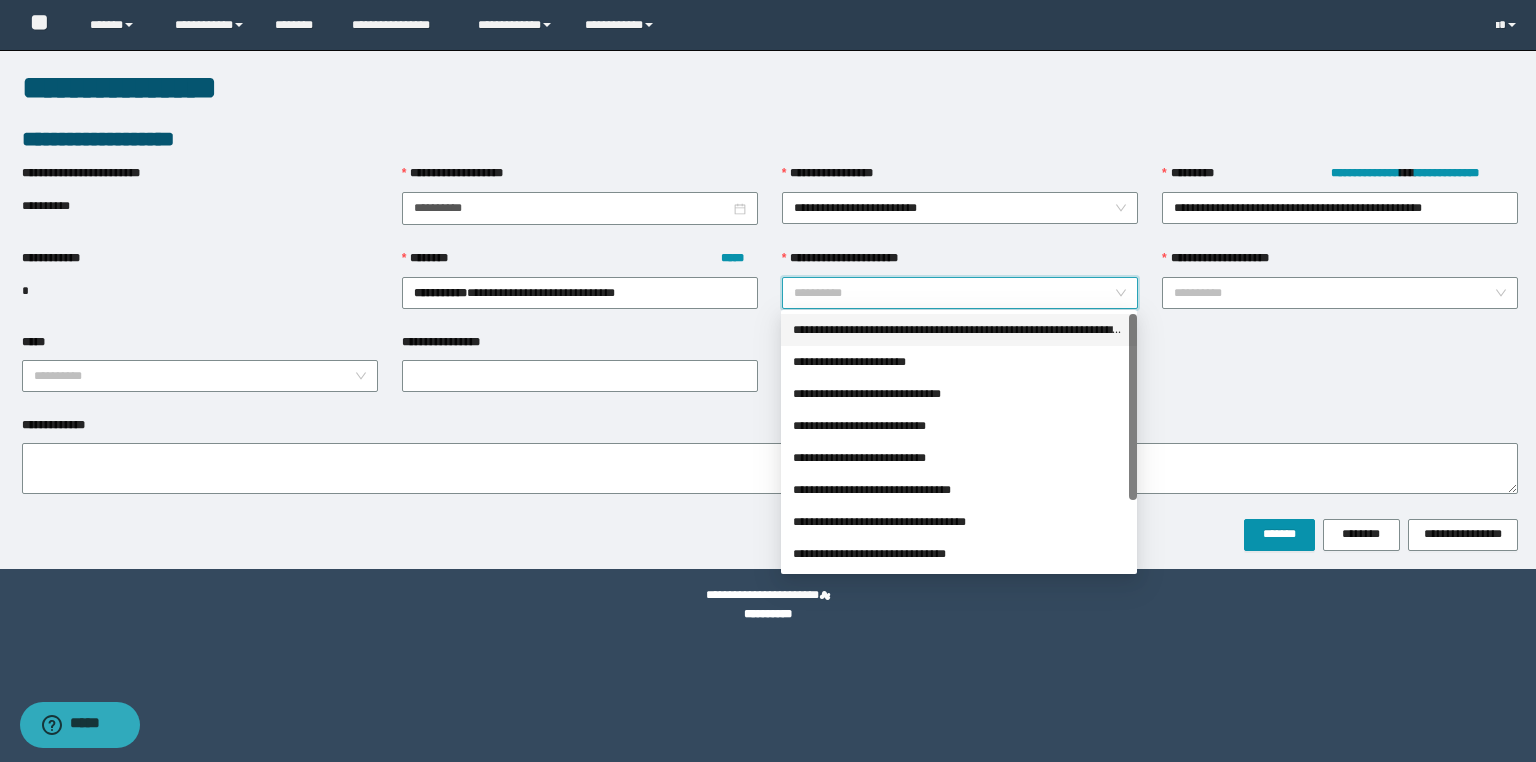 click on "**********" at bounding box center (959, 330) 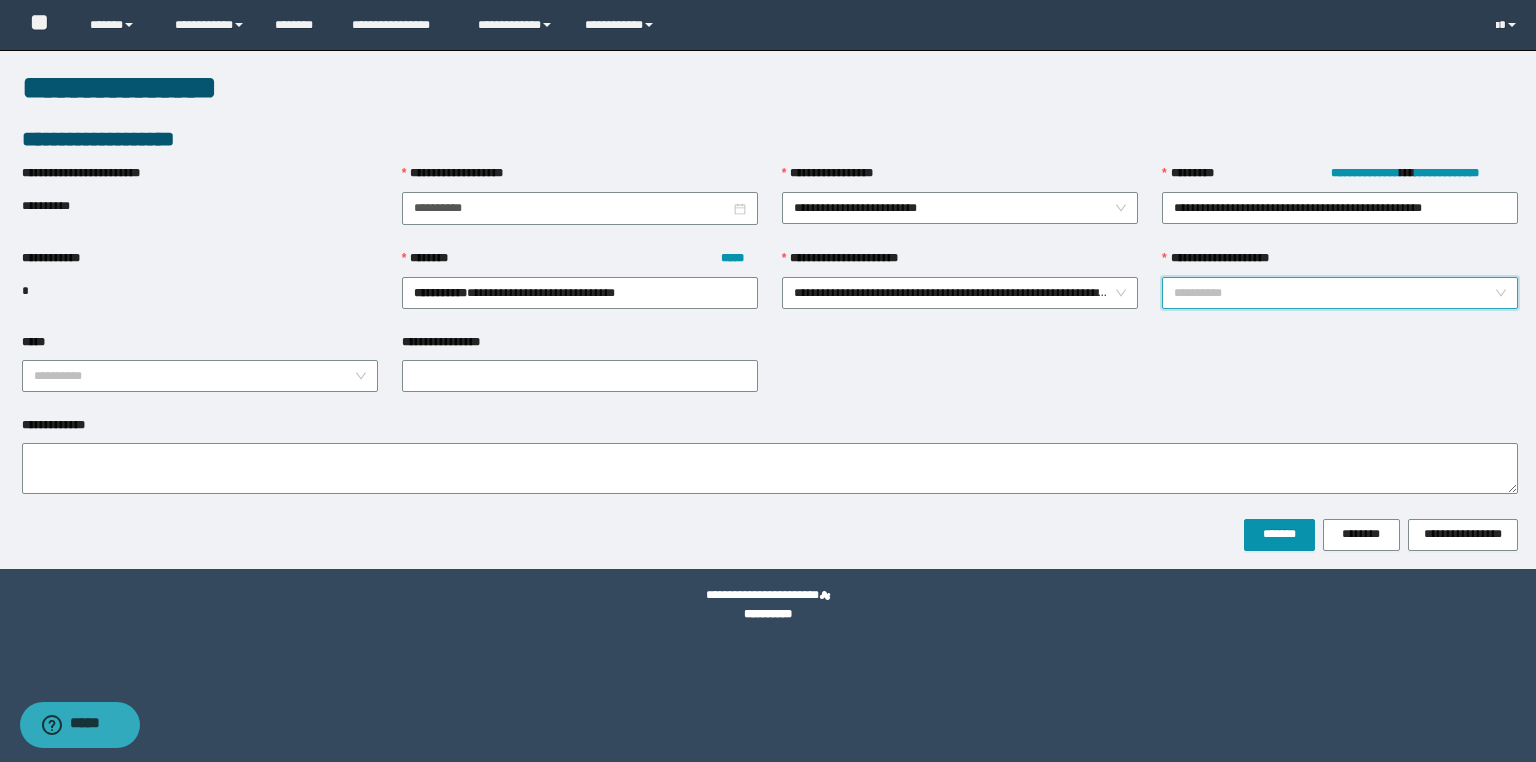 click on "**********" at bounding box center (1334, 293) 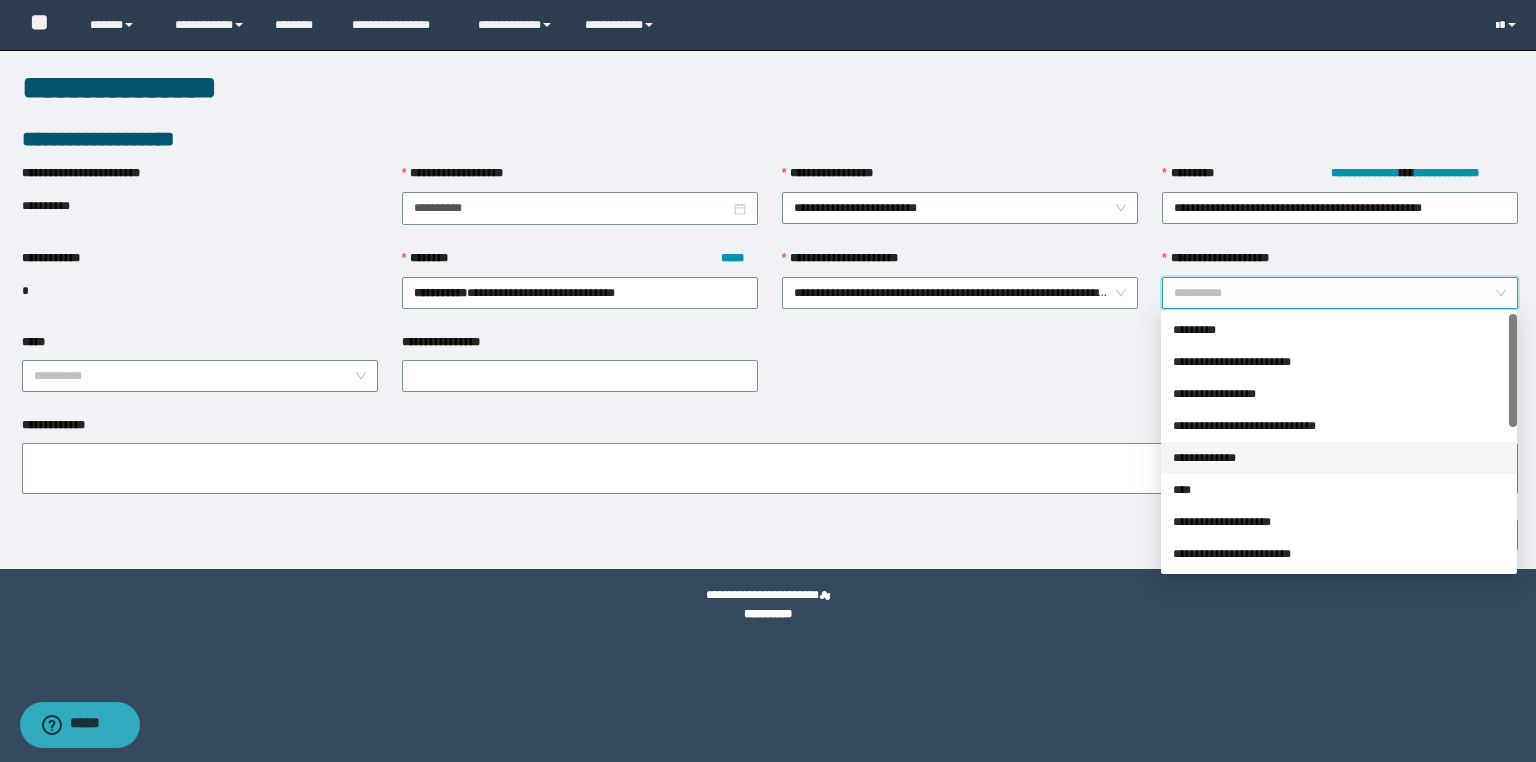 click on "**********" at bounding box center (1339, 458) 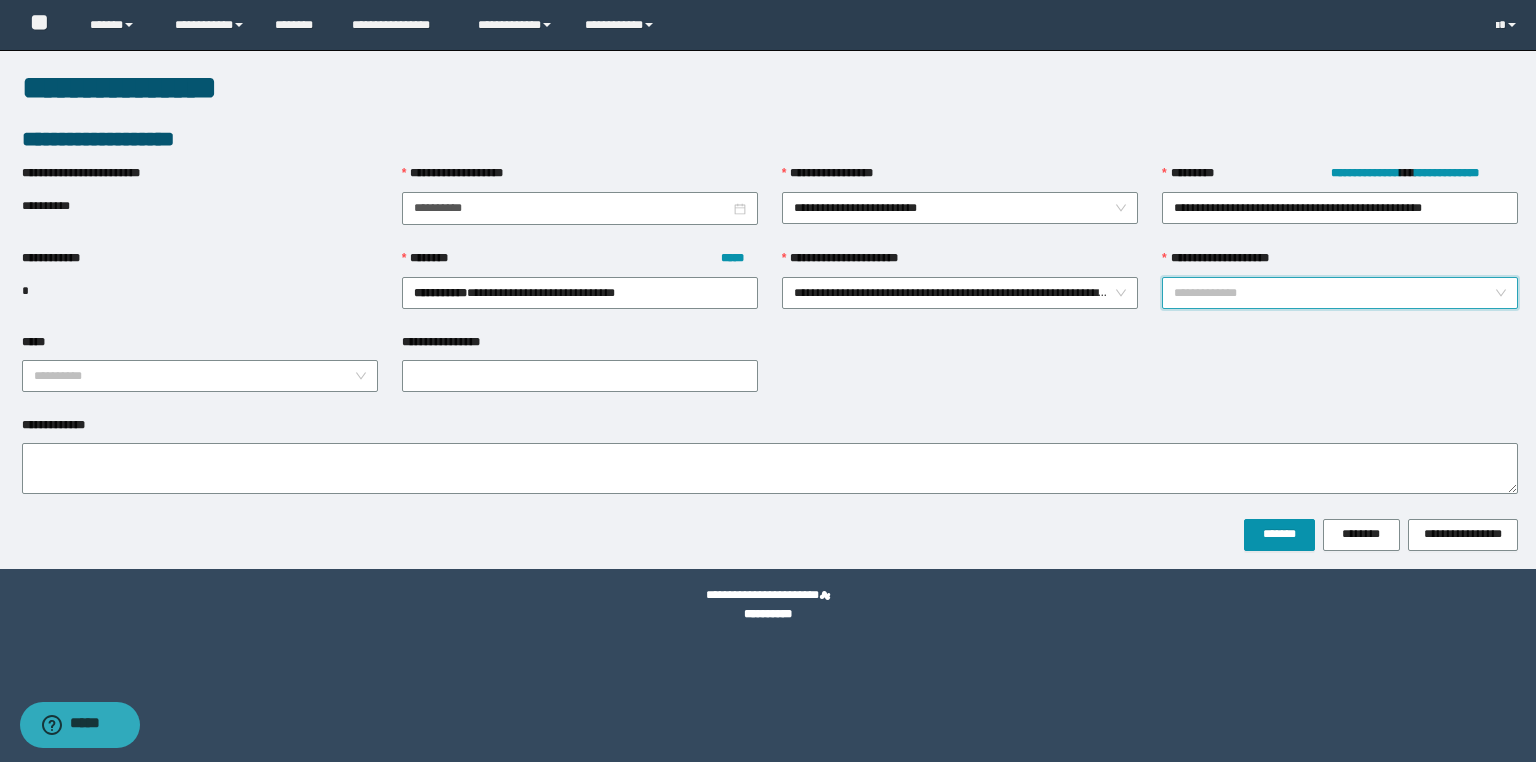 click on "**********" at bounding box center [1340, 293] 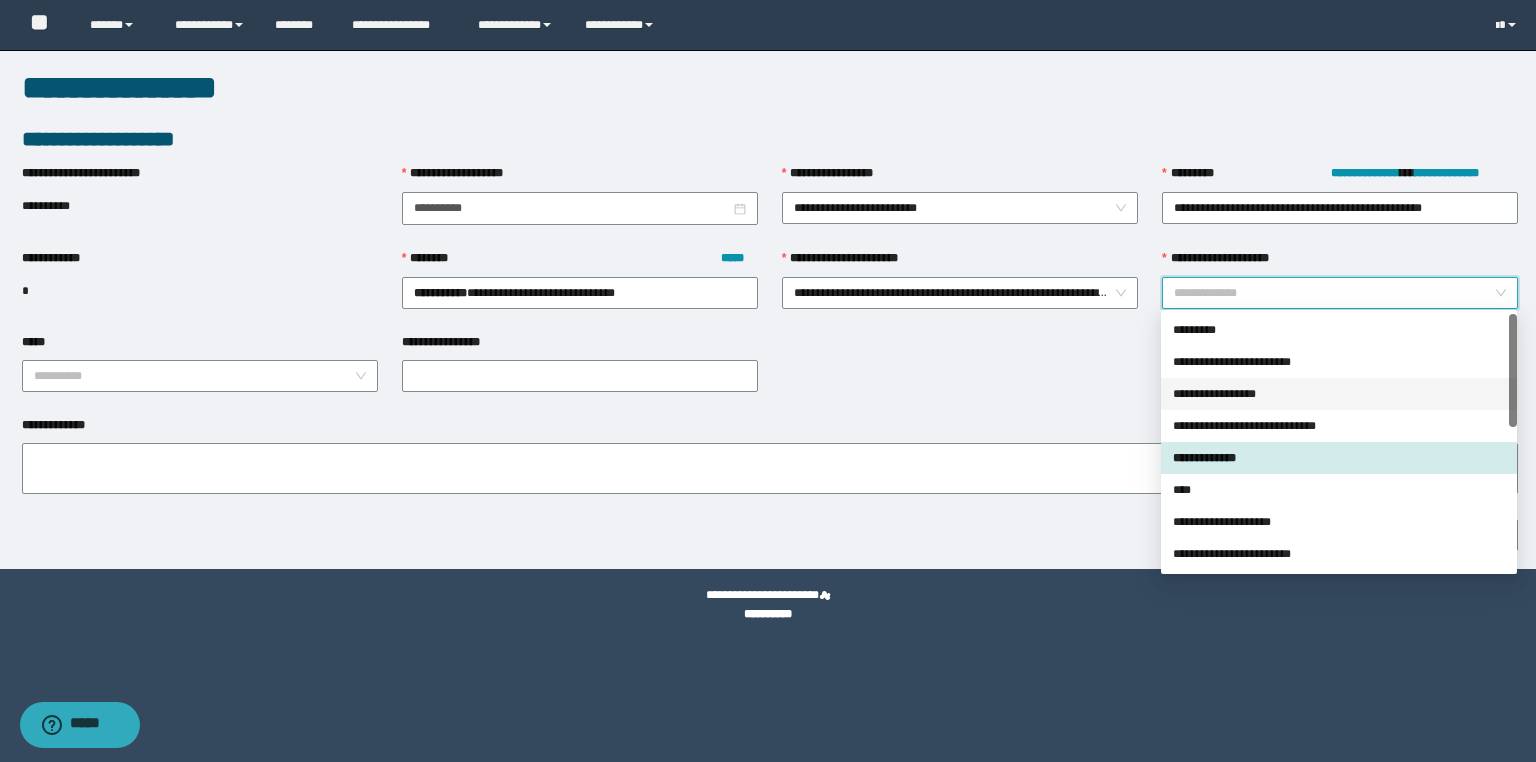 click on "**********" at bounding box center (1339, 394) 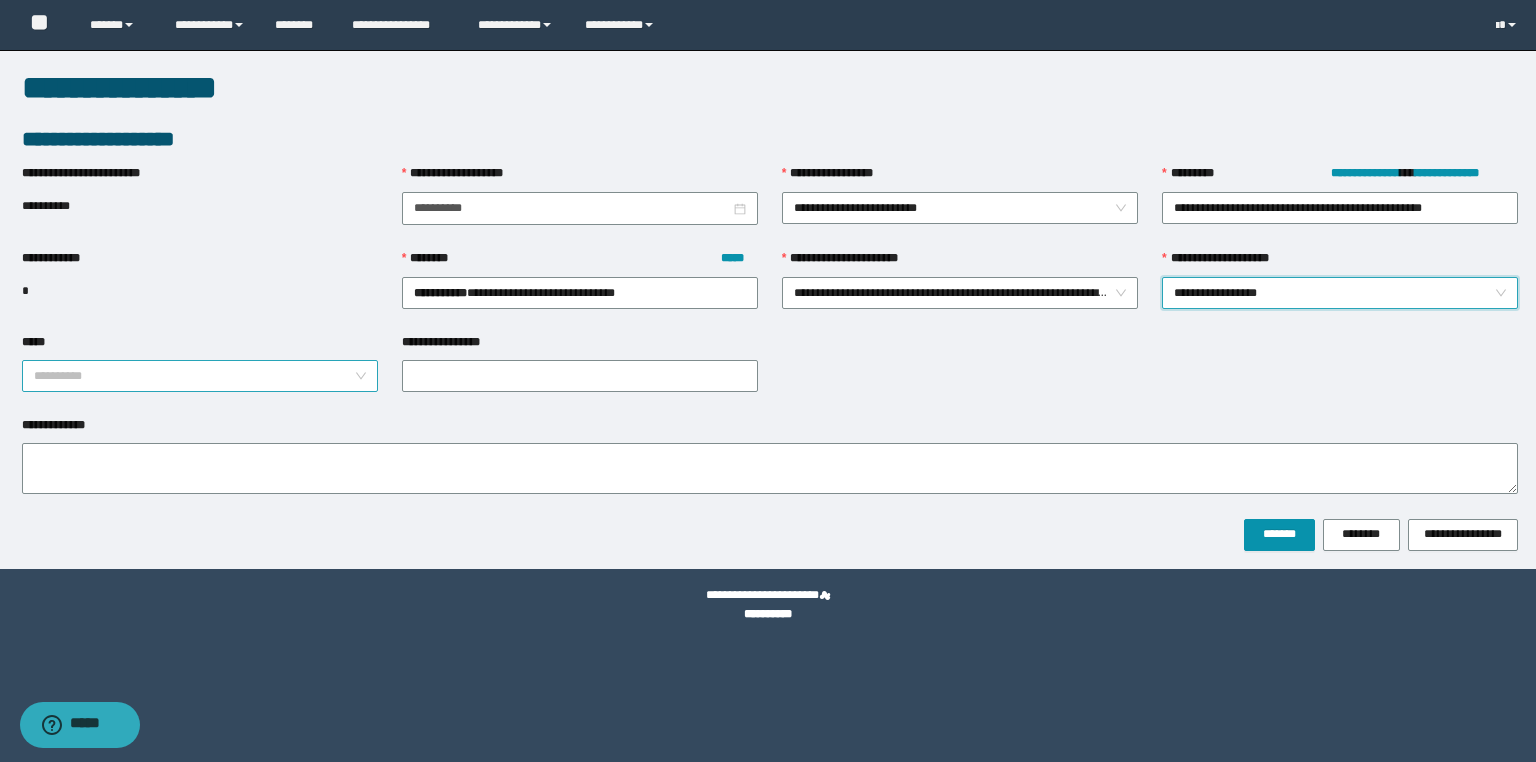 click on "*****" at bounding box center [194, 376] 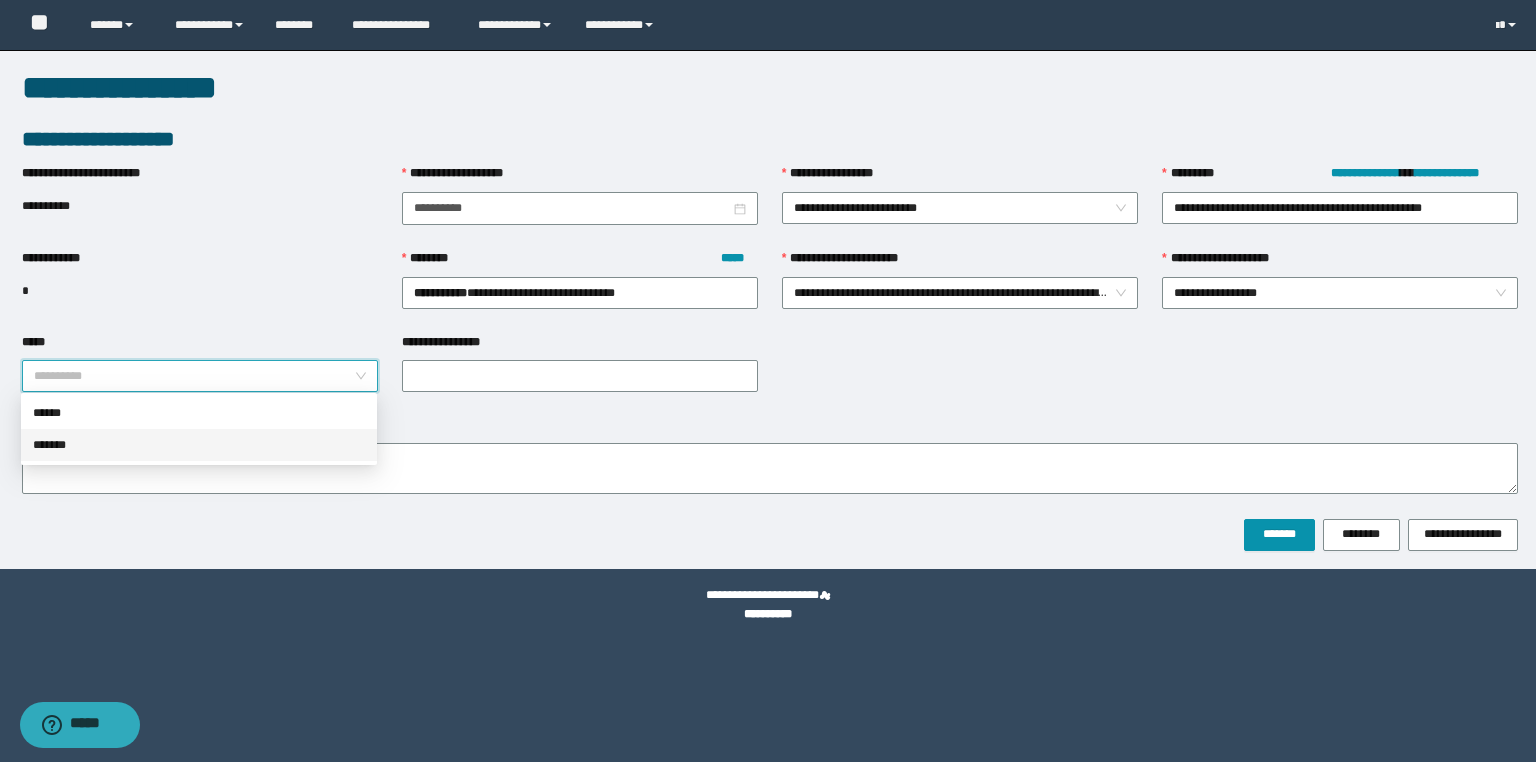 click on "*******" at bounding box center (199, 445) 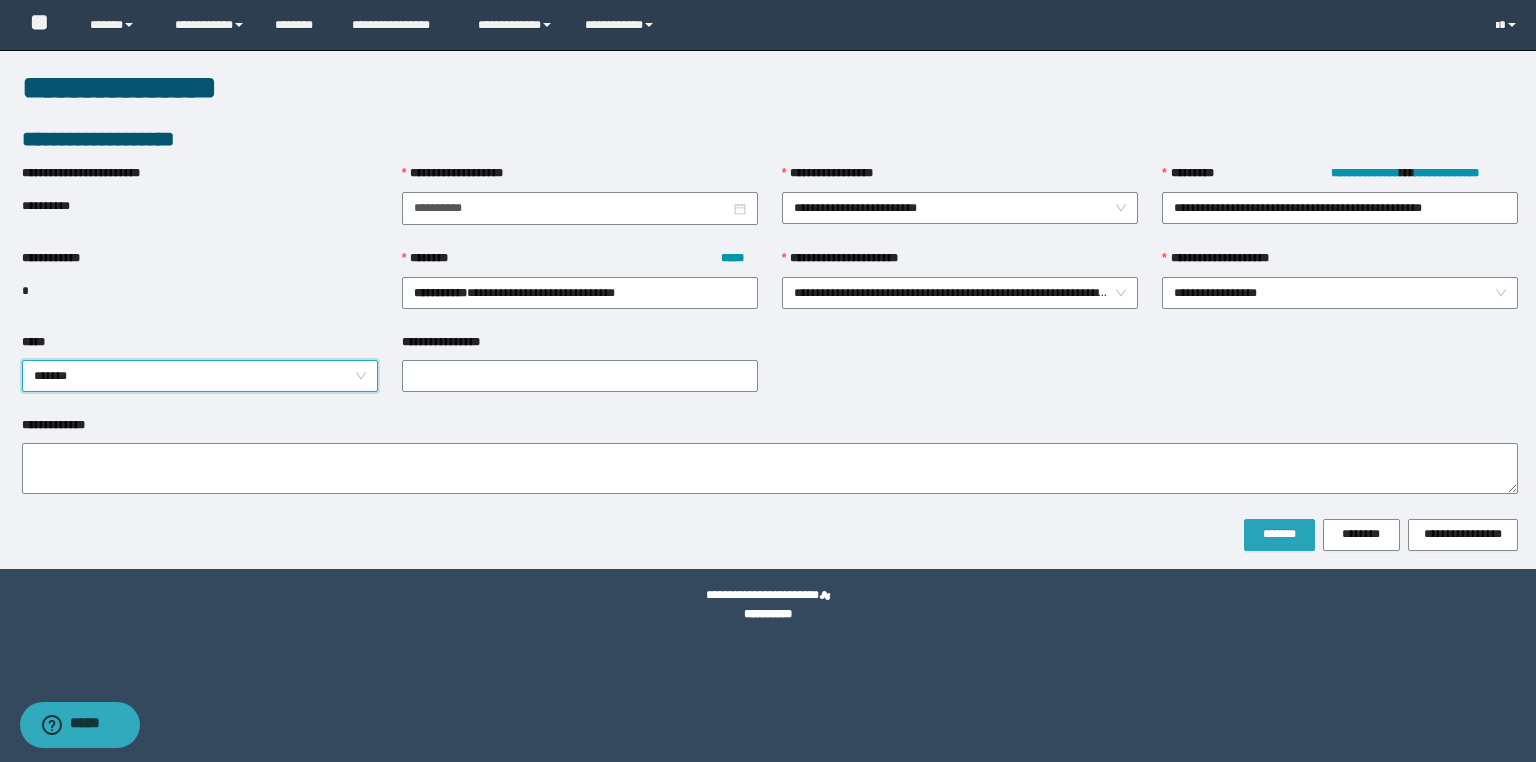 click on "*******" at bounding box center (1279, 534) 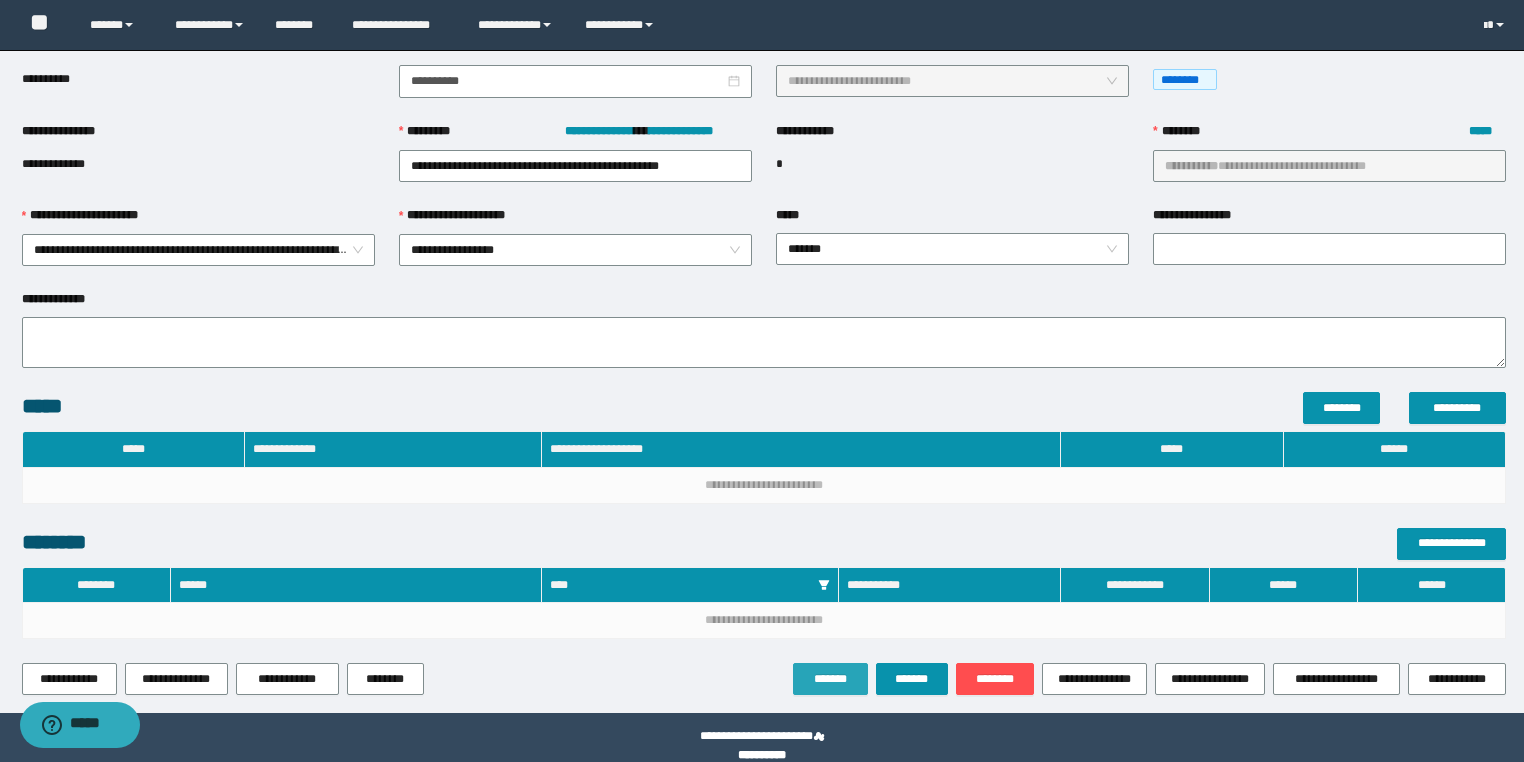 scroll, scrollTop: 202, scrollLeft: 0, axis: vertical 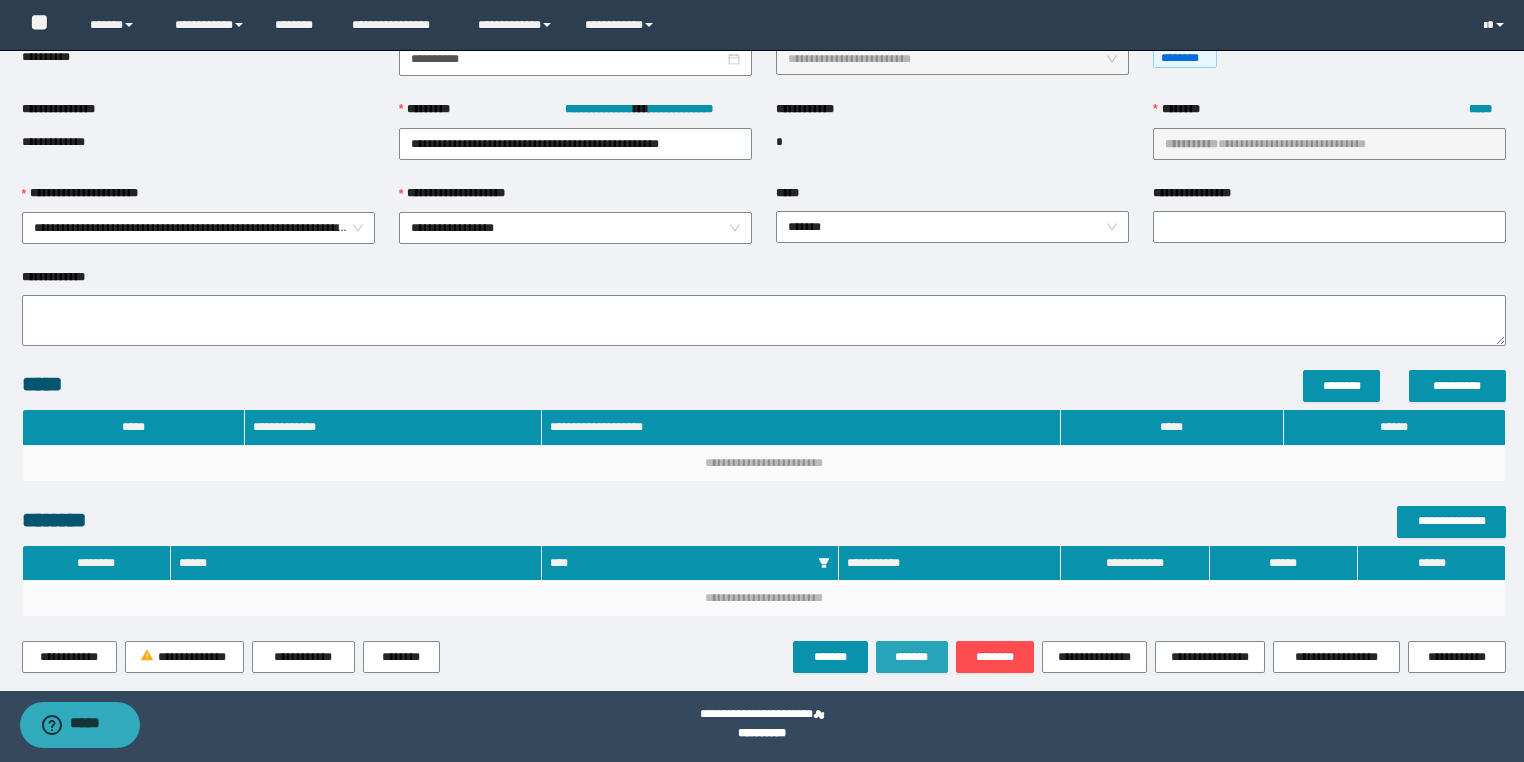 click on "*******" at bounding box center [912, 657] 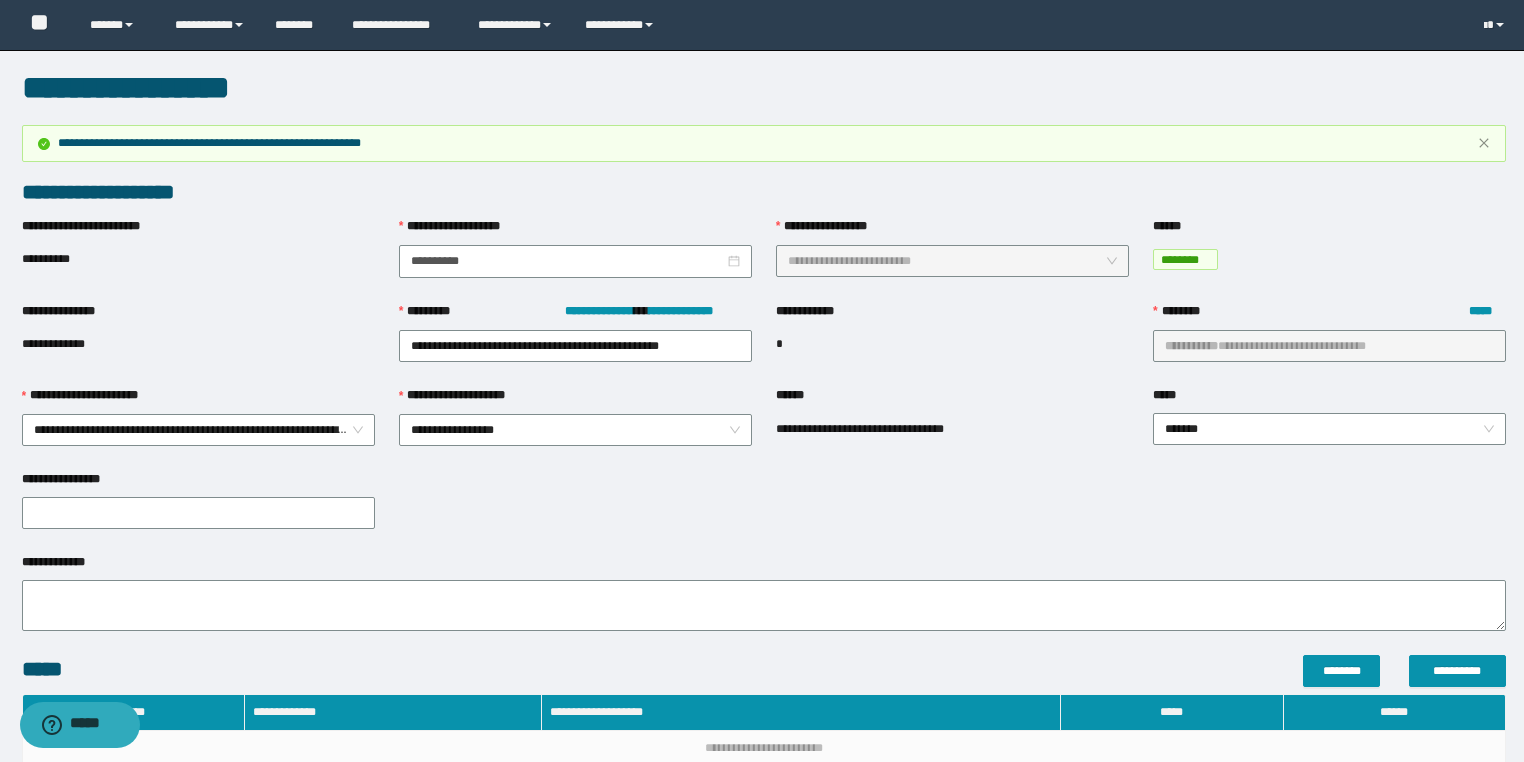 scroll, scrollTop: 0, scrollLeft: 0, axis: both 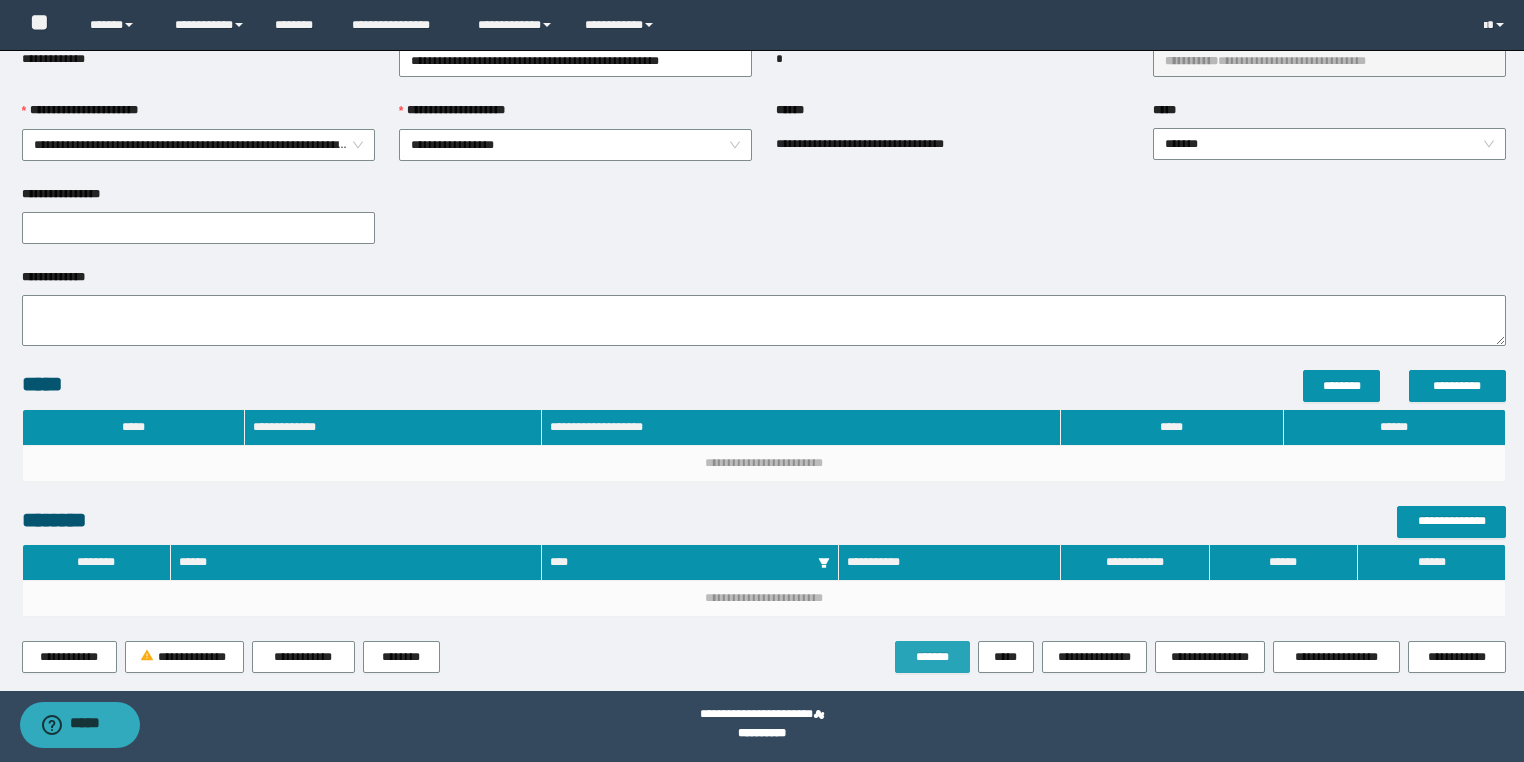click on "*******" at bounding box center [932, 657] 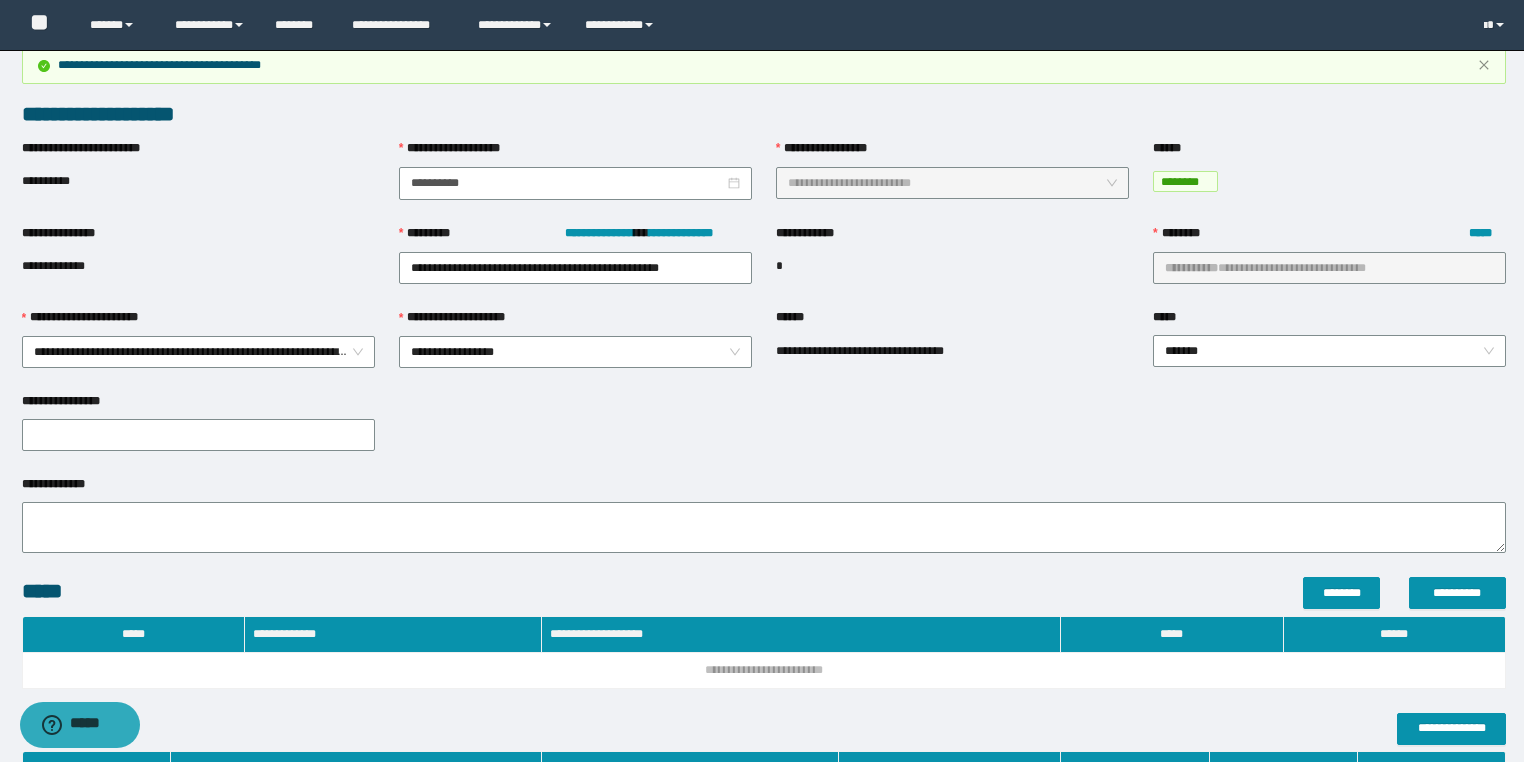 scroll, scrollTop: 0, scrollLeft: 0, axis: both 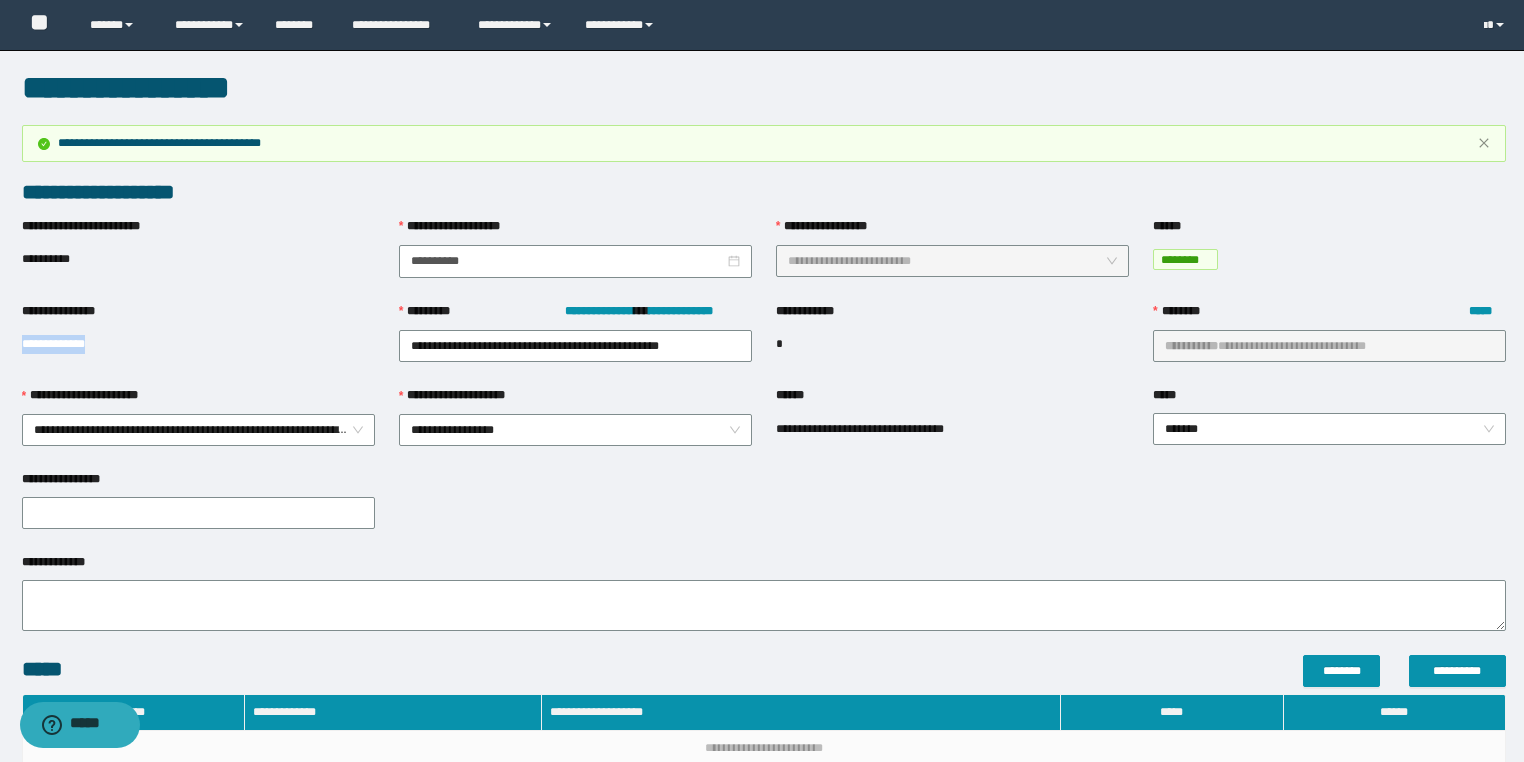 drag, startPoint x: 90, startPoint y: 341, endPoint x: 0, endPoint y: 343, distance: 90.02222 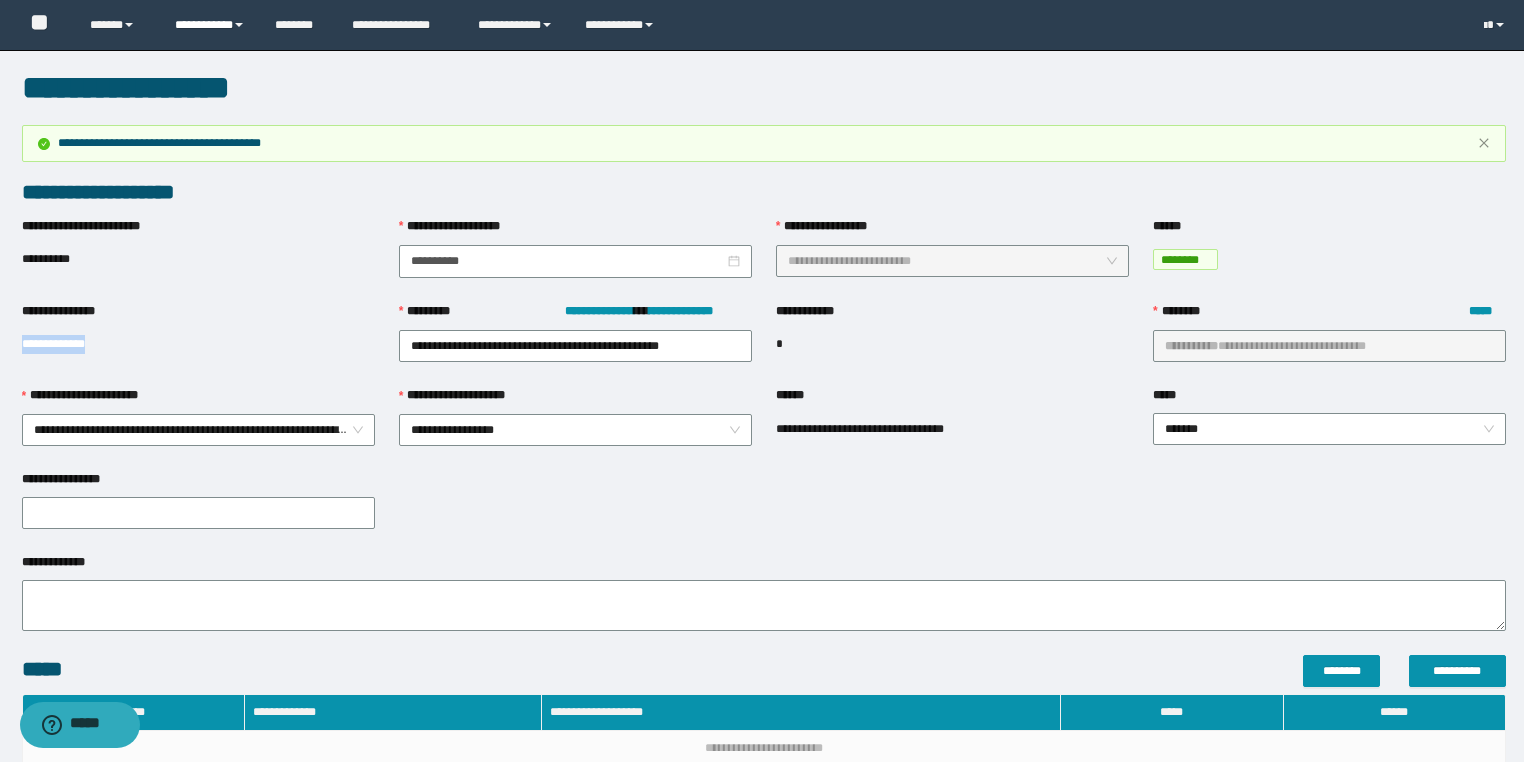 click on "**********" at bounding box center (210, 25) 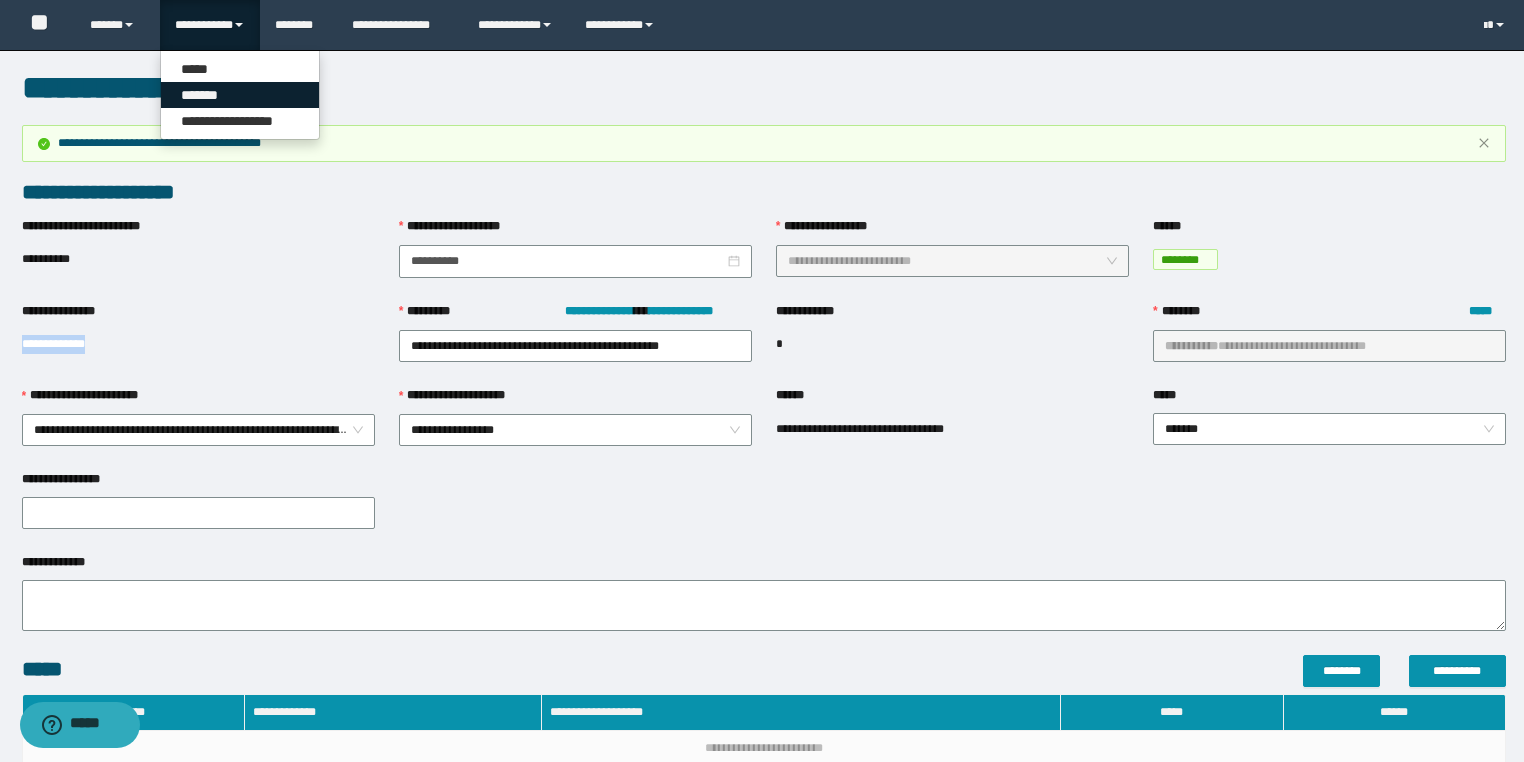 click on "*******" at bounding box center [240, 95] 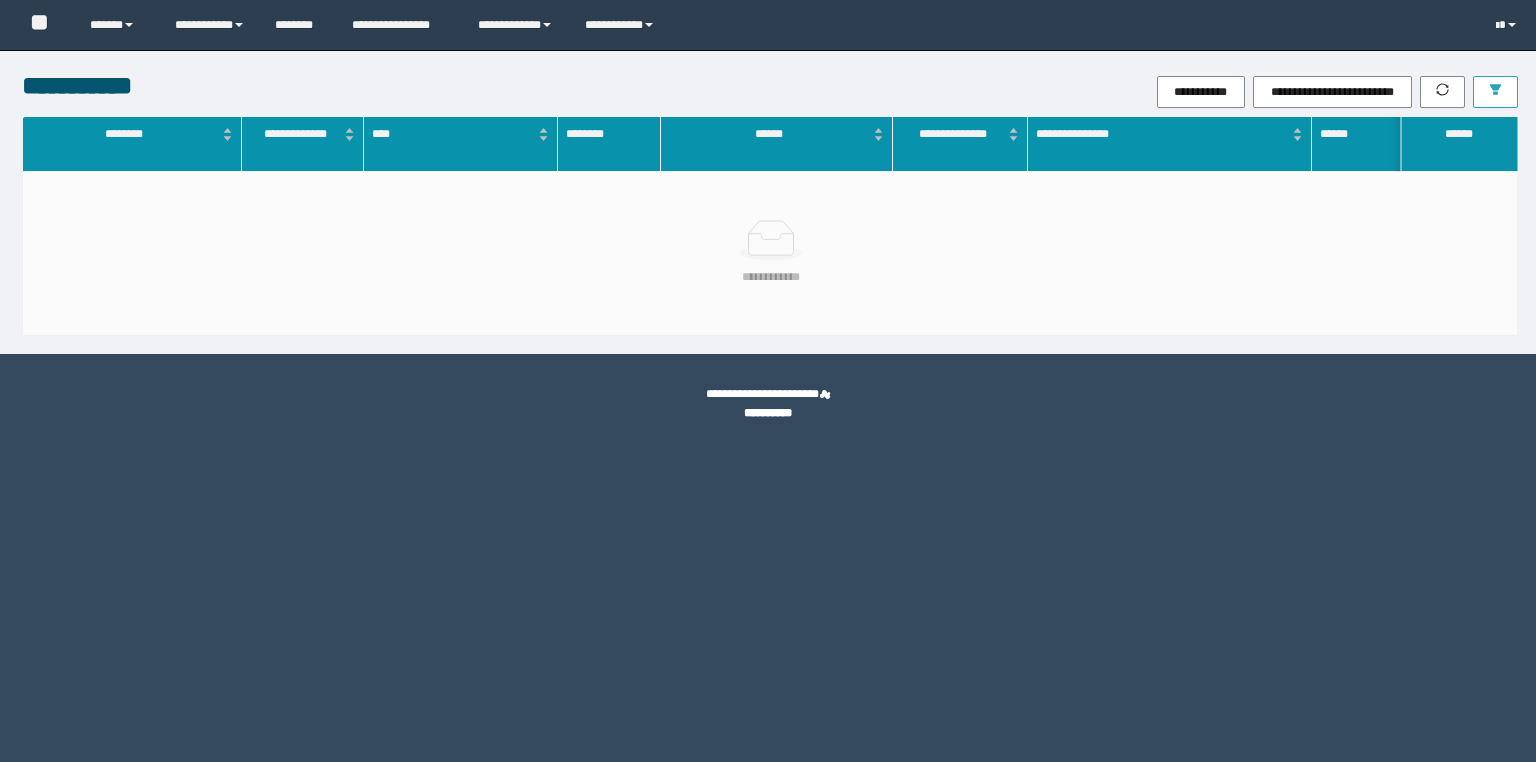 scroll, scrollTop: 0, scrollLeft: 0, axis: both 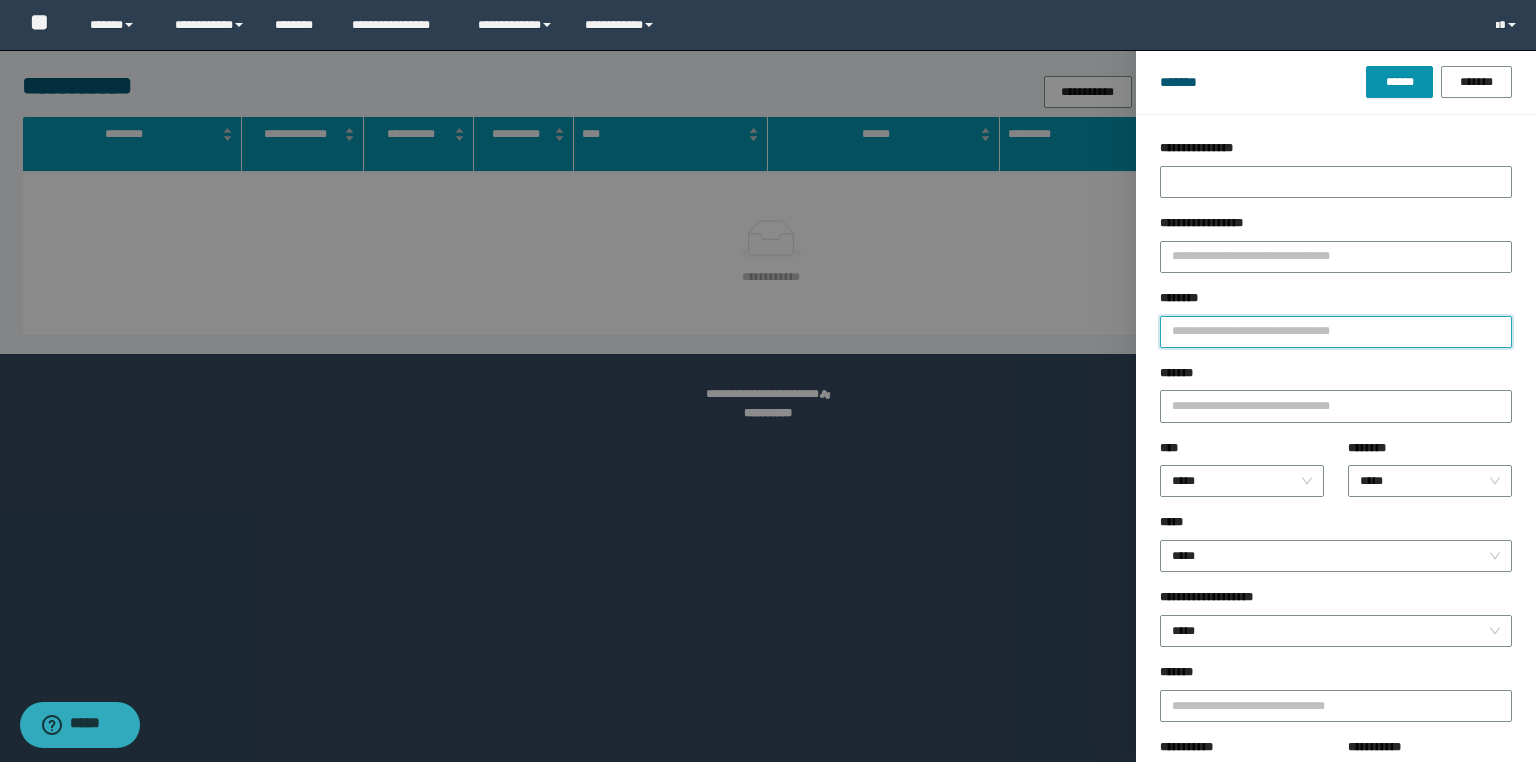 drag, startPoint x: 1172, startPoint y: 333, endPoint x: 1151, endPoint y: 340, distance: 22.135944 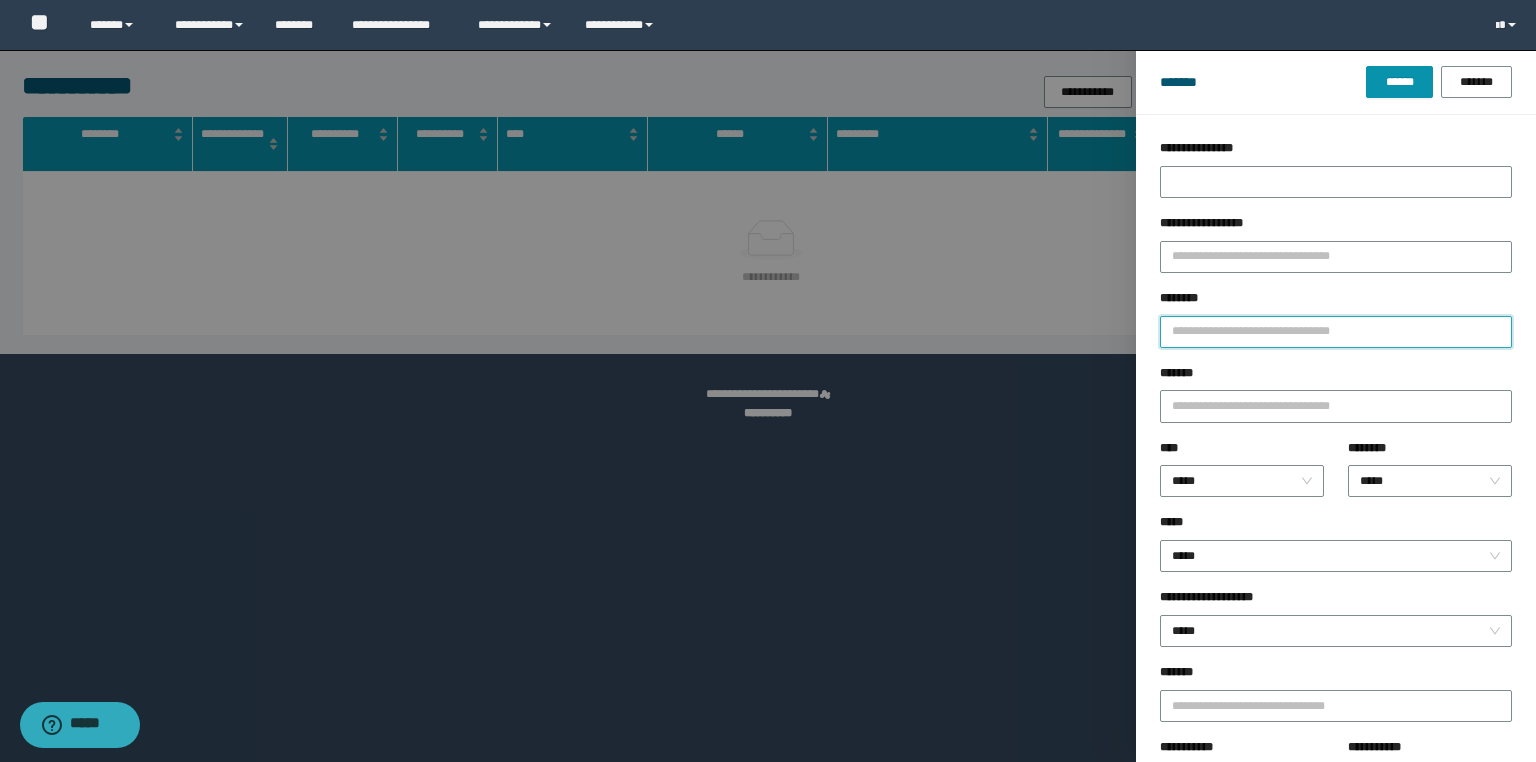 paste on "**********" 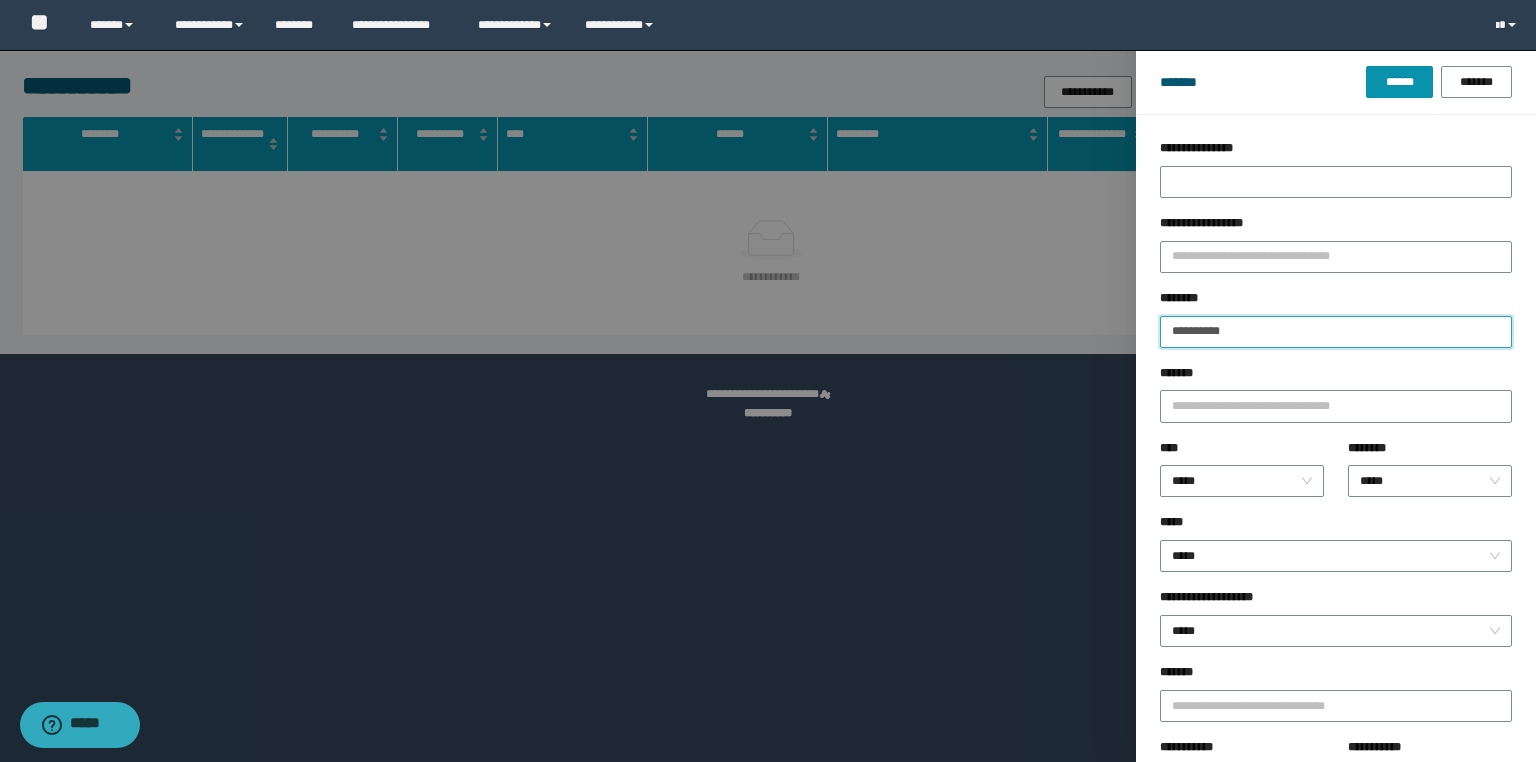 click on "******" at bounding box center (1399, 82) 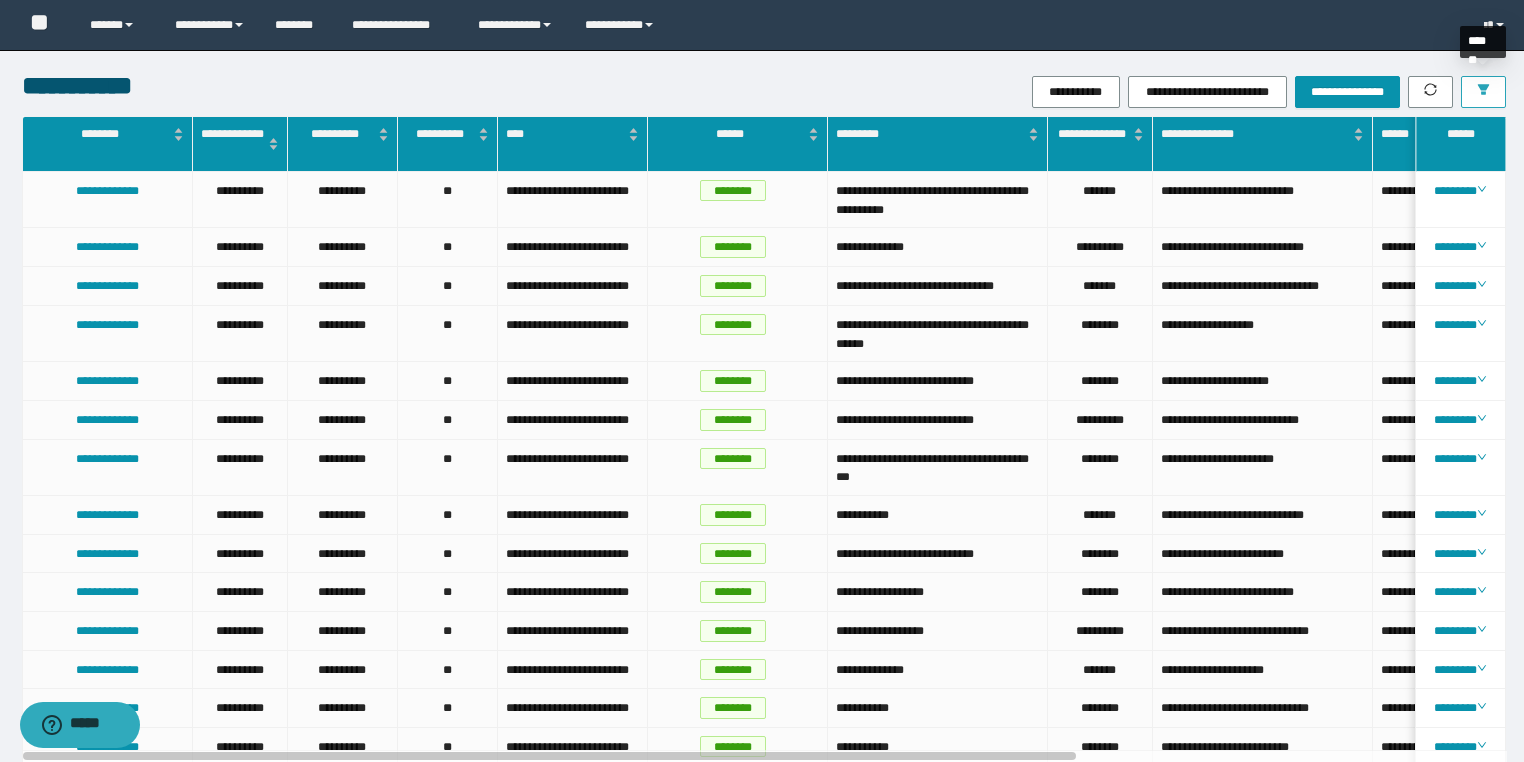 click at bounding box center [1483, 92] 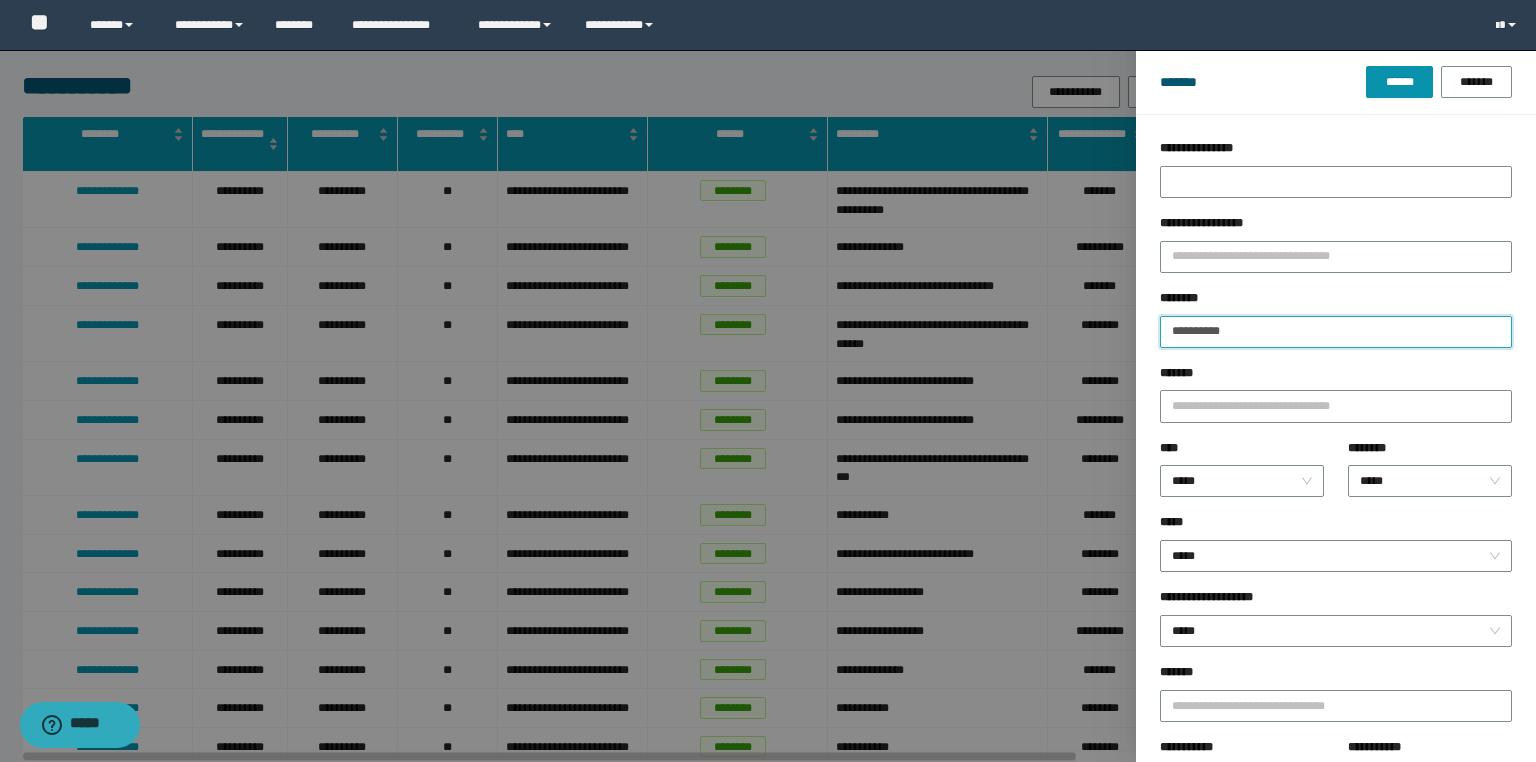 drag, startPoint x: 1308, startPoint y: 336, endPoint x: 560, endPoint y: 329, distance: 748.0328 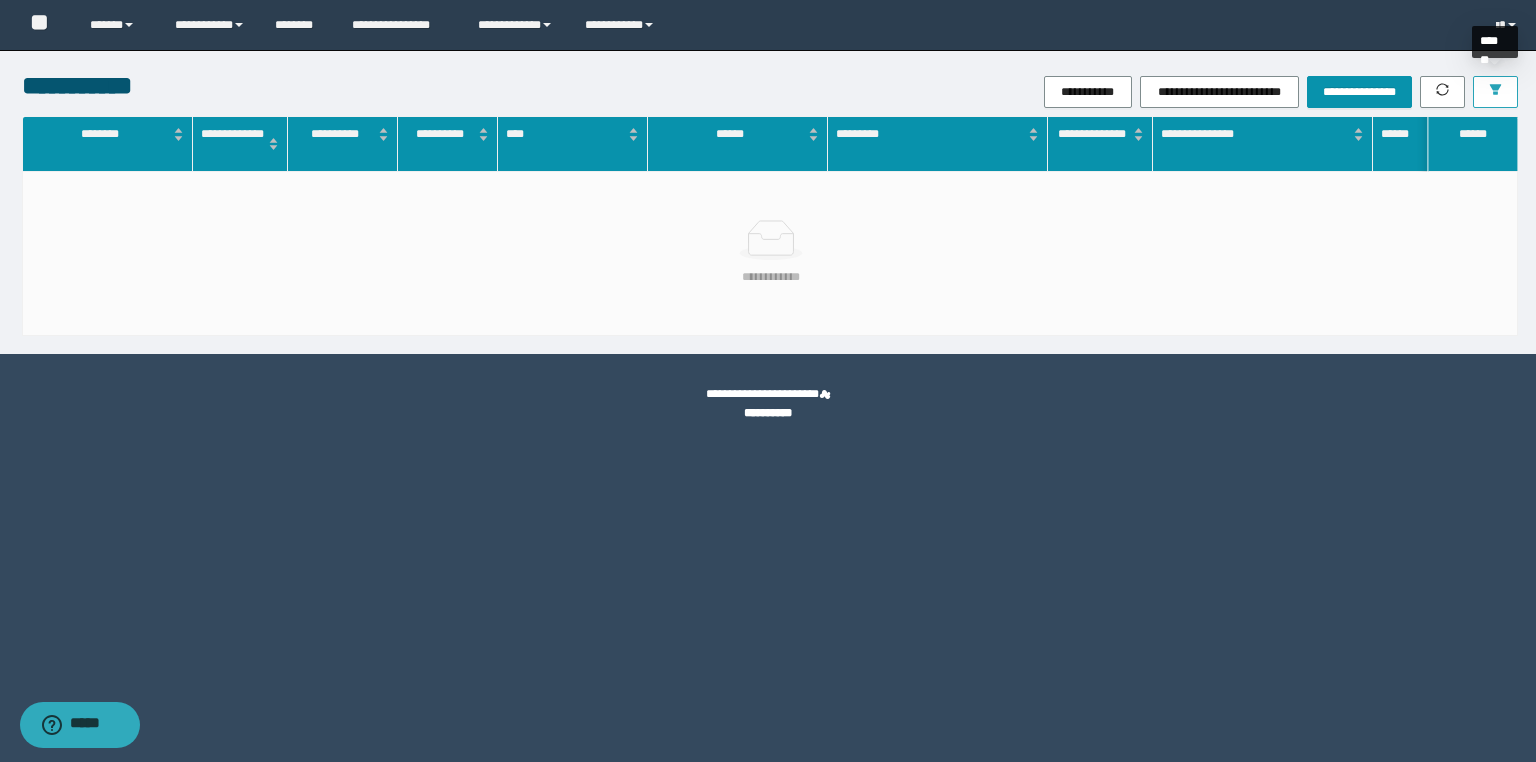 click at bounding box center [1495, 92] 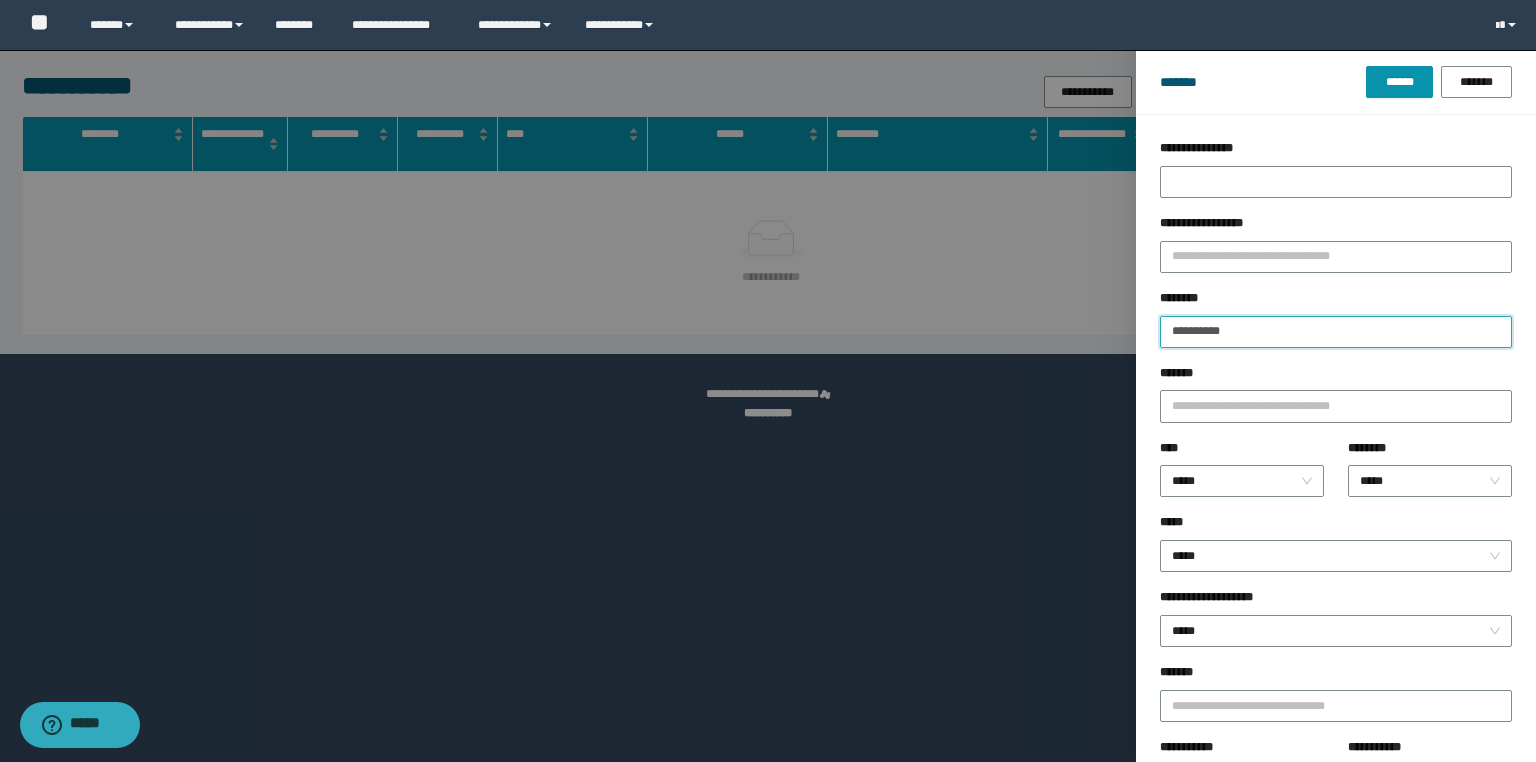 drag, startPoint x: 1269, startPoint y: 332, endPoint x: 881, endPoint y: 313, distance: 388.46494 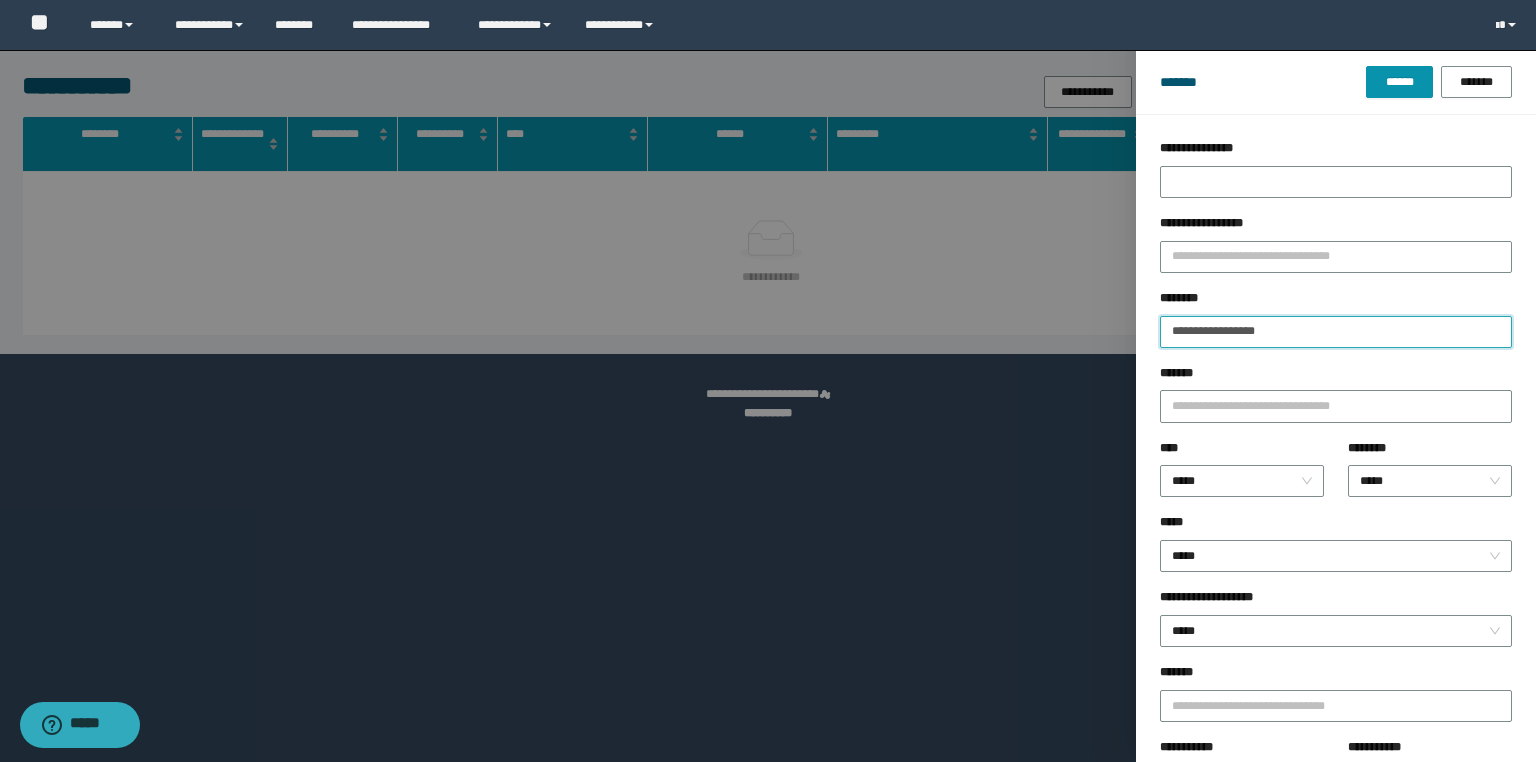 click on "******" at bounding box center (1399, 82) 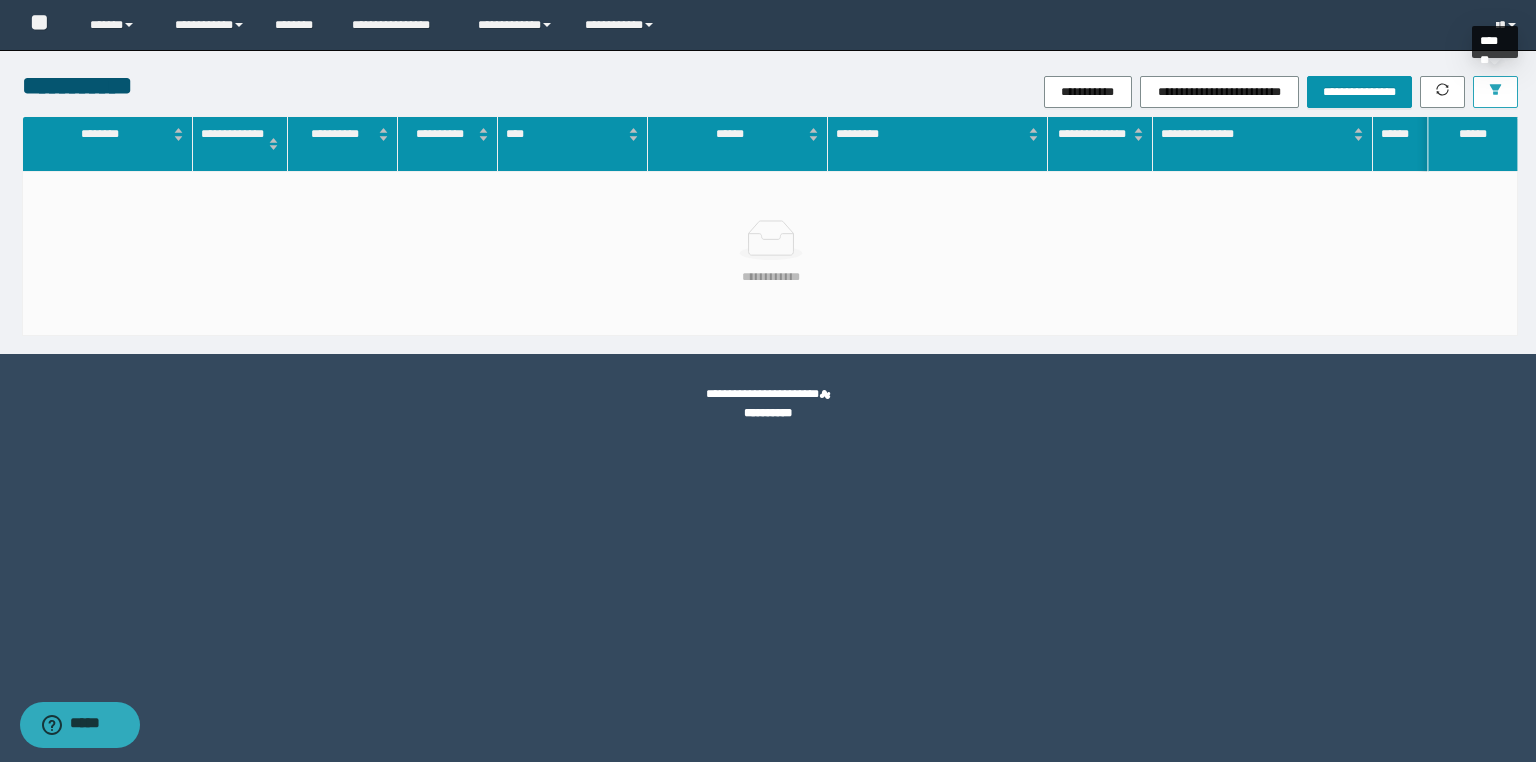 click 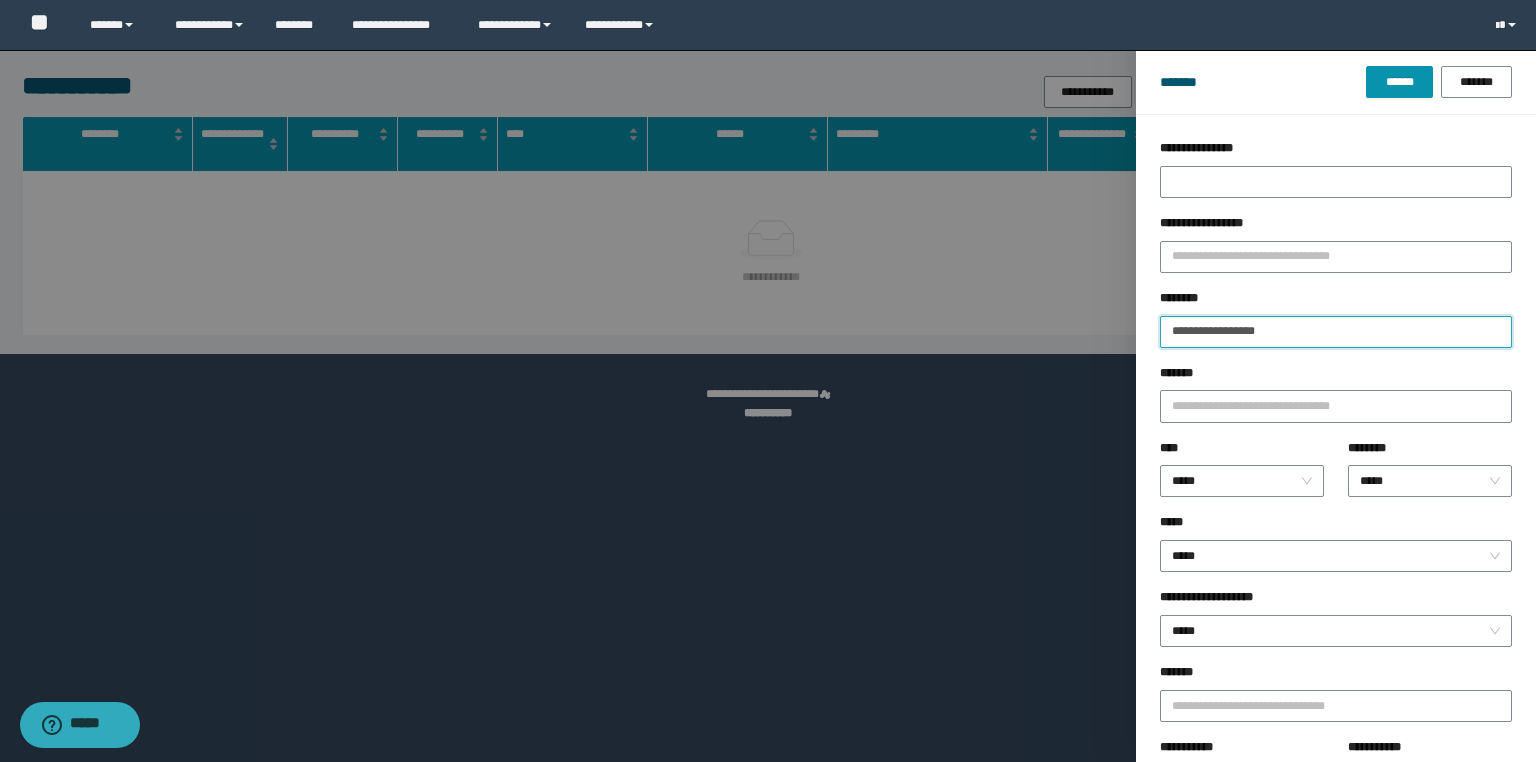 drag, startPoint x: 1233, startPoint y: 324, endPoint x: 984, endPoint y: 319, distance: 249.0502 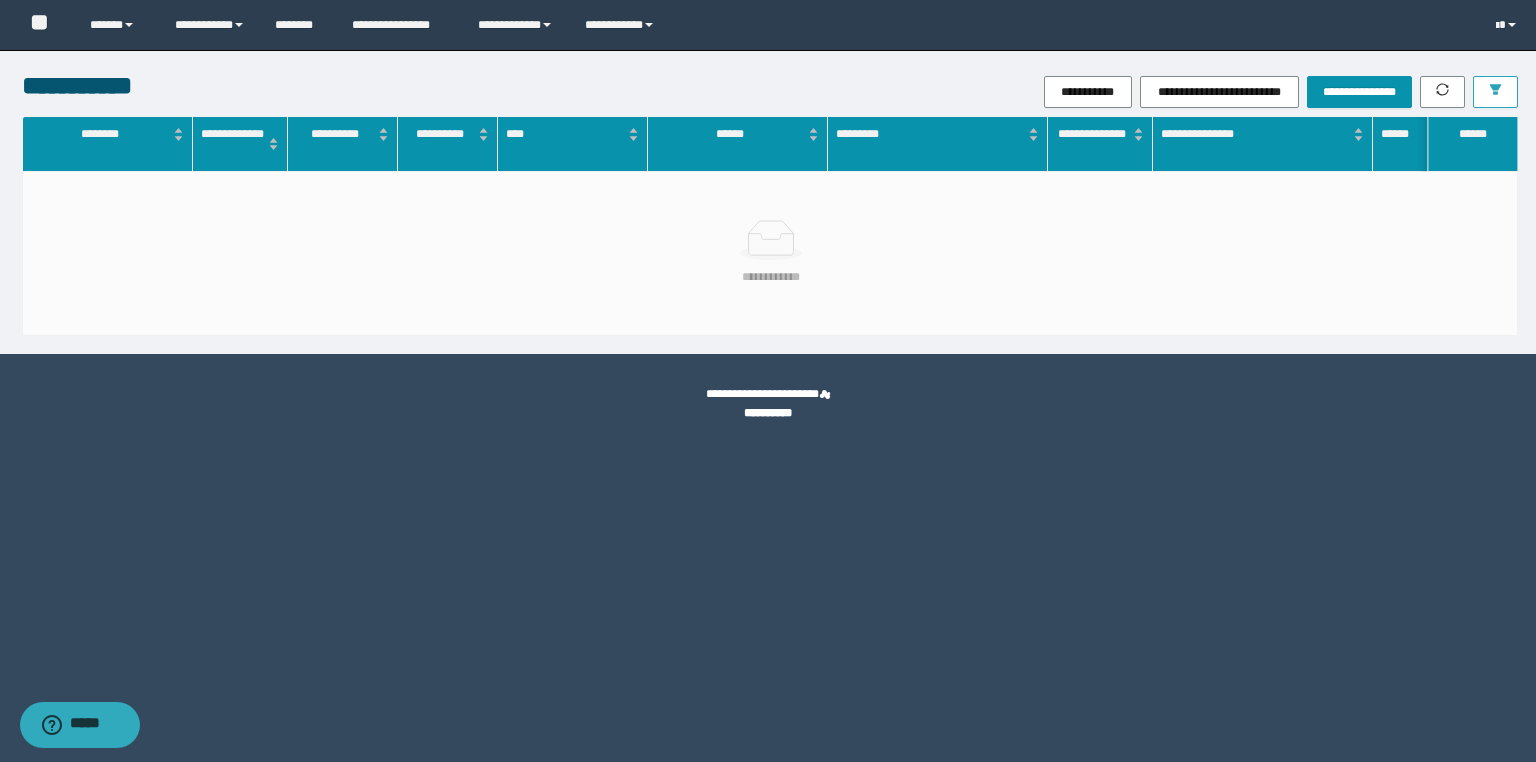 drag, startPoint x: 1503, startPoint y: 80, endPoint x: 1508, endPoint y: 159, distance: 79.15807 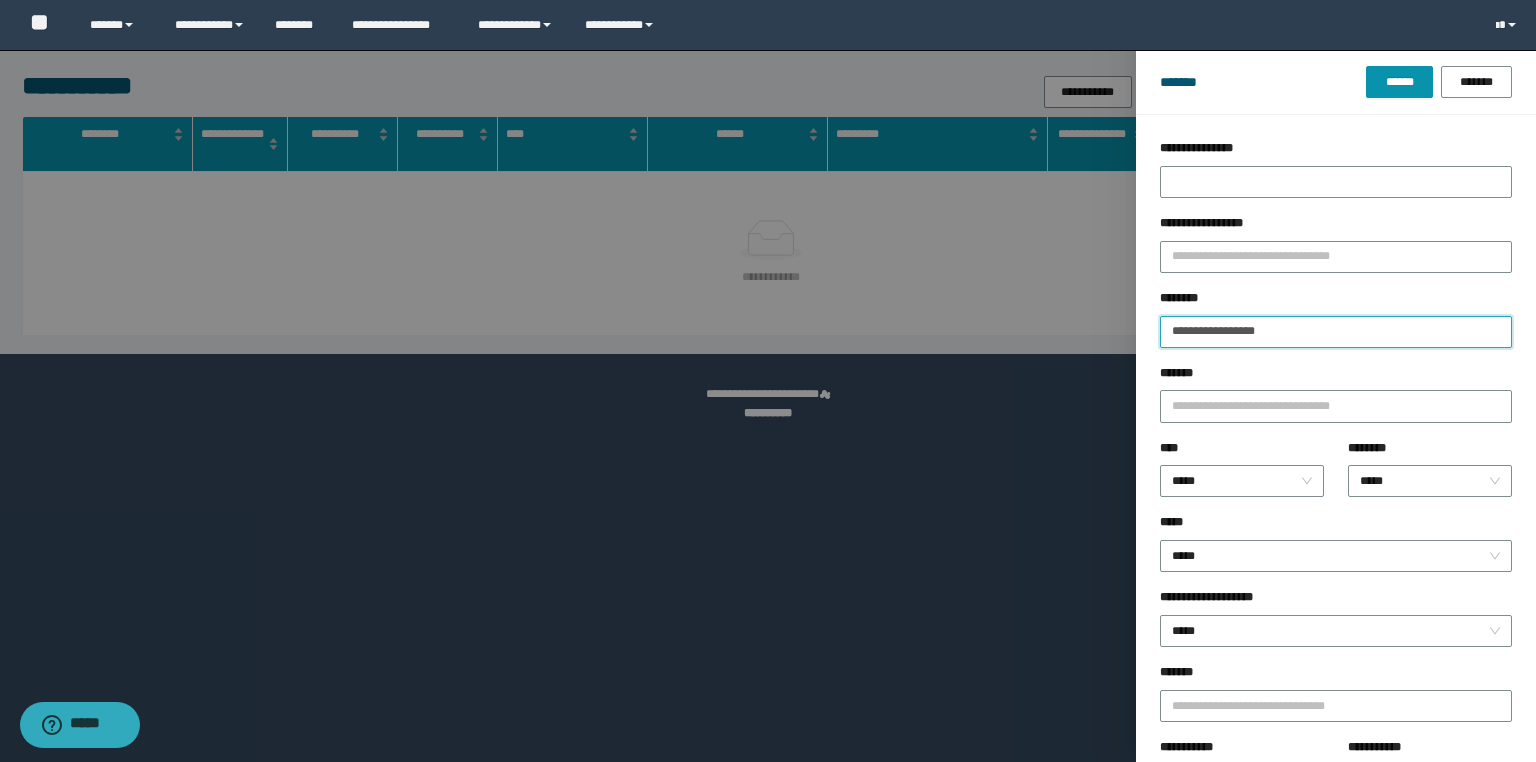 drag, startPoint x: 1295, startPoint y: 325, endPoint x: 1021, endPoint y: 320, distance: 274.04562 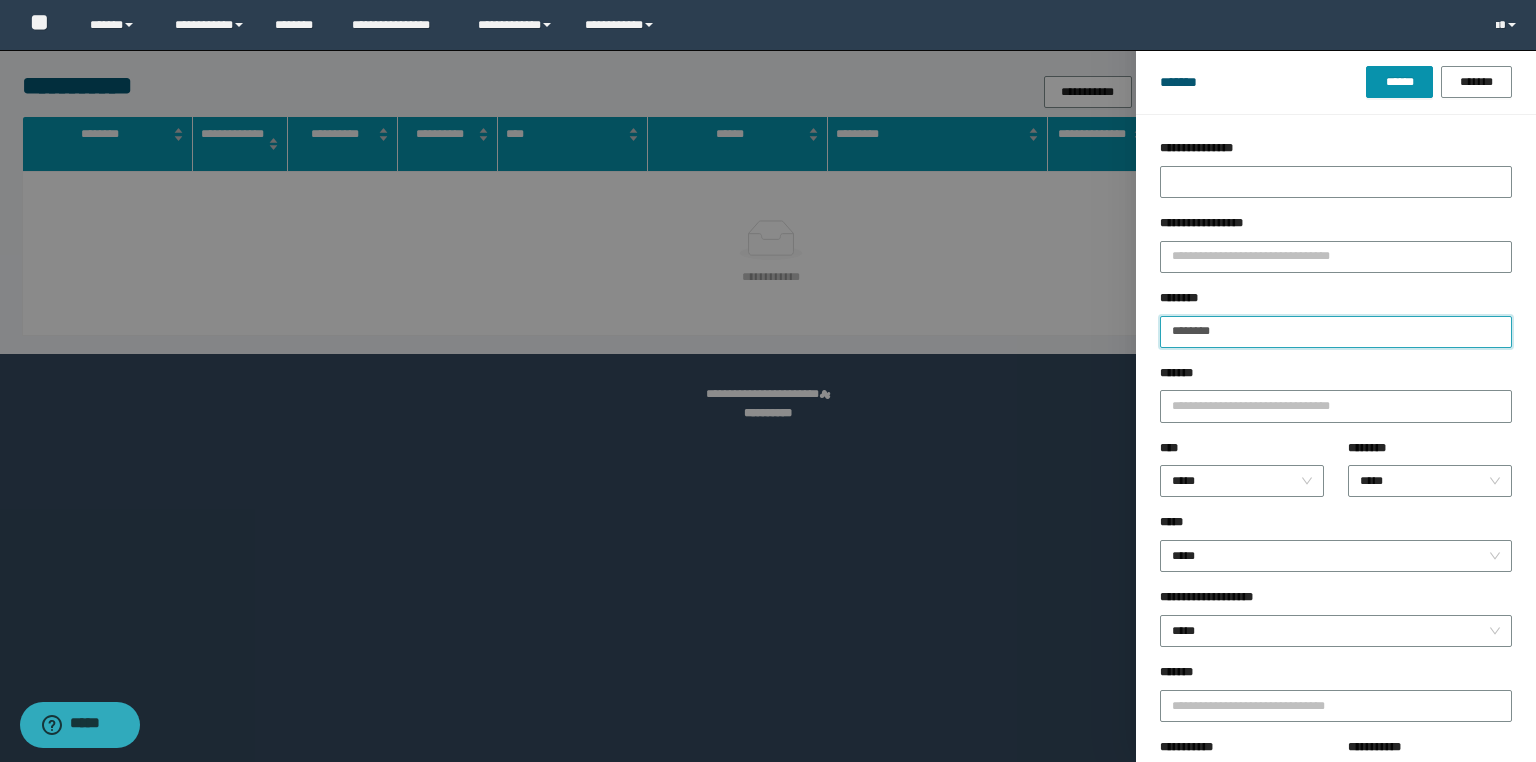 drag, startPoint x: 1217, startPoint y: 332, endPoint x: 1101, endPoint y: 333, distance: 116.00431 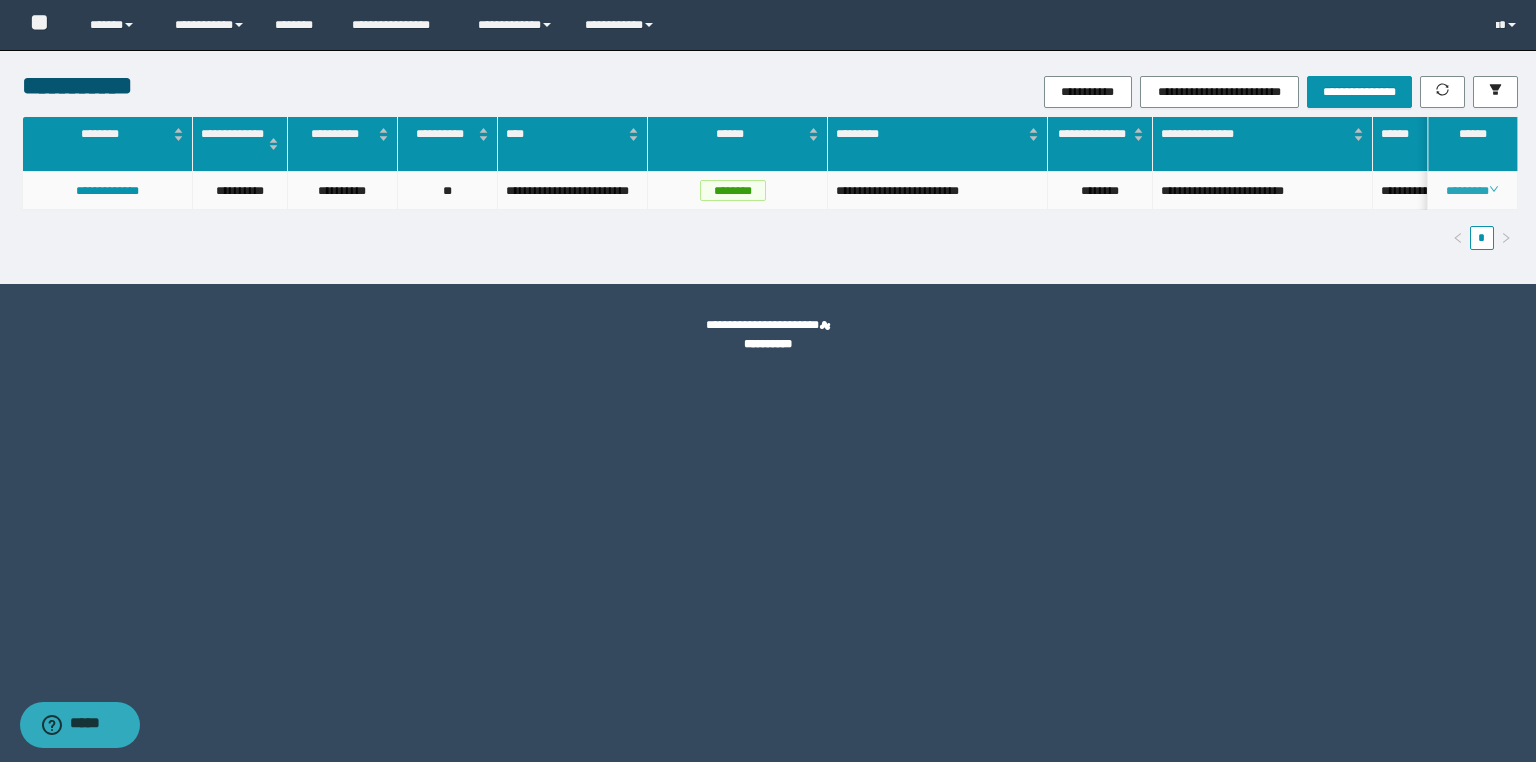 click 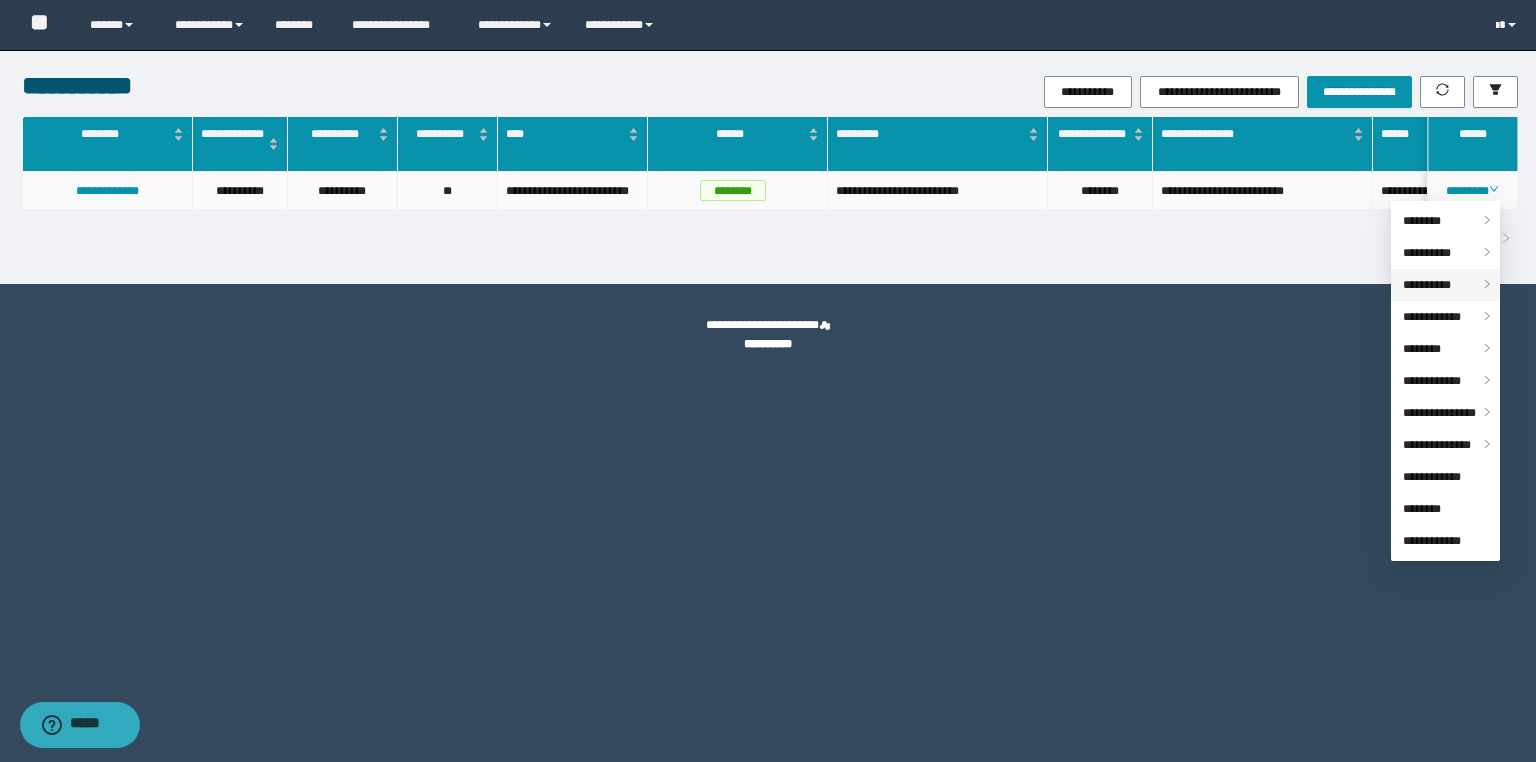 click on "**********" at bounding box center [1427, 285] 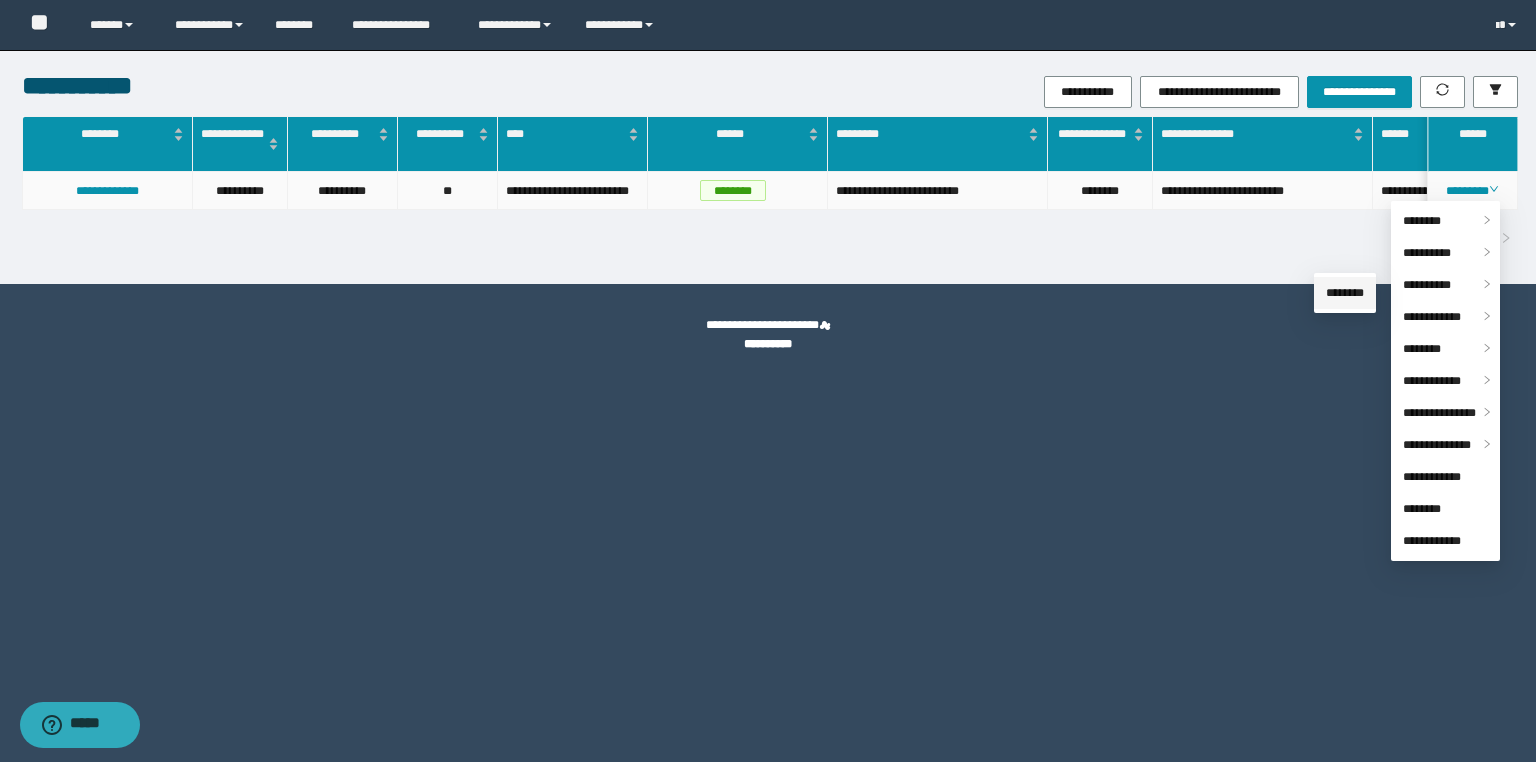 click on "********" at bounding box center [1345, 293] 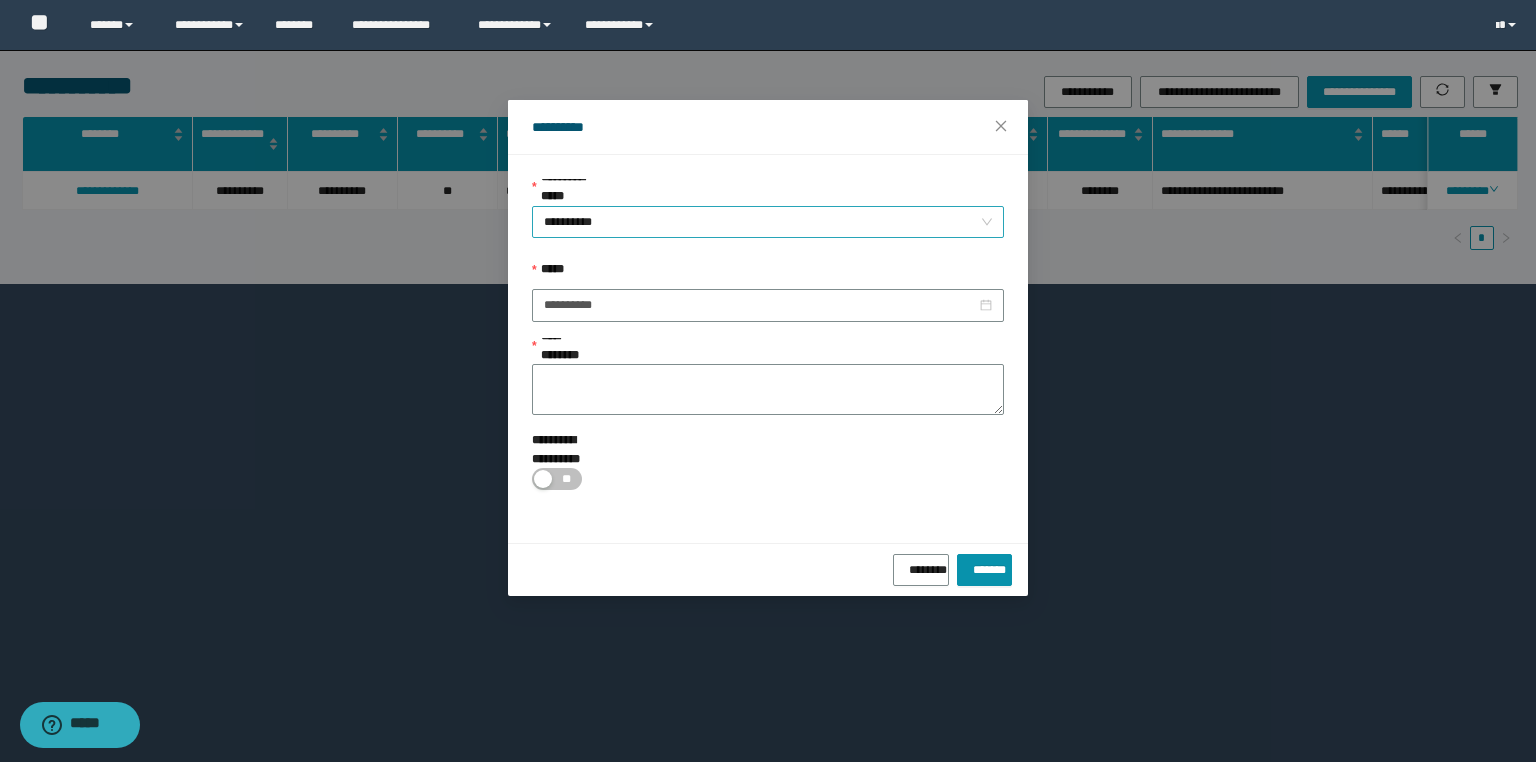 click on "**********" at bounding box center [768, 222] 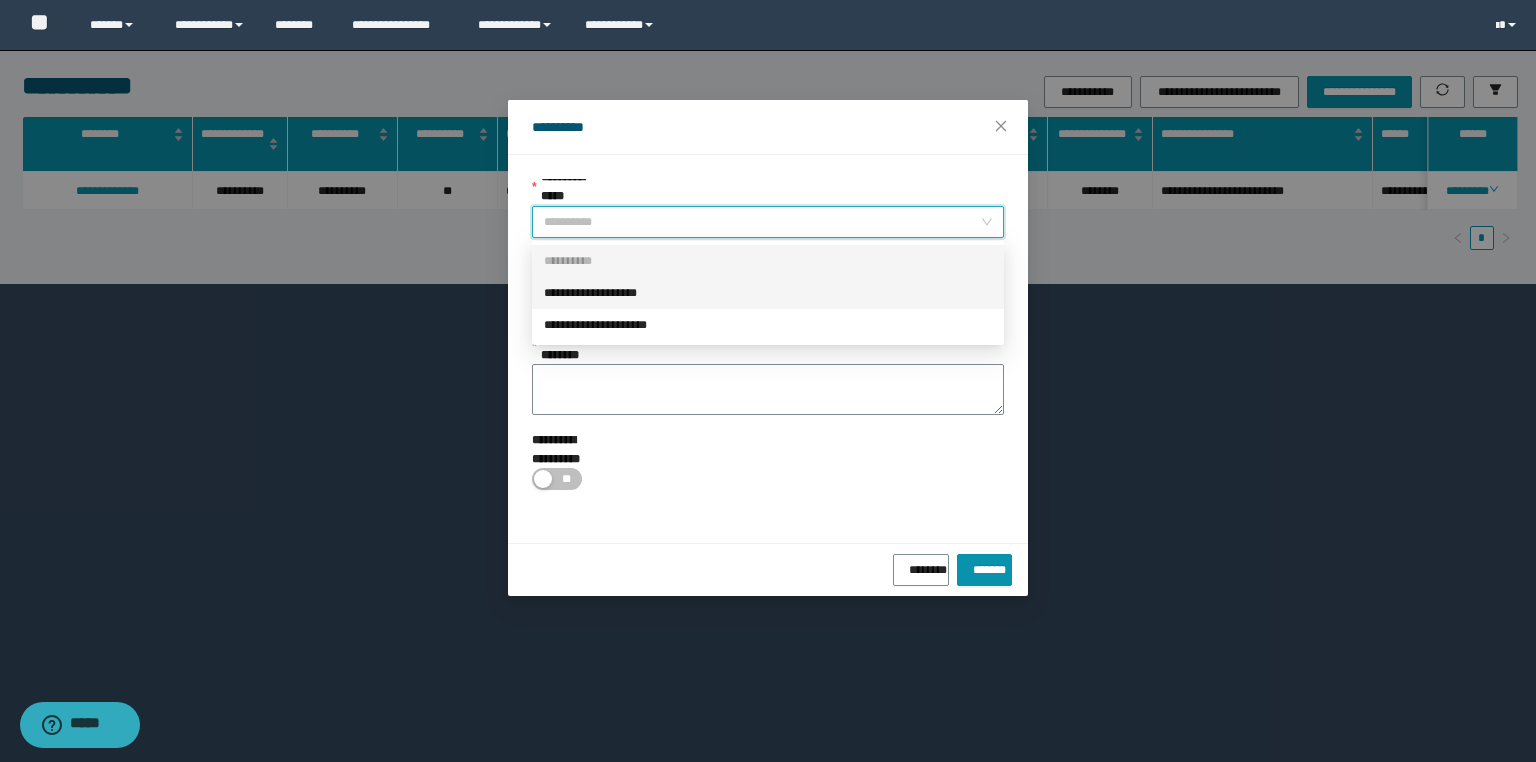 click on "**********" at bounding box center [768, 293] 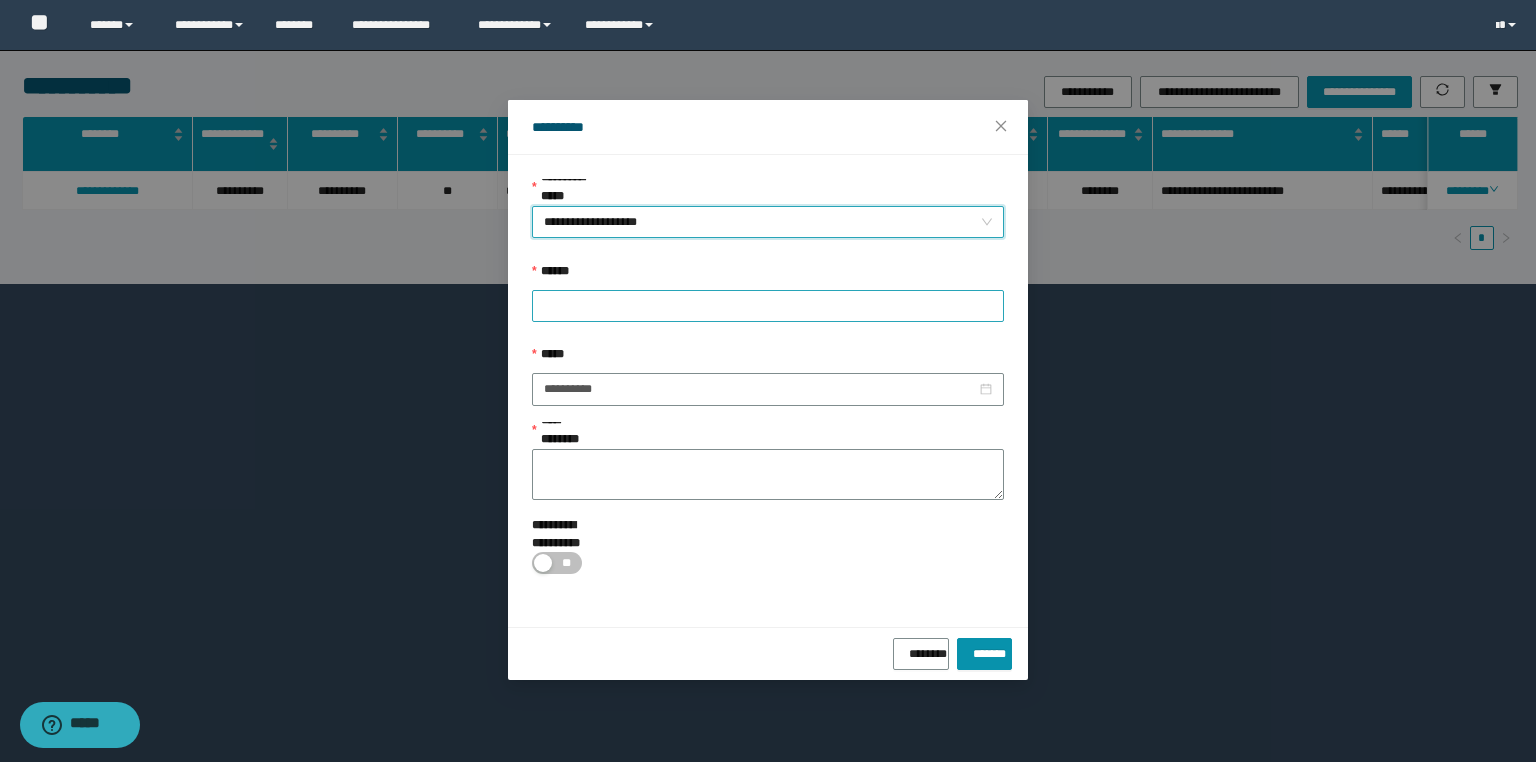click at bounding box center [768, 306] 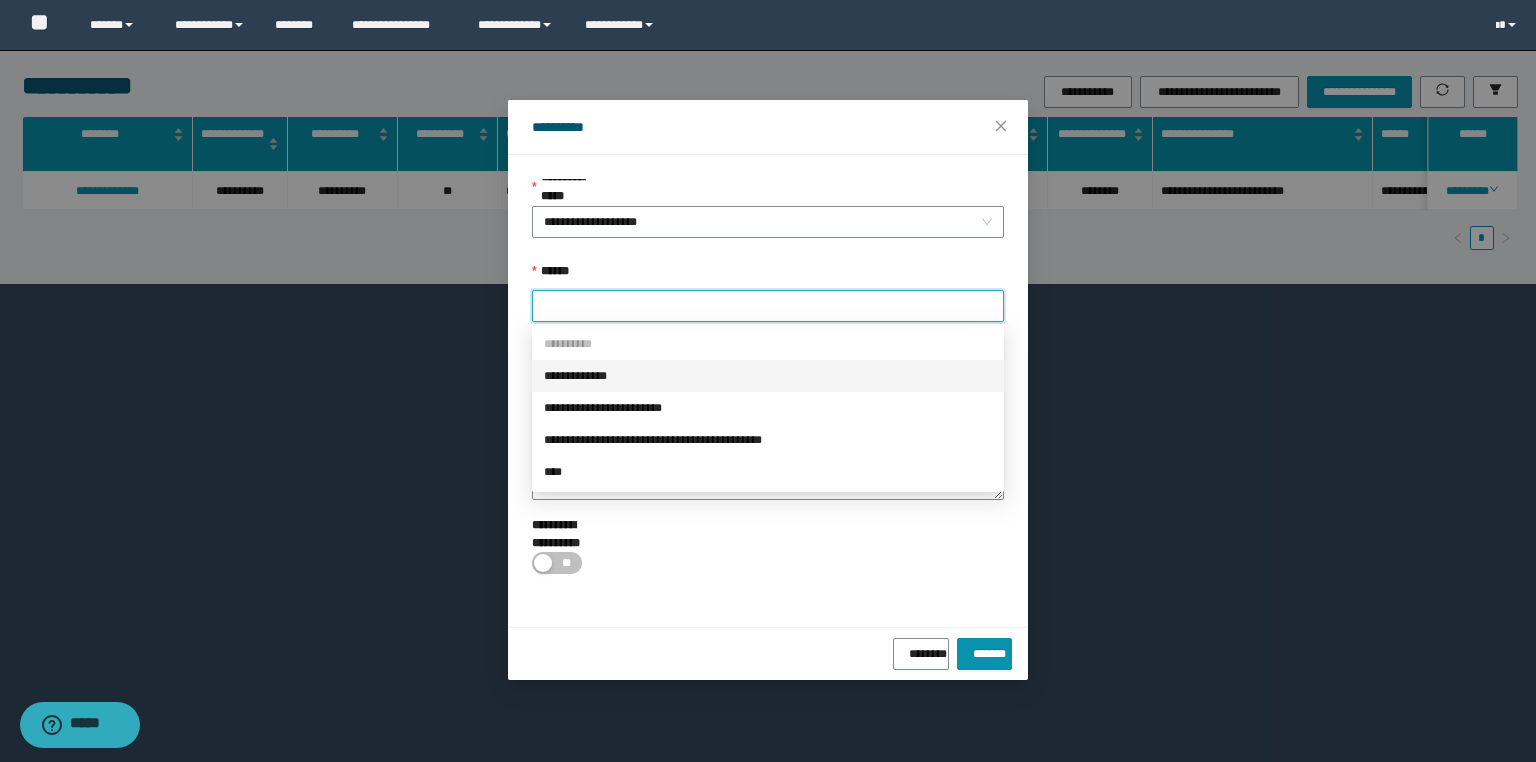 click on "**********" at bounding box center (768, 376) 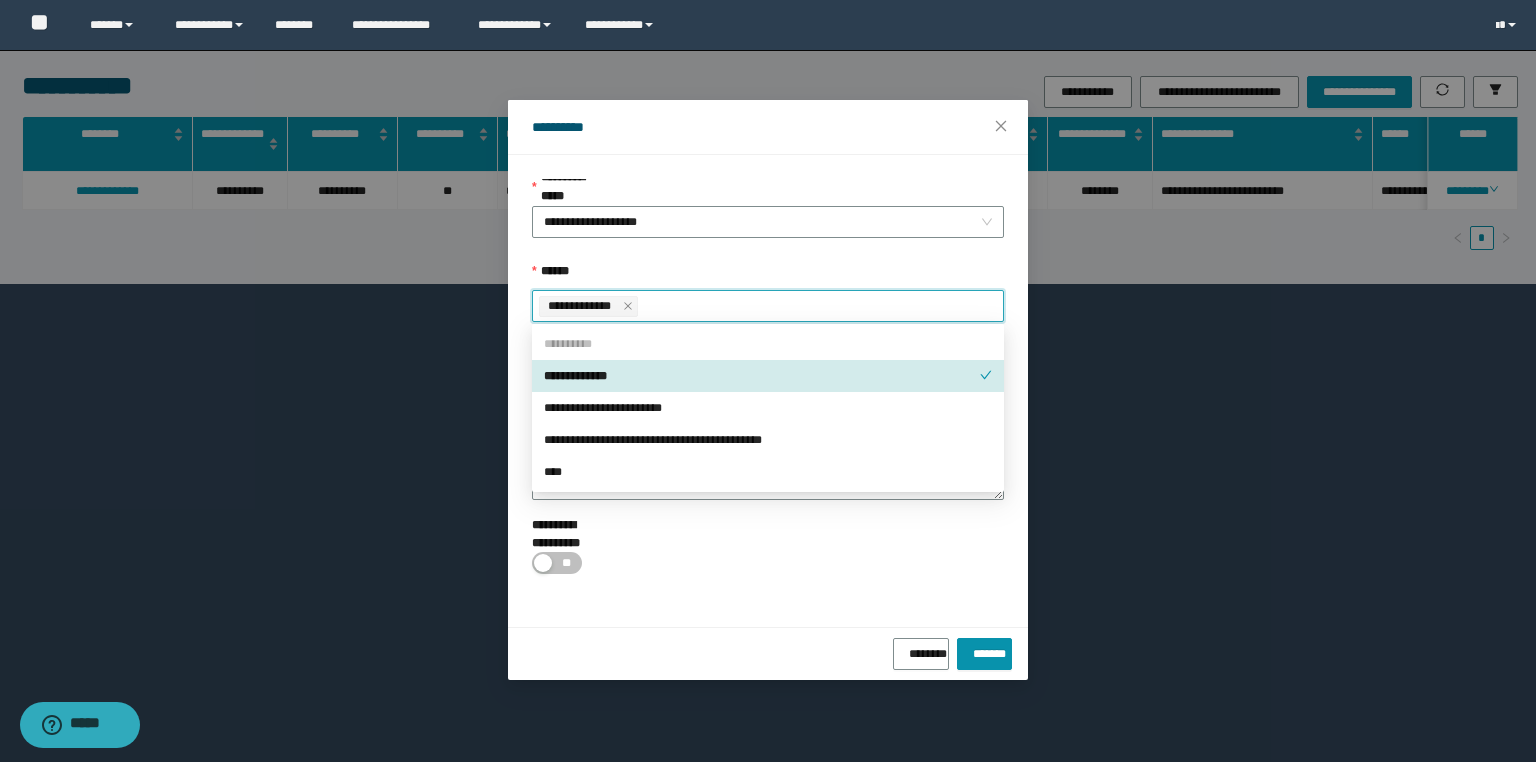 click on "**********" at bounding box center [768, 306] 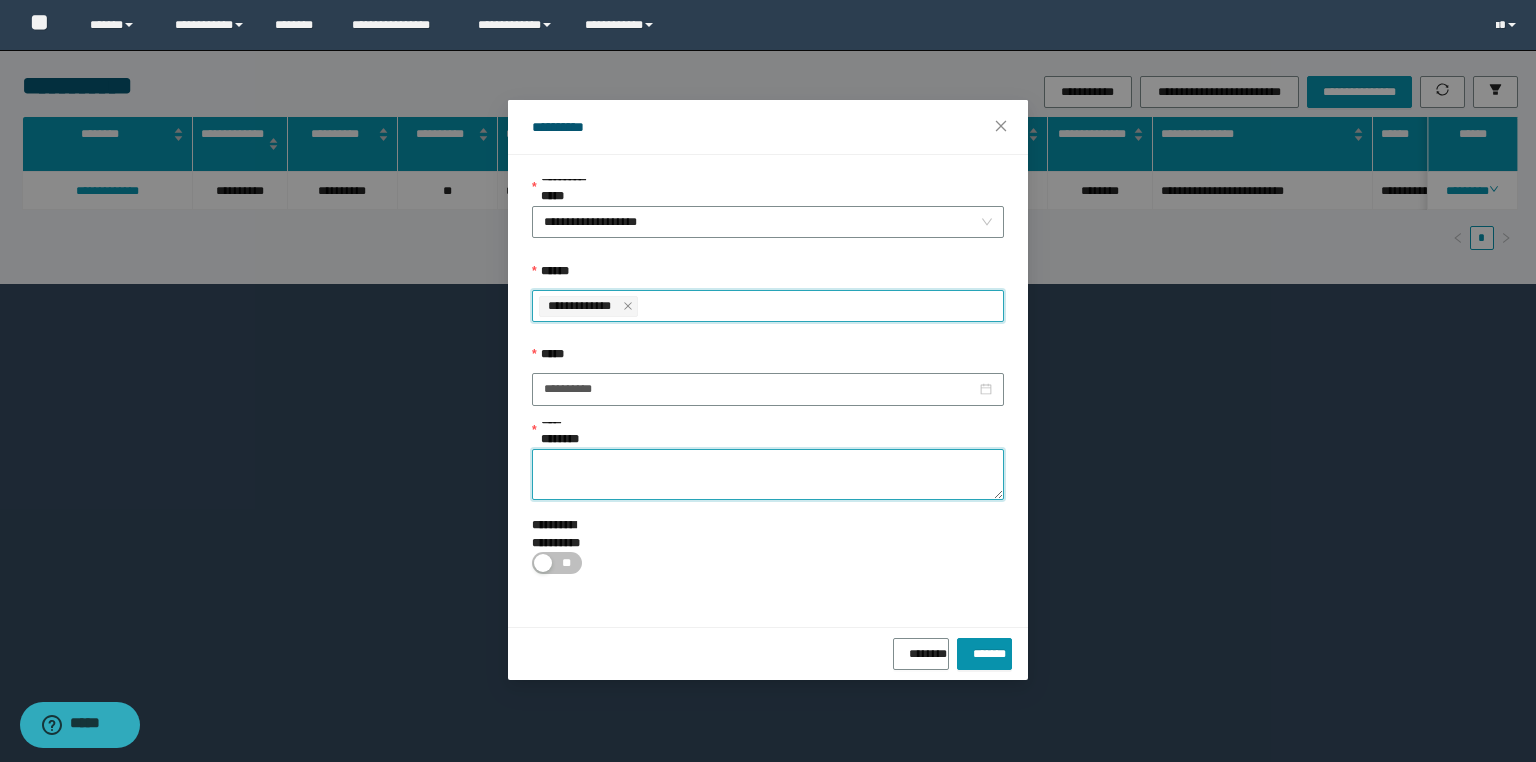 click on "**********" at bounding box center [768, 474] 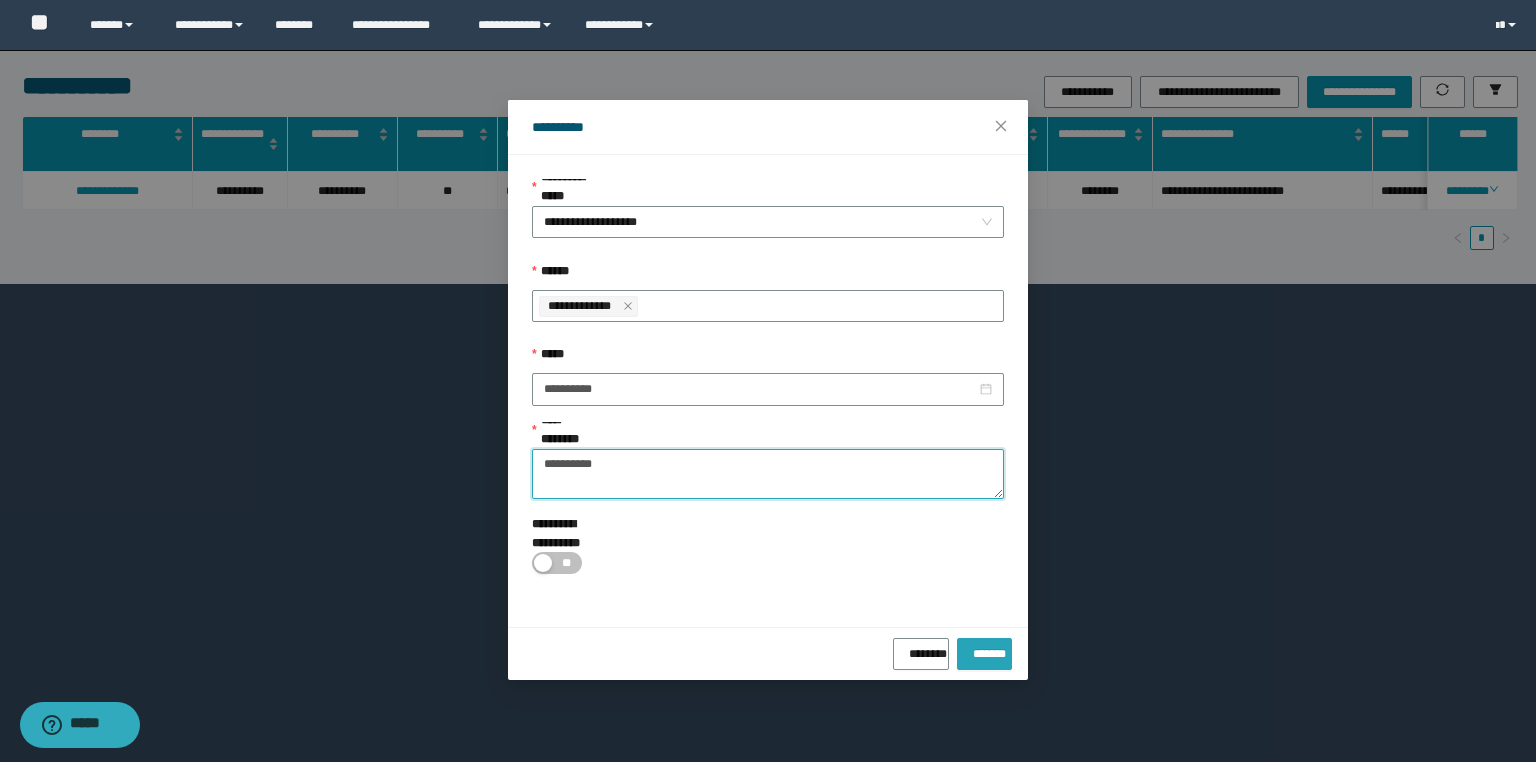 type on "**********" 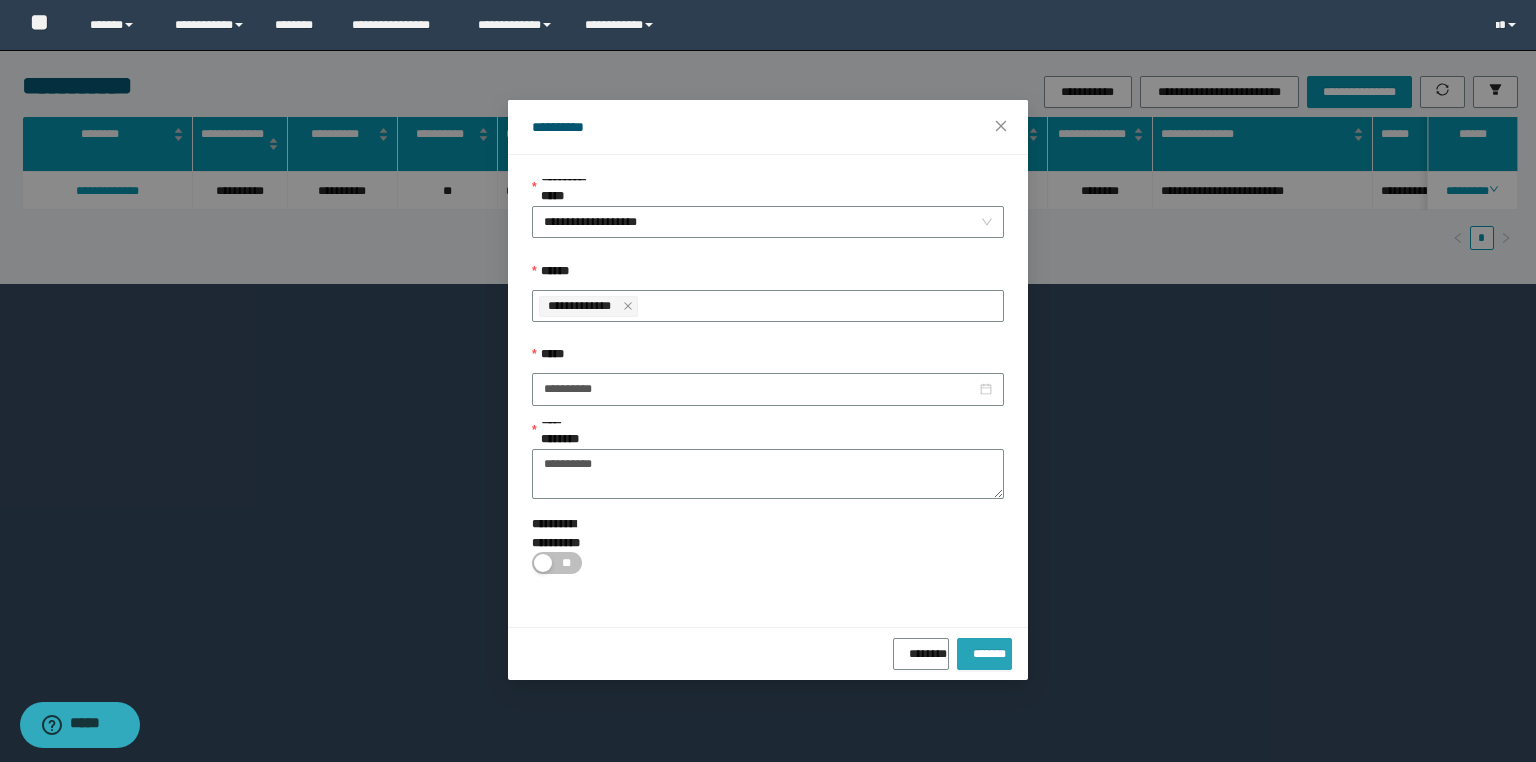 click on "*******" at bounding box center [984, 650] 